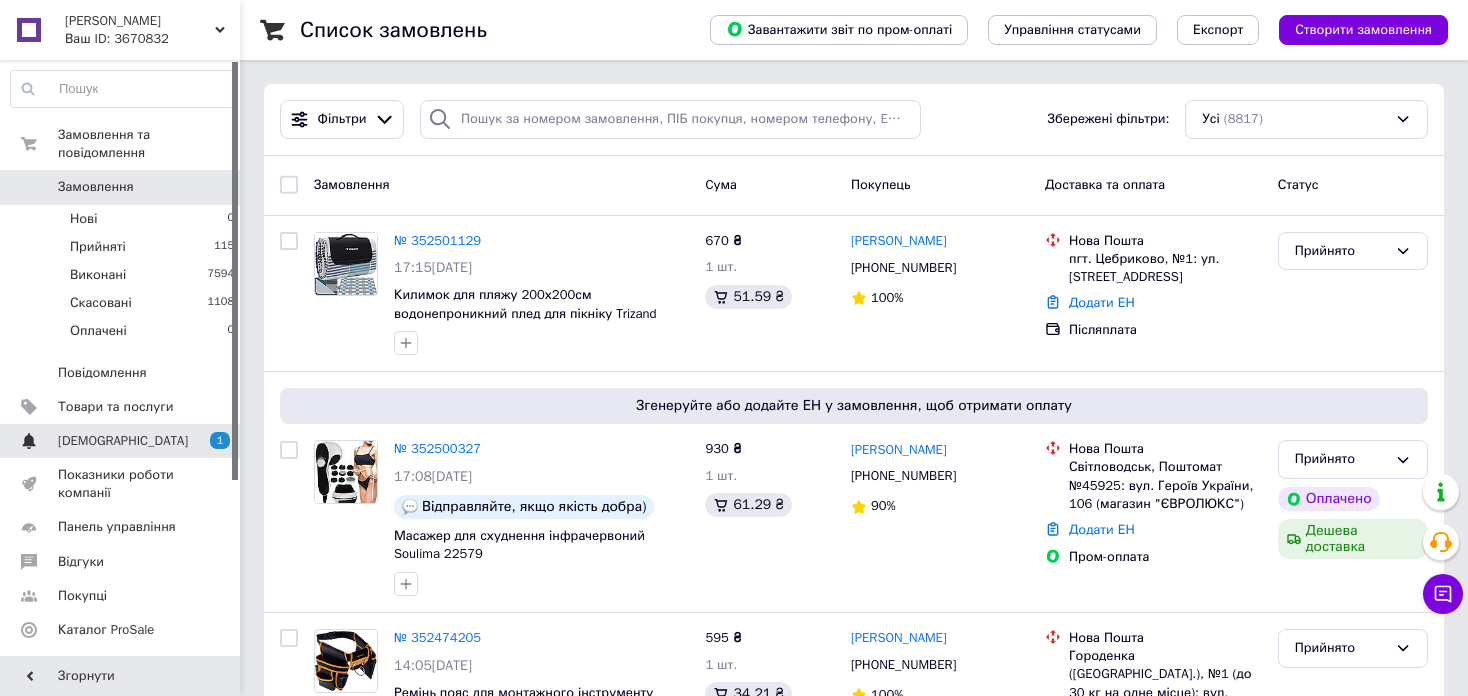 scroll, scrollTop: 0, scrollLeft: 0, axis: both 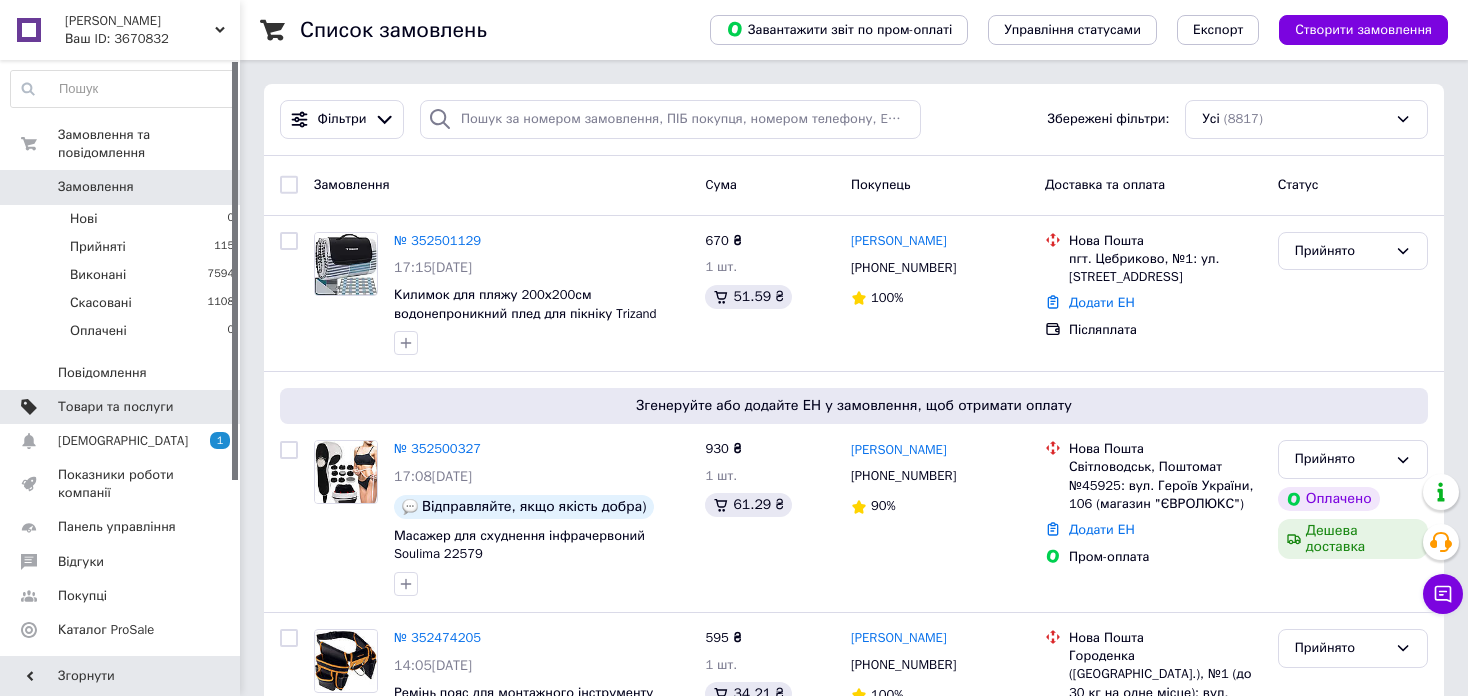 click on "Товари та послуги" at bounding box center [115, 407] 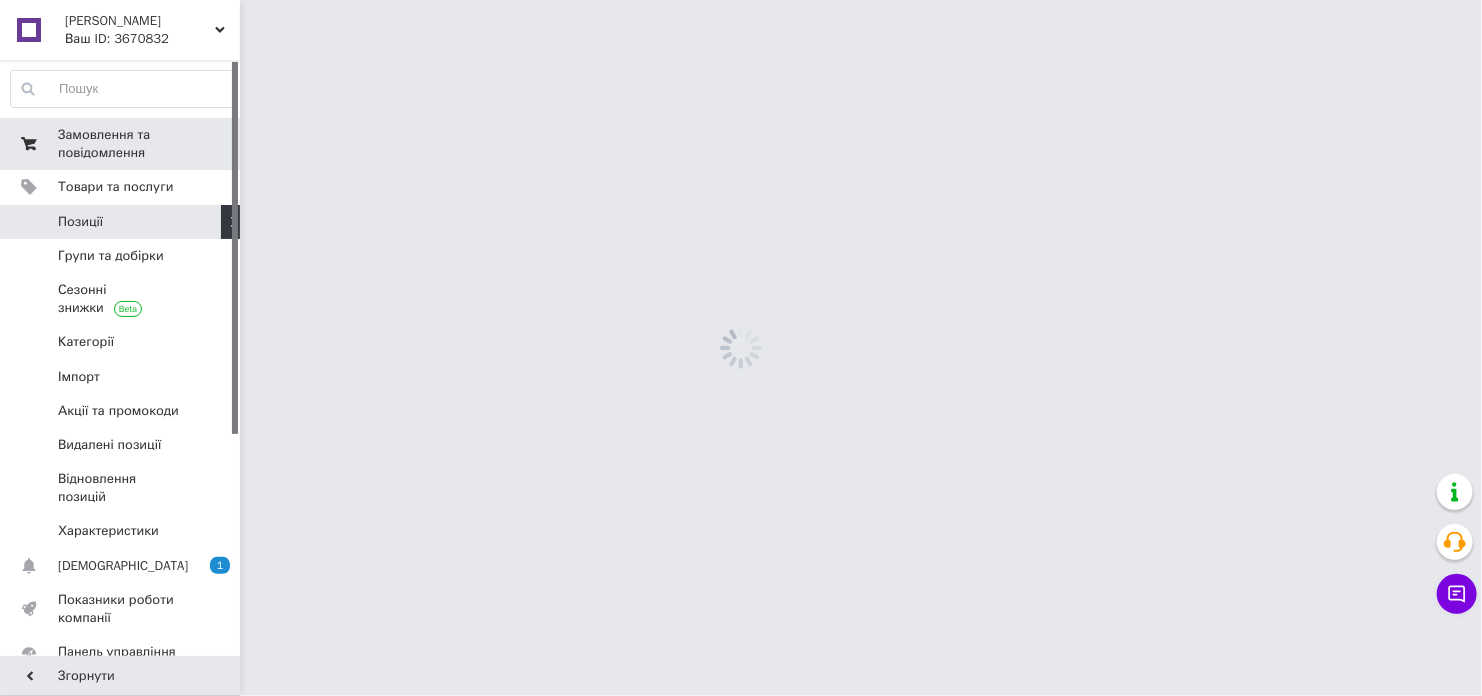 click on "Замовлення та повідомлення" at bounding box center [121, 144] 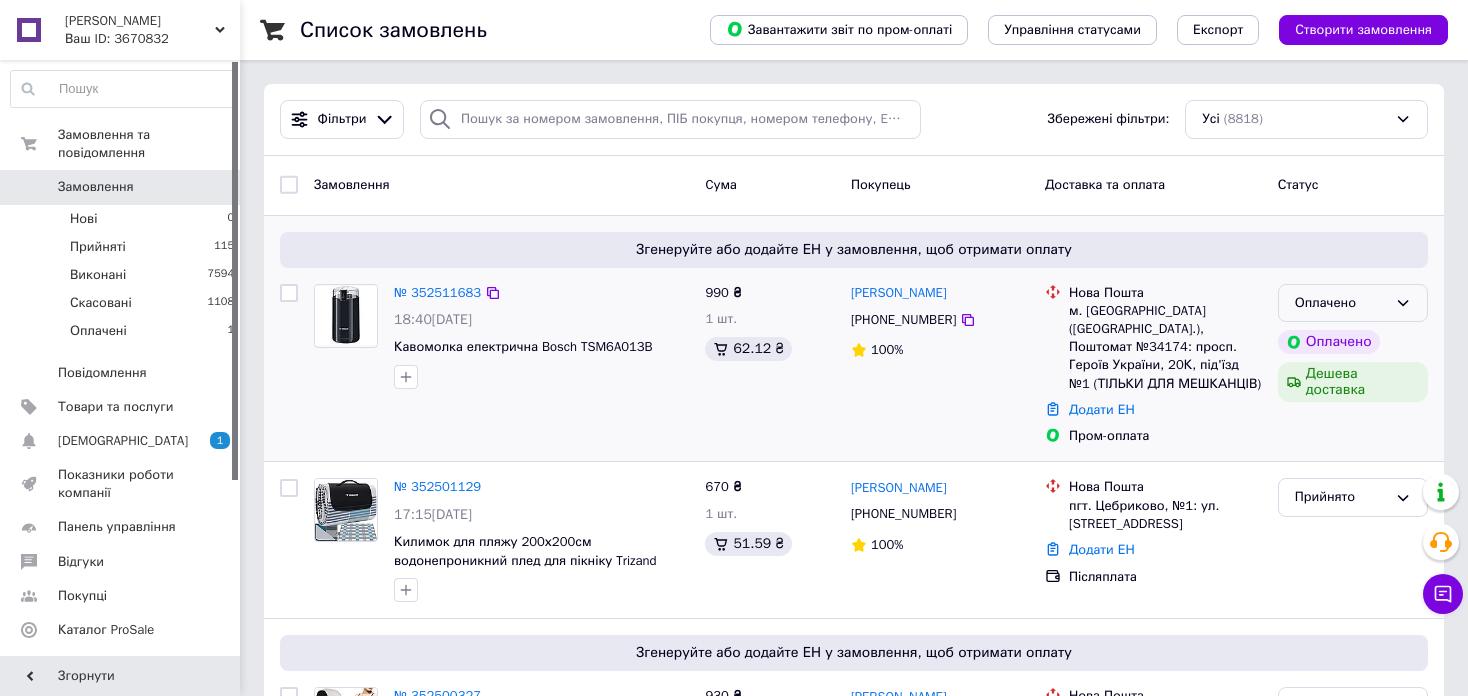 click 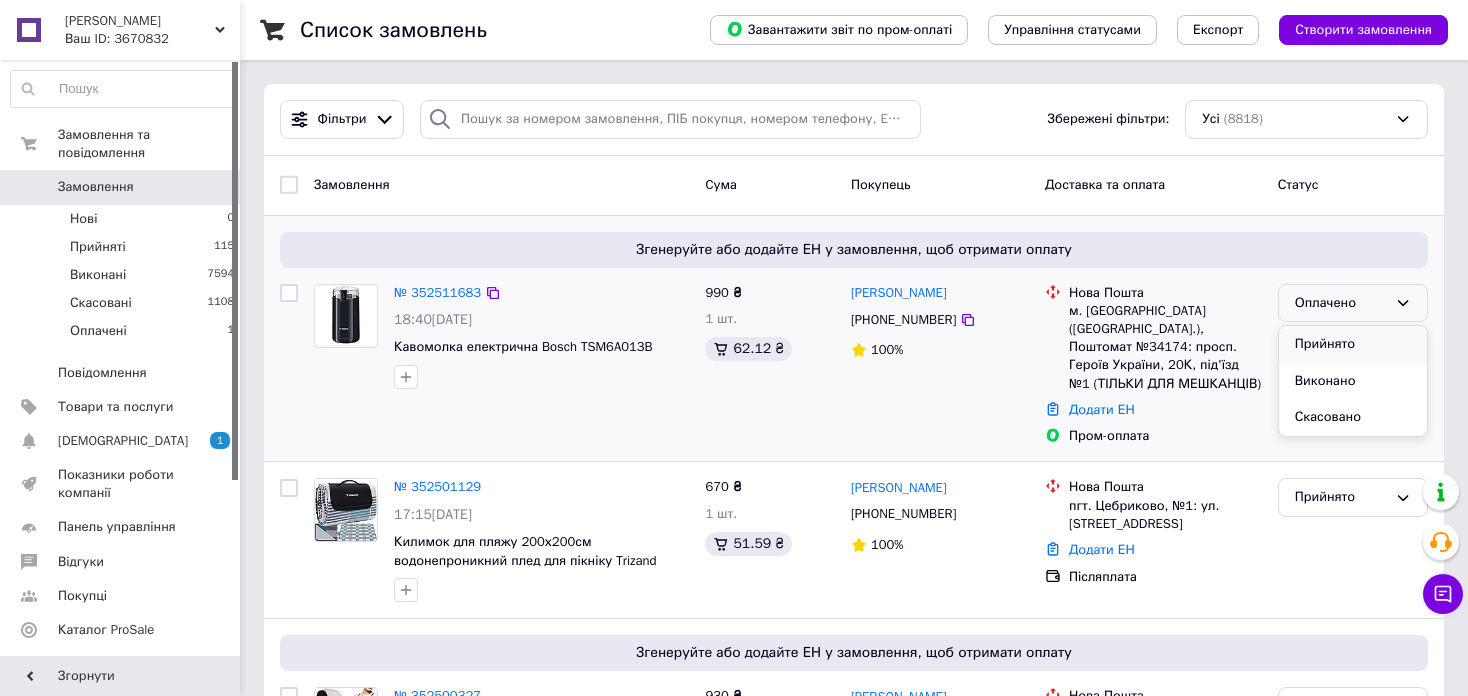 click on "Прийнято" at bounding box center [1353, 344] 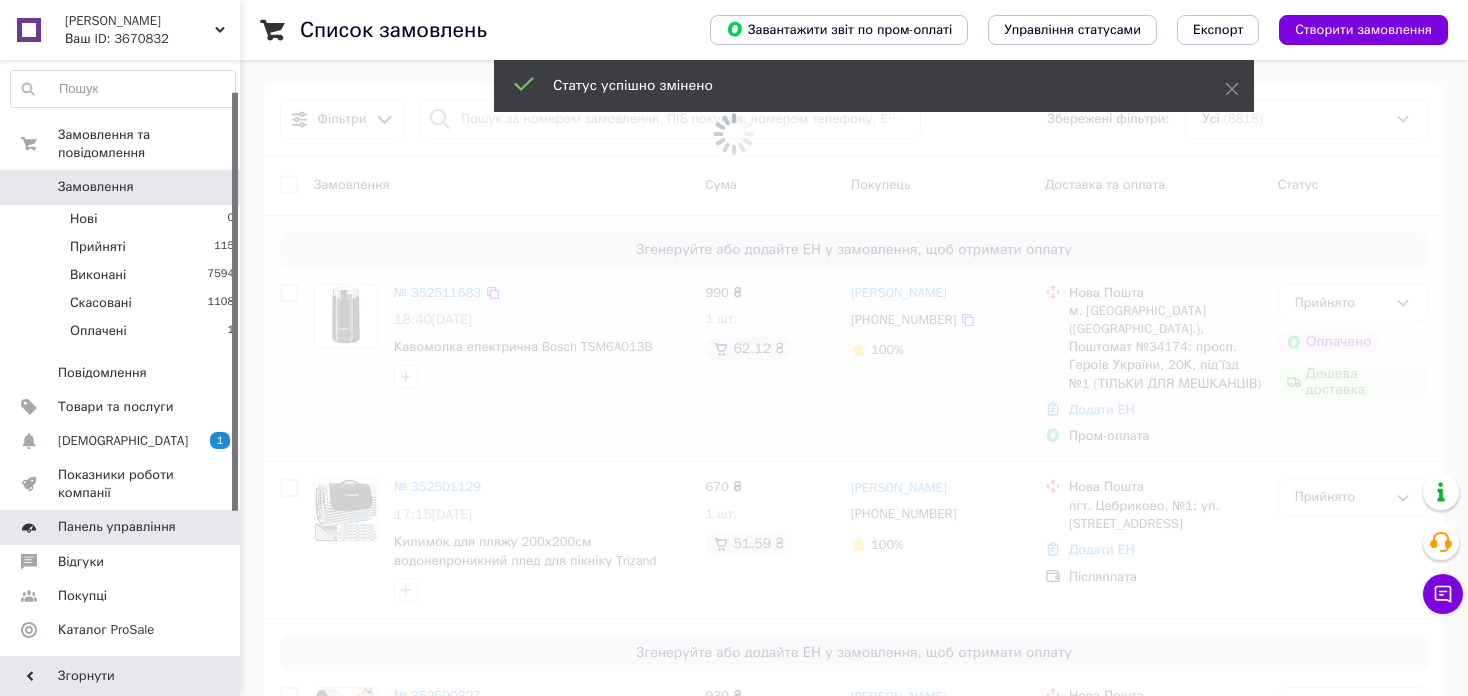 scroll, scrollTop: 100, scrollLeft: 0, axis: vertical 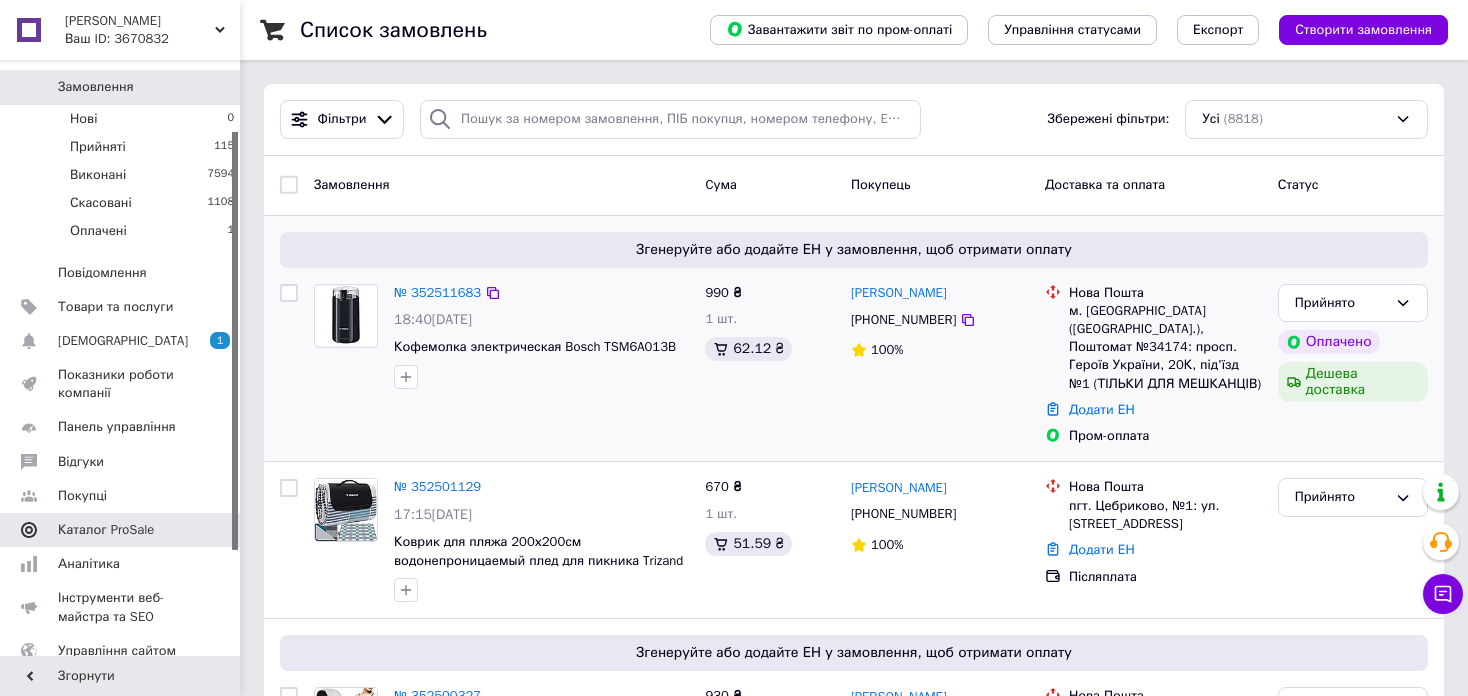 click on "Каталог ProSale" at bounding box center [106, 530] 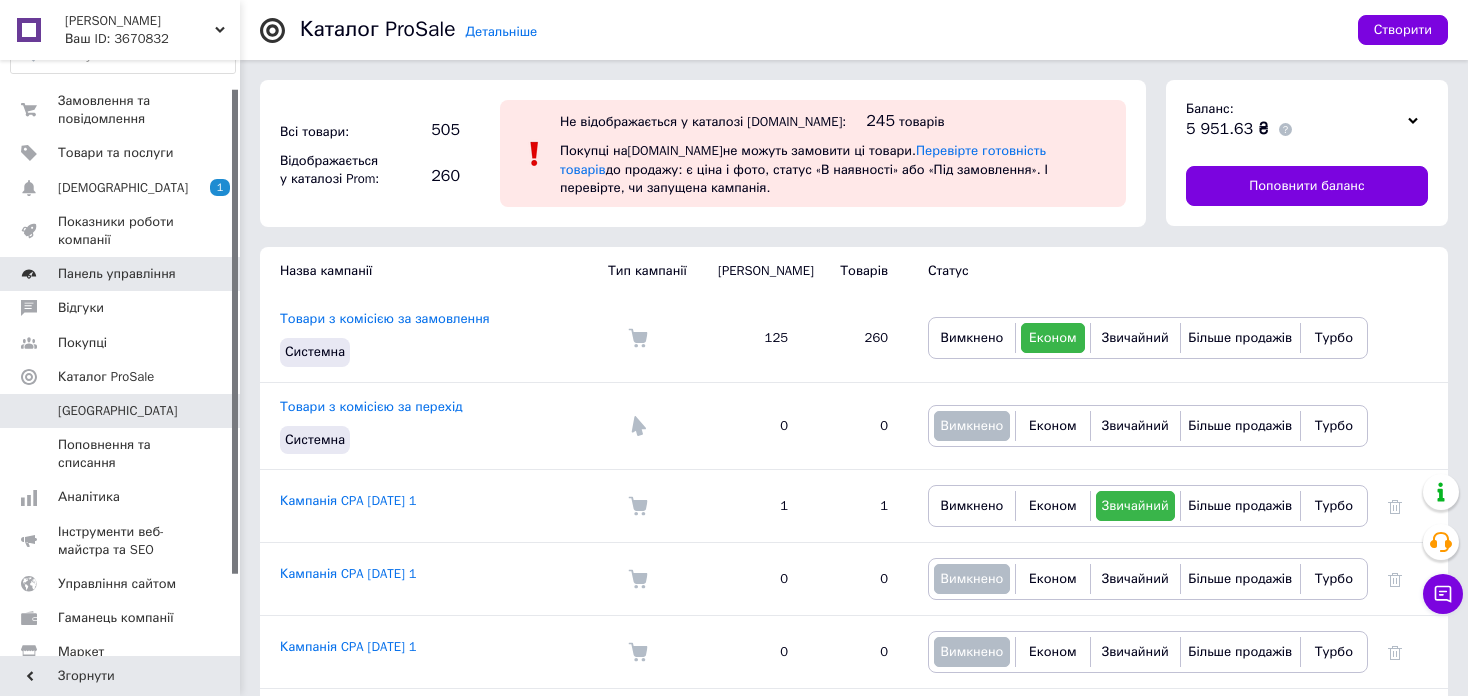scroll, scrollTop: 0, scrollLeft: 0, axis: both 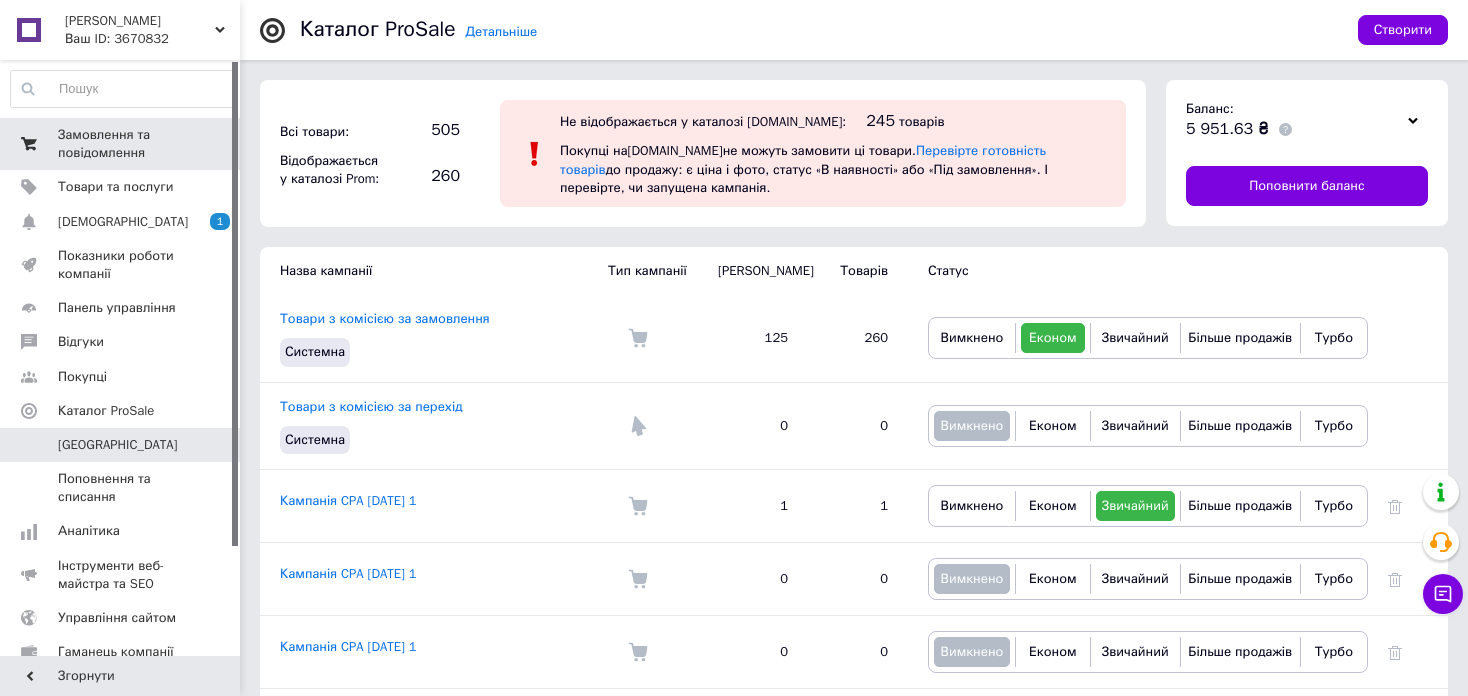 click on "Замовлення та повідомлення" at bounding box center [121, 144] 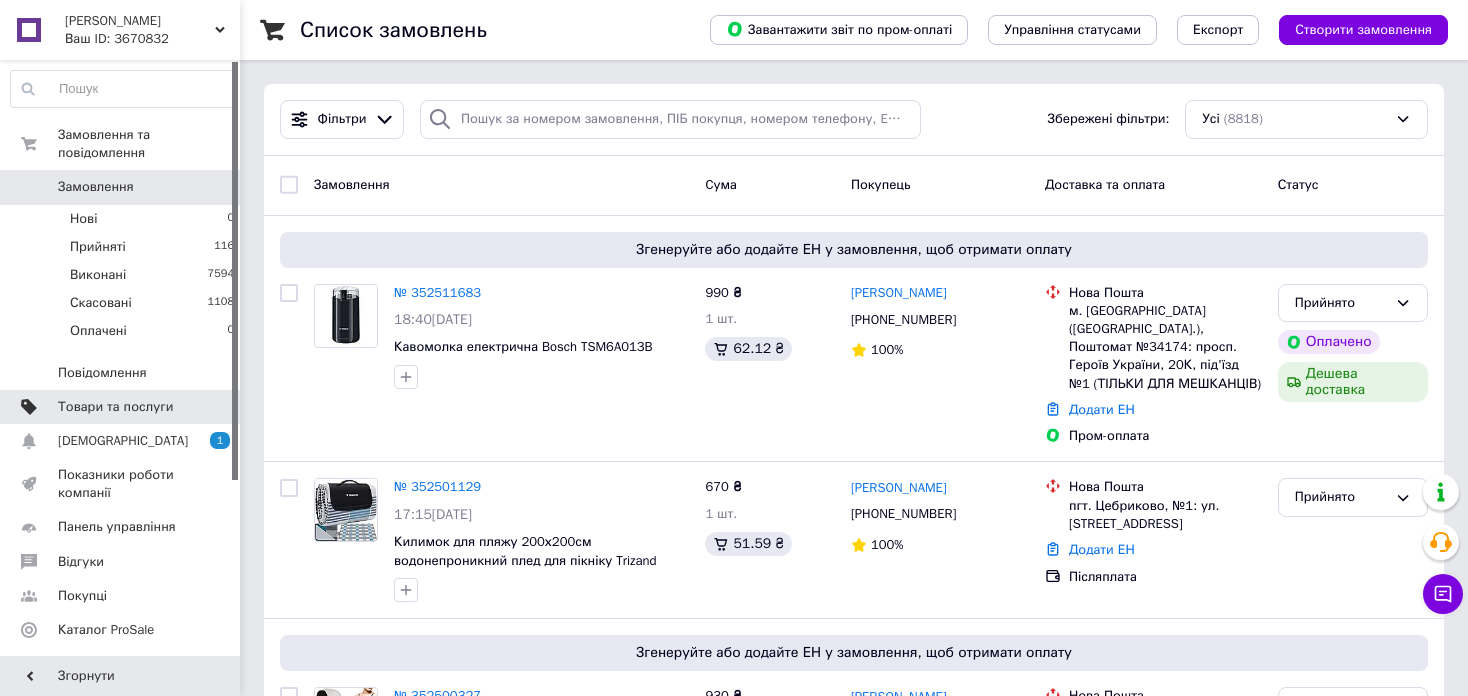click on "Товари та послуги" at bounding box center [115, 407] 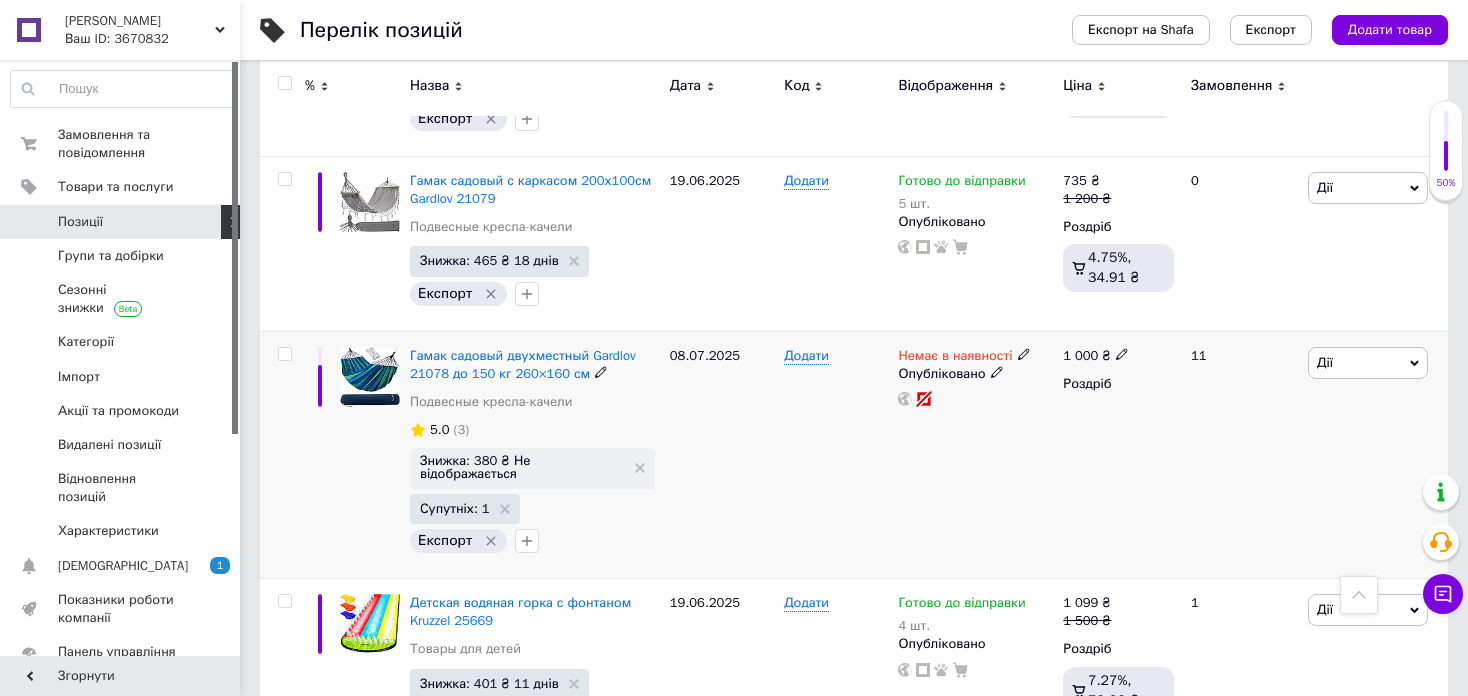 scroll, scrollTop: 3200, scrollLeft: 0, axis: vertical 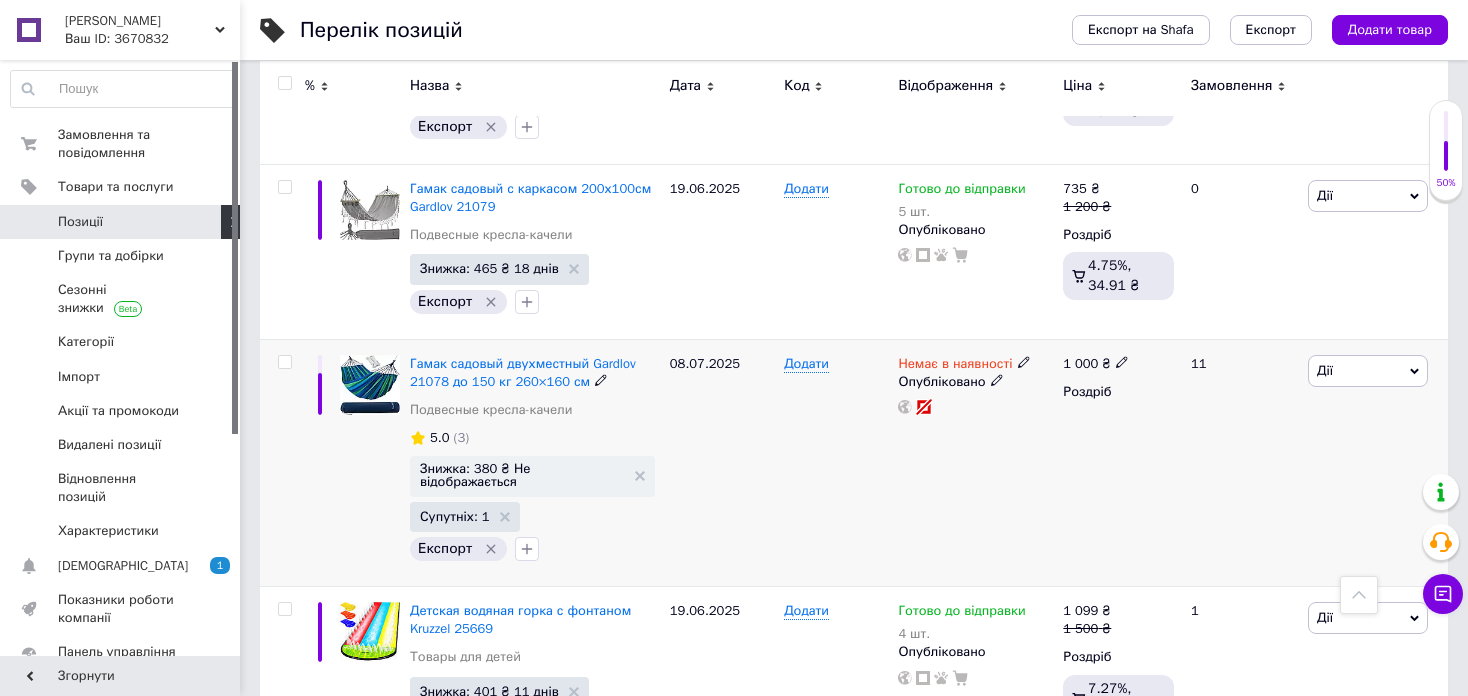 click 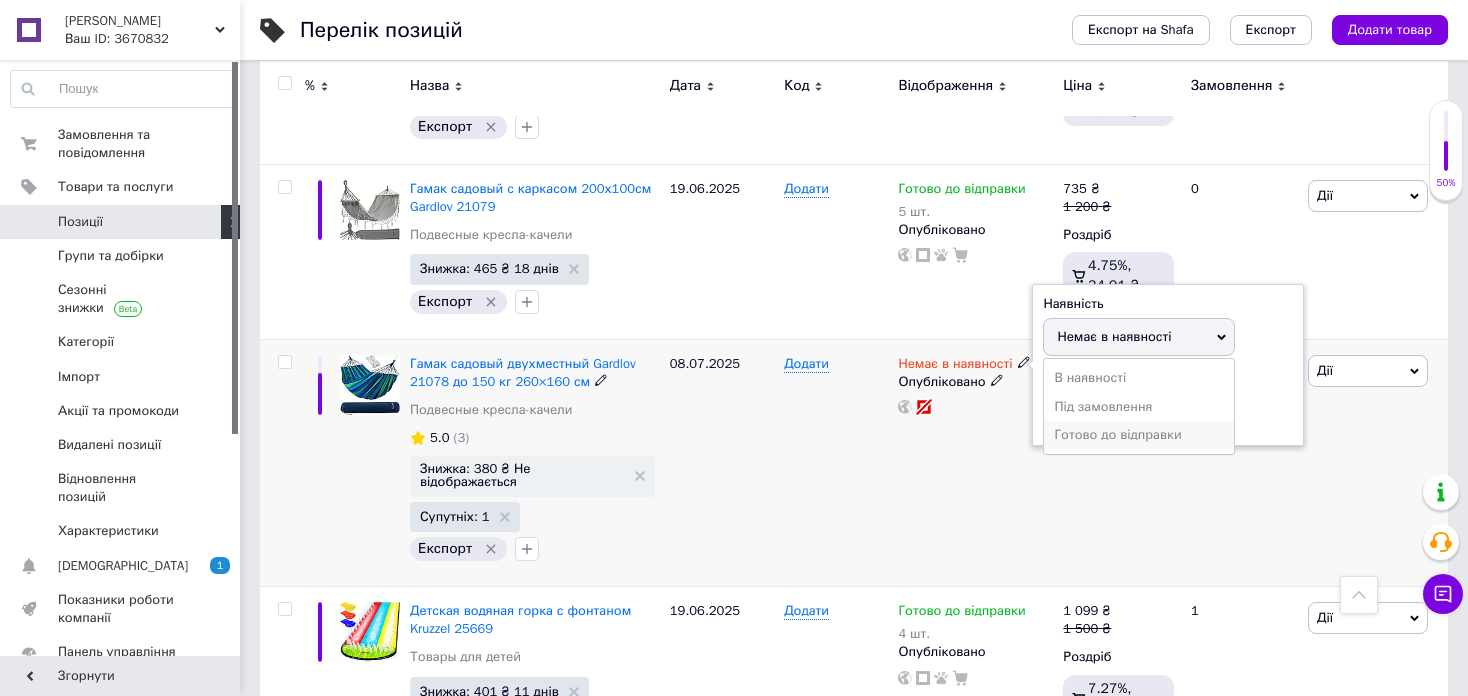 click on "Готово до відправки" at bounding box center (1139, 435) 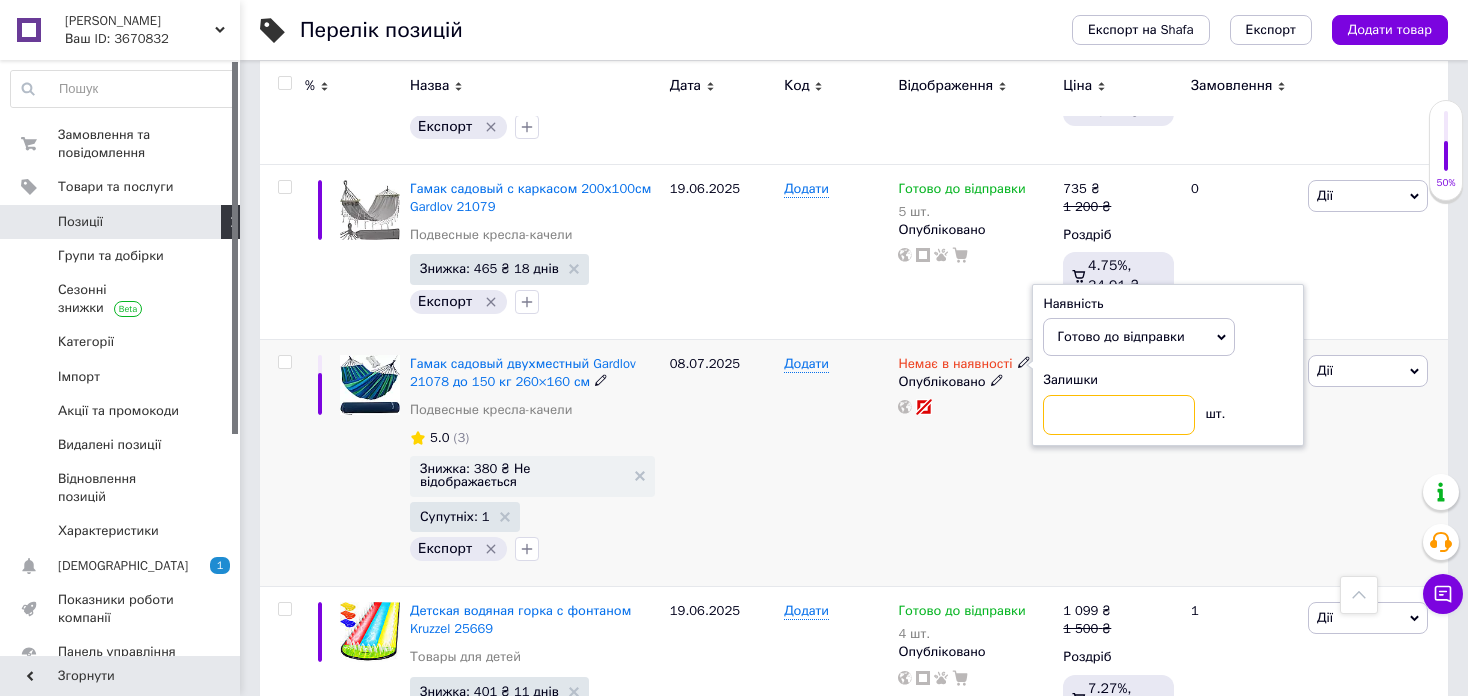 click at bounding box center [1119, 415] 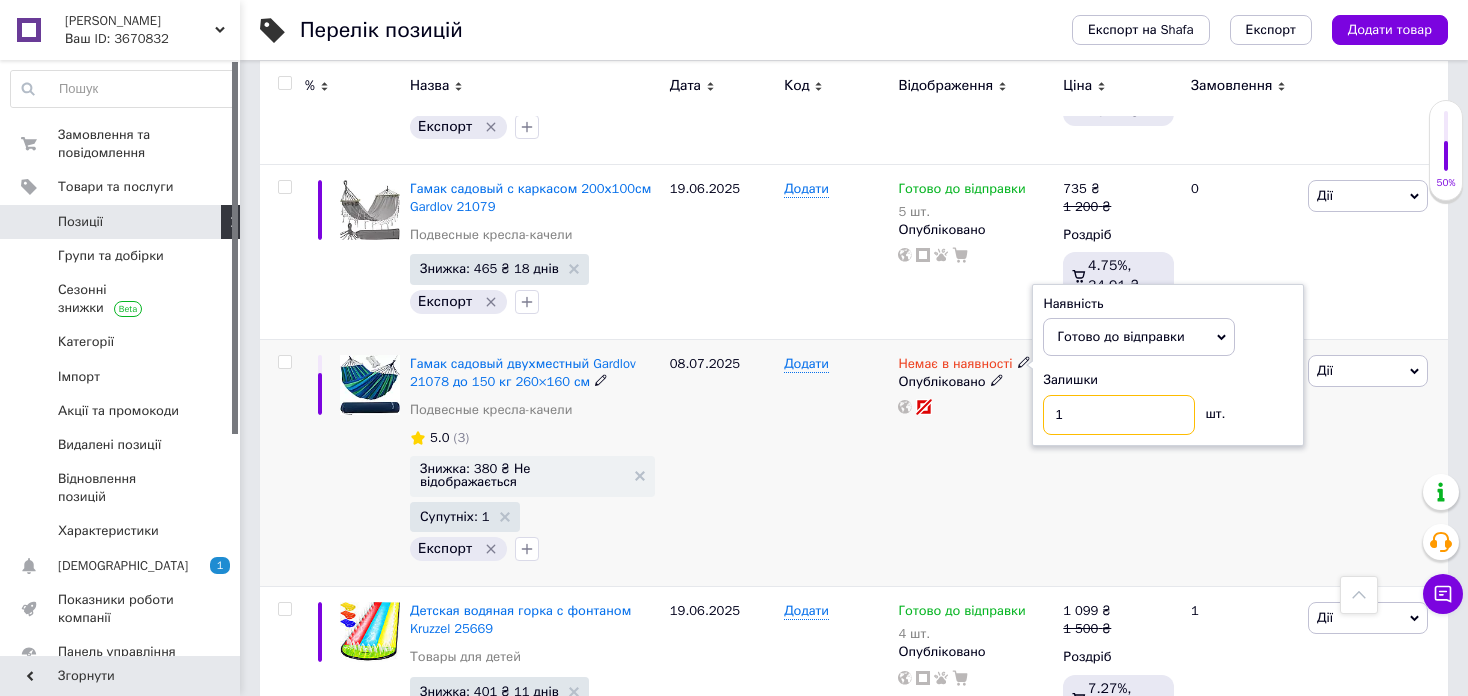 type on "1" 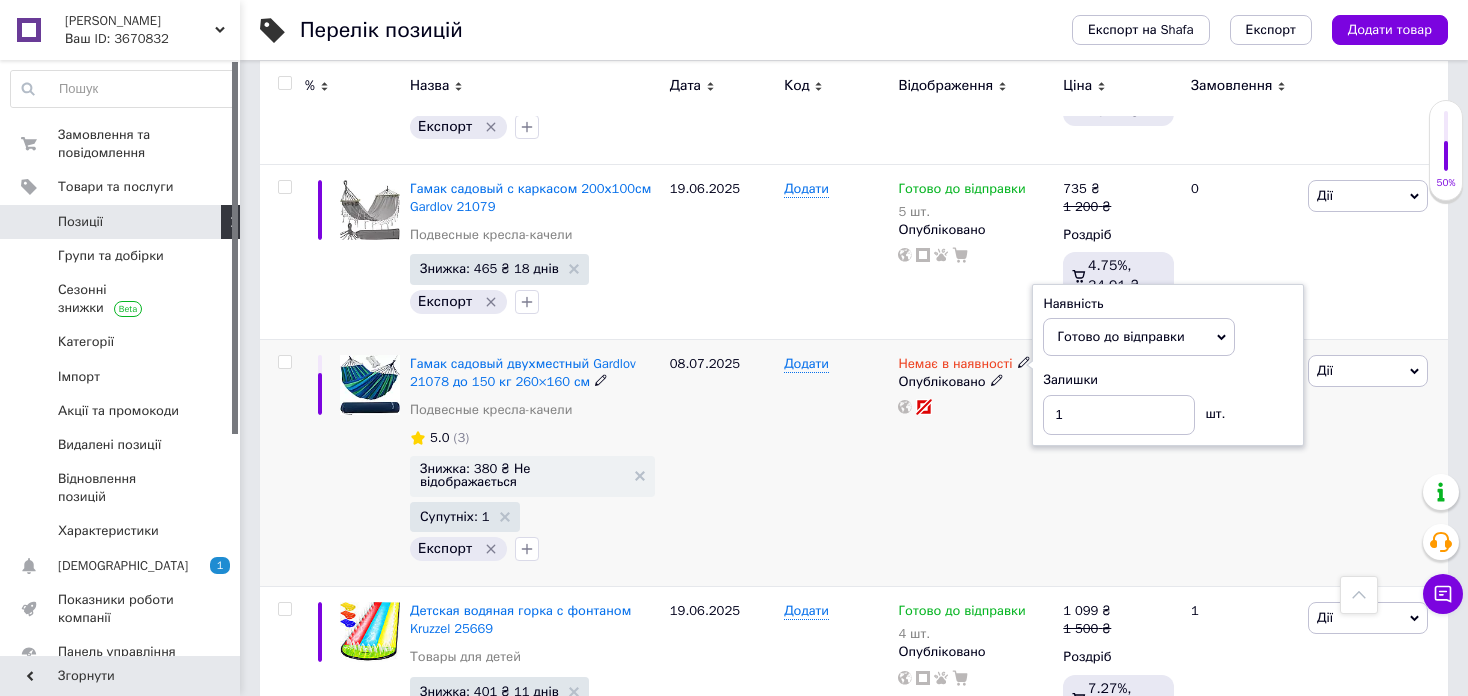 click on "Немає в наявності Наявність Готово до відправки В наявності Немає в наявності Під замовлення Залишки 1 шт. Опубліковано" at bounding box center (975, 463) 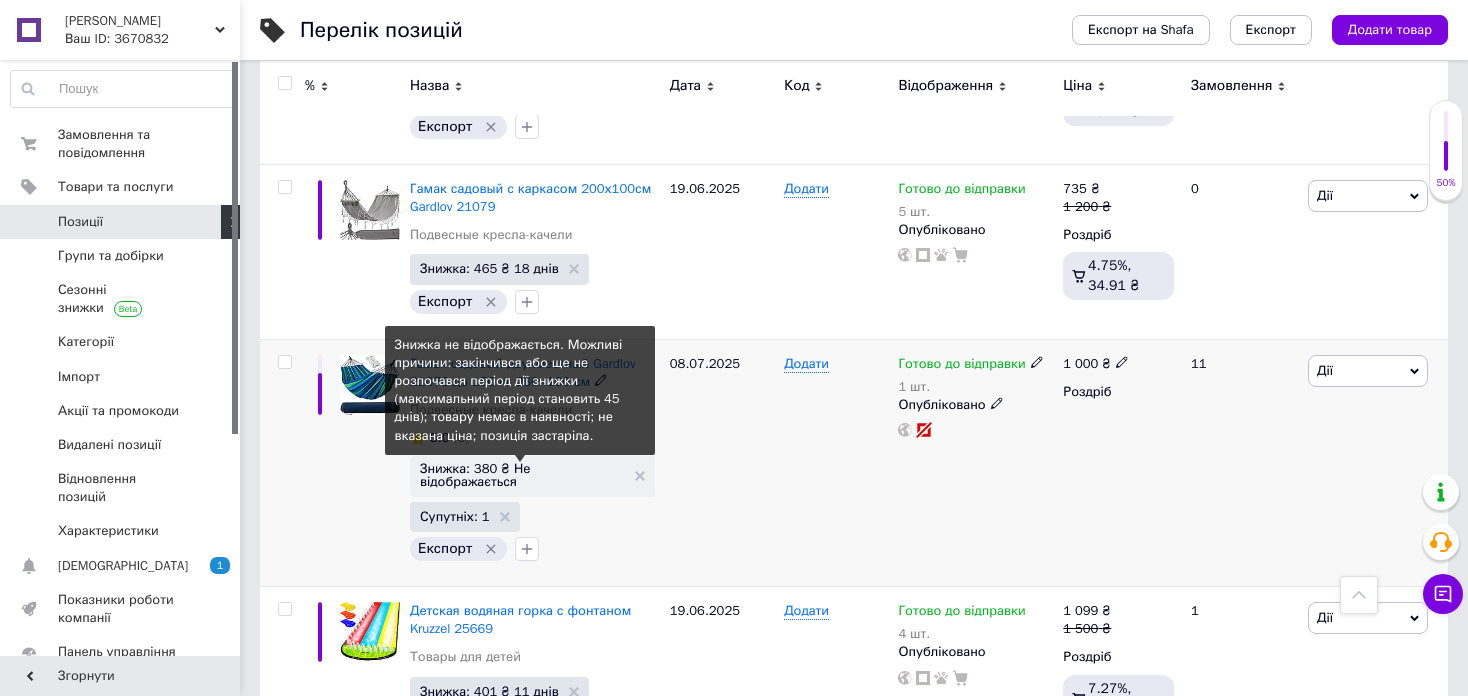 click on "Знижка: 380 ₴ Не відображається" at bounding box center (522, 475) 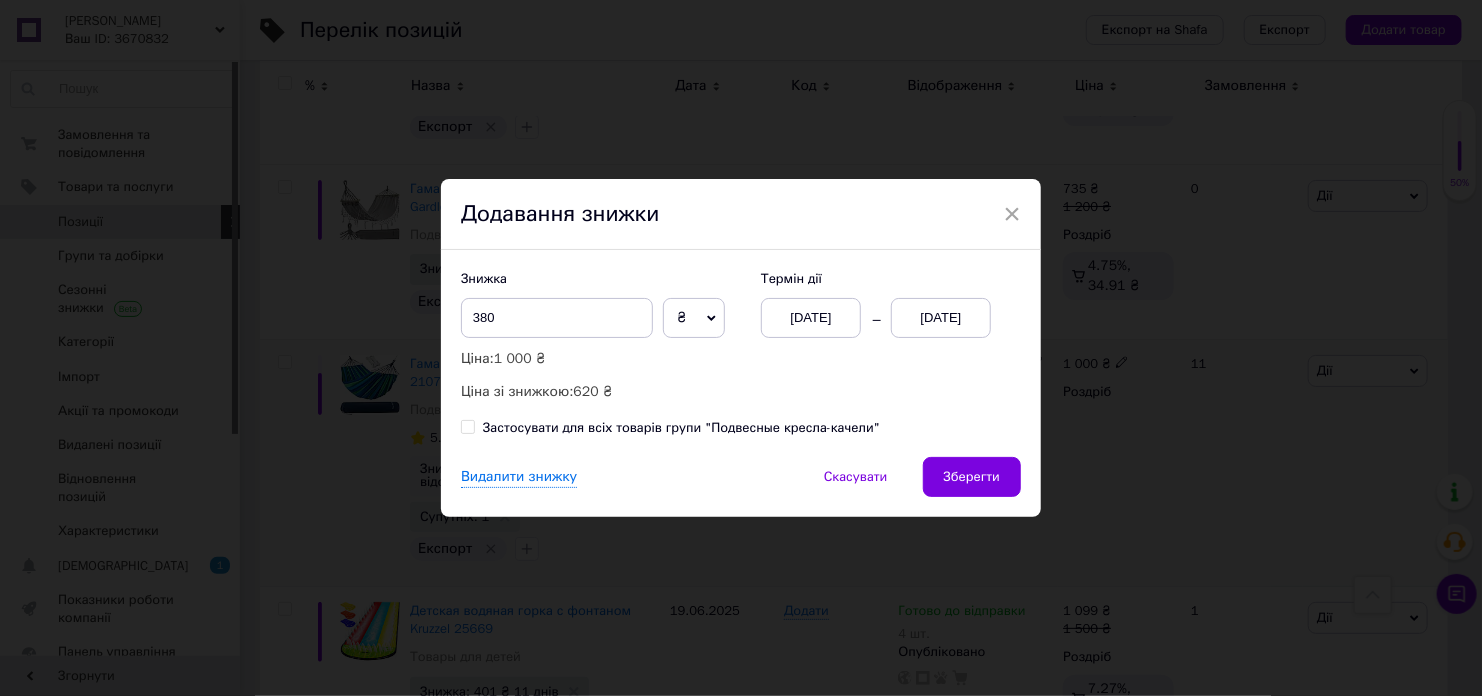 click on "[DATE]" at bounding box center [941, 318] 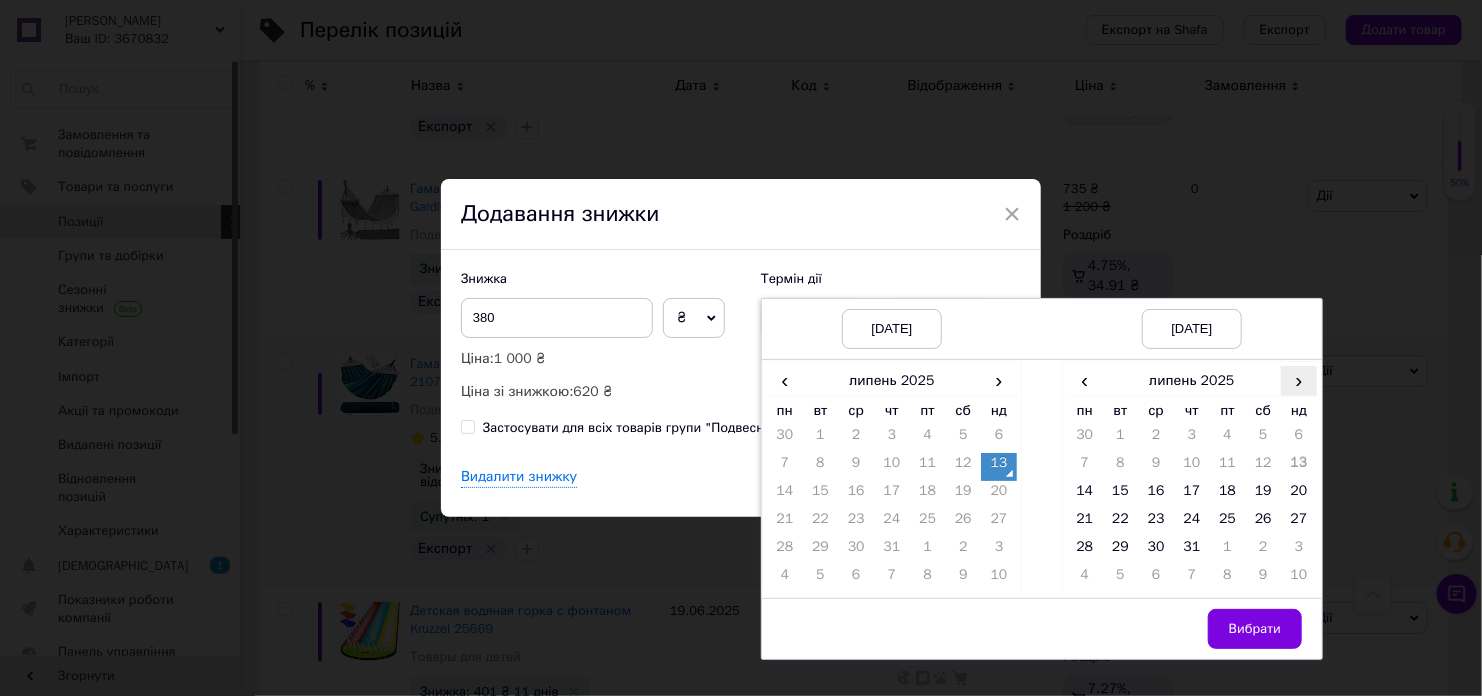 click on "›" at bounding box center [1299, 380] 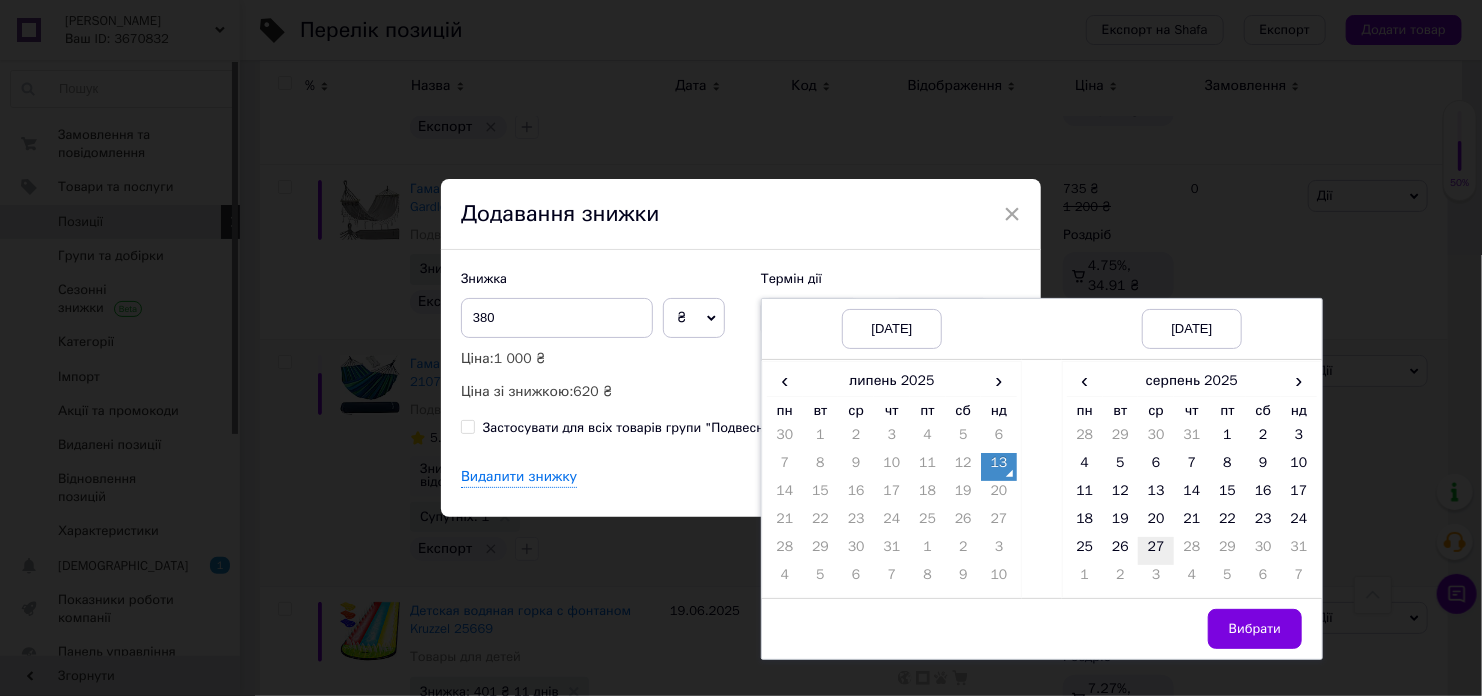 click on "27" at bounding box center (1156, 551) 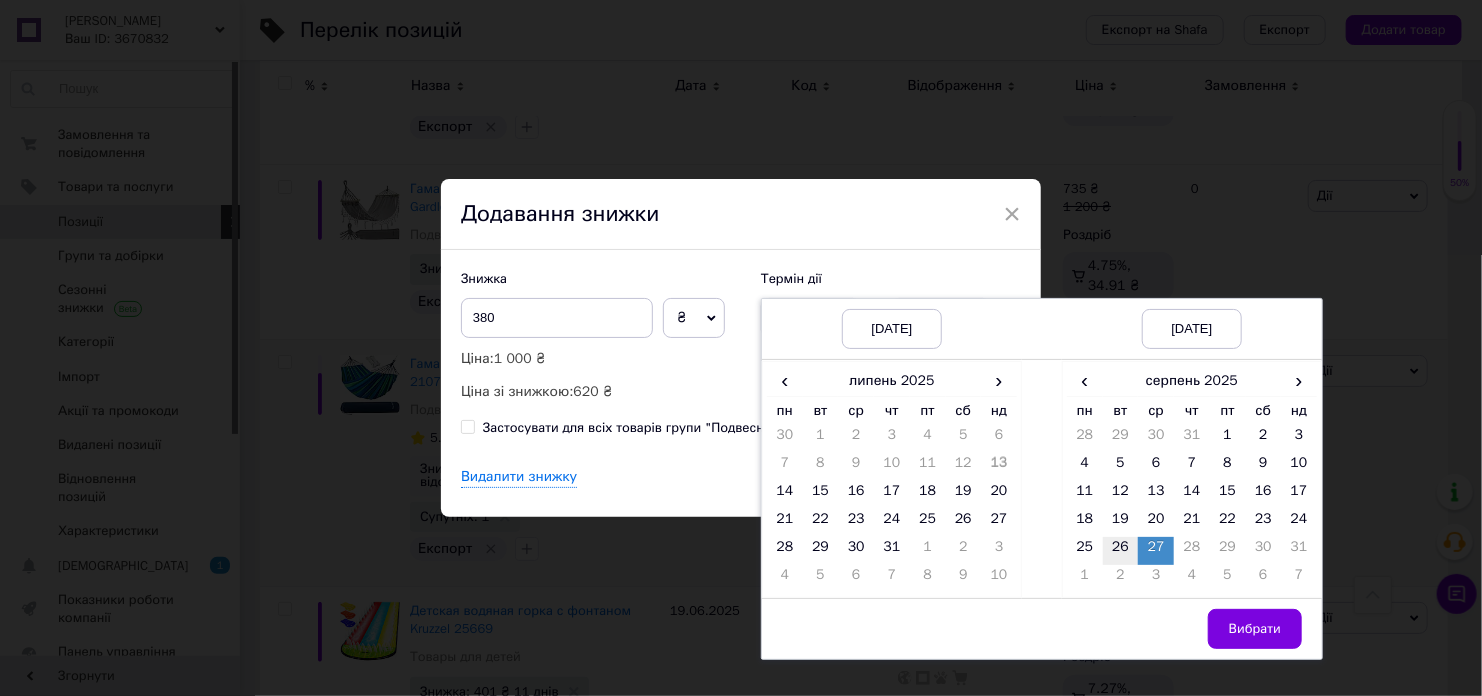 click on "26" at bounding box center (1121, 551) 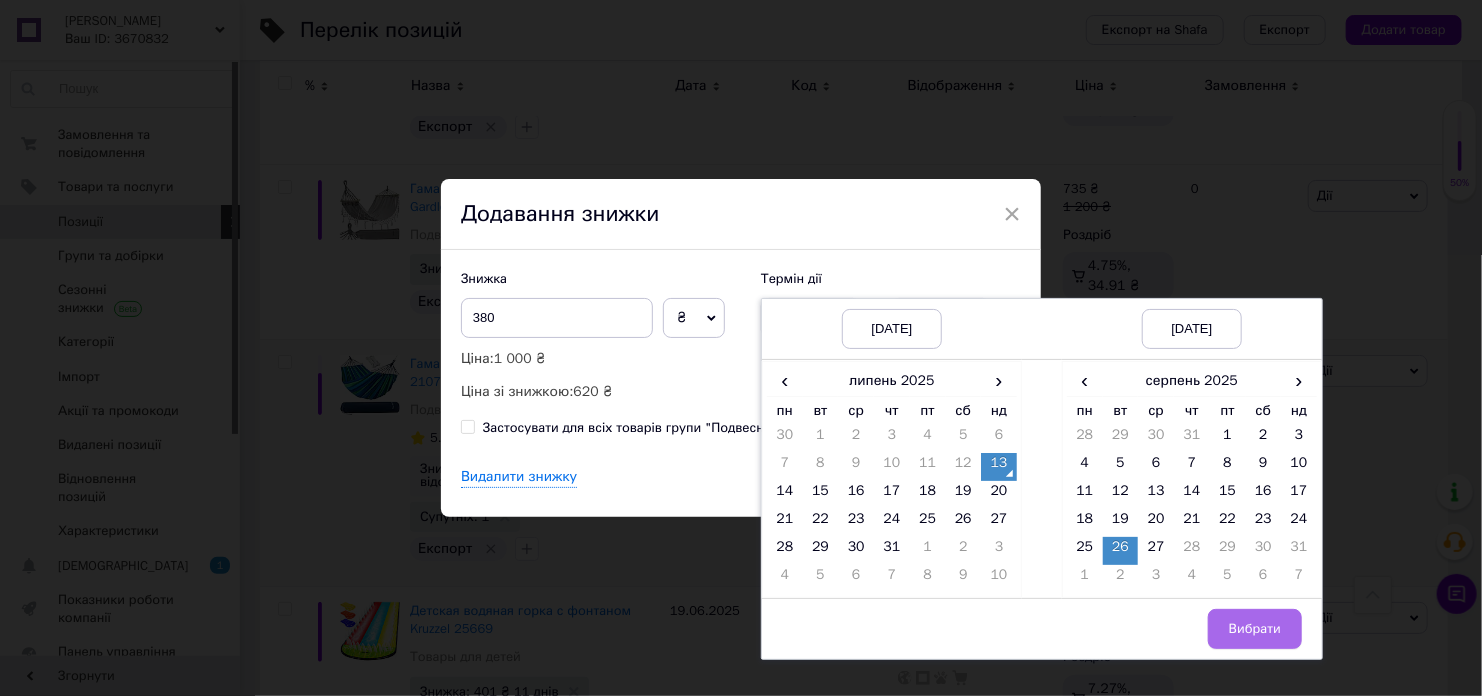 click on "Вибрати" at bounding box center [1255, 629] 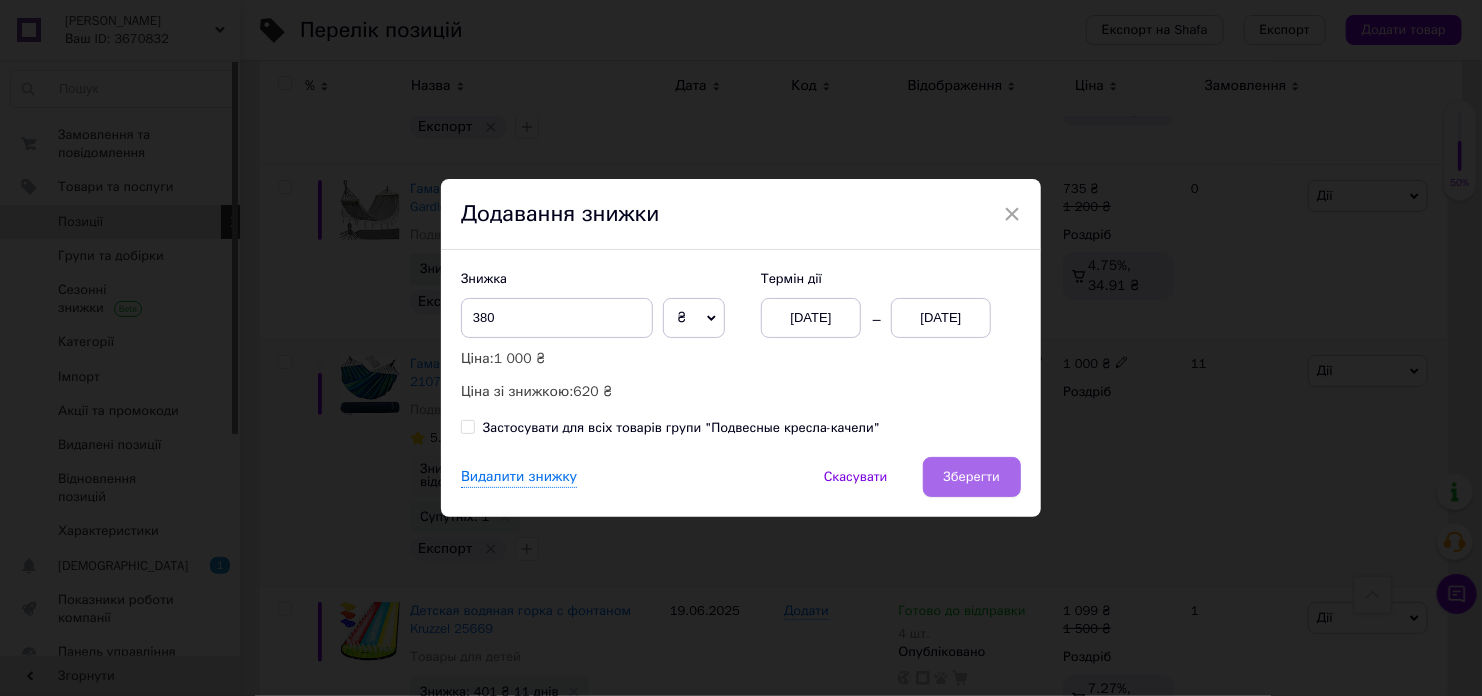 click on "Зберегти" at bounding box center (972, 477) 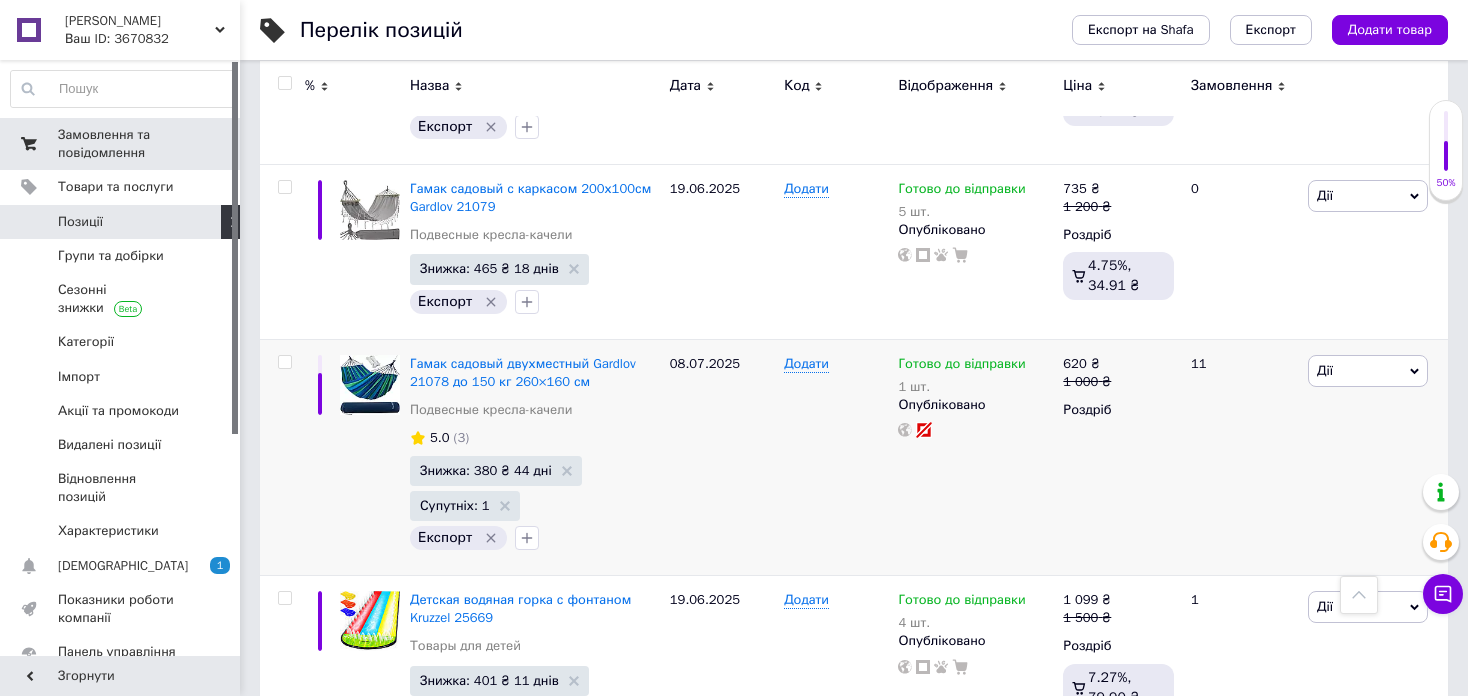 click on "Замовлення та повідомлення" at bounding box center (121, 144) 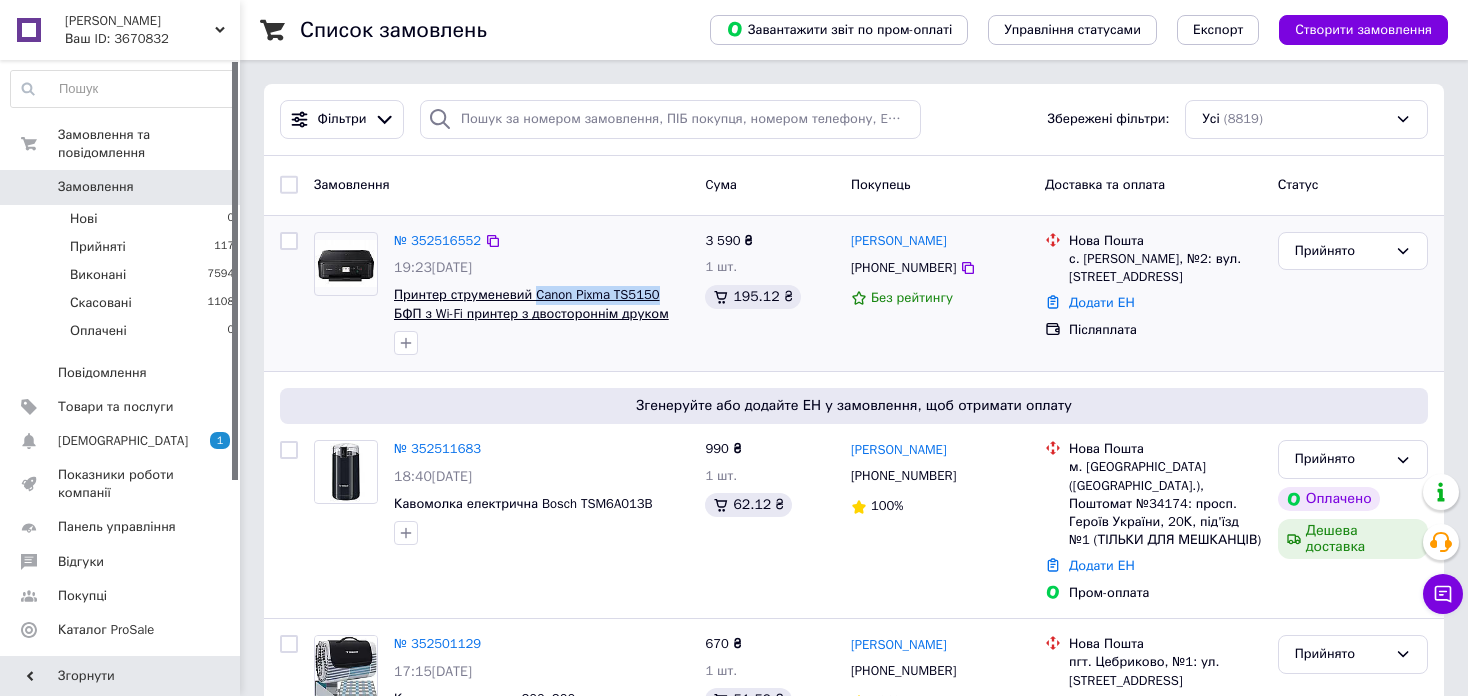 drag, startPoint x: 532, startPoint y: 283, endPoint x: 649, endPoint y: 289, distance: 117.15375 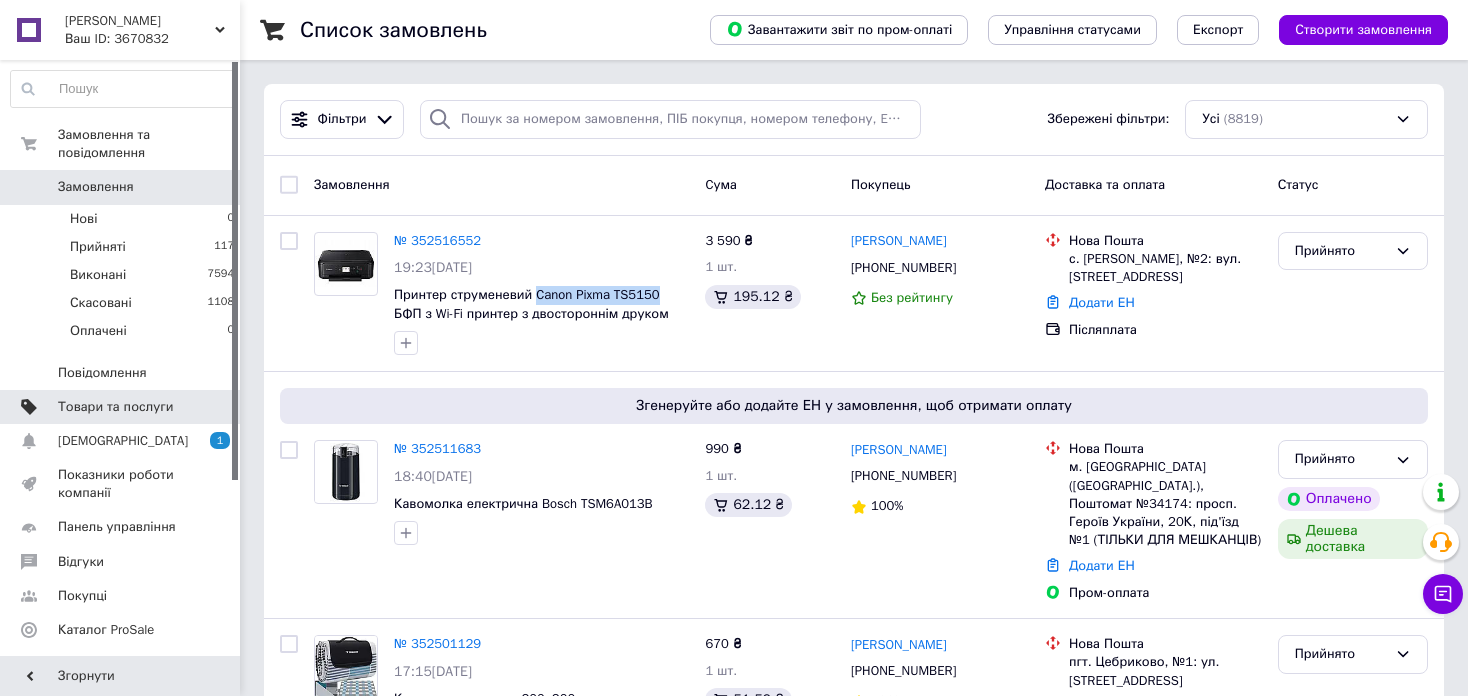 click on "Товари та послуги" at bounding box center (123, 407) 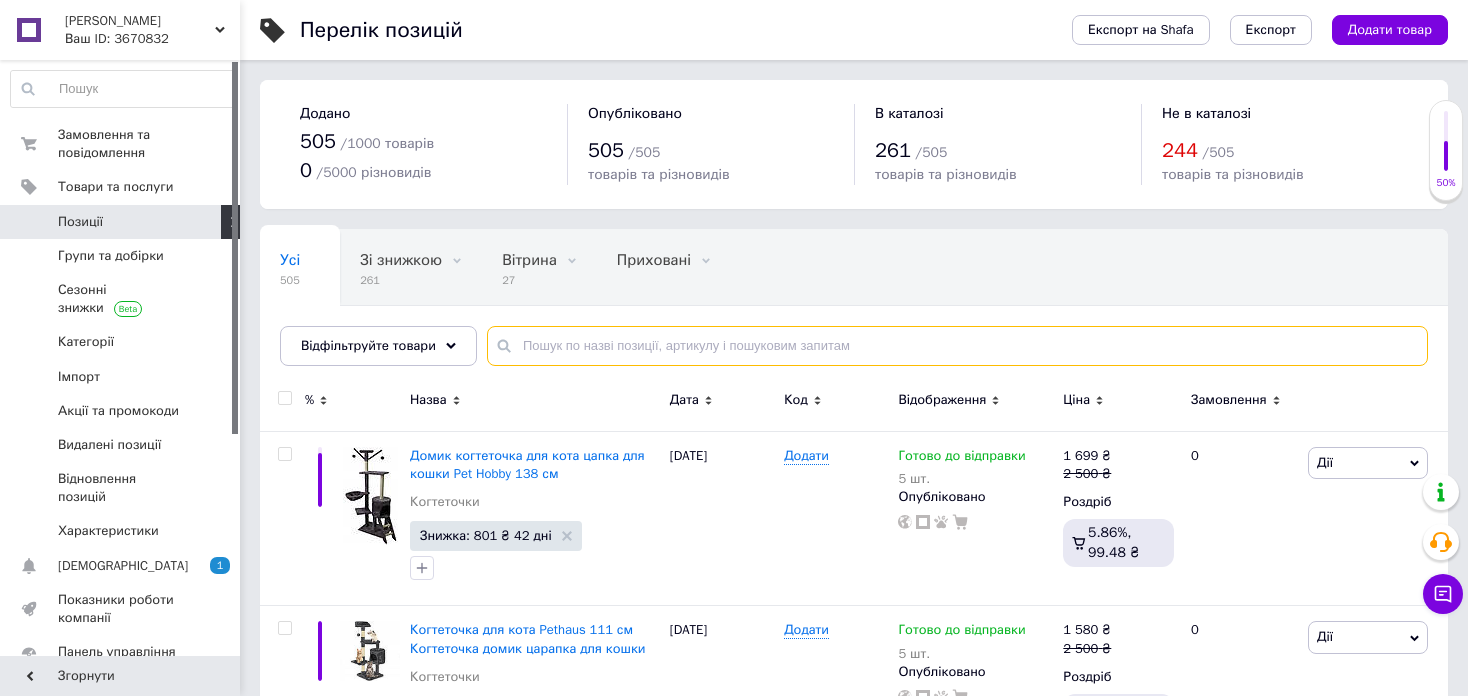 click at bounding box center [957, 346] 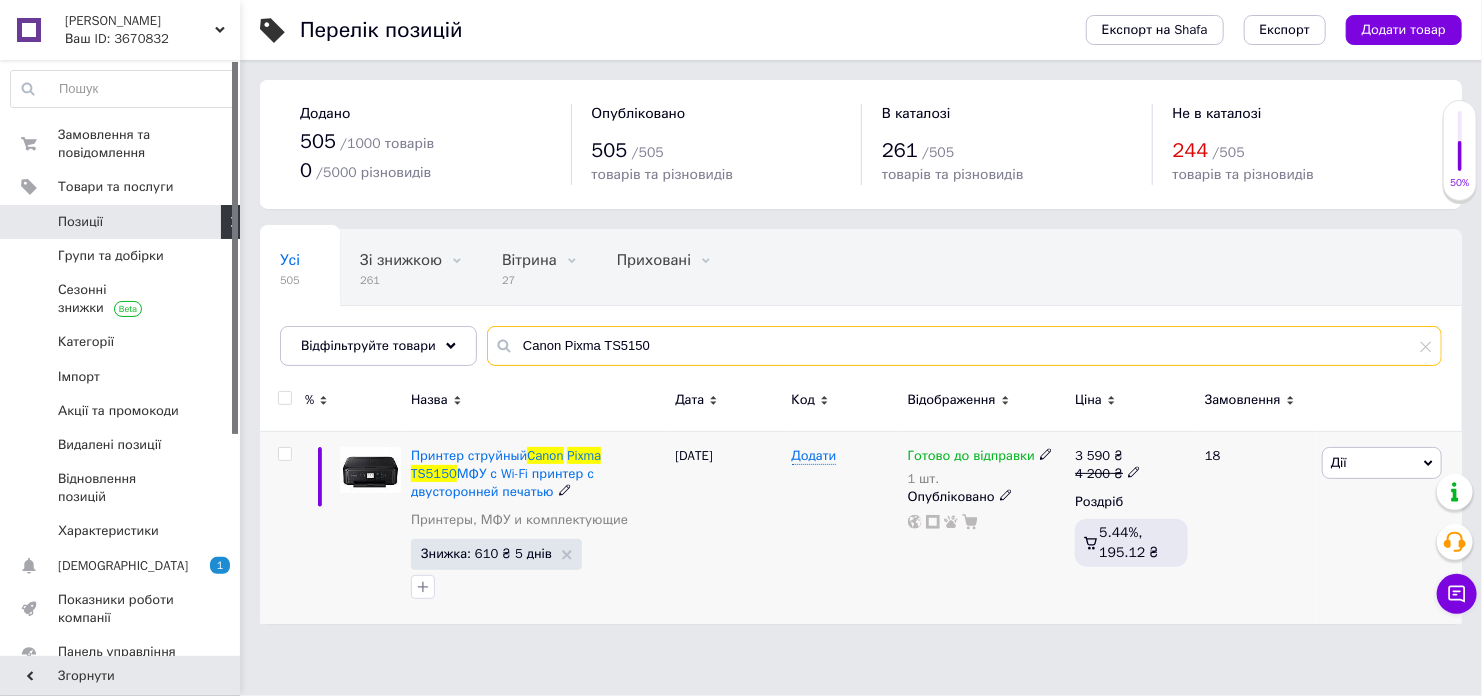 type on "Canon Pixma TS5150" 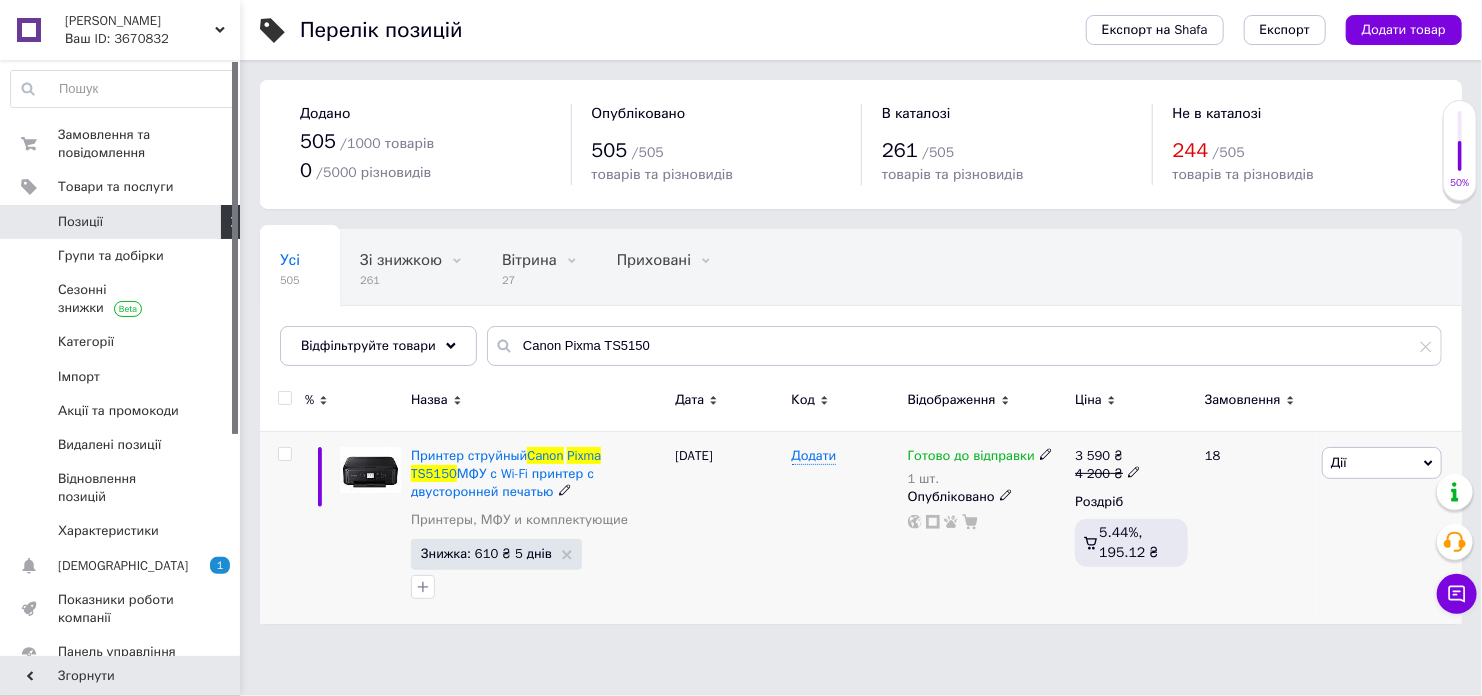 click 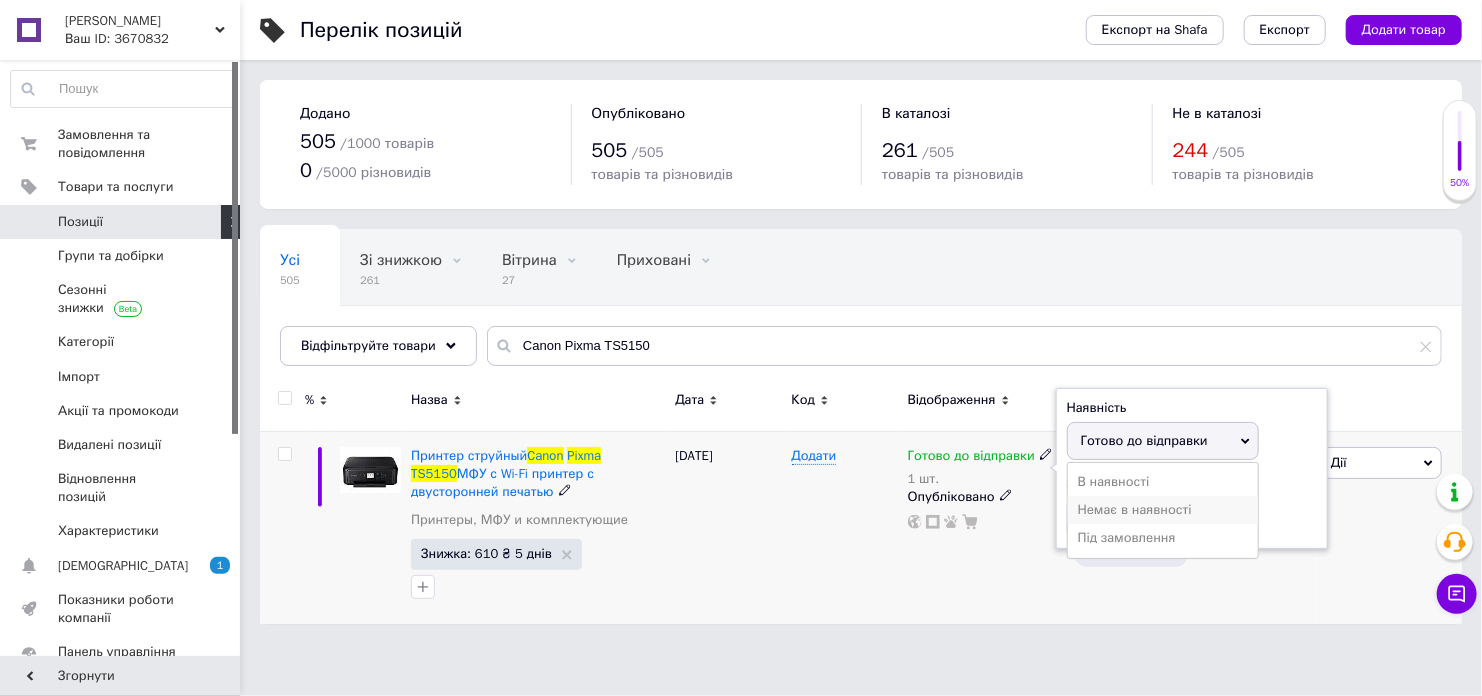 click on "Немає в наявності" at bounding box center [1163, 510] 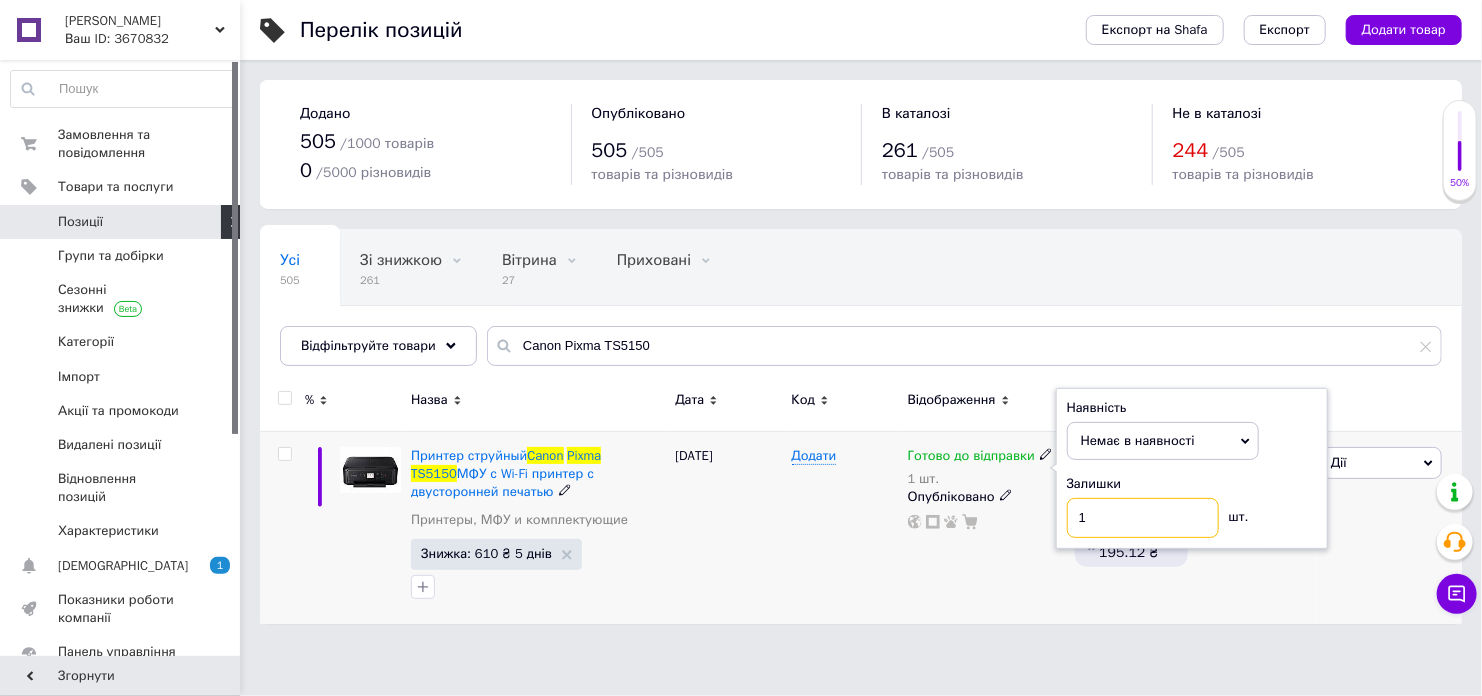 click on "1" at bounding box center [1143, 518] 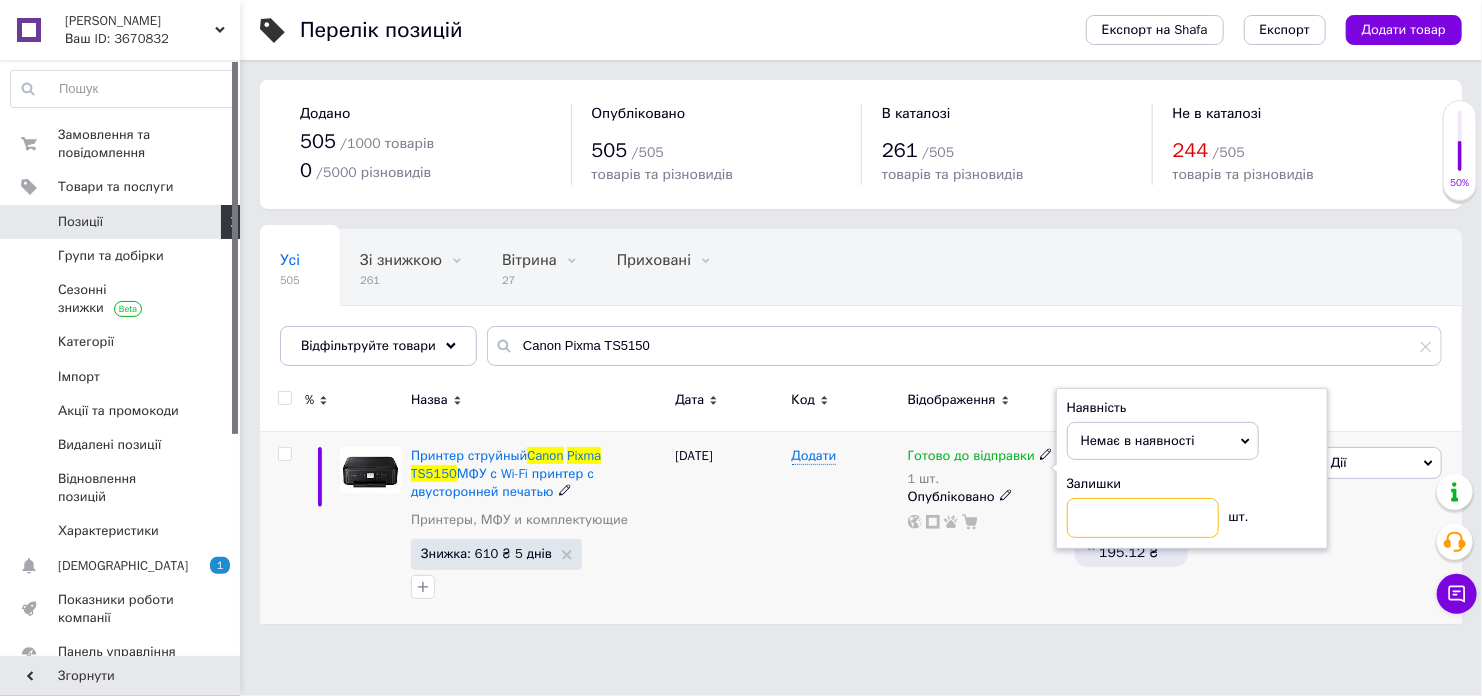 type 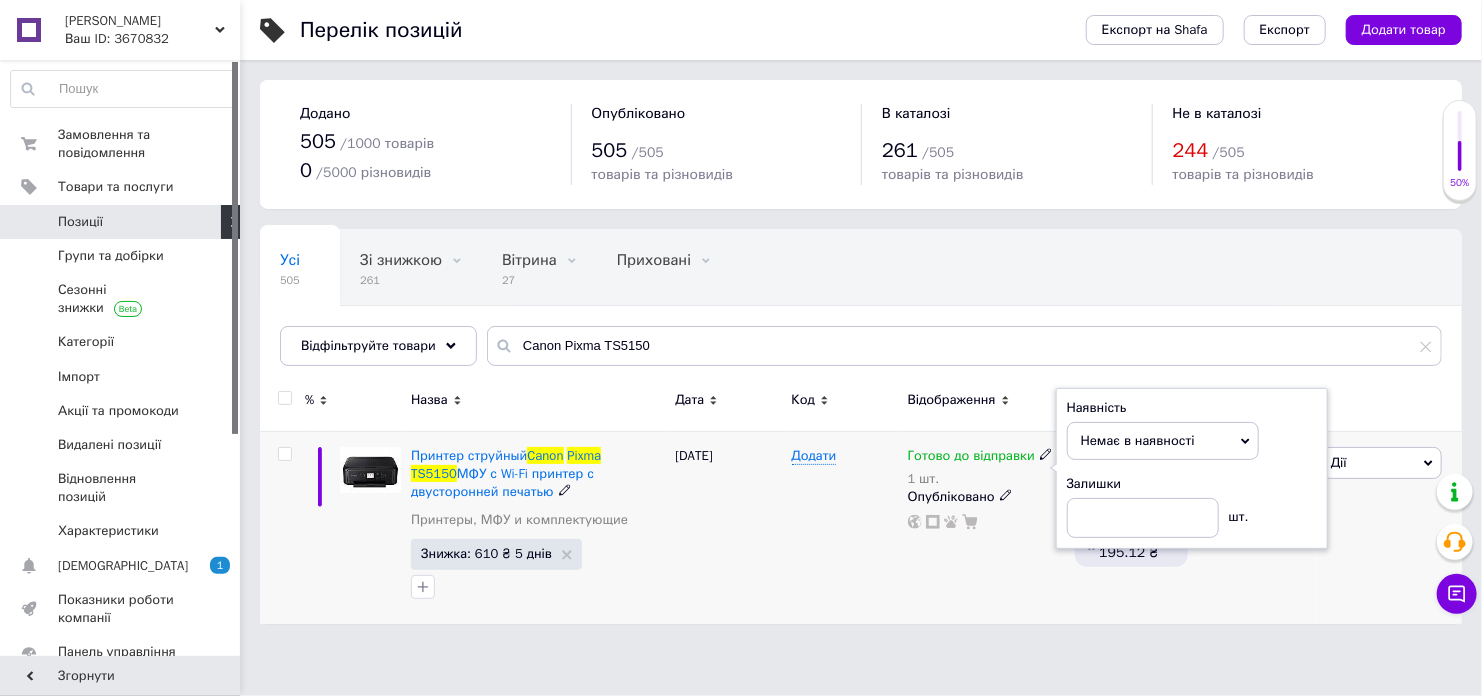 click on "Готово до відправки 1 шт. Наявність Немає в наявності В наявності Під замовлення Готово до відправки Залишки шт. Опубліковано" at bounding box center (987, 527) 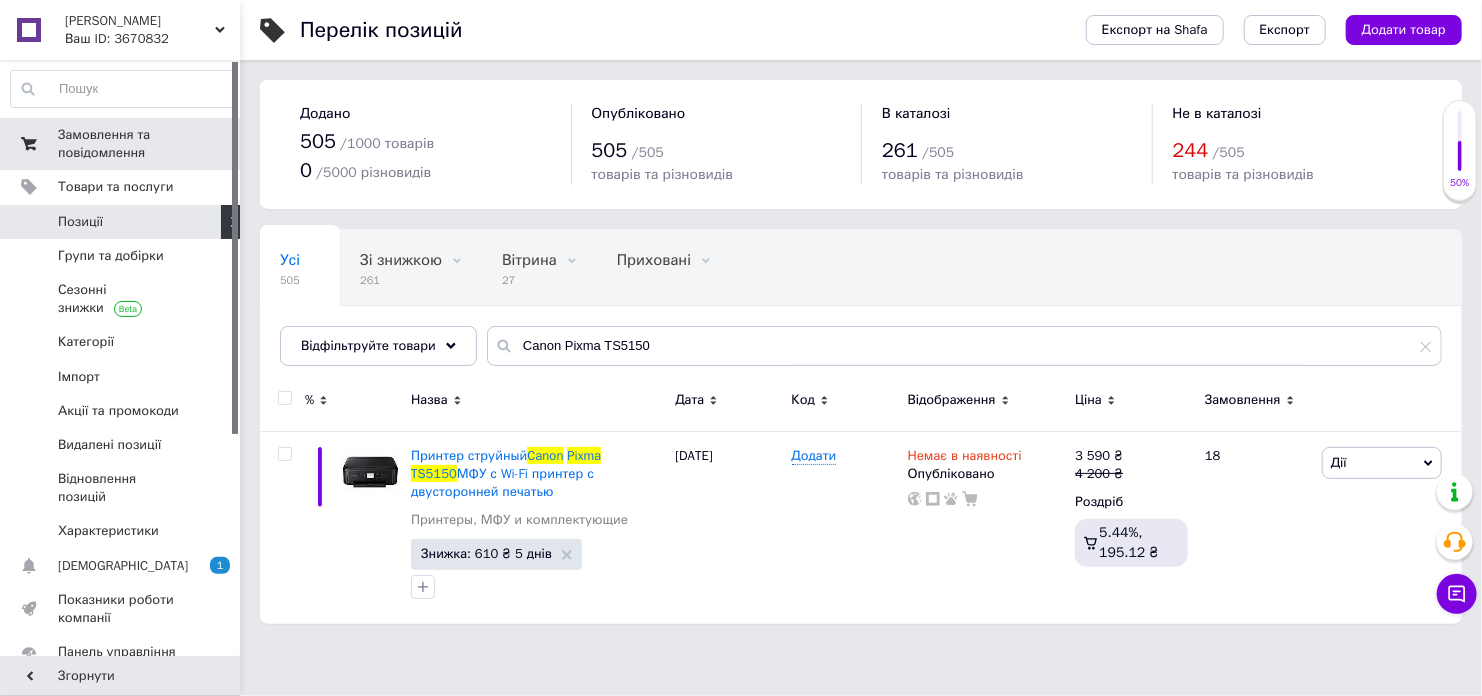 click on "Замовлення та повідомлення 0 0" at bounding box center (123, 144) 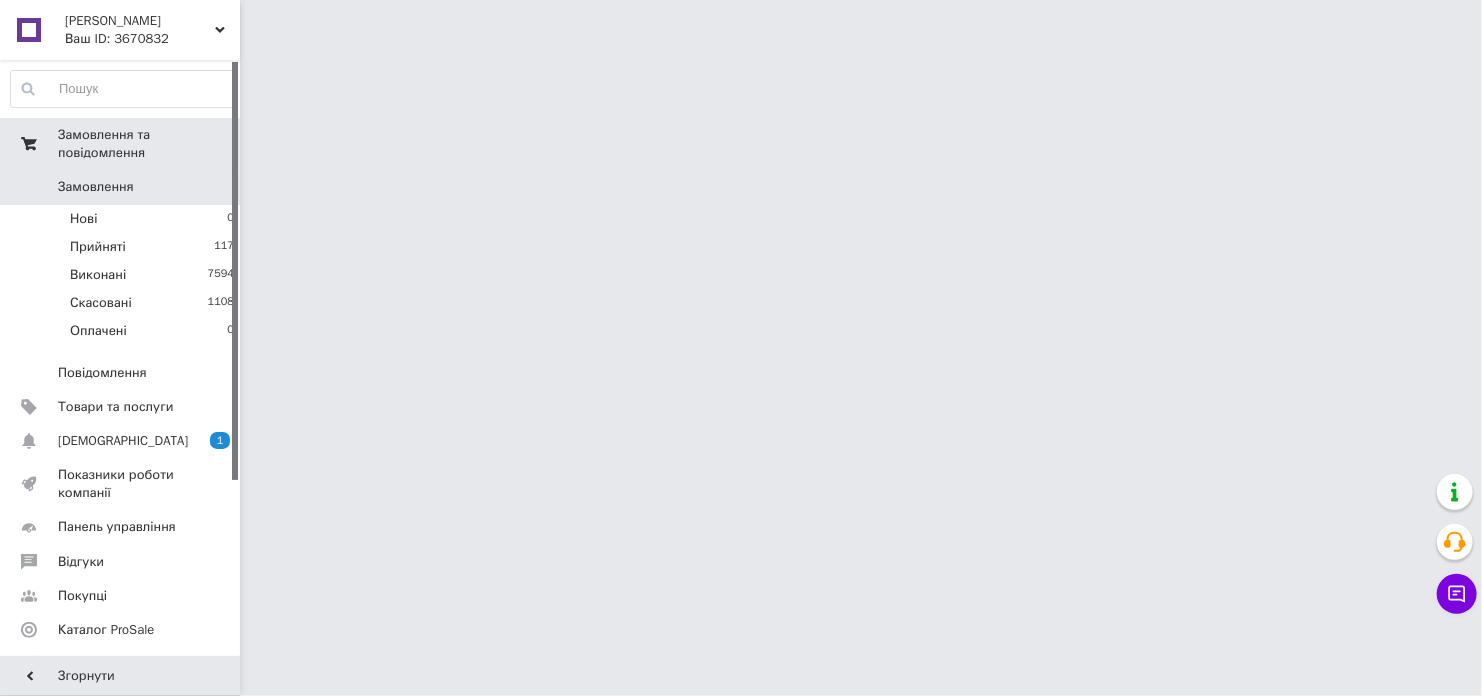 click on "Замовлення та повідомлення" at bounding box center [149, 144] 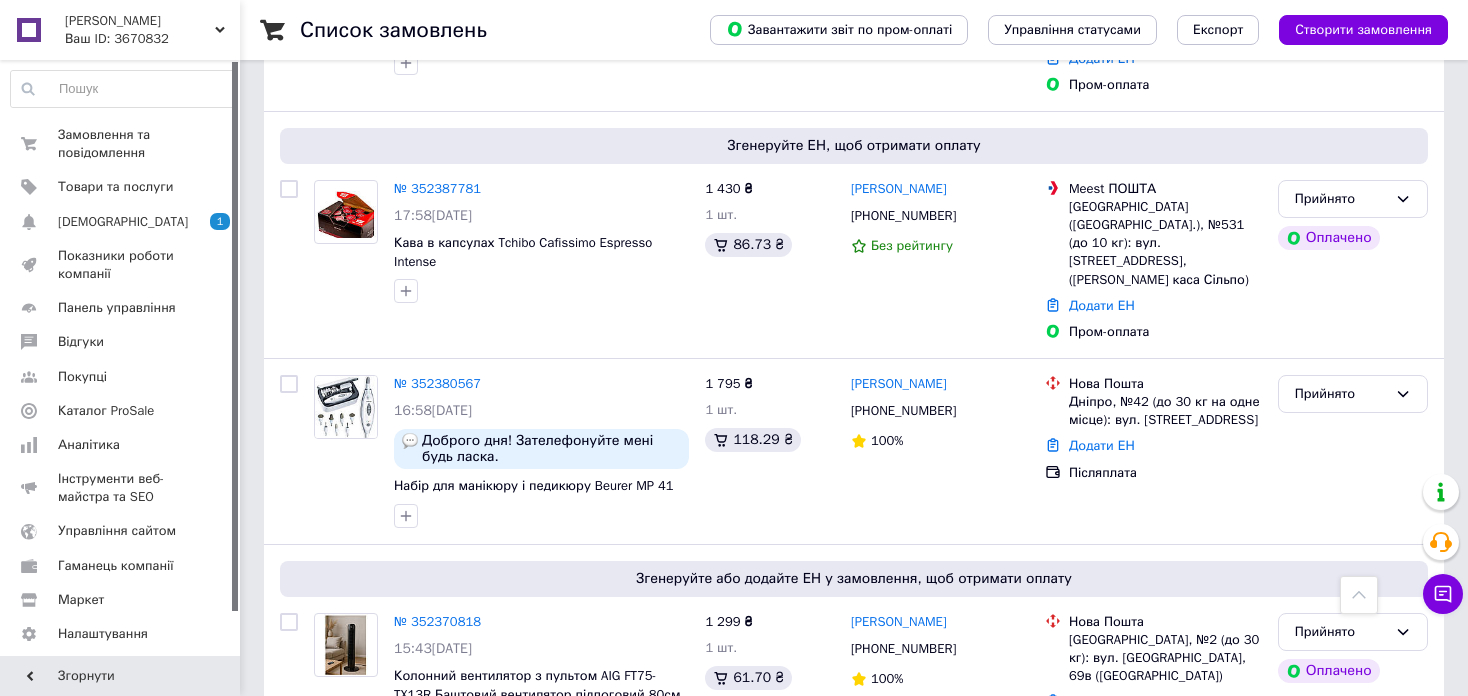 scroll, scrollTop: 3464, scrollLeft: 0, axis: vertical 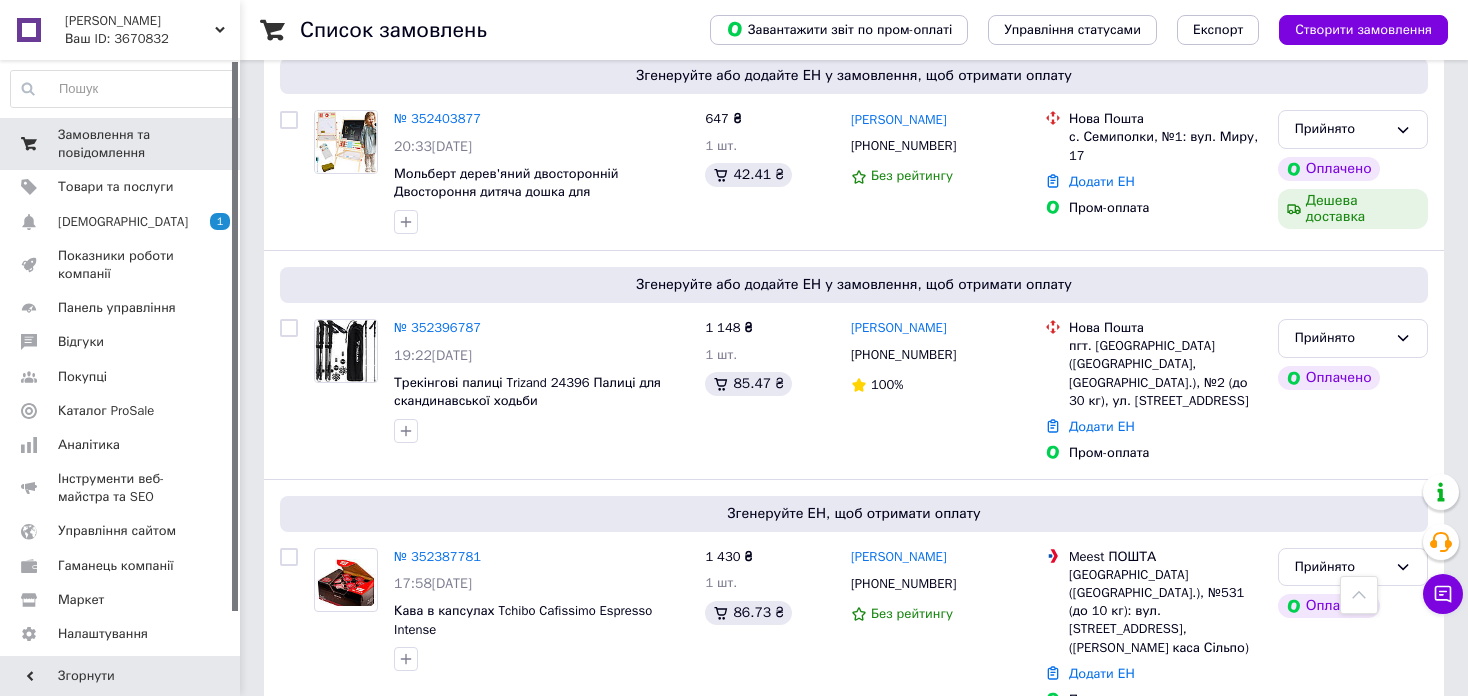 click on "Замовлення та повідомлення" at bounding box center (121, 144) 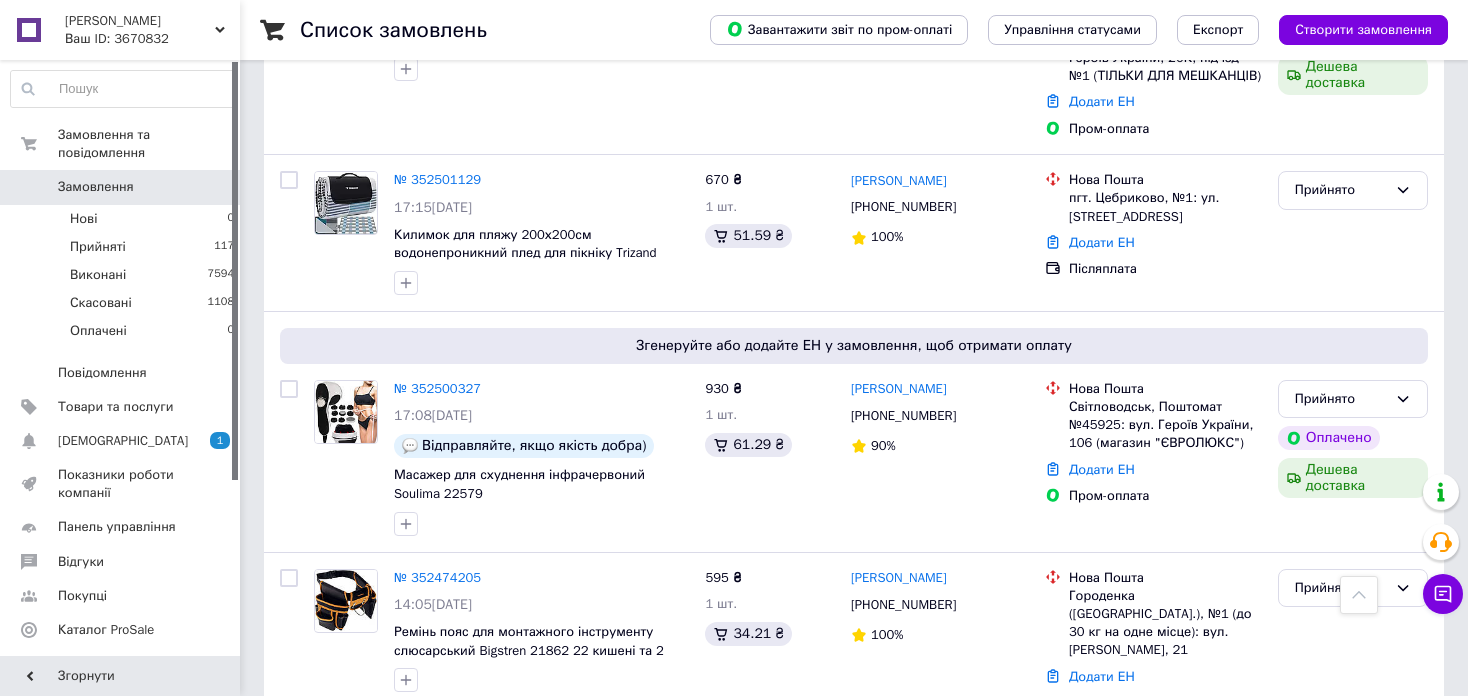 scroll, scrollTop: 0, scrollLeft: 0, axis: both 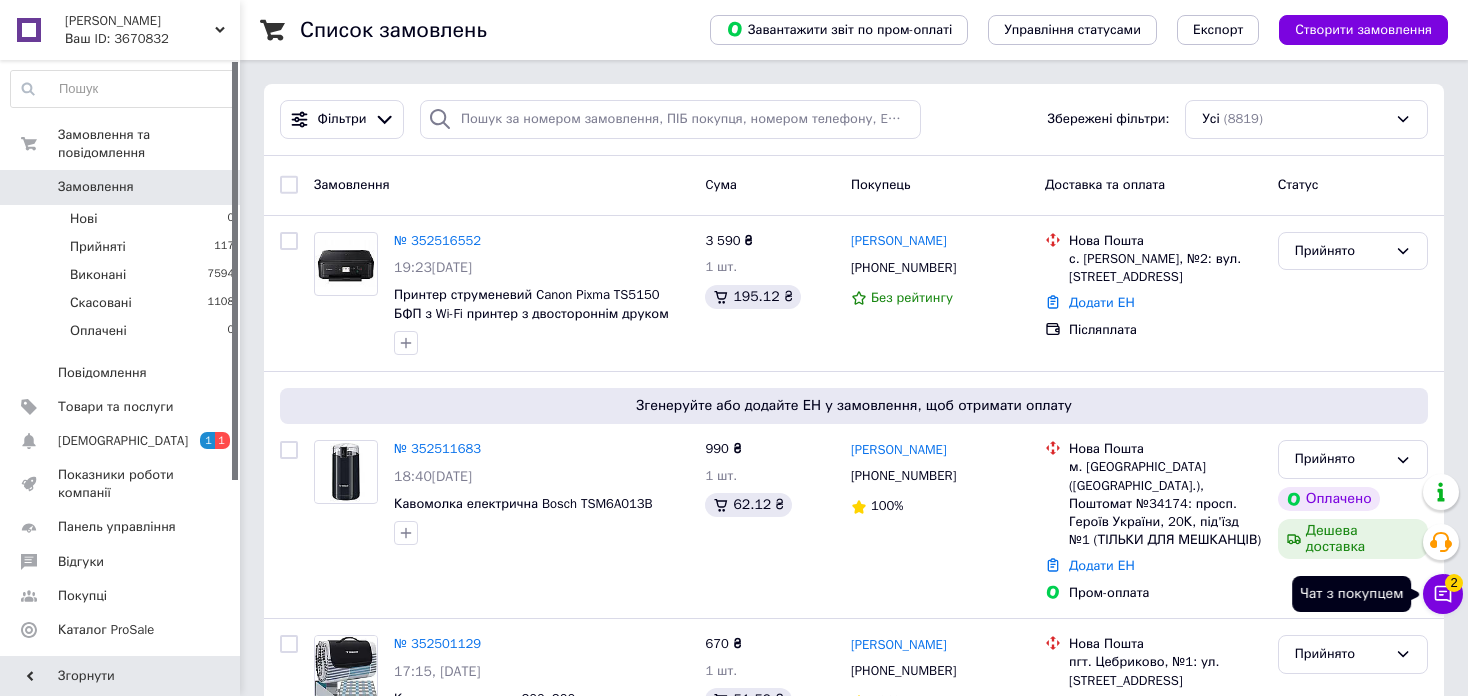 click on "Чат з покупцем 2" at bounding box center (1443, 594) 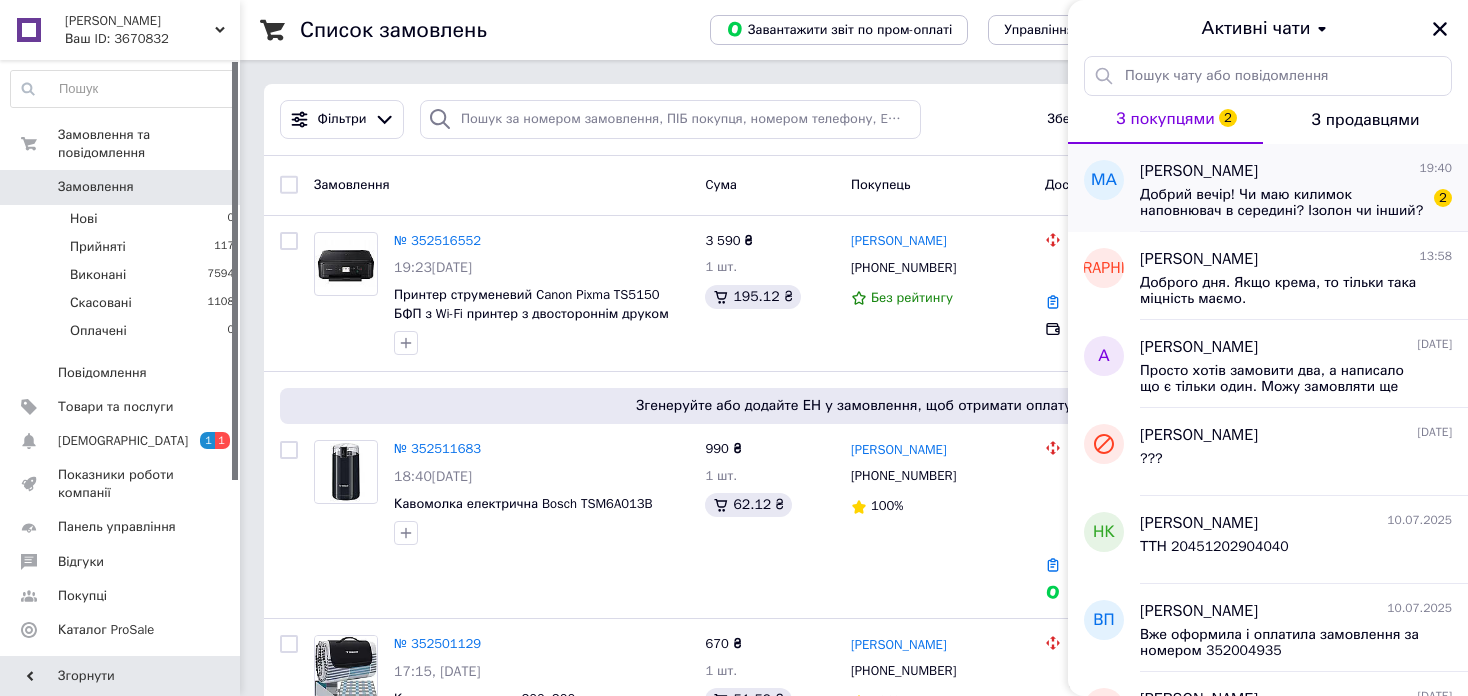 click on "Добрий вечір!
Чи маю килимок наповнювач в середині? Ізолон чи інший? Якщо так, яка товщина килима і чи підійде він для використання на пляжі з каміння? Дякую!" at bounding box center [1282, 203] 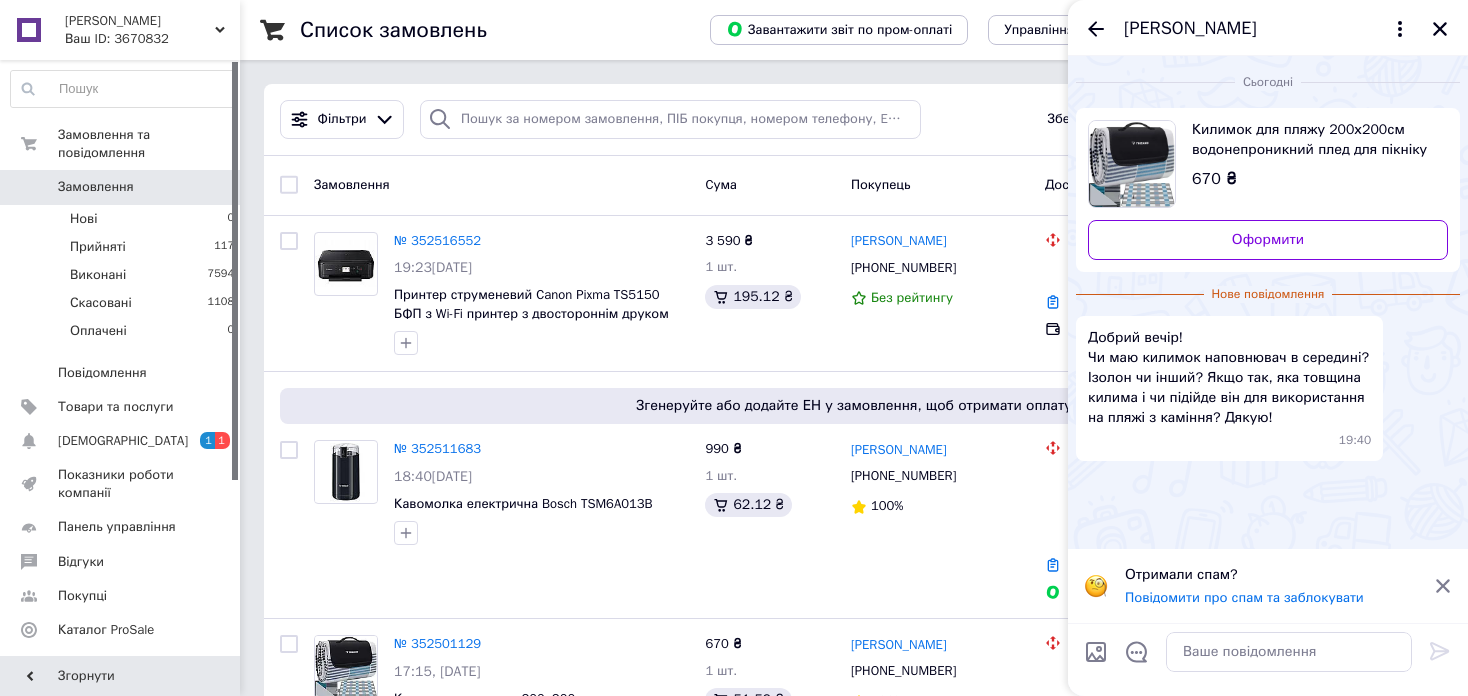click at bounding box center (1132, 164) 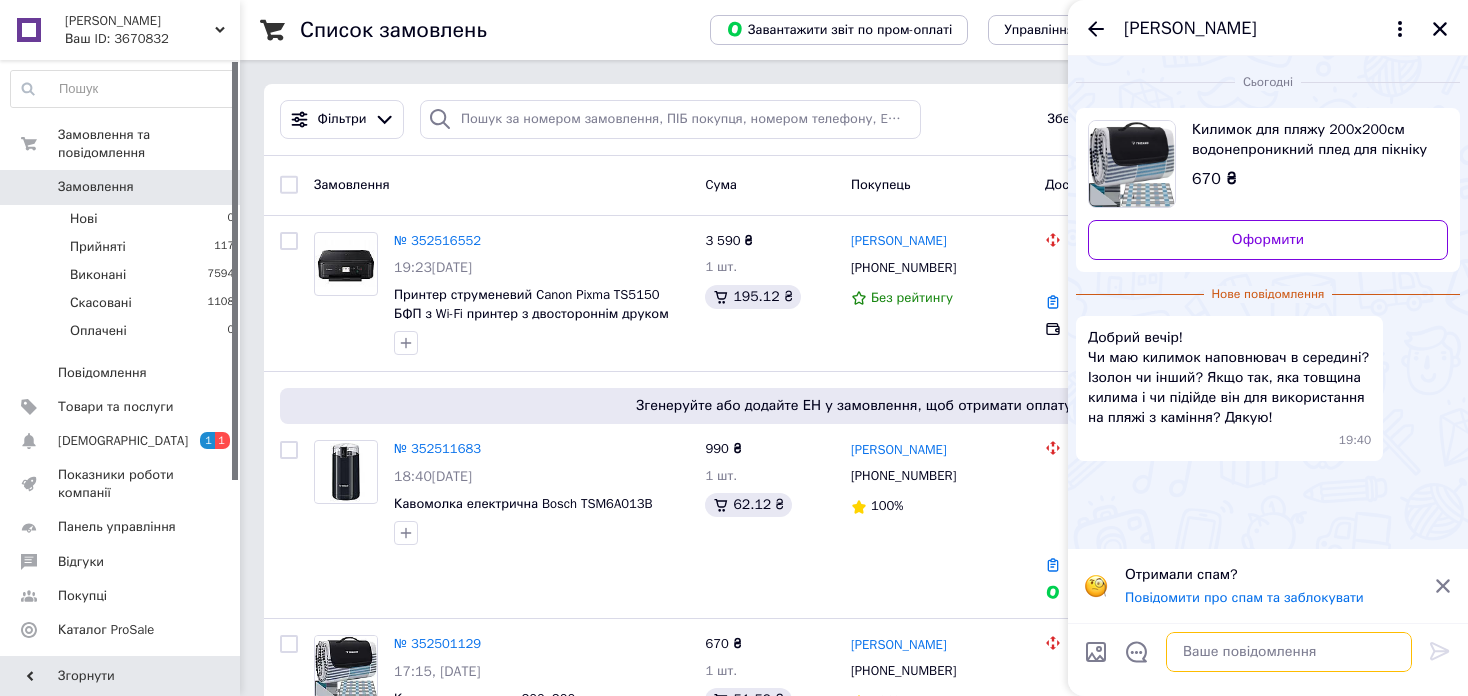 click at bounding box center (1289, 652) 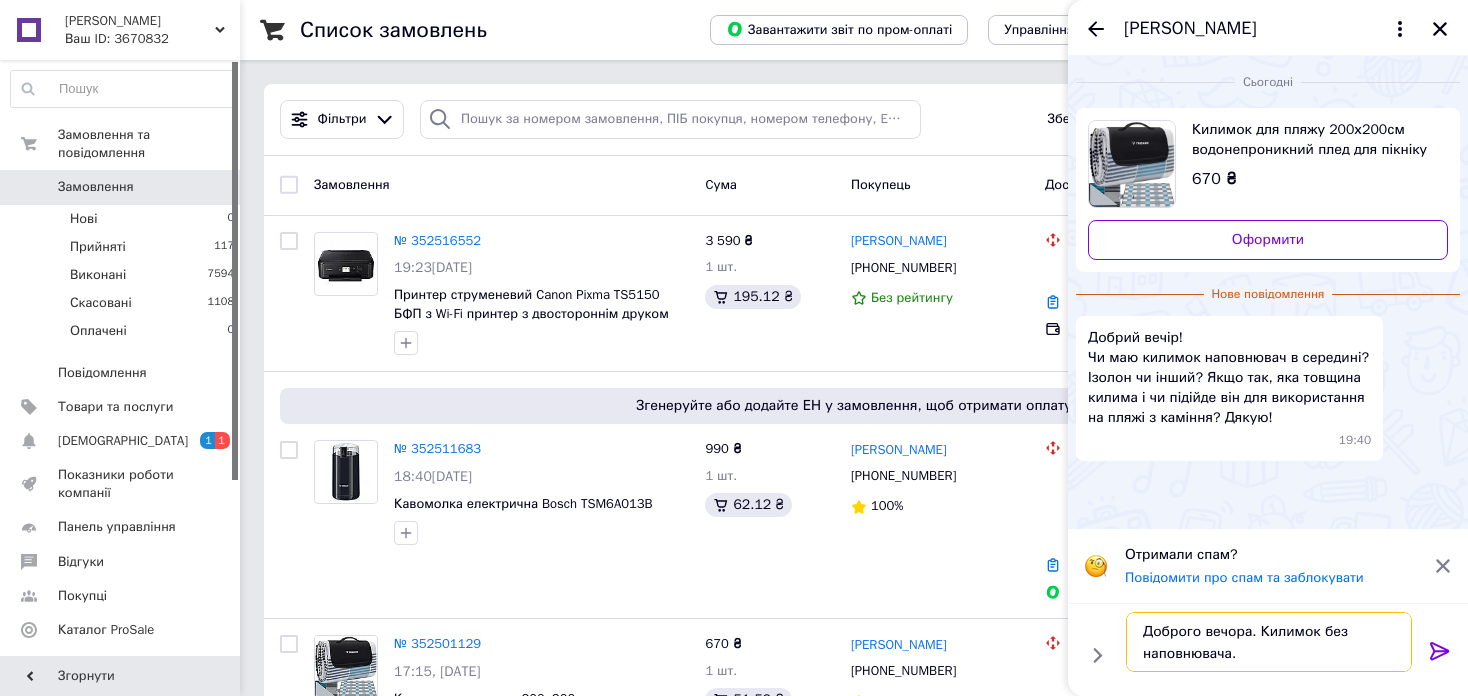 drag, startPoint x: 1259, startPoint y: 633, endPoint x: 1264, endPoint y: 645, distance: 13 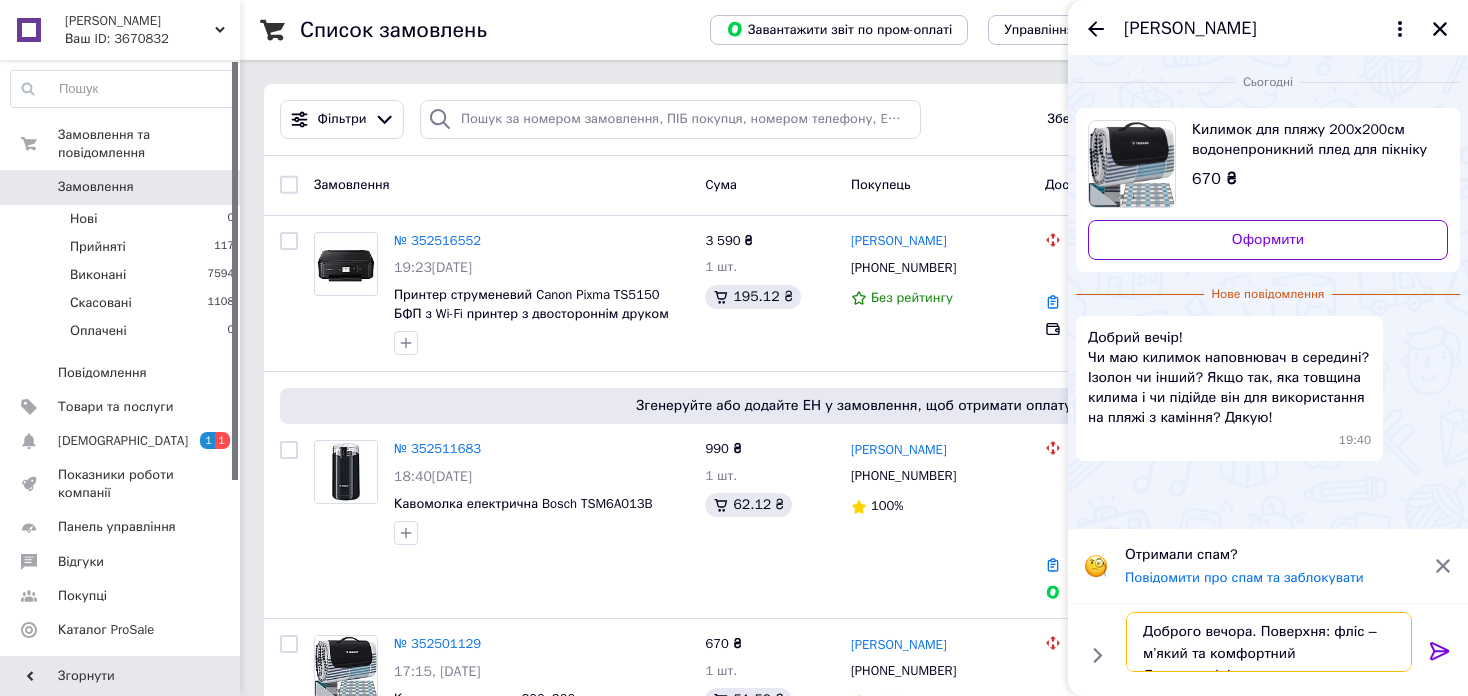 scroll, scrollTop: 13, scrollLeft: 0, axis: vertical 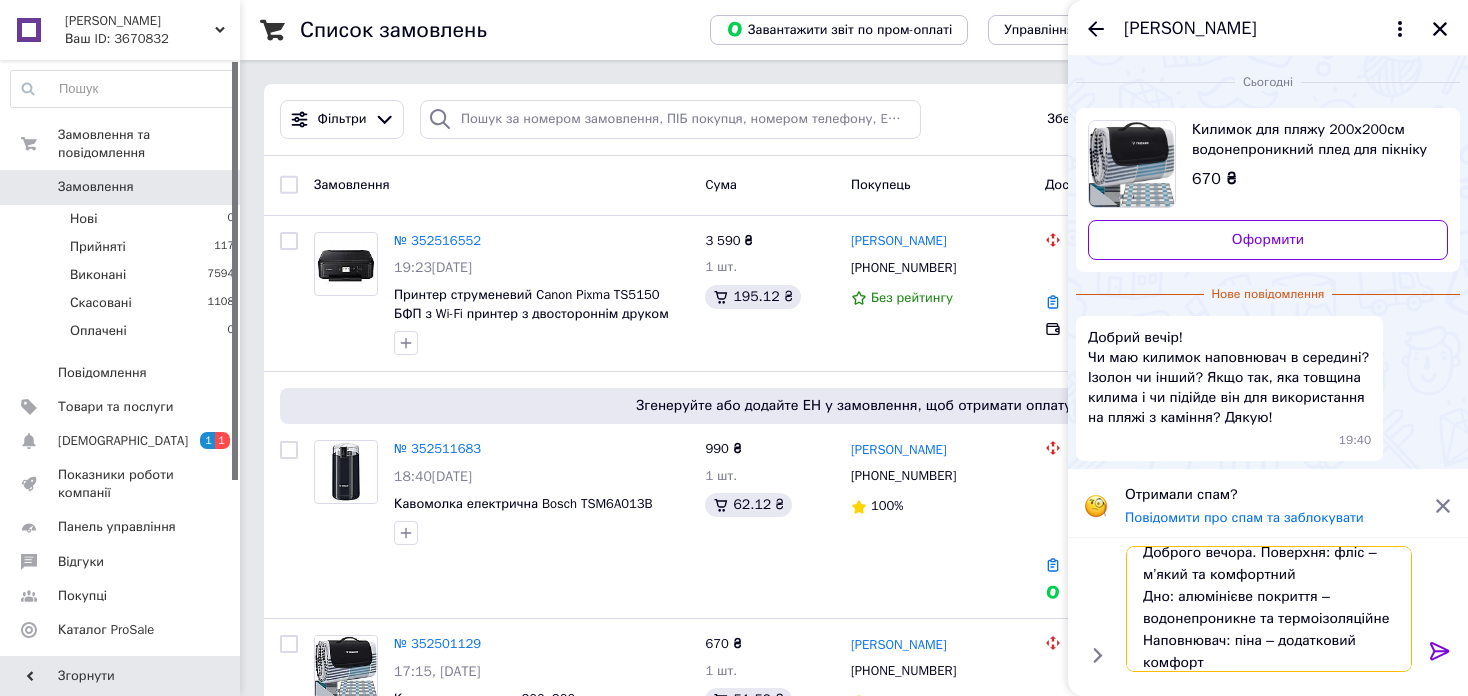 click on "Доброго вечора. Поверхня: фліс – м’який та комфортний
Дно: алюмінієве покриття – водонепроникне та термоізоляційне
Наповнювач: піна – додатковий комфорт" at bounding box center [1269, 609] 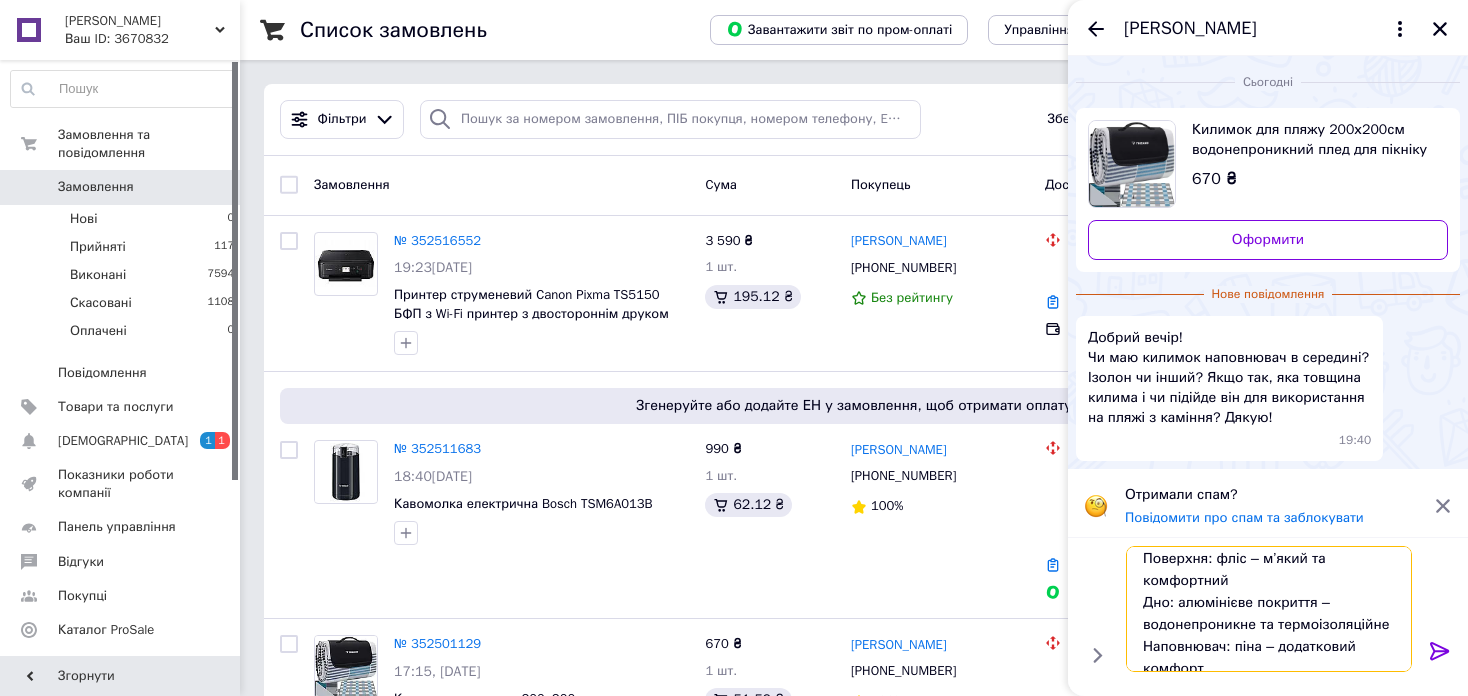 scroll, scrollTop: 45, scrollLeft: 0, axis: vertical 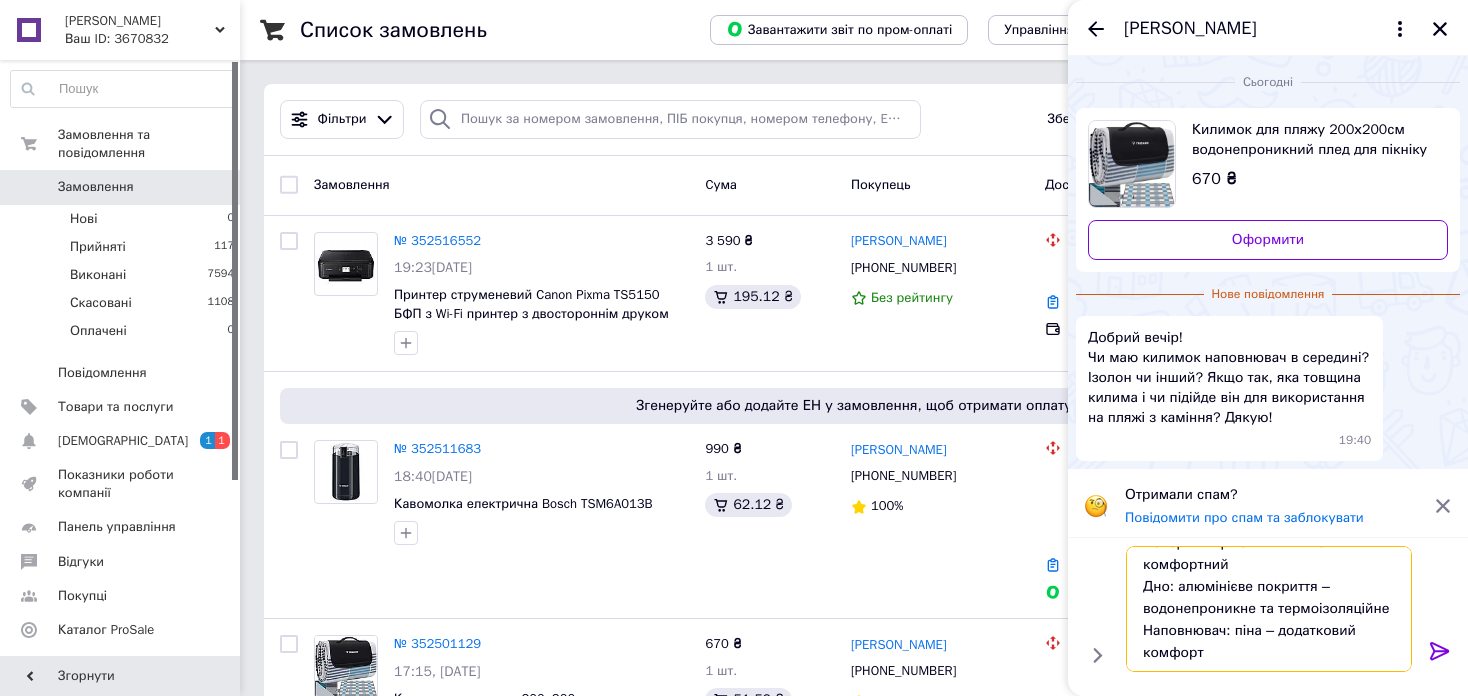 click on "Доброго вечора.
Поверхня: фліс – м’який та комфортний
Дно: алюмінієве покриття – водонепроникне та термоізоляційне
Наповнювач: піна – додатковий комфорт" at bounding box center [1269, 609] 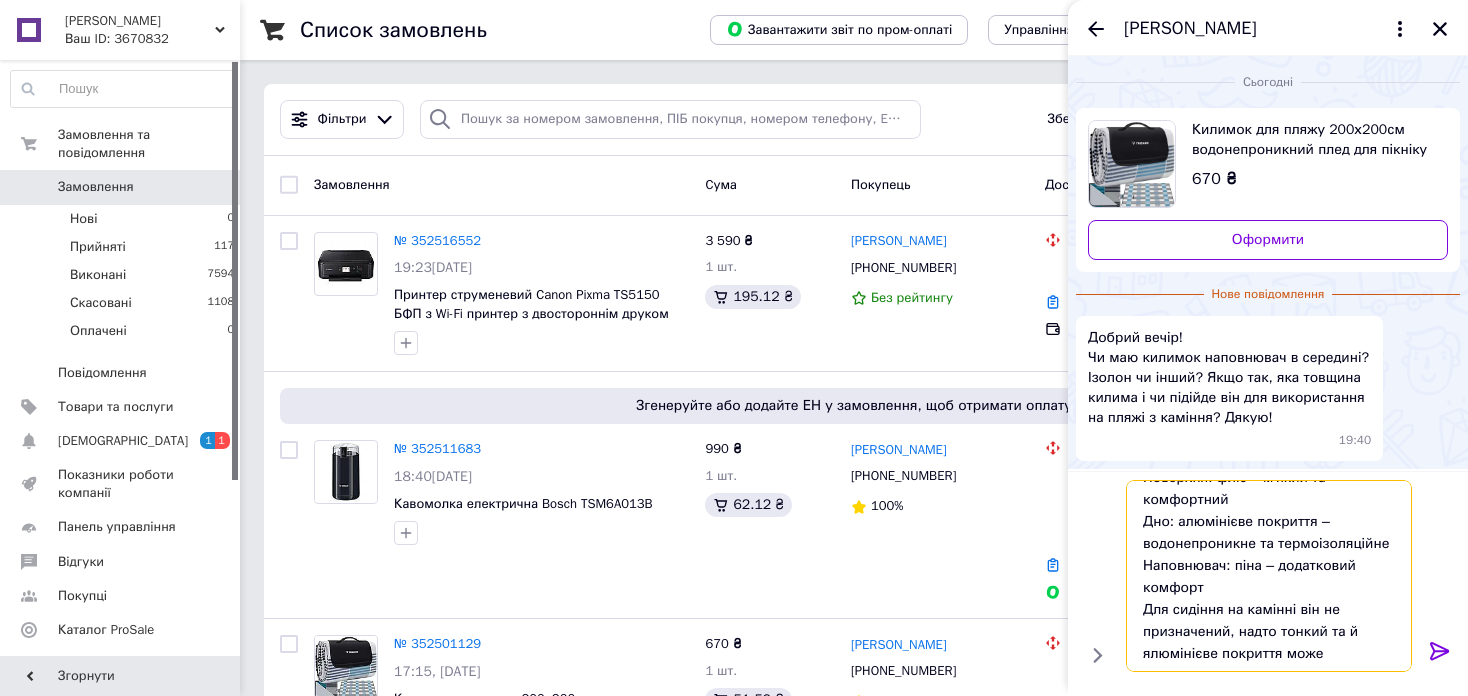 scroll, scrollTop: 68, scrollLeft: 0, axis: vertical 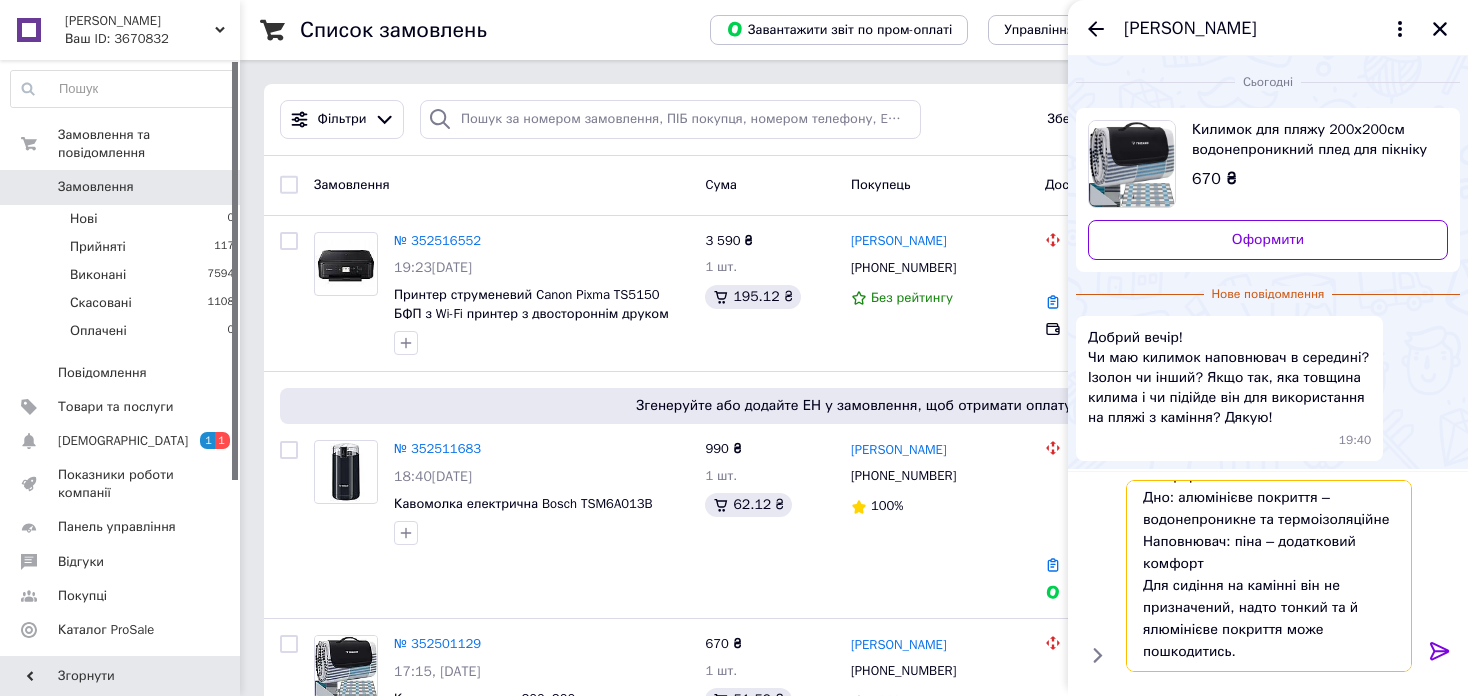type on "Доброго вечора.
Поверхня: фліс – м’який та комфортний
Дно: алюмінієве покриття – водонепроникне та термоізоляційне
Наповнювач: піна – додатковий комфорт
Для сидіння на камінні він не призначений, надто тонкий та й ялюмінієве покриття може пошкодитись." 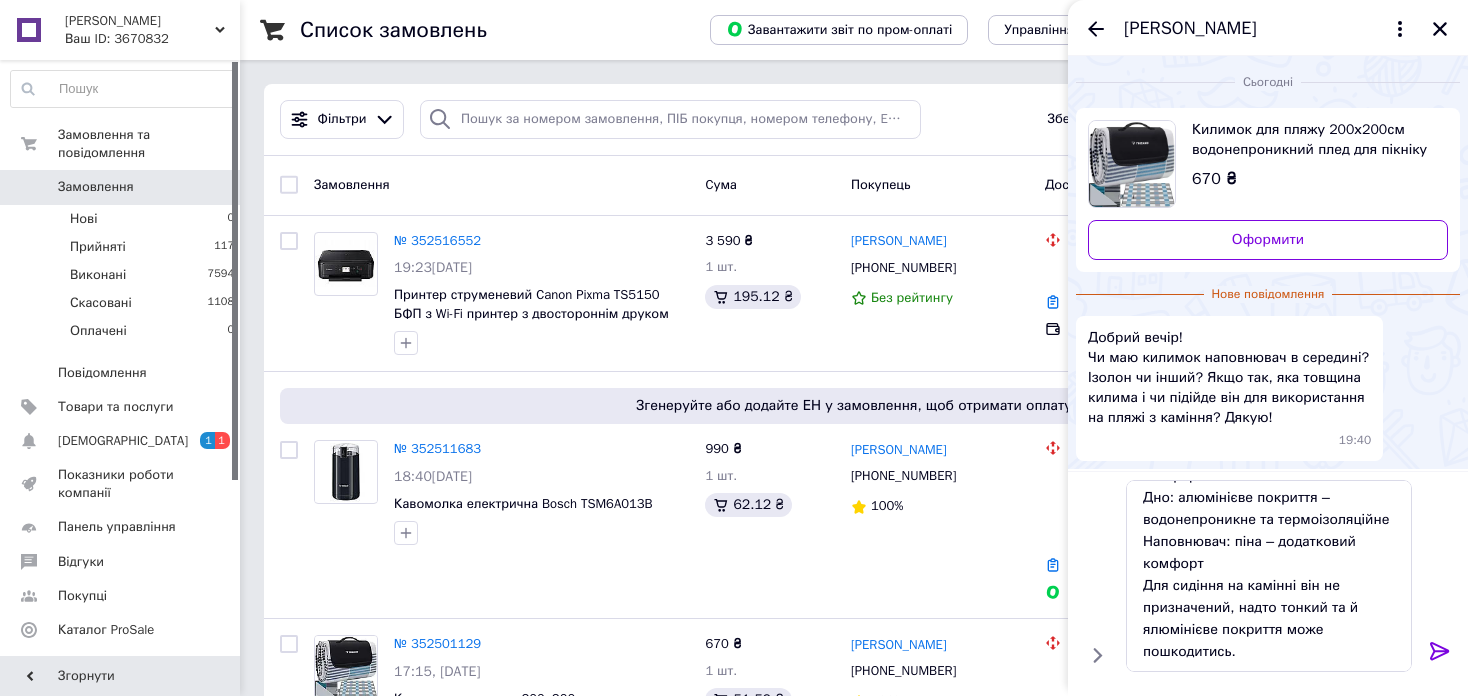 click 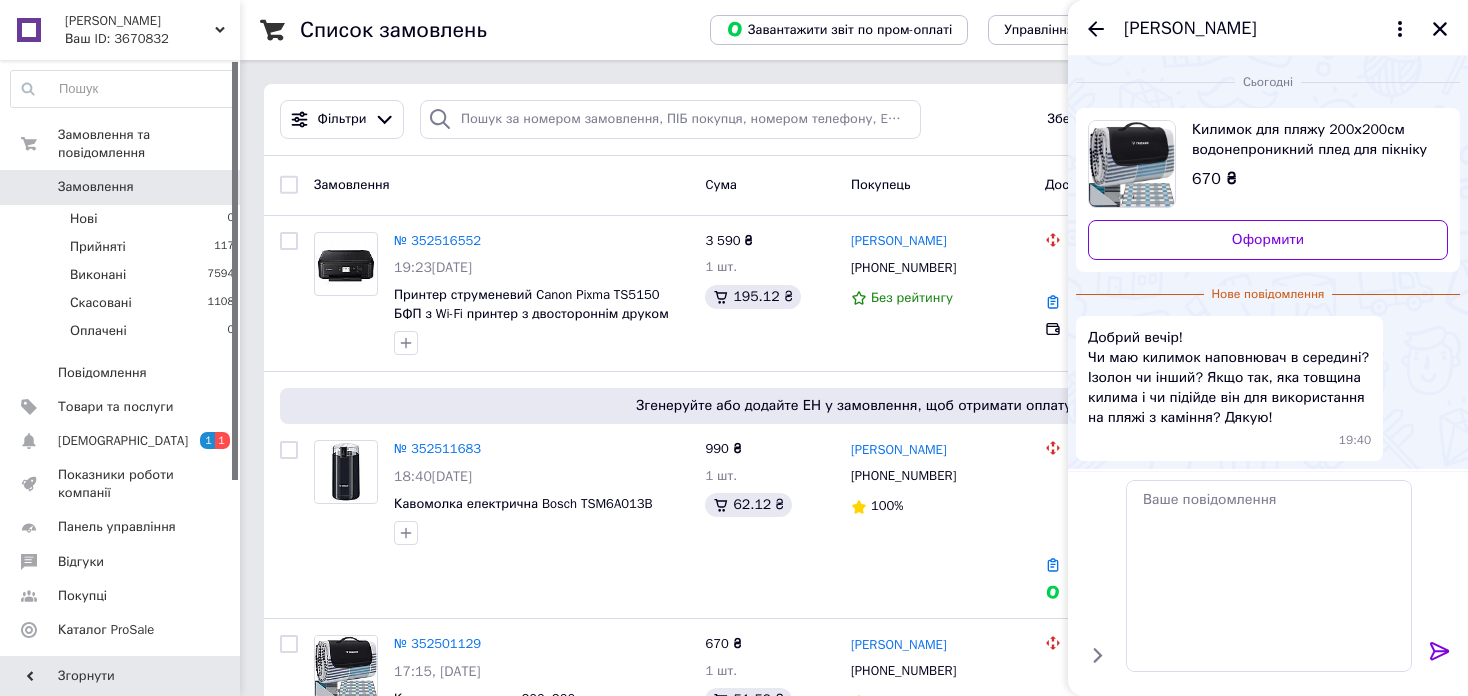 scroll, scrollTop: 0, scrollLeft: 0, axis: both 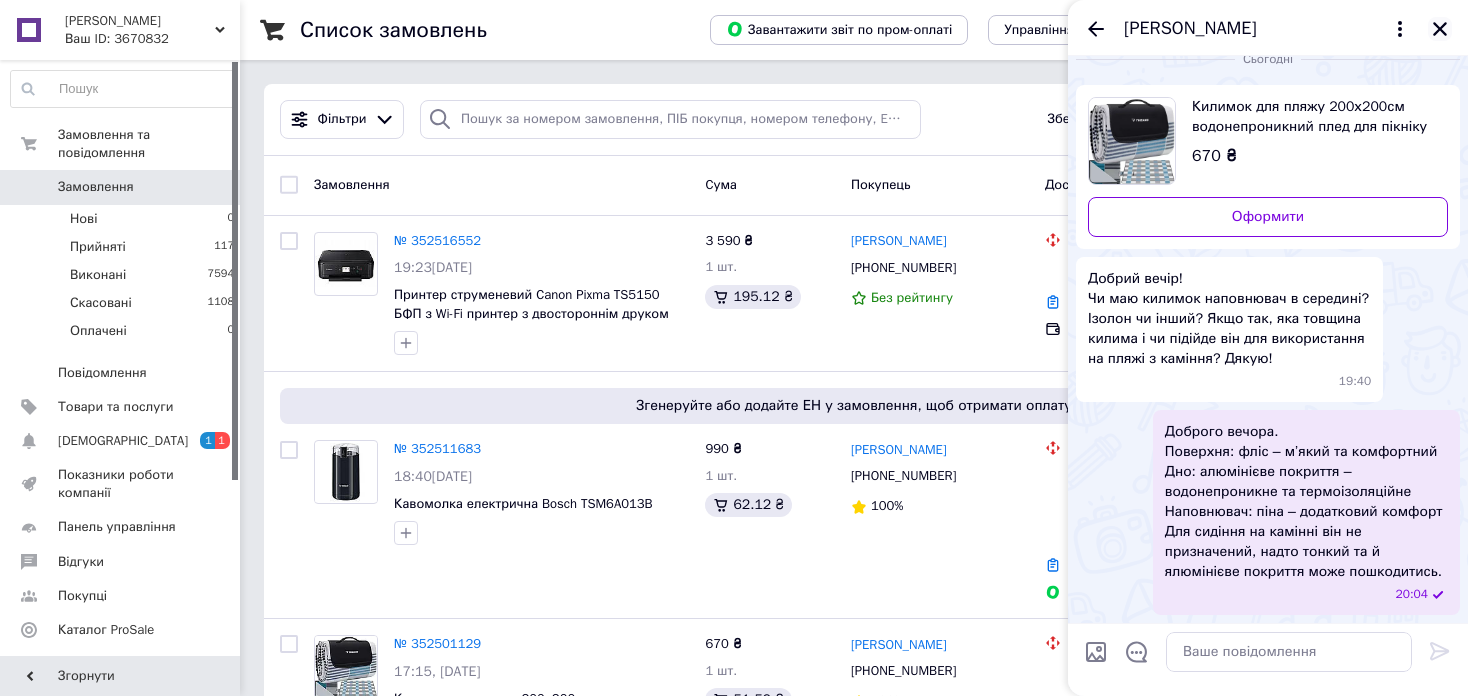 click 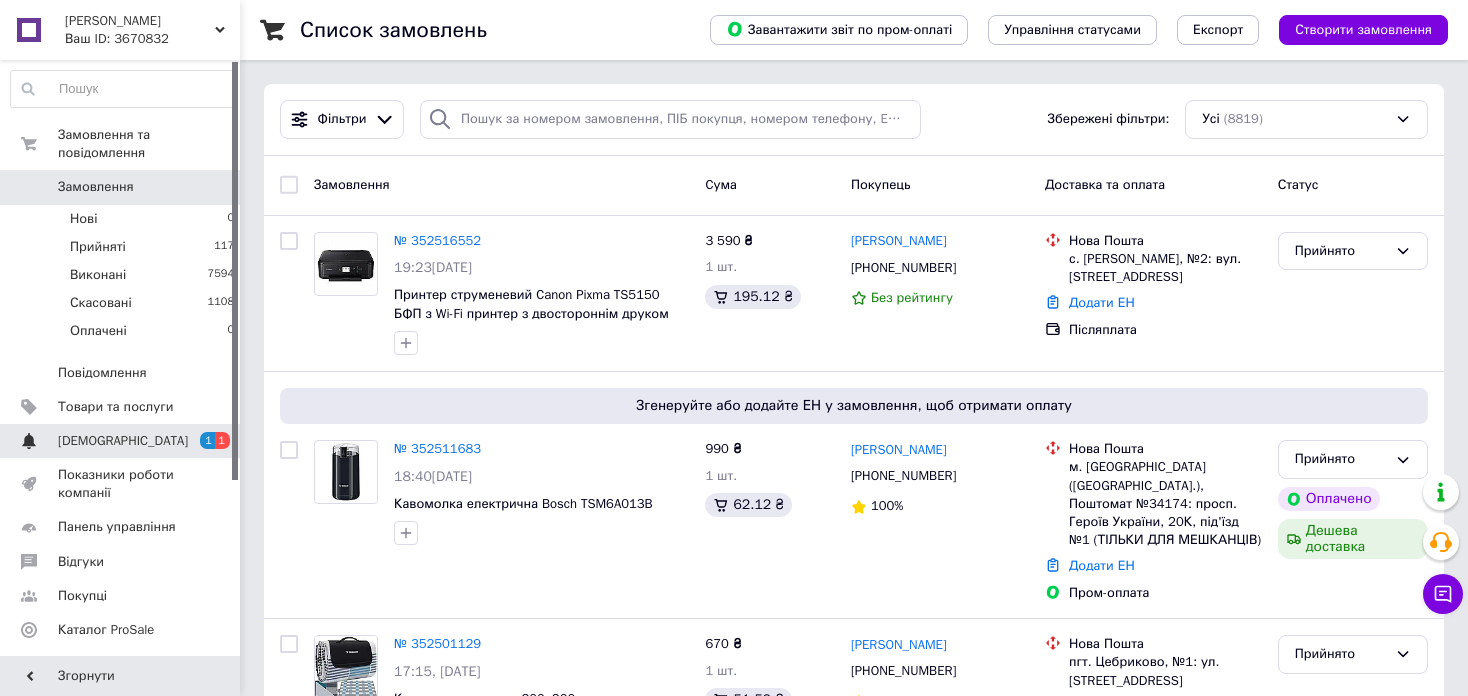 click on "[DEMOGRAPHIC_DATA]" at bounding box center (121, 441) 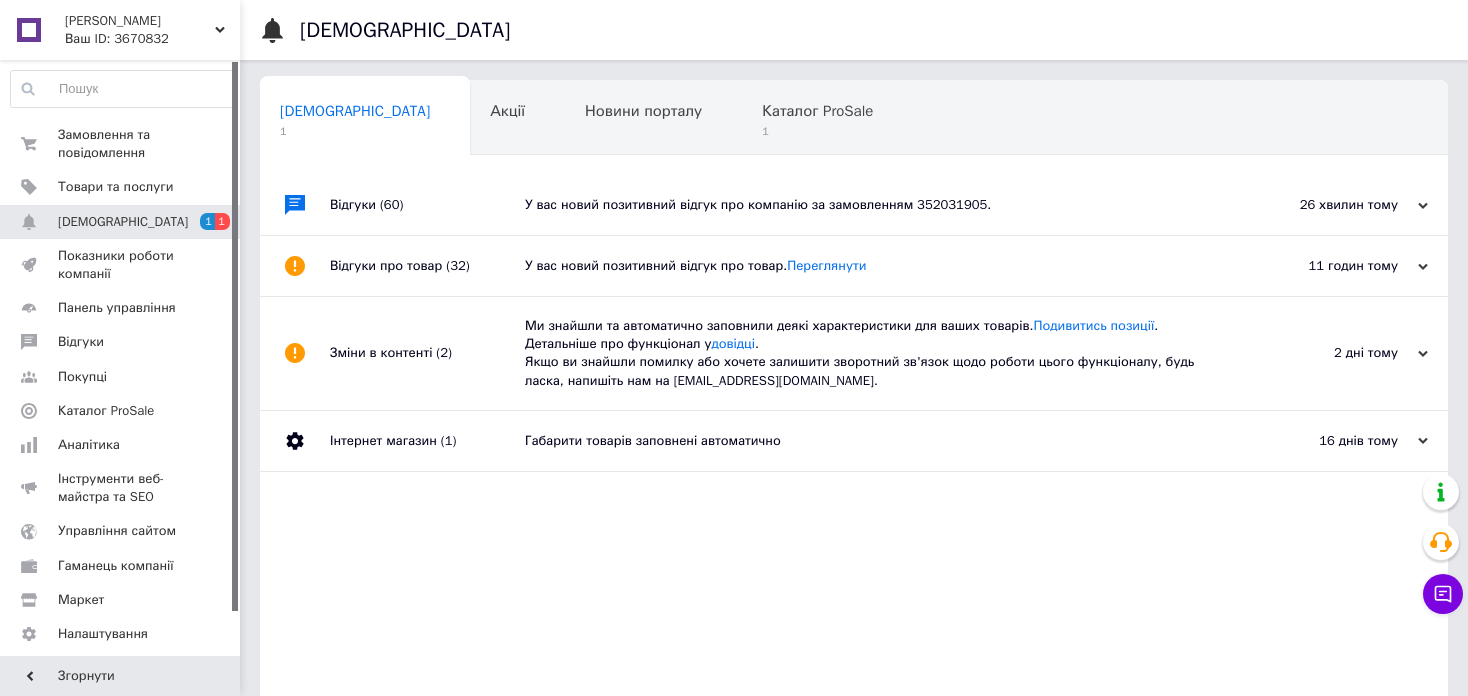 click on "У вас новий позитивний відгук про компанію за замовленням 352031905." at bounding box center (876, 205) 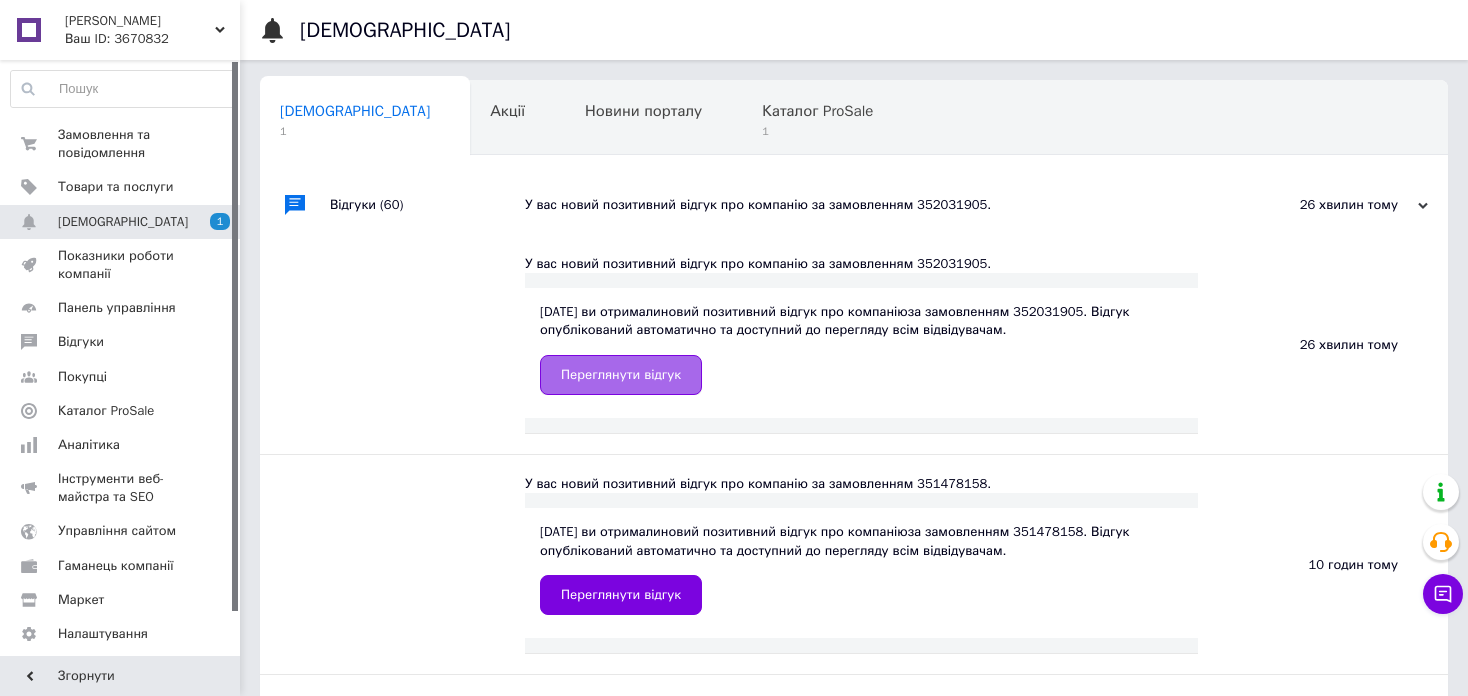 click on "Переглянути відгук" at bounding box center [621, 375] 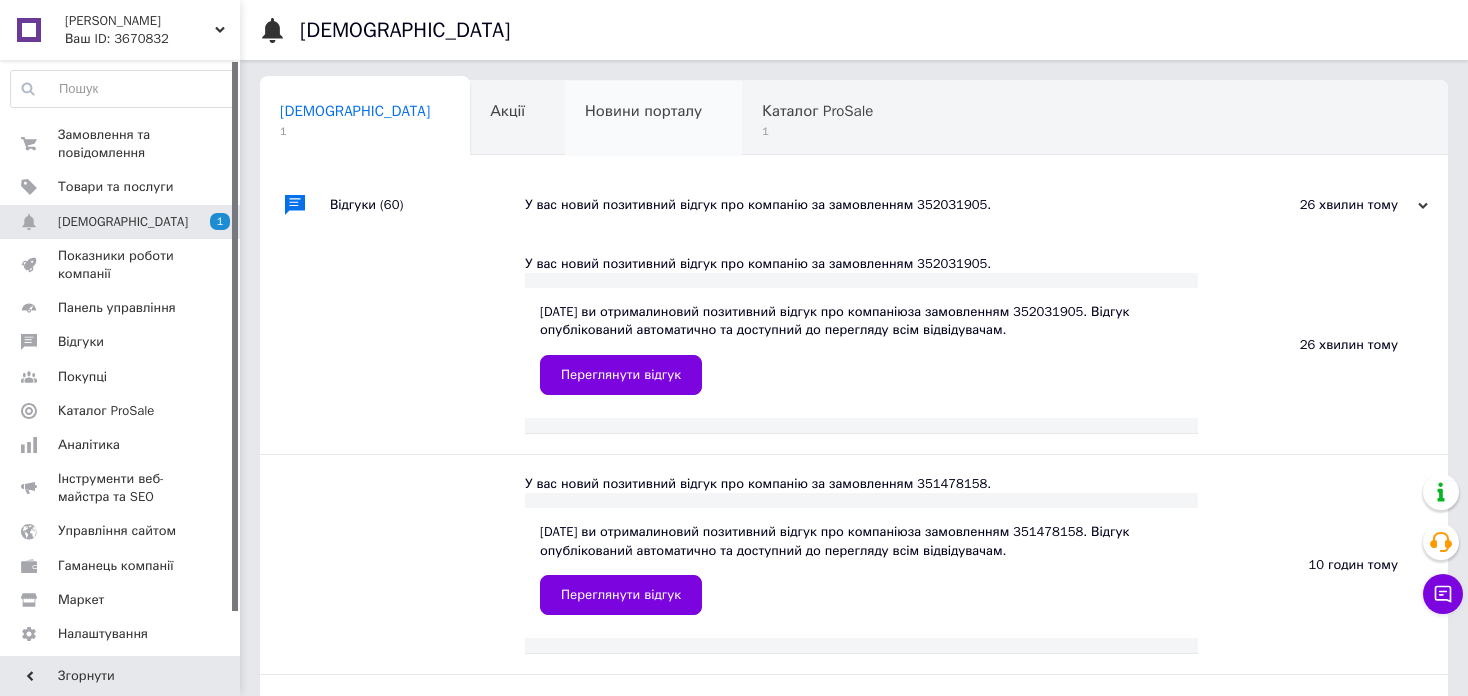 click on "Новини порталу" at bounding box center [643, 111] 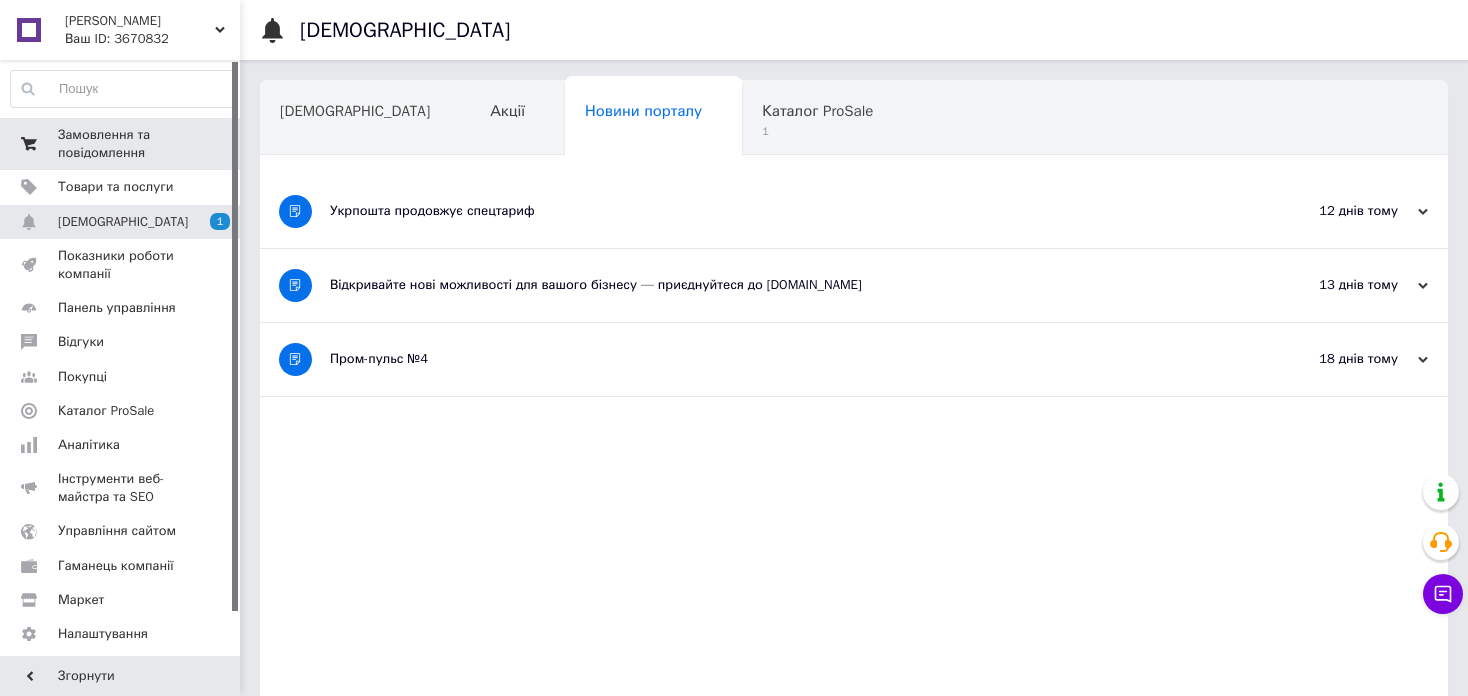 click on "Замовлення та повідомлення" at bounding box center [121, 144] 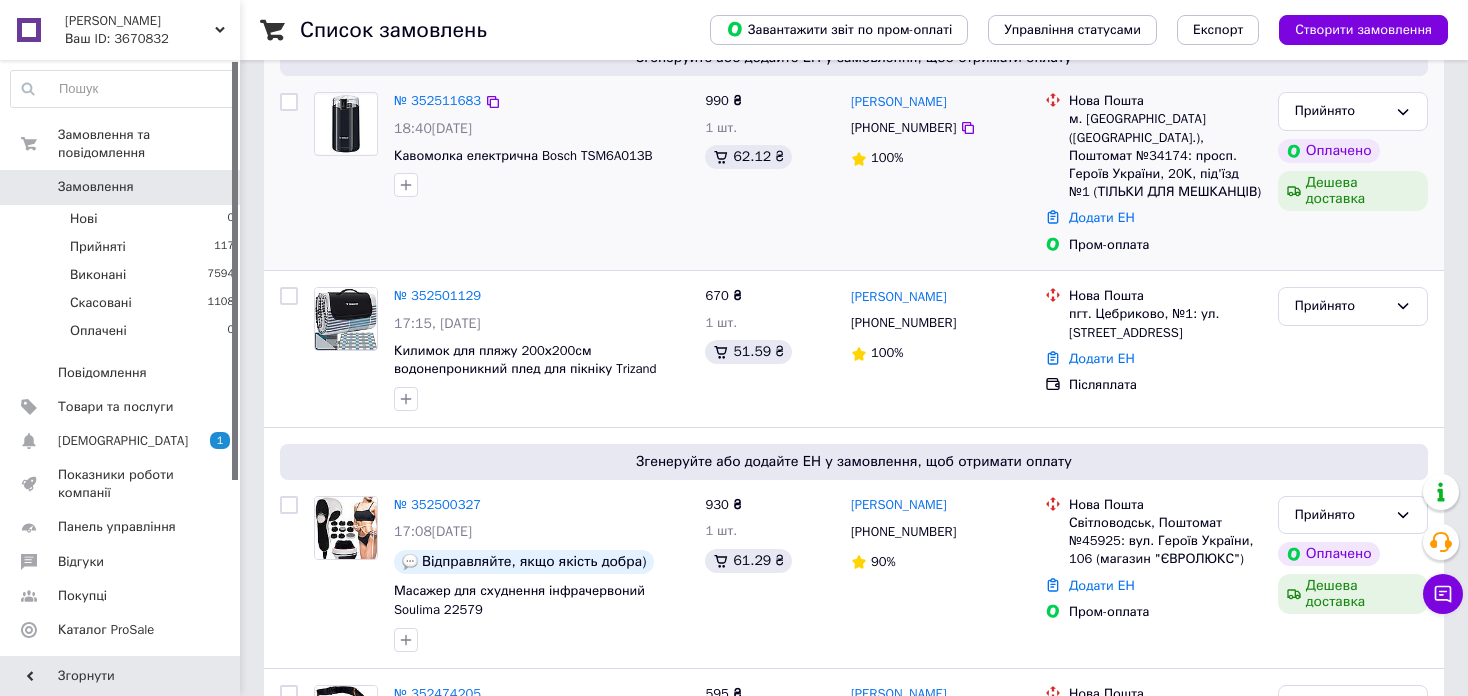 scroll, scrollTop: 400, scrollLeft: 0, axis: vertical 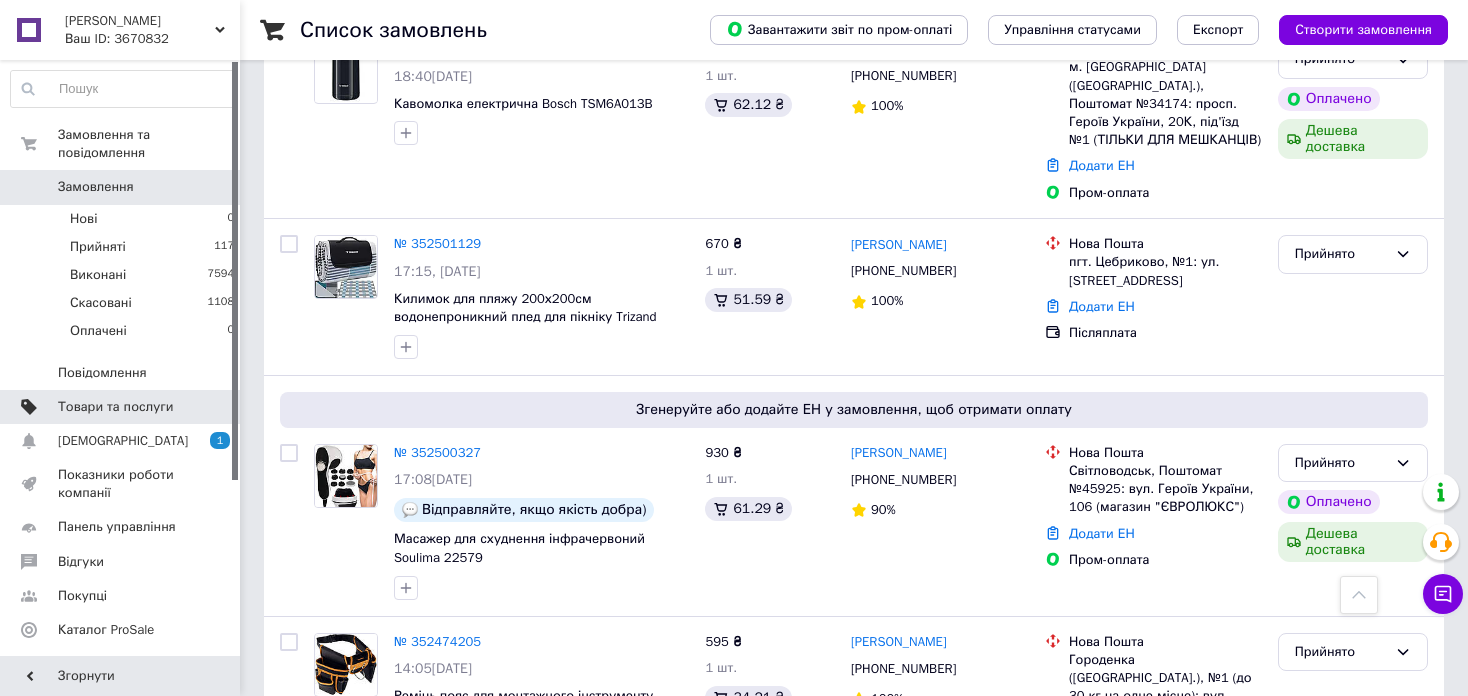 click on "Товари та послуги" at bounding box center [115, 407] 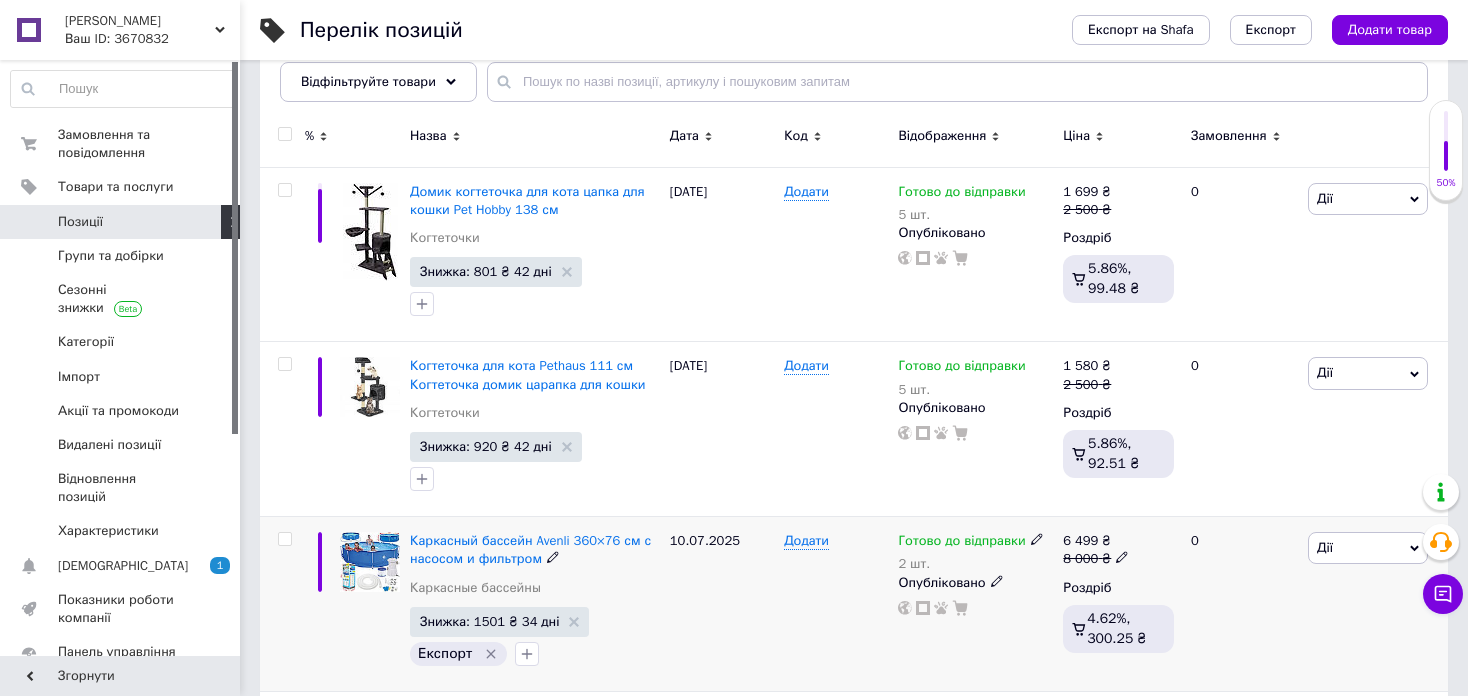 scroll, scrollTop: 300, scrollLeft: 0, axis: vertical 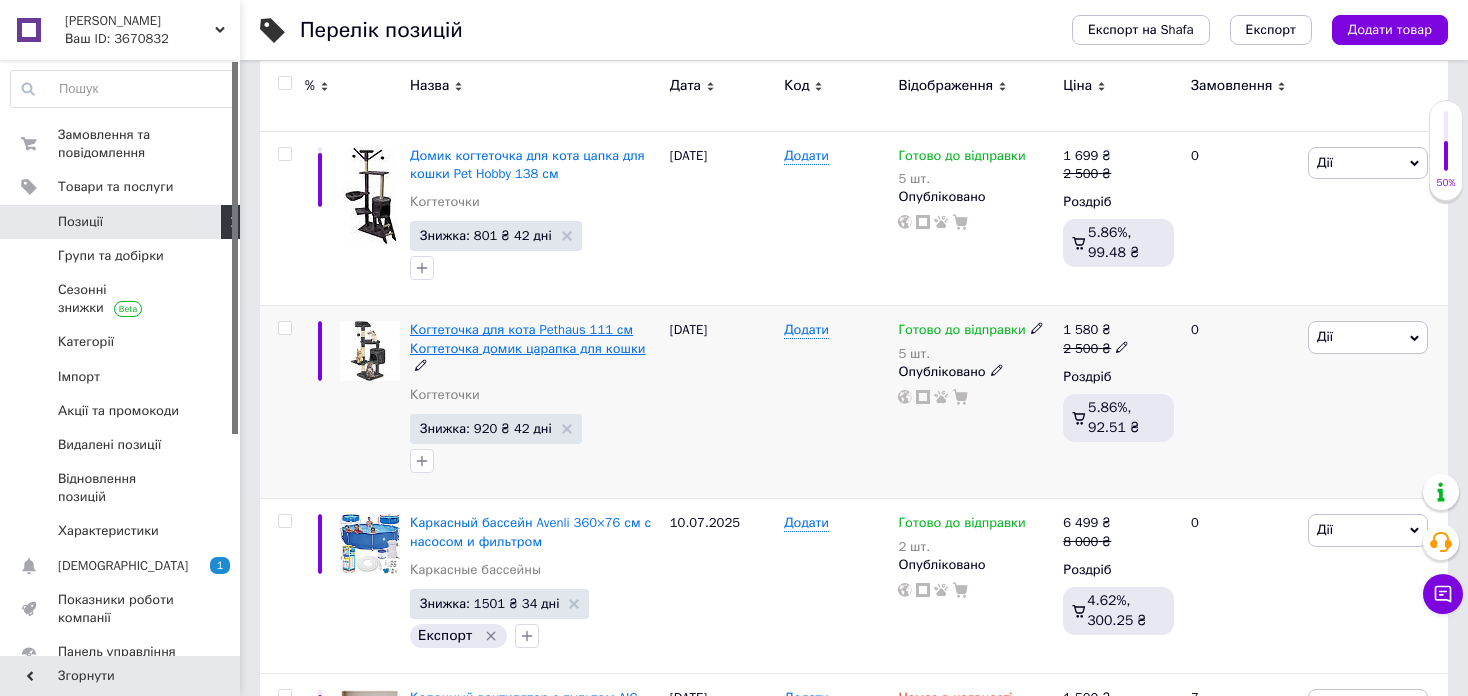 click on "Когтеточка для кота Pethaus 111 см Когтеточка домик царапка для кошки" at bounding box center [528, 338] 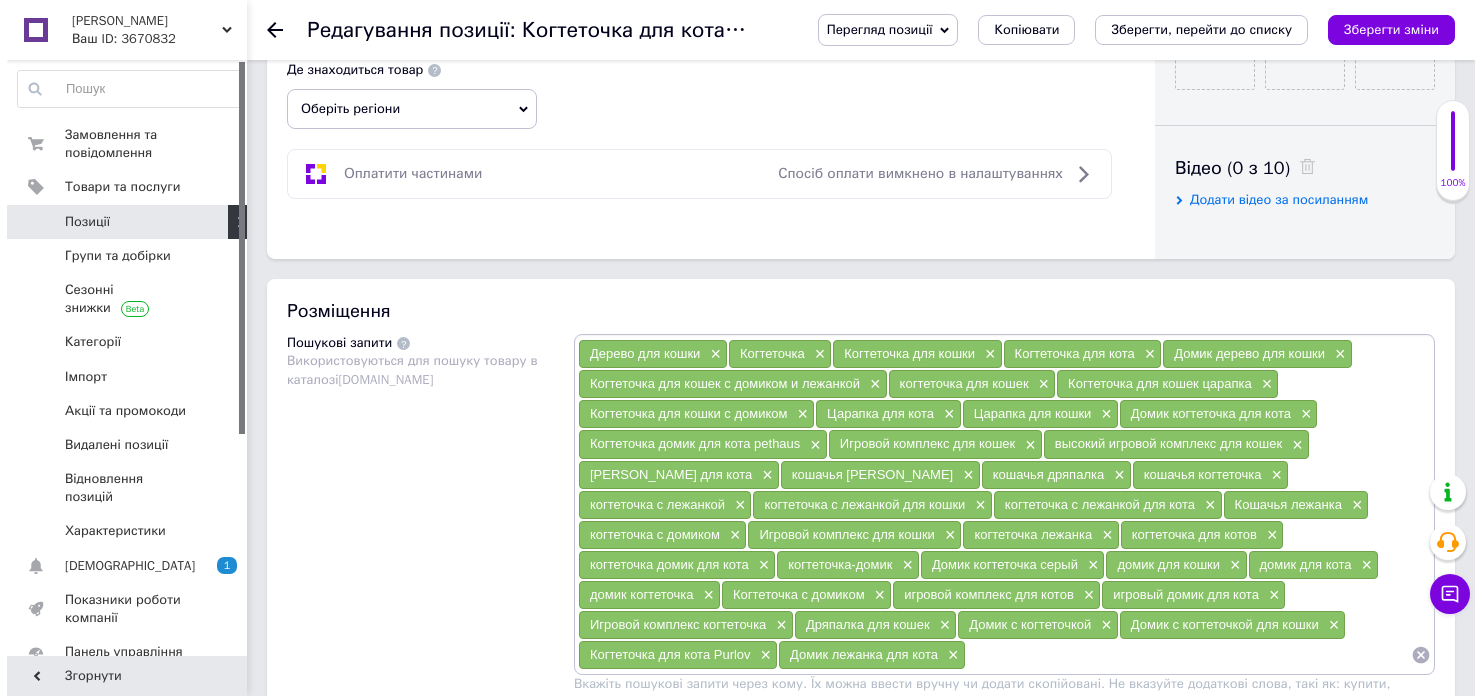 scroll, scrollTop: 1100, scrollLeft: 0, axis: vertical 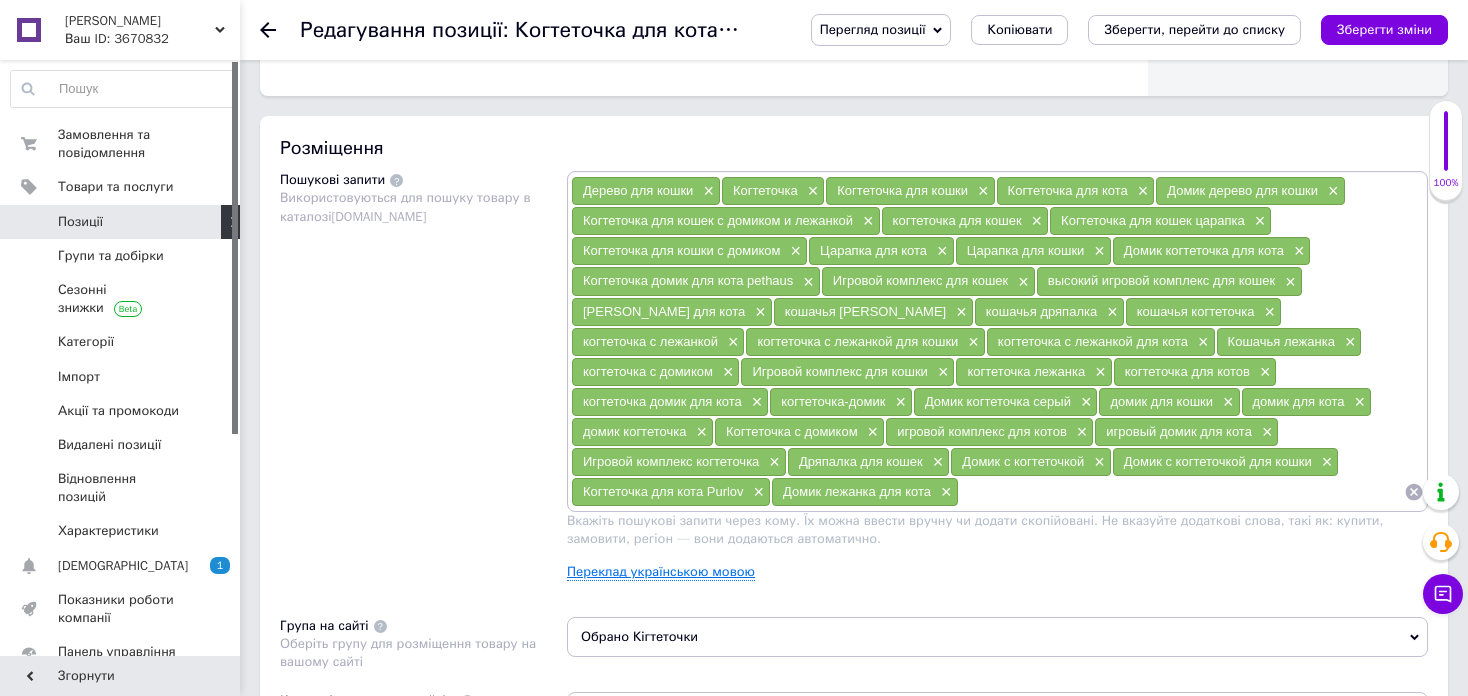 click on "Переклад українською мовою" at bounding box center [661, 572] 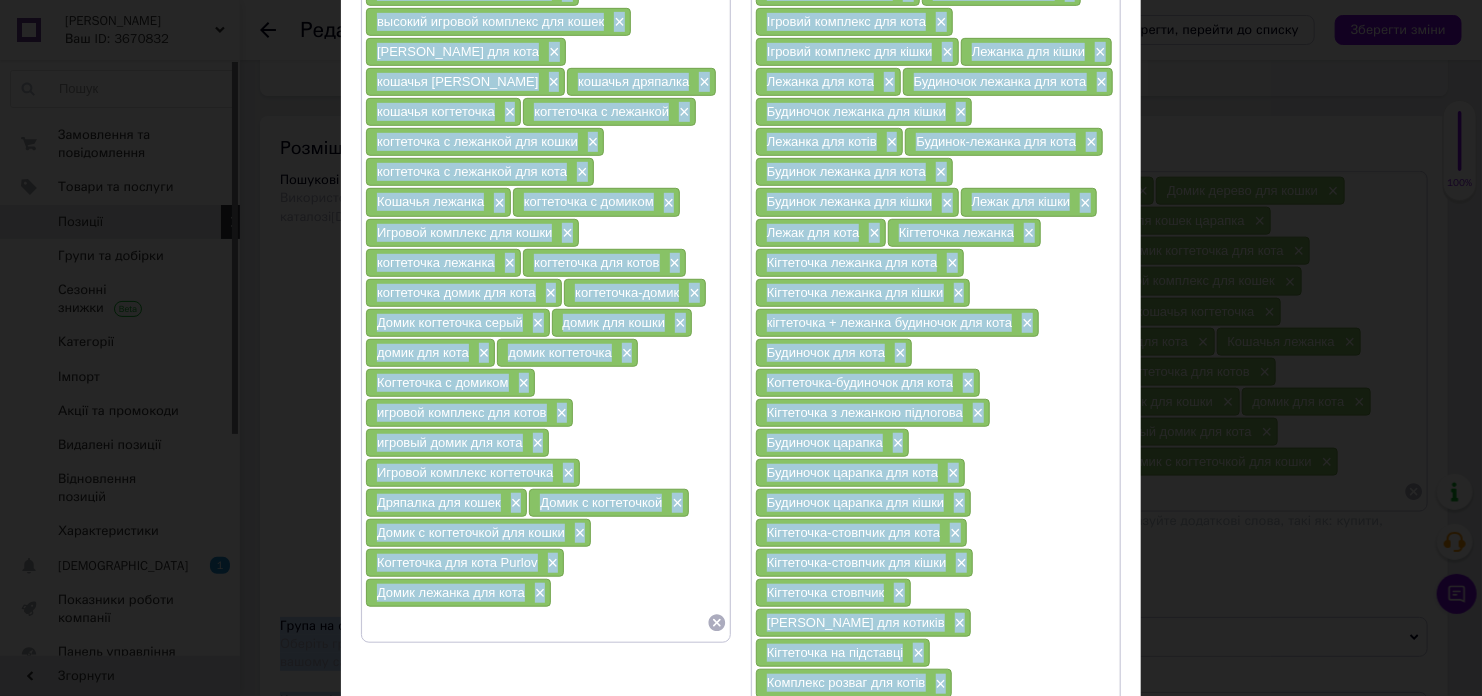 scroll, scrollTop: 615, scrollLeft: 0, axis: vertical 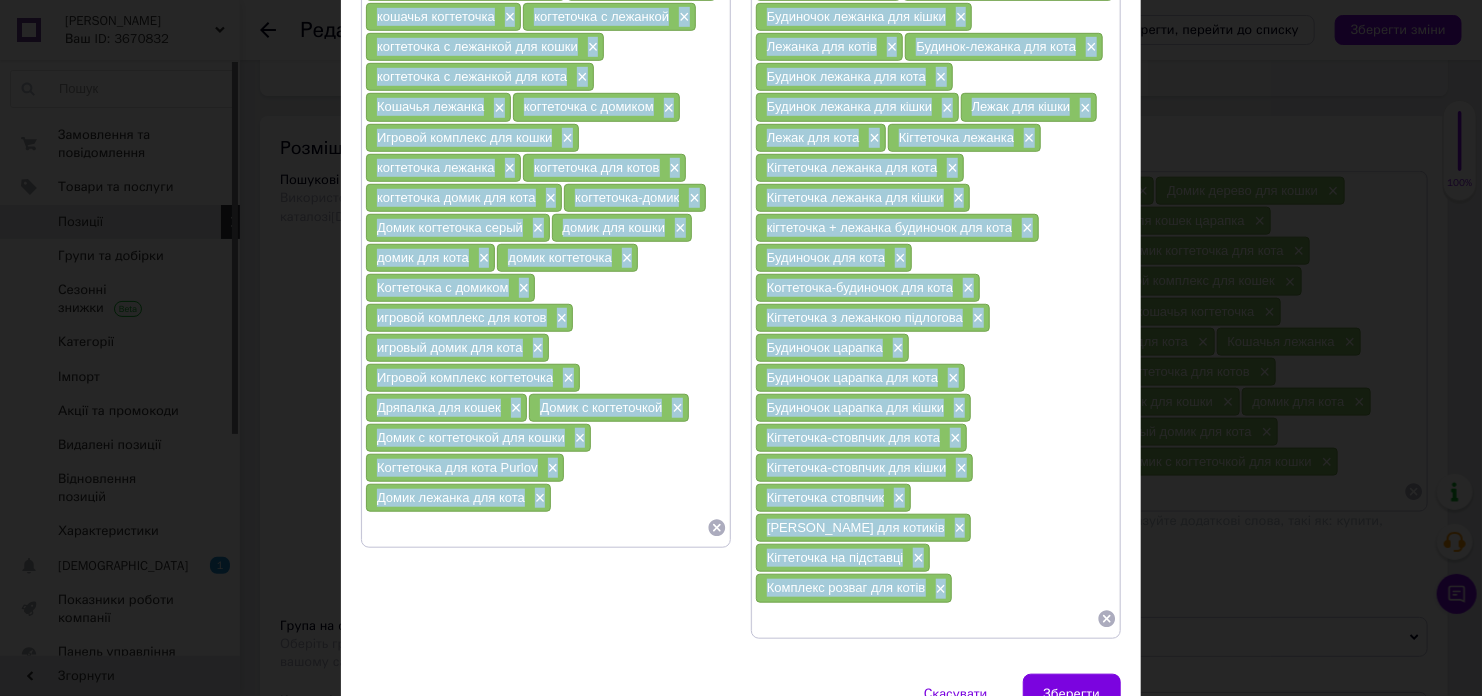 drag, startPoint x: 374, startPoint y: 201, endPoint x: 1022, endPoint y: 536, distance: 729.47174 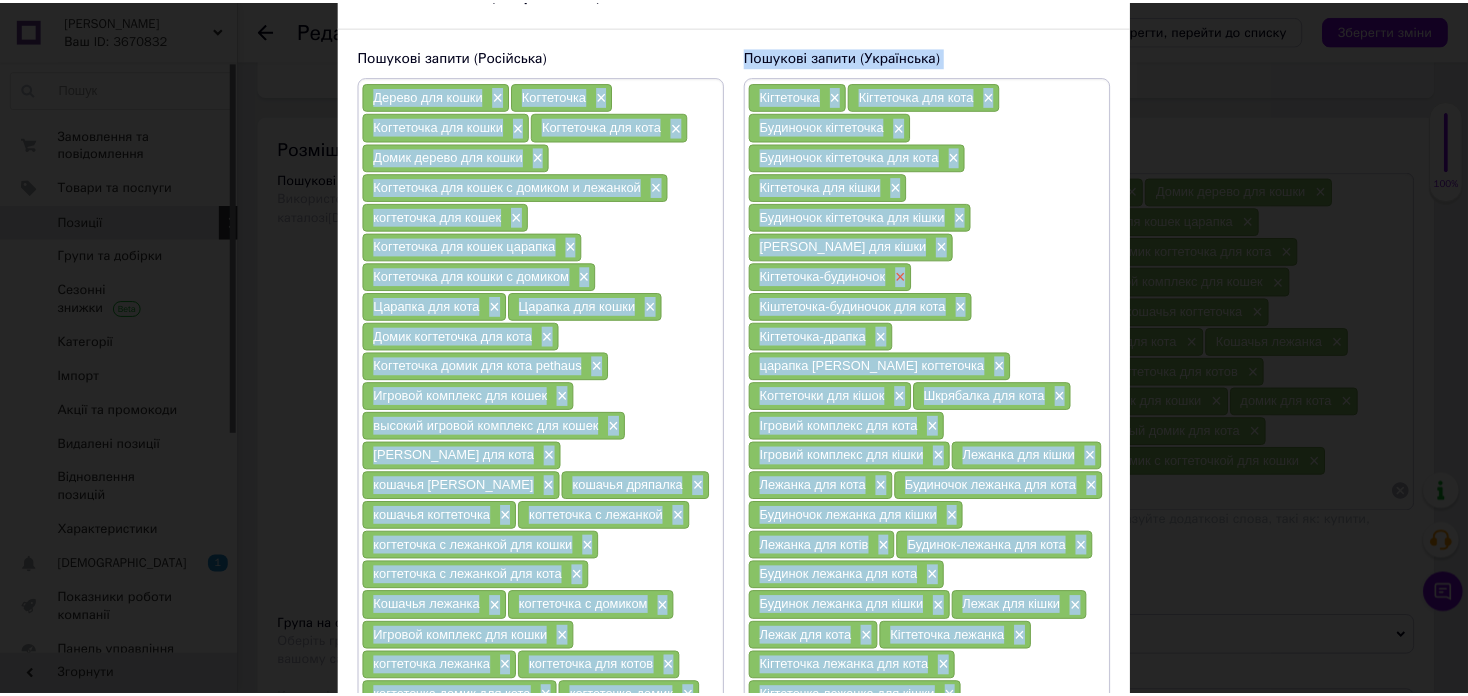 scroll, scrollTop: 0, scrollLeft: 0, axis: both 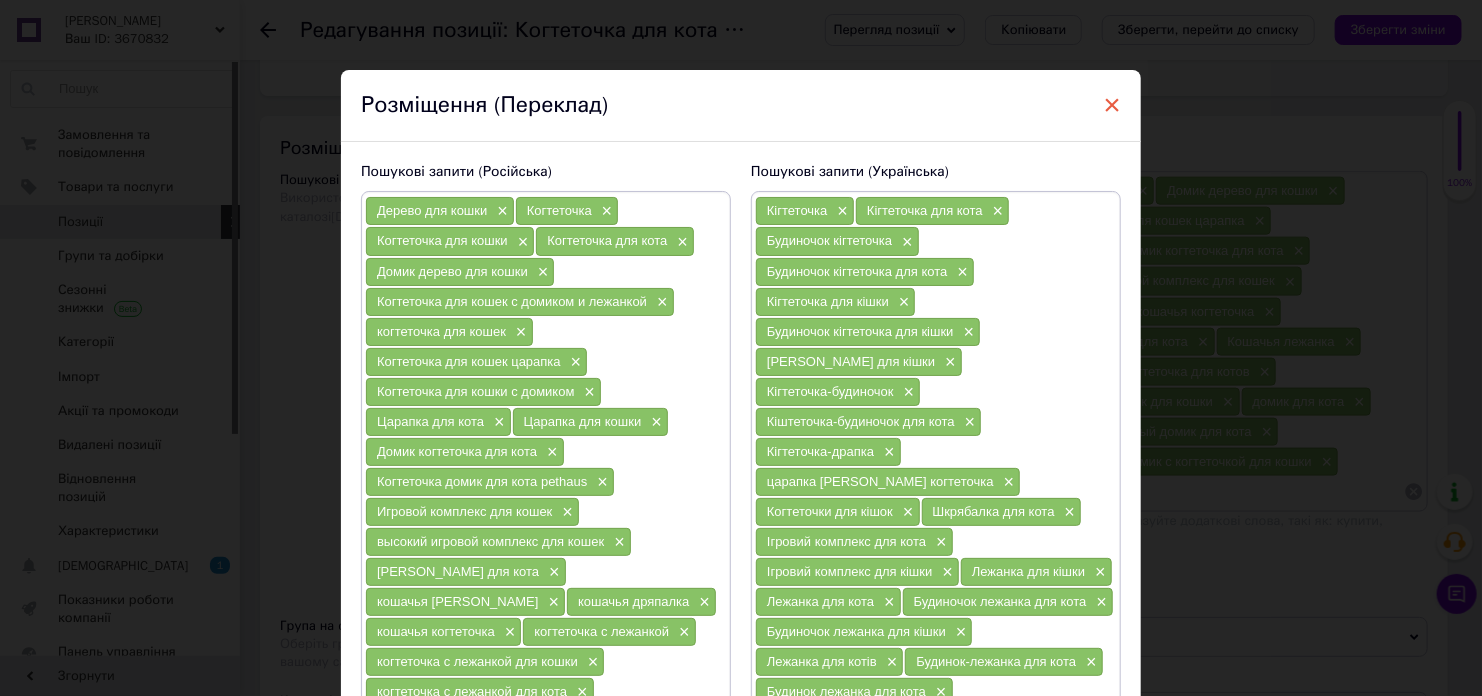 click on "×" at bounding box center [1112, 105] 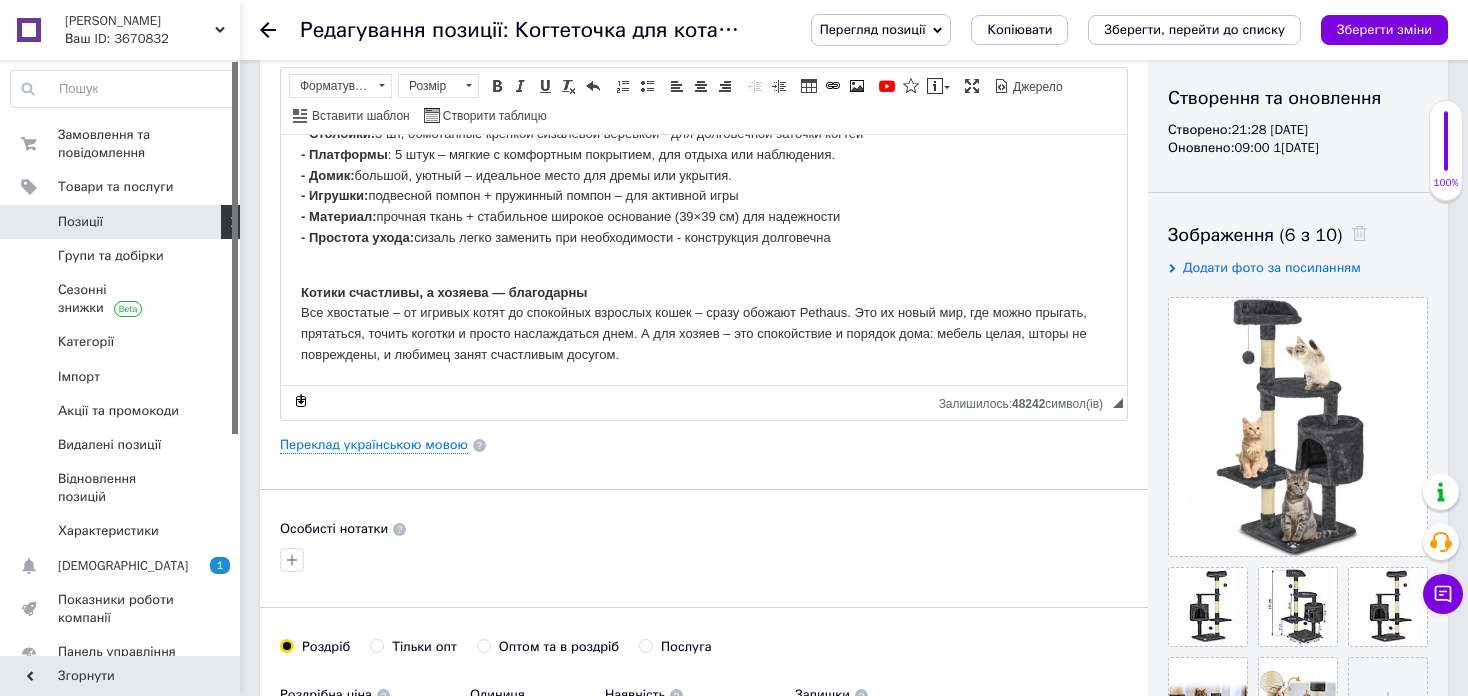 scroll, scrollTop: 200, scrollLeft: 0, axis: vertical 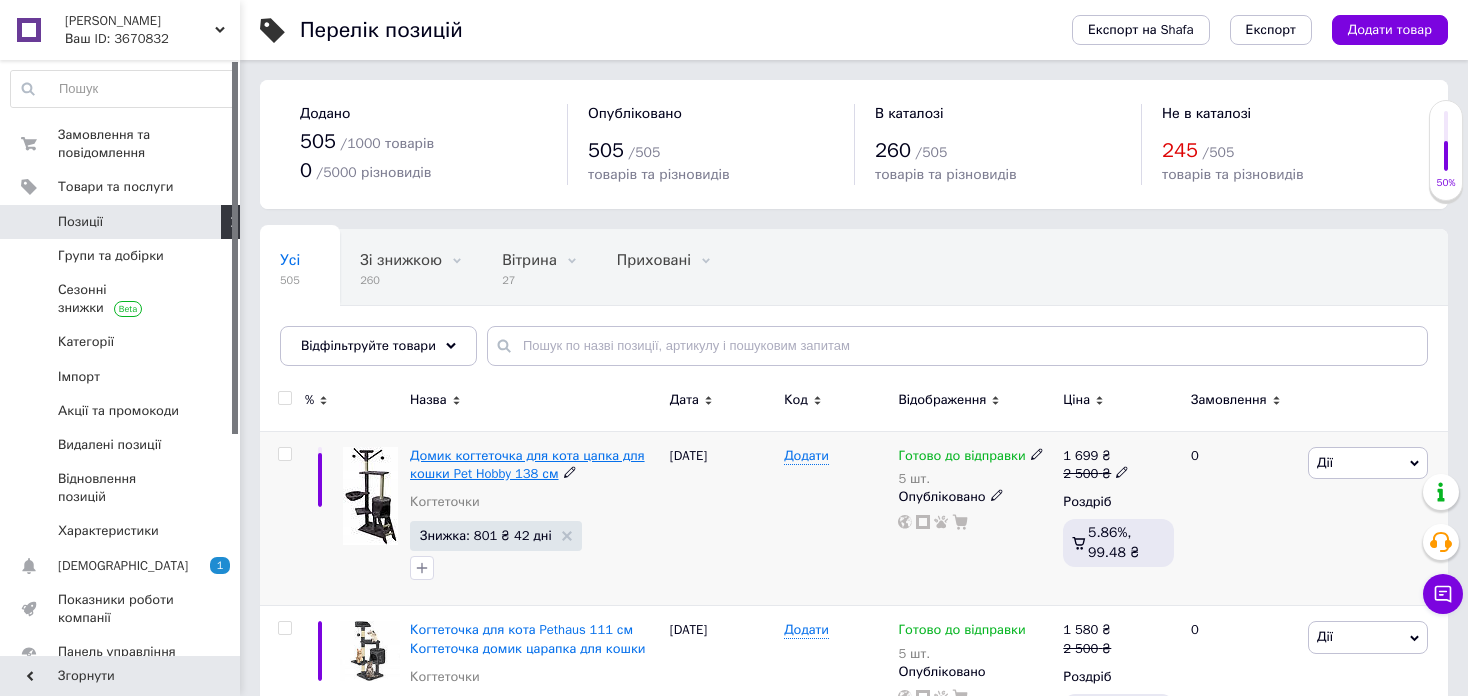 click on "Домик когтеточка для кота цапка для кошки Pet Hobby 138 см" at bounding box center [527, 464] 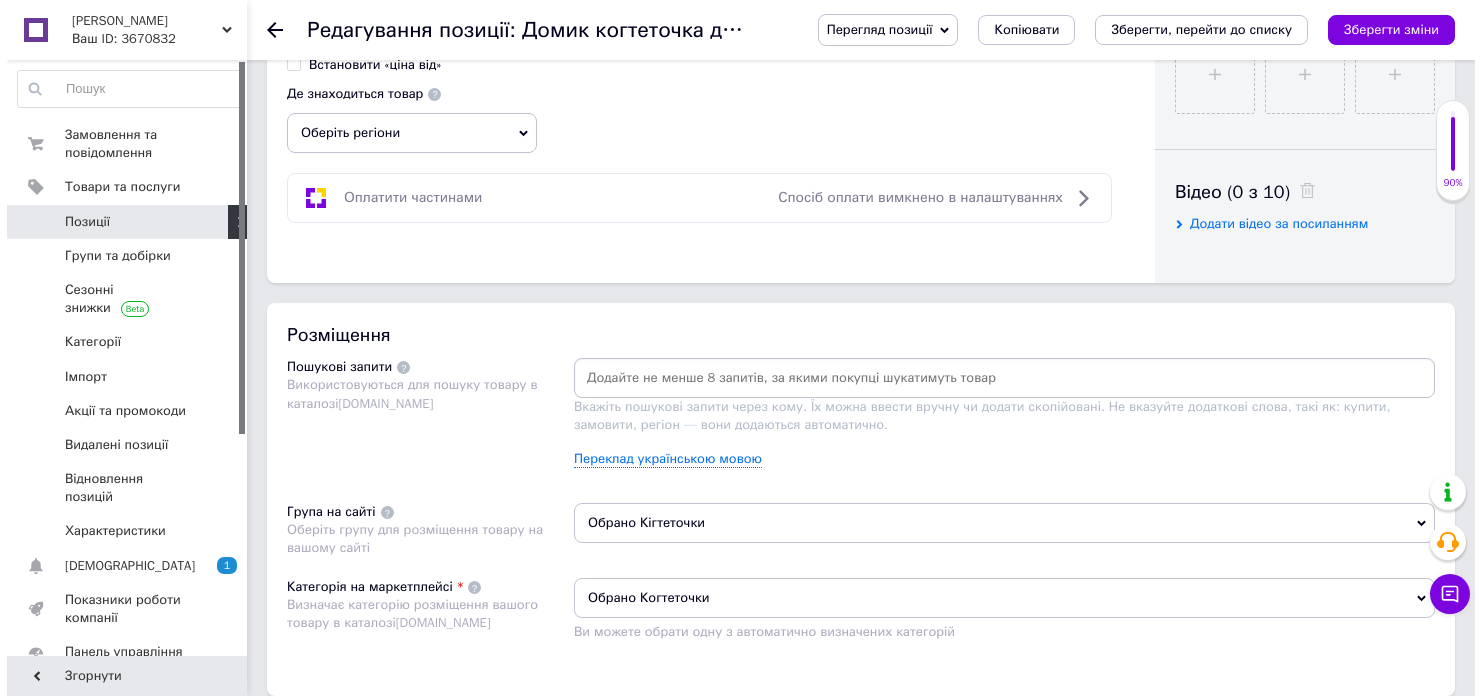 scroll, scrollTop: 1000, scrollLeft: 0, axis: vertical 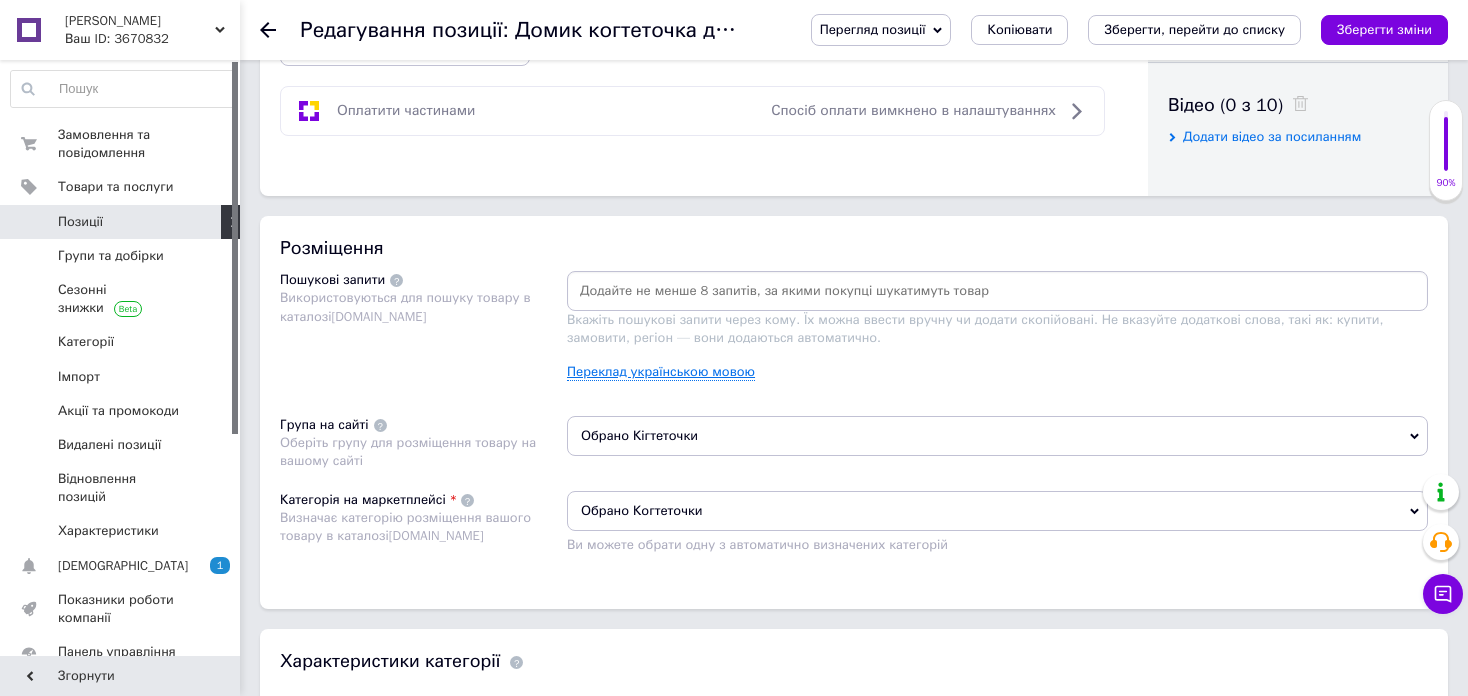 click on "Переклад українською мовою" at bounding box center [661, 372] 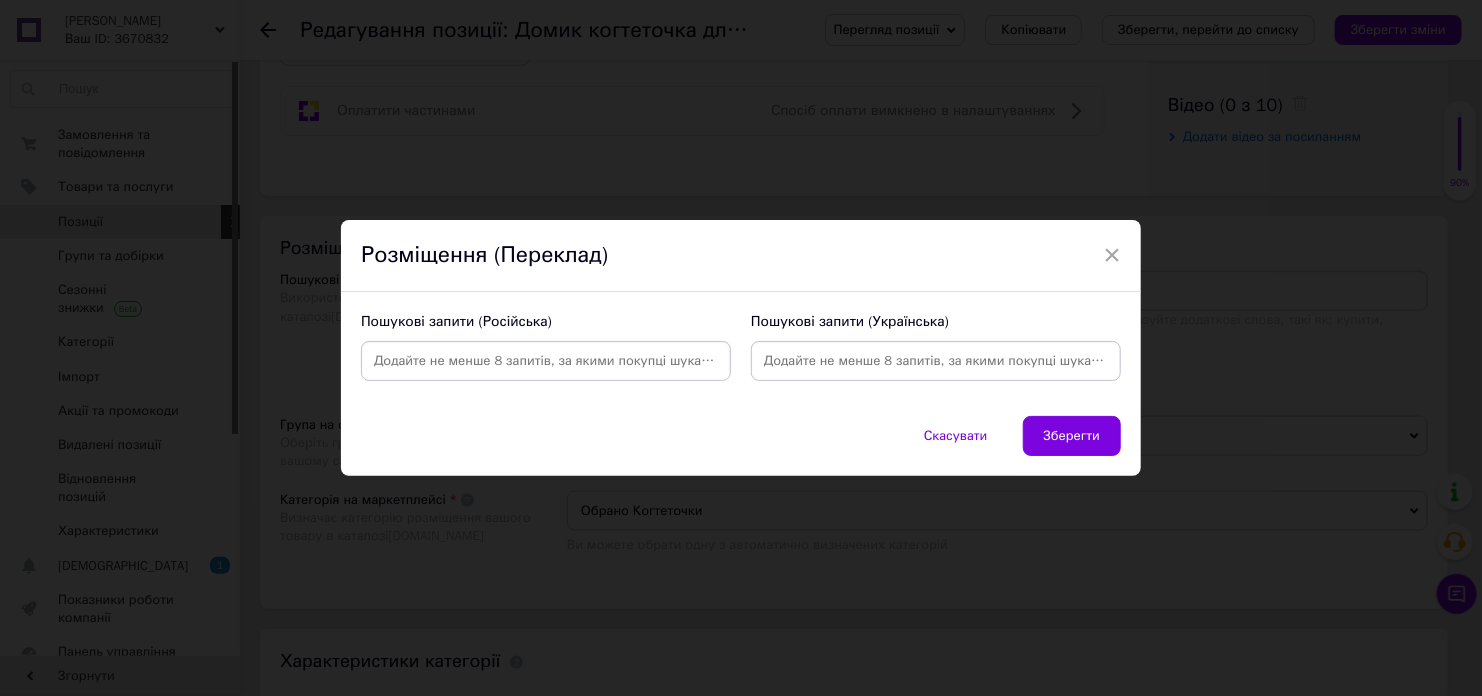click at bounding box center (936, 361) 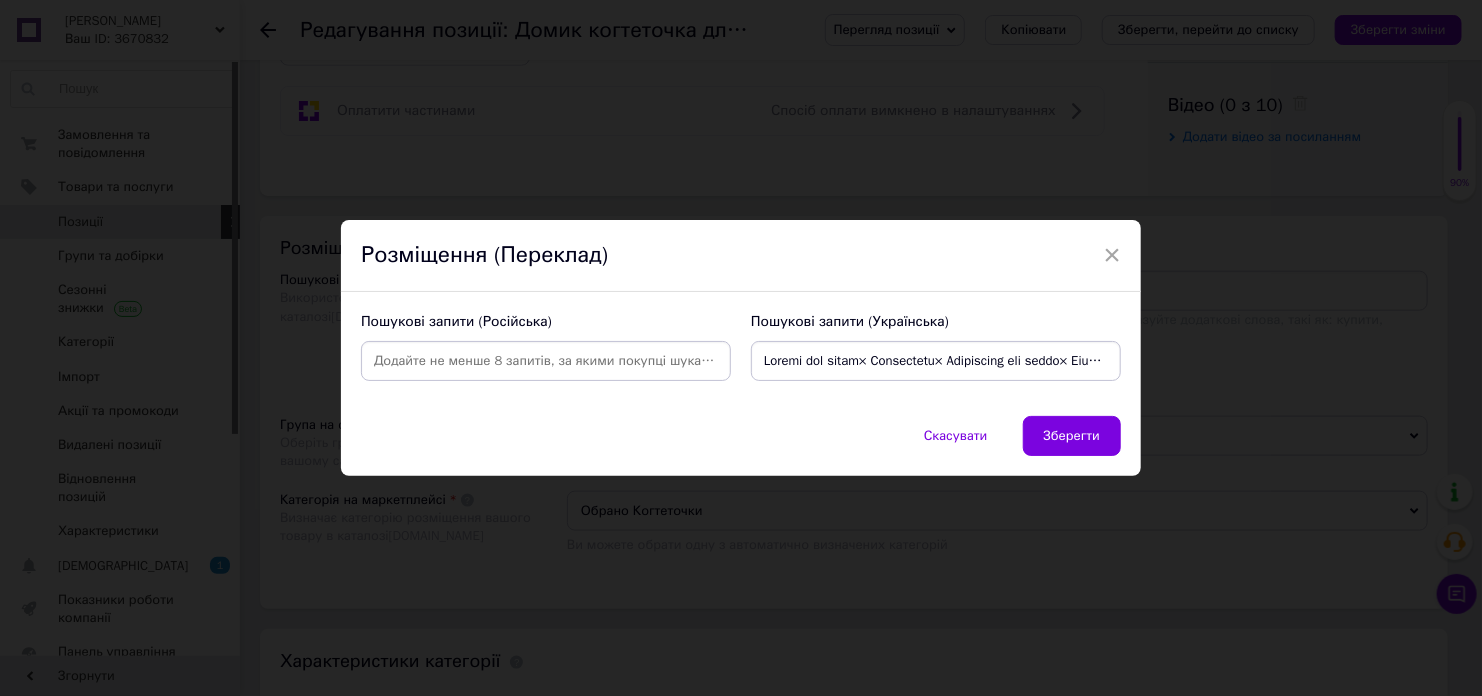 scroll, scrollTop: 0, scrollLeft: 12948, axis: horizontal 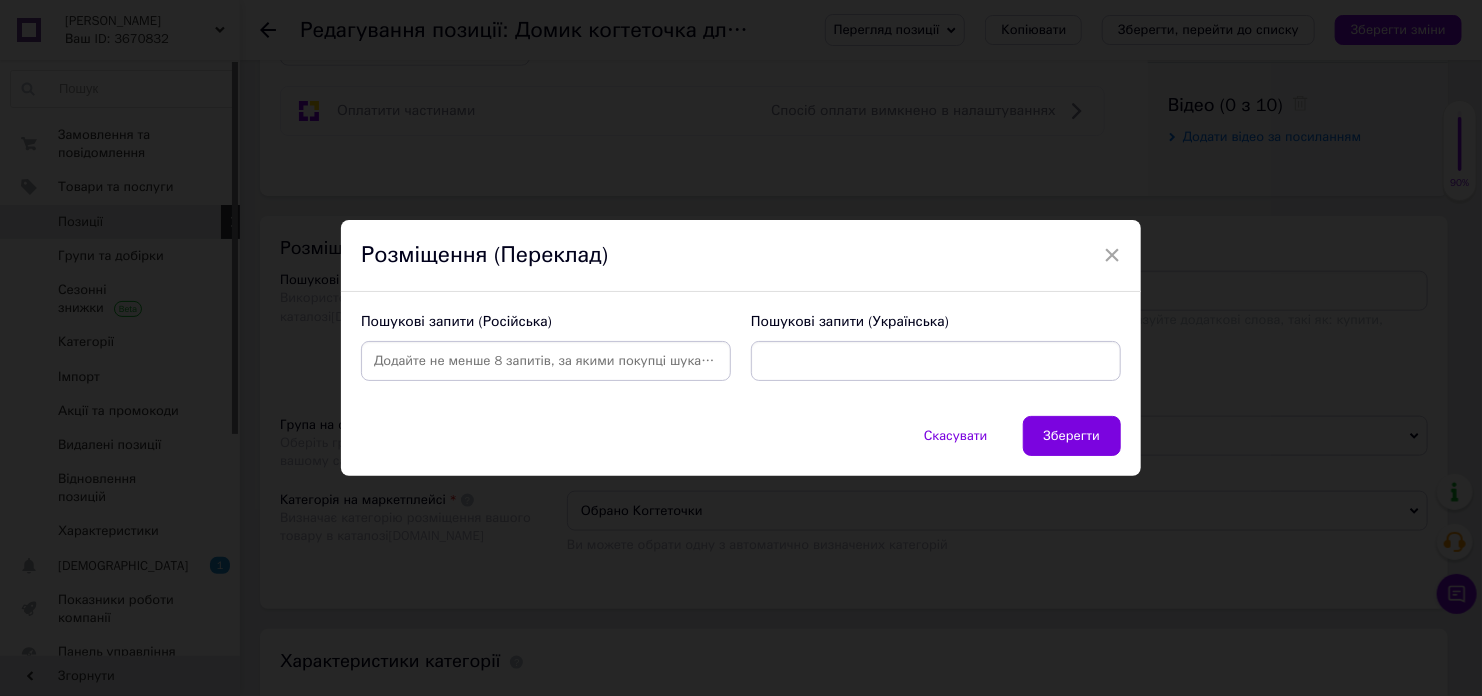 type 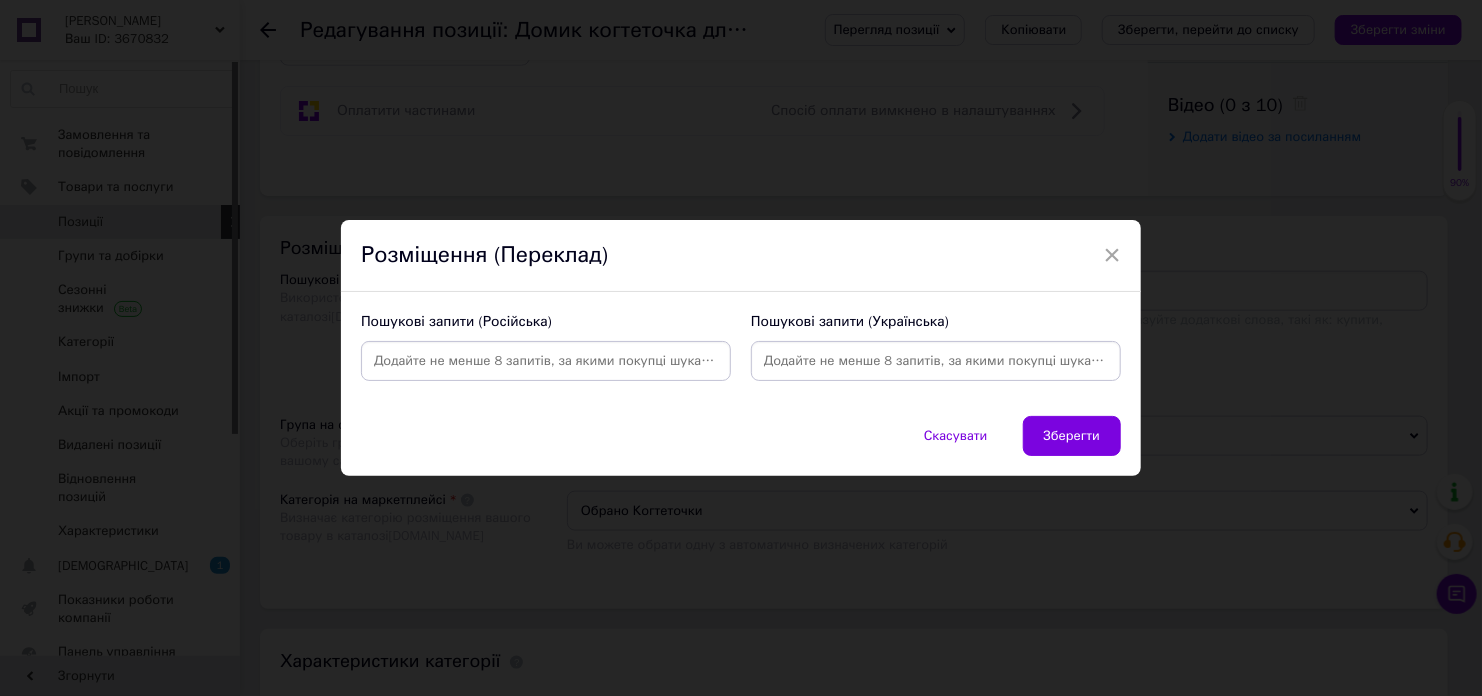 scroll, scrollTop: 0, scrollLeft: 0, axis: both 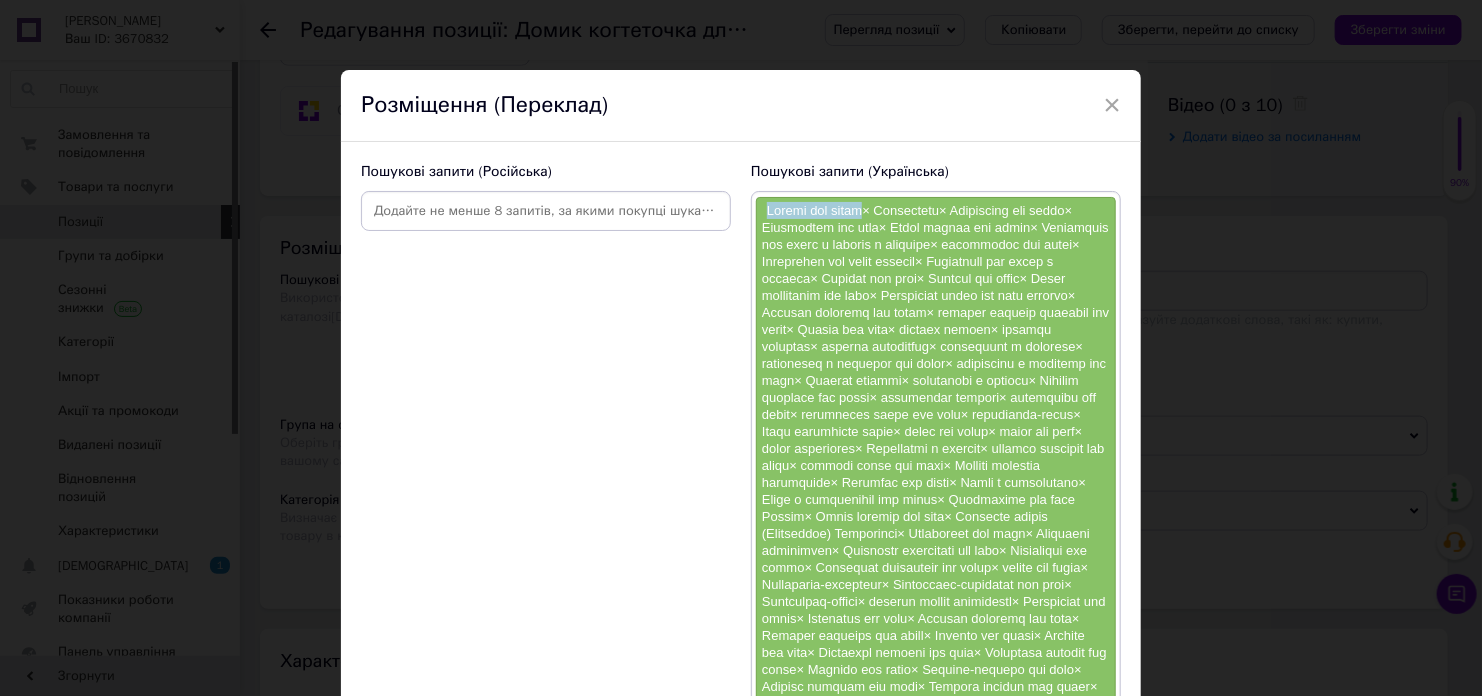 drag, startPoint x: 763, startPoint y: 204, endPoint x: 875, endPoint y: 210, distance: 112.1606 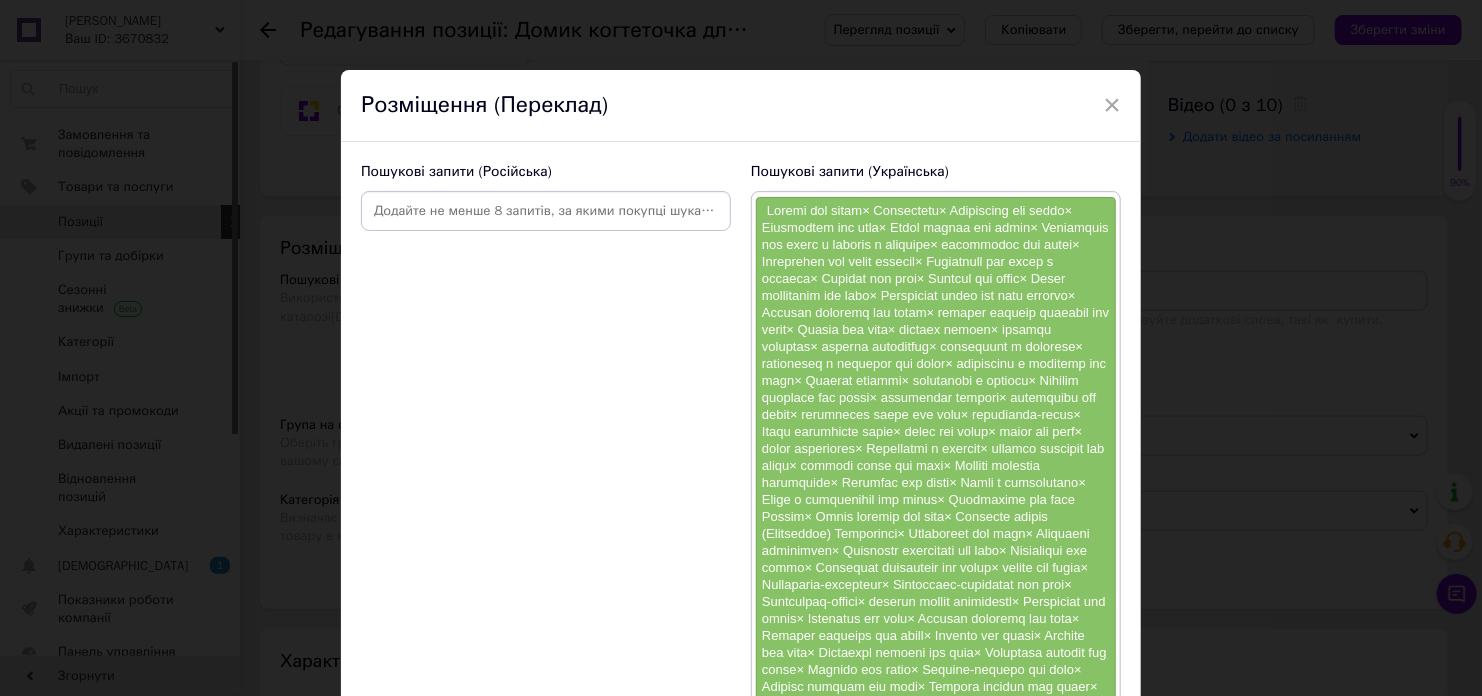 paste on "Дерево для кошки" 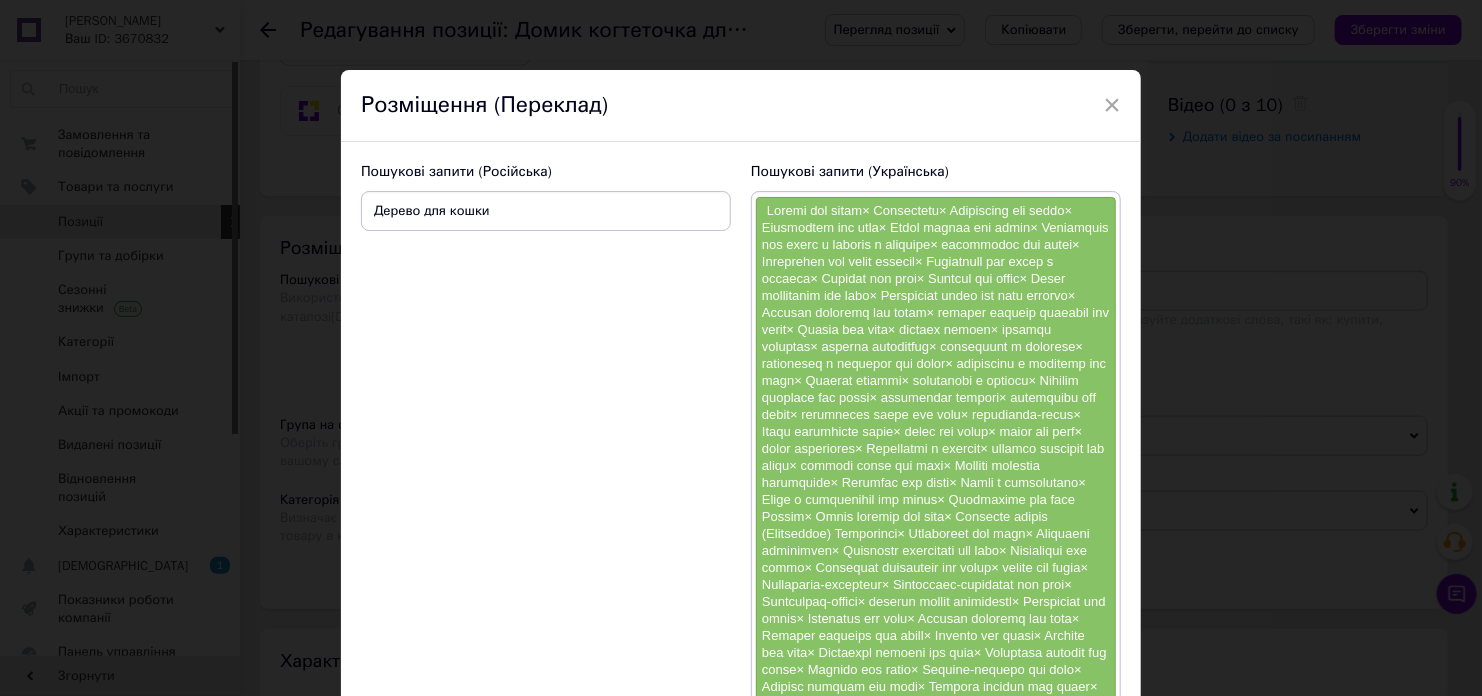 click on "Дерево для кошки" at bounding box center [546, 211] 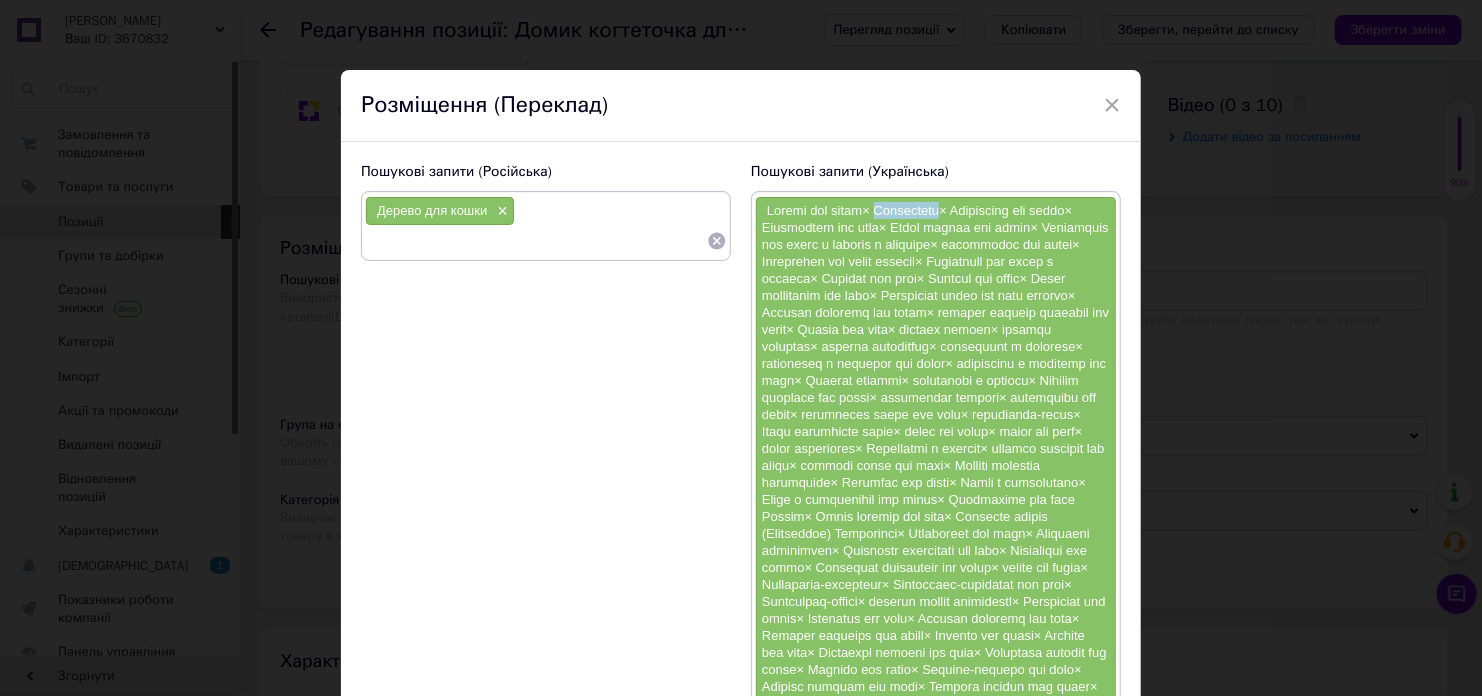 drag, startPoint x: 885, startPoint y: 206, endPoint x: 953, endPoint y: 207, distance: 68.007355 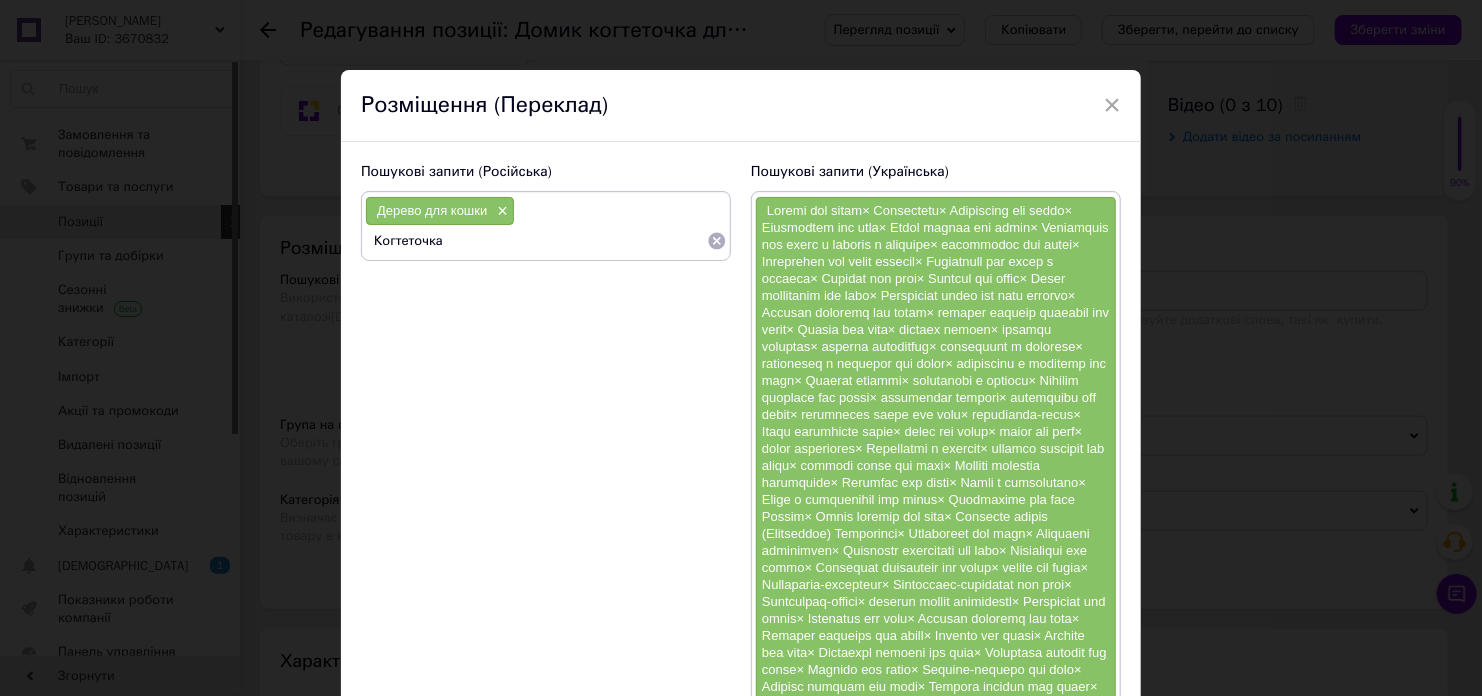 click on "Когтеточка" at bounding box center [536, 241] 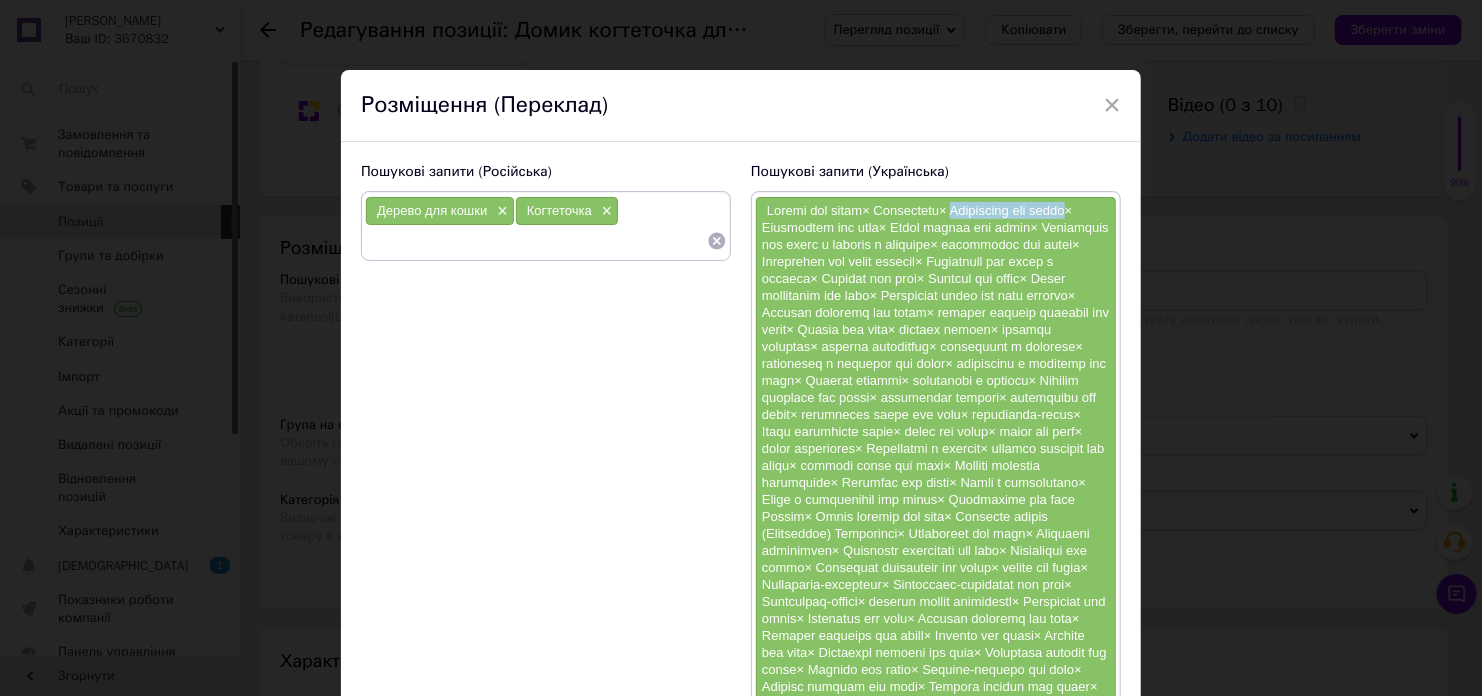copy on "Когтеточка для кошки" 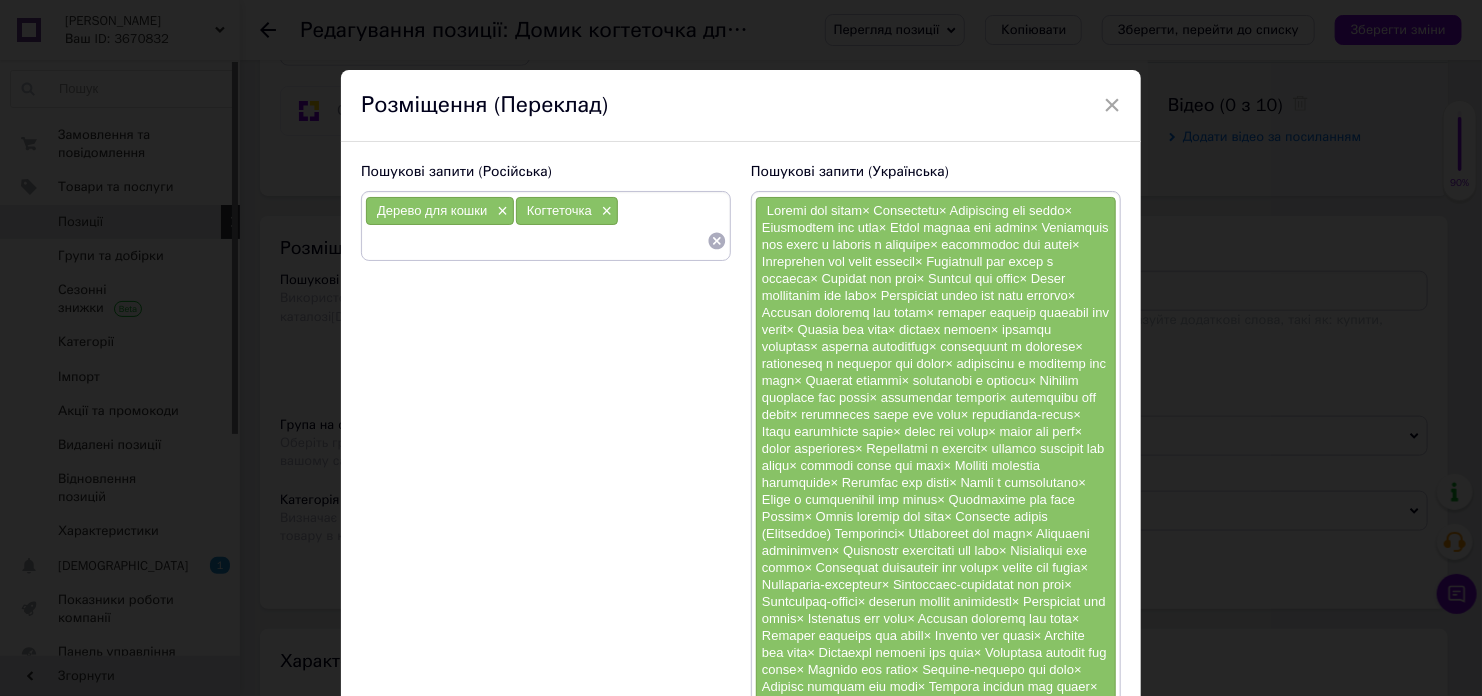paste on "Когтеточка для кошки" 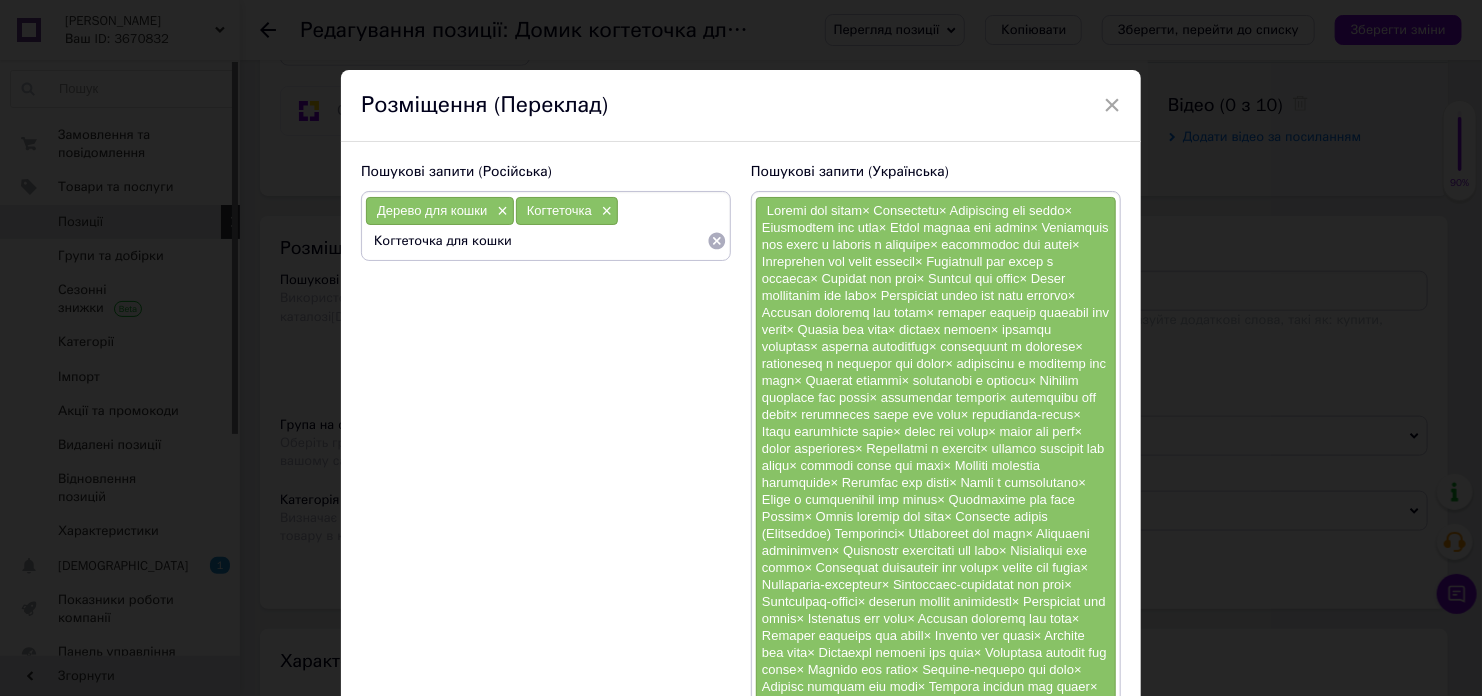 click on "Когтеточка для кошки" at bounding box center [536, 241] 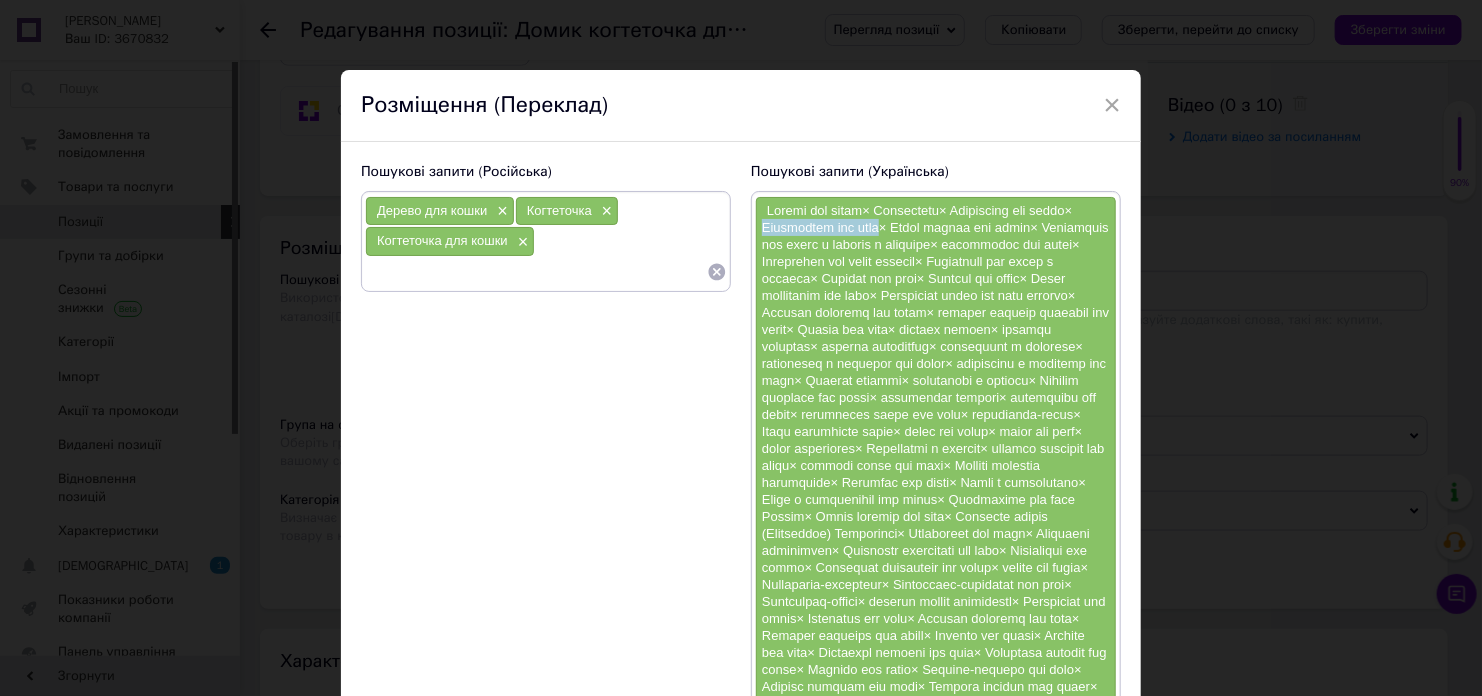 copy on "Когтеточка для кота" 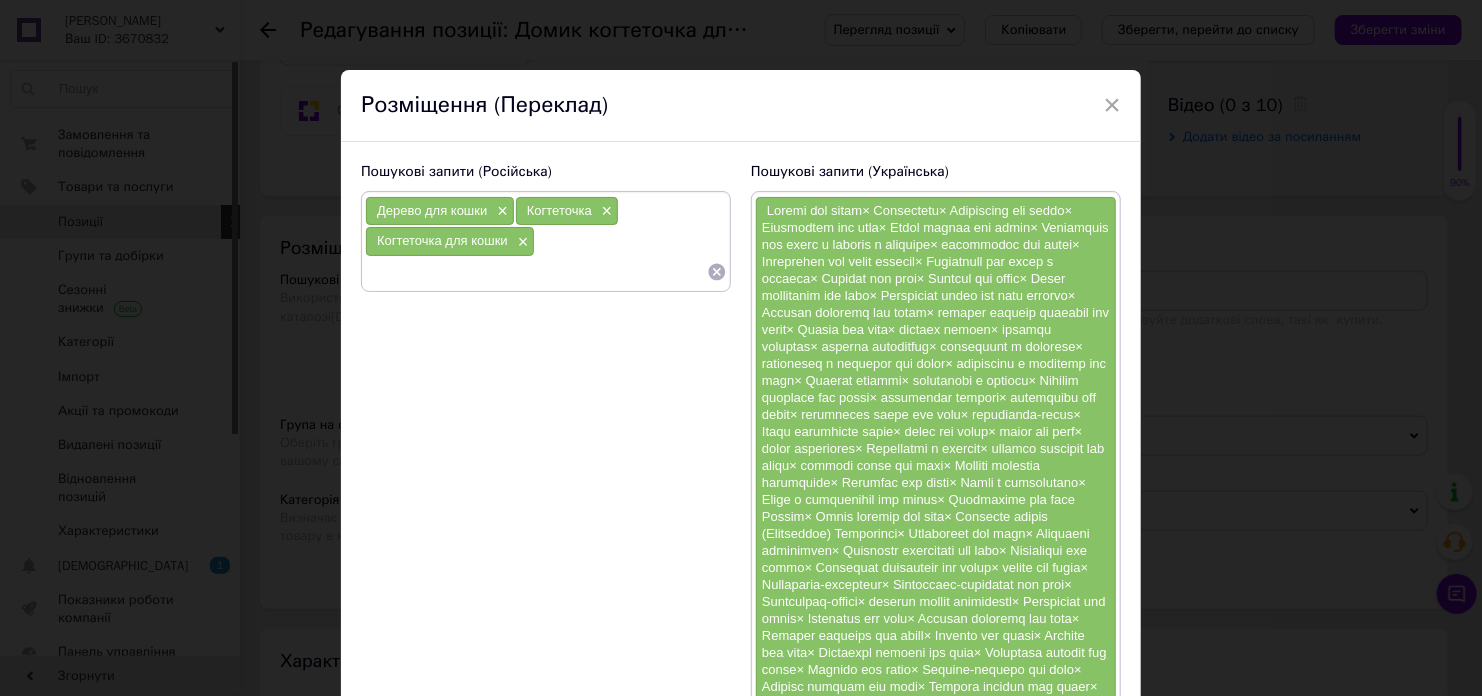 paste on "Когтеточка для кота" 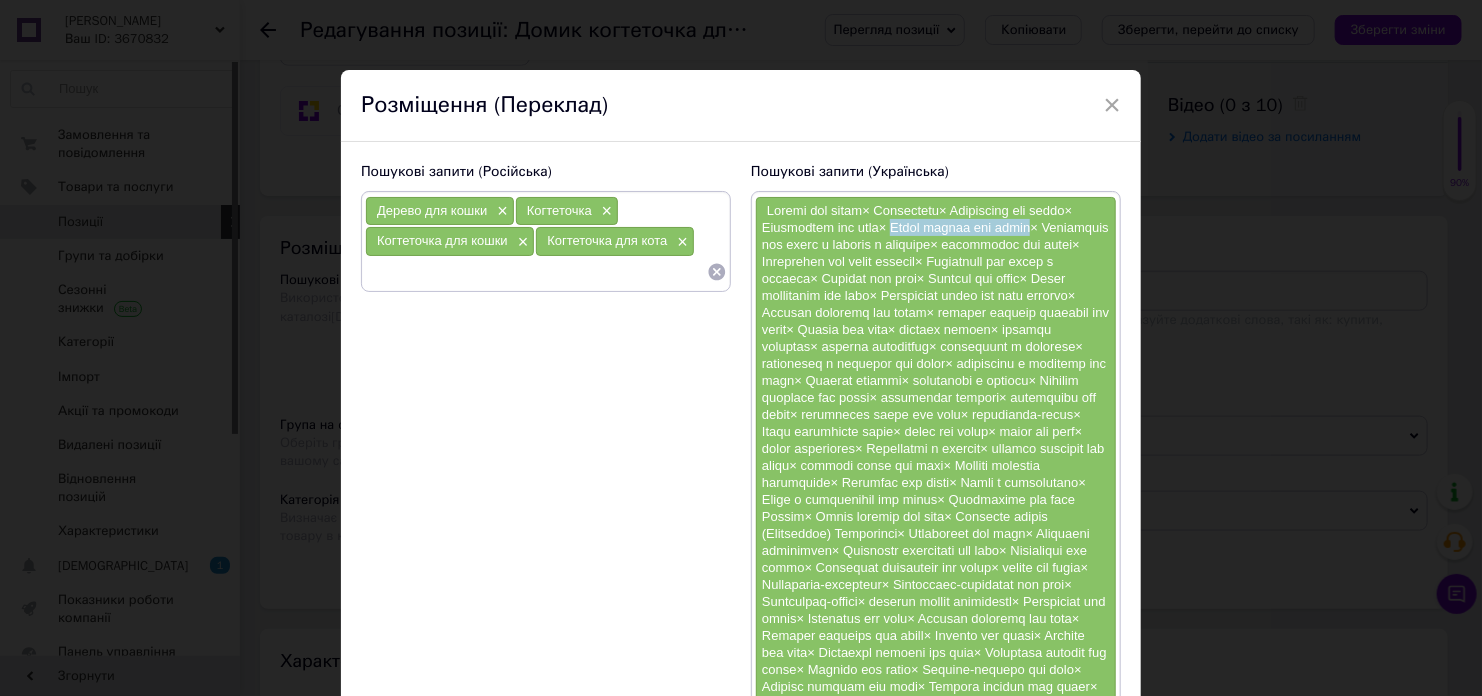 copy on "Домик дерево для кошки" 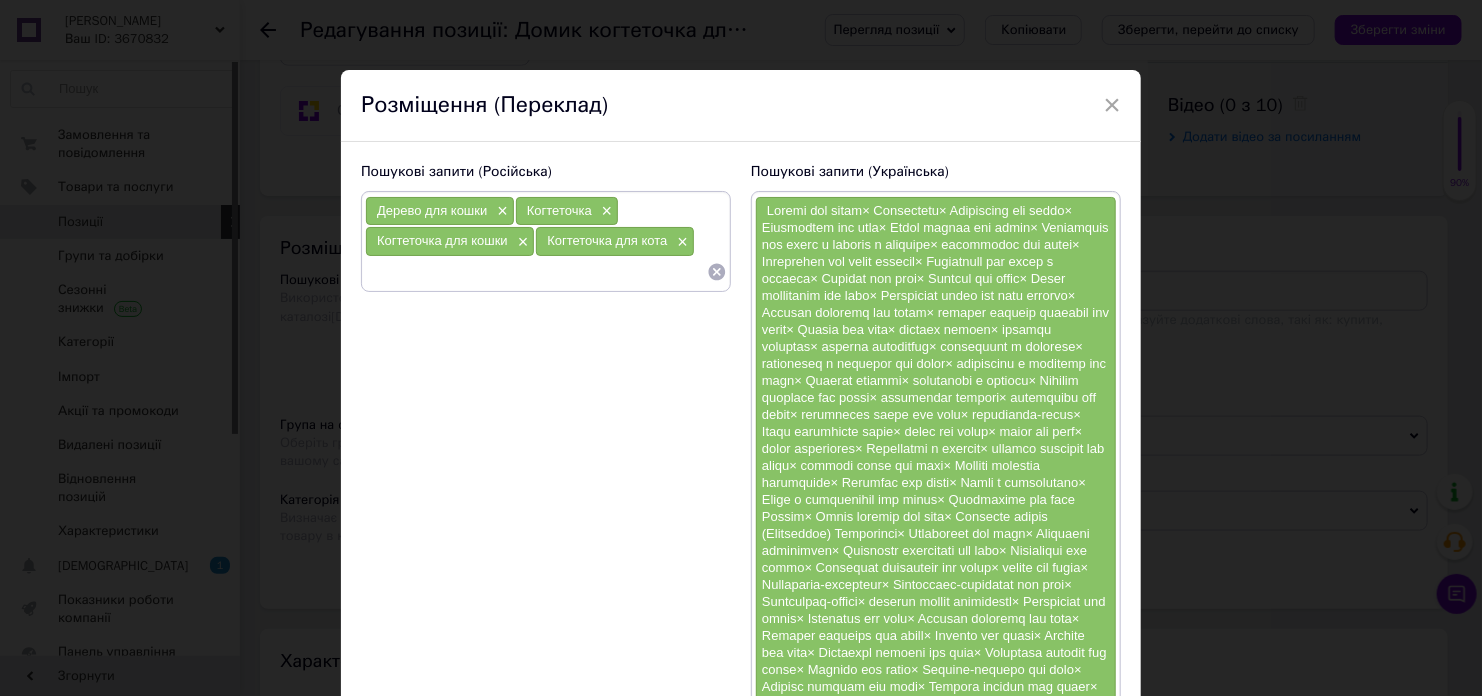 click at bounding box center (536, 272) 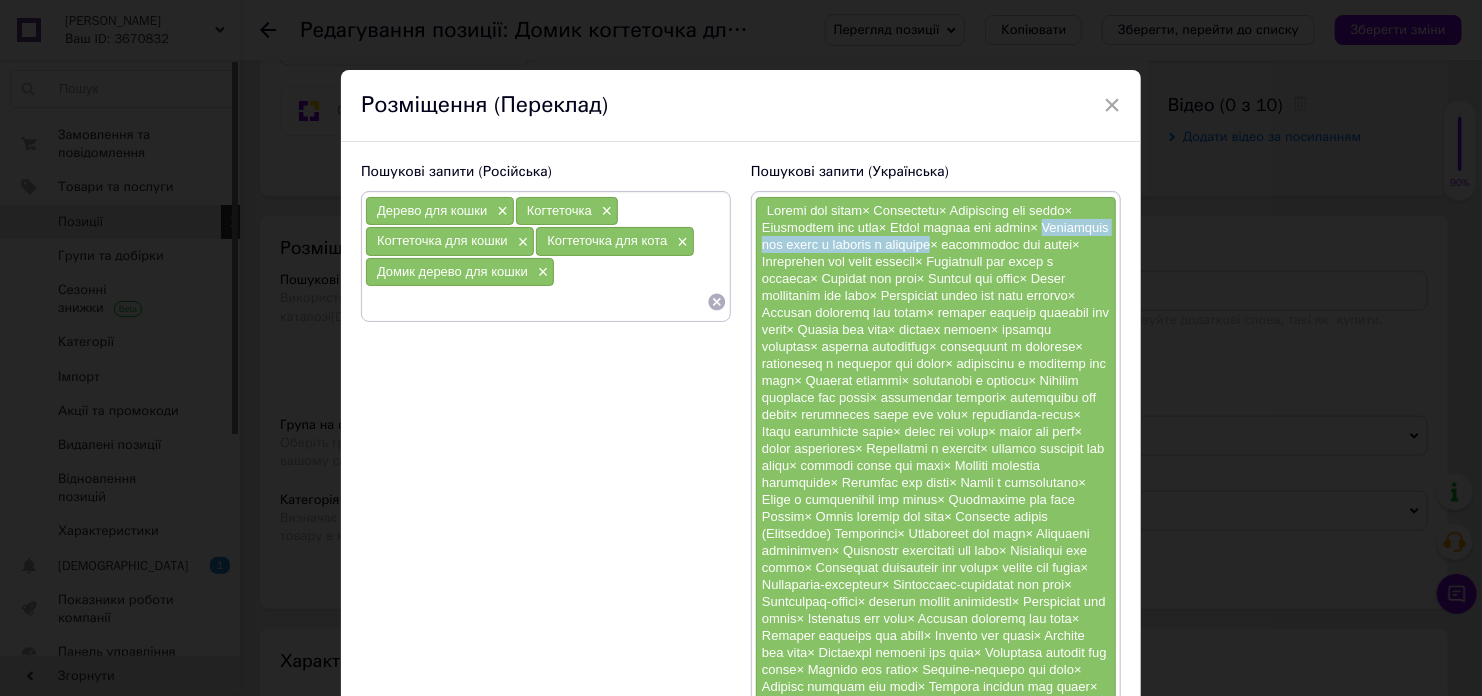 copy on "Когтеточка для кошек с домиком и лежанкой" 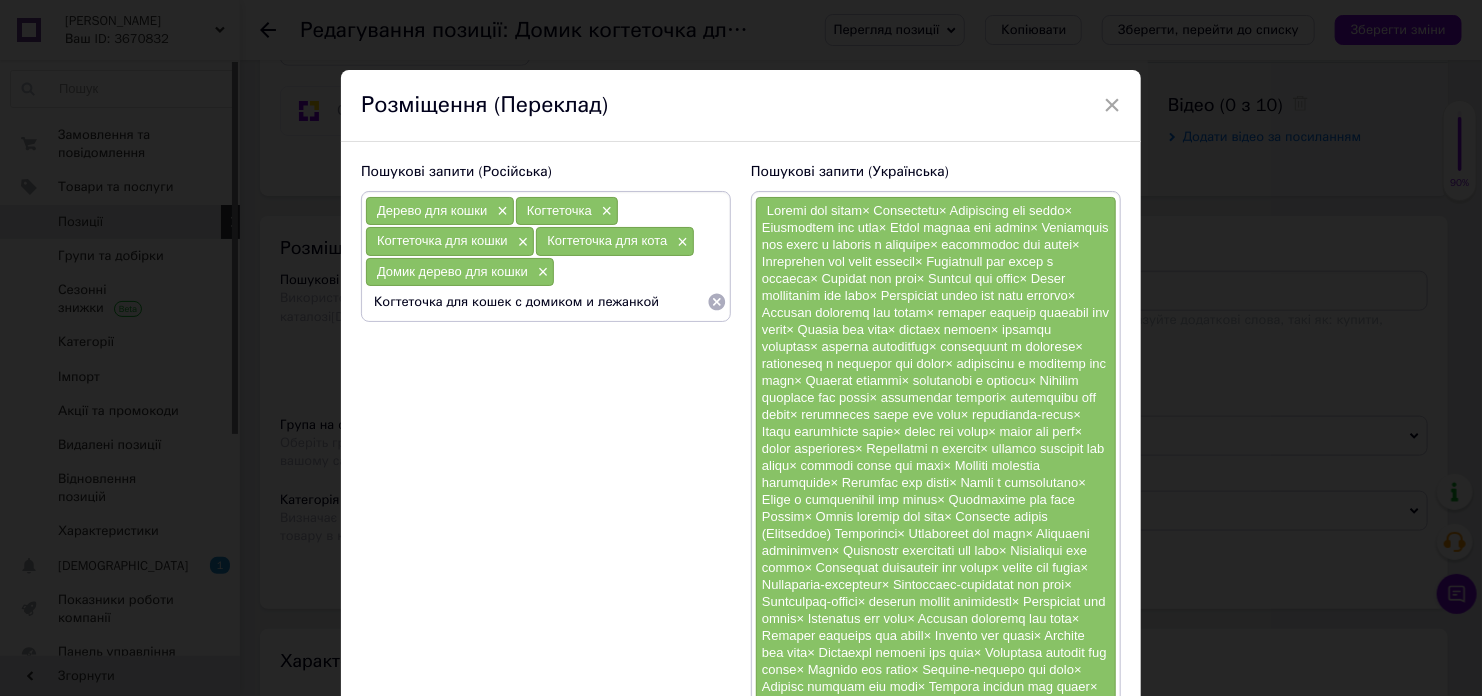 click on "Когтеточка для кошек с домиком и лежанкой" at bounding box center (536, 302) 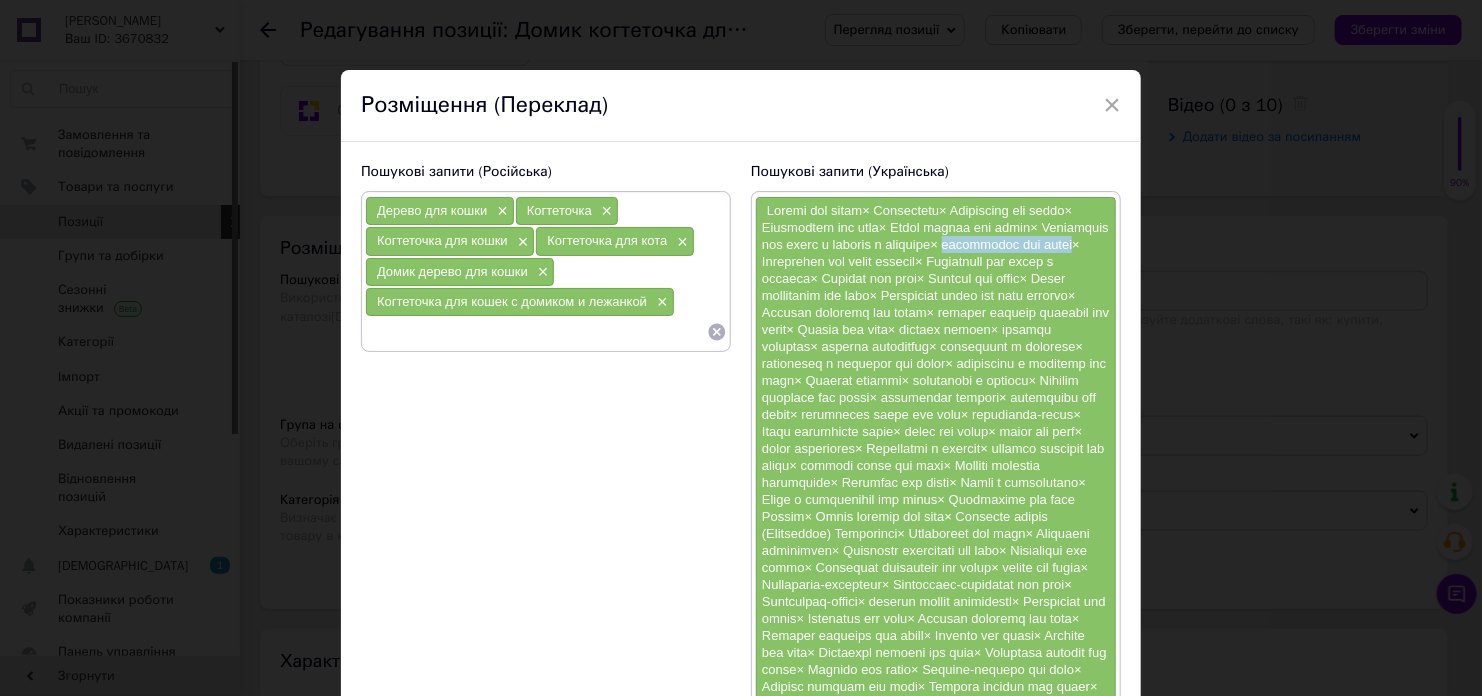 copy on "когтеточка для кошек" 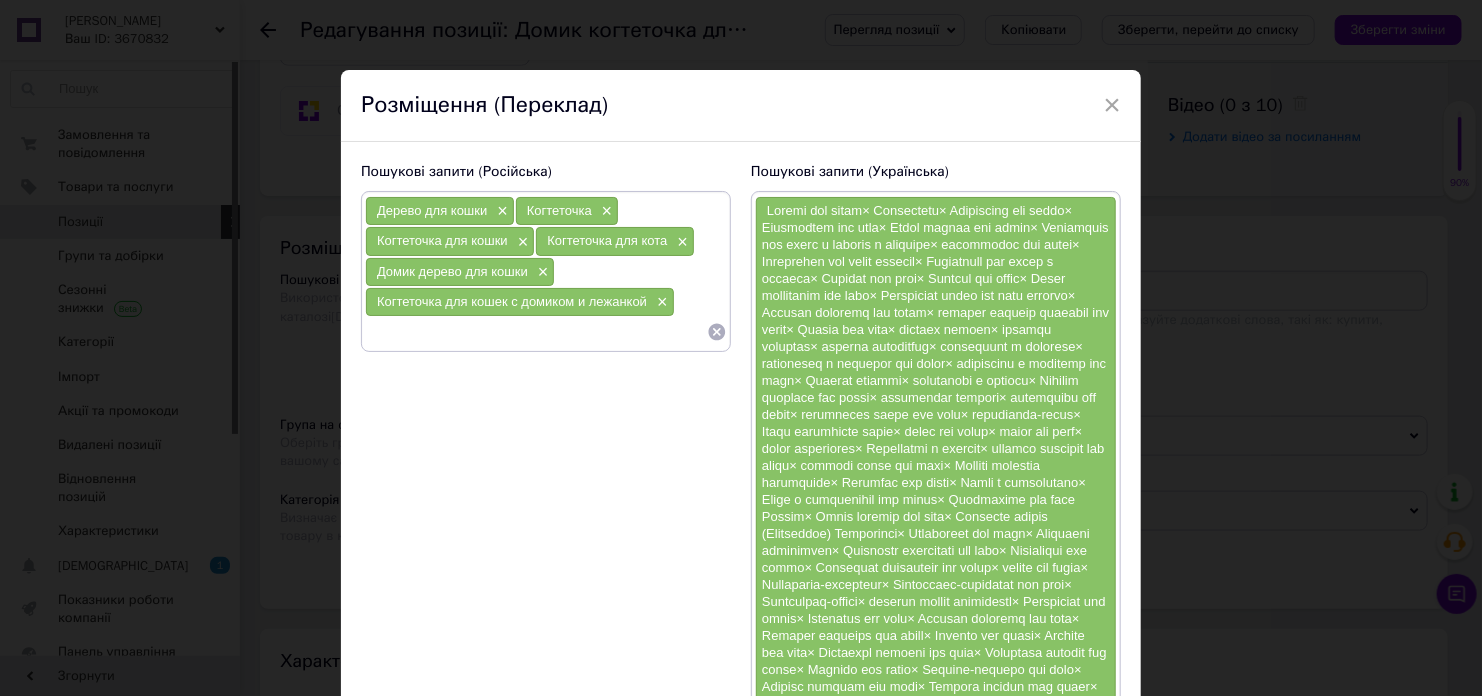 paste on "когтеточка для кошек" 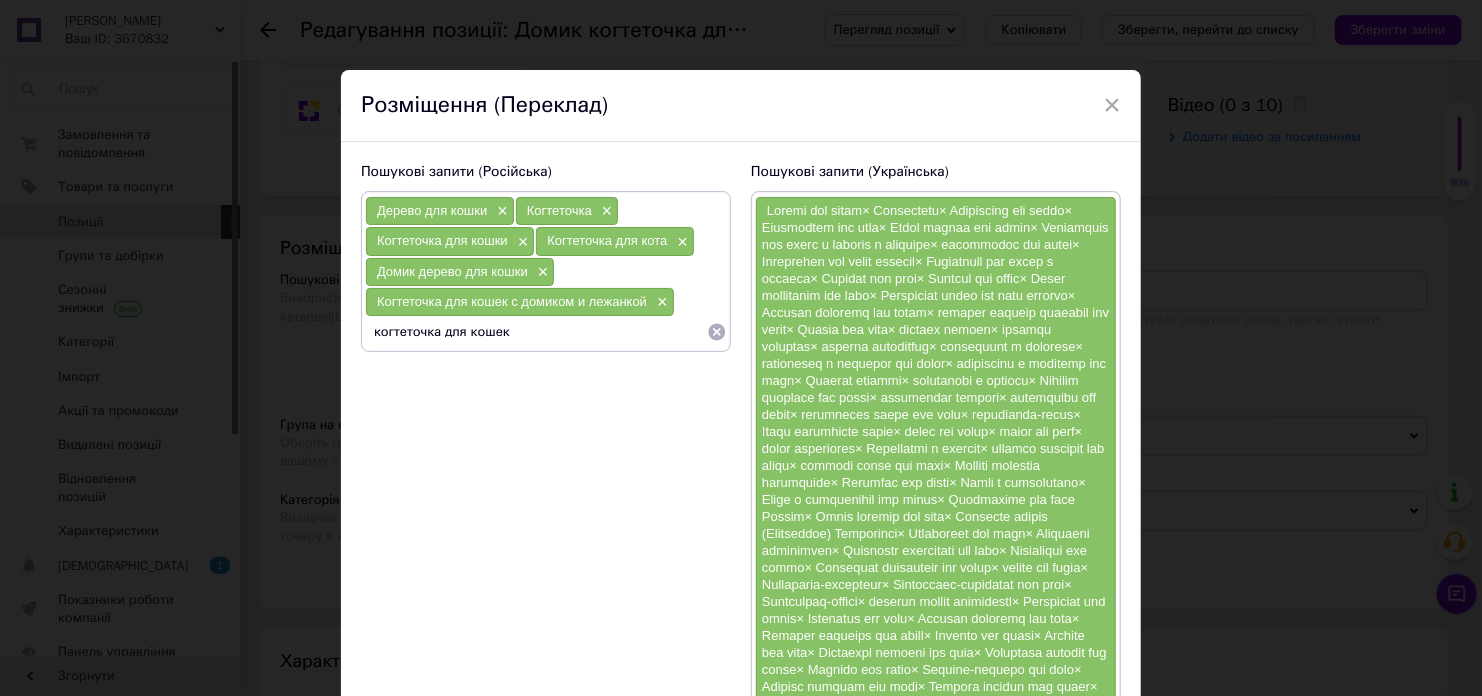 click on "когтеточка для кошек" at bounding box center (536, 332) 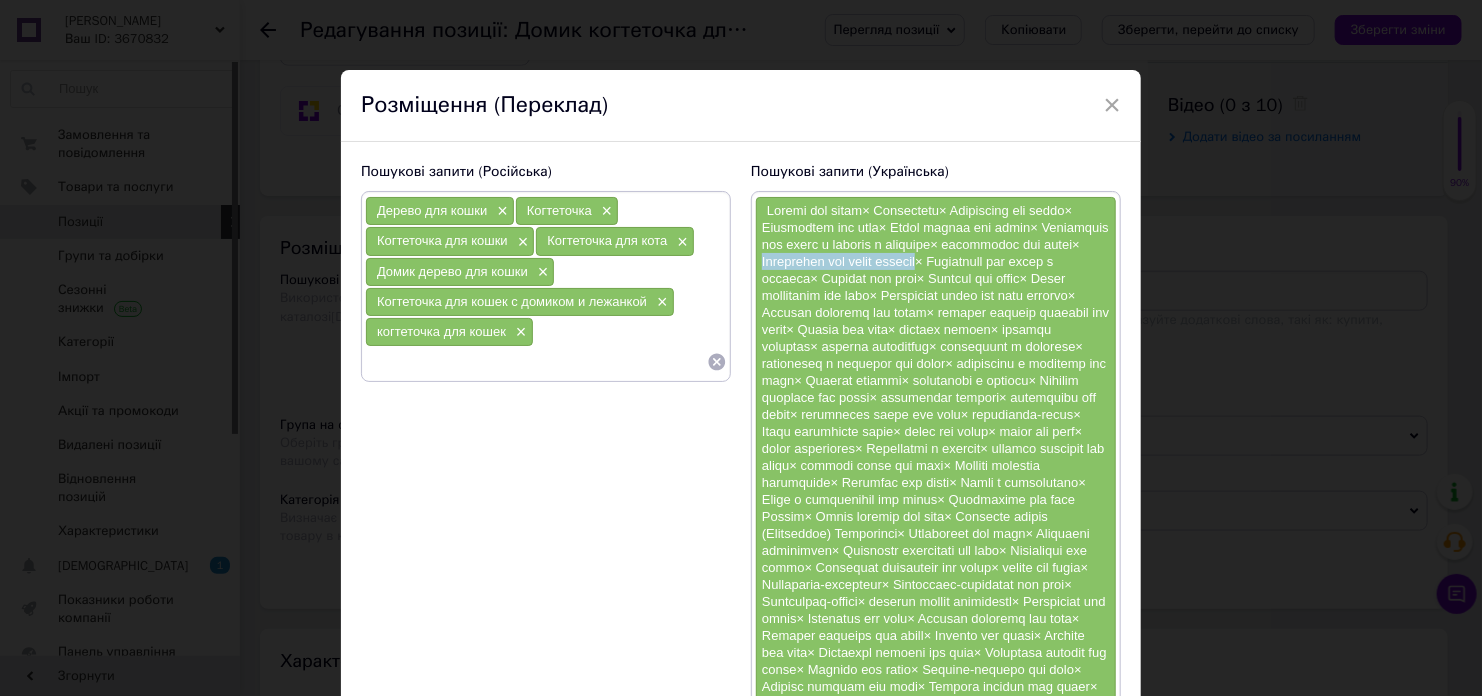 copy on "Когтеточка для кошек царапка" 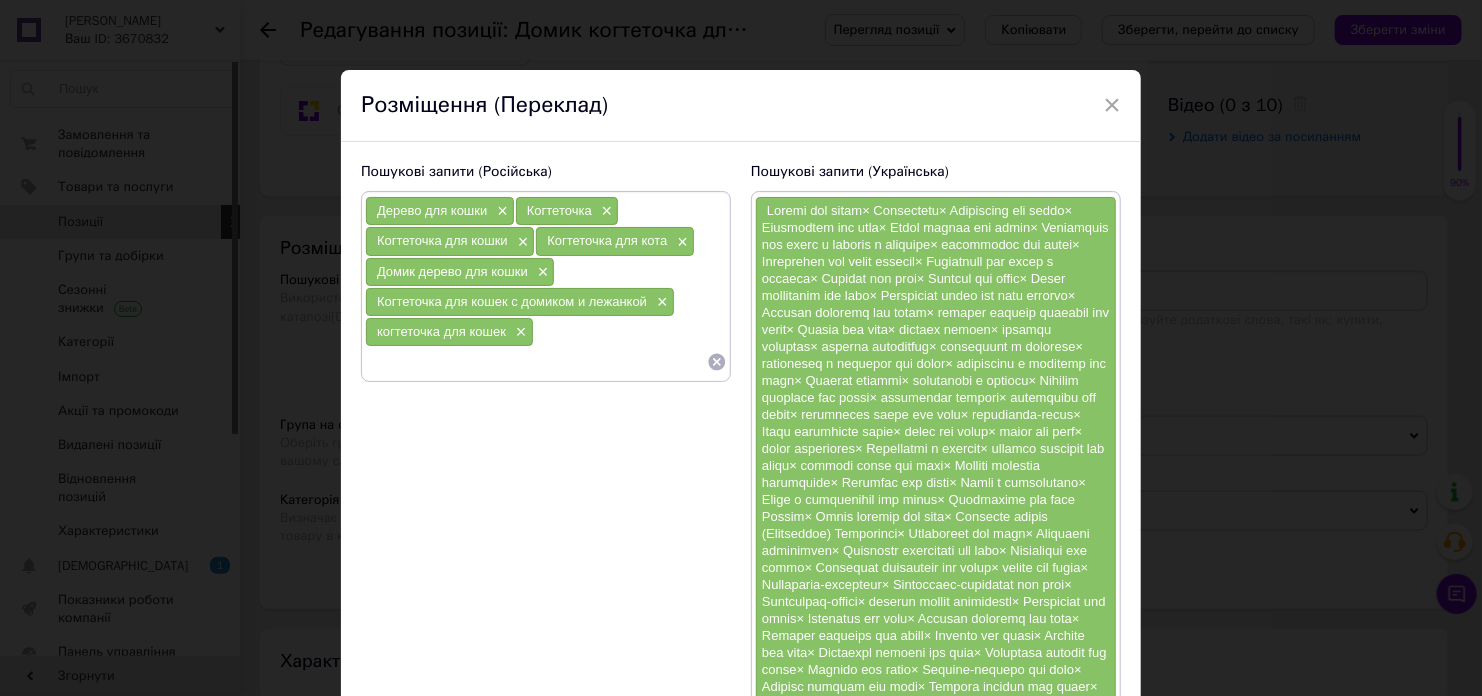 click at bounding box center (536, 362) 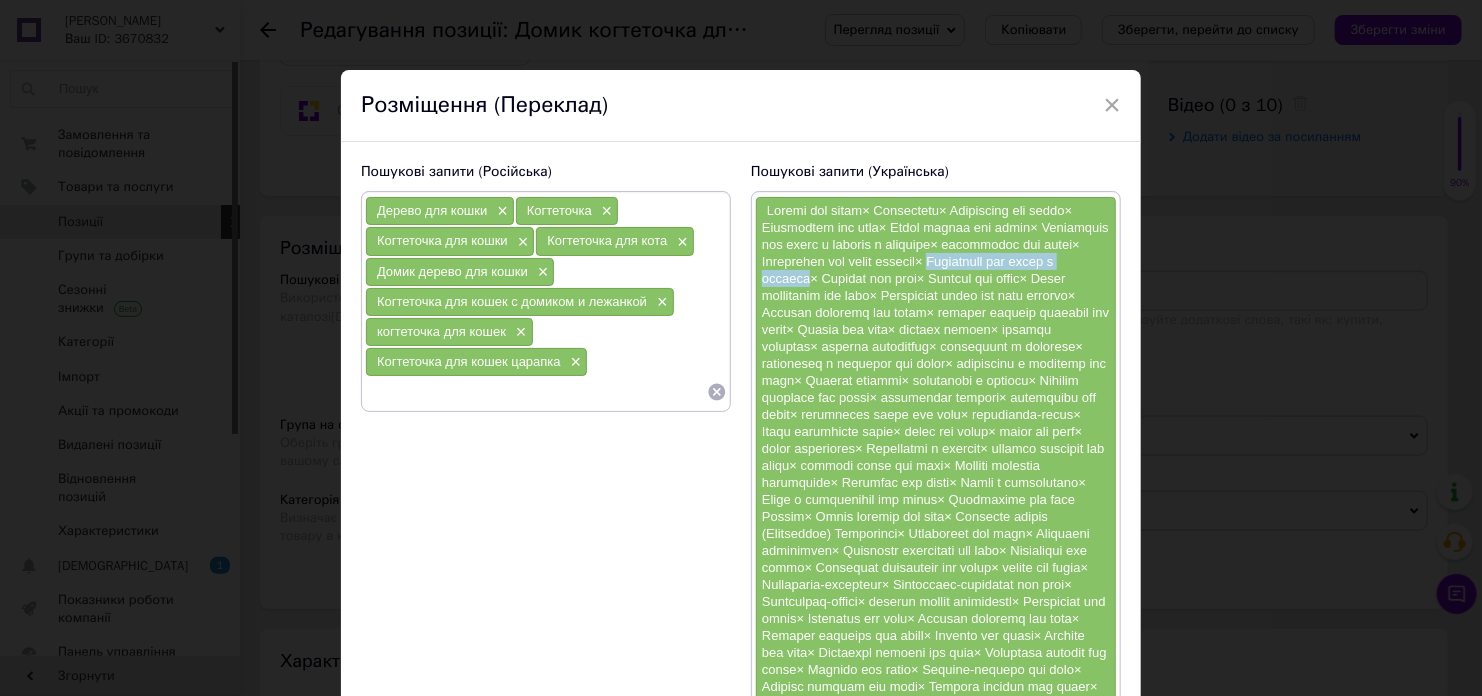 copy on "Когтеточка для кошки с домиком" 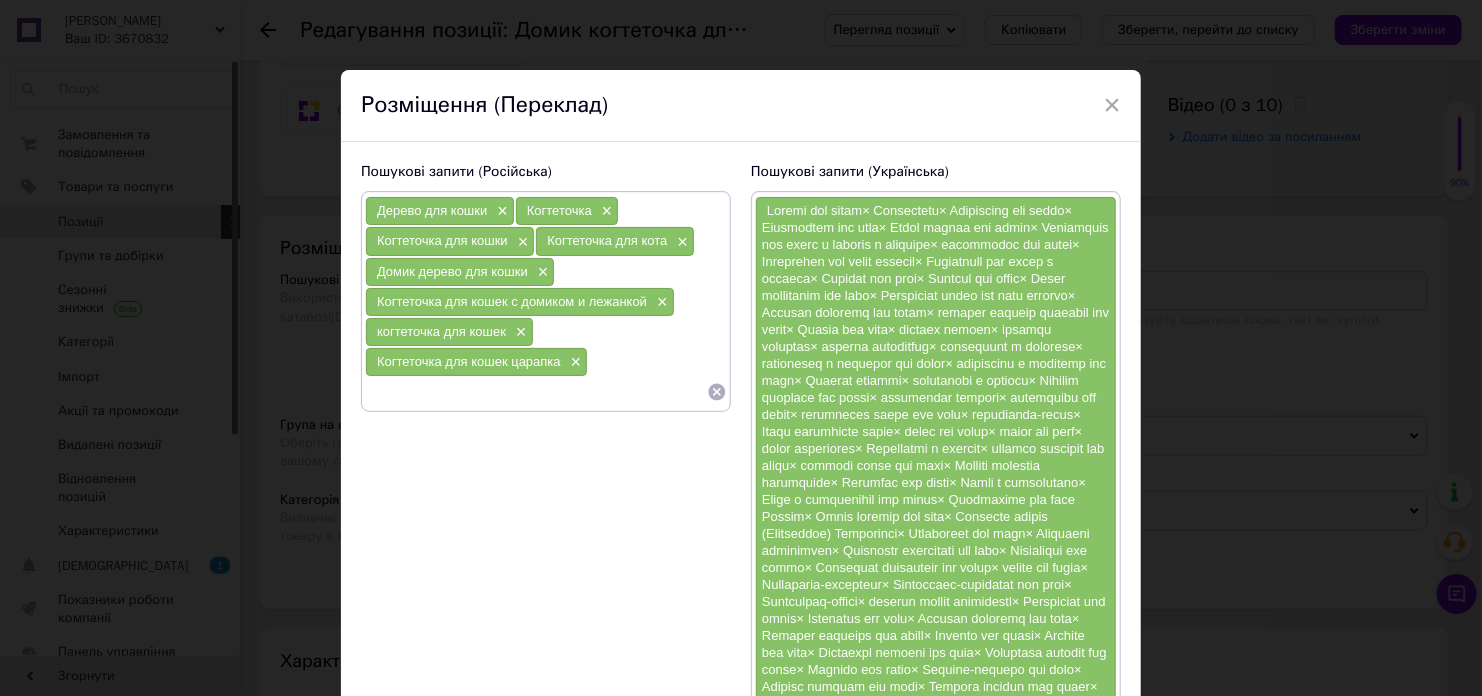click at bounding box center [536, 392] 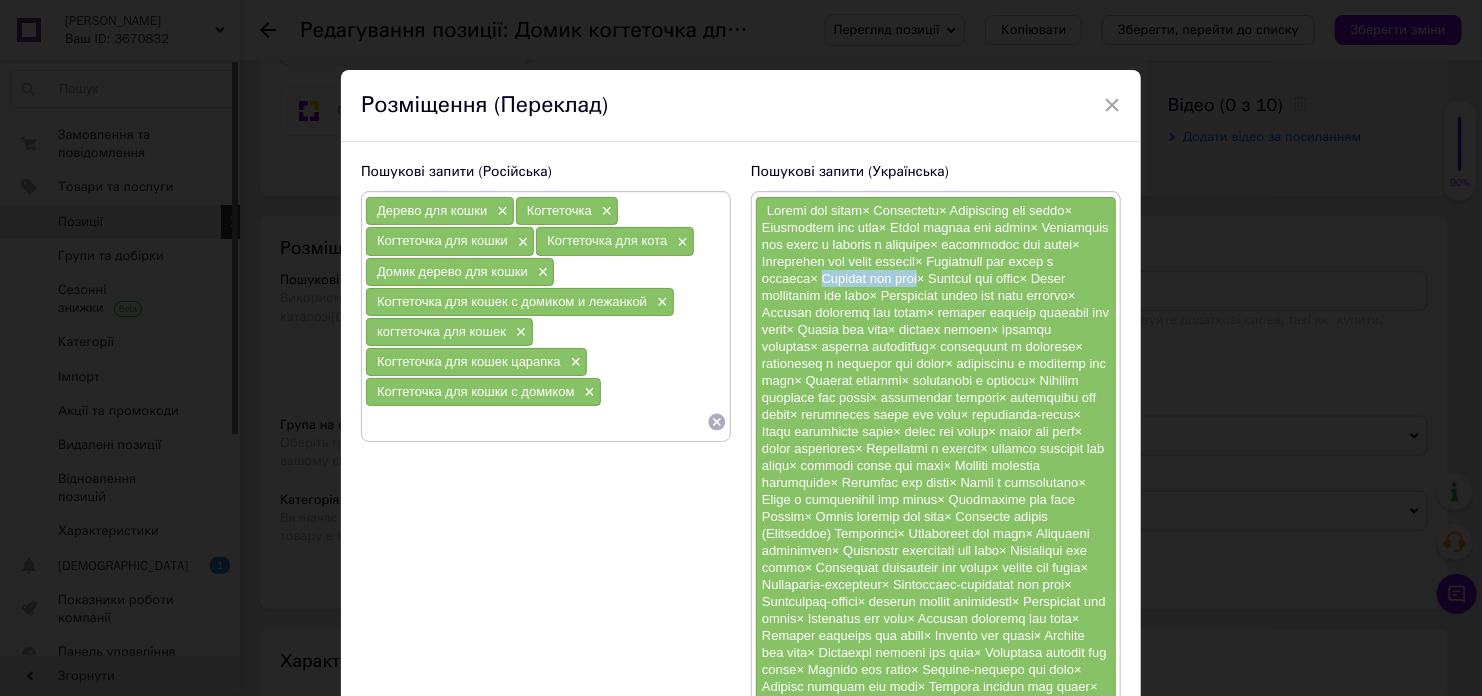 drag, startPoint x: 899, startPoint y: 279, endPoint x: 1007, endPoint y: 280, distance: 108.00463 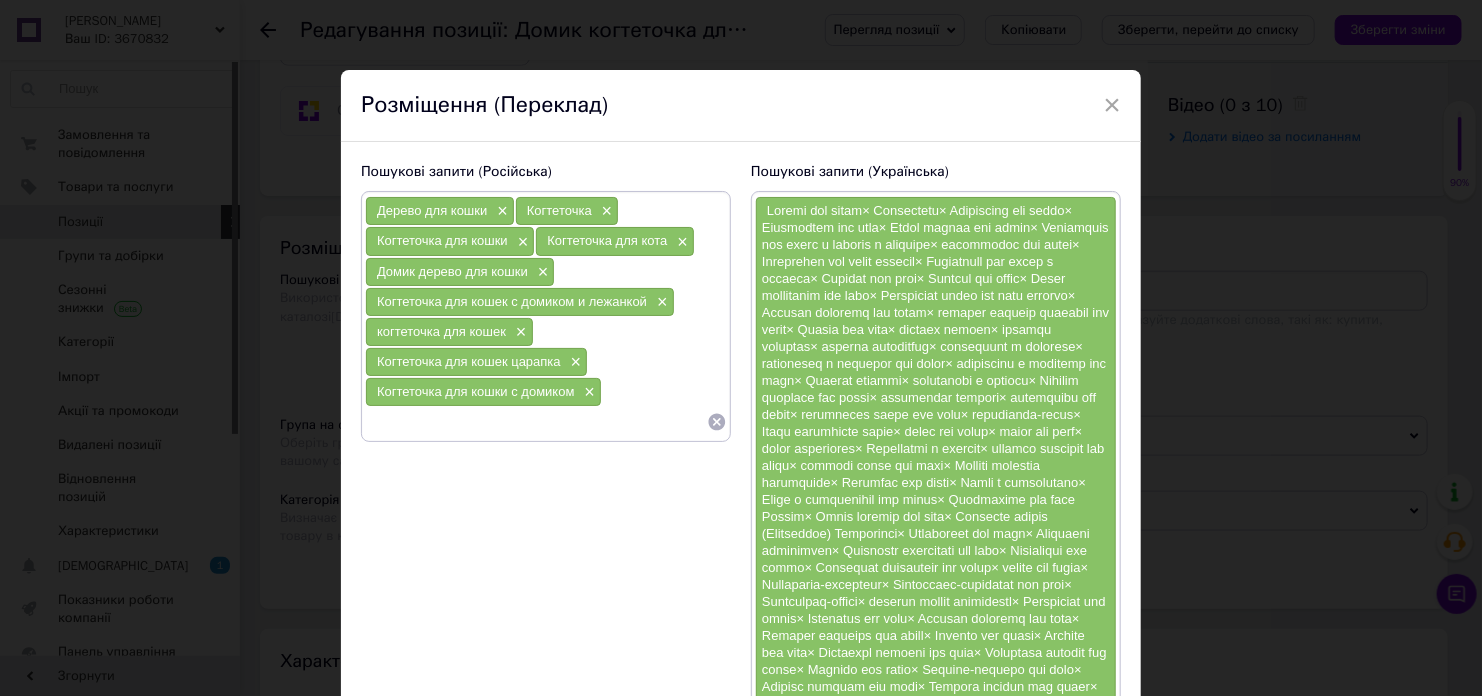 paste on "Царапка для кота" 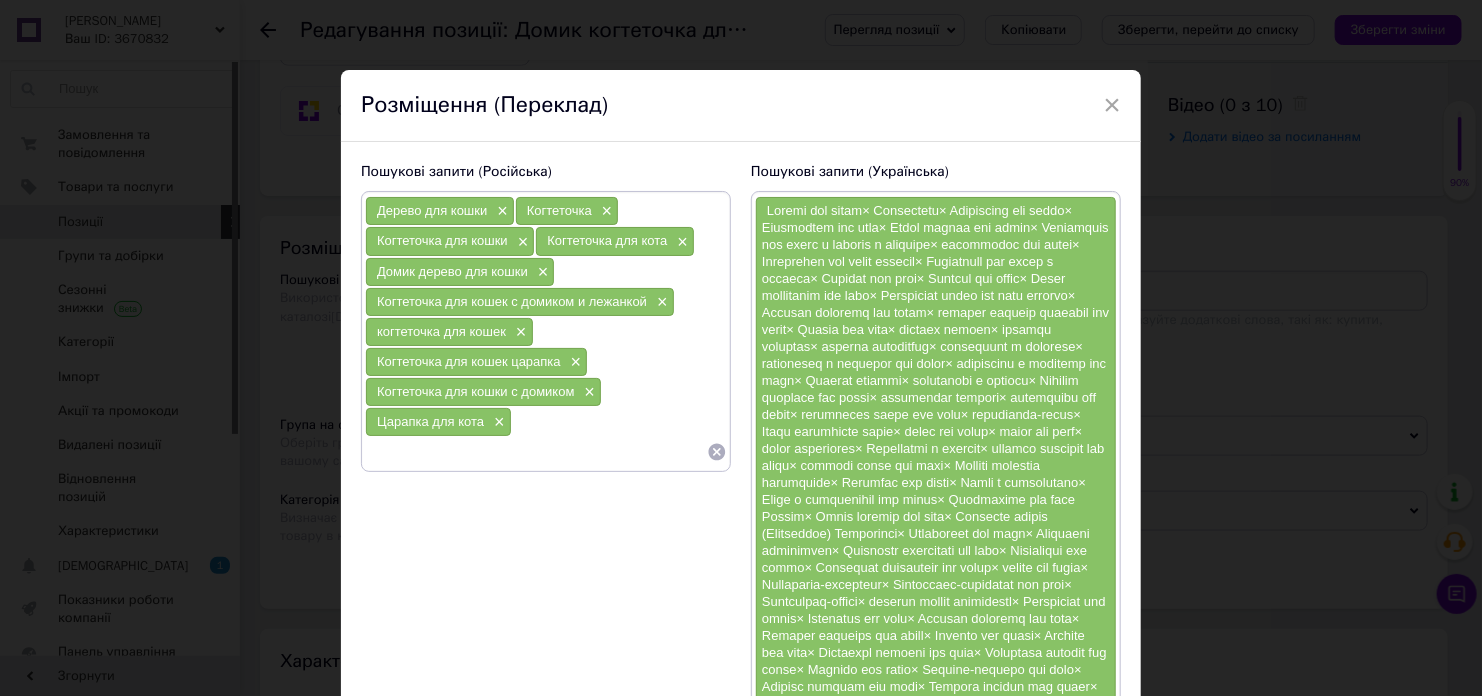 drag, startPoint x: 1023, startPoint y: 276, endPoint x: 1022, endPoint y: 290, distance: 14.035668 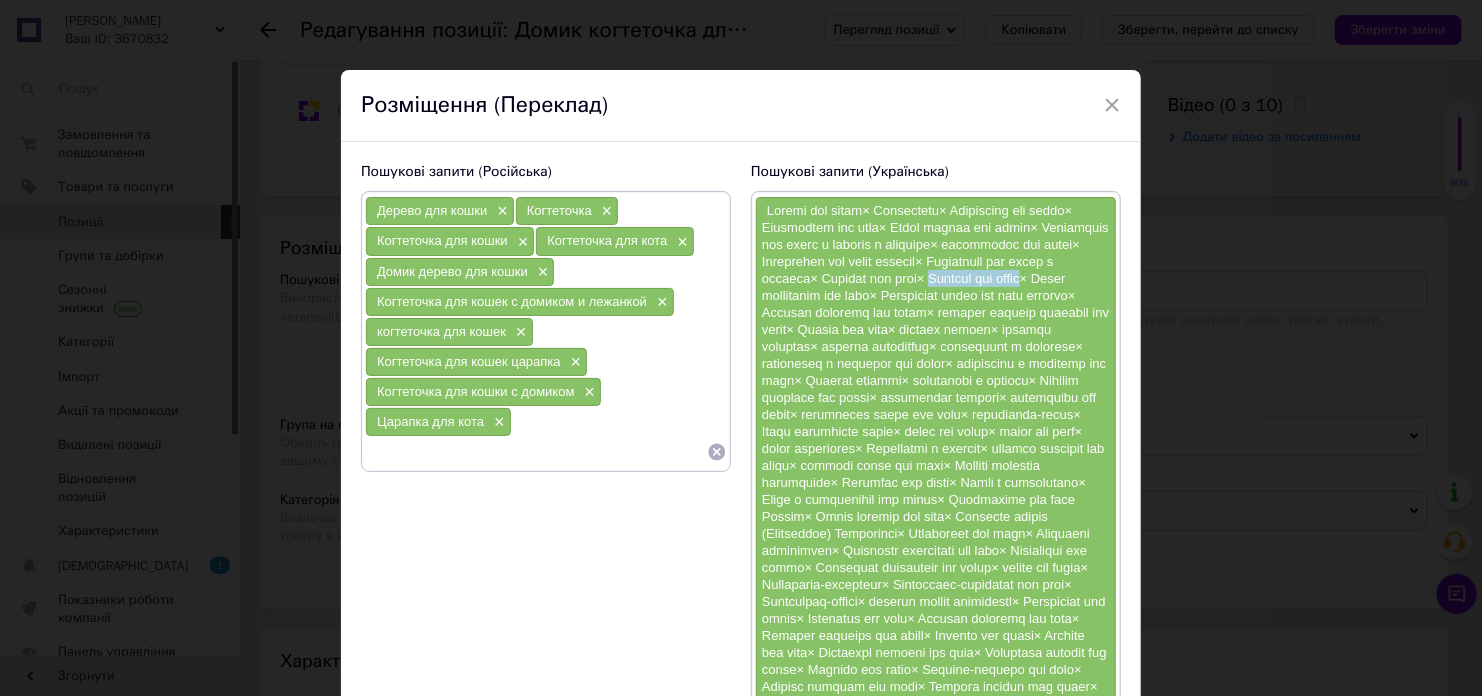 drag, startPoint x: 1021, startPoint y: 270, endPoint x: 747, endPoint y: 301, distance: 275.74808 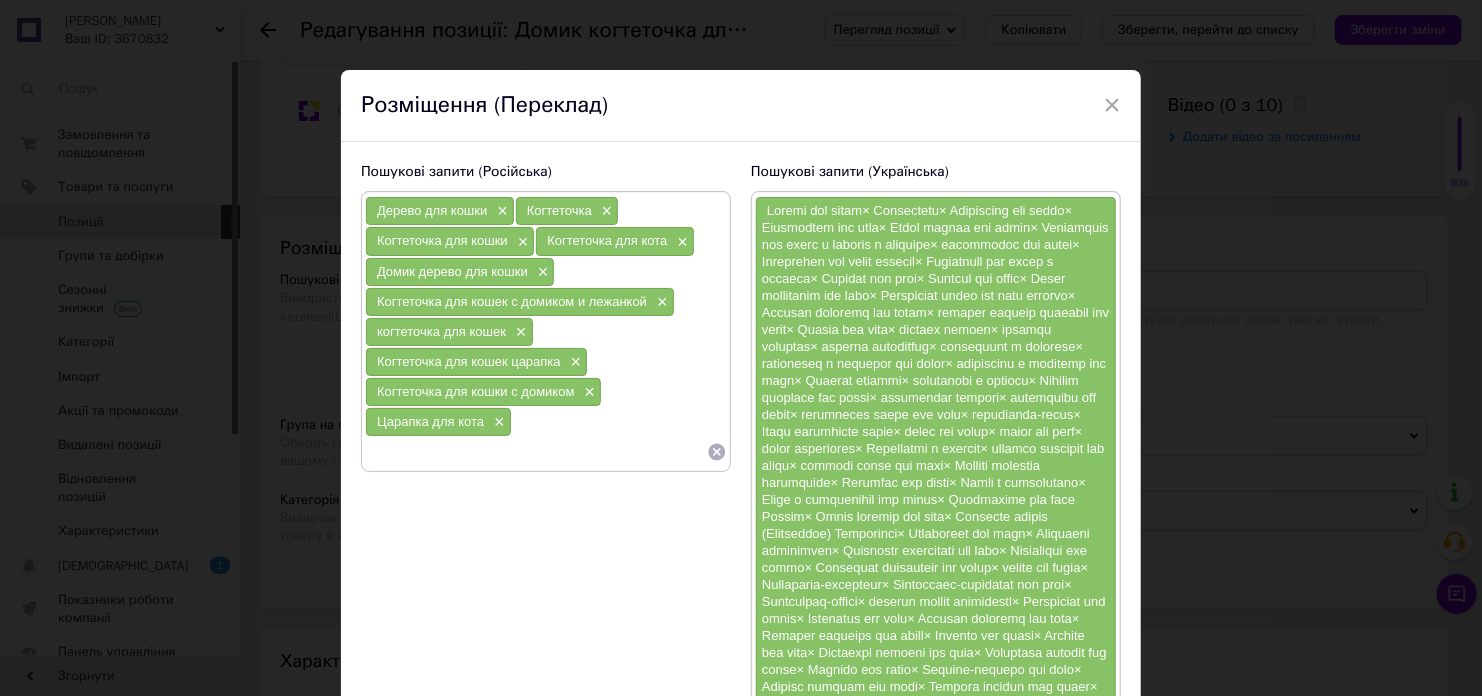 click at bounding box center [536, 452] 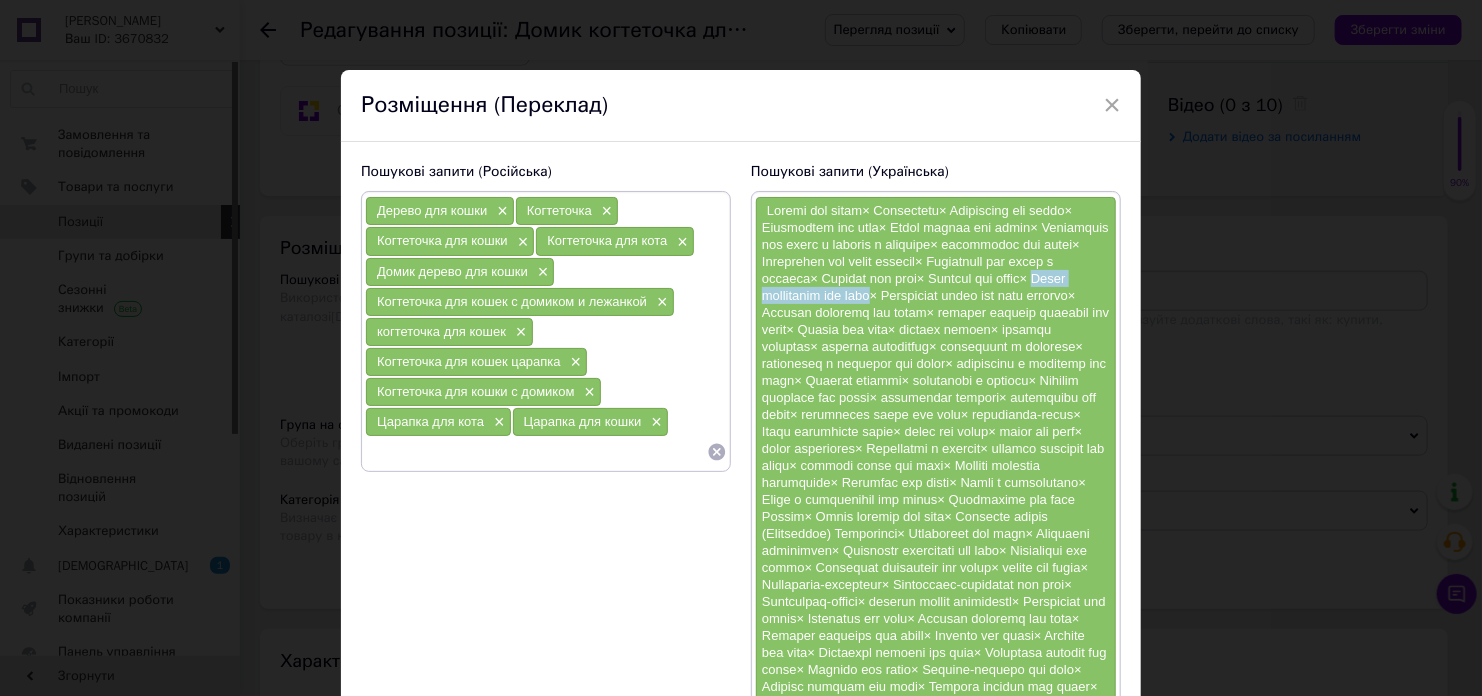 drag, startPoint x: 808, startPoint y: 297, endPoint x: 967, endPoint y: 295, distance: 159.01257 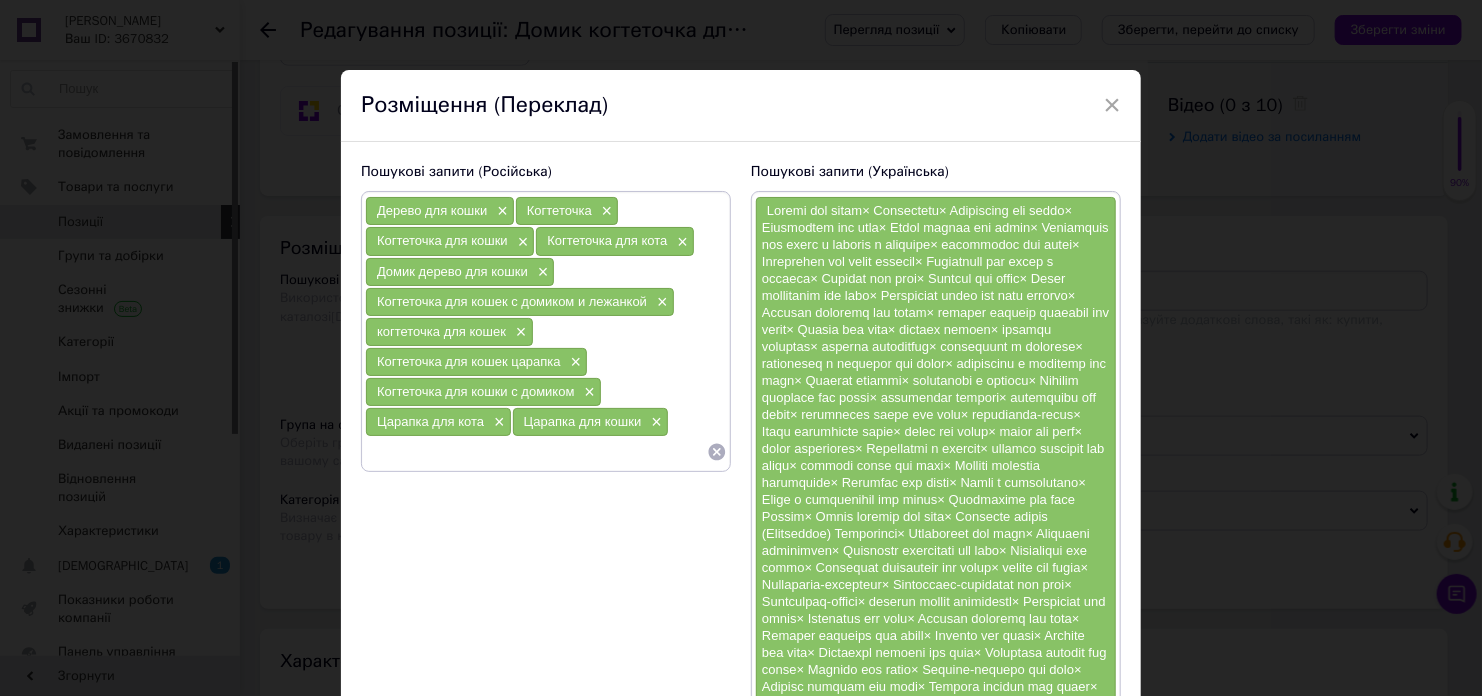 paste on "Домик когтеточка для кота" 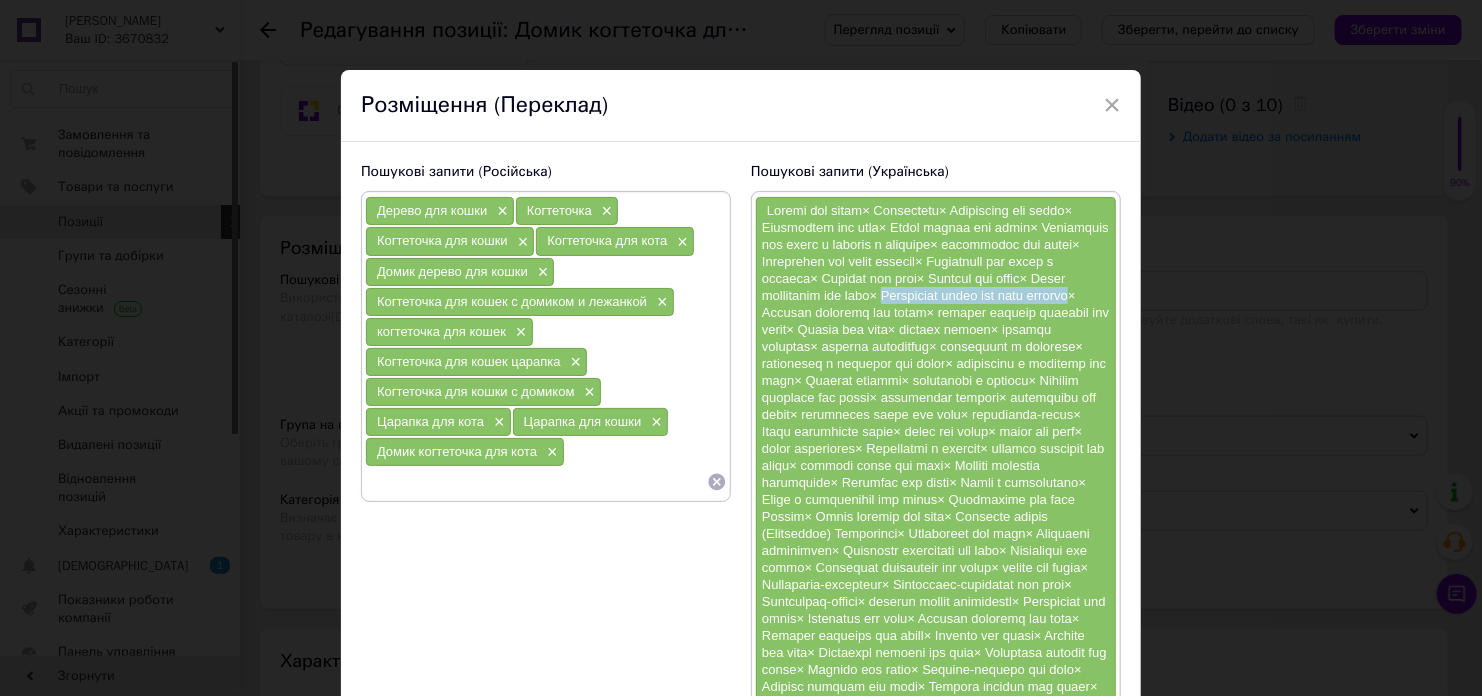 drag, startPoint x: 980, startPoint y: 296, endPoint x: 863, endPoint y: 312, distance: 118.08895 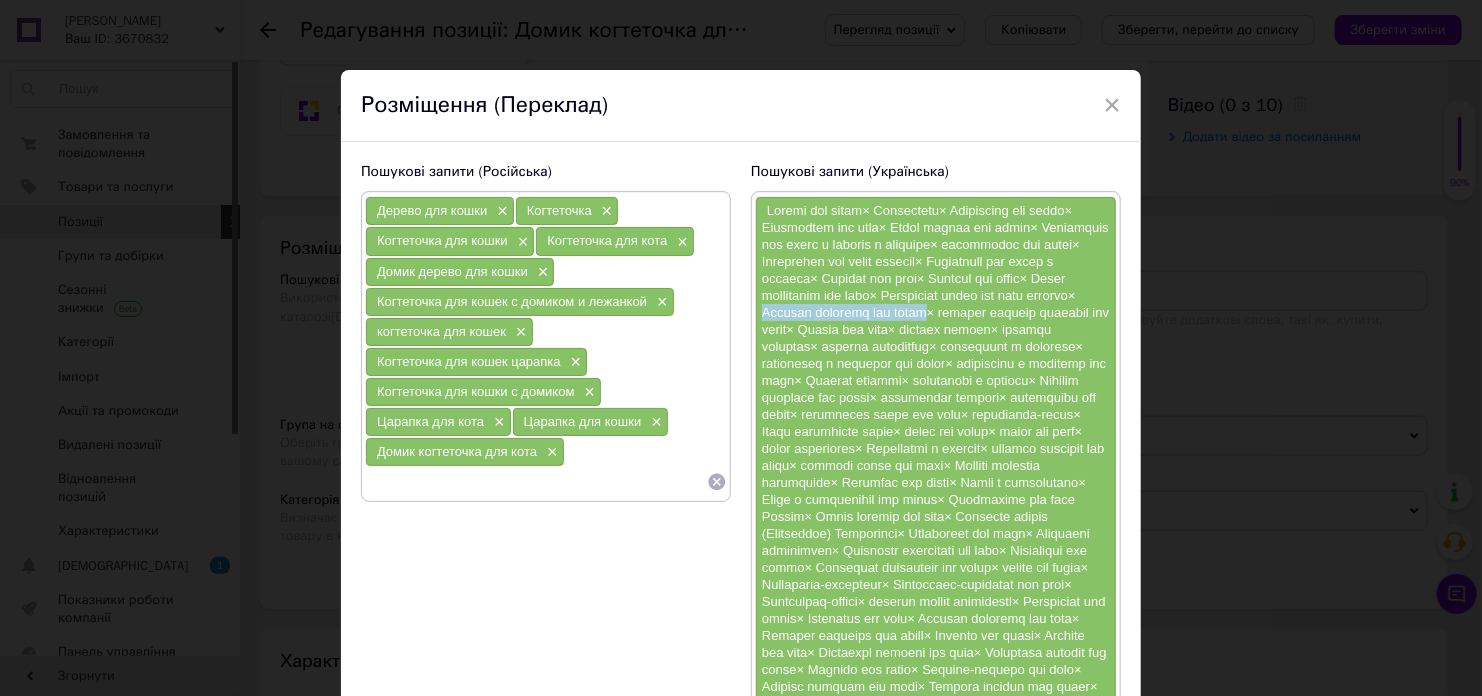 drag, startPoint x: 874, startPoint y: 310, endPoint x: 1049, endPoint y: 316, distance: 175.10283 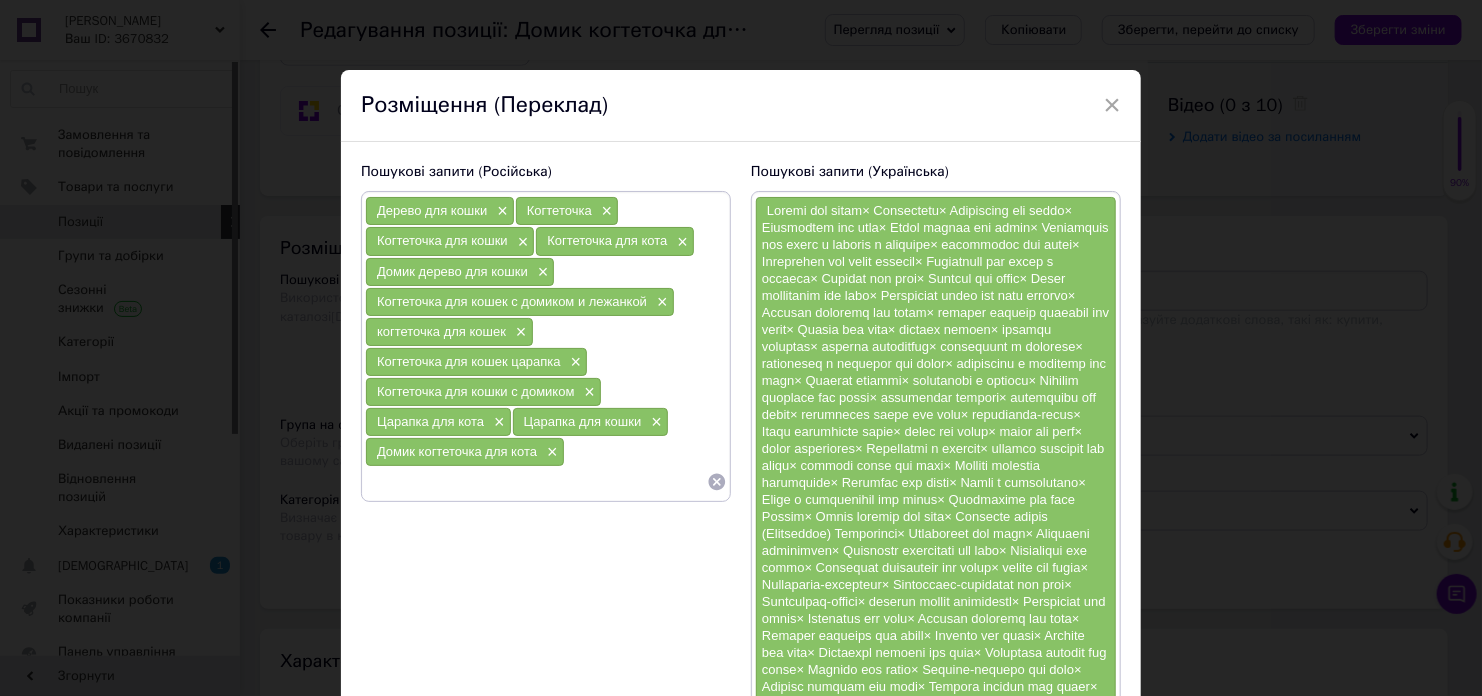 click at bounding box center [536, 482] 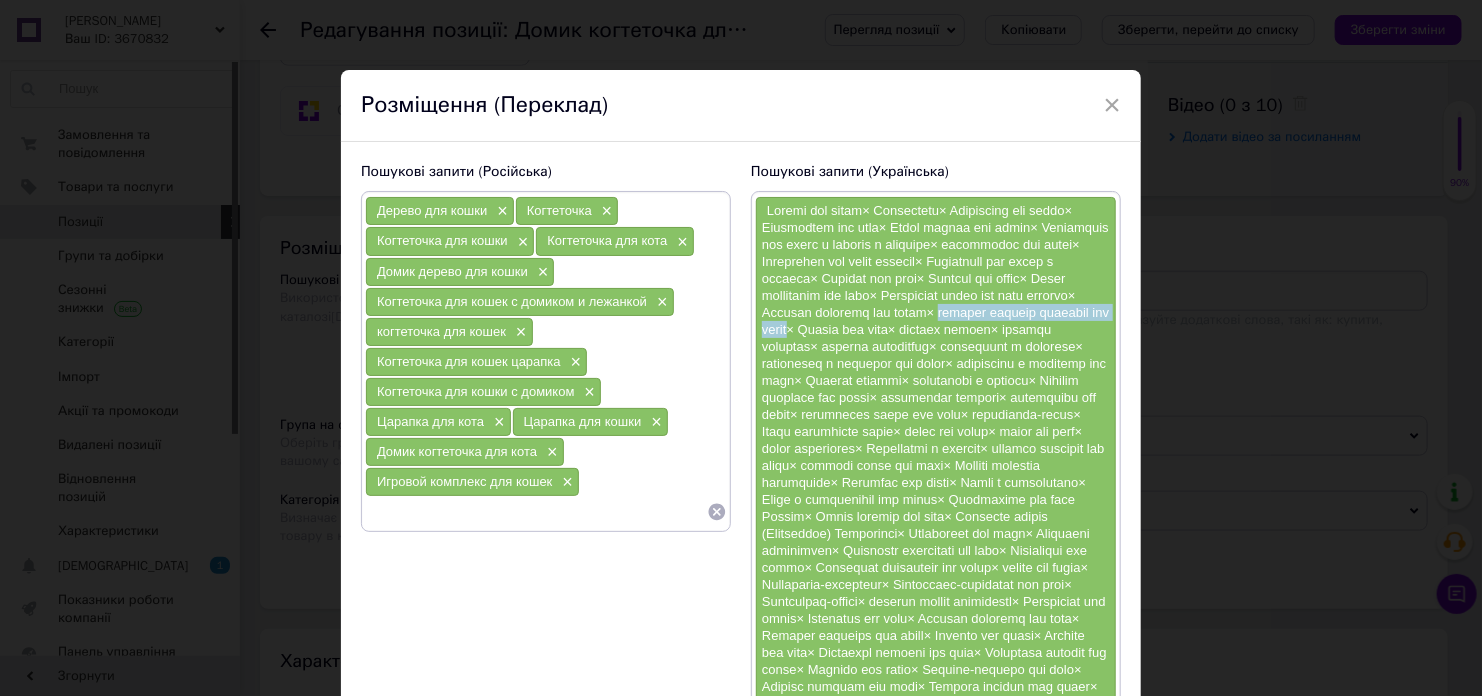 drag, startPoint x: 757, startPoint y: 329, endPoint x: 987, endPoint y: 327, distance: 230.0087 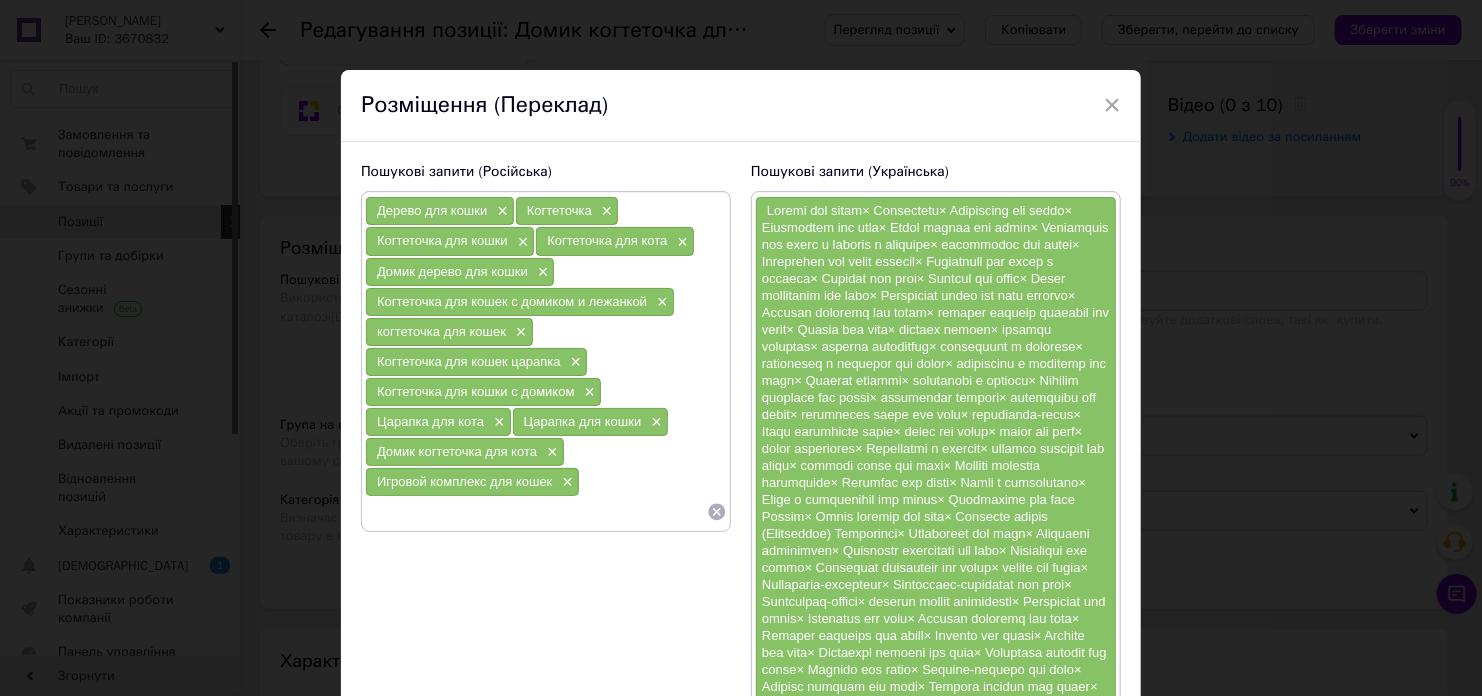 click at bounding box center (536, 512) 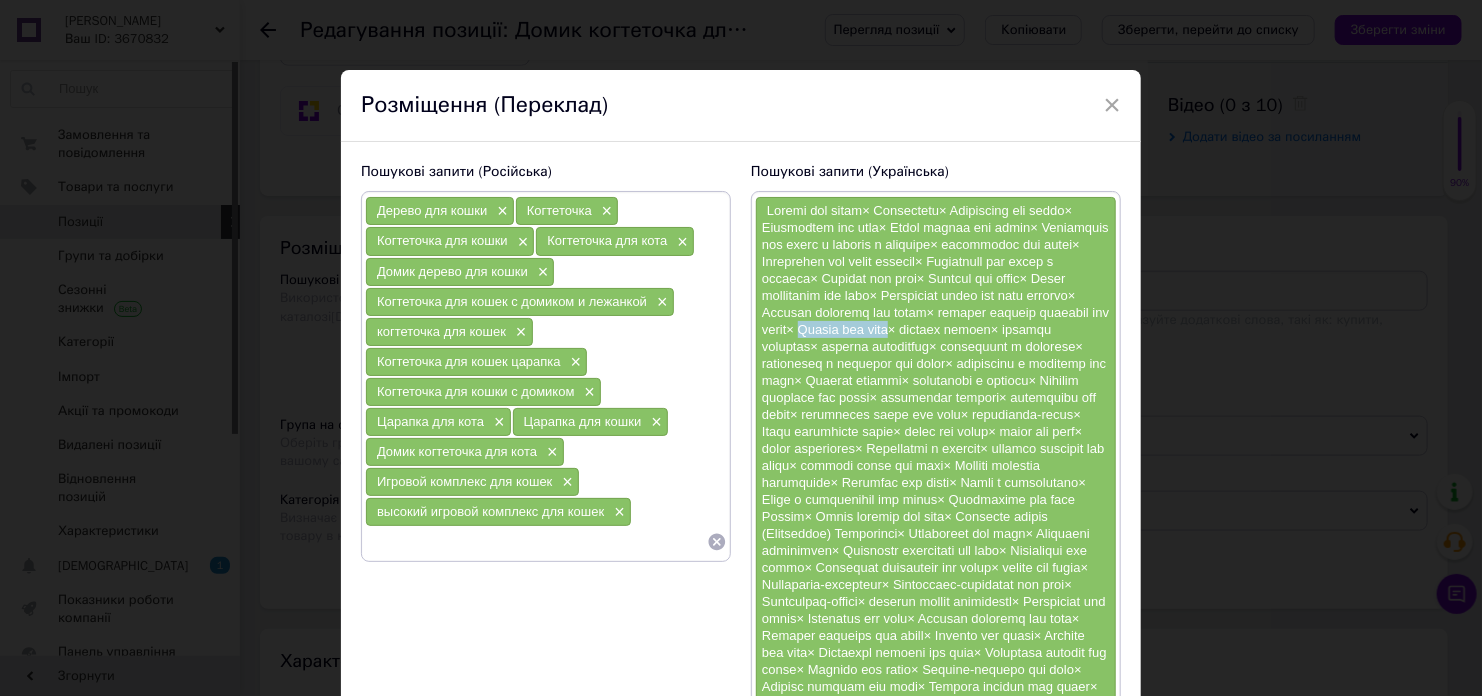 drag, startPoint x: 997, startPoint y: 328, endPoint x: 1094, endPoint y: 329, distance: 97.00516 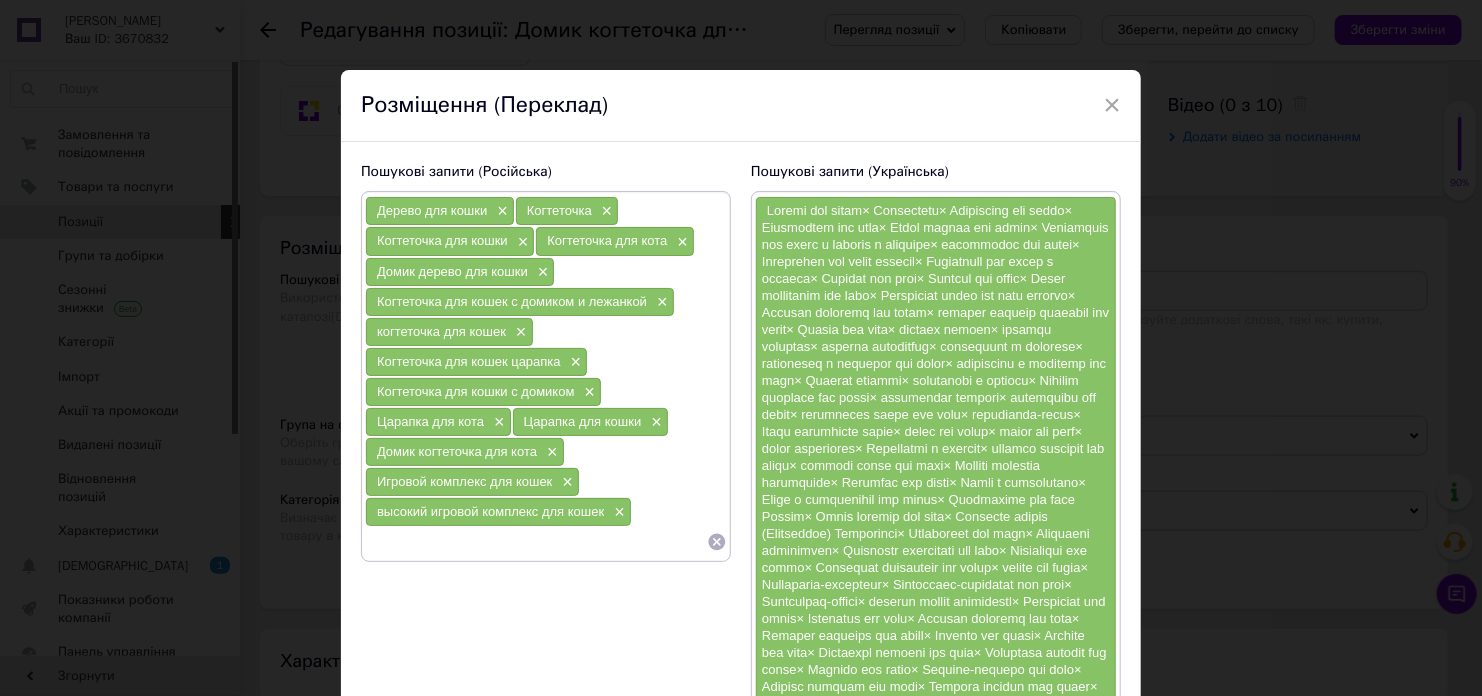 paste on "[PERSON_NAME] для кота" 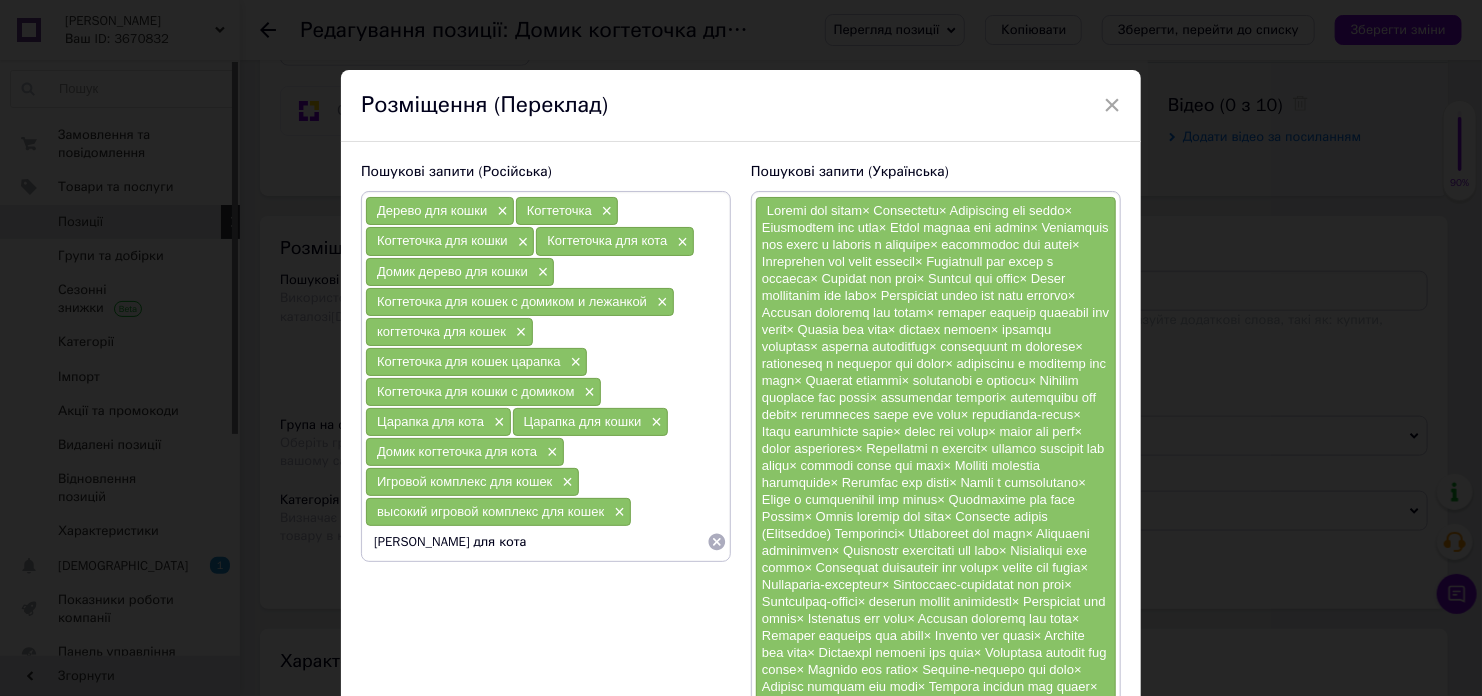 click on "[PERSON_NAME] для кота" at bounding box center (536, 542) 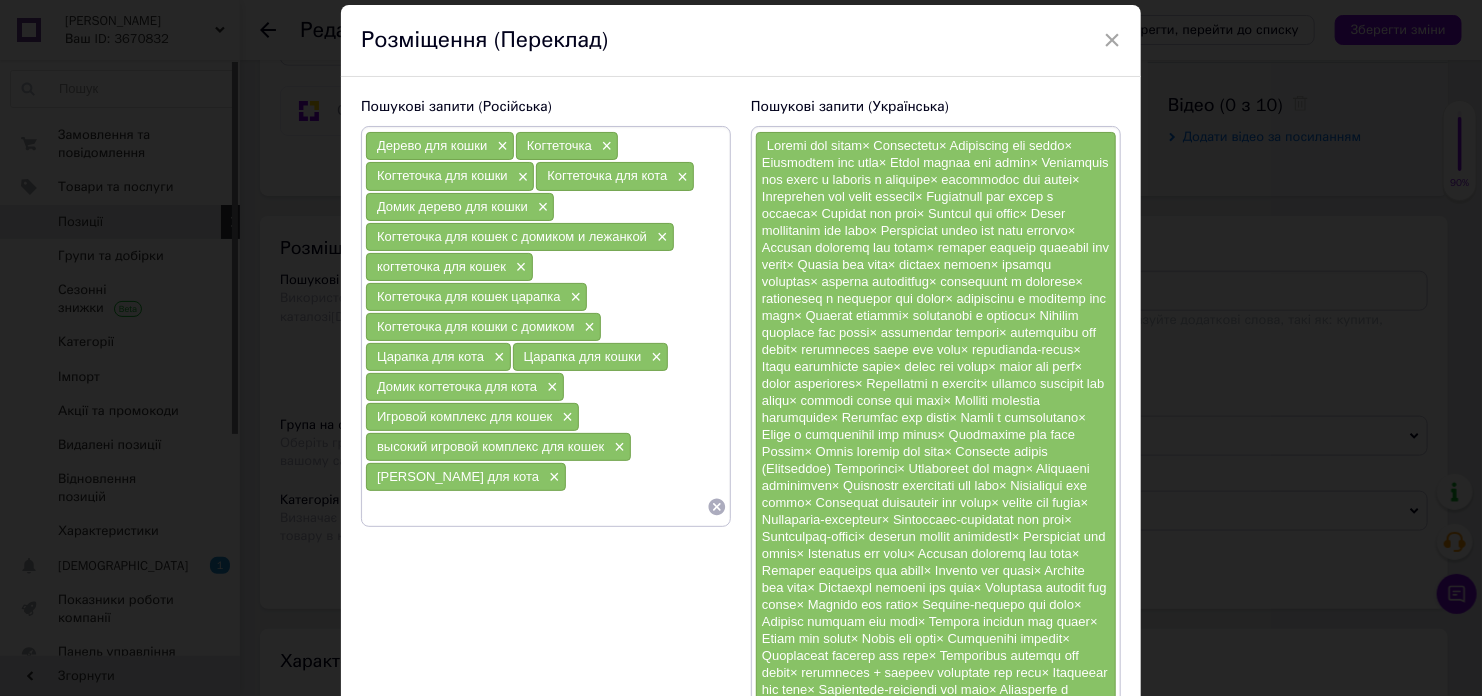 scroll, scrollTop: 100, scrollLeft: 0, axis: vertical 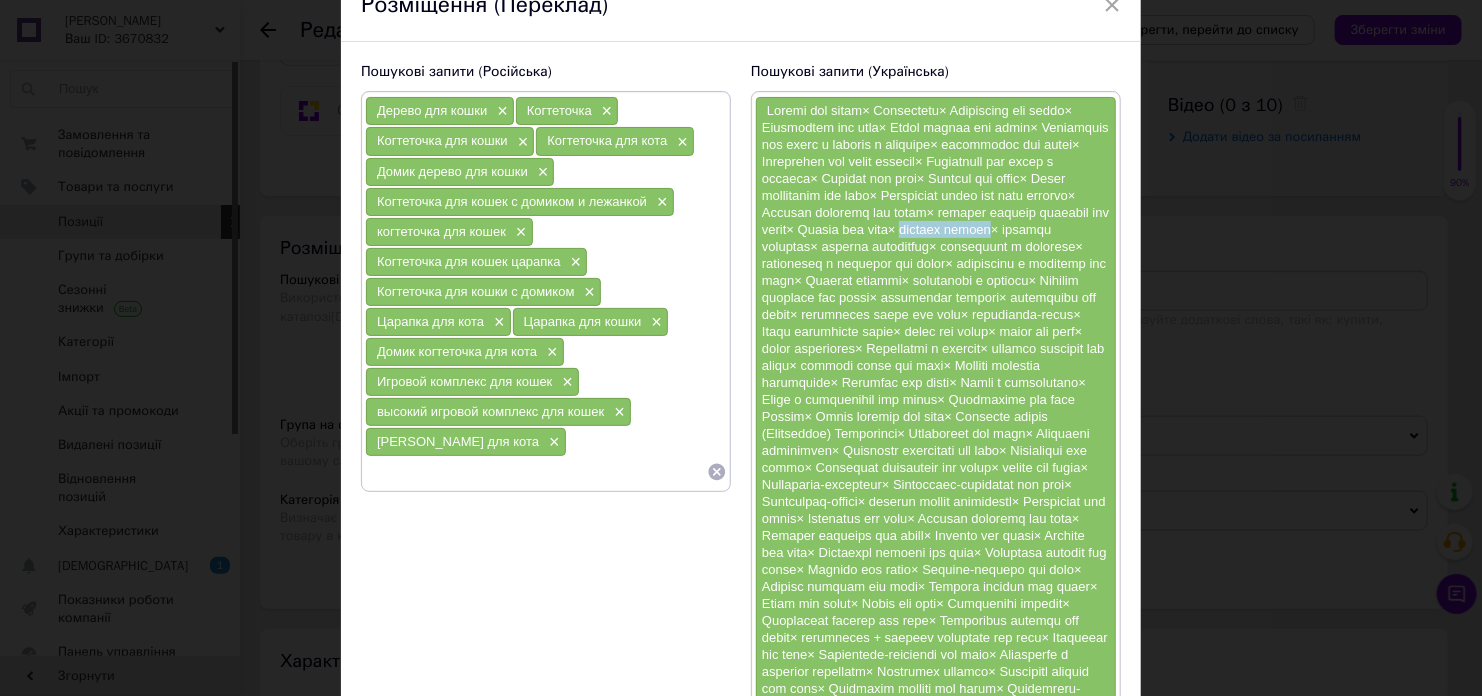 drag, startPoint x: 759, startPoint y: 245, endPoint x: 851, endPoint y: 251, distance: 92.19544 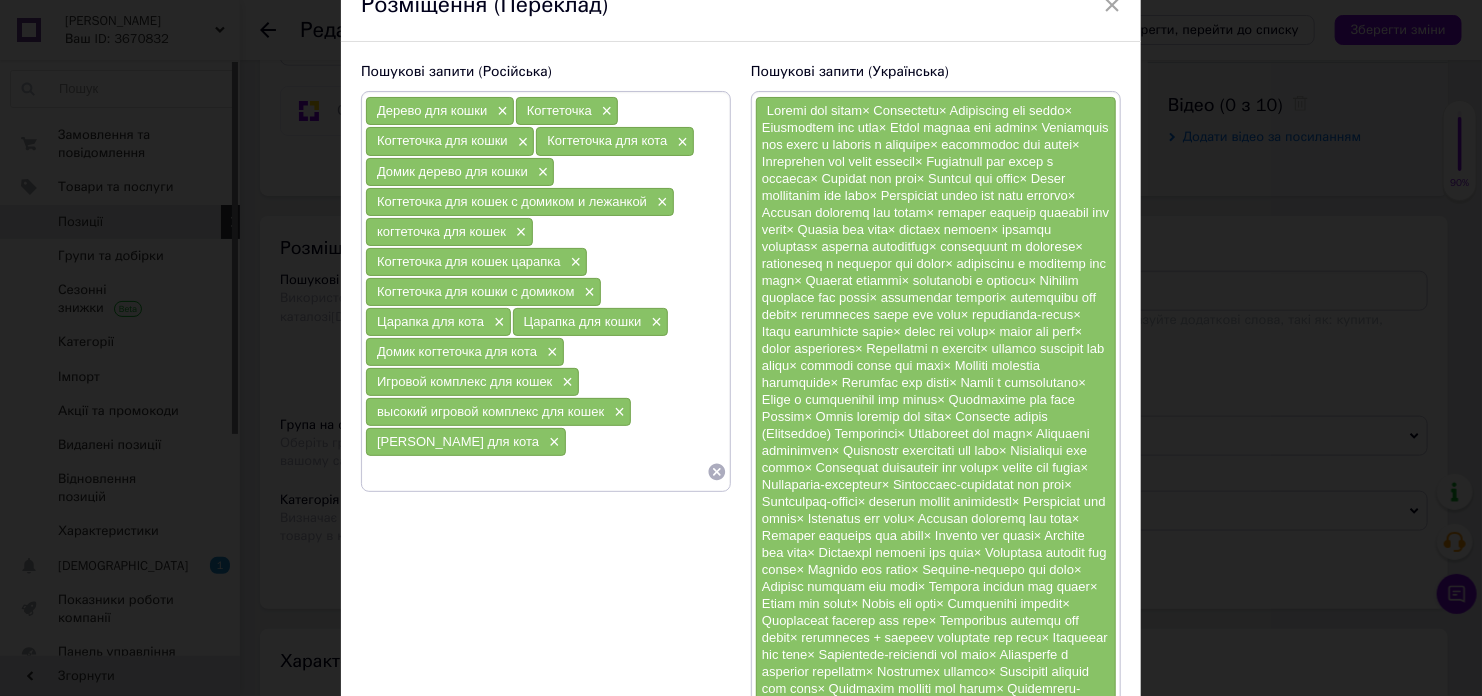 click at bounding box center [536, 472] 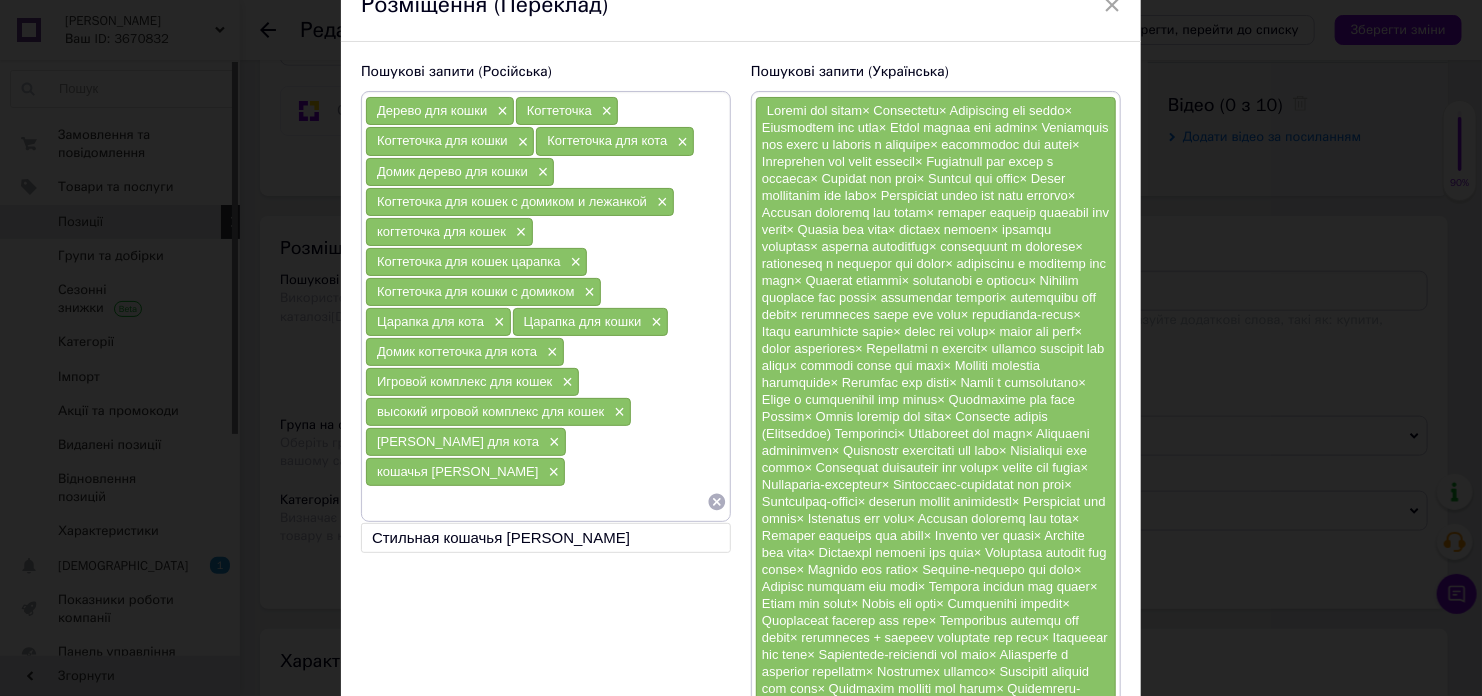 paste on "кошачья [PERSON_NAME]" 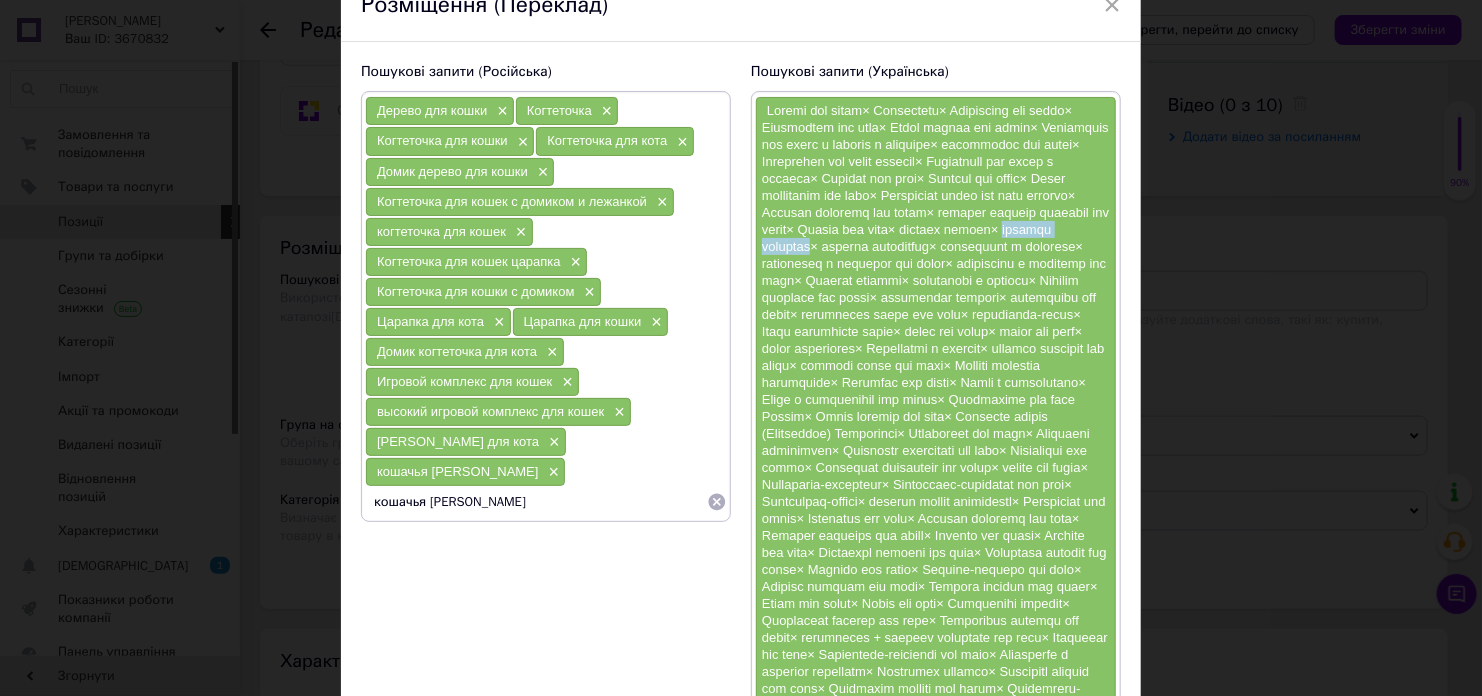 drag, startPoint x: 869, startPoint y: 245, endPoint x: 977, endPoint y: 247, distance: 108.01852 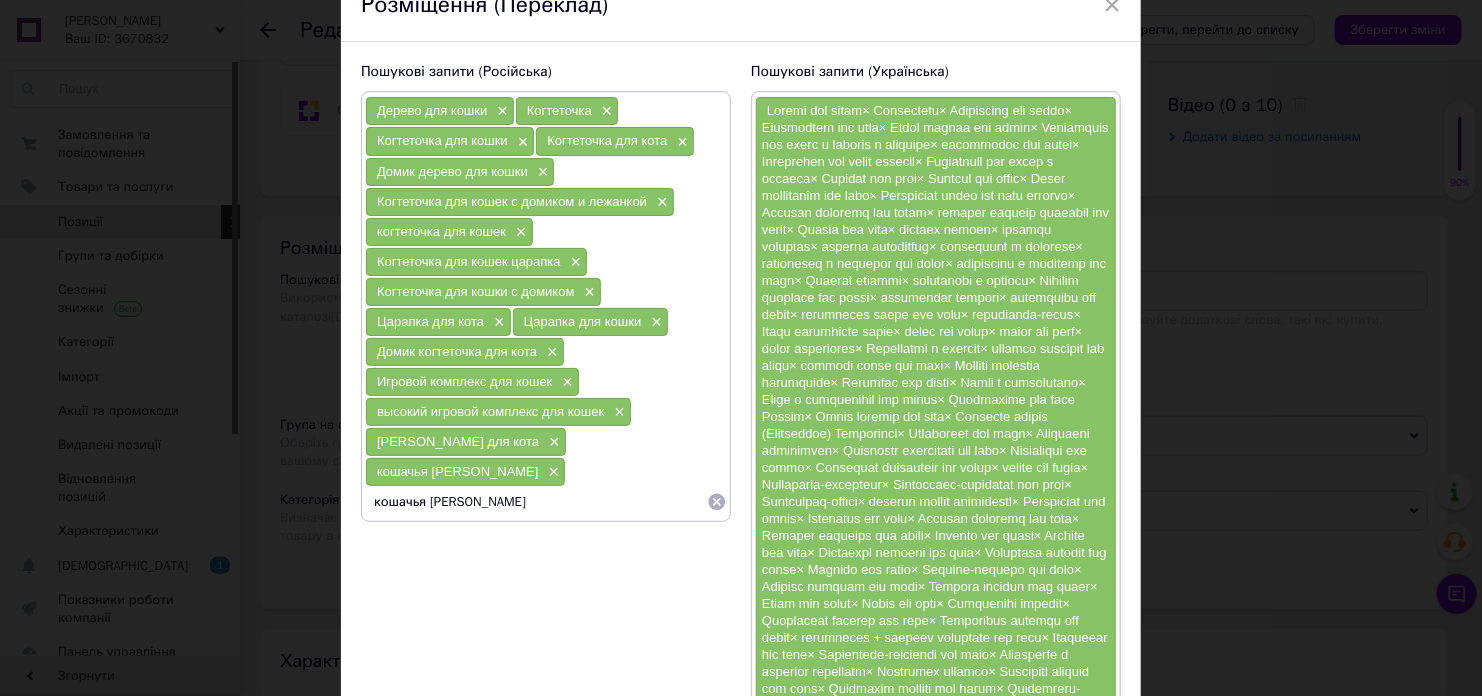 click on "кошачья [PERSON_NAME]" at bounding box center (536, 502) 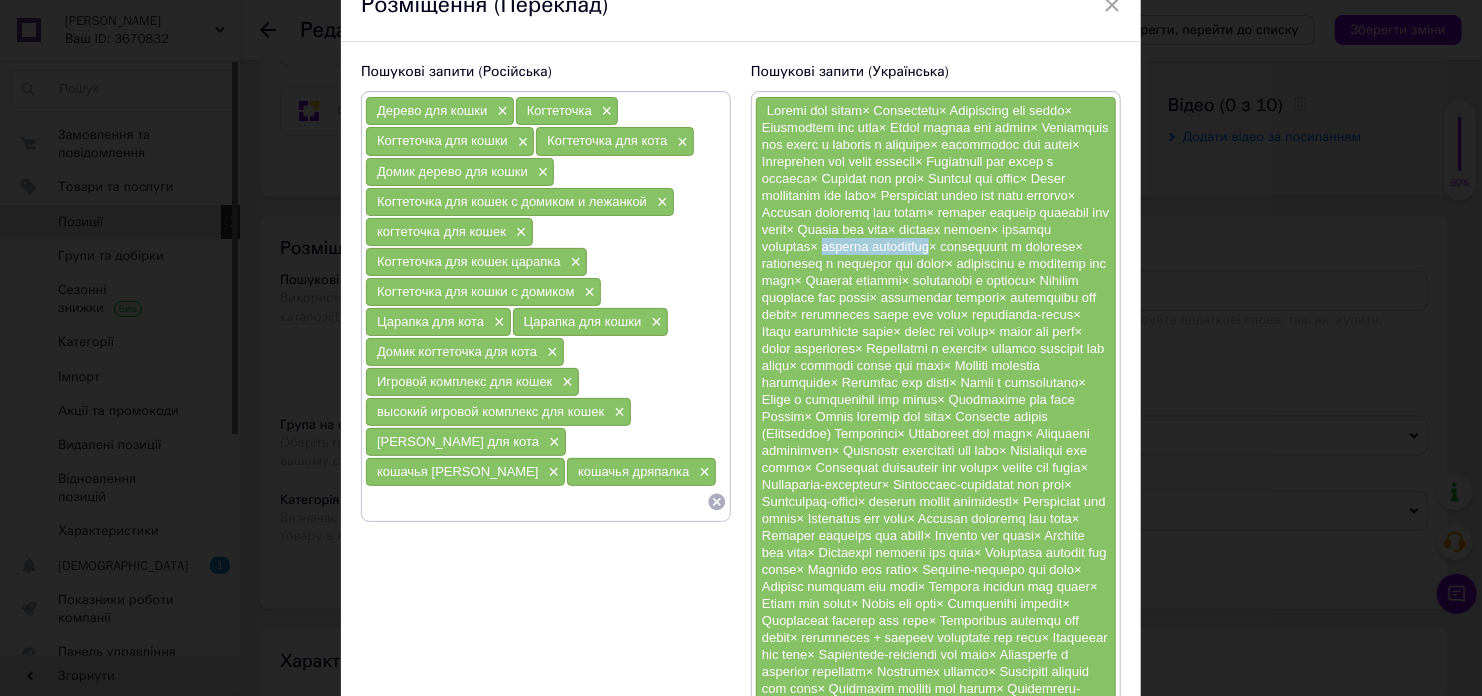 drag, startPoint x: 989, startPoint y: 245, endPoint x: 824, endPoint y: 257, distance: 165.43579 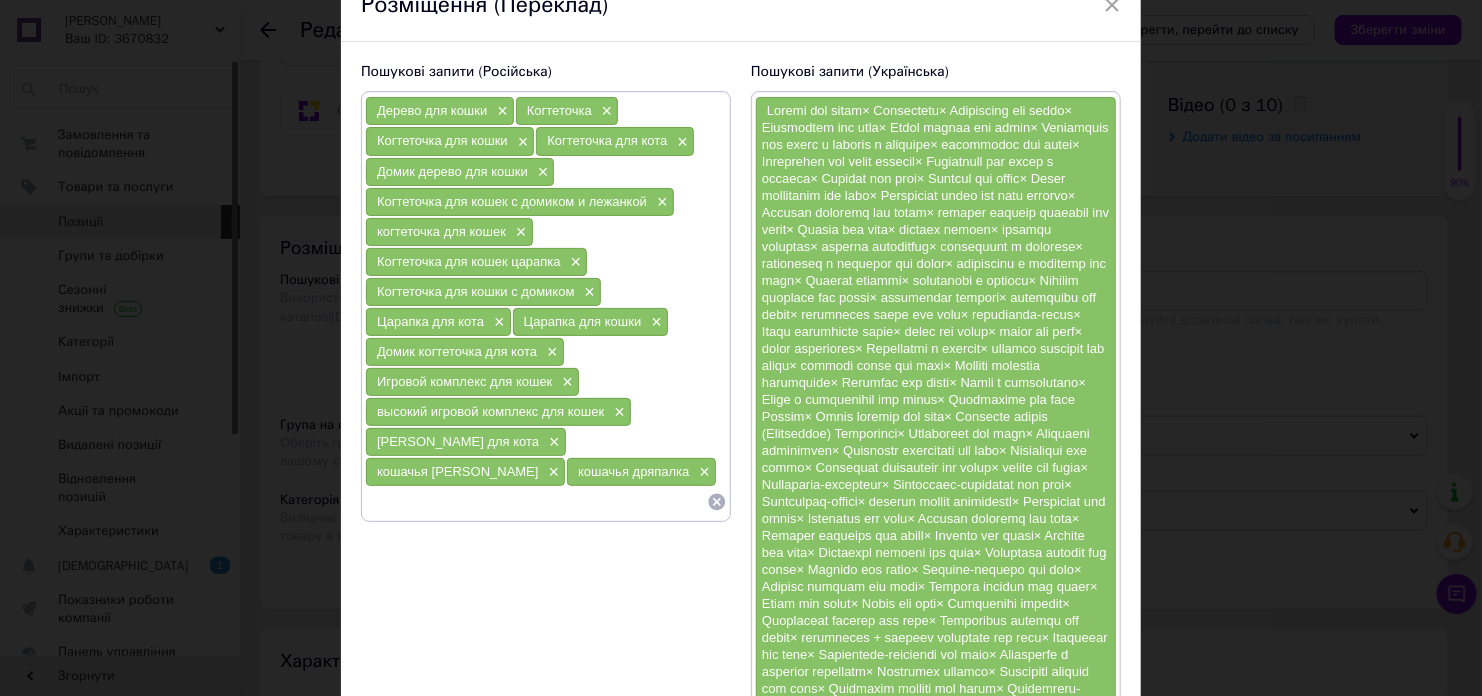 click at bounding box center (536, 502) 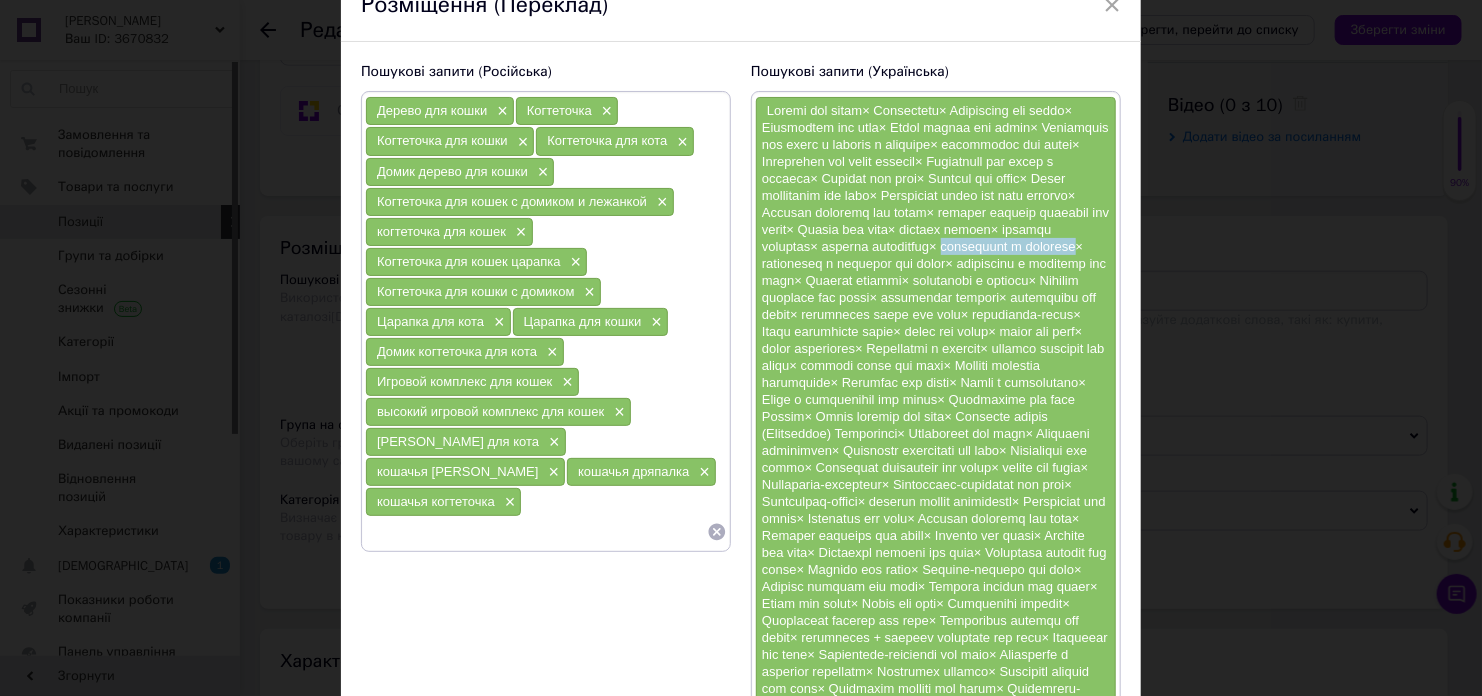 drag, startPoint x: 835, startPoint y: 265, endPoint x: 969, endPoint y: 266, distance: 134.00374 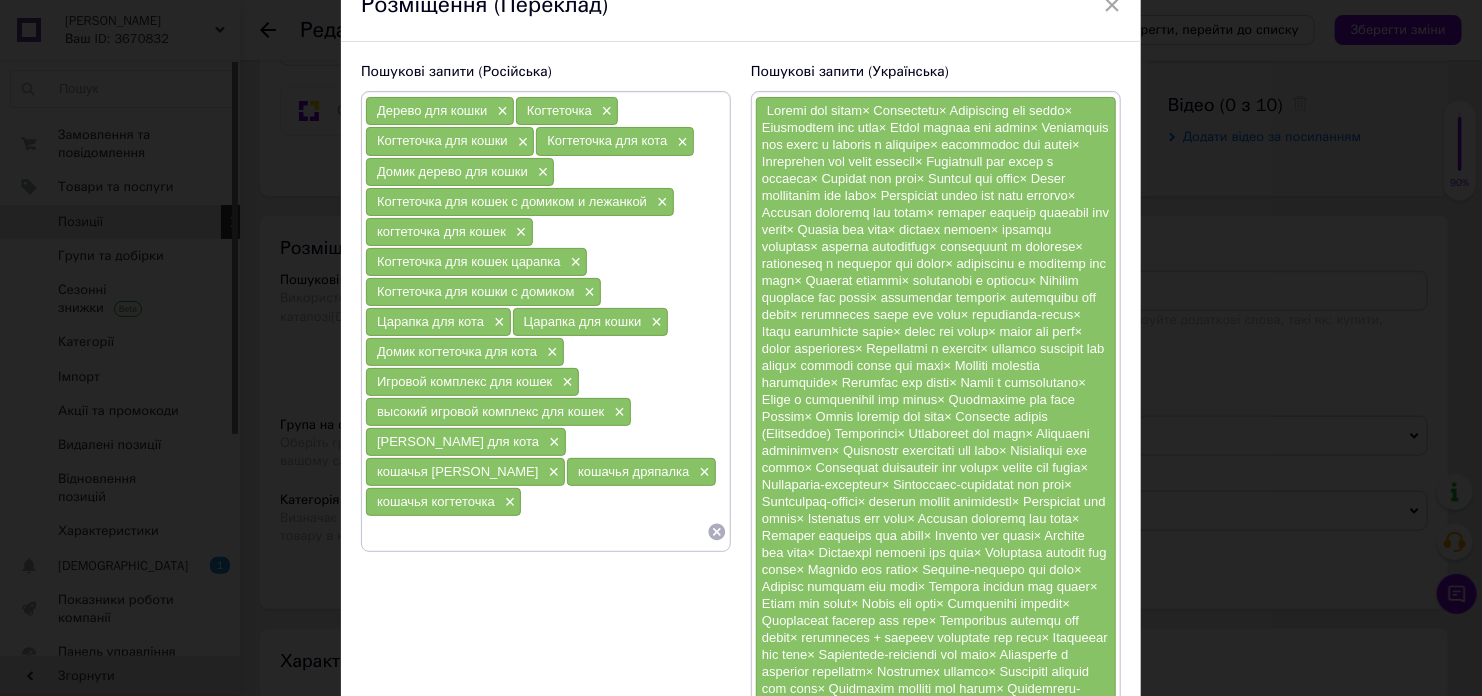 click at bounding box center [536, 532] 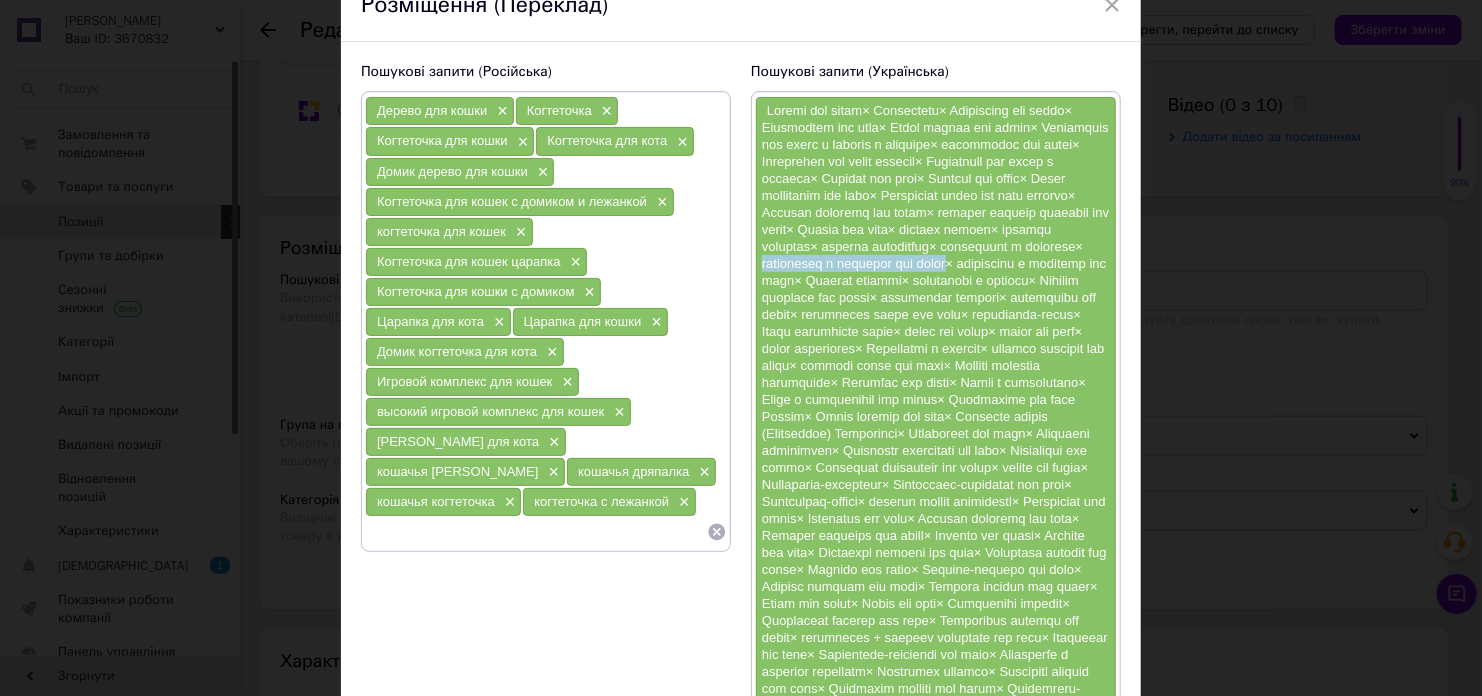 drag, startPoint x: 982, startPoint y: 264, endPoint x: 884, endPoint y: 284, distance: 100.02 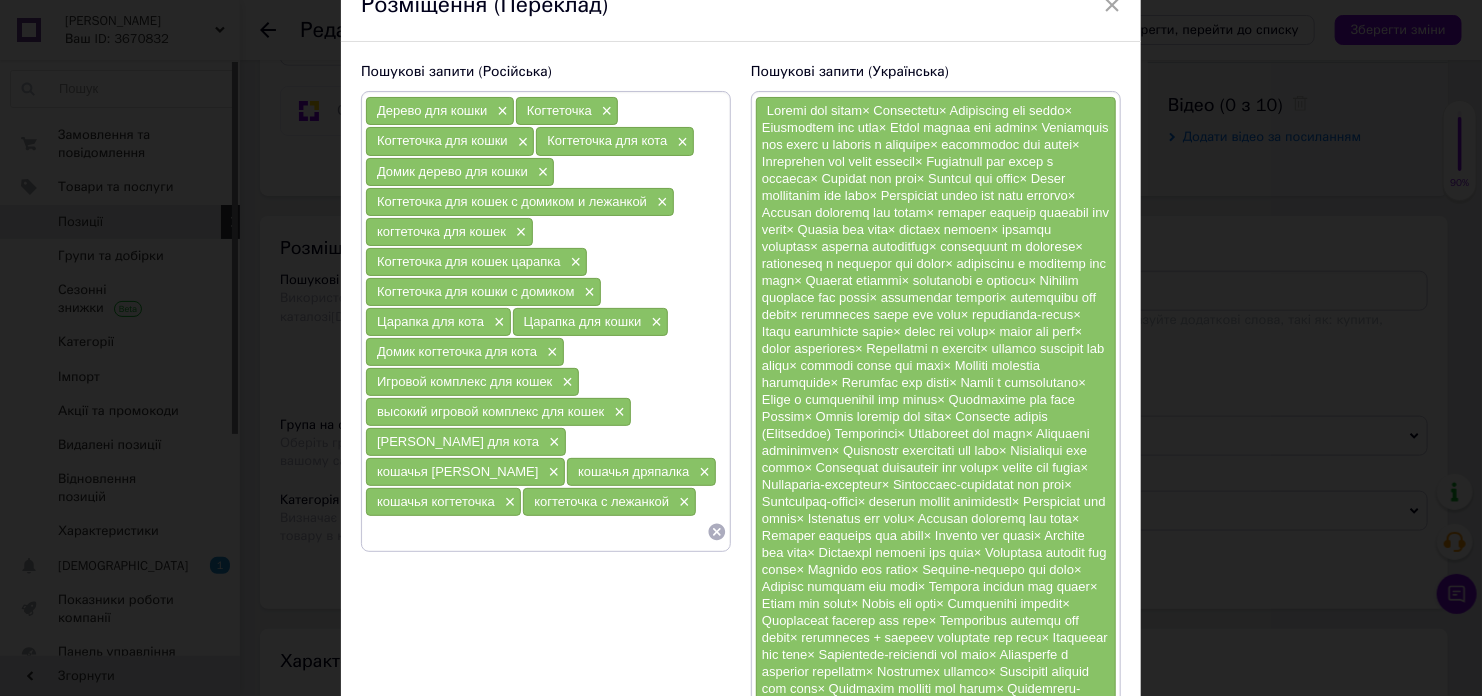 paste on "когтеточка с лежанкой для кошки" 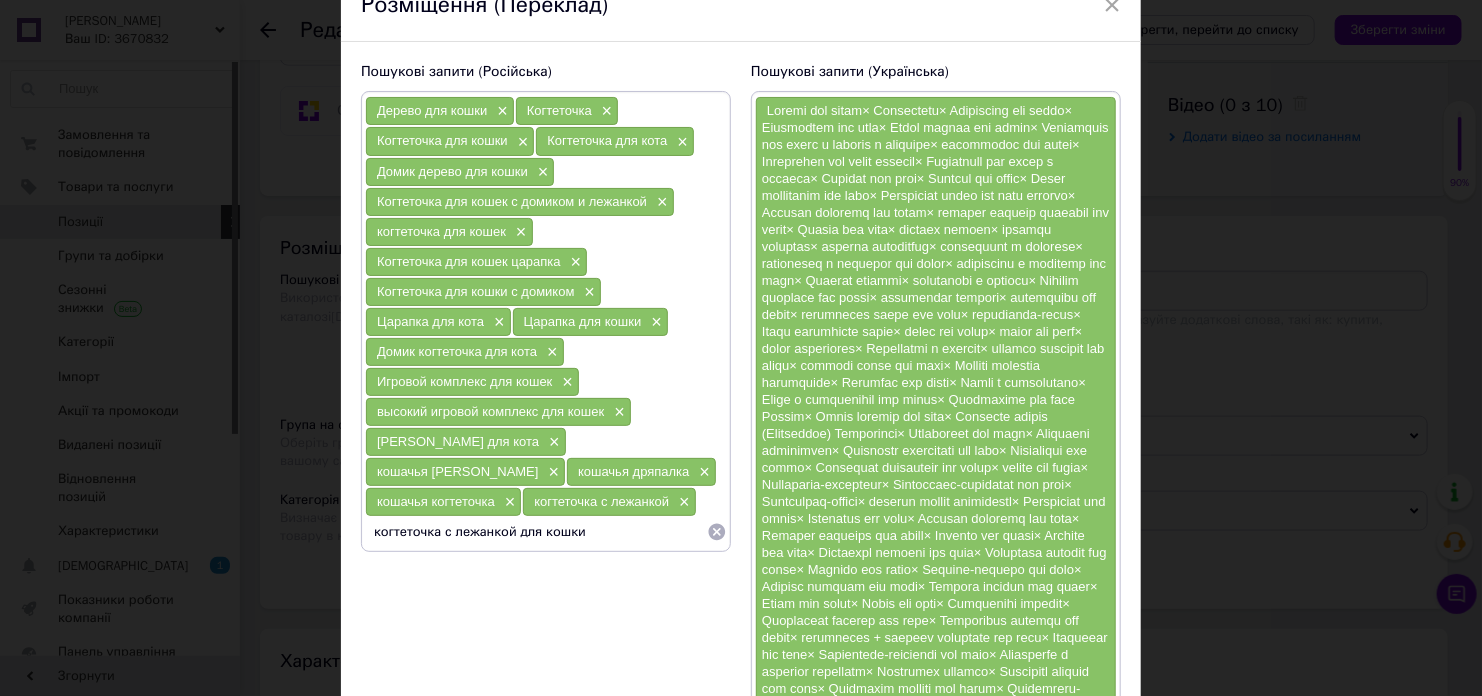 click on "когтеточка с лежанкой для кошки" at bounding box center [536, 532] 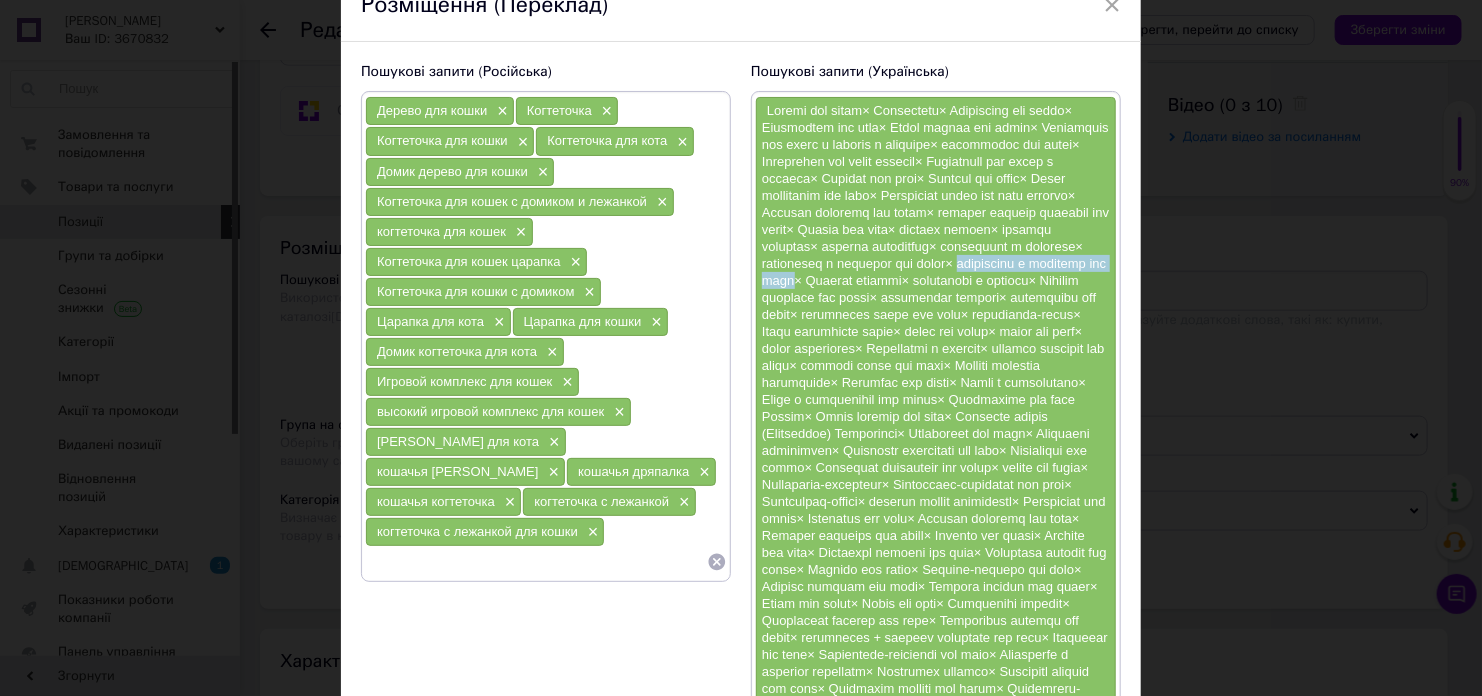 drag, startPoint x: 894, startPoint y: 281, endPoint x: 1082, endPoint y: 280, distance: 188.00266 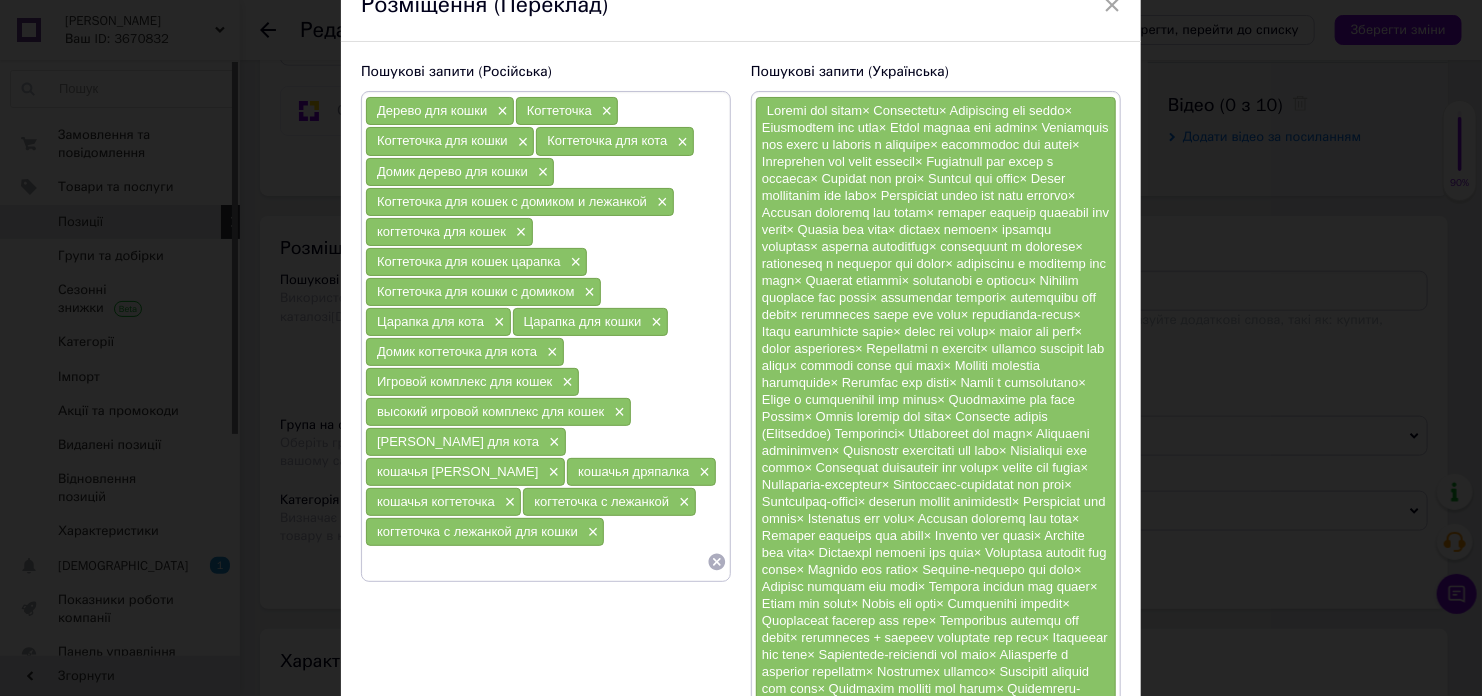 paste on "когтеточка с лежанкой для кота" 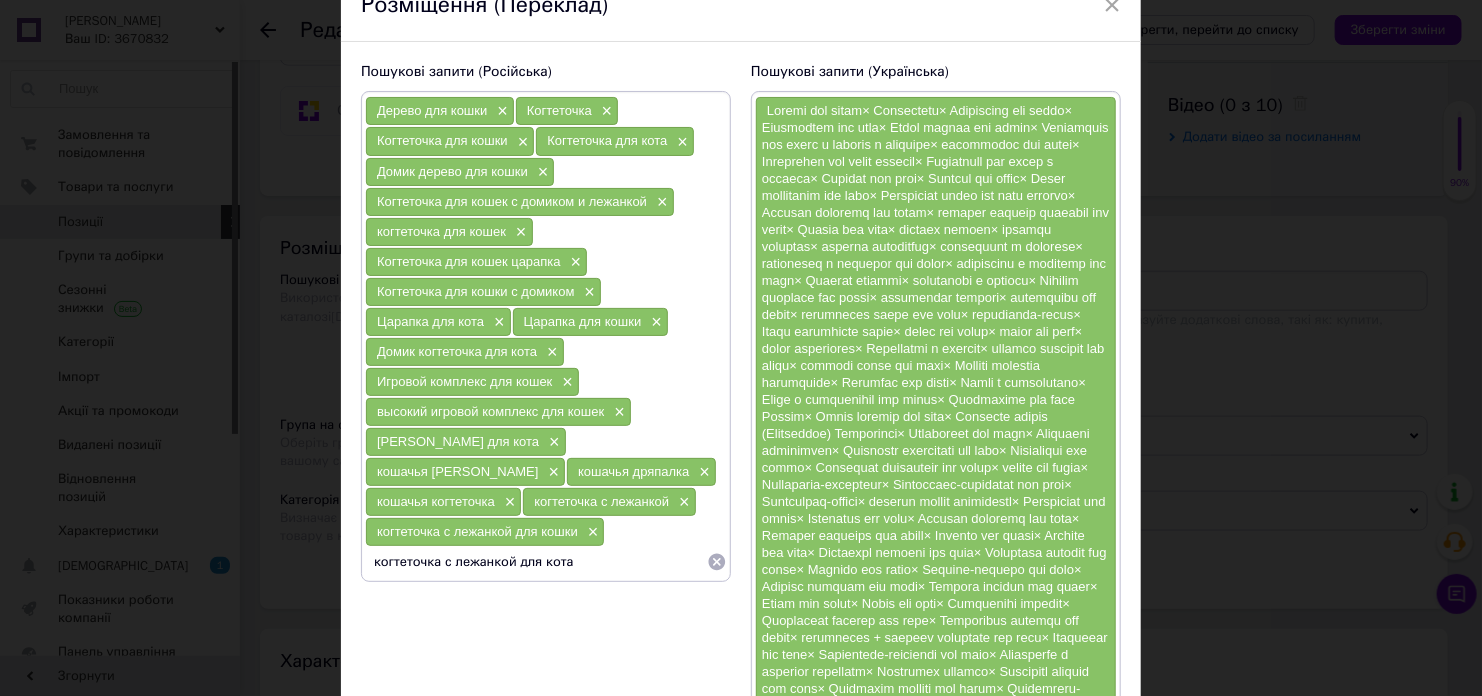 click on "когтеточка с лежанкой для кота" at bounding box center (536, 562) 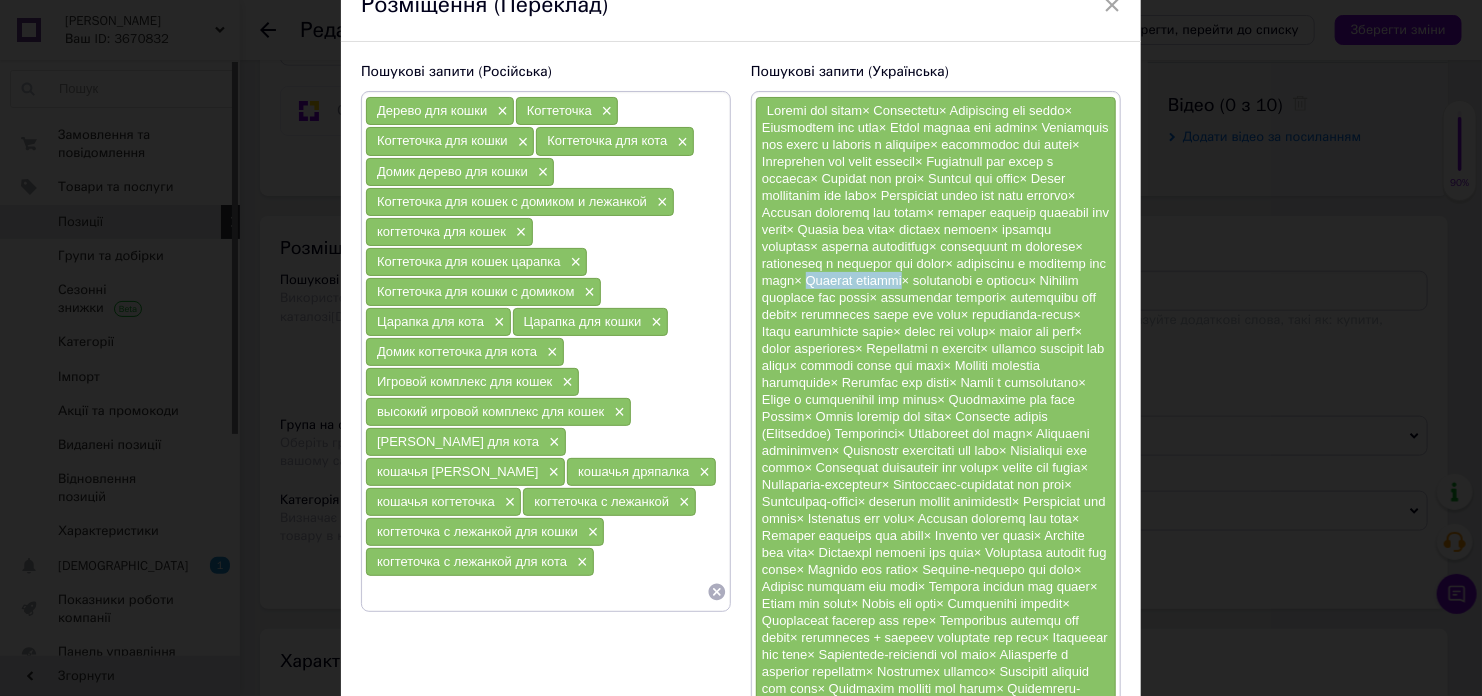drag, startPoint x: 756, startPoint y: 298, endPoint x: 866, endPoint y: 298, distance: 110 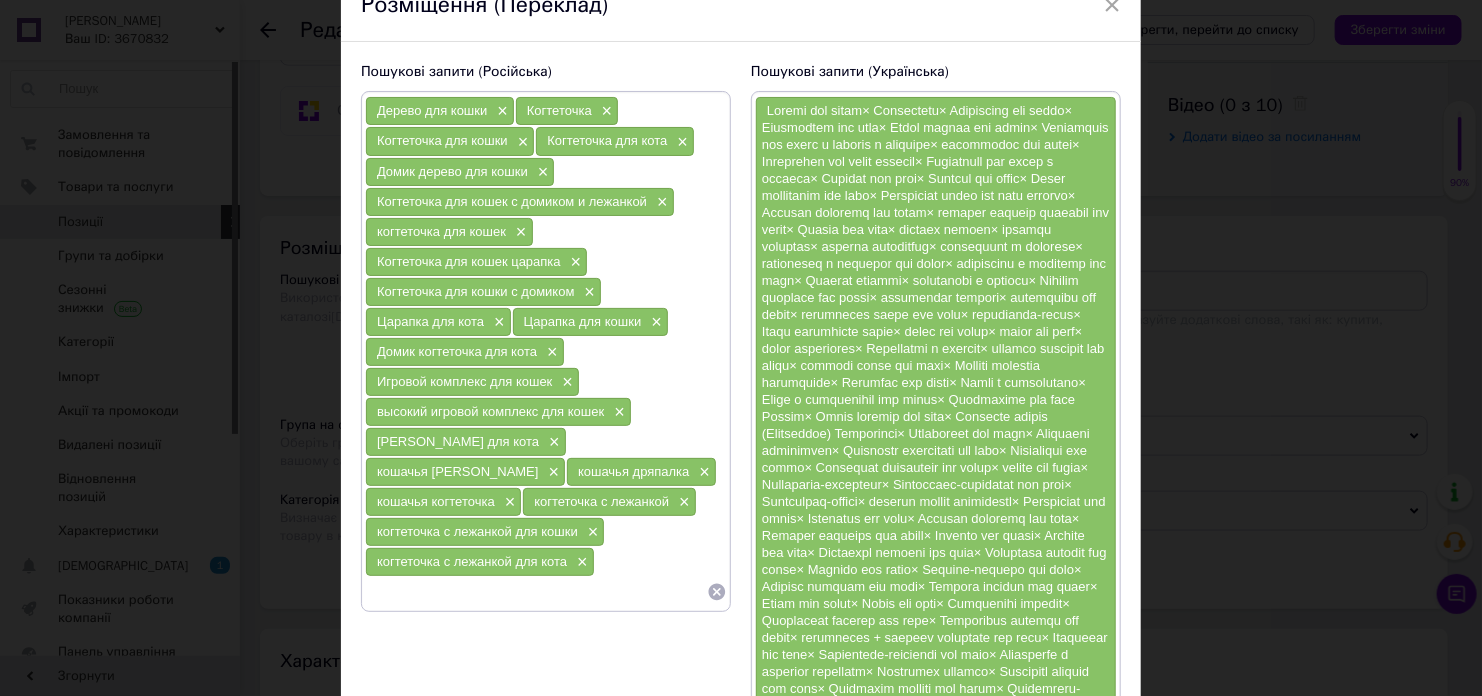 click at bounding box center [536, 592] 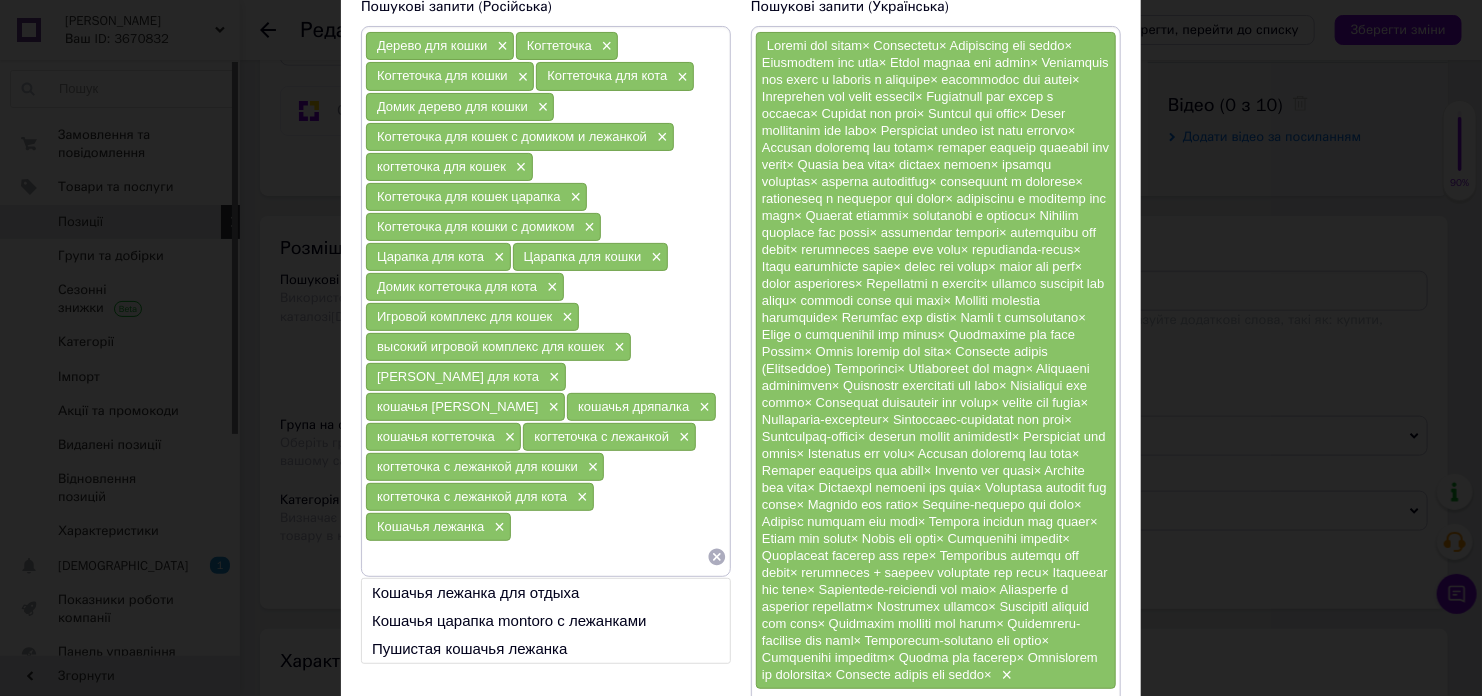 scroll, scrollTop: 200, scrollLeft: 0, axis: vertical 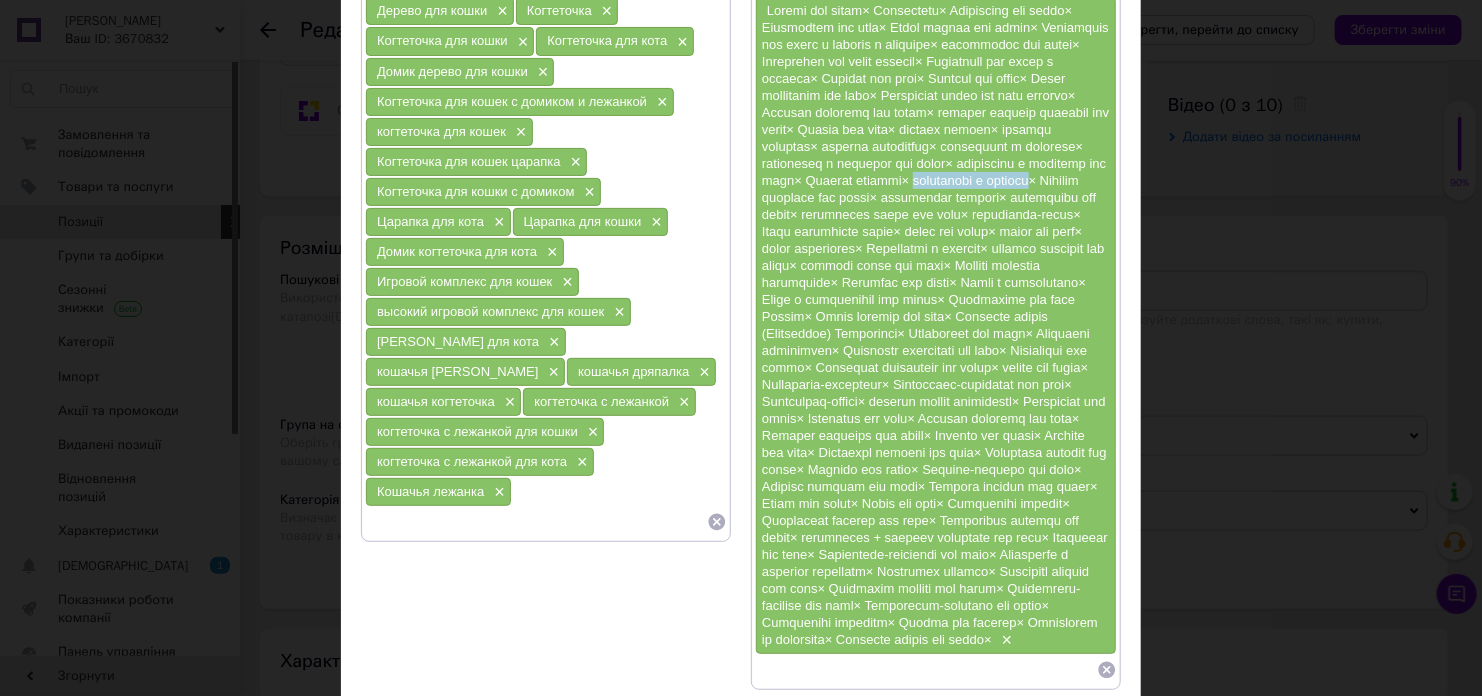 drag, startPoint x: 879, startPoint y: 197, endPoint x: 1007, endPoint y: 199, distance: 128.01562 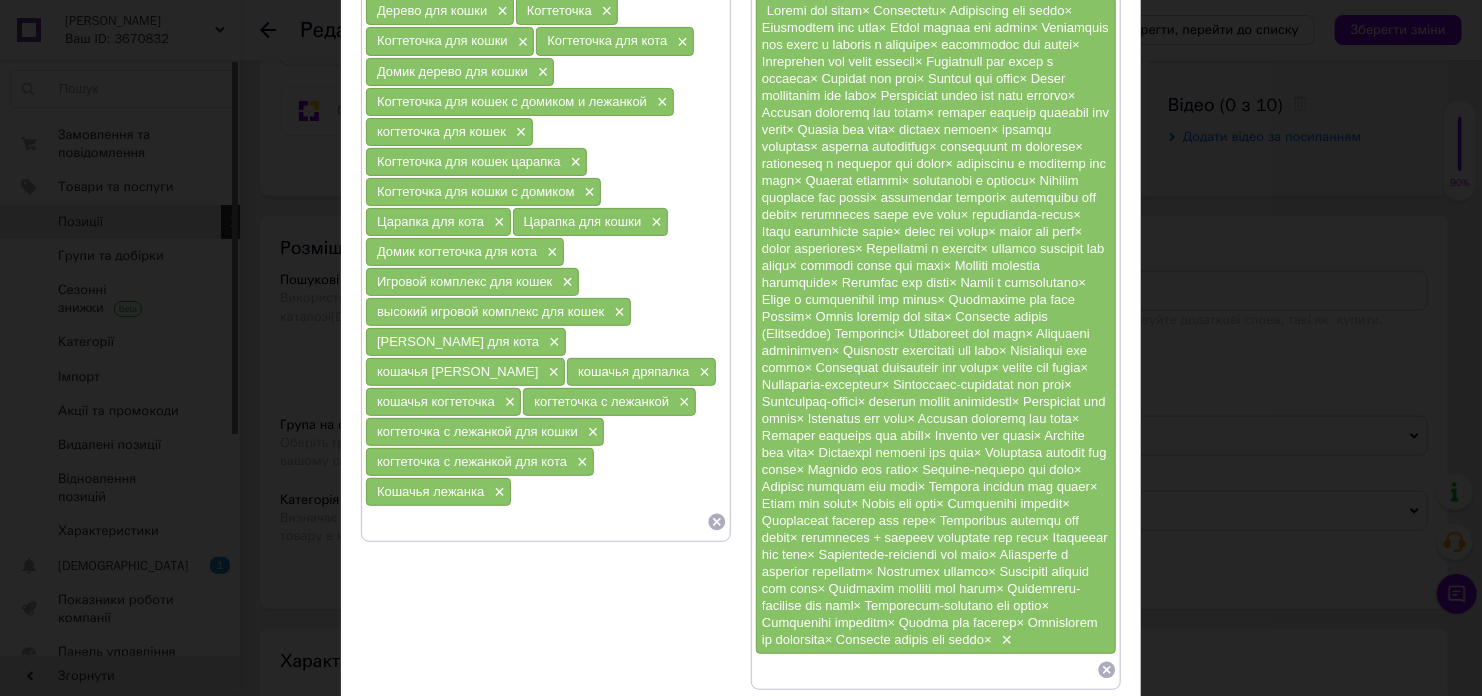 click at bounding box center (536, 522) 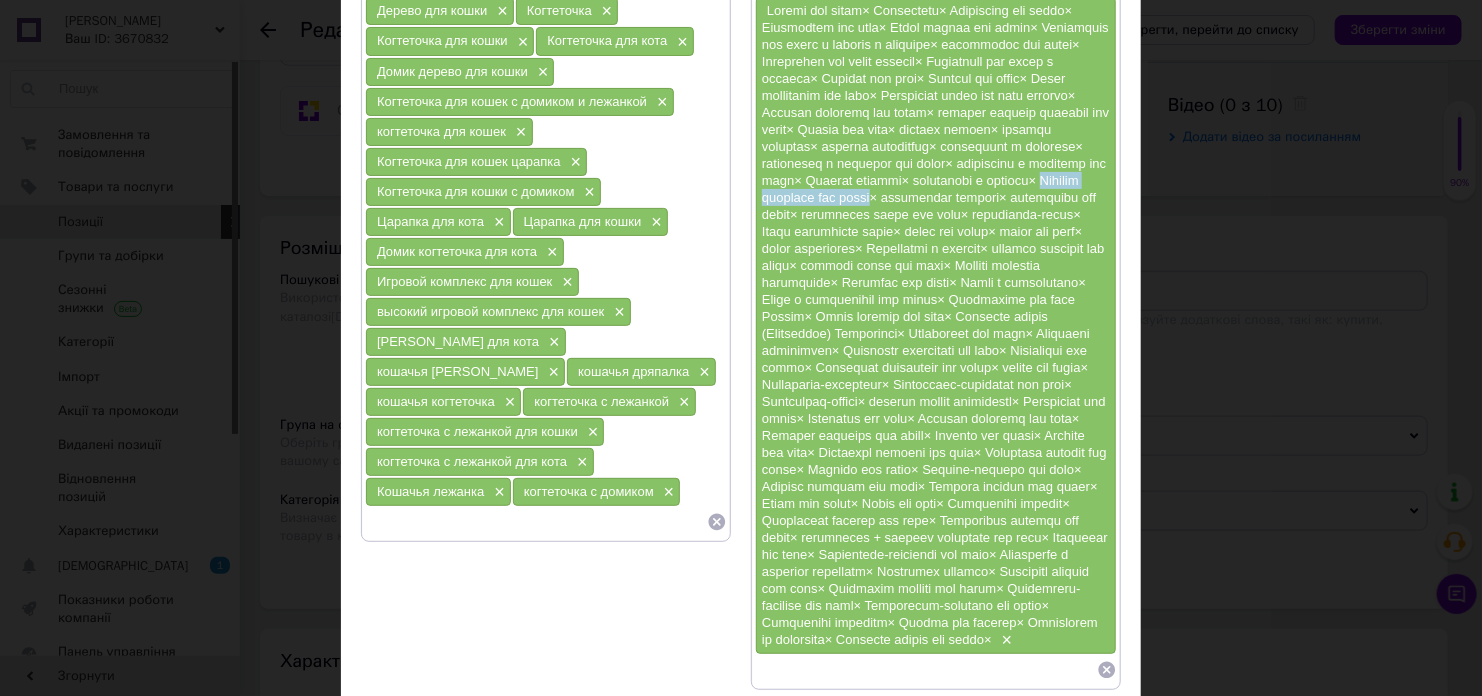 drag, startPoint x: 1022, startPoint y: 194, endPoint x: 883, endPoint y: 214, distance: 140.43147 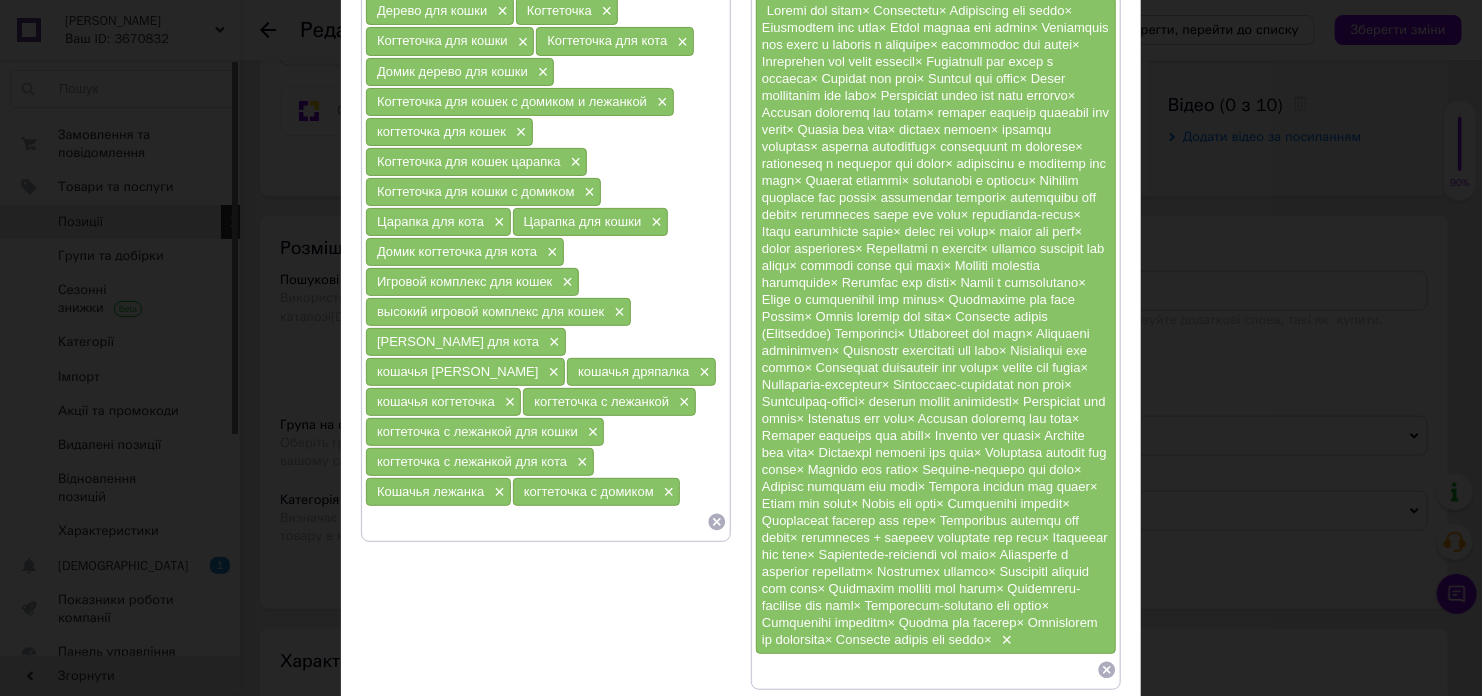 paste on "Игровой комплекс для кошки" 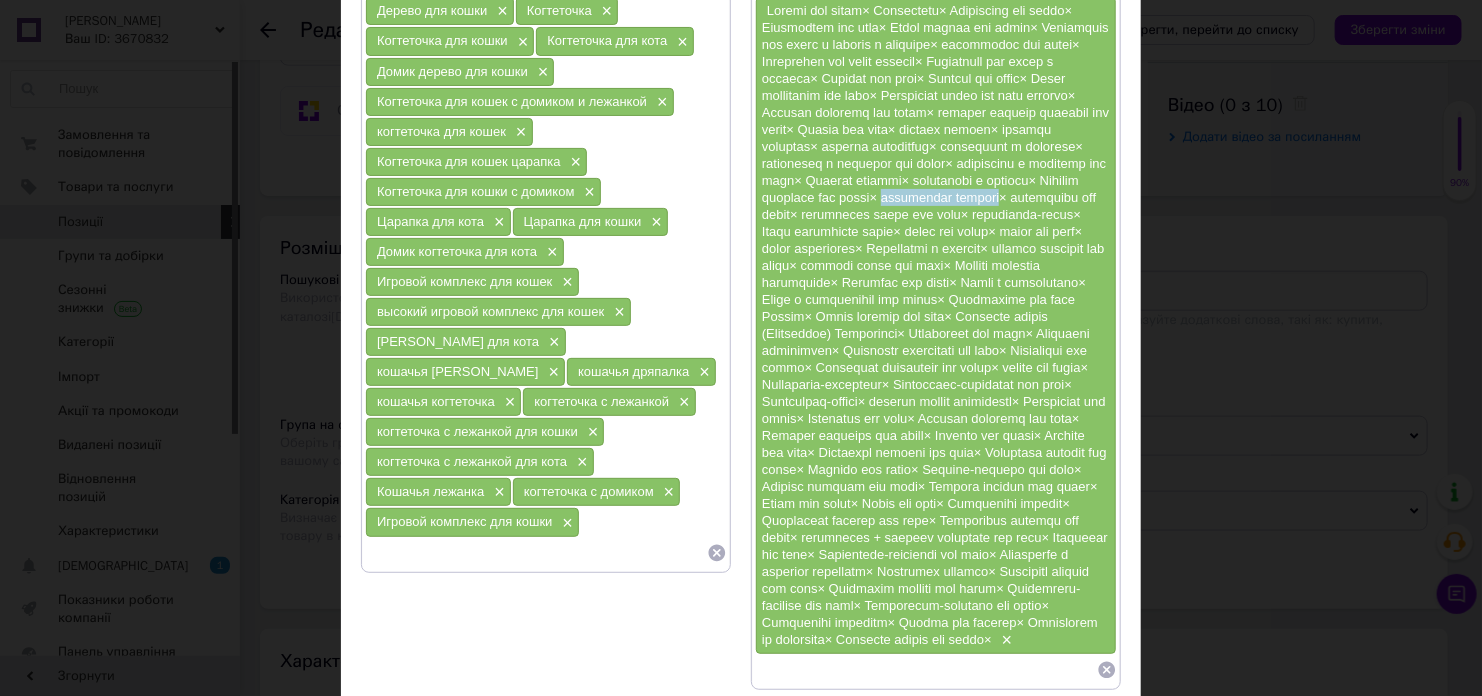 drag, startPoint x: 893, startPoint y: 216, endPoint x: 1008, endPoint y: 214, distance: 115.01739 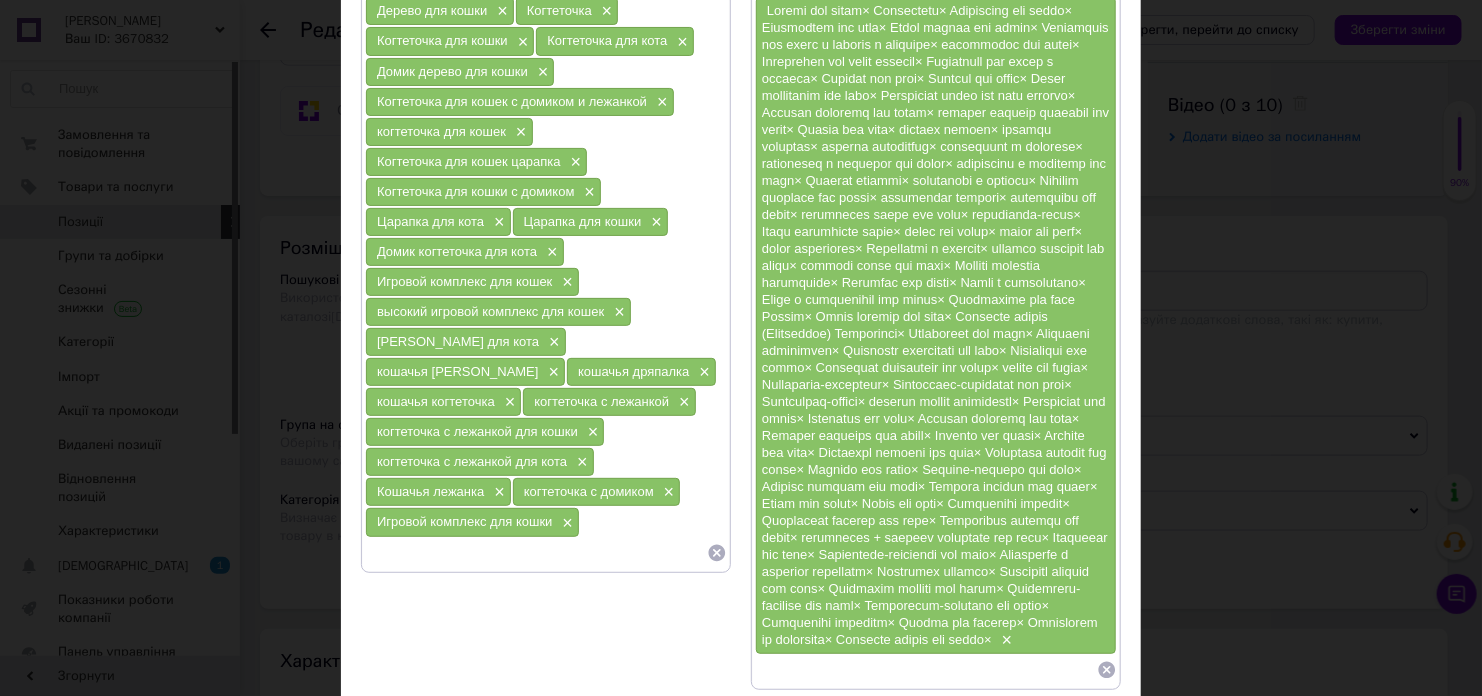 click at bounding box center (536, 553) 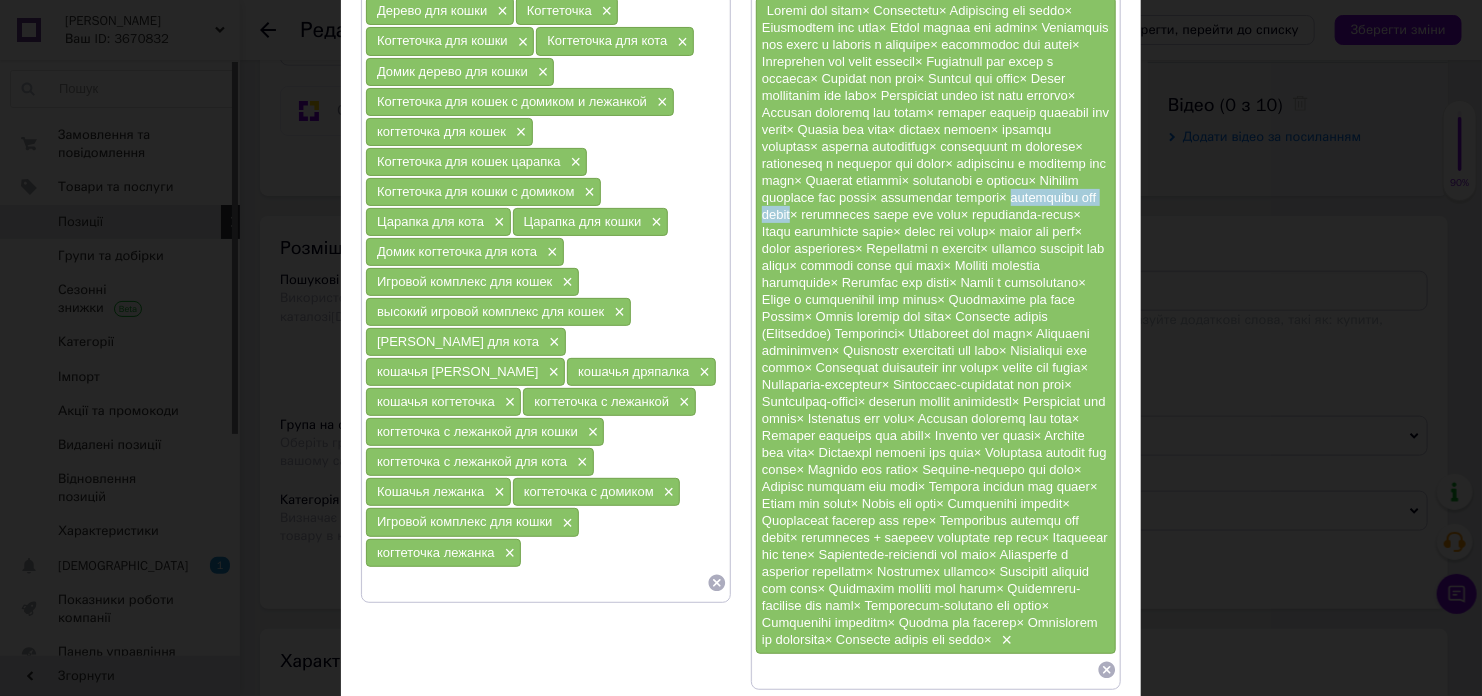 drag, startPoint x: 1023, startPoint y: 216, endPoint x: 816, endPoint y: 231, distance: 207.54277 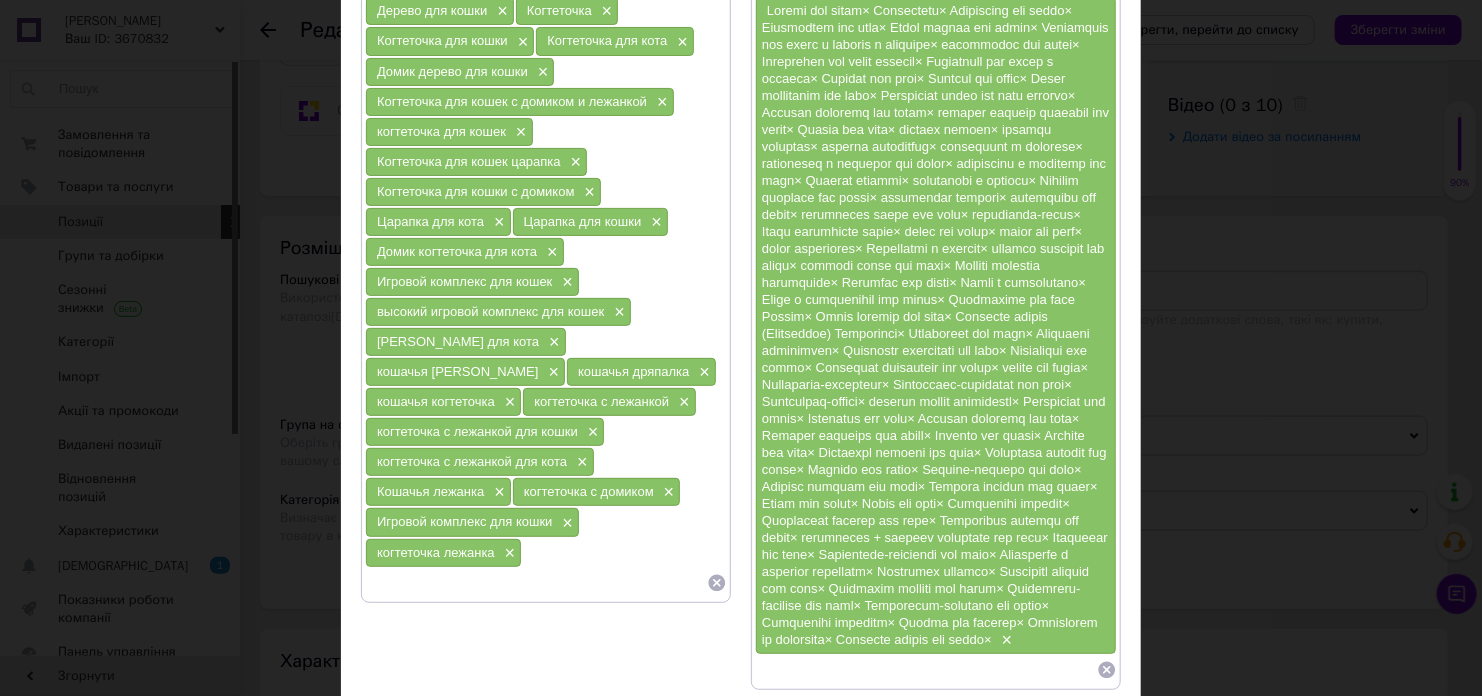 click at bounding box center (536, 583) 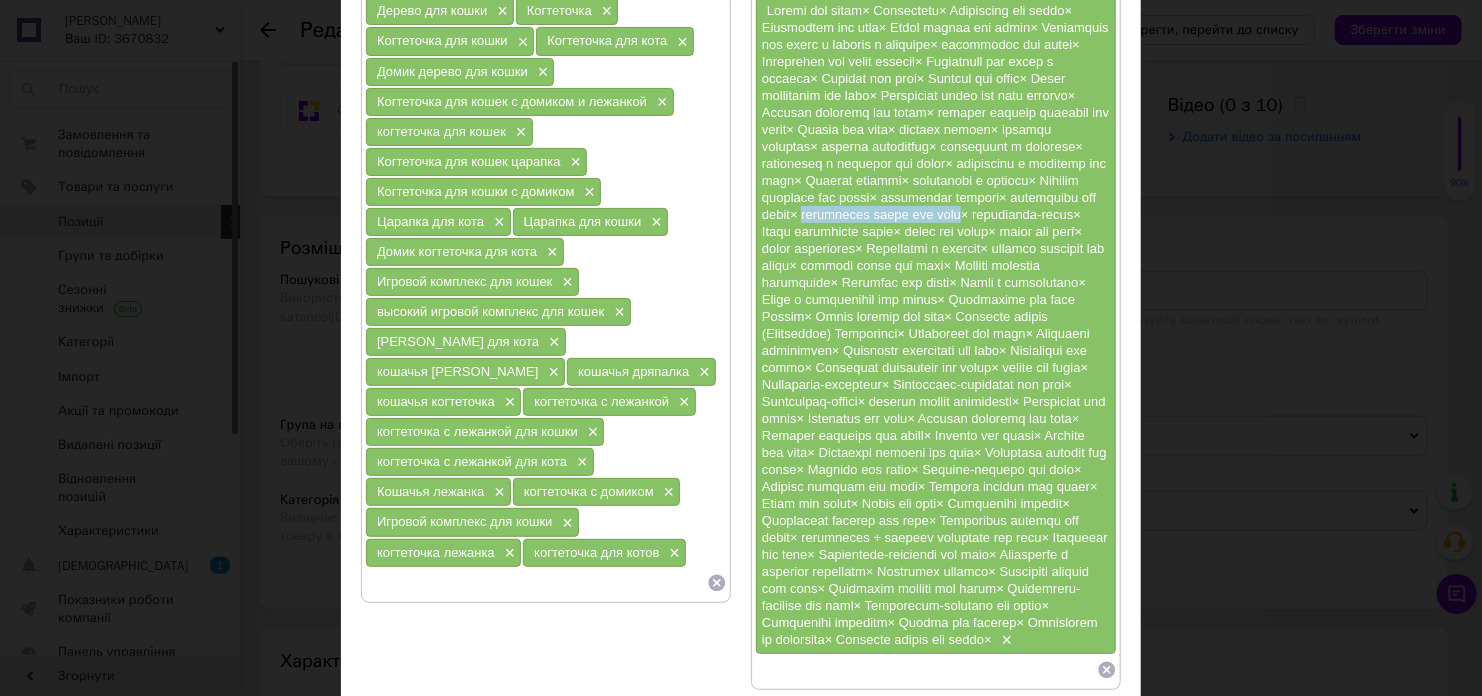 drag, startPoint x: 830, startPoint y: 233, endPoint x: 985, endPoint y: 235, distance: 155.01291 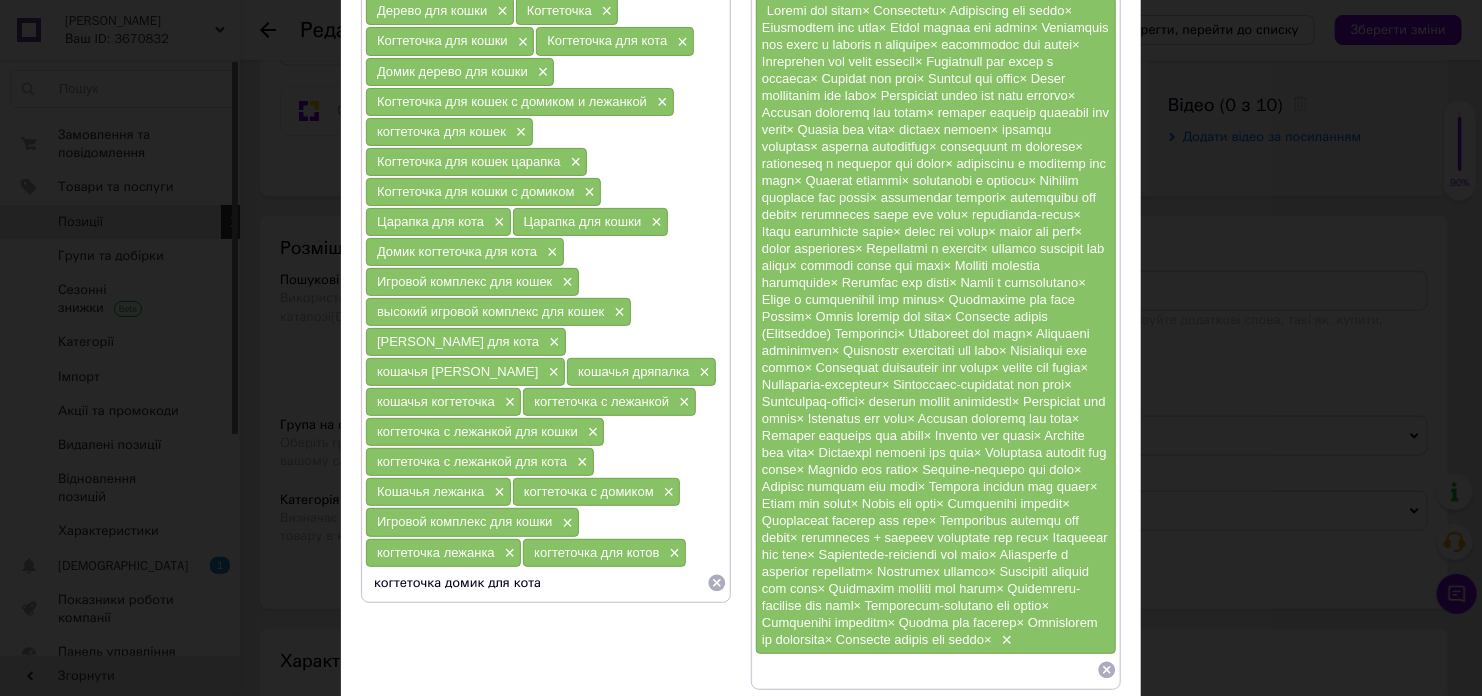 click on "когтеточка домик для кота" at bounding box center (536, 583) 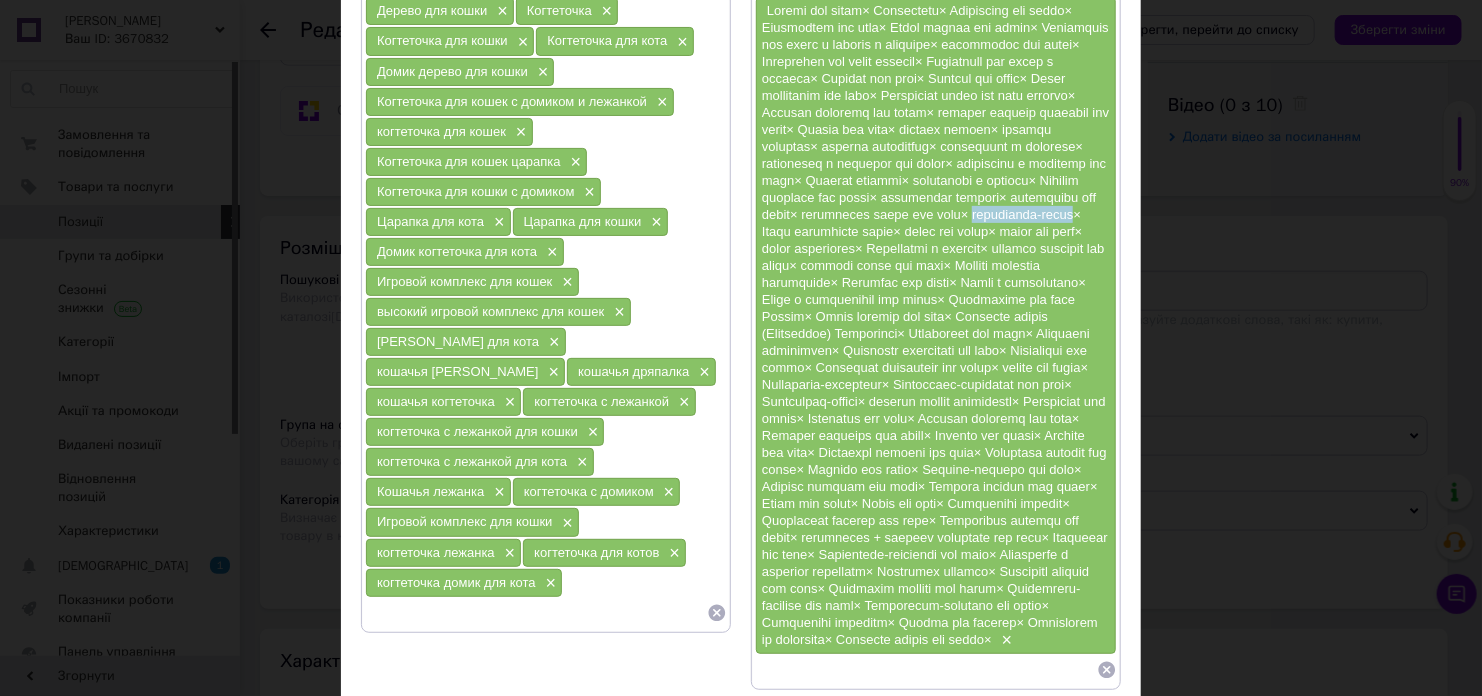 drag, startPoint x: 999, startPoint y: 229, endPoint x: 703, endPoint y: 374, distance: 329.60733 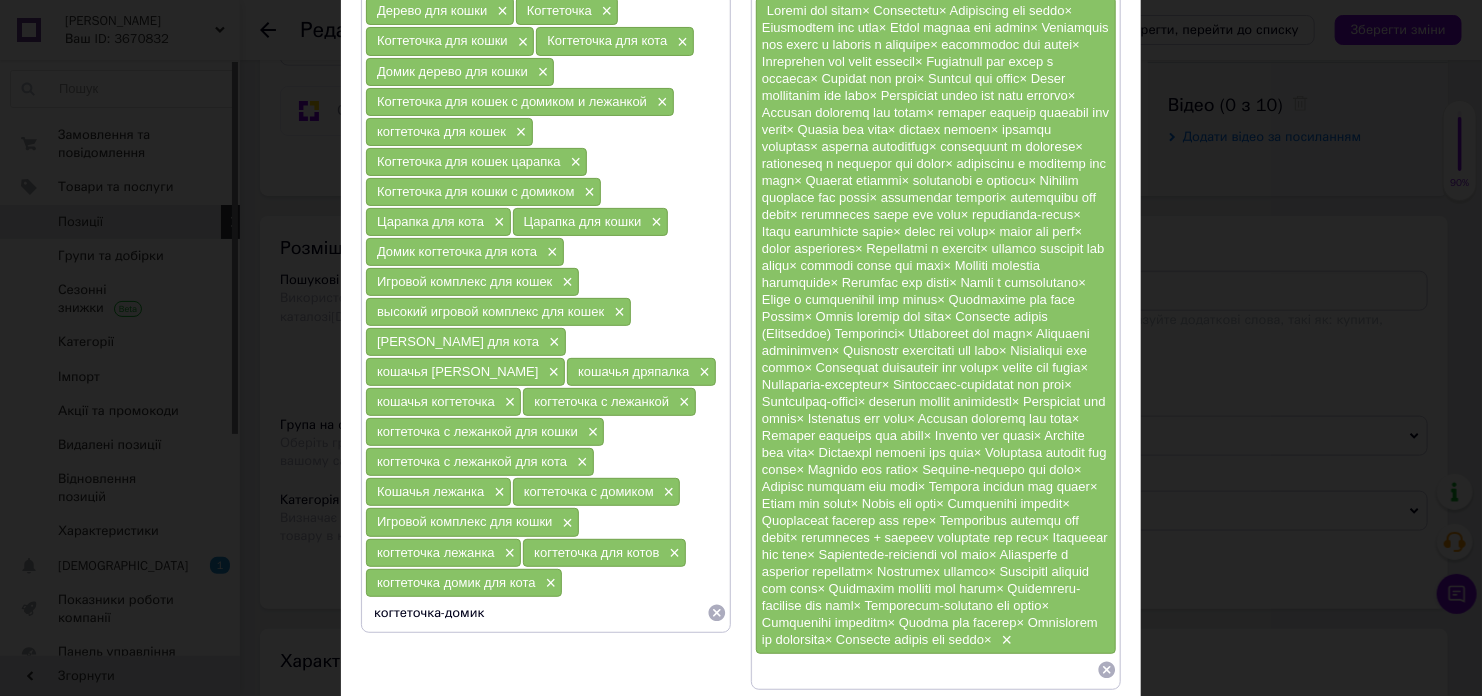 click on "когтеточка-домик" at bounding box center (536, 613) 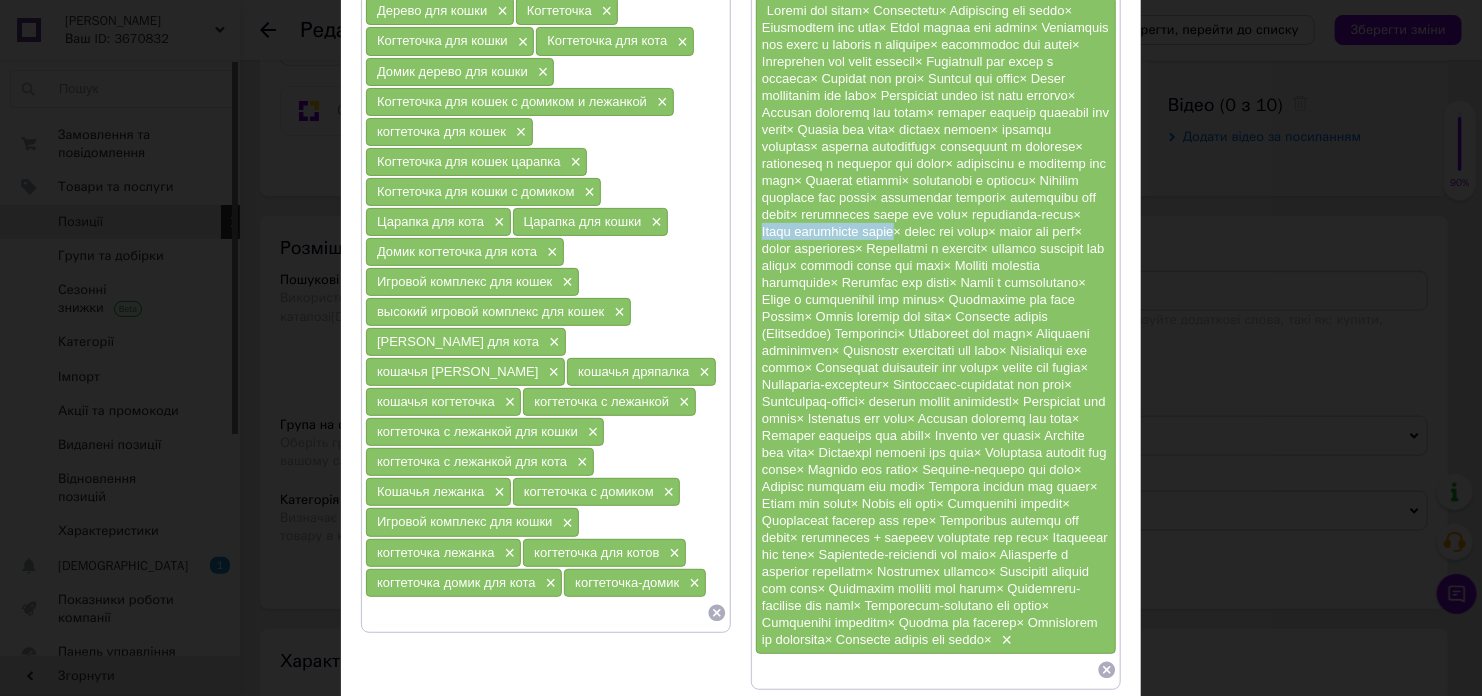 drag, startPoint x: 808, startPoint y: 247, endPoint x: 953, endPoint y: 251, distance: 145.05516 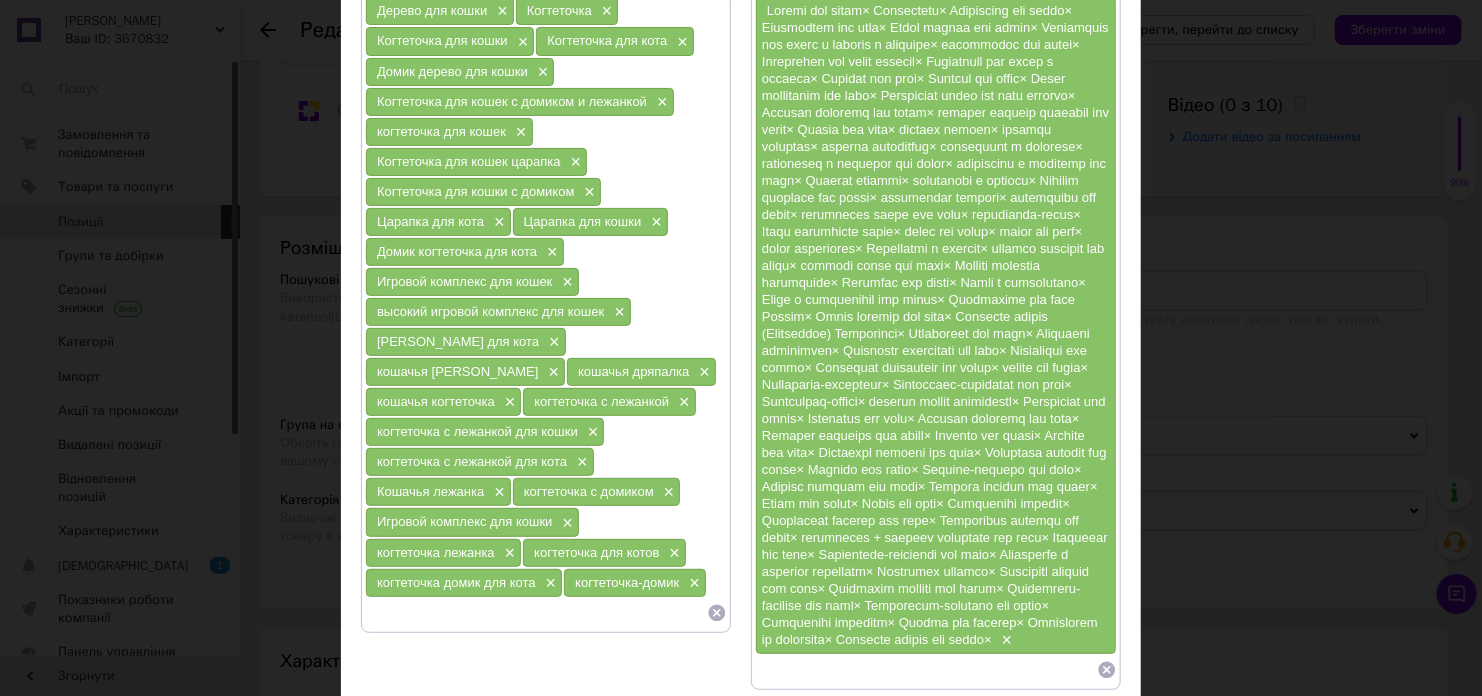 click at bounding box center [536, 613] 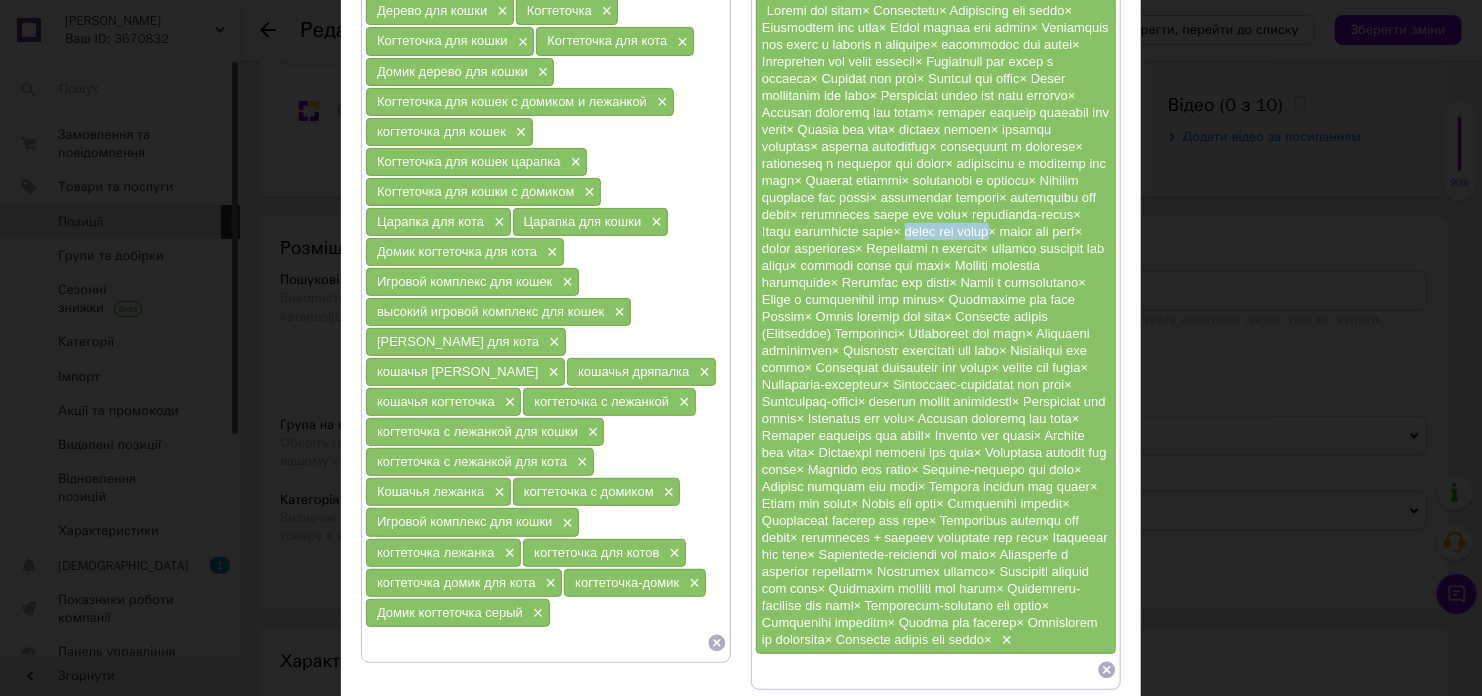 drag, startPoint x: 966, startPoint y: 247, endPoint x: 1067, endPoint y: 249, distance: 101.0198 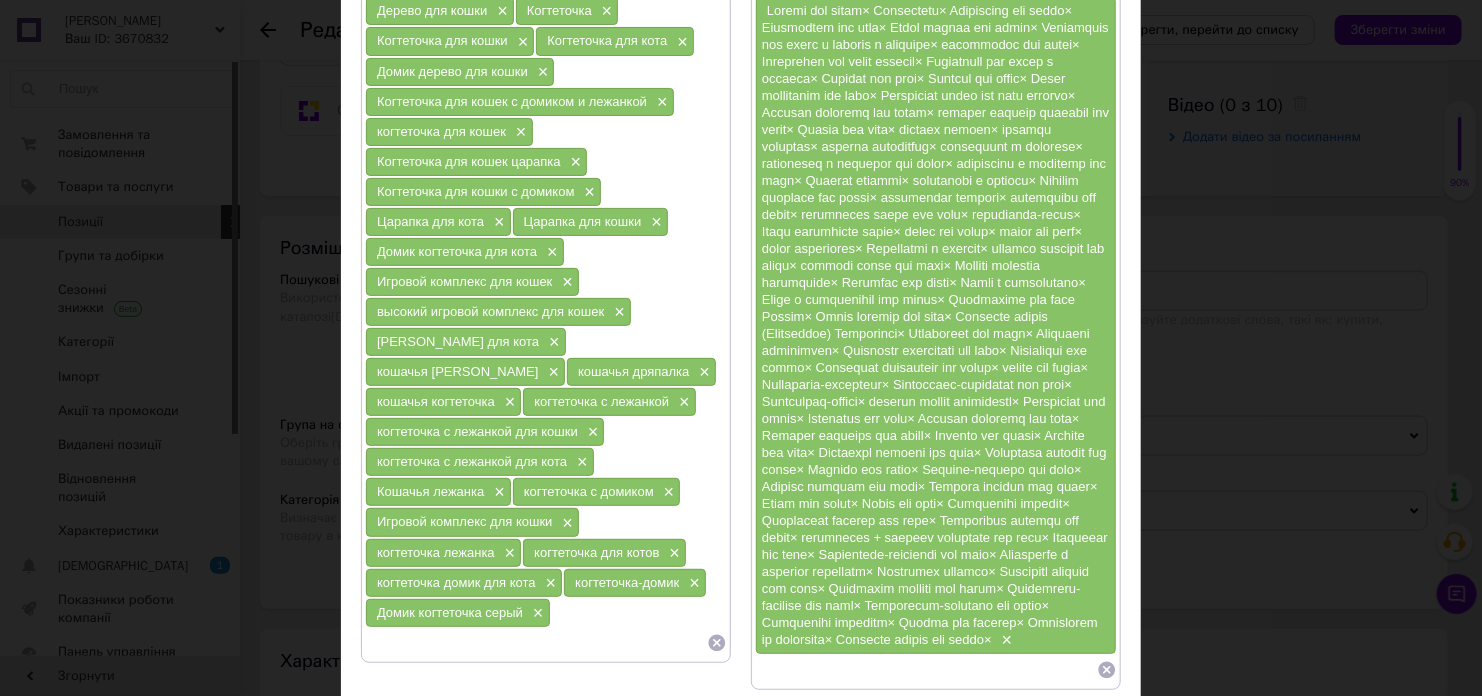 click at bounding box center [536, 643] 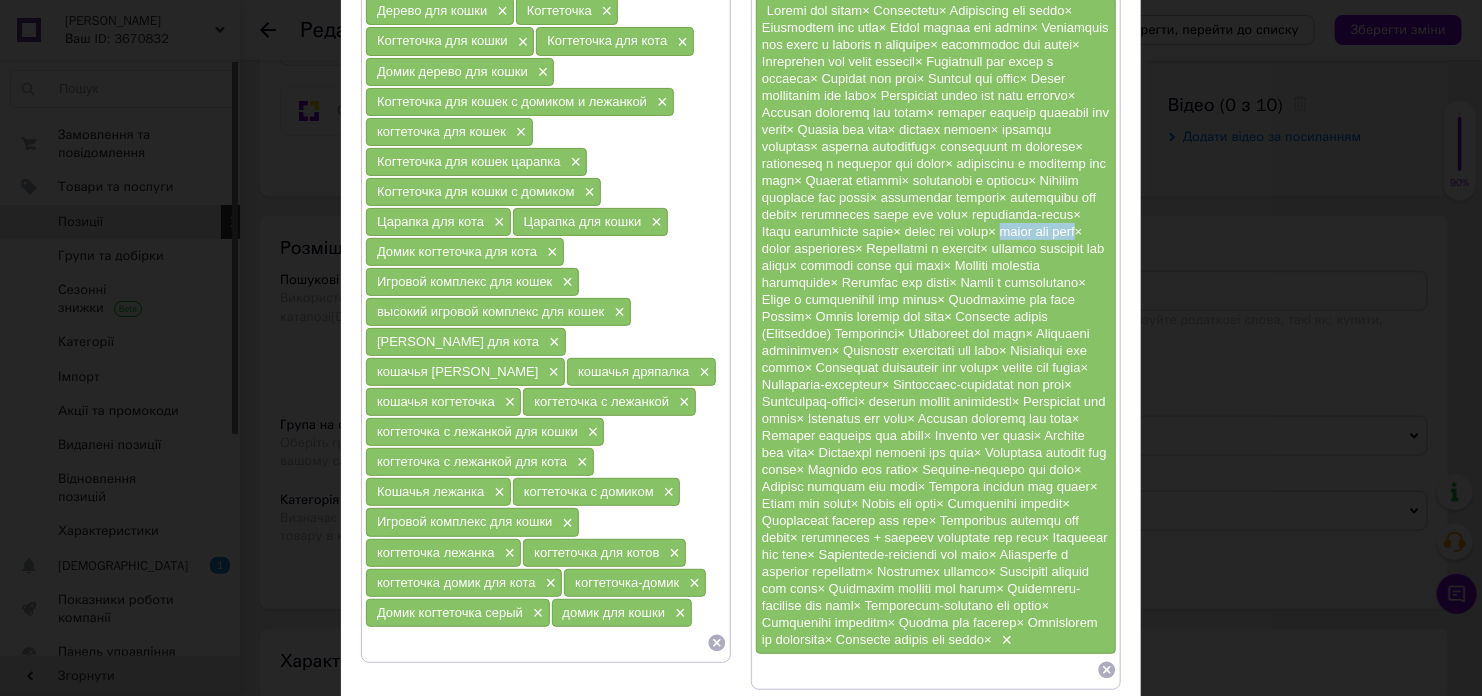 drag, startPoint x: 760, startPoint y: 267, endPoint x: 848, endPoint y: 261, distance: 88.20431 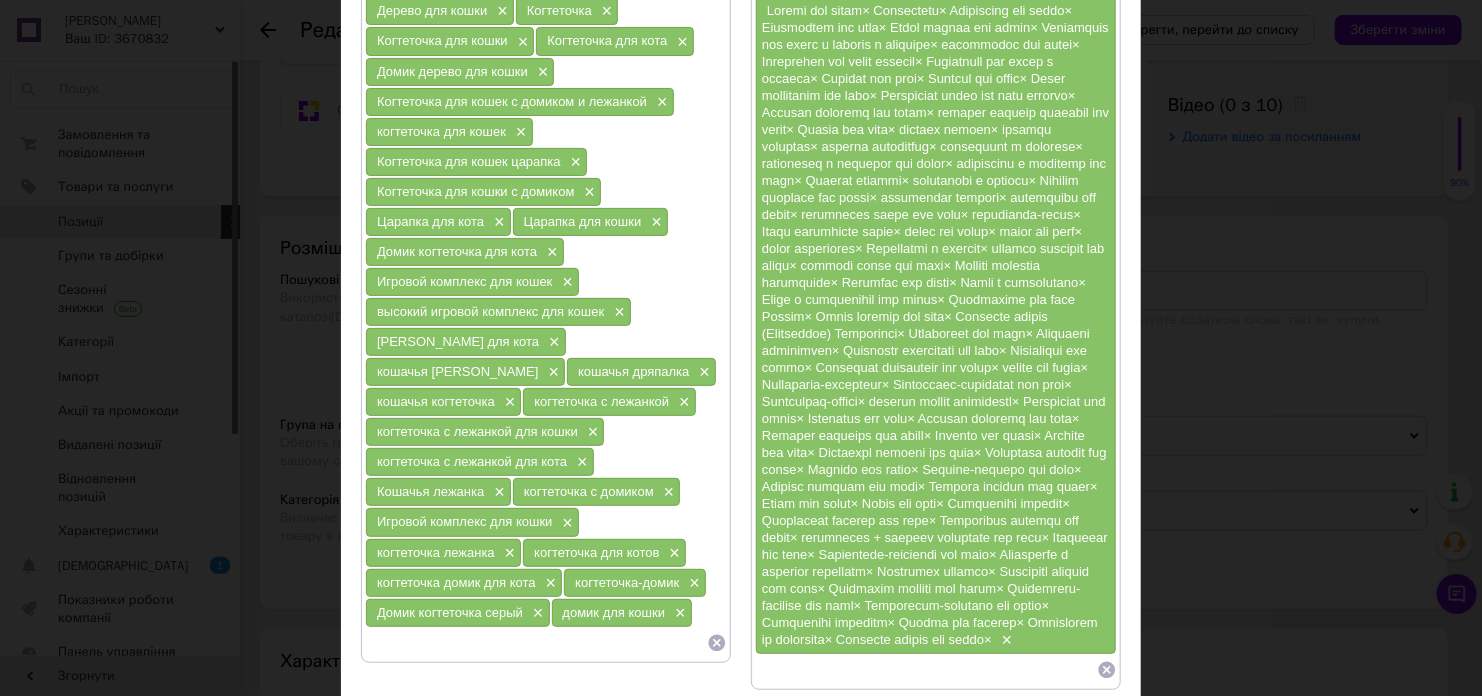 click at bounding box center [536, 643] 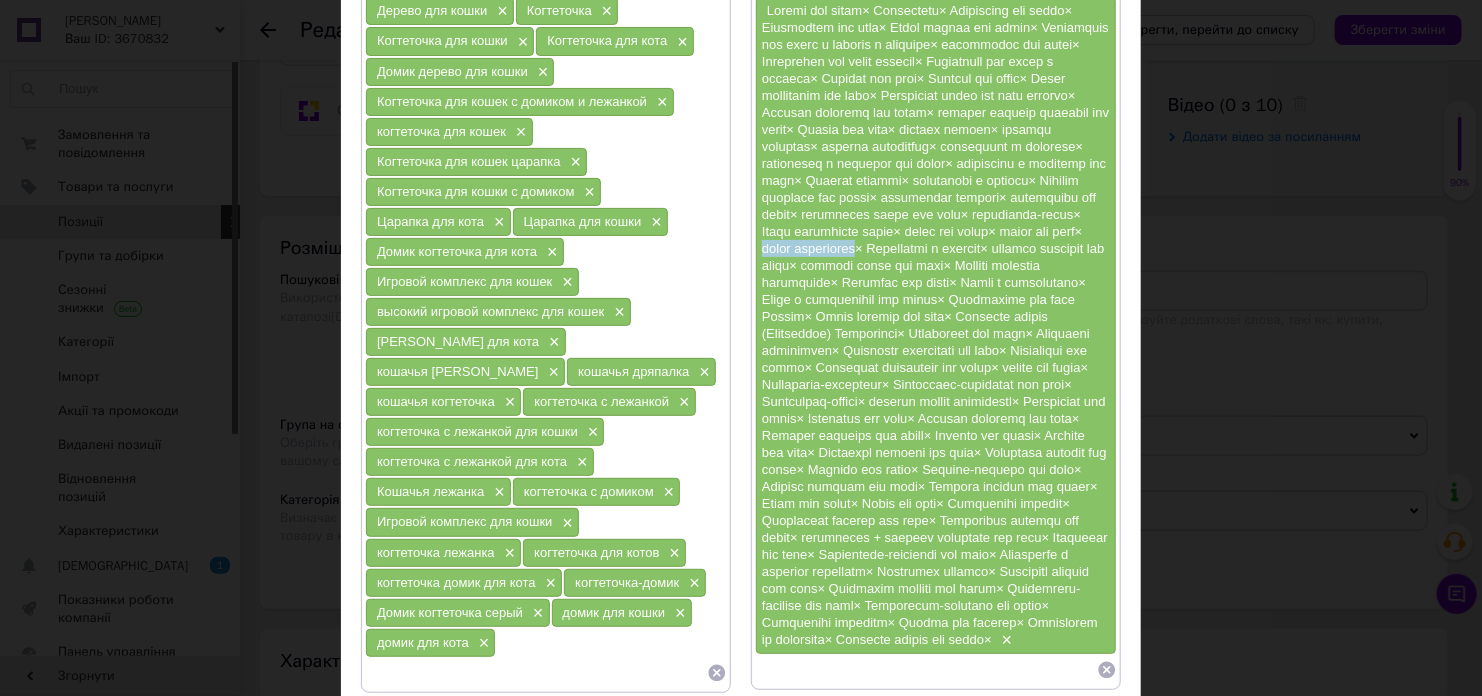 drag, startPoint x: 863, startPoint y: 269, endPoint x: 946, endPoint y: 290, distance: 85.61542 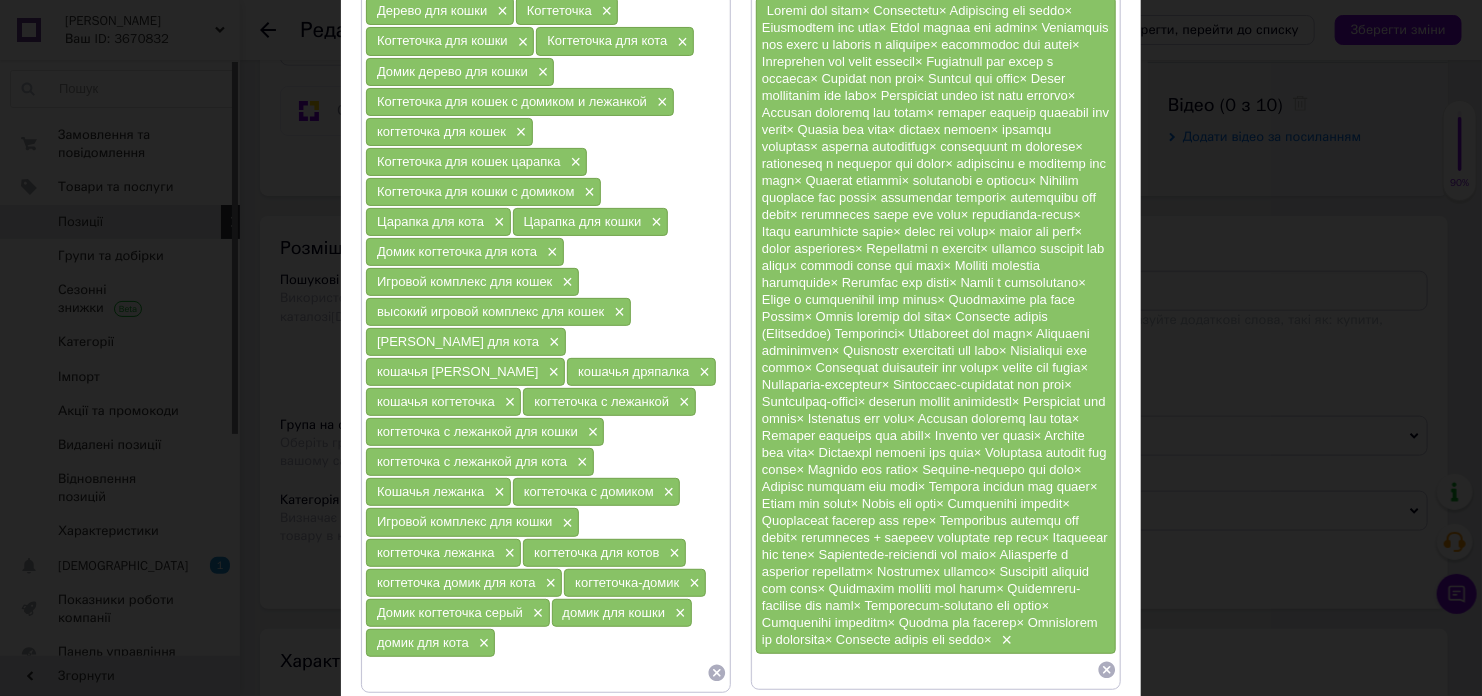 paste on "домик когтеточка" 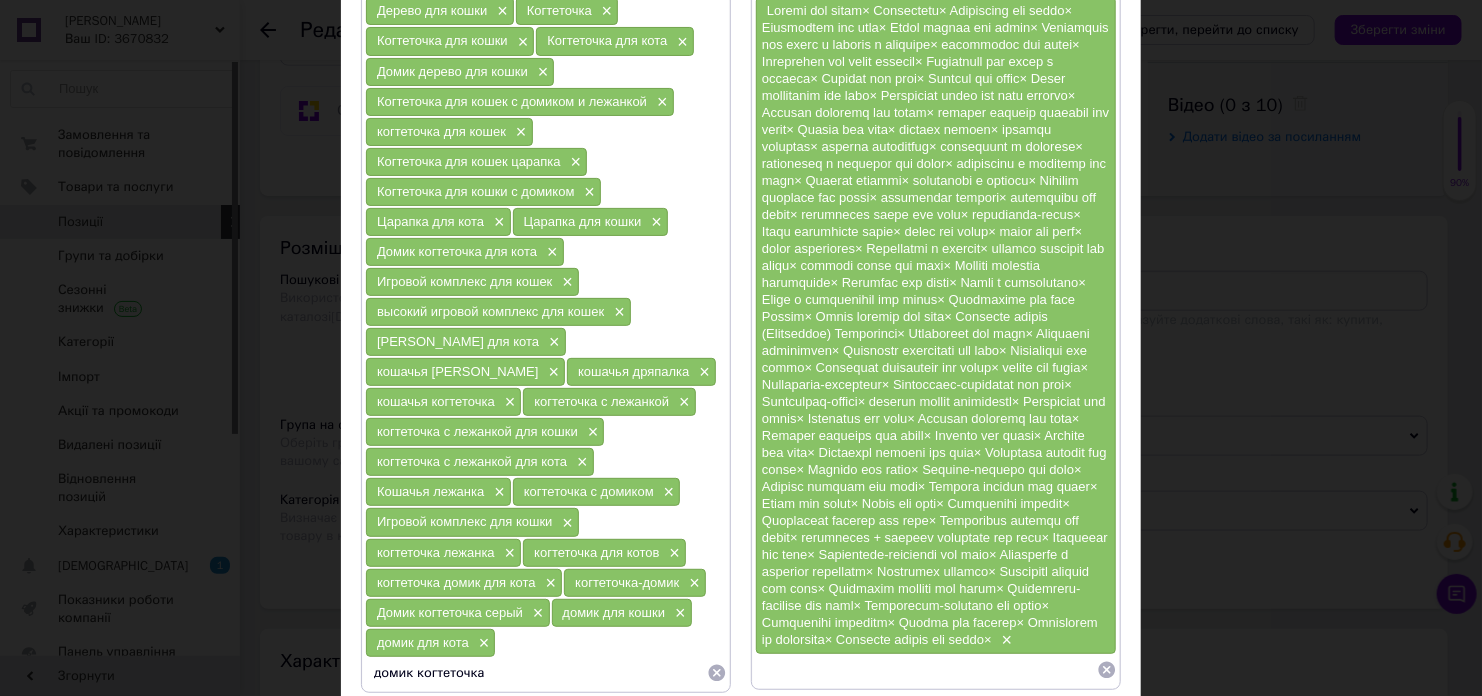 click on "домик когтеточка" at bounding box center [536, 673] 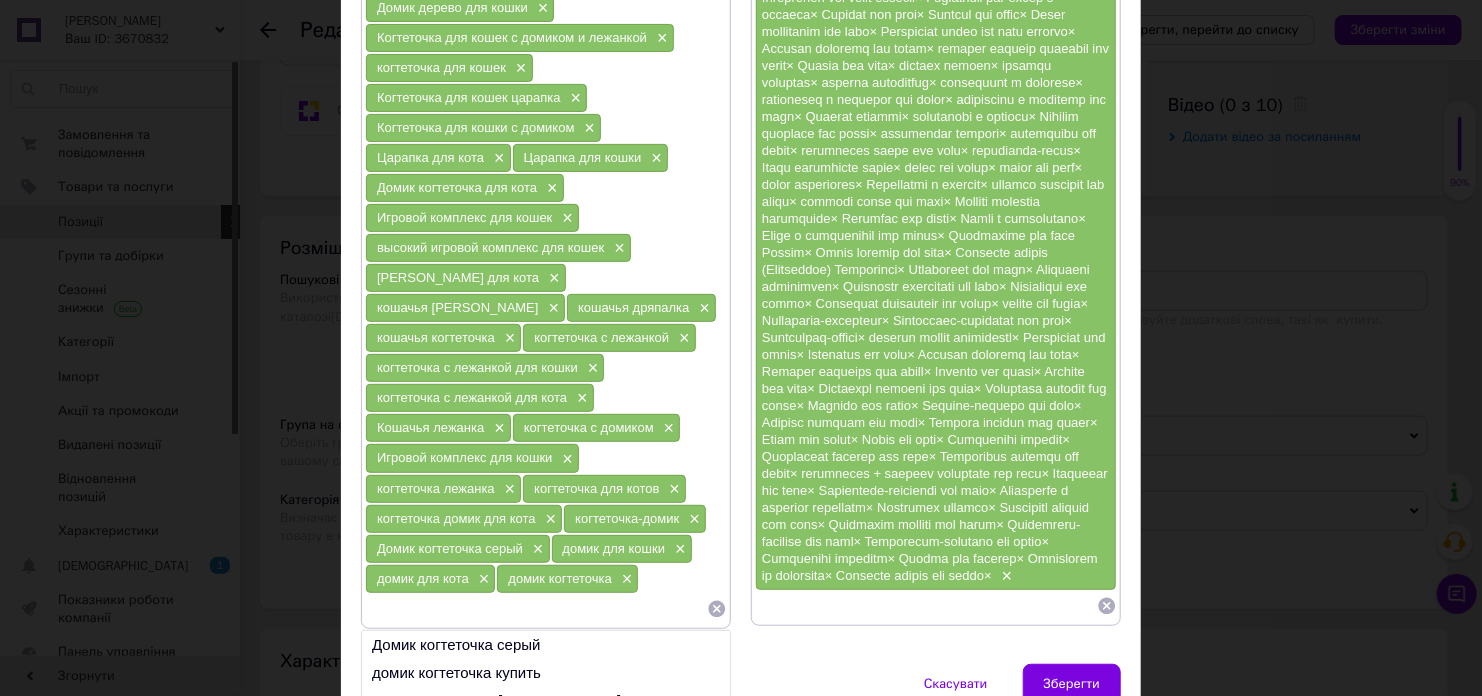 scroll, scrollTop: 300, scrollLeft: 0, axis: vertical 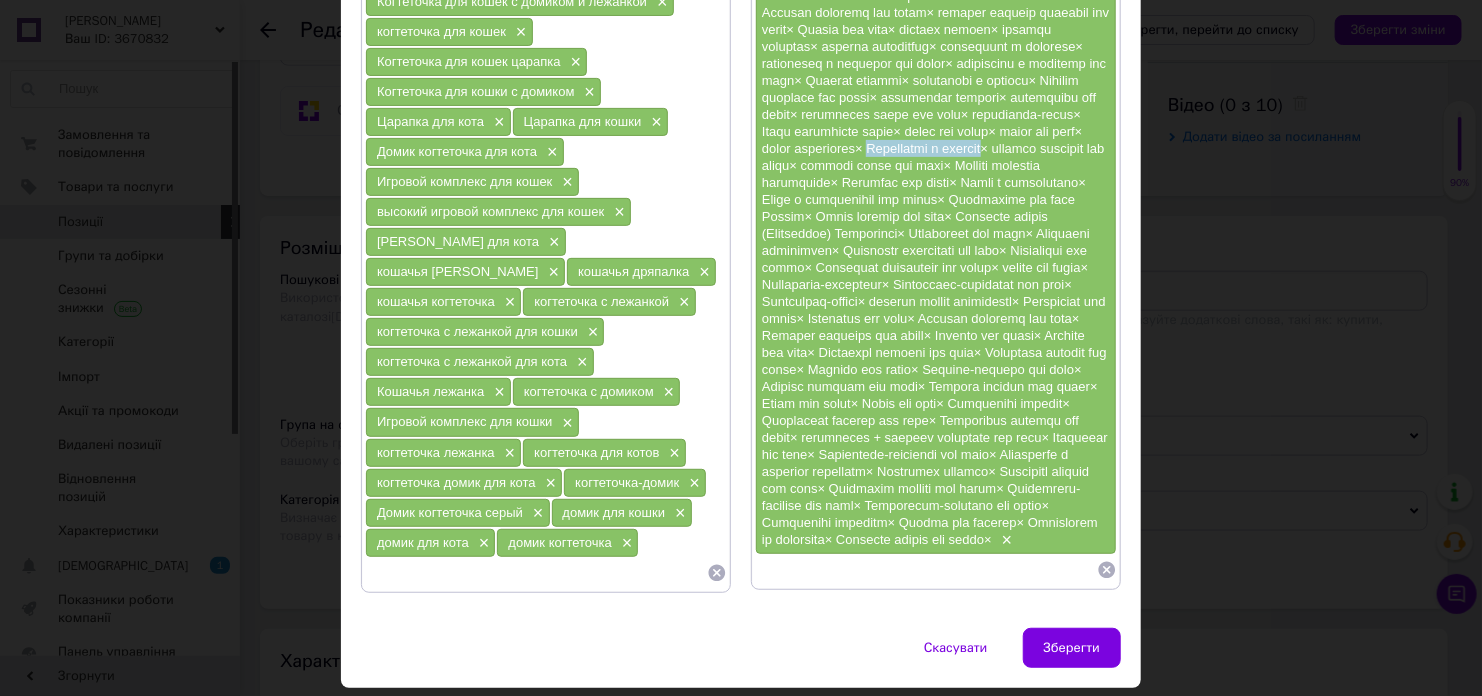drag, startPoint x: 979, startPoint y: 166, endPoint x: 811, endPoint y: 185, distance: 169.07098 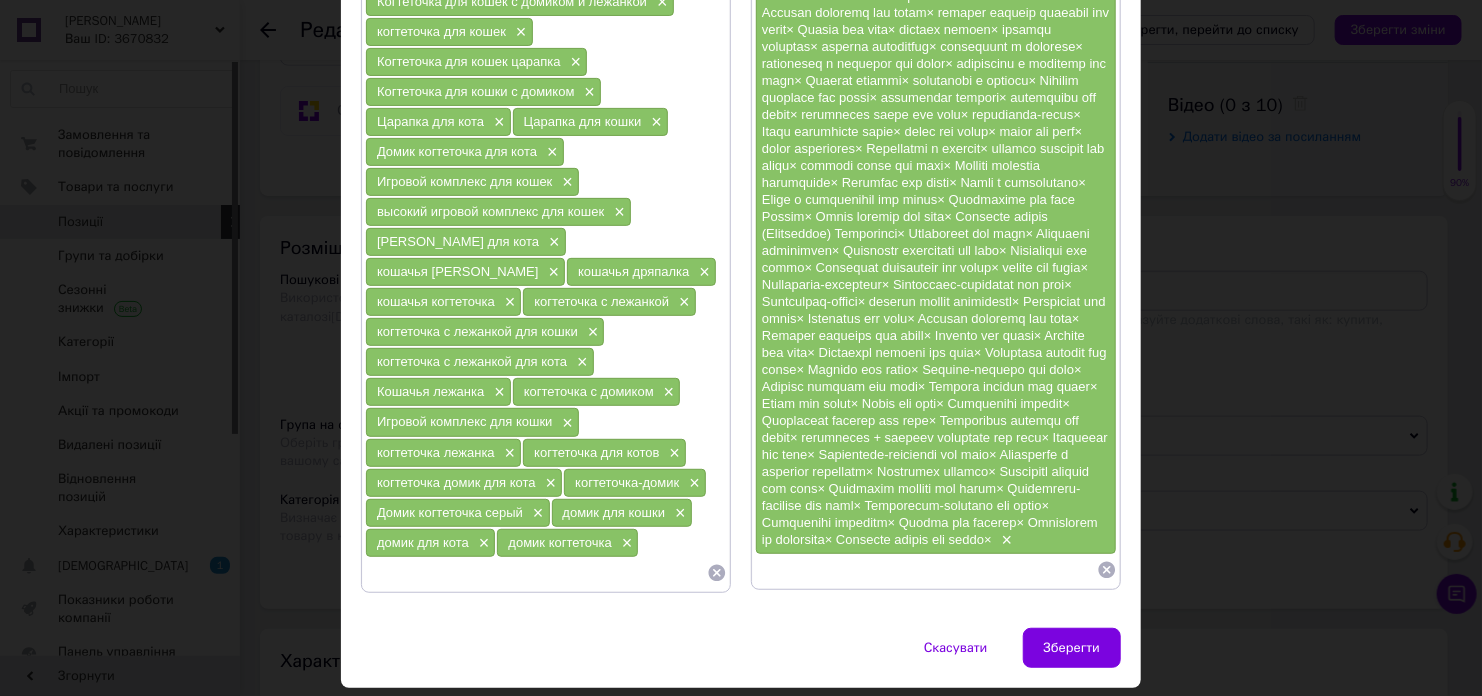 paste on "Когтеточка с домиком" 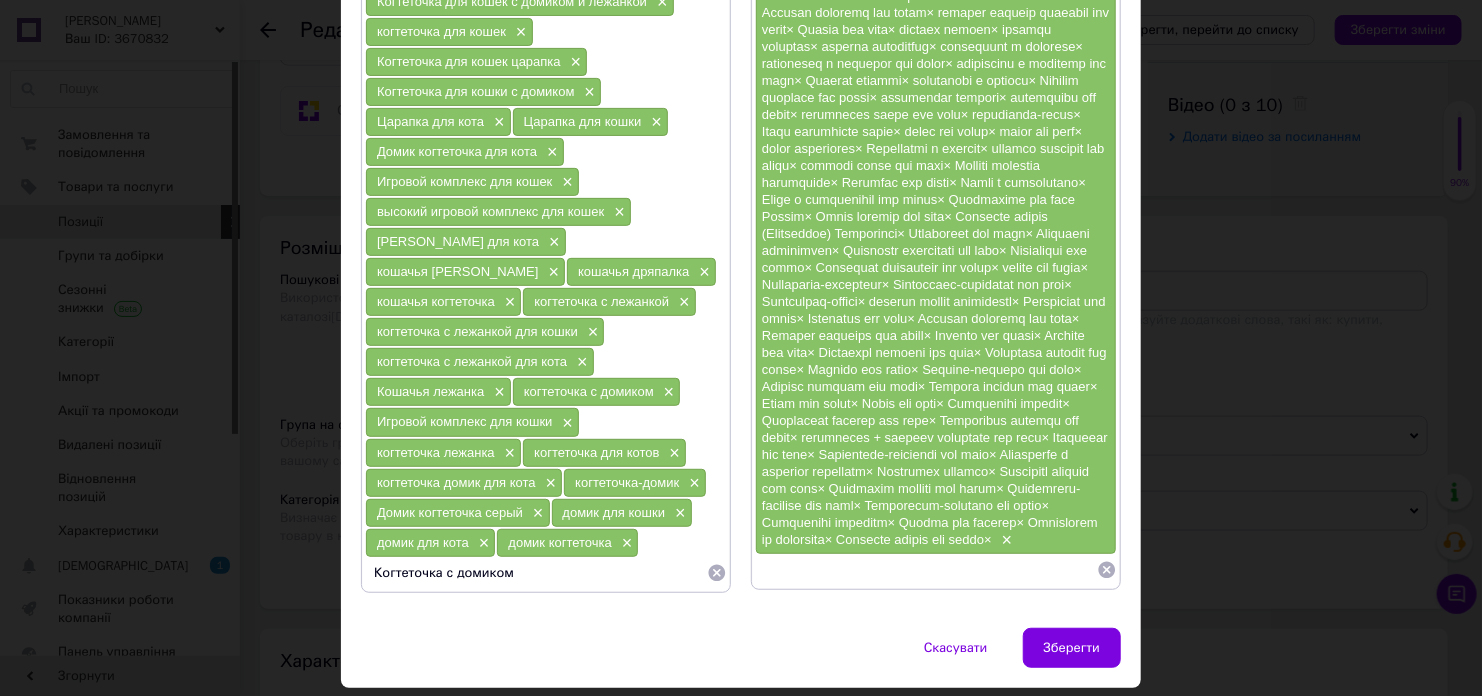 click on "Когтеточка с домиком" at bounding box center [536, 573] 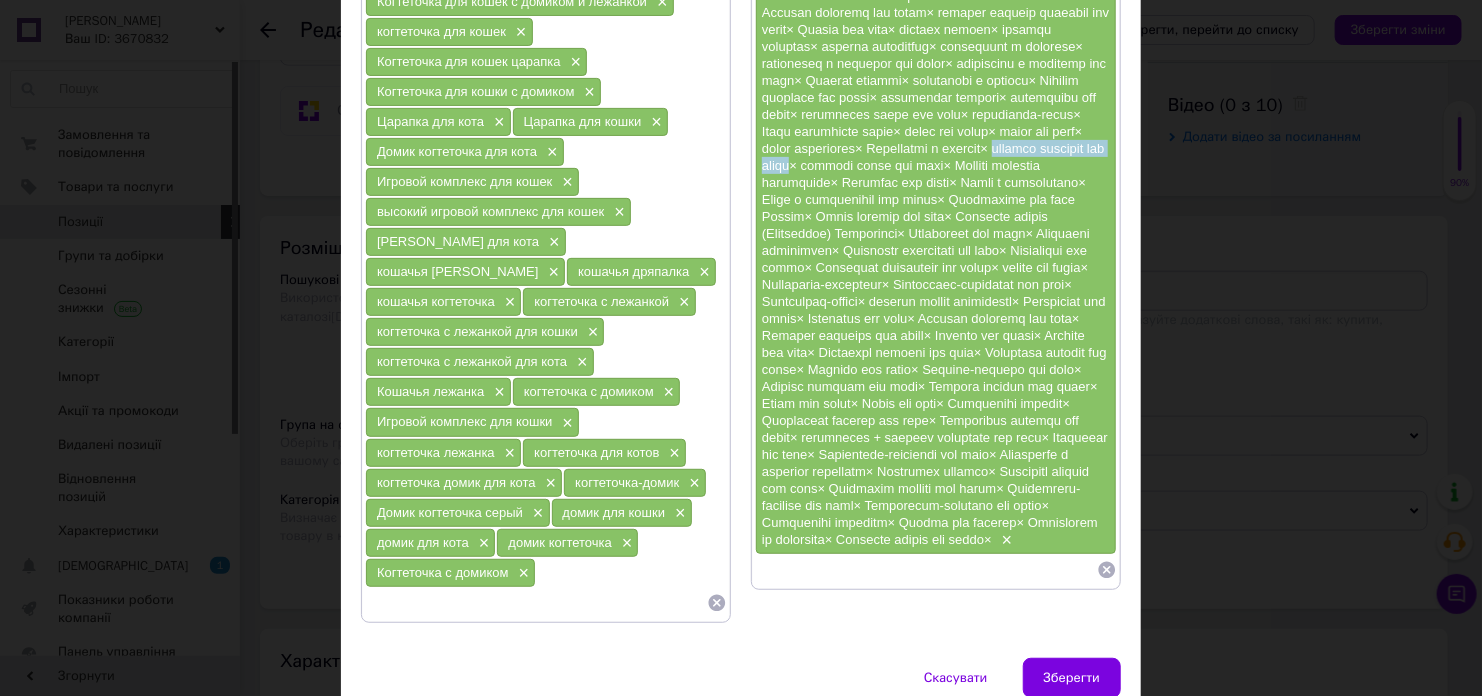 drag, startPoint x: 823, startPoint y: 181, endPoint x: 992, endPoint y: 189, distance: 169.18924 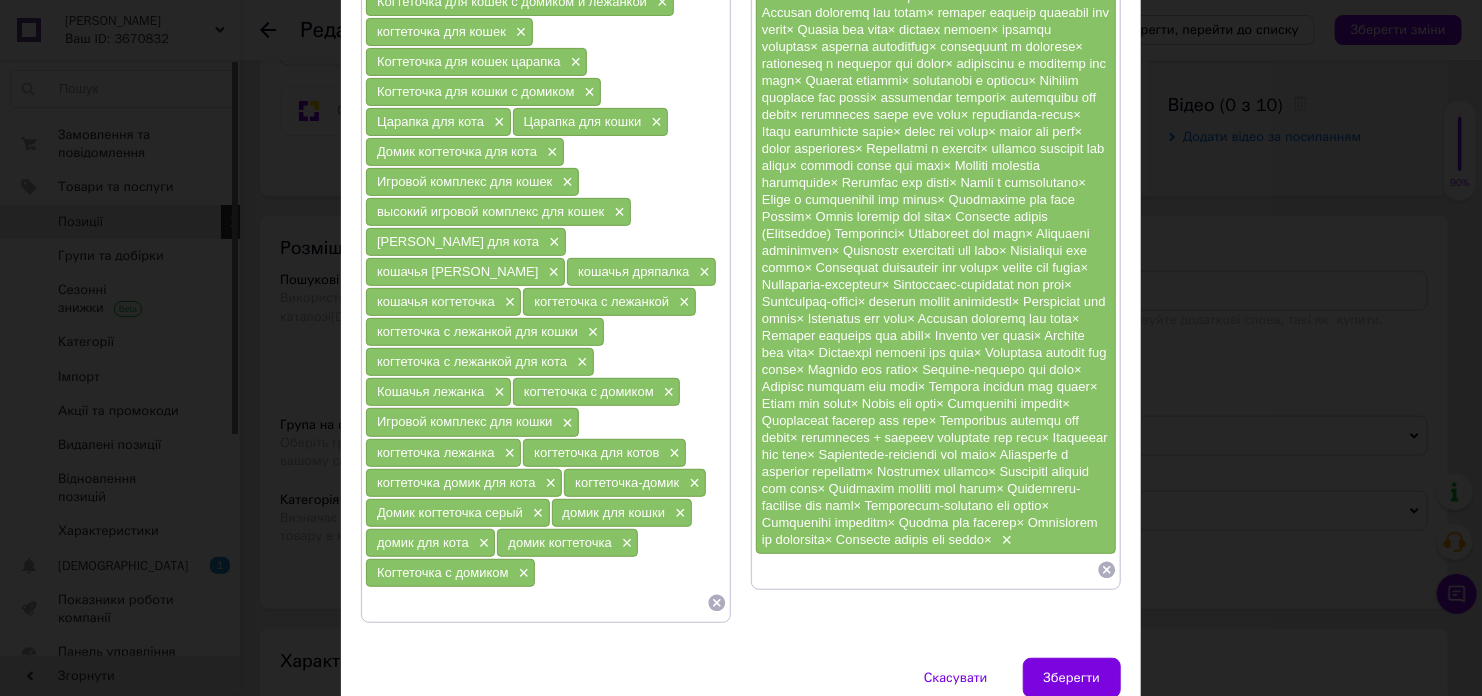 paste on "игровой комплекс для котов" 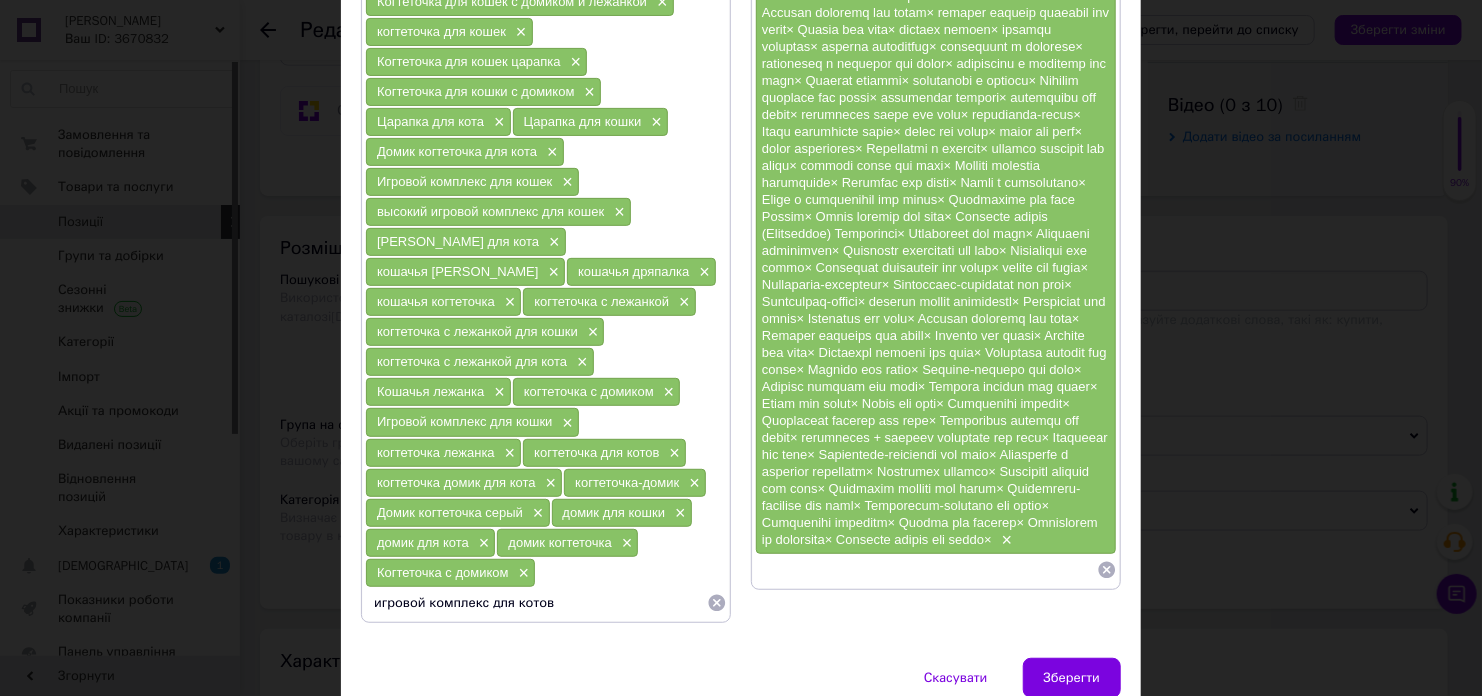 click on "игровой комплекс для котов" at bounding box center [536, 603] 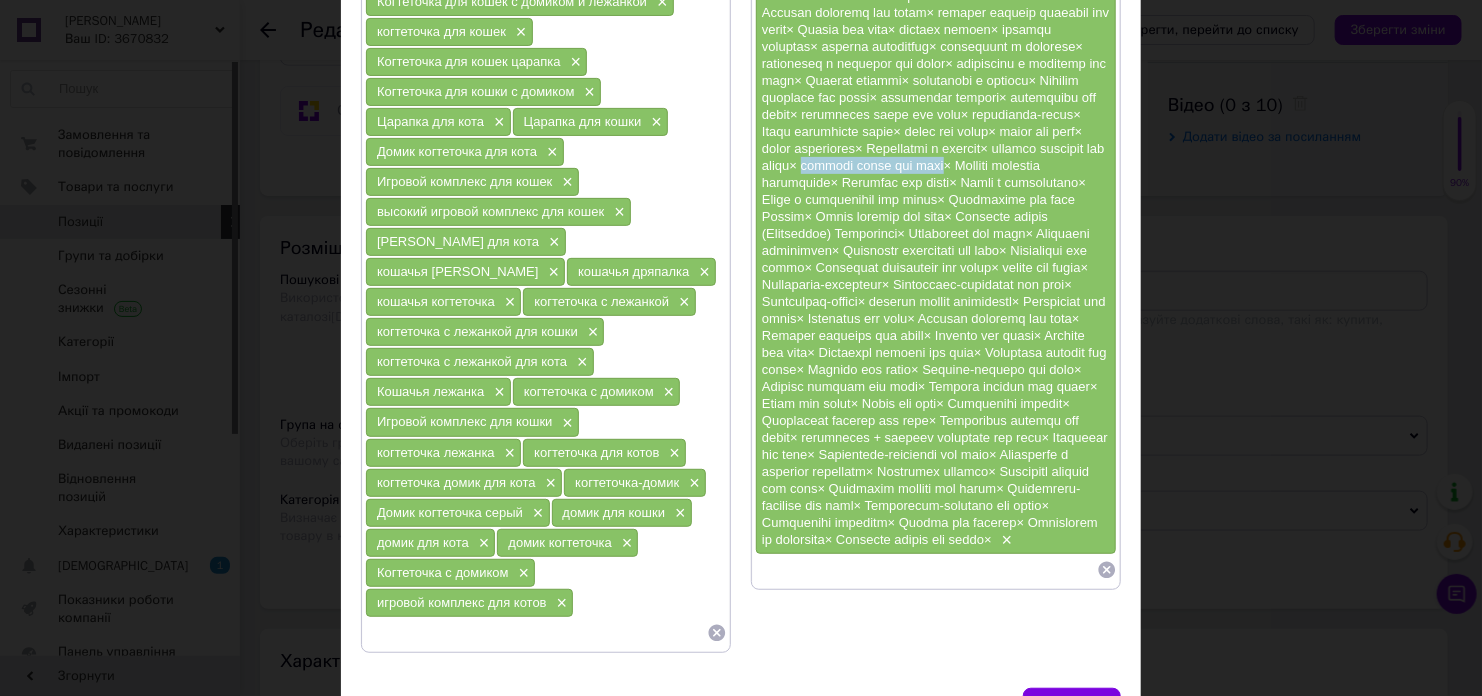 drag, startPoint x: 1007, startPoint y: 182, endPoint x: 814, endPoint y: 205, distance: 194.36563 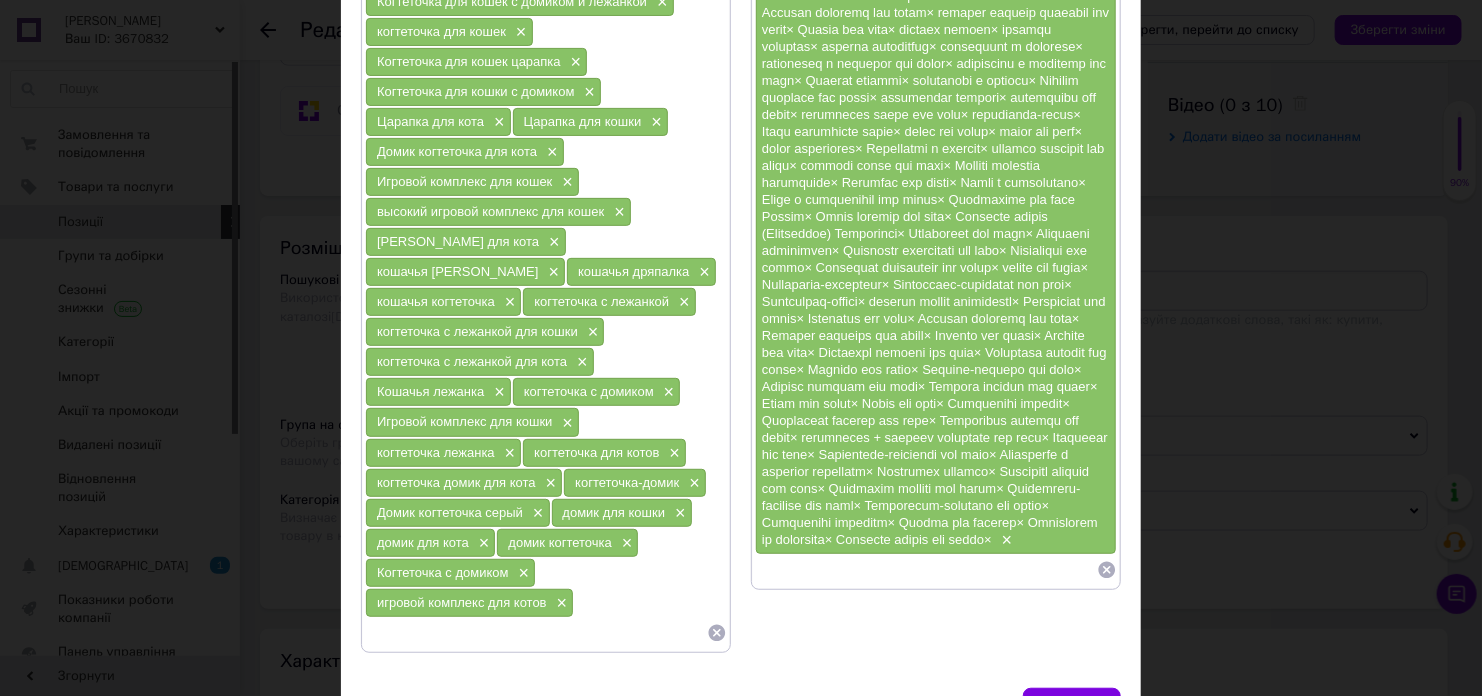 click at bounding box center (536, 633) 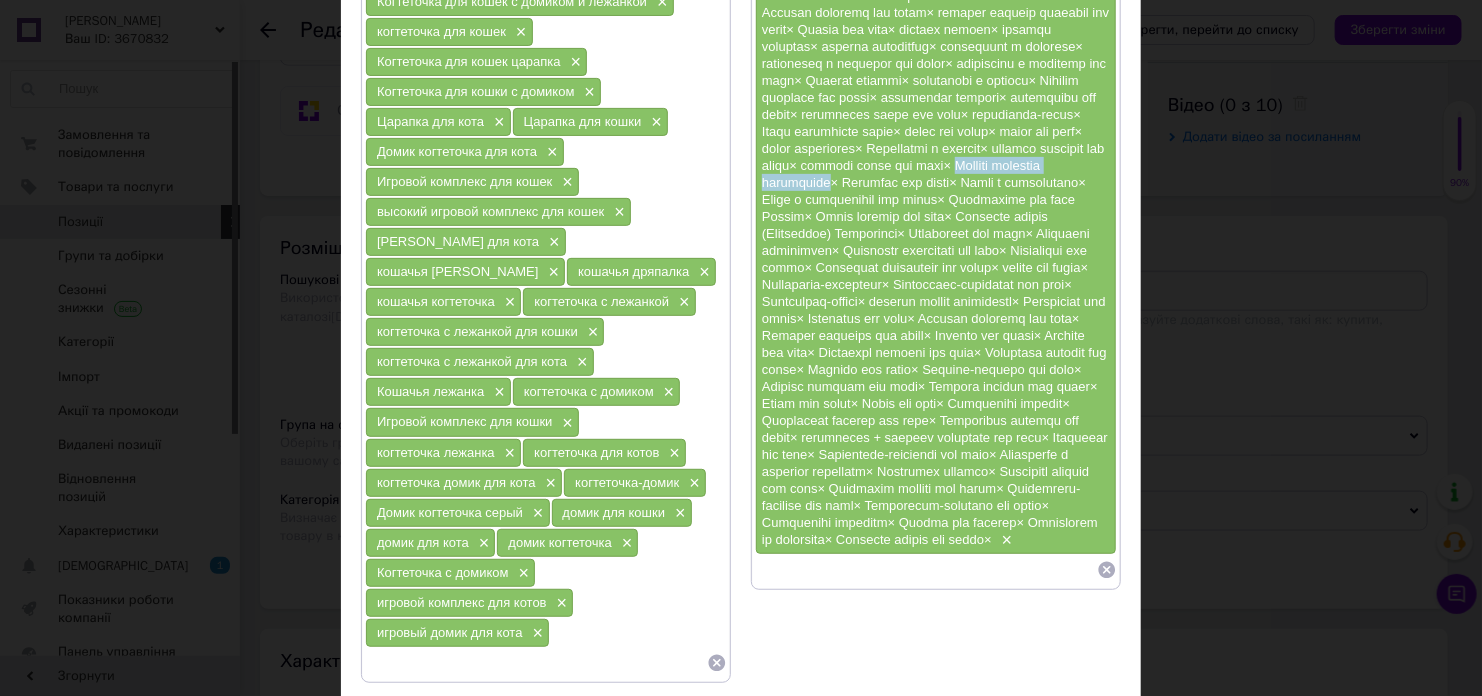 drag, startPoint x: 821, startPoint y: 198, endPoint x: 1000, endPoint y: 199, distance: 179.00279 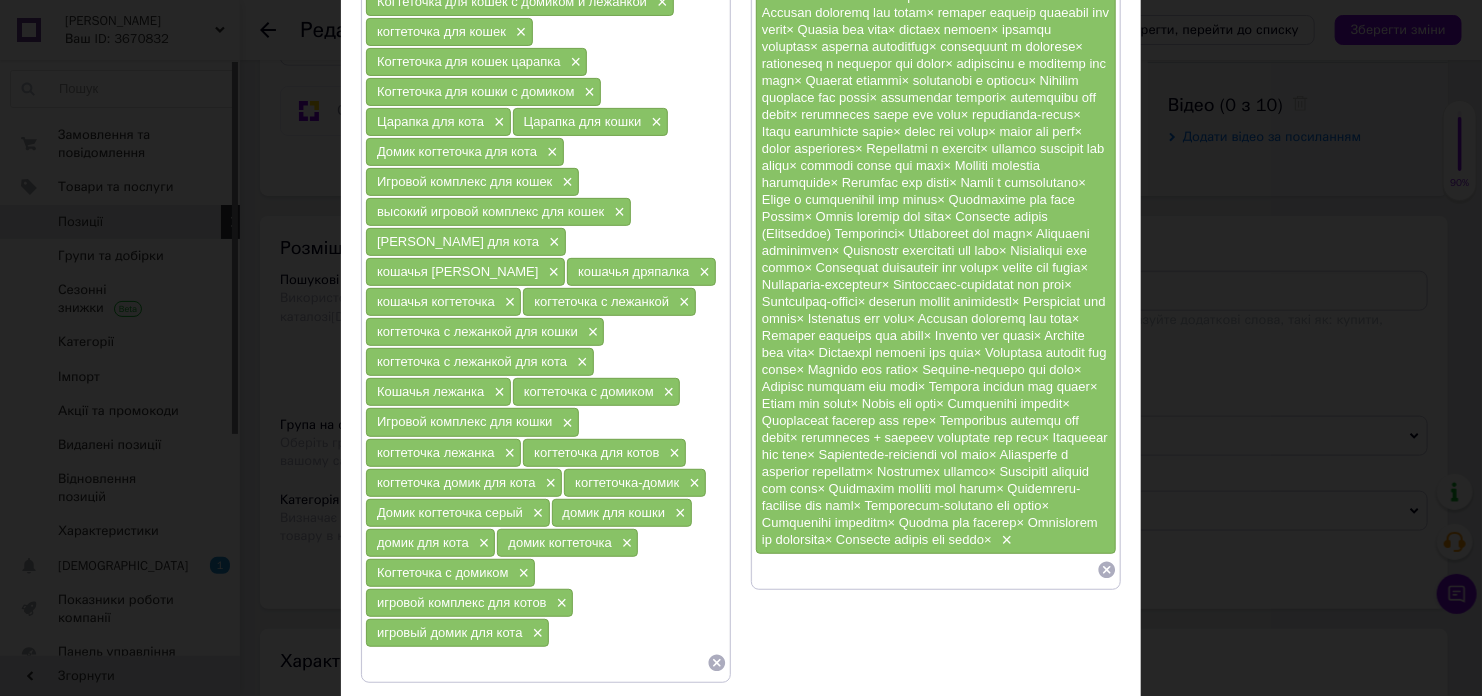 paste on "Игровой комплекс когтеточка" 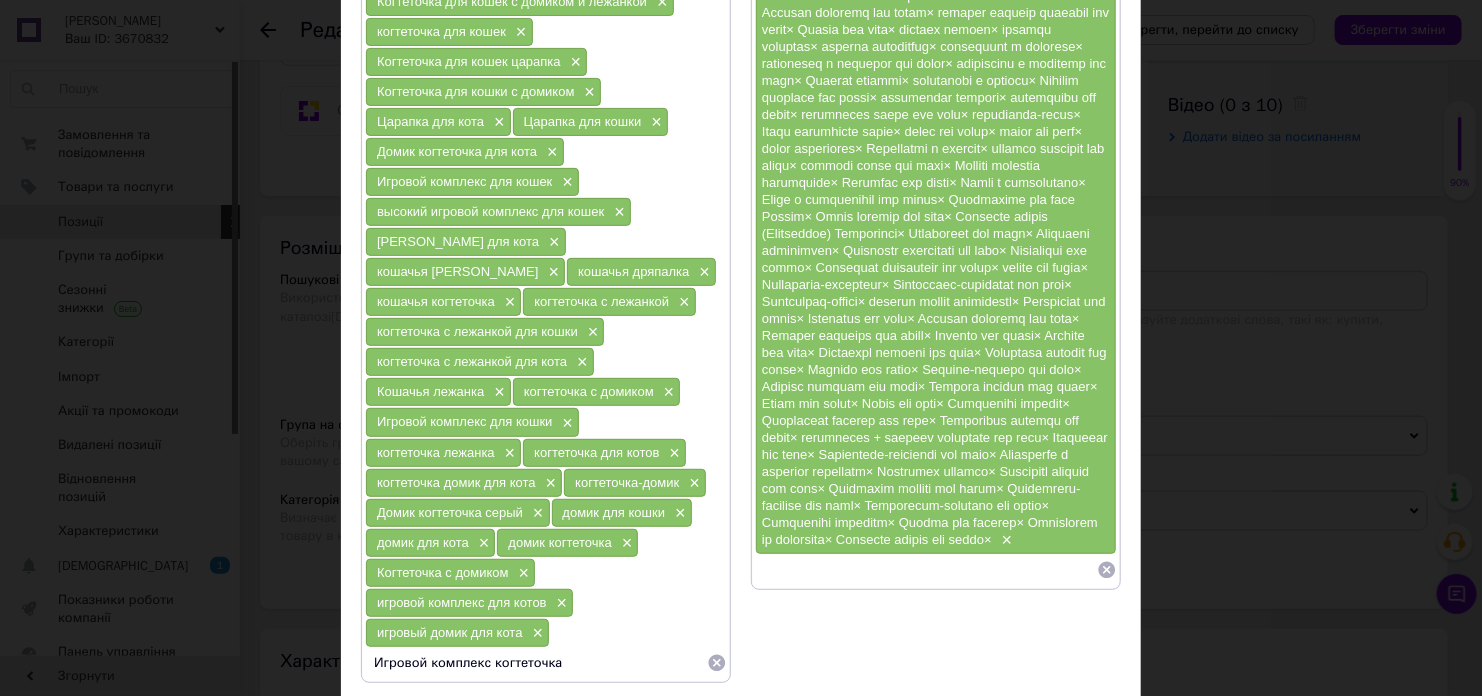 click on "Игровой комплекс когтеточка" at bounding box center [536, 663] 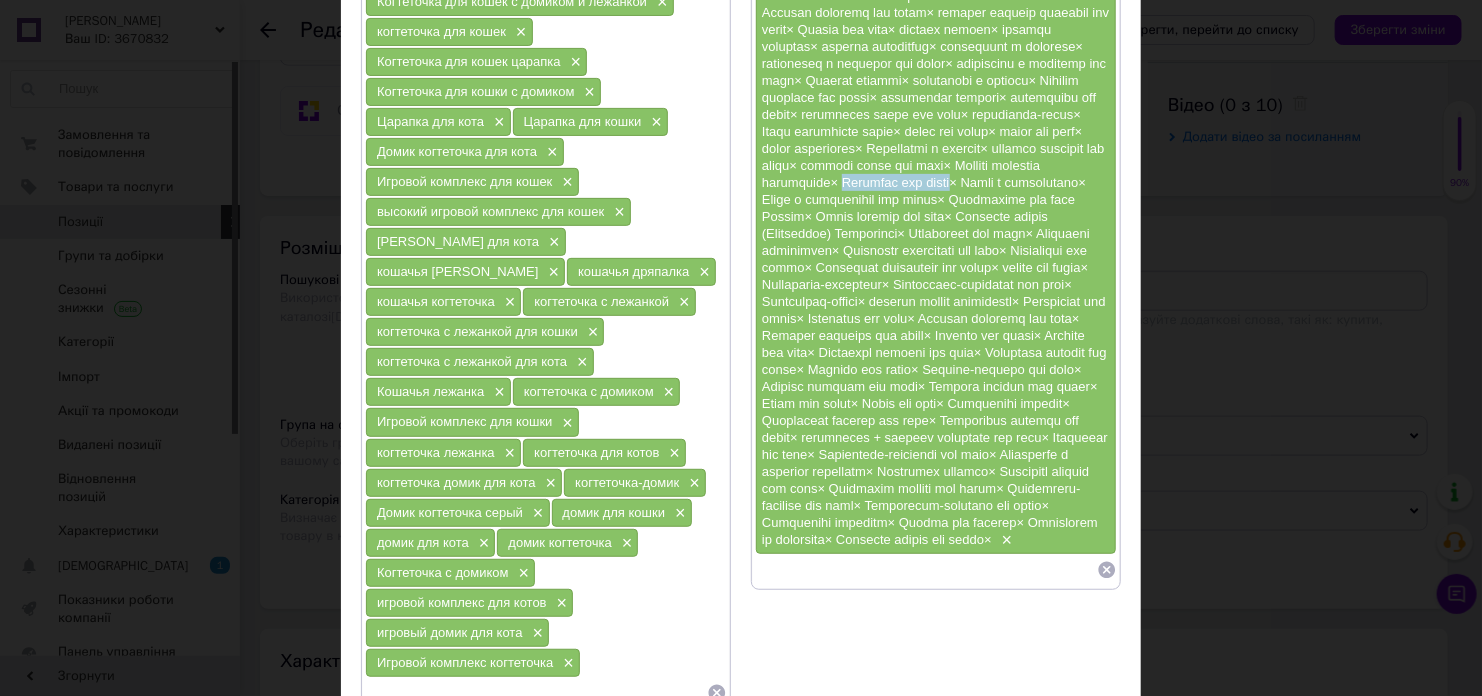 drag, startPoint x: 1010, startPoint y: 200, endPoint x: 797, endPoint y: 221, distance: 214.03271 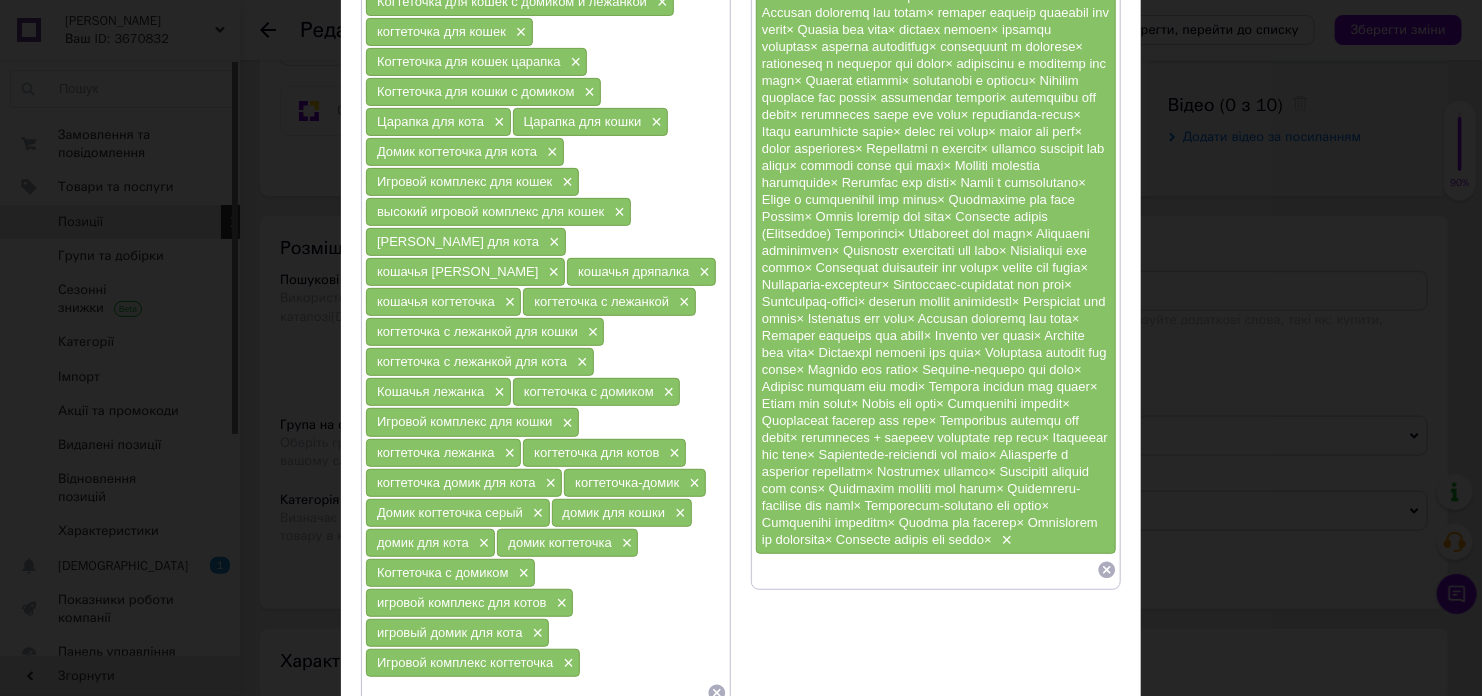 paste on "Дряпалка для кошек" 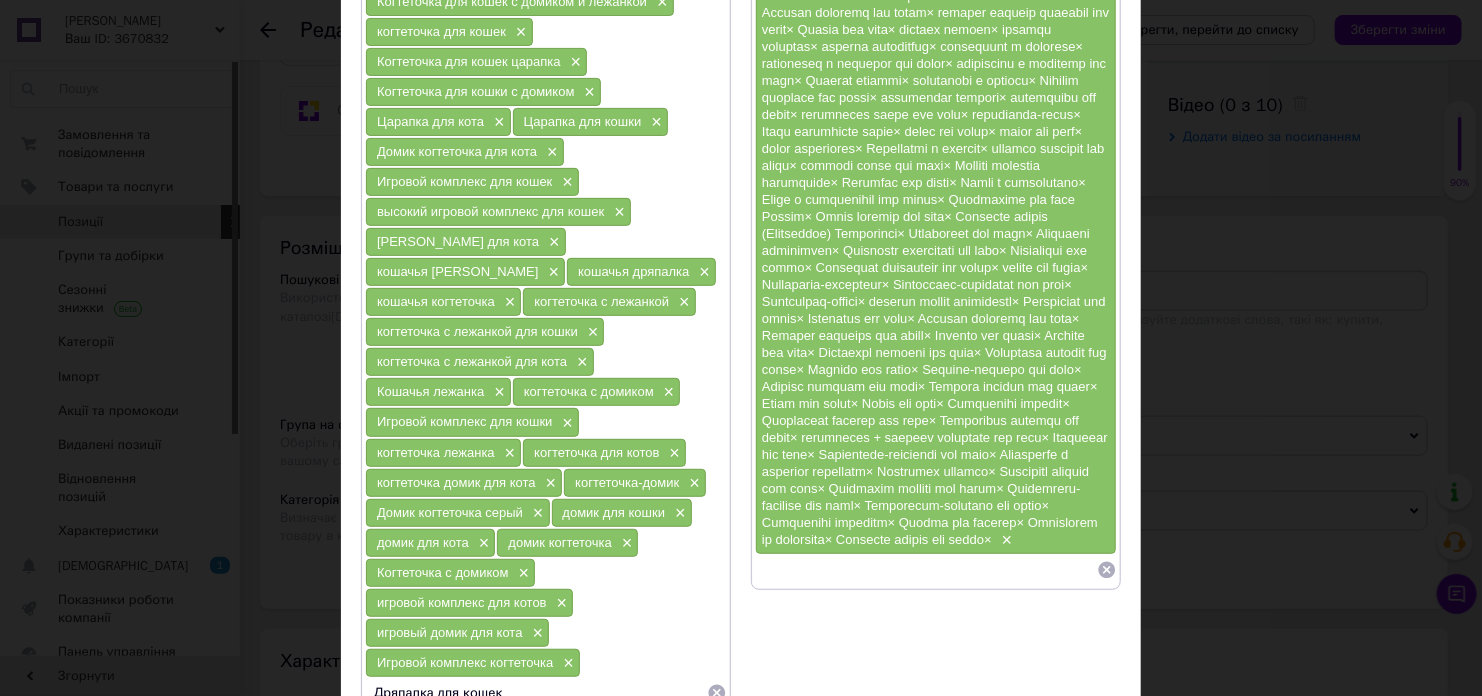 click on "Дряпалка для кошек" at bounding box center [536, 693] 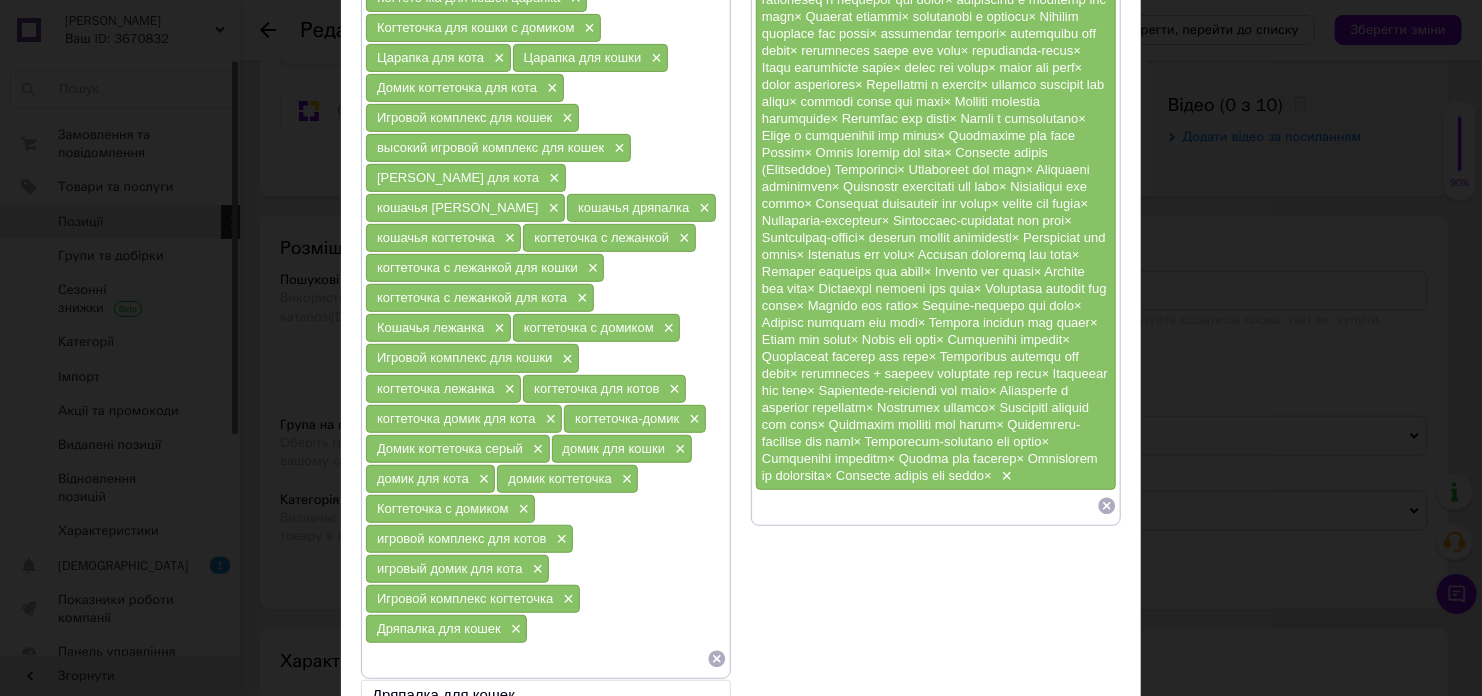 scroll, scrollTop: 400, scrollLeft: 0, axis: vertical 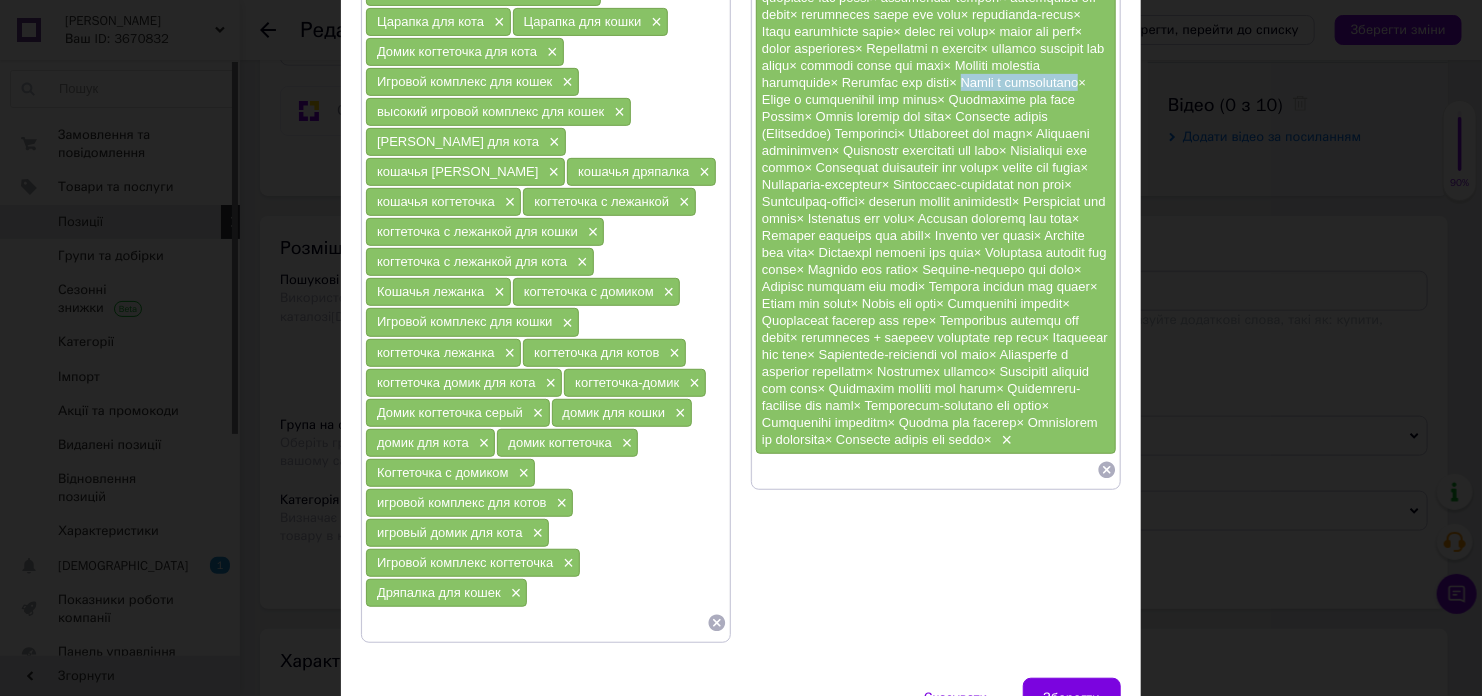drag, startPoint x: 808, startPoint y: 113, endPoint x: 927, endPoint y: 119, distance: 119.15116 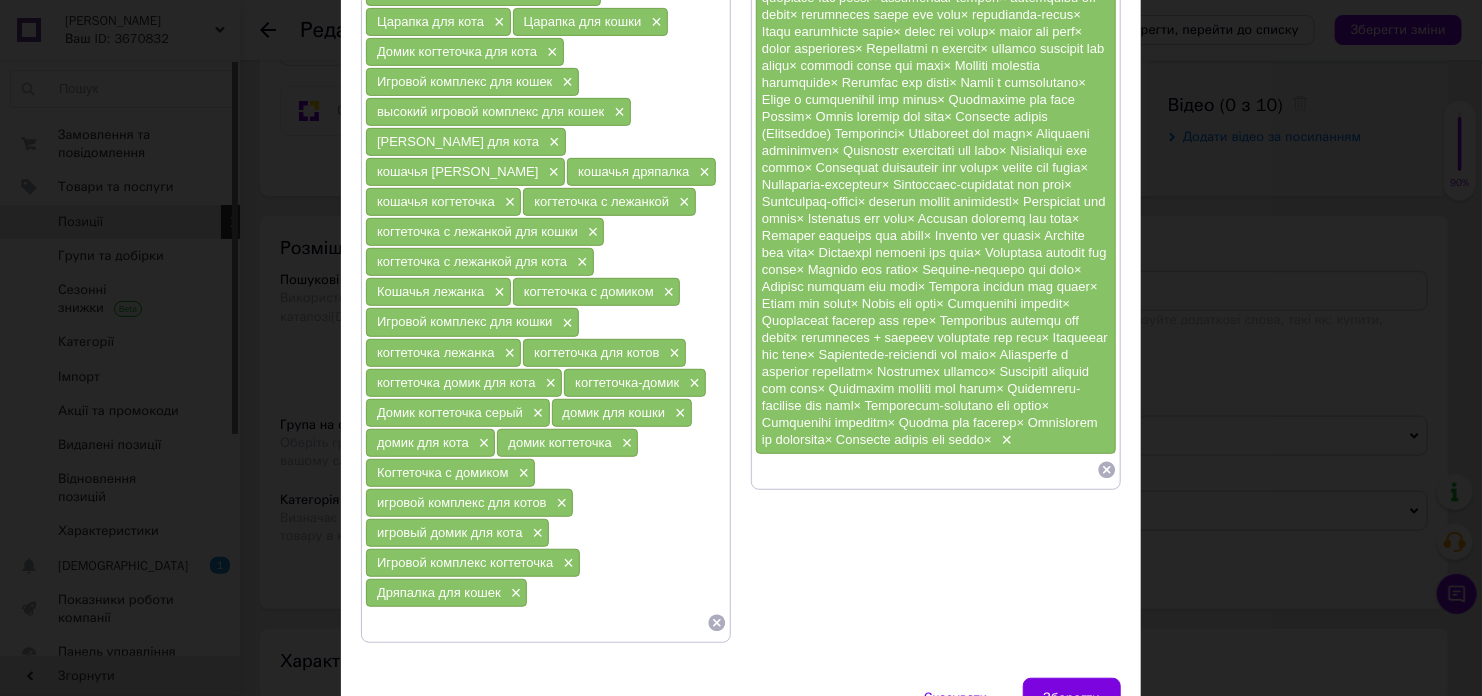 paste on "Домик с когтеточкой" 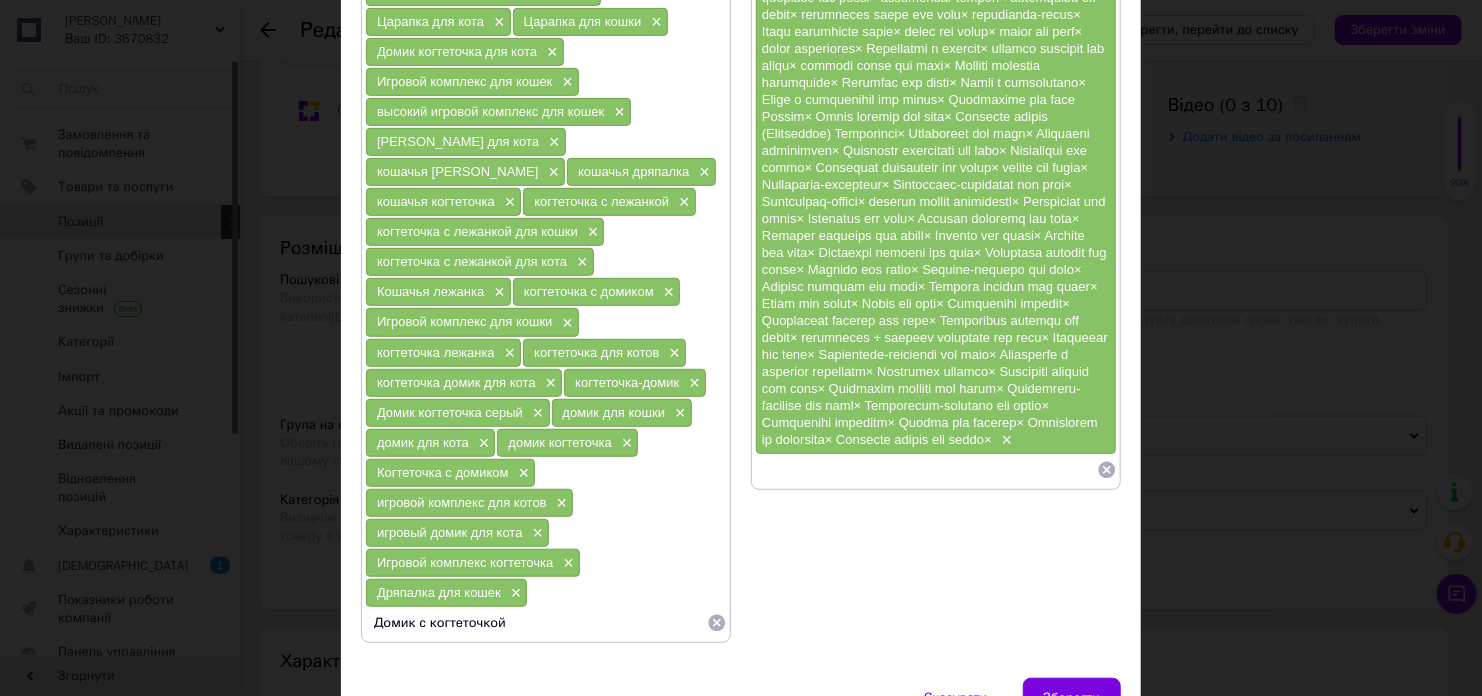 click on "Домик с когтеточкой" at bounding box center (536, 623) 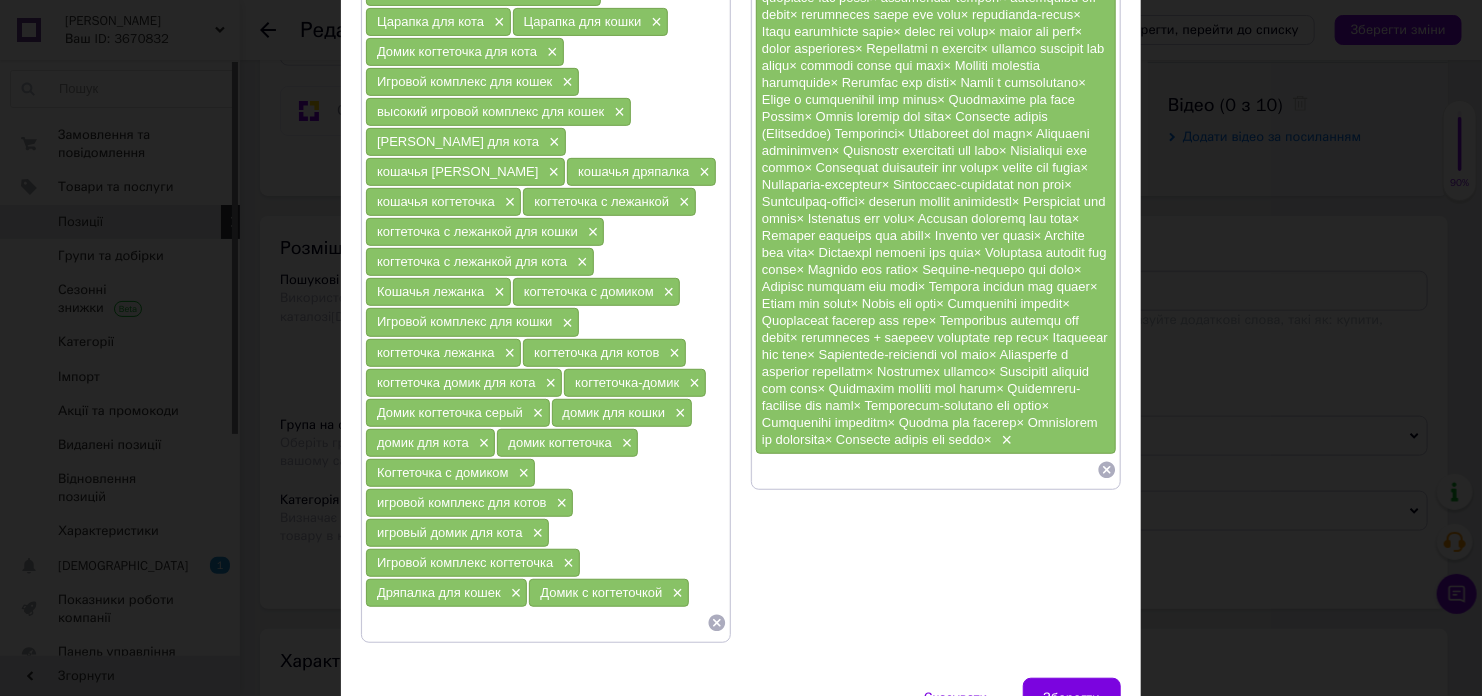 drag, startPoint x: 938, startPoint y: 119, endPoint x: 970, endPoint y: 115, distance: 32.24903 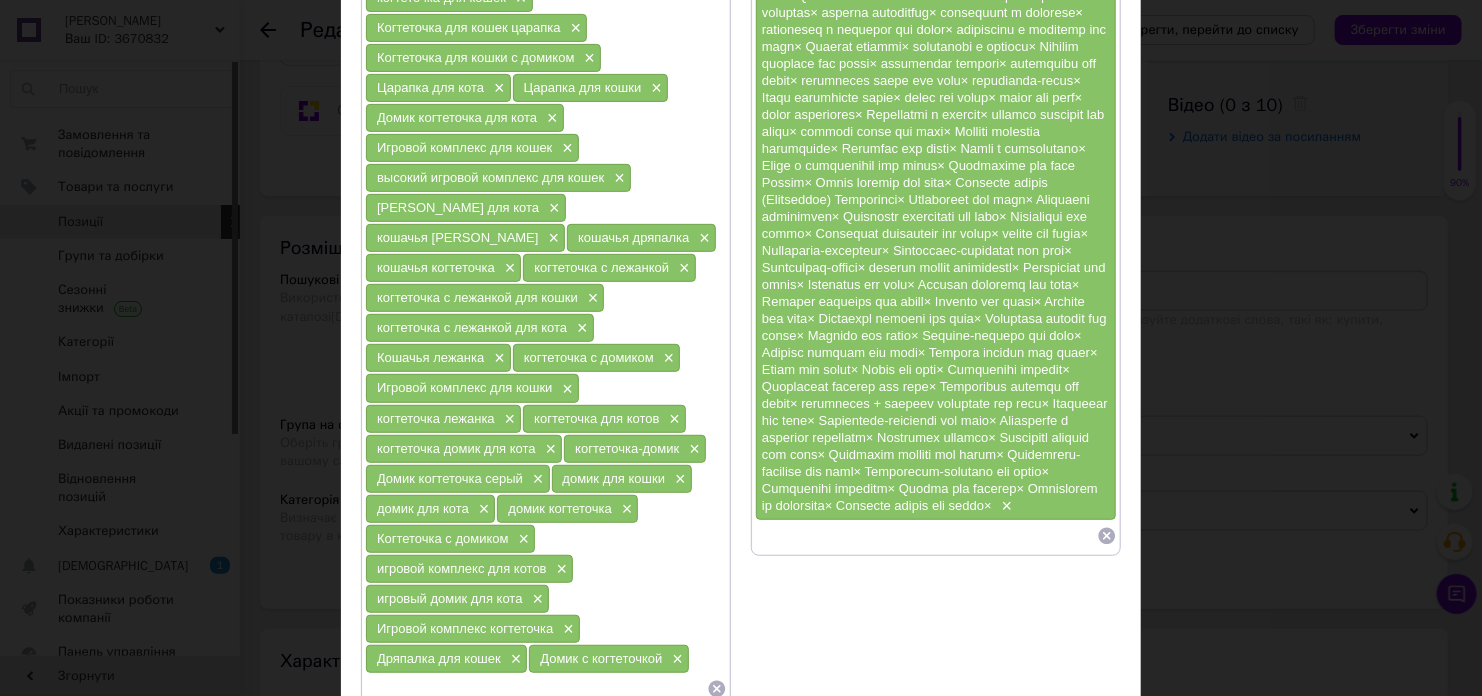 scroll, scrollTop: 300, scrollLeft: 0, axis: vertical 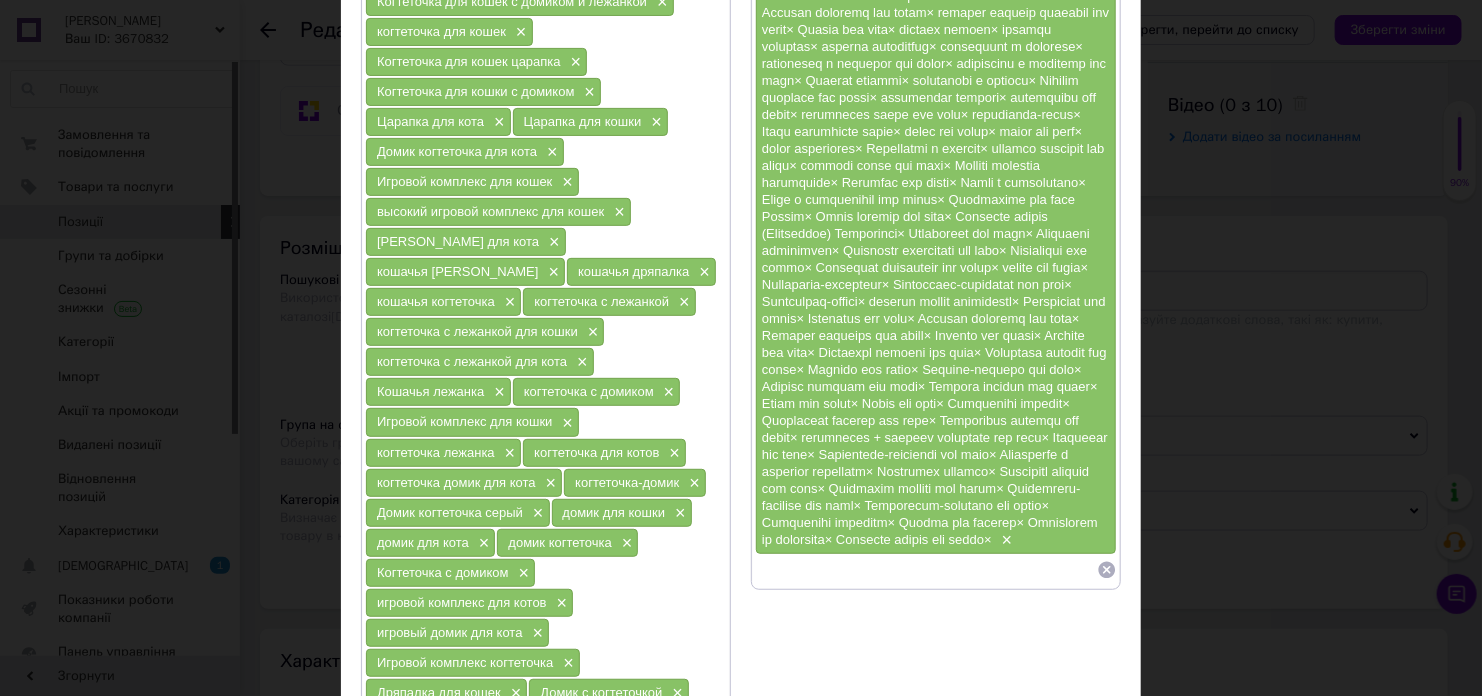 click at bounding box center (935, 225) 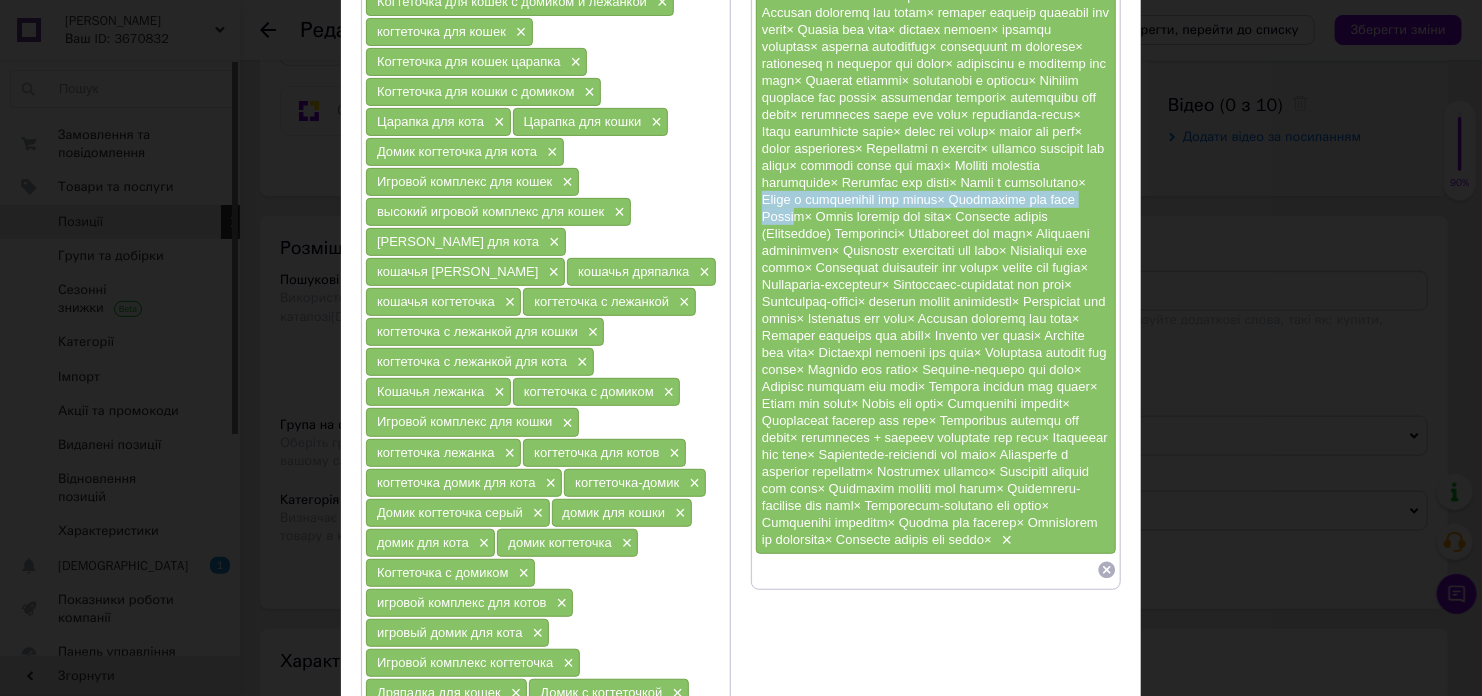 drag, startPoint x: 937, startPoint y: 214, endPoint x: 959, endPoint y: 240, distance: 34.058773 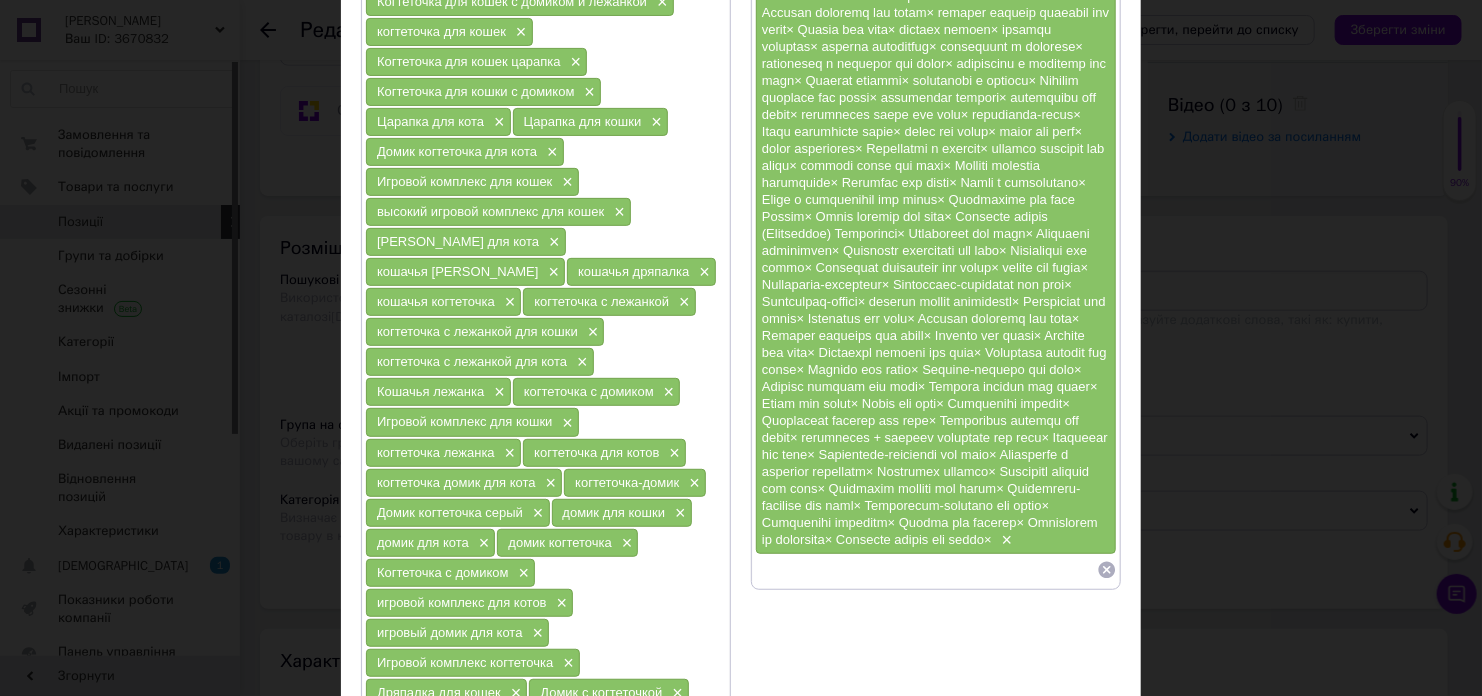 click at bounding box center (935, 225) 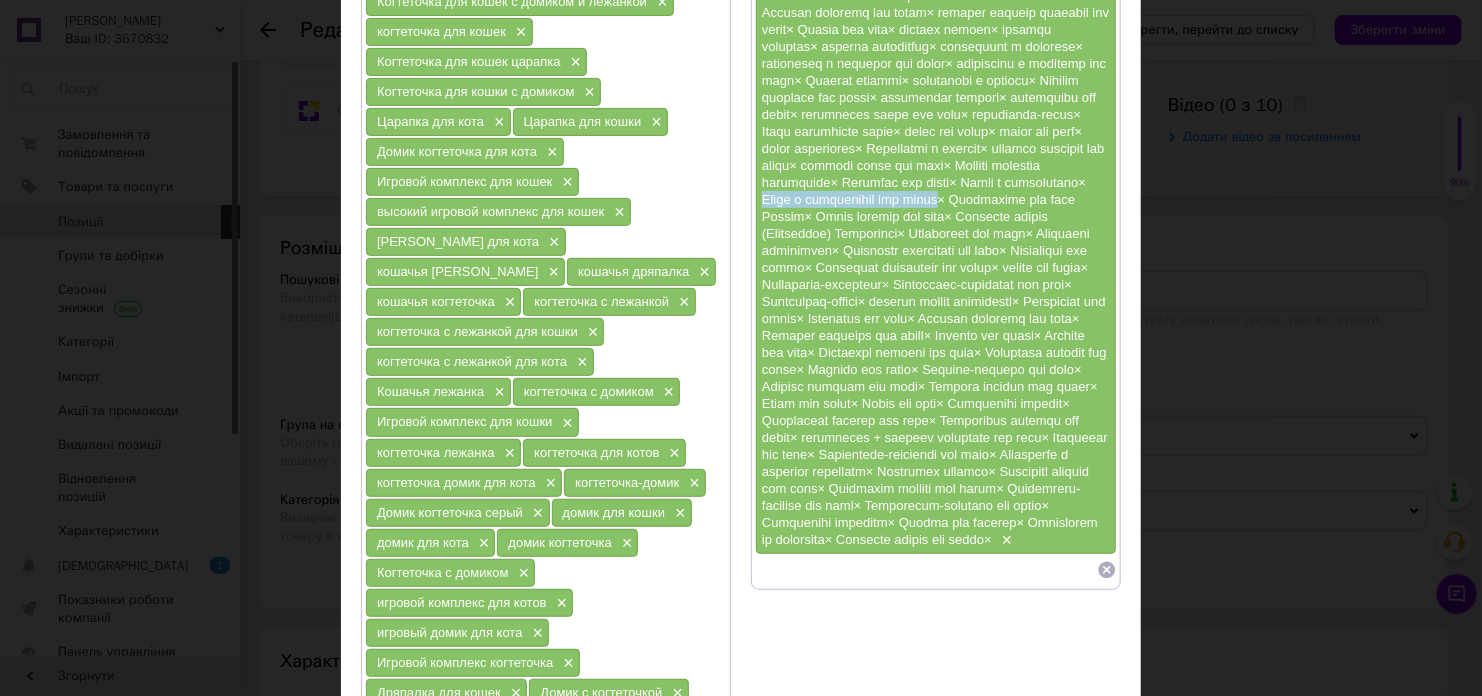 drag, startPoint x: 941, startPoint y: 214, endPoint x: 795, endPoint y: 235, distance: 147.50255 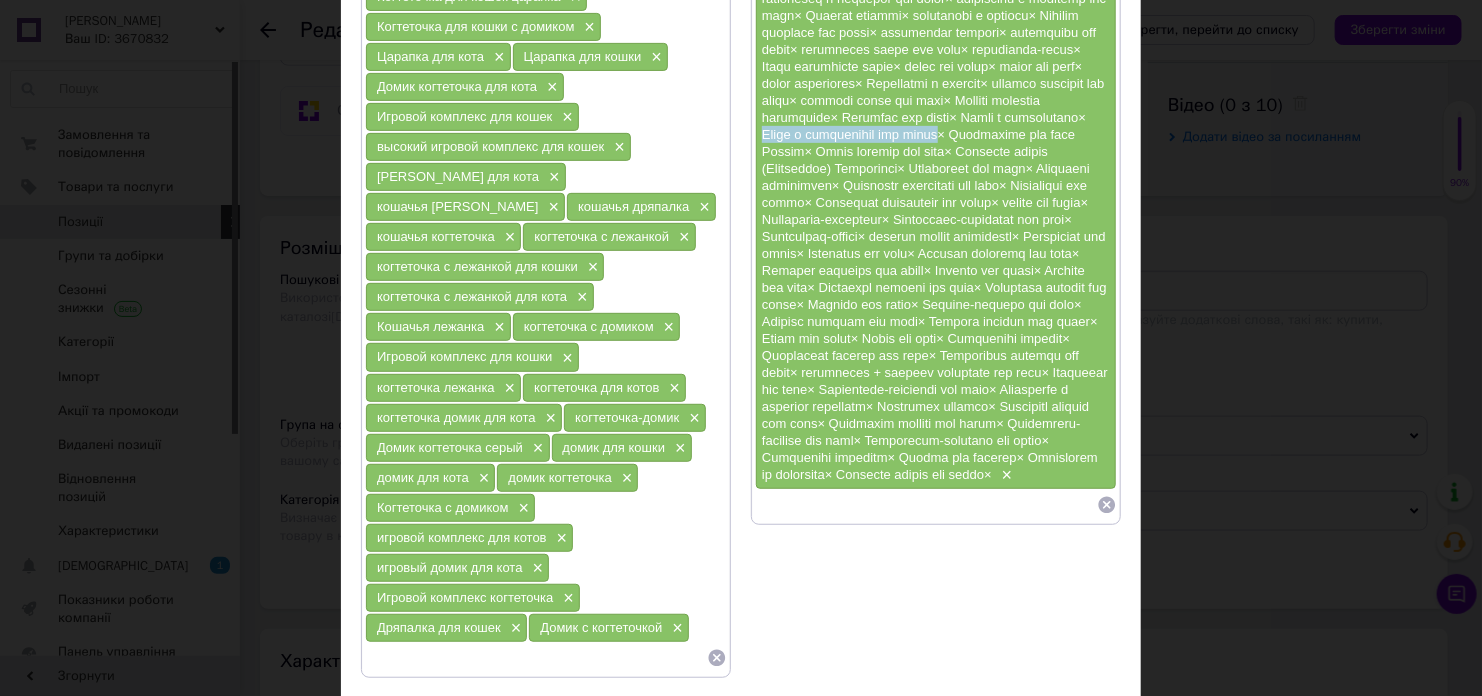 scroll, scrollTop: 400, scrollLeft: 0, axis: vertical 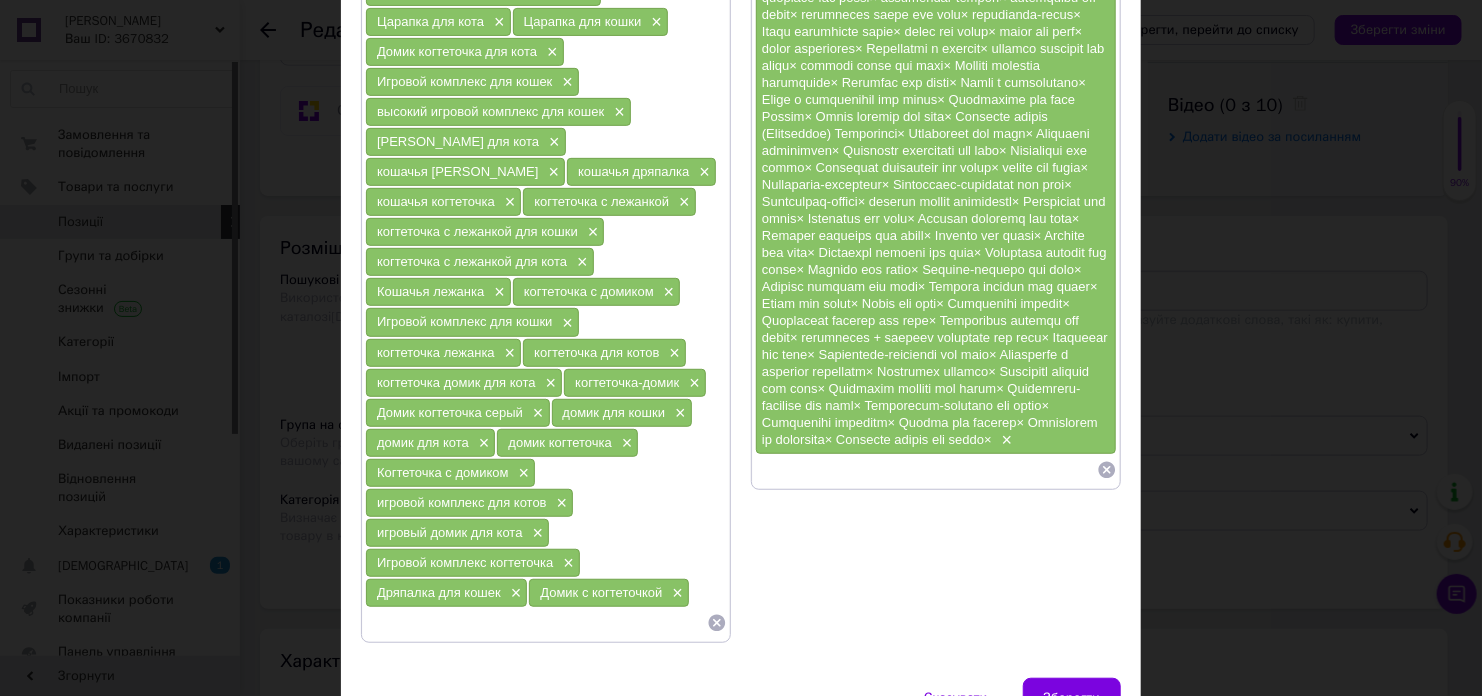 paste on "Домик с когтеточкой для кошки" 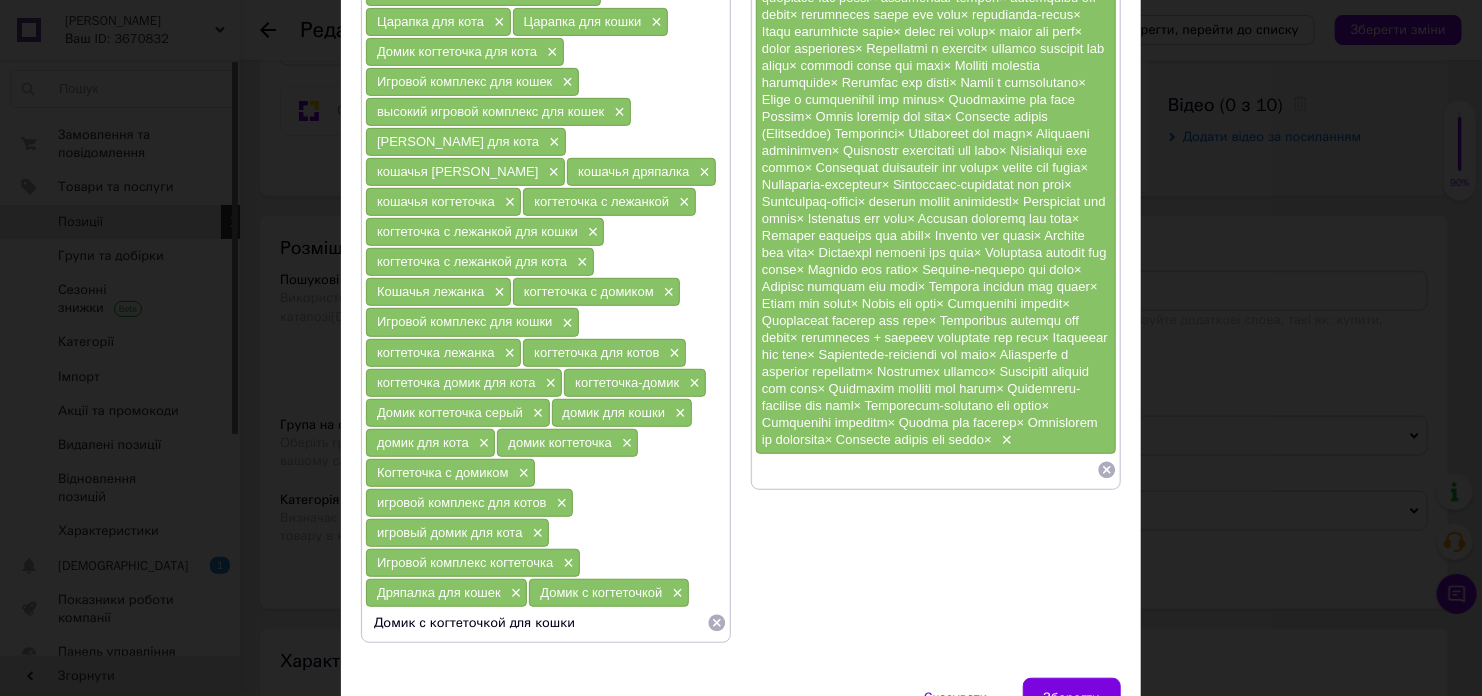 click on "Домик с когтеточкой для кошки" at bounding box center (536, 623) 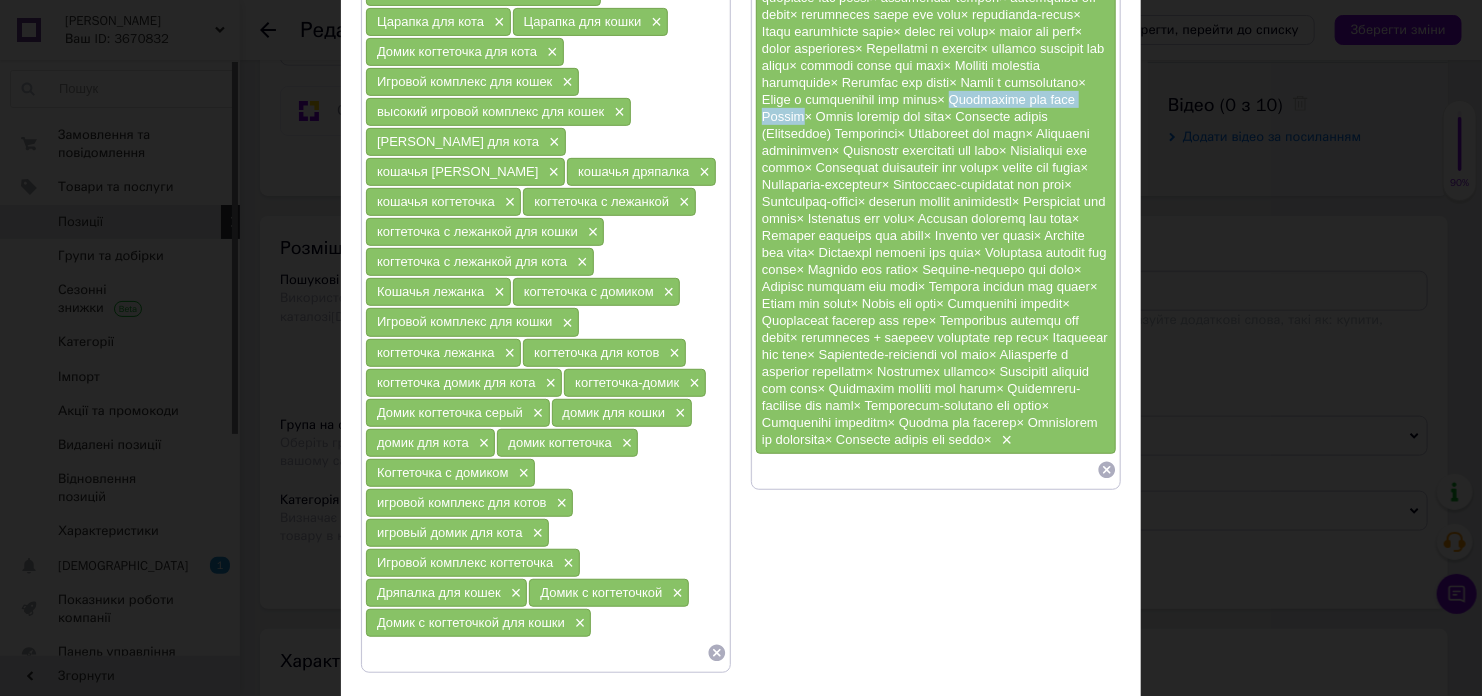 drag, startPoint x: 807, startPoint y: 136, endPoint x: 889, endPoint y: 306, distance: 188.74321 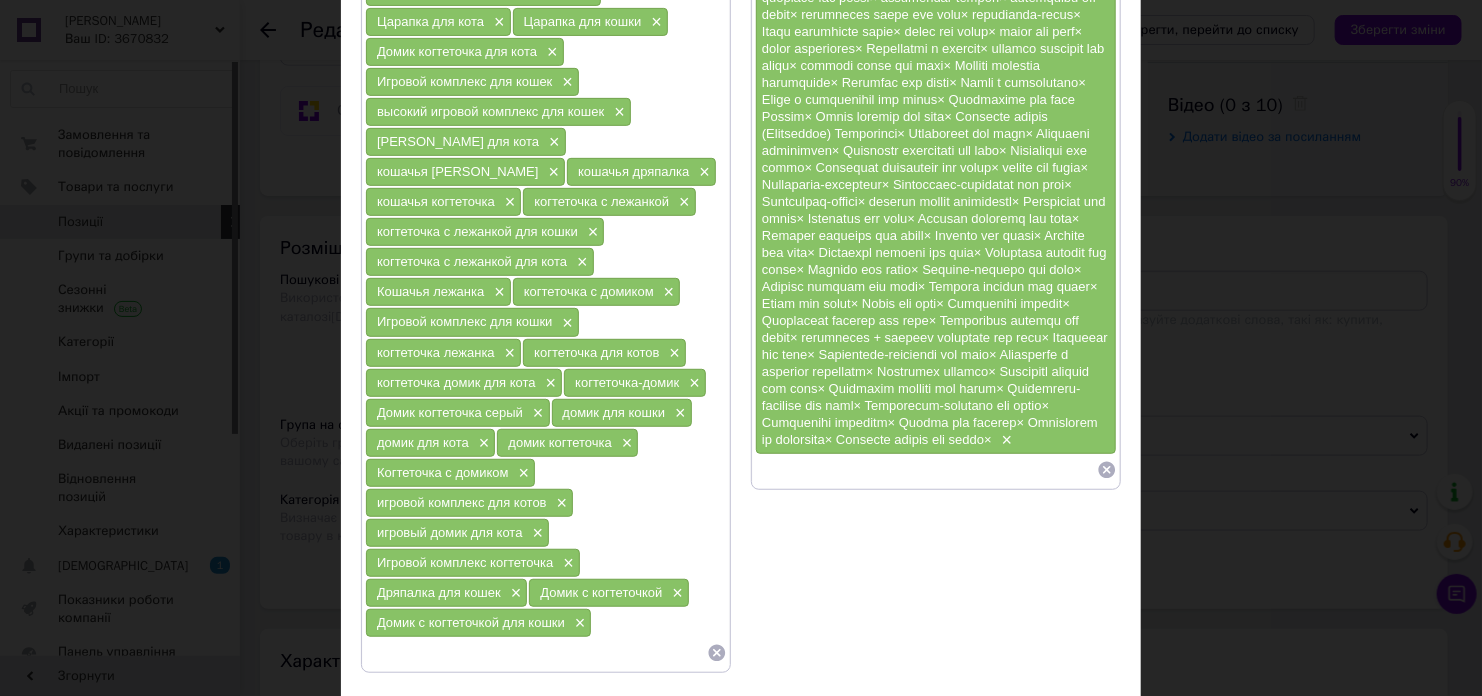 paste on "Когтеточка для кота Purlov" 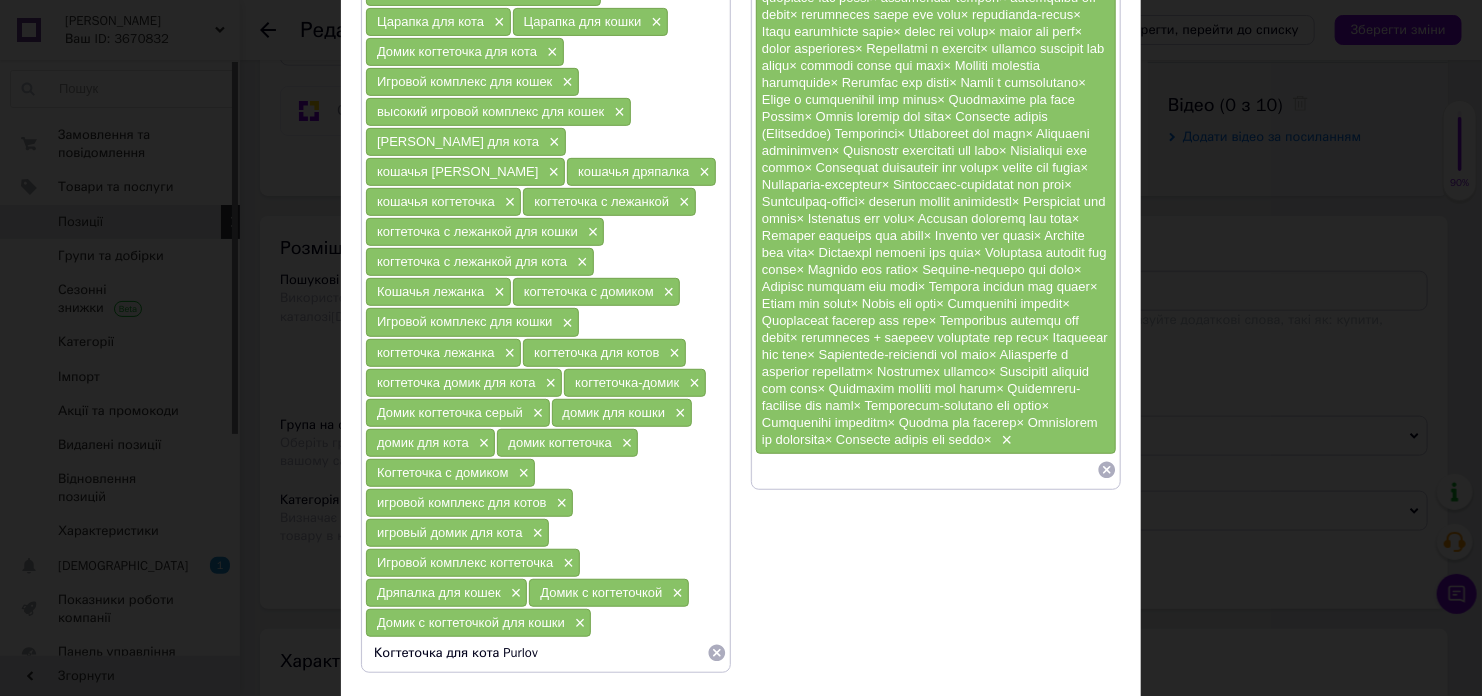 click on "Когтеточка для кота Purlov" at bounding box center [536, 653] 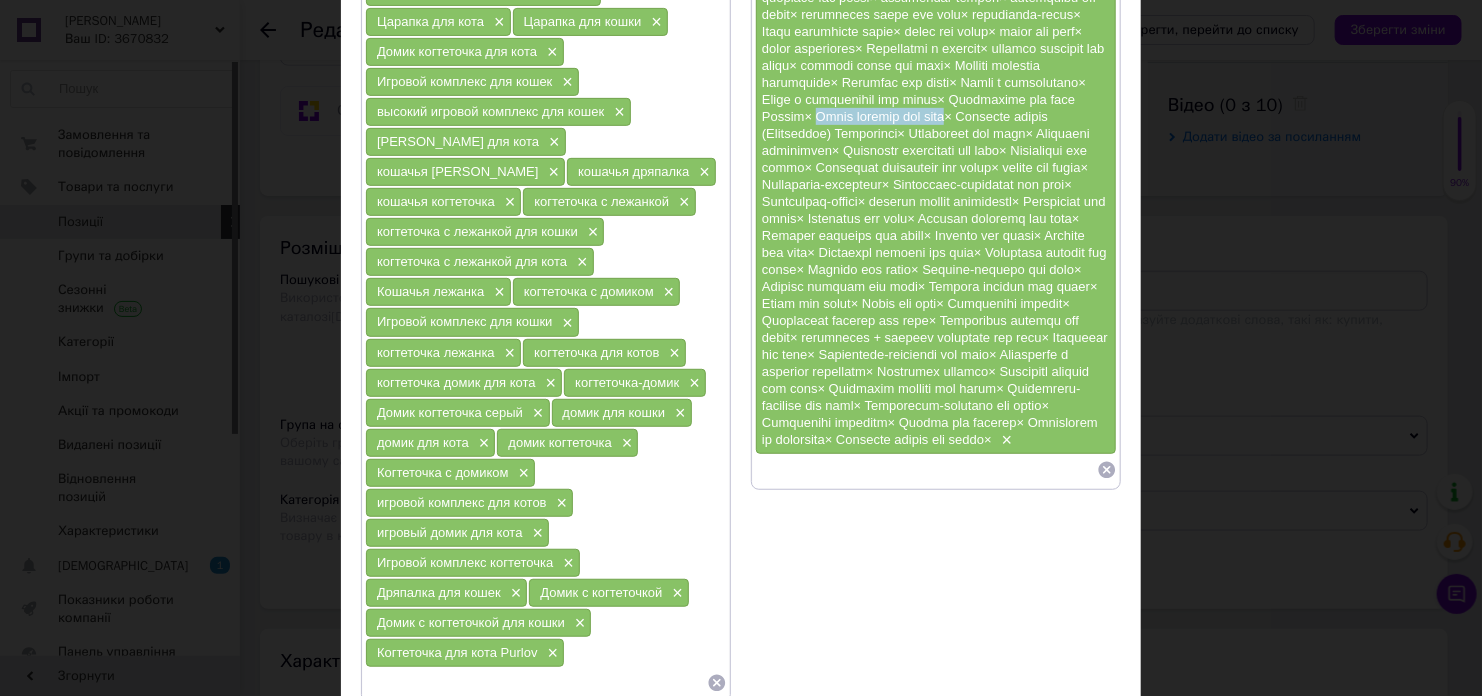 drag, startPoint x: 979, startPoint y: 132, endPoint x: 787, endPoint y: 151, distance: 192.93782 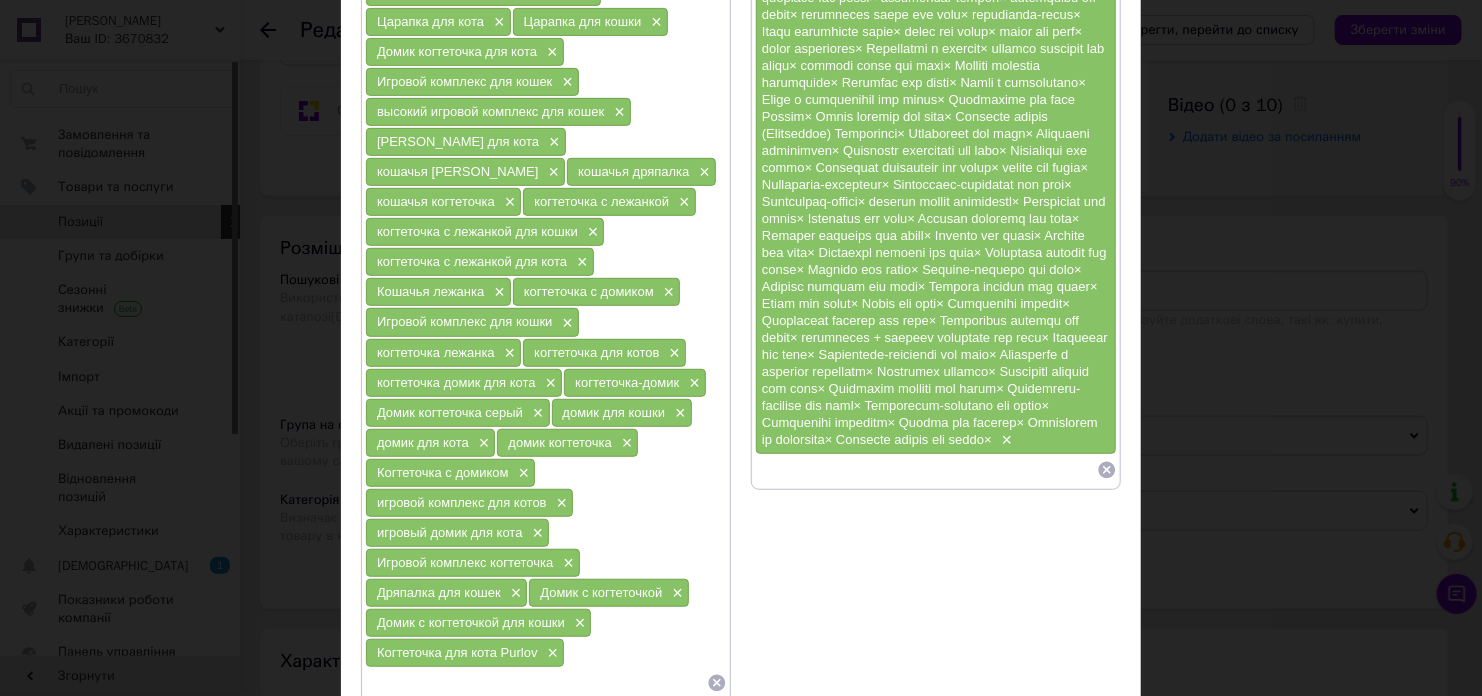 click at bounding box center [536, 683] 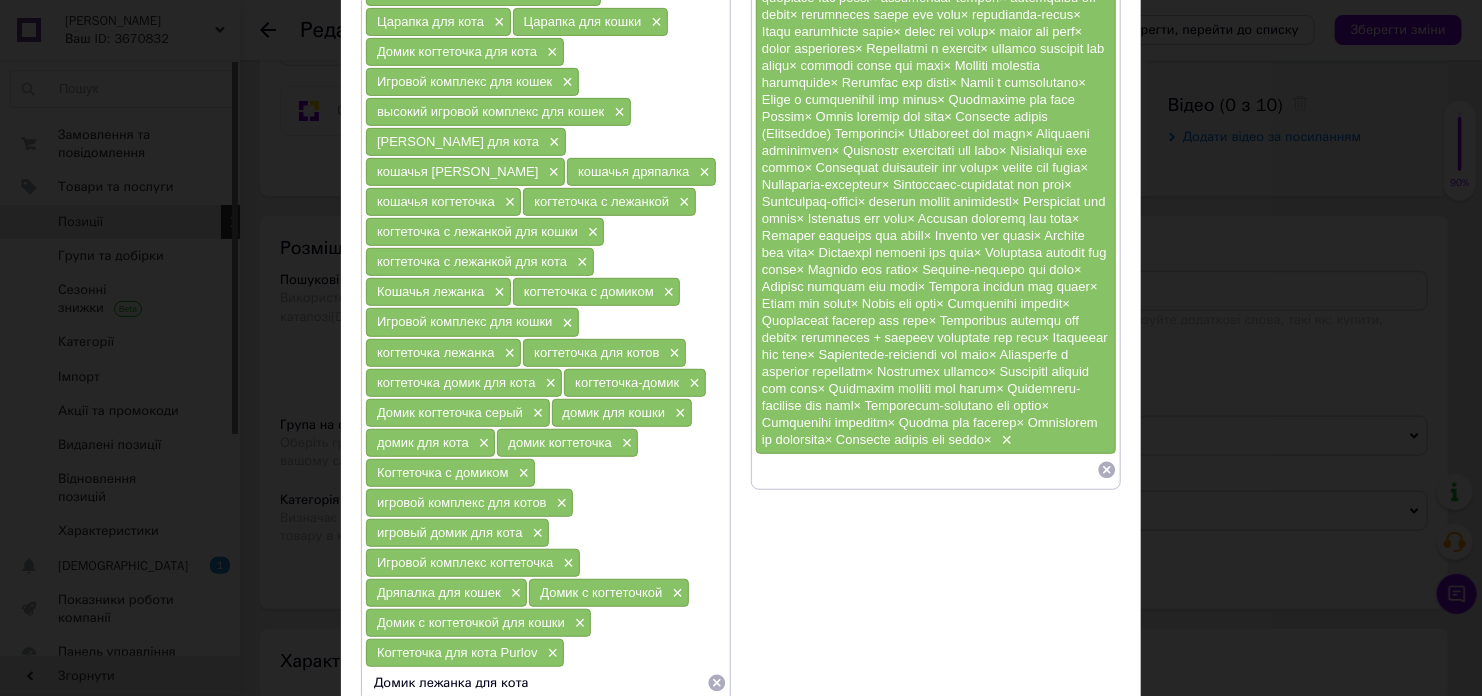 type 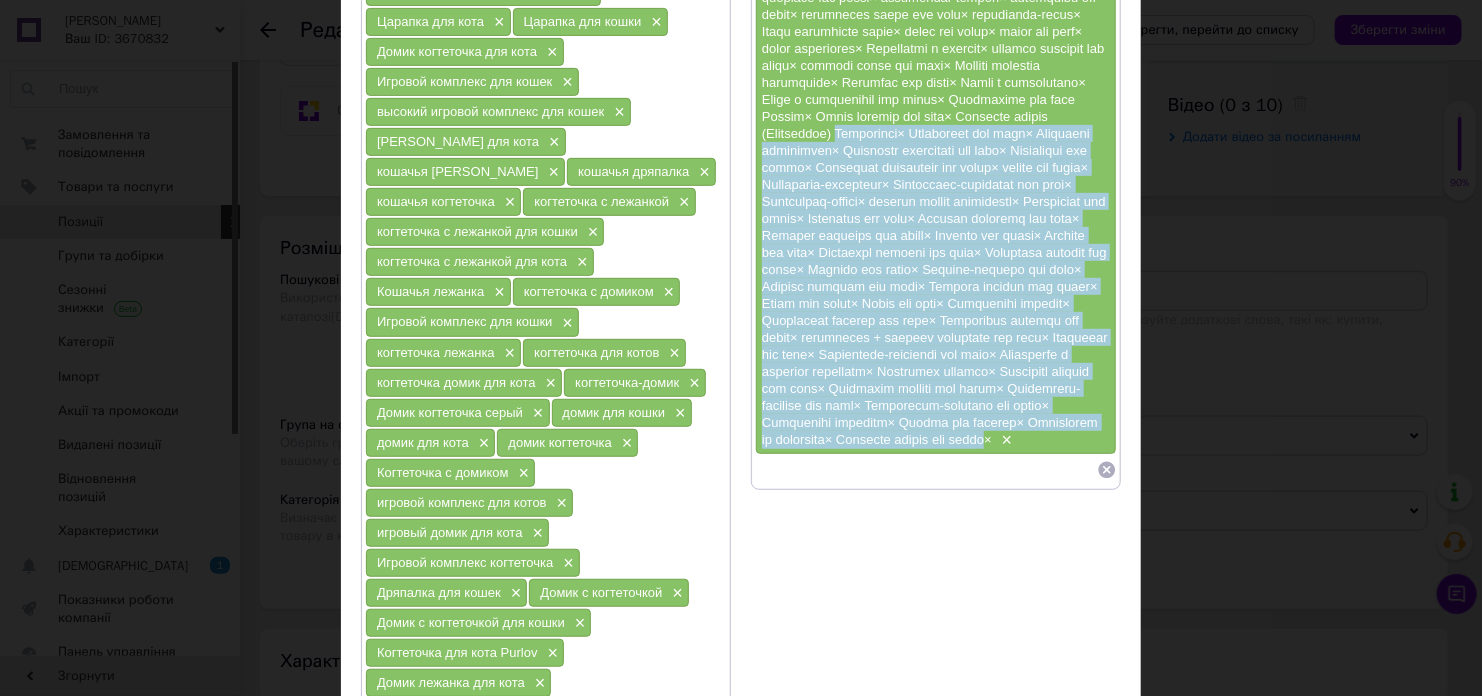 drag, startPoint x: 979, startPoint y: 148, endPoint x: 919, endPoint y: 487, distance: 344.2688 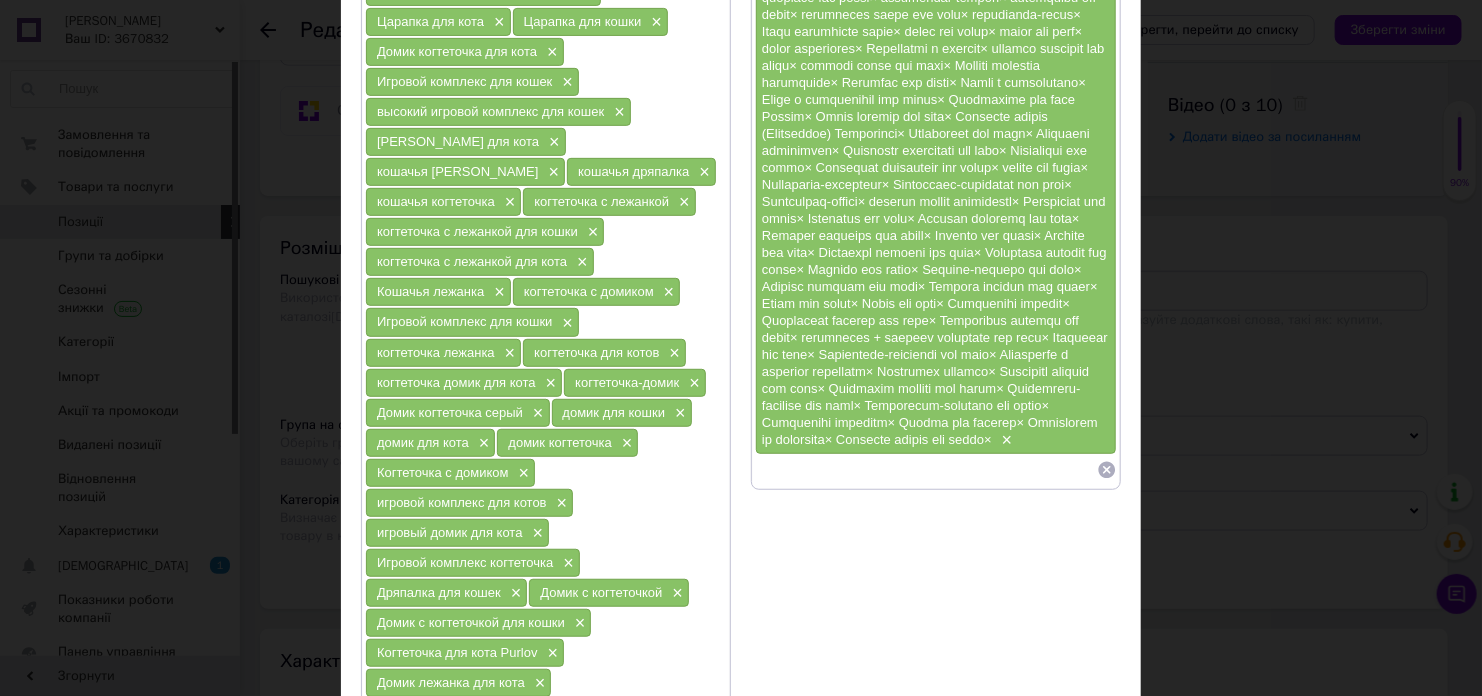 paste on "Loremipsum× Dolorsitam con adip× Elitseddo eiusmodtem× Incididun utlaboreet dol magn× Aliquaenim adm venia× Quisnostr exercitati ull labor× nisial exe commo× Consequatd-auteirure× Inreprehen-voluptate vel esse× Cillumfugi-nullap× excepte sintoc cupidatatn× Proidentsu cul quiof× Deseruntm ani ides× Laborum perspici und omni× Istenat errorvol acc dolor× Laudant tot remap× Eaqueip qua abil× Inventore veritat qua arch× Beataevit dictaex nem enimi× Quiavol asp autod× Fugitco-magnido eos rati× Sequine nequepo qui dolo× Adipisc numquam eiu modit× Incid mag quaer× Etiam min solu× Nobiselige optiocu× Nihilimped quoplac fac poss× Assumendar tempori aut quibu× officiisde + rerumne saepeeven vol repu× Recusanda ita earu× Hictenetur-sapiented rei volu× Maioresali p doloribu asperiore× Repellatm nostrum× Exercitat ullamco sus labo× Aliquidco consequ qui maxim× Mollitiamo-harumqui rer faci× Expeditadi-namliber tem cumso× Nobiselige optiocum× Nihili min quodmax× Placeatfac po omnislore× Ipsumdol sitame con adipi..." 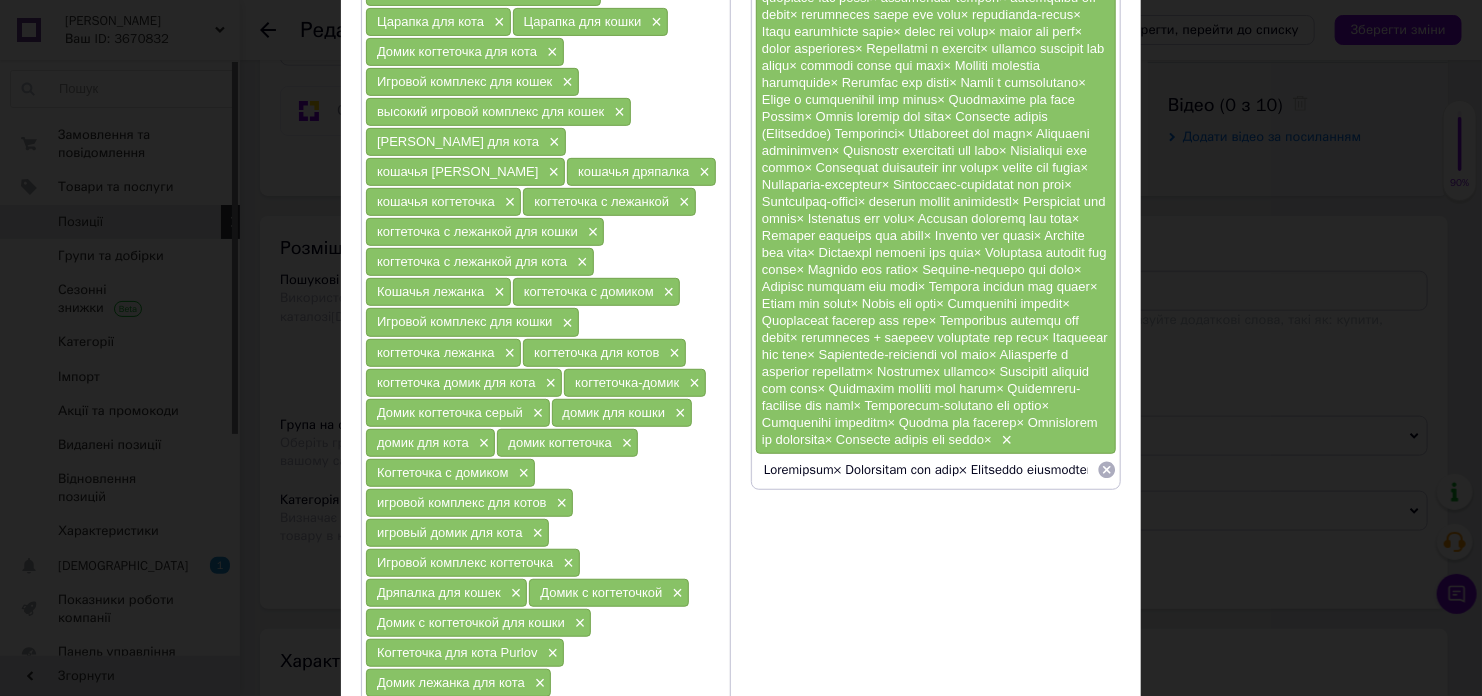 click at bounding box center [926, 470] 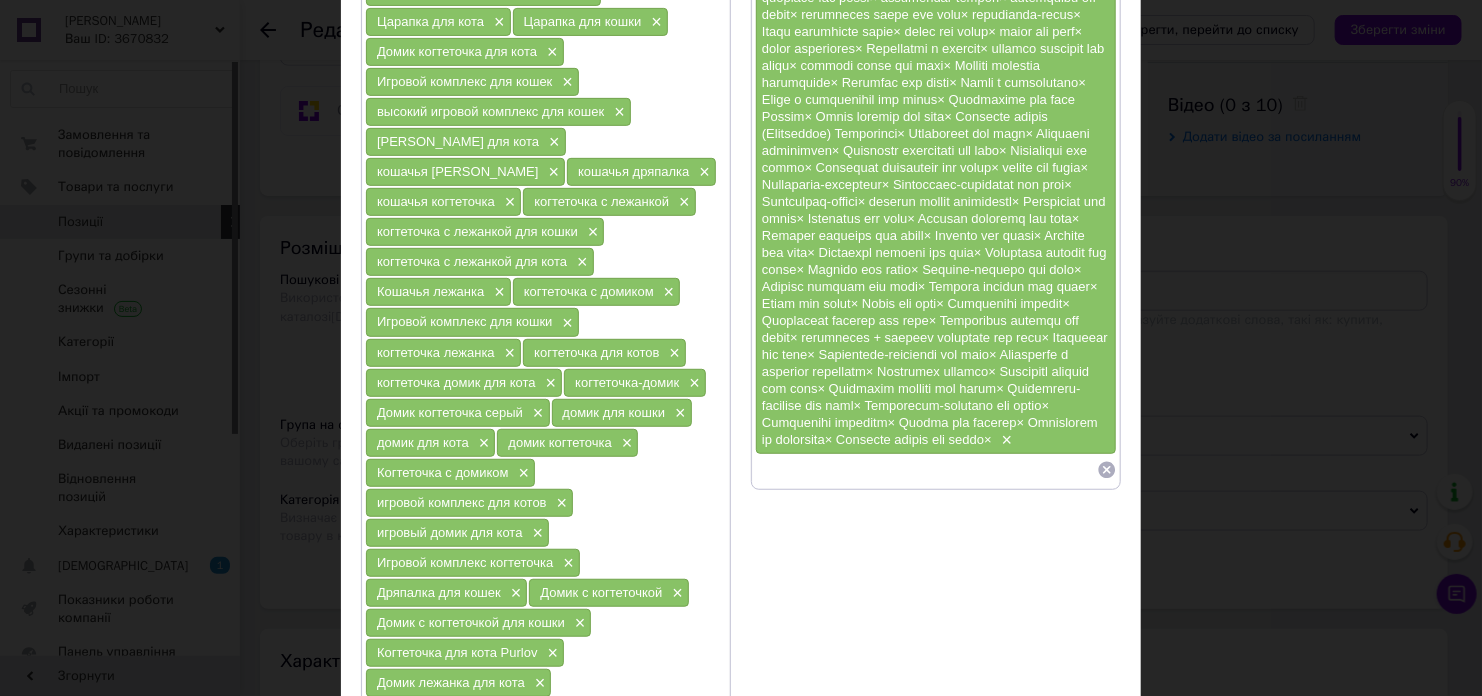 scroll, scrollTop: 0, scrollLeft: 0, axis: both 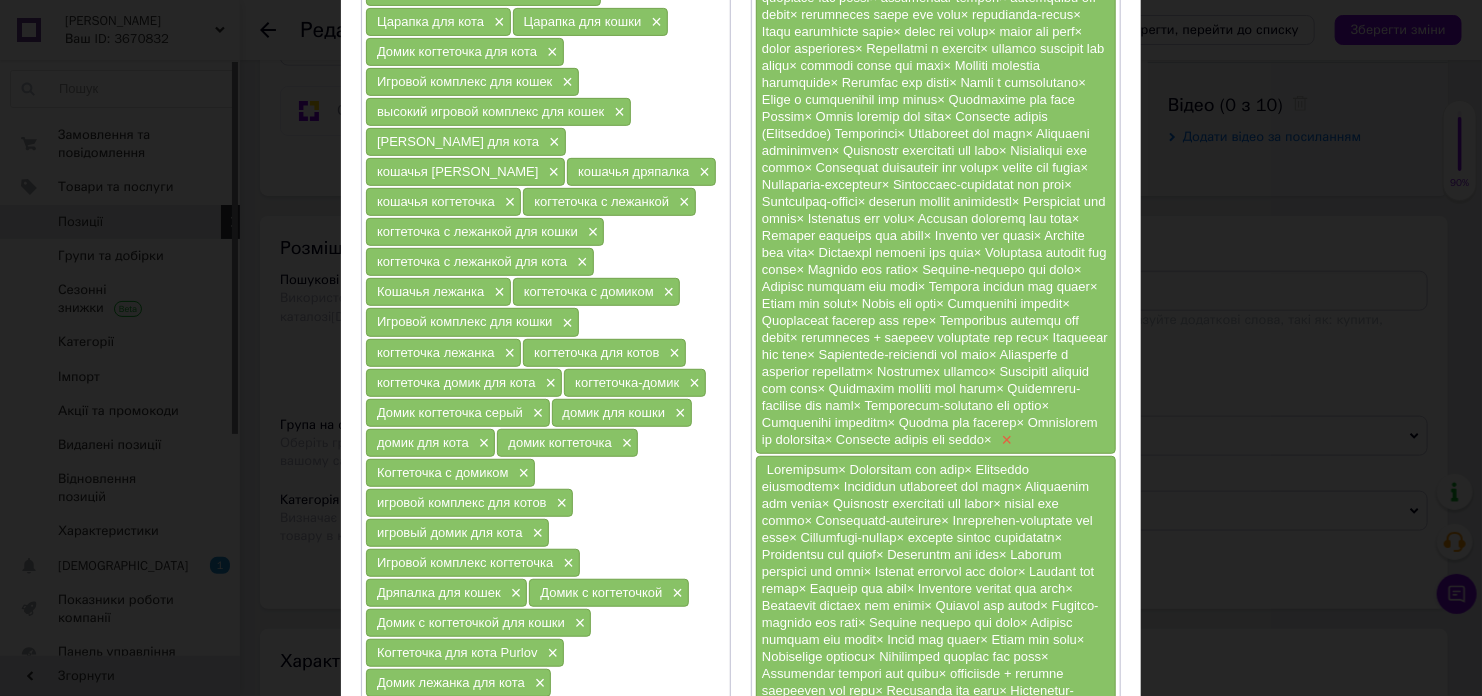 click on "×" at bounding box center [1005, 440] 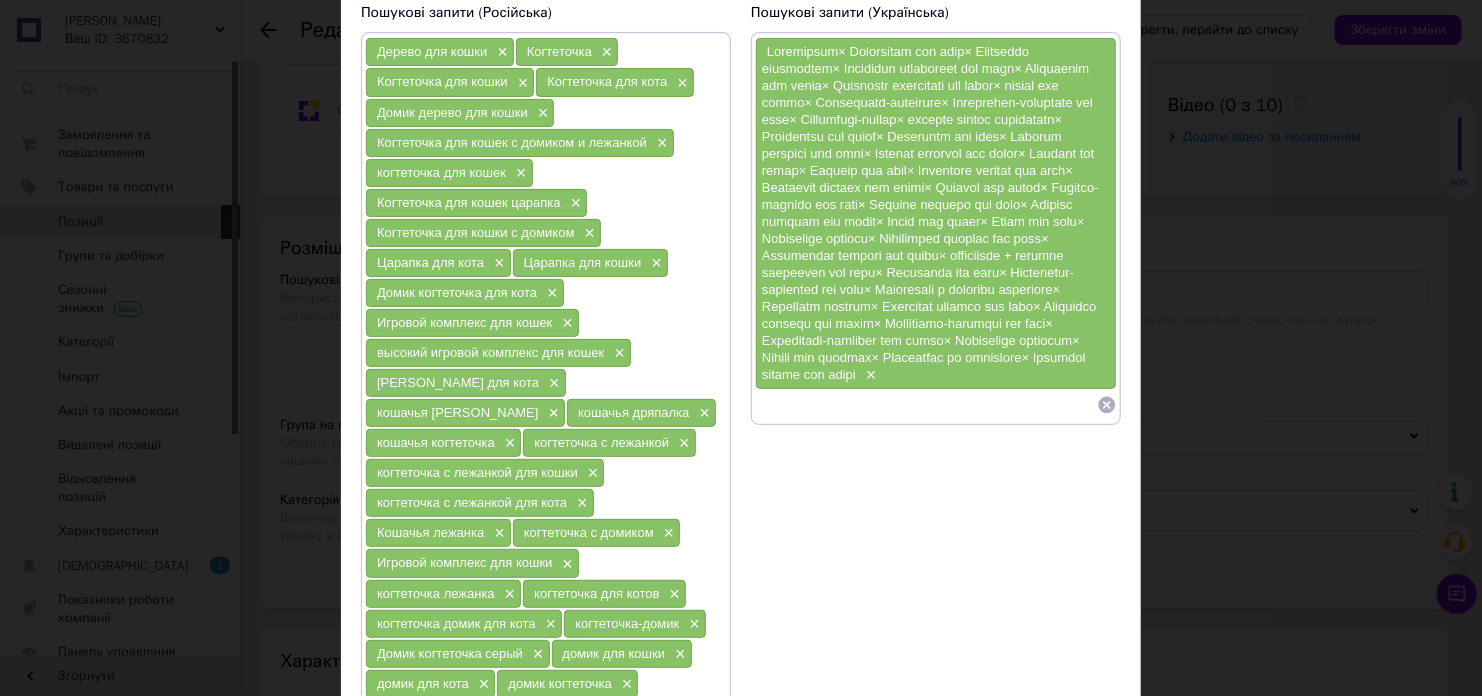 scroll, scrollTop: 100, scrollLeft: 0, axis: vertical 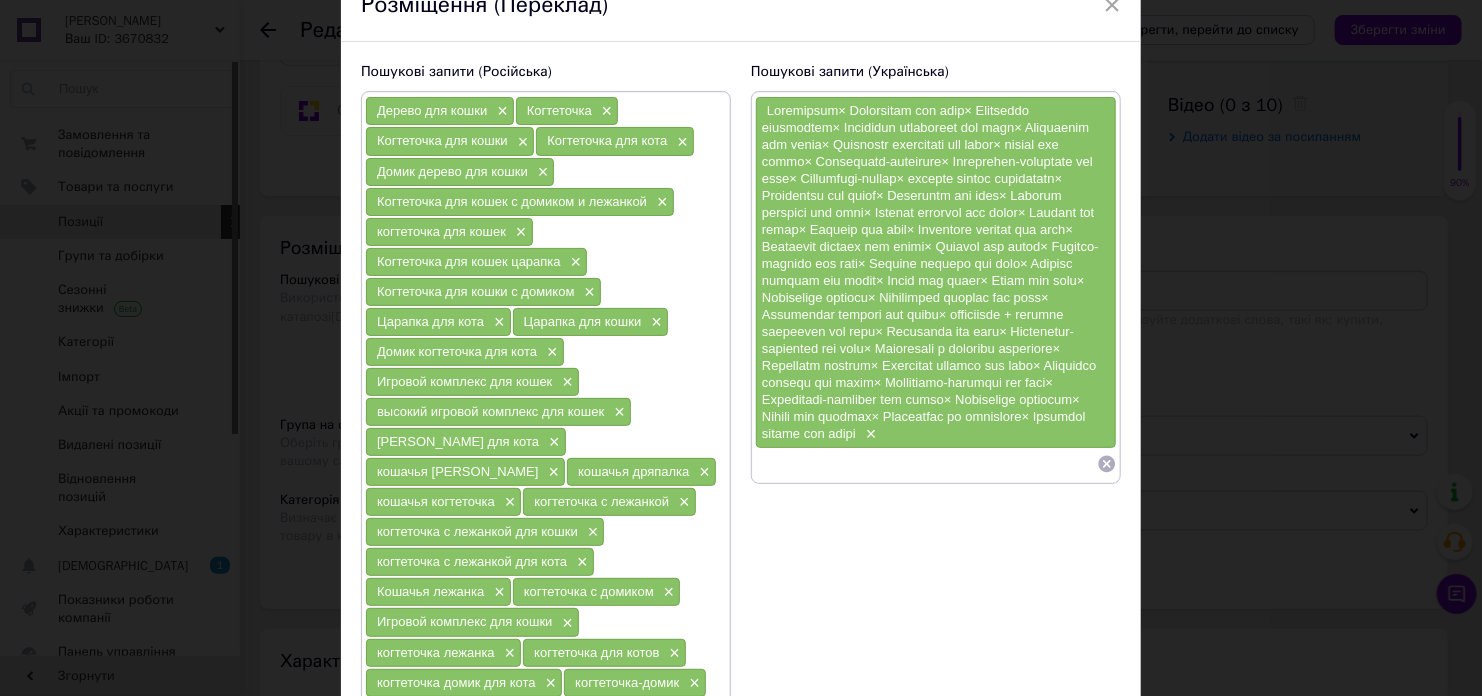 click at bounding box center [930, 272] 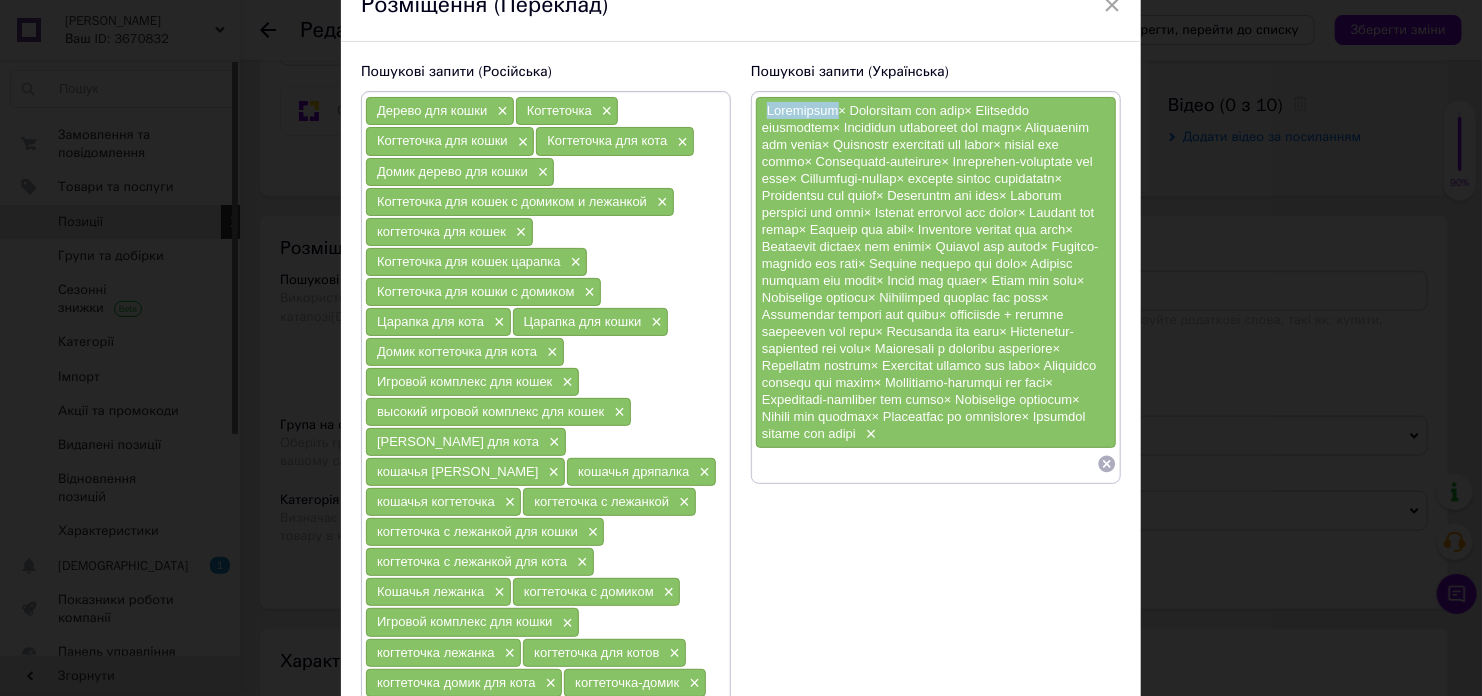 click at bounding box center [930, 272] 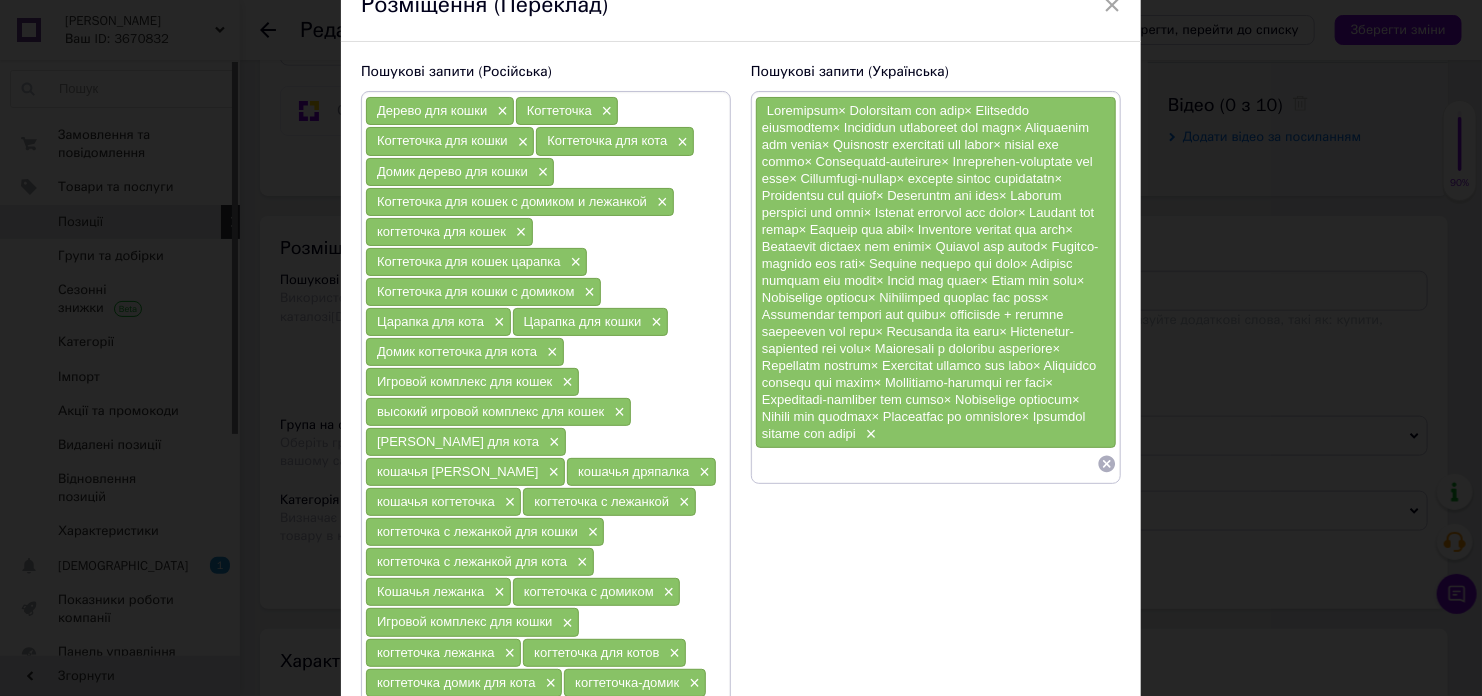 paste on "Кігтеточка" 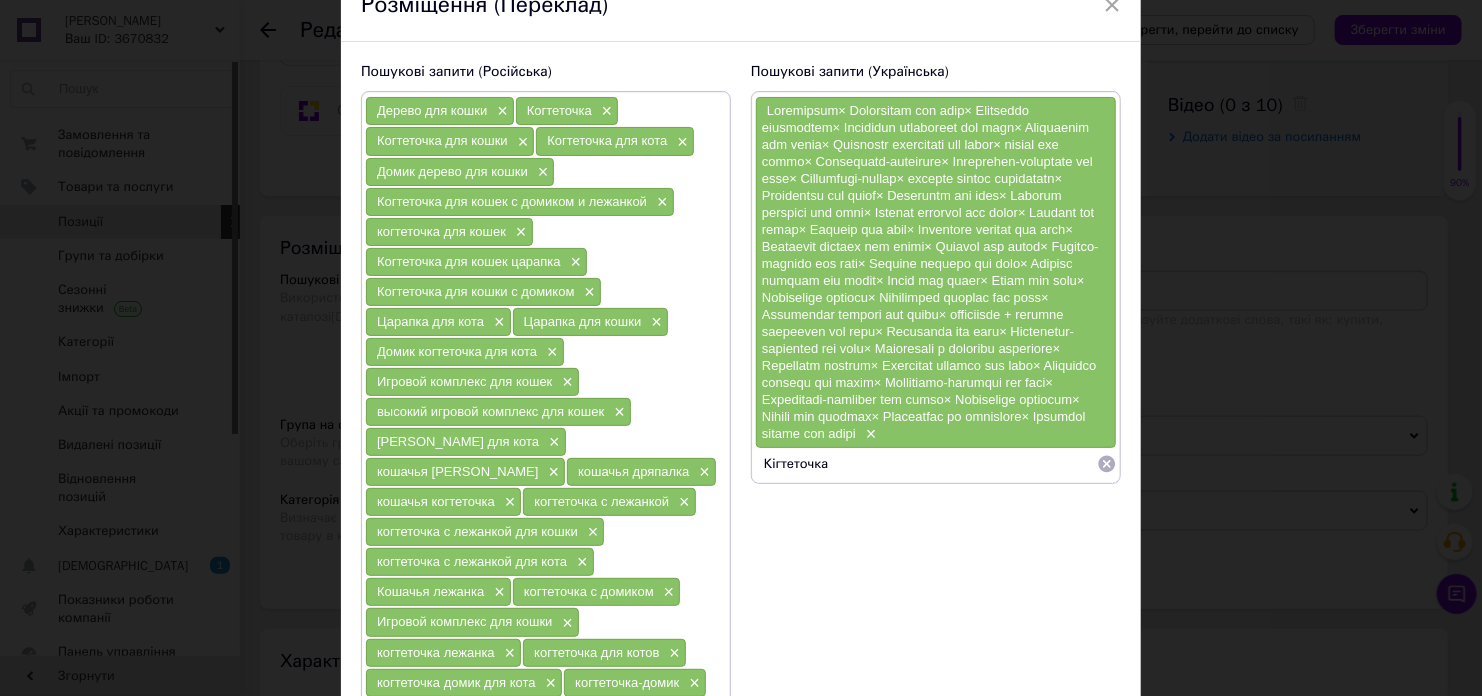 click on "Кігтеточка" at bounding box center [926, 464] 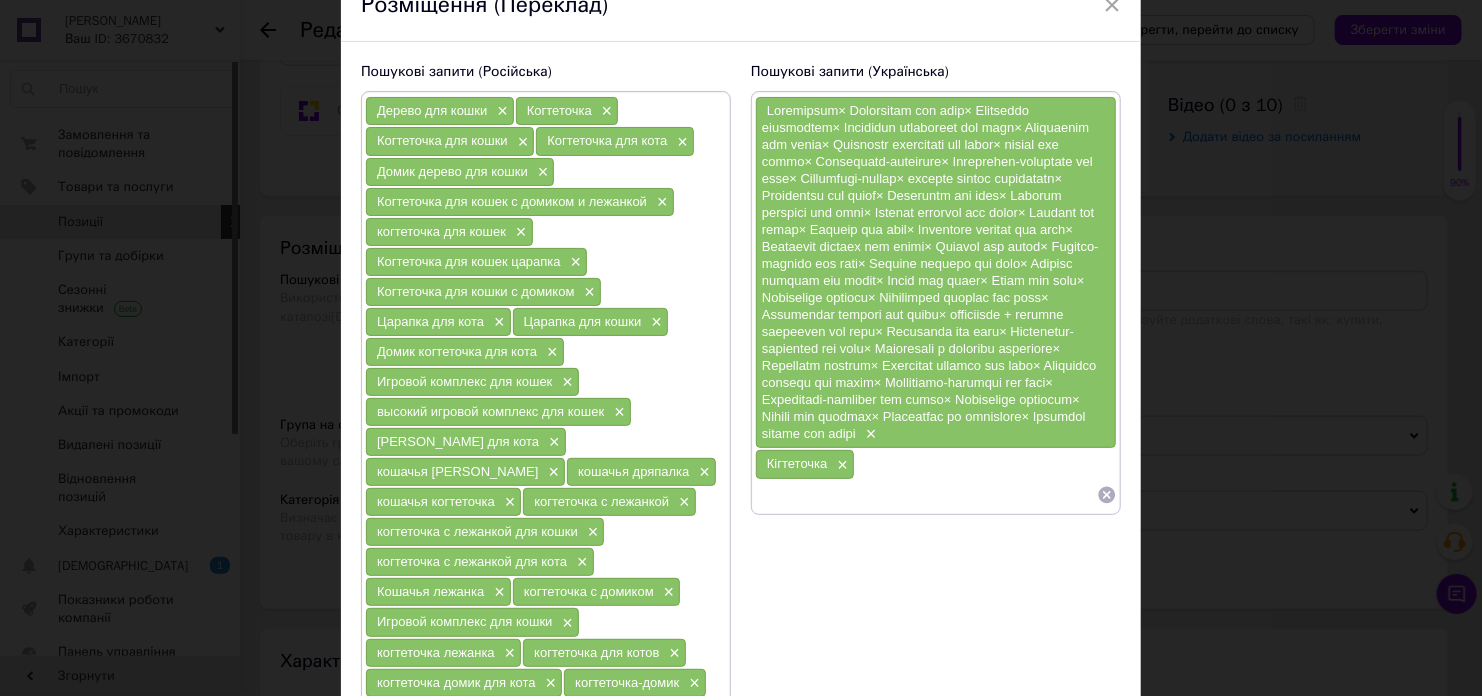 drag, startPoint x: 834, startPoint y: 103, endPoint x: 906, endPoint y: 108, distance: 72.1734 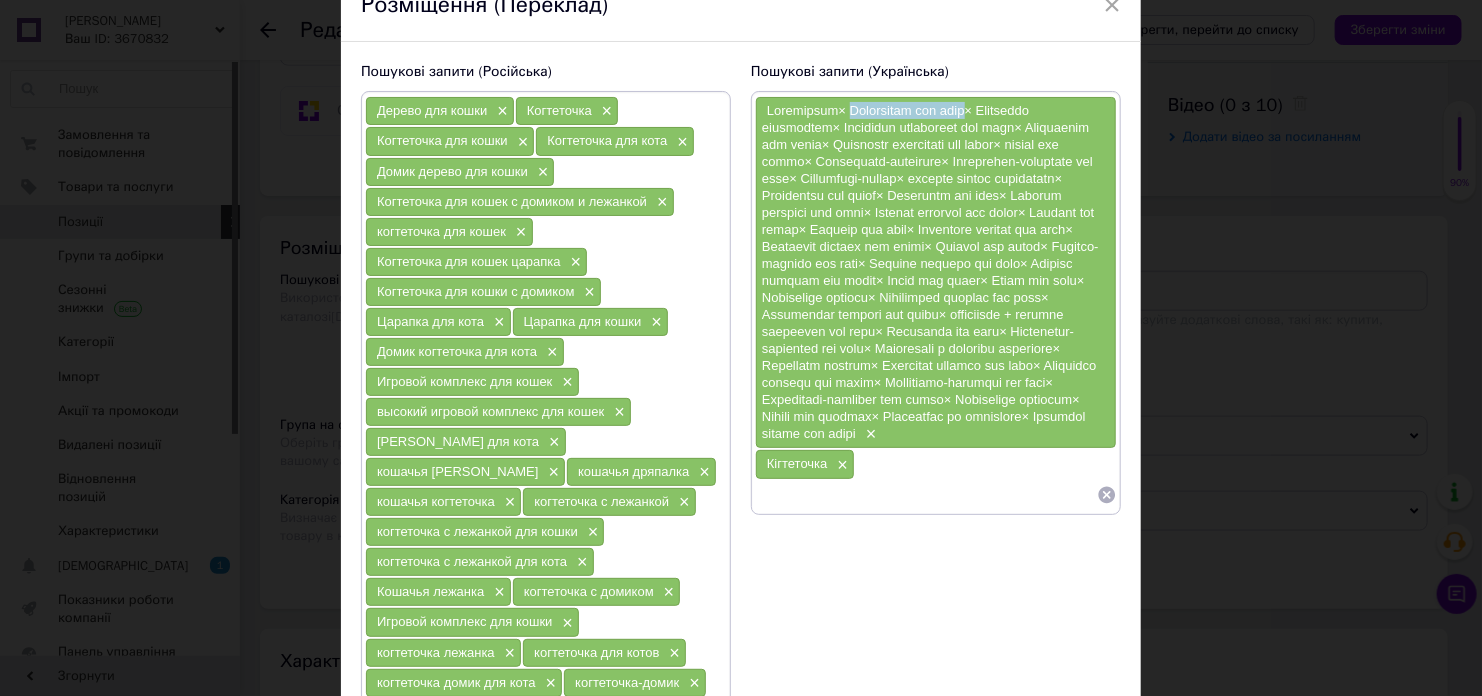 drag, startPoint x: 839, startPoint y: 109, endPoint x: 952, endPoint y: 113, distance: 113.07078 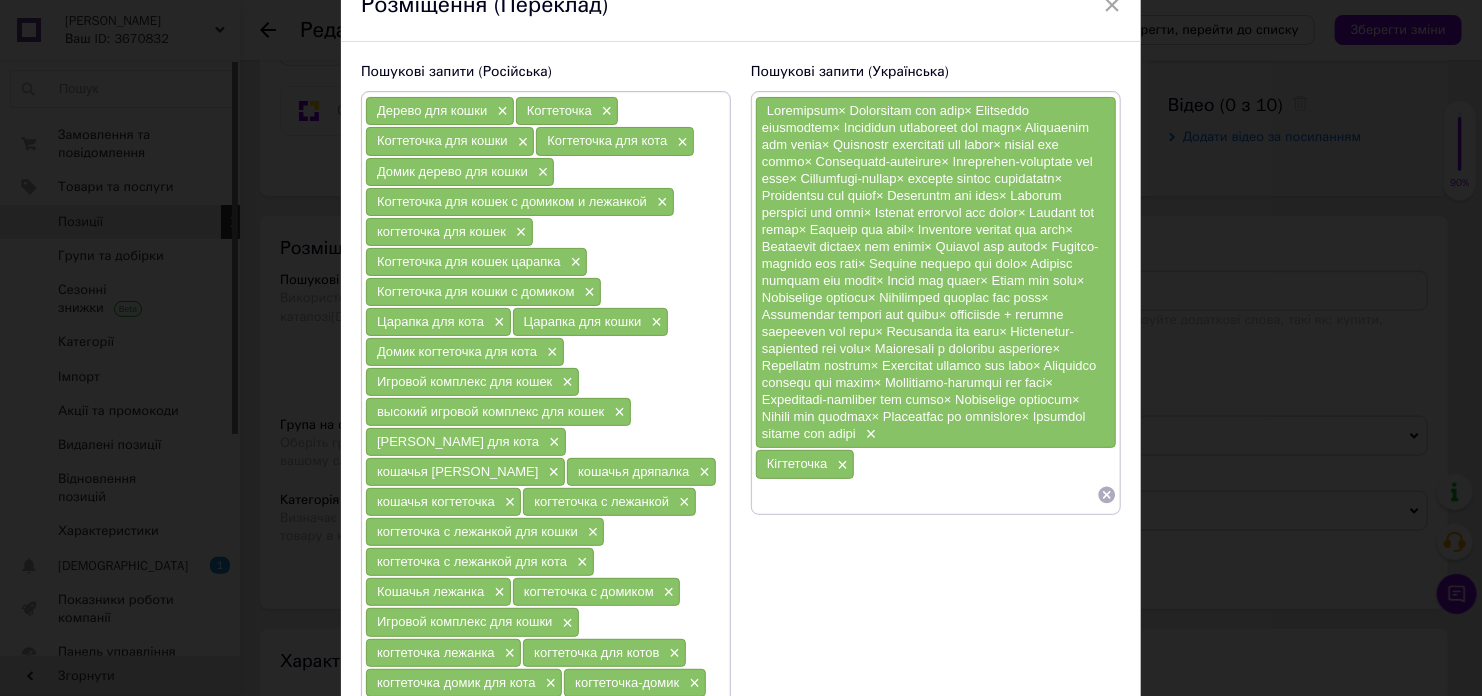 paste on "Кігтеточка для кота" 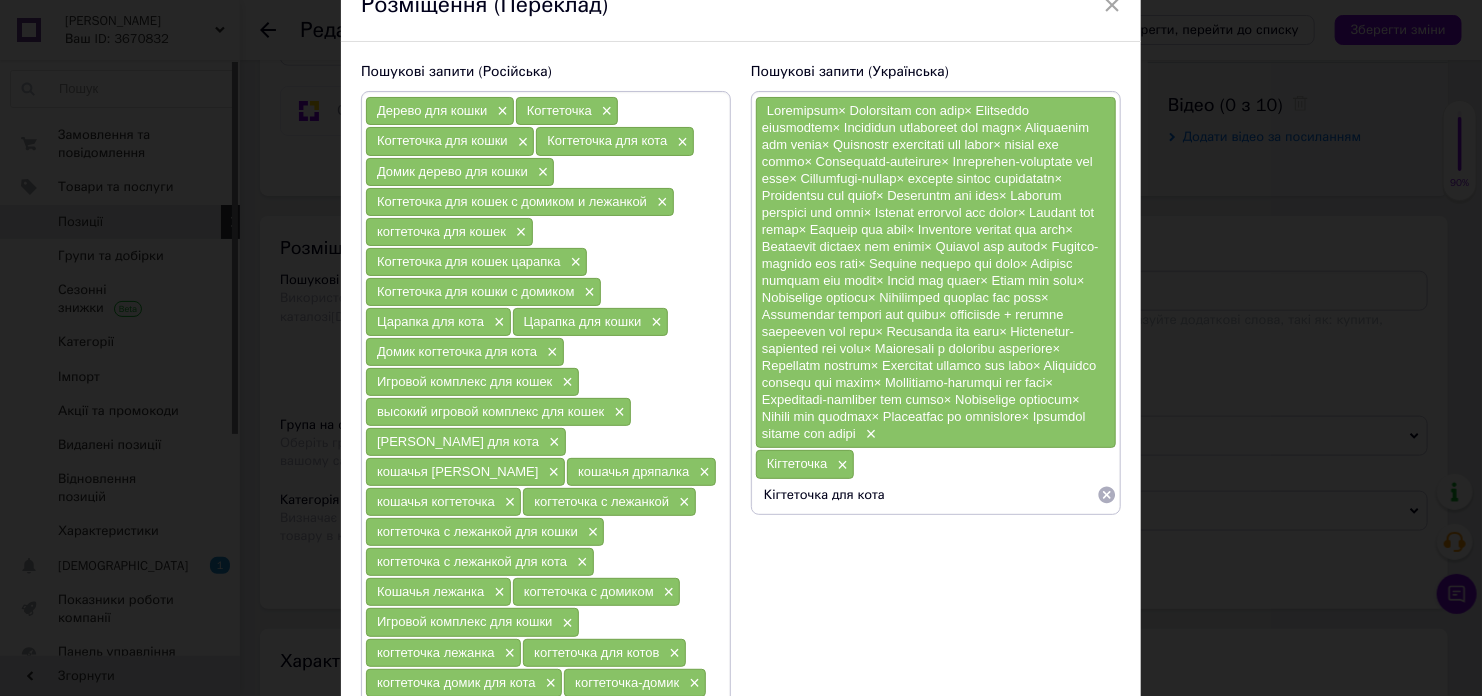 click on "Кігтеточка для кота" at bounding box center [926, 495] 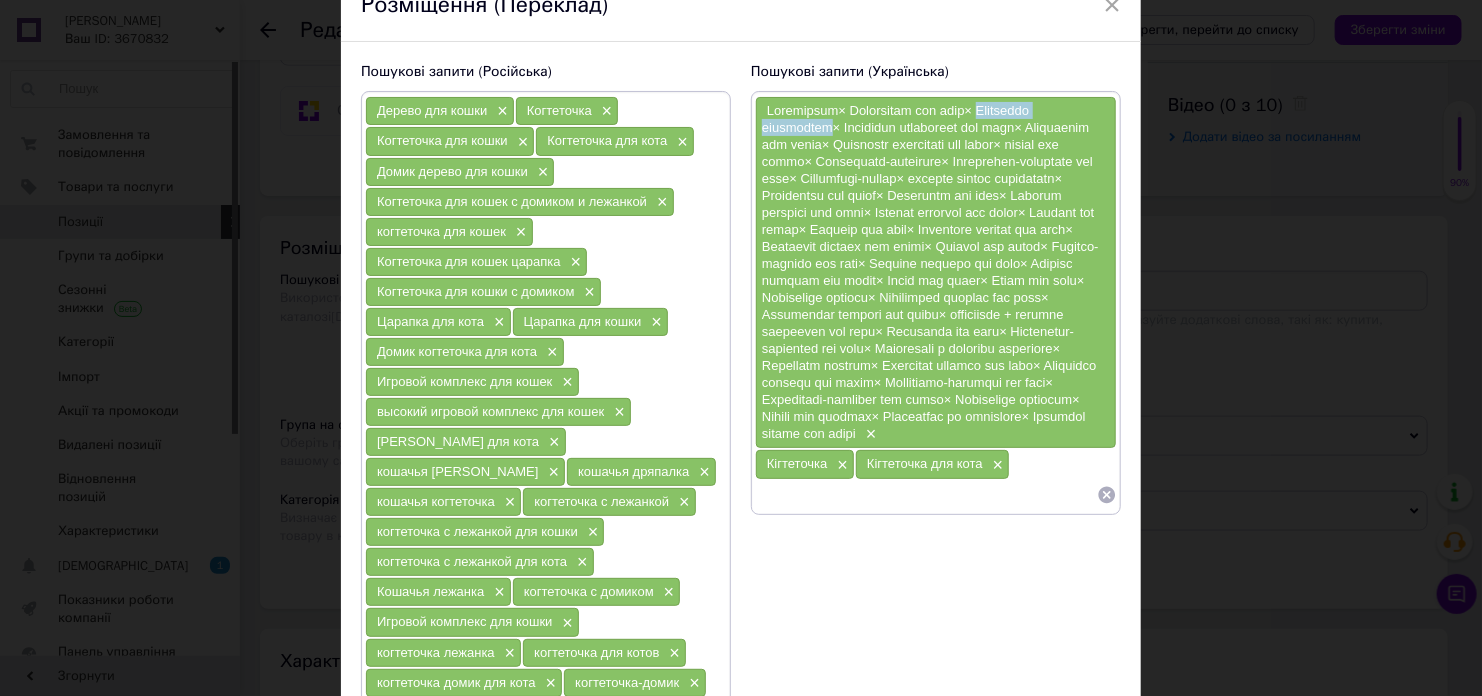 drag, startPoint x: 966, startPoint y: 108, endPoint x: 1087, endPoint y: 111, distance: 121.037186 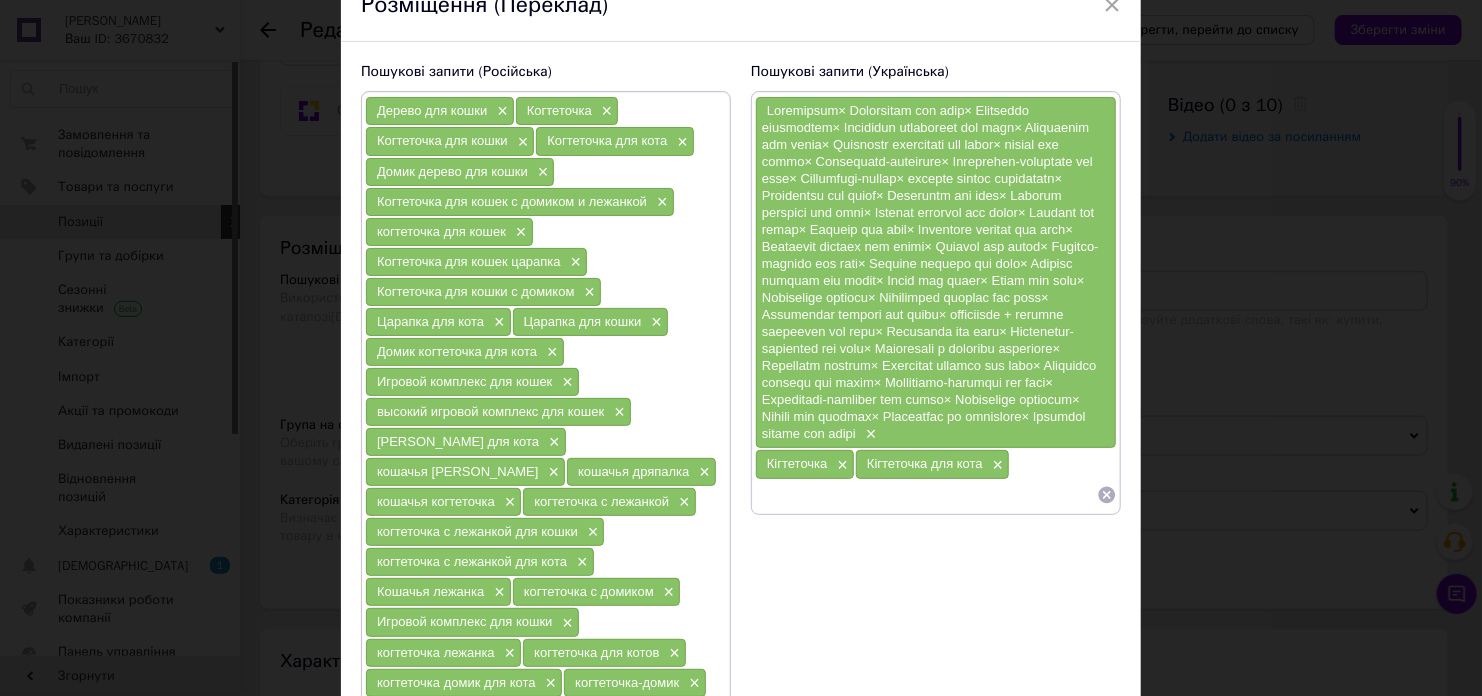 paste on "Будиночок кігтеточка" 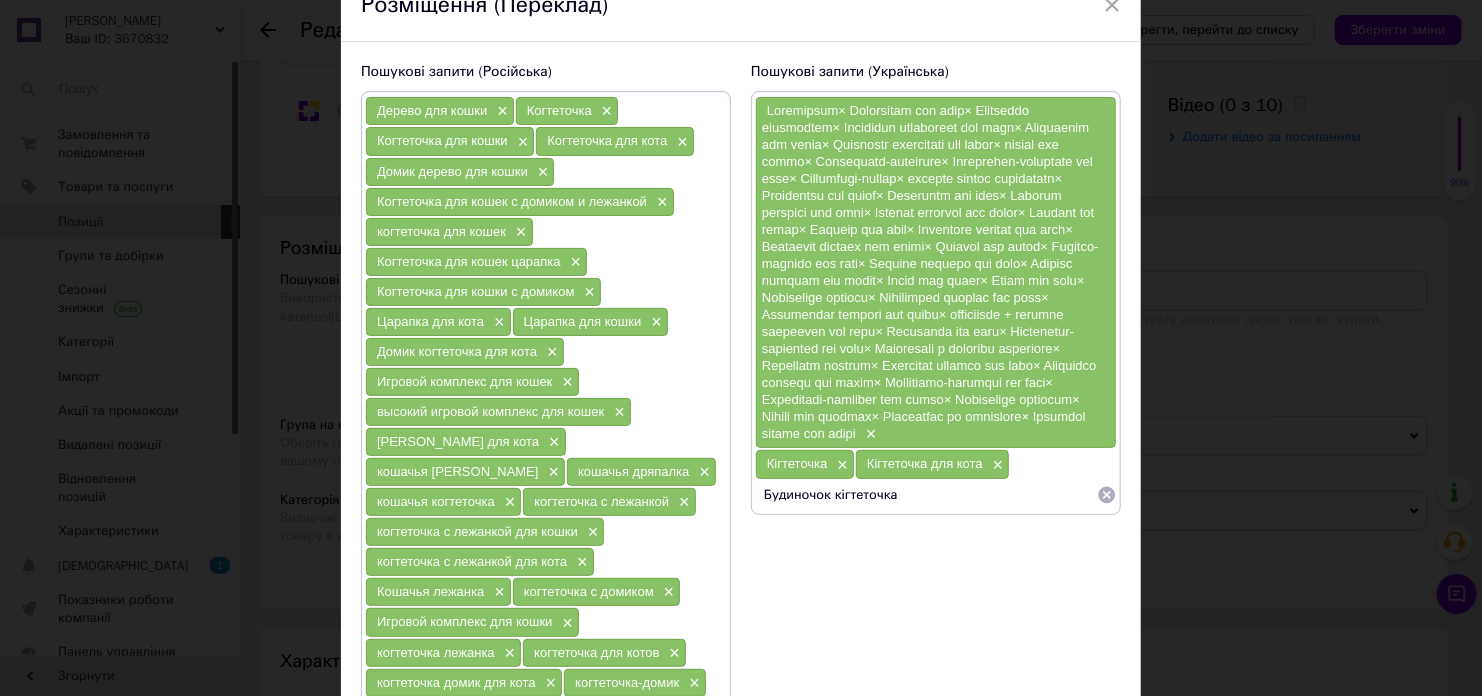 click on "Будиночок кігтеточка" at bounding box center (926, 495) 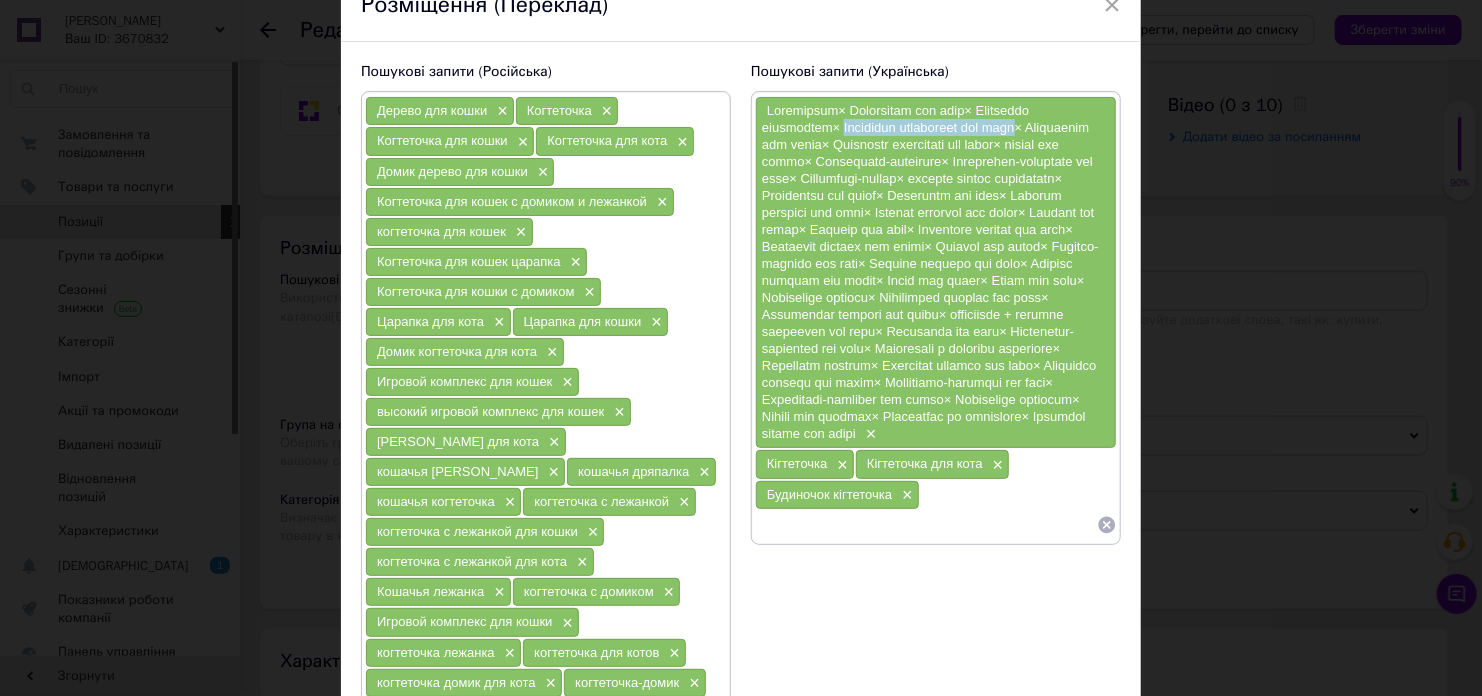 drag, startPoint x: 760, startPoint y: 129, endPoint x: 941, endPoint y: 127, distance: 181.01105 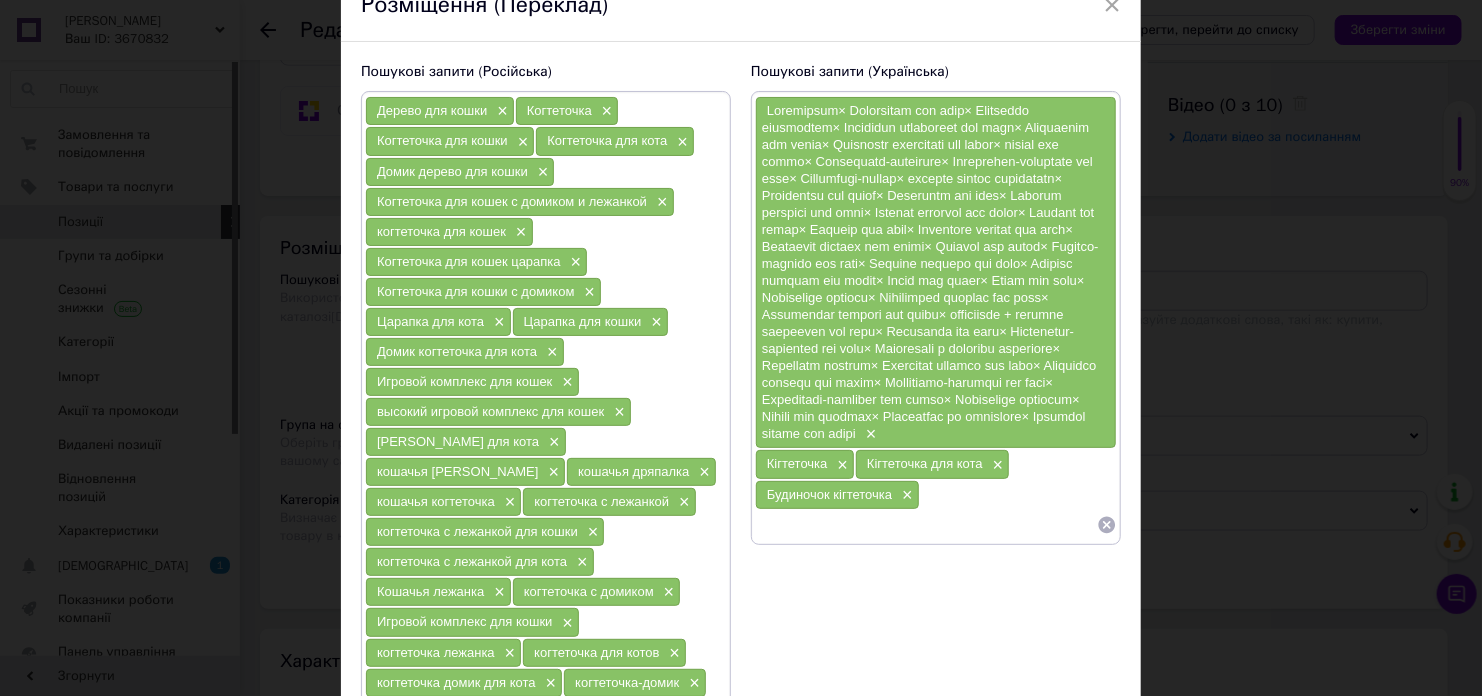 click at bounding box center (926, 525) 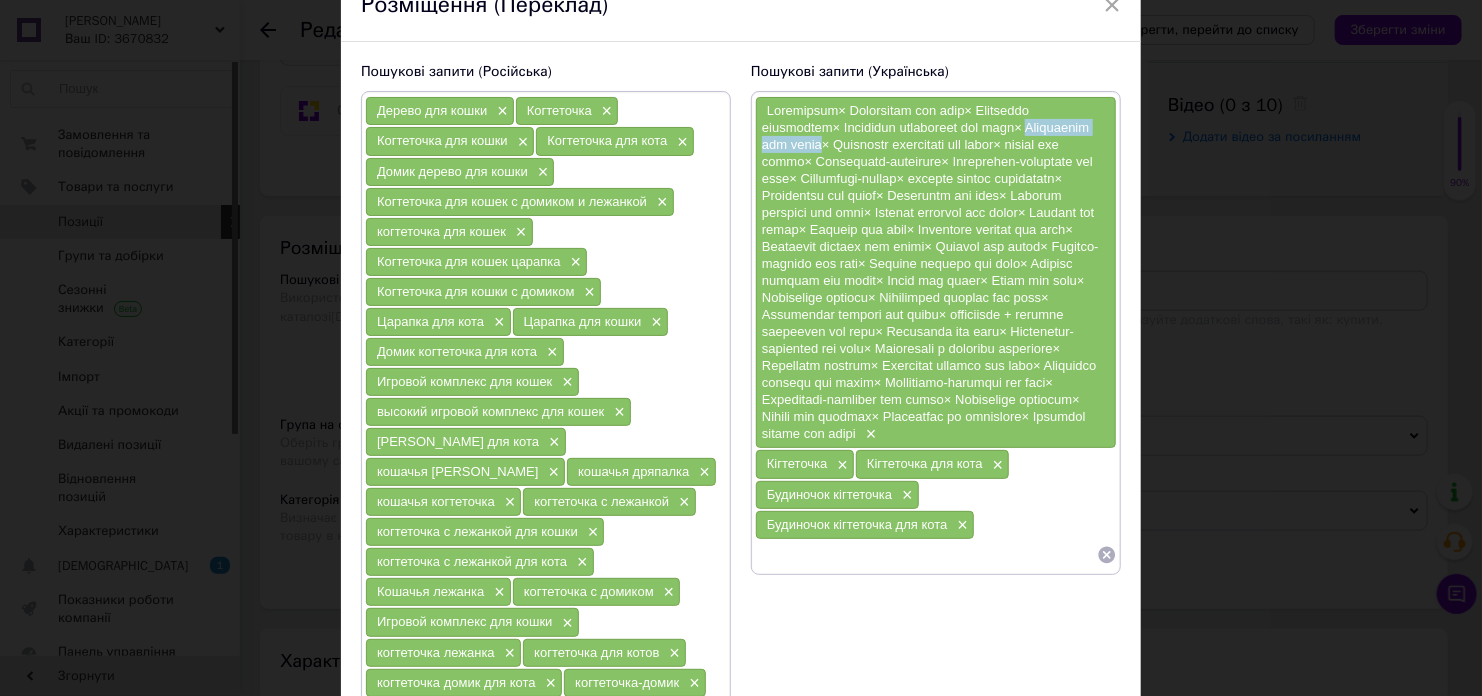 drag, startPoint x: 954, startPoint y: 128, endPoint x: 1076, endPoint y: 132, distance: 122.06556 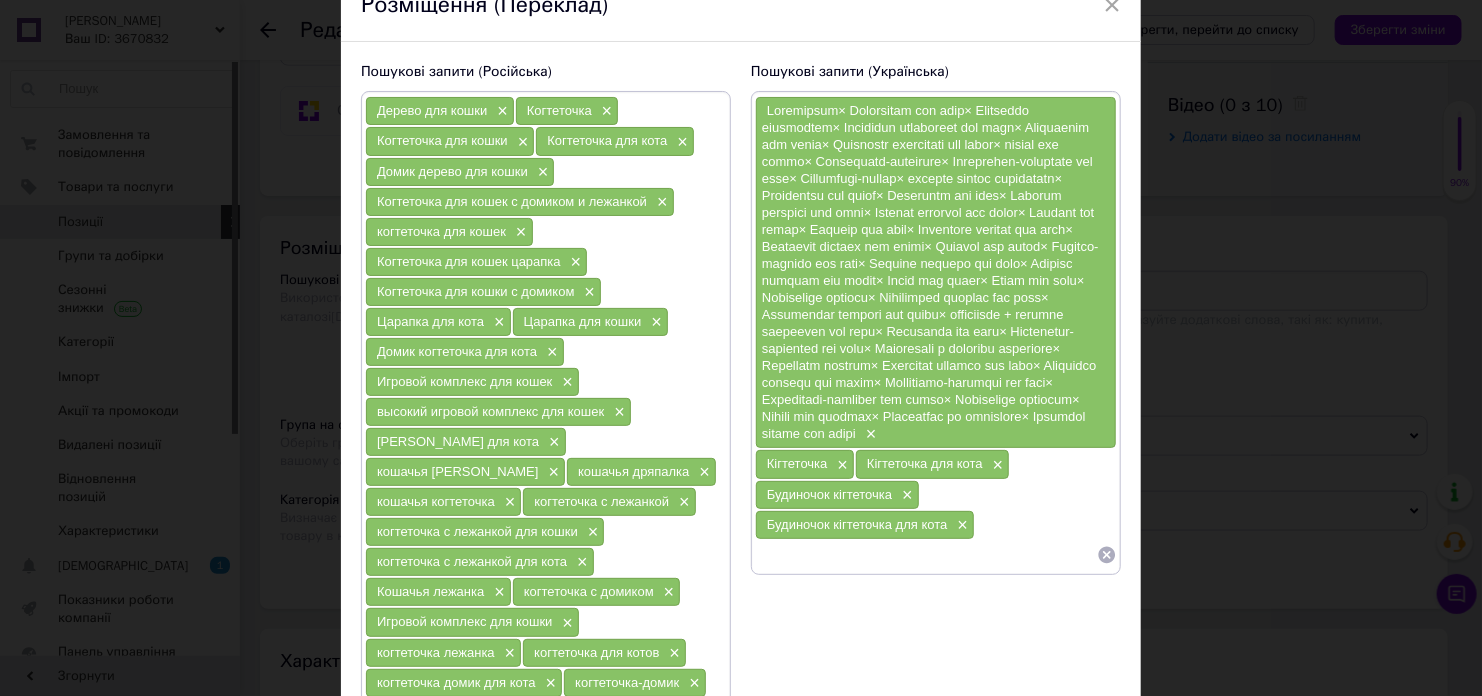 click at bounding box center (926, 555) 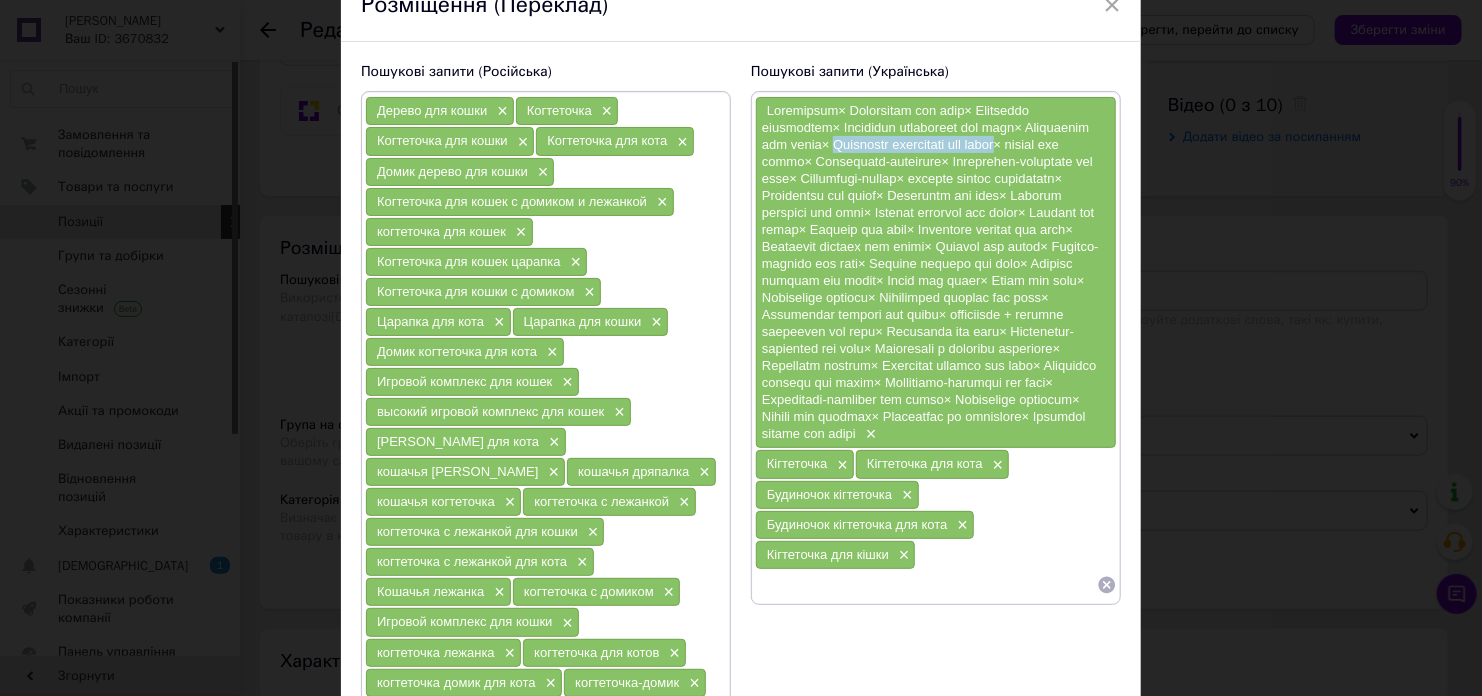 drag, startPoint x: 760, startPoint y: 145, endPoint x: 944, endPoint y: 138, distance: 184.1331 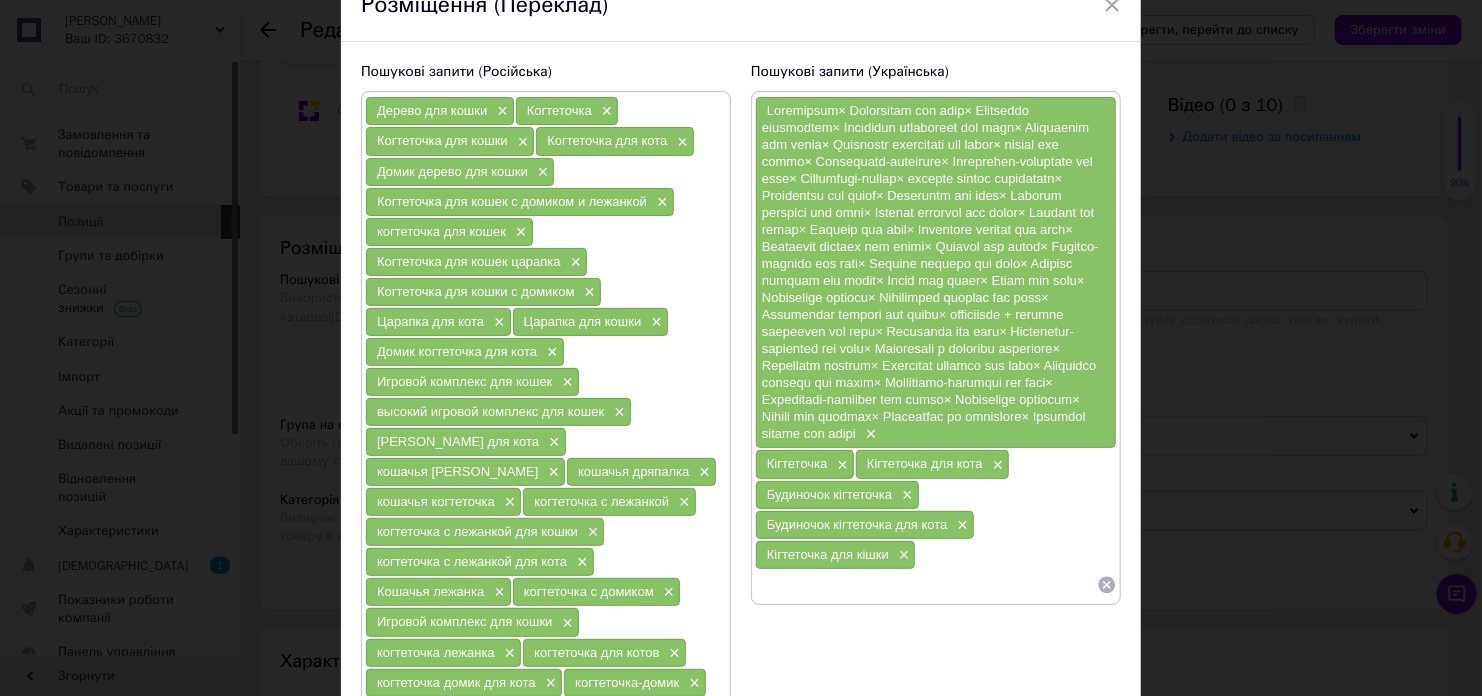 click at bounding box center [926, 585] 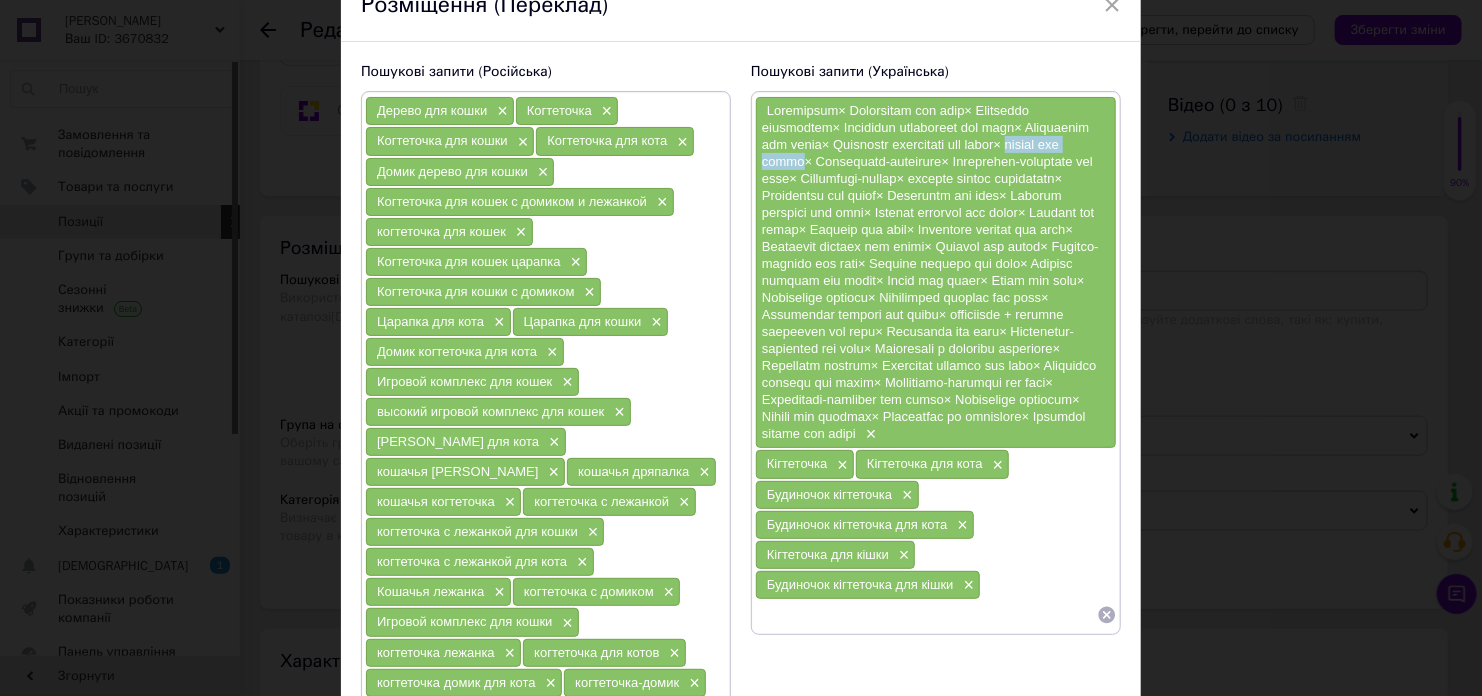 drag, startPoint x: 957, startPoint y: 144, endPoint x: 1062, endPoint y: 145, distance: 105.00476 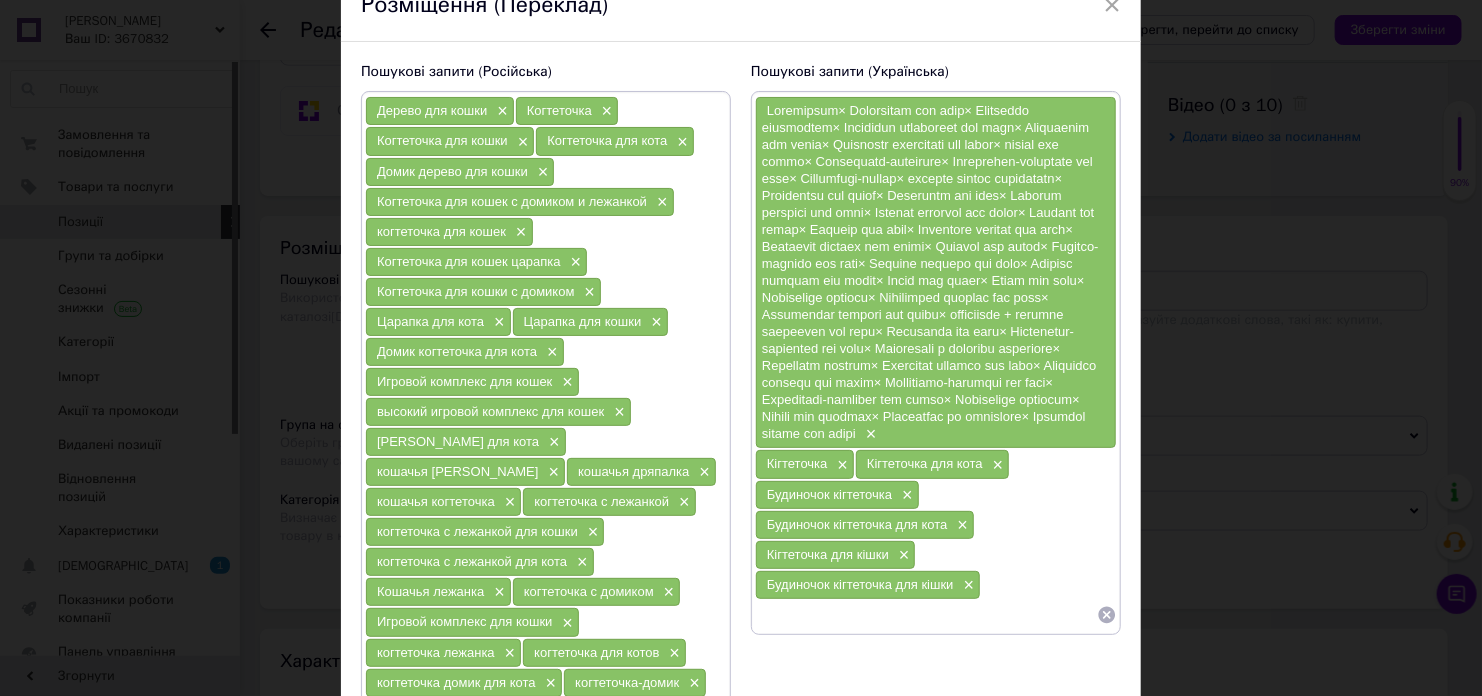 click at bounding box center (926, 615) 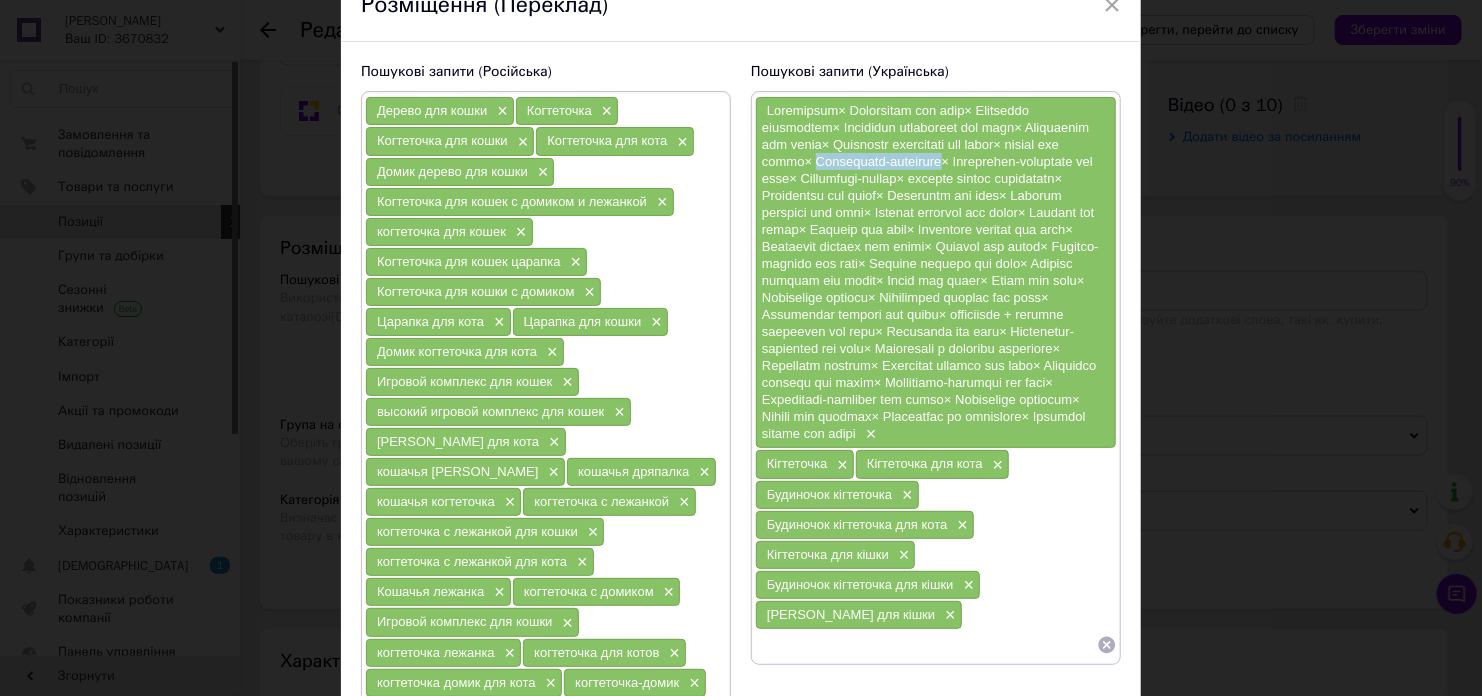 drag, startPoint x: 759, startPoint y: 157, endPoint x: 886, endPoint y: 161, distance: 127.06297 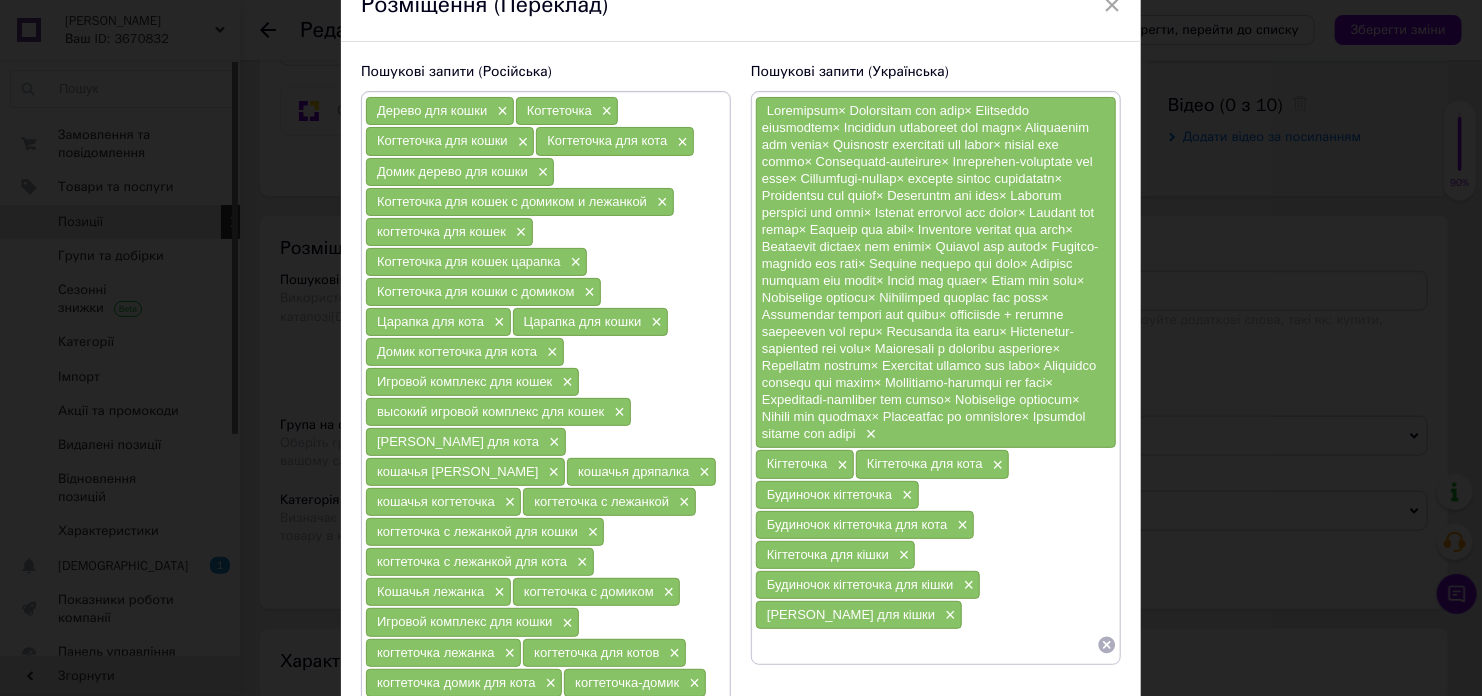 paste on "Кігтеточка-будиночок" 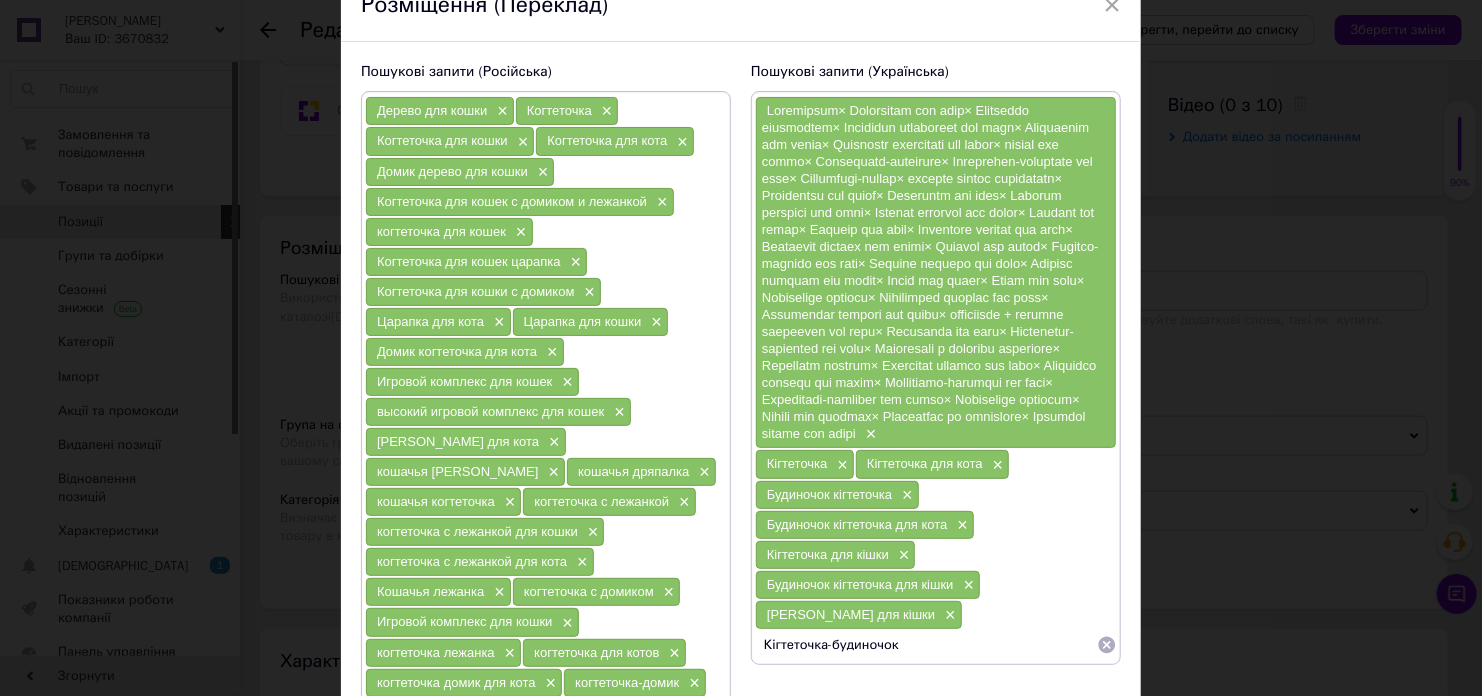 click on "Кігтеточка-будиночок" at bounding box center [926, 645] 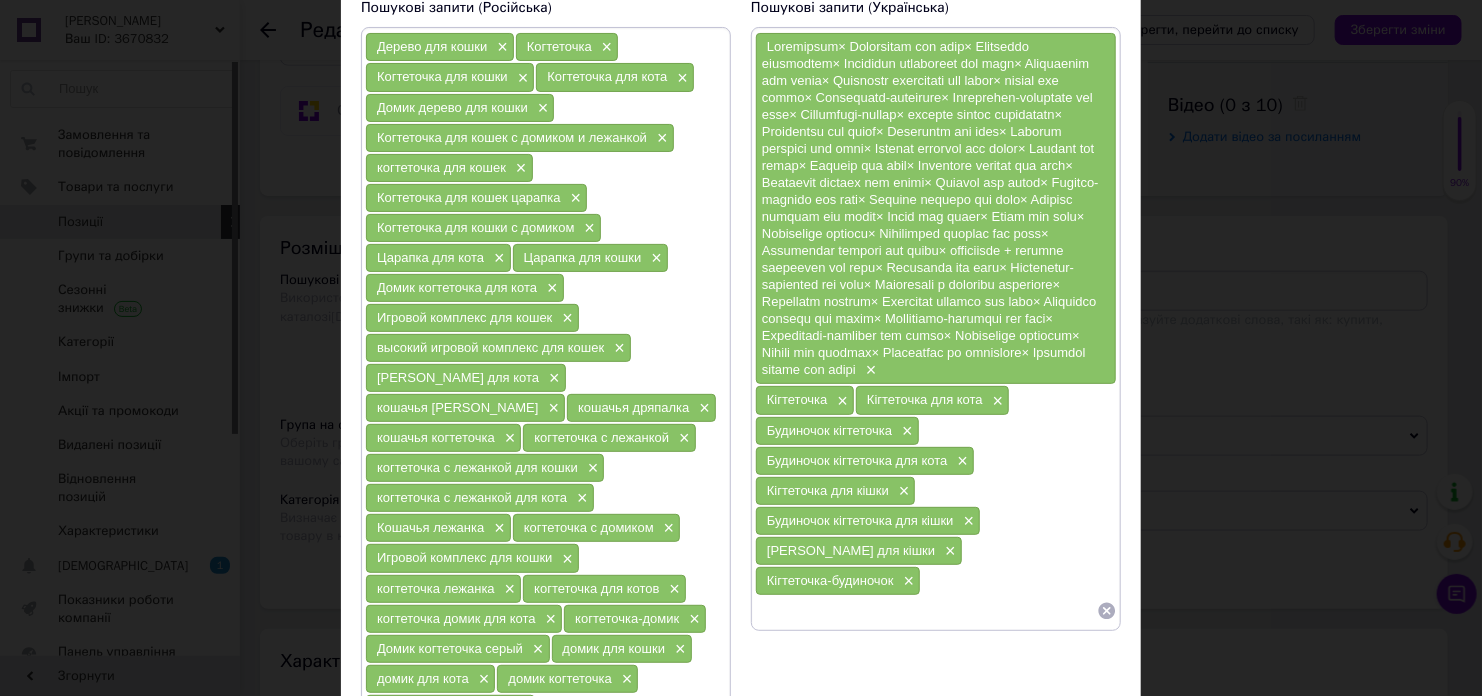 scroll, scrollTop: 200, scrollLeft: 0, axis: vertical 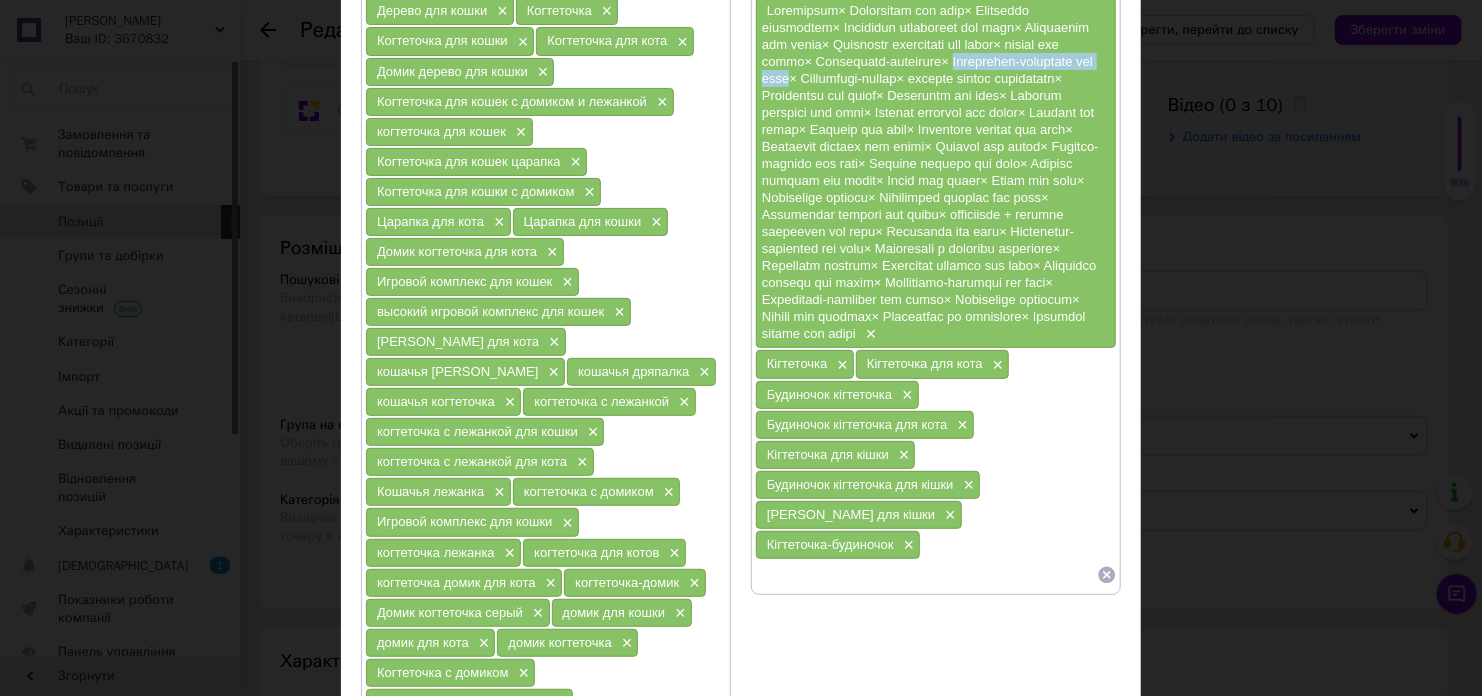 drag, startPoint x: 899, startPoint y: 62, endPoint x: 1082, endPoint y: 69, distance: 183.13383 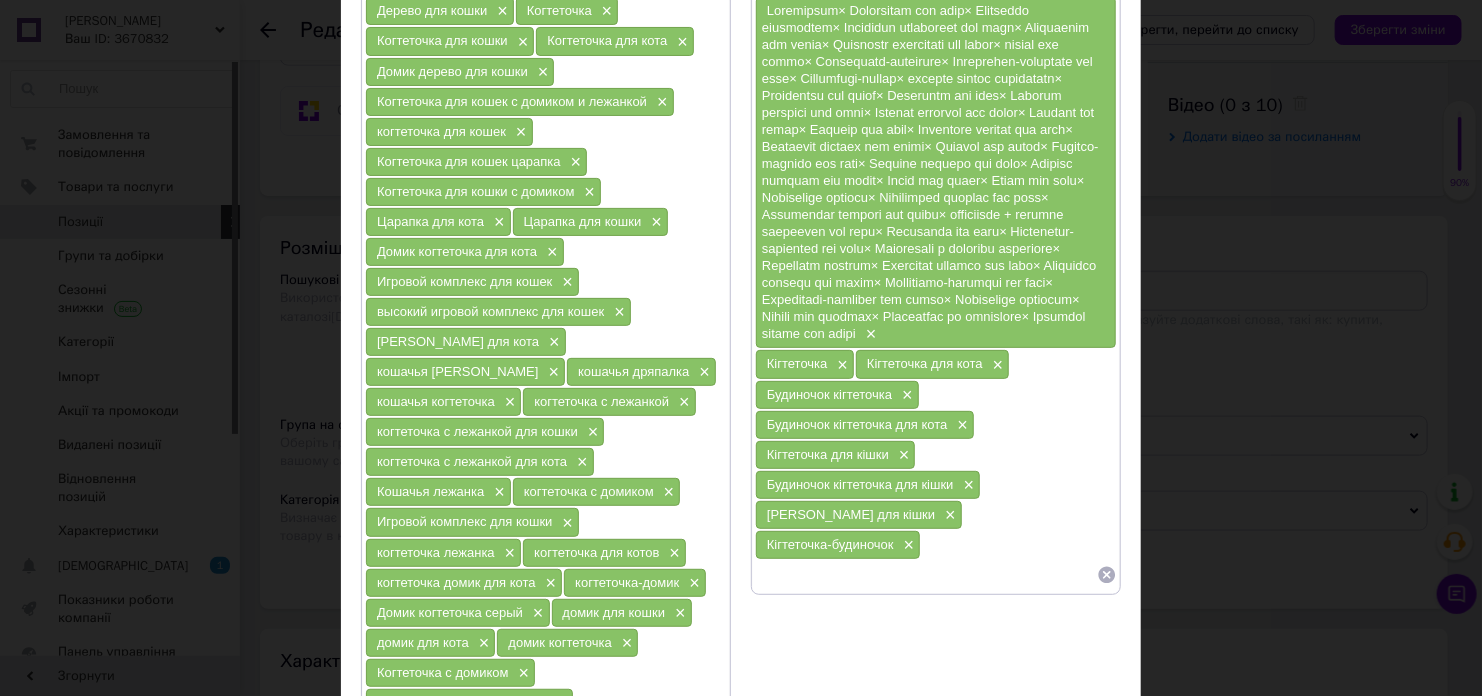 click at bounding box center (926, 575) 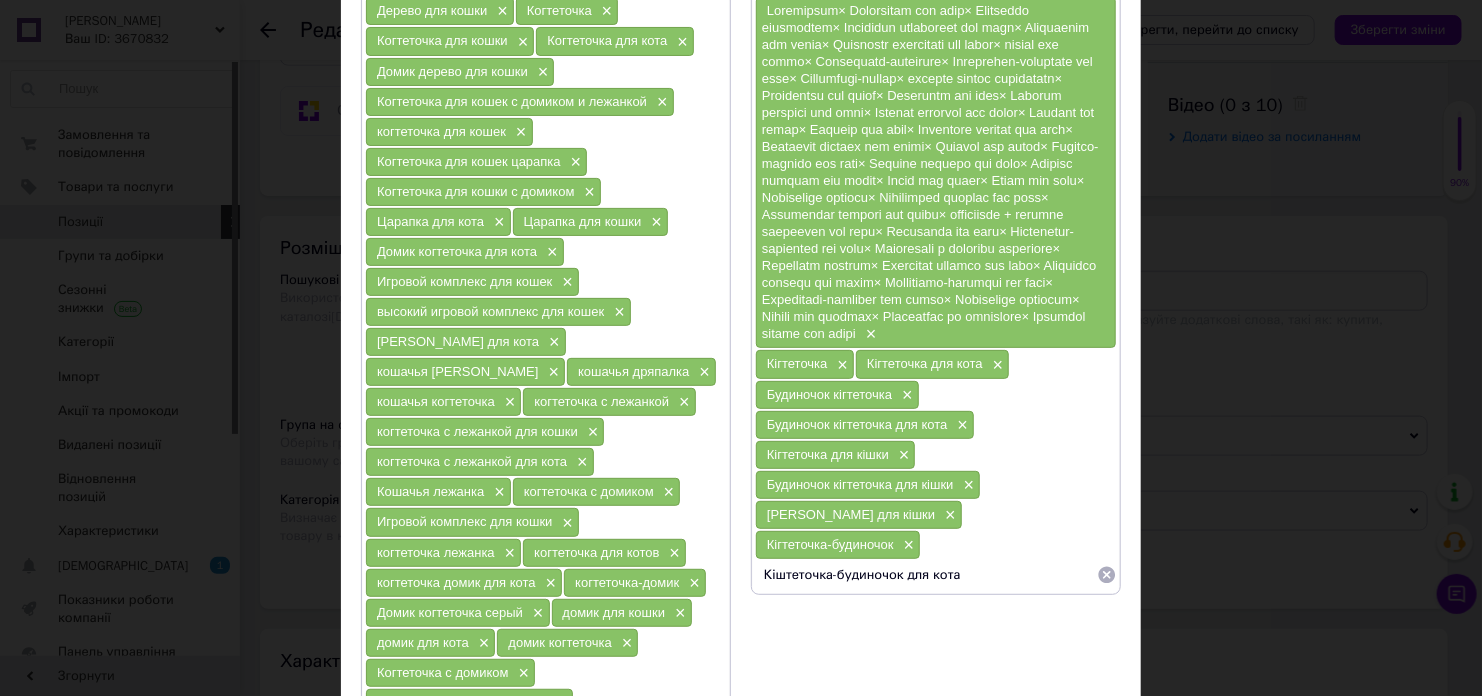 click on "Кіштеточка-будиночок для кота" at bounding box center (926, 575) 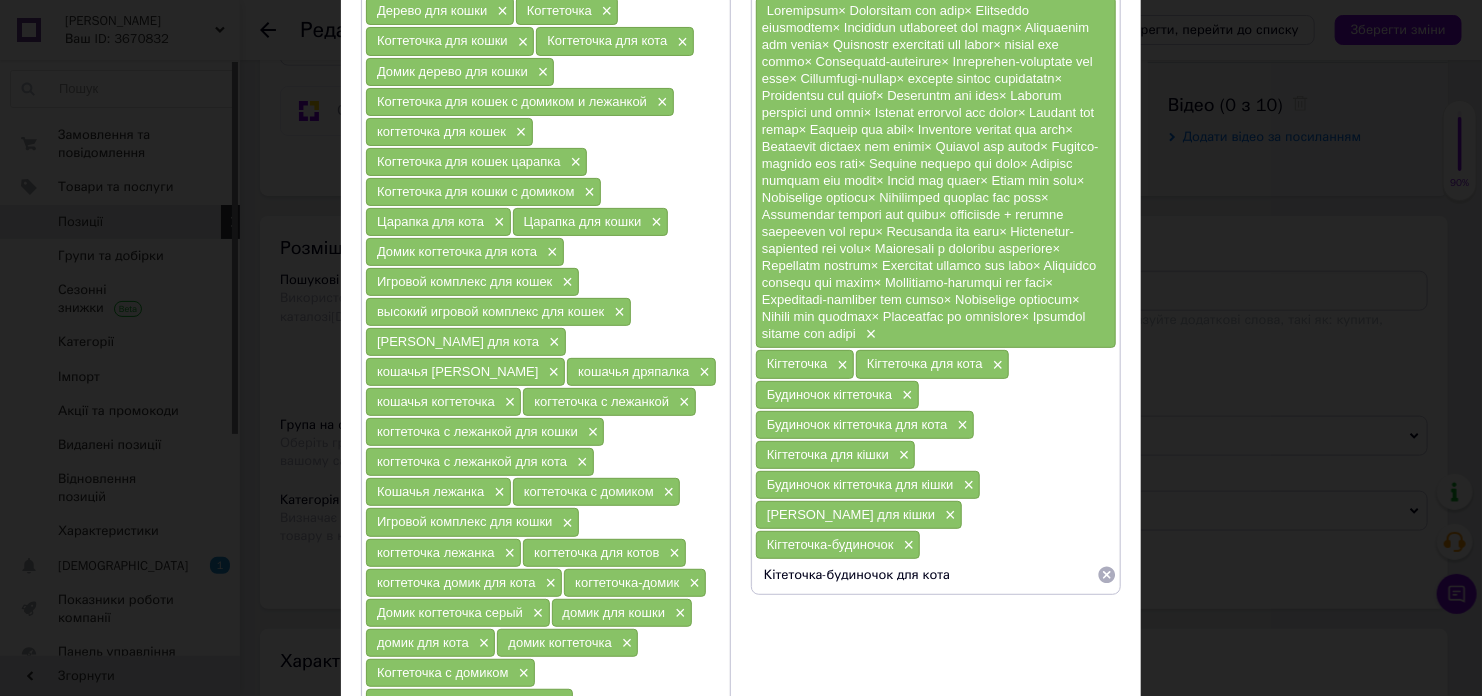 type on "Кігтеточка-будиночок для кота" 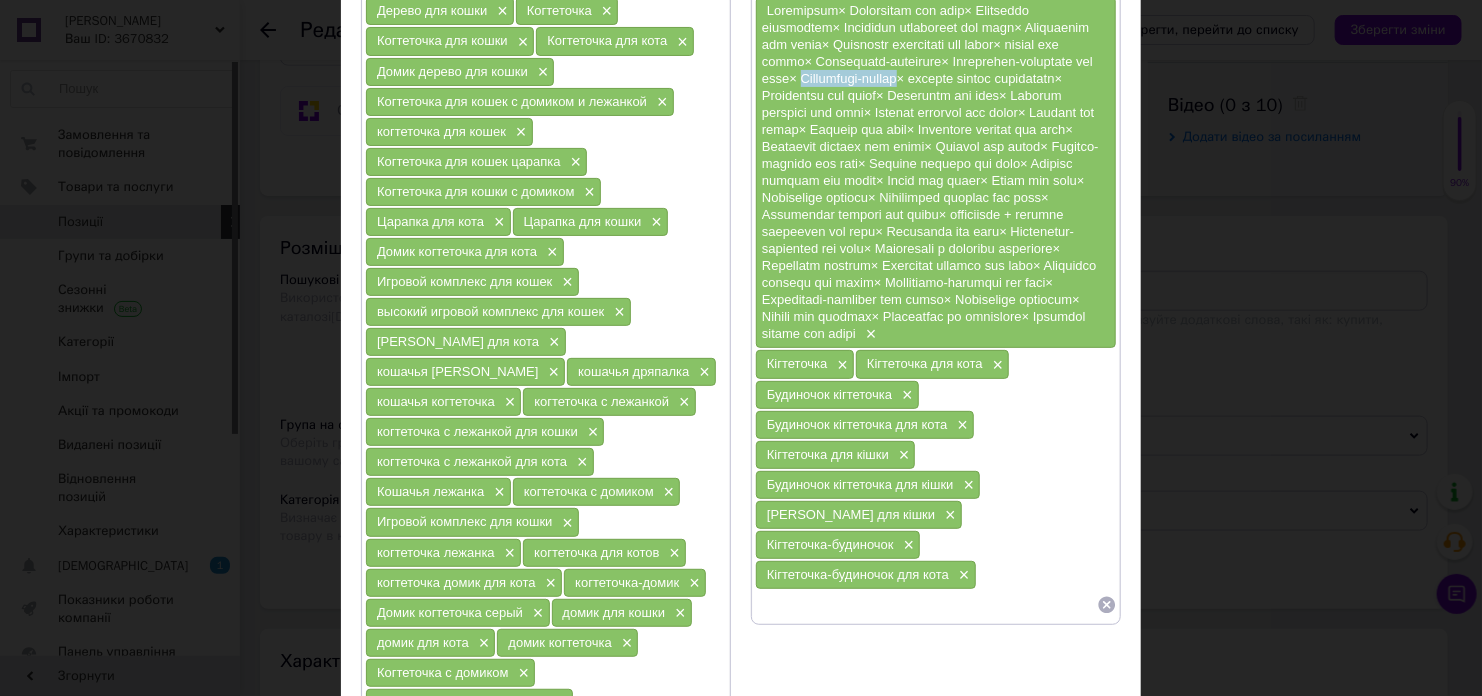 drag, startPoint x: 759, startPoint y: 81, endPoint x: 867, endPoint y: 78, distance: 108.04166 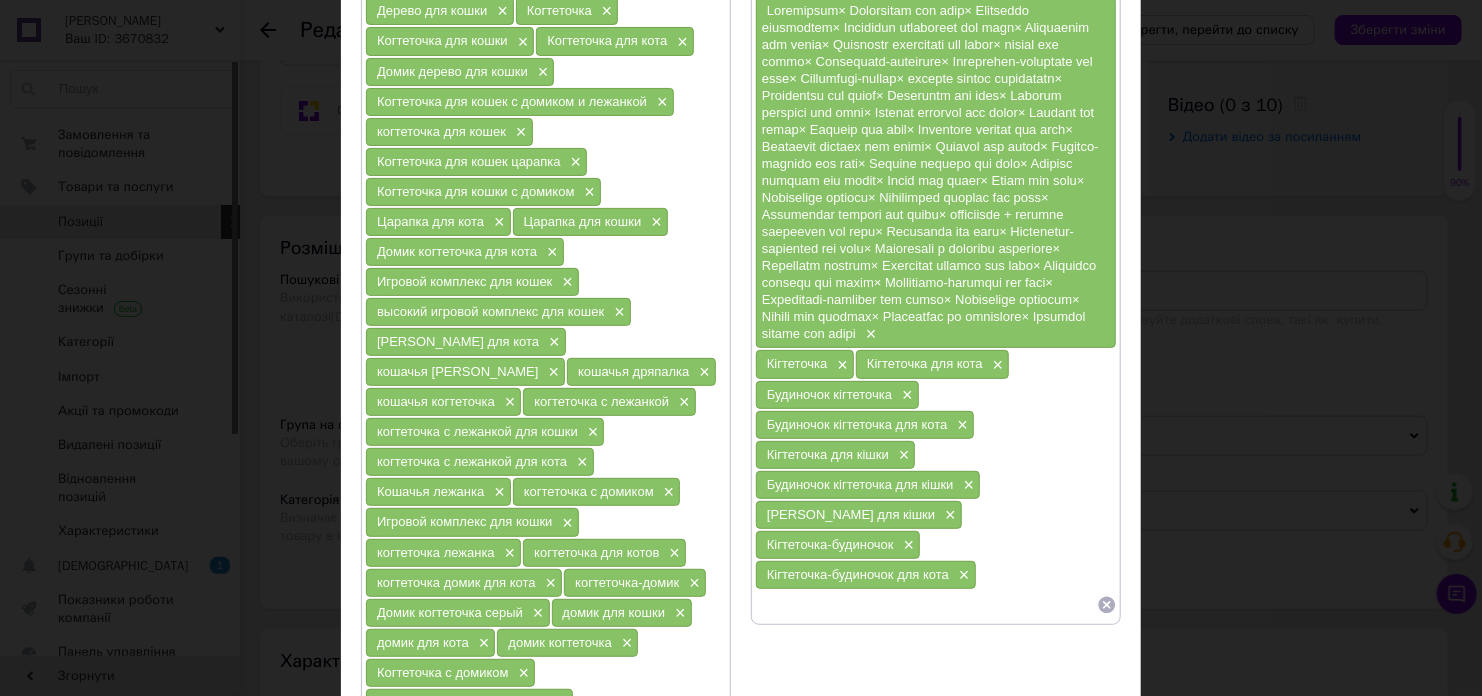 click at bounding box center [926, 605] 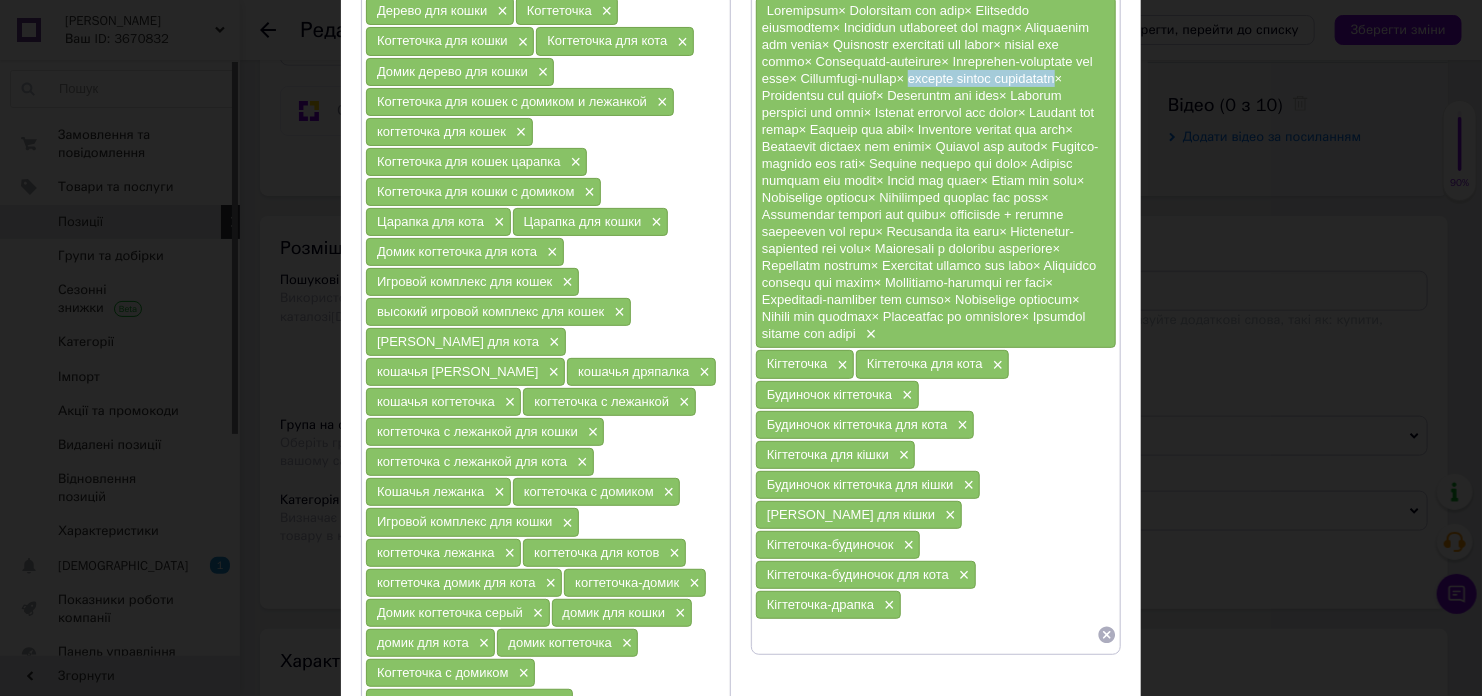drag, startPoint x: 879, startPoint y: 77, endPoint x: 1039, endPoint y: 80, distance: 160.02812 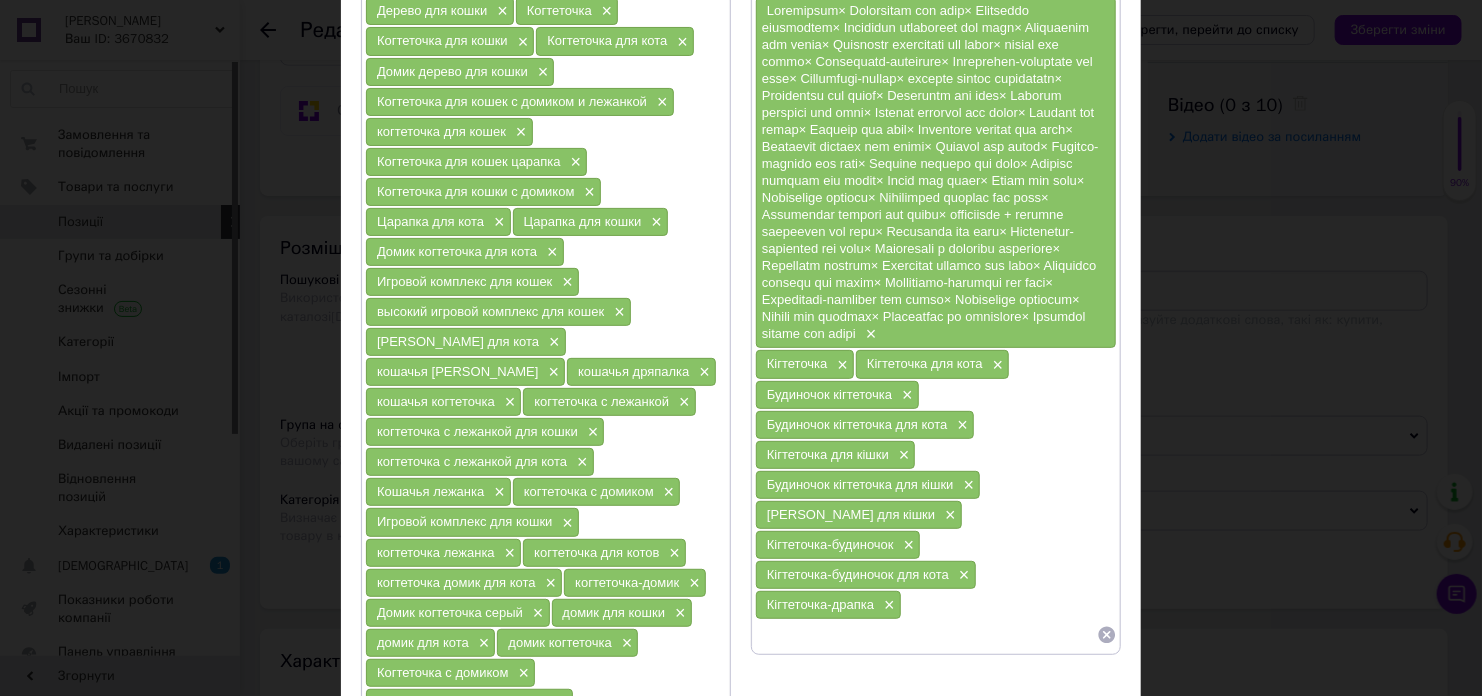 click at bounding box center (926, 635) 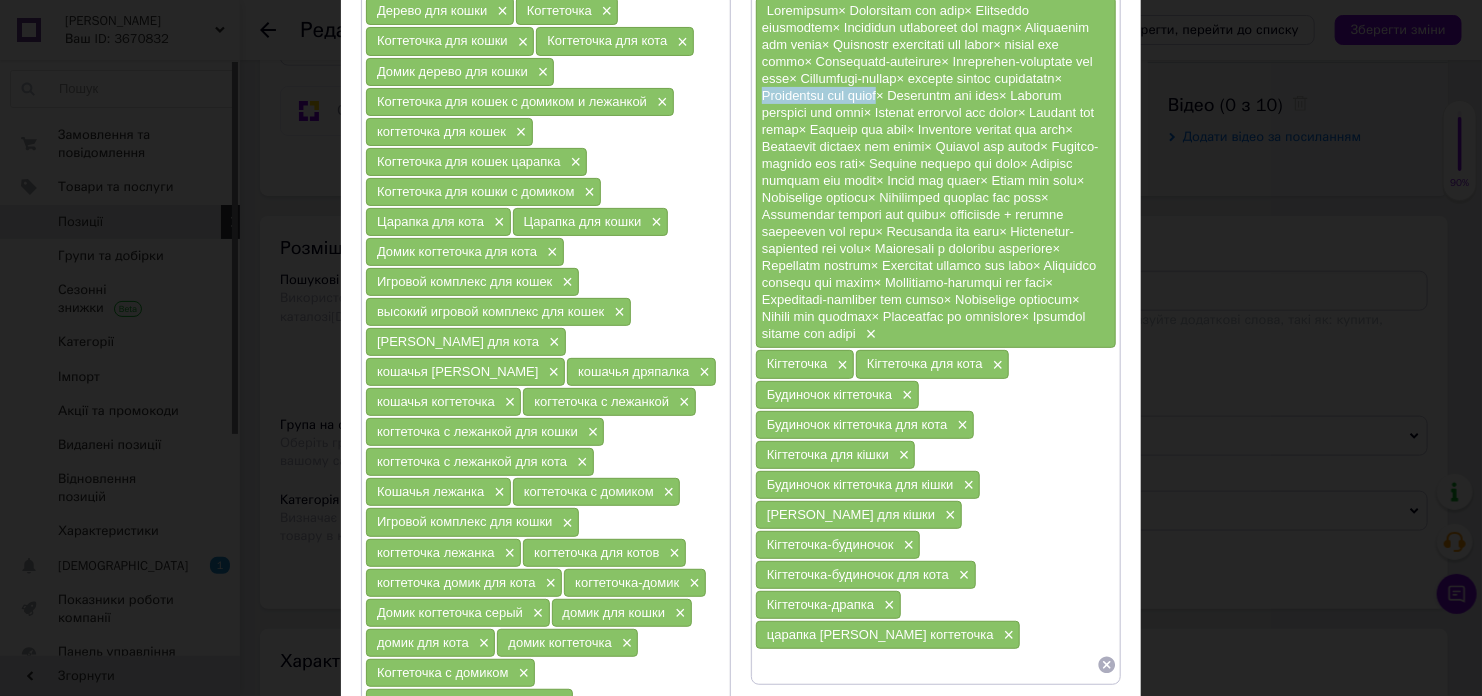 drag, startPoint x: 762, startPoint y: 94, endPoint x: 887, endPoint y: 98, distance: 125.06398 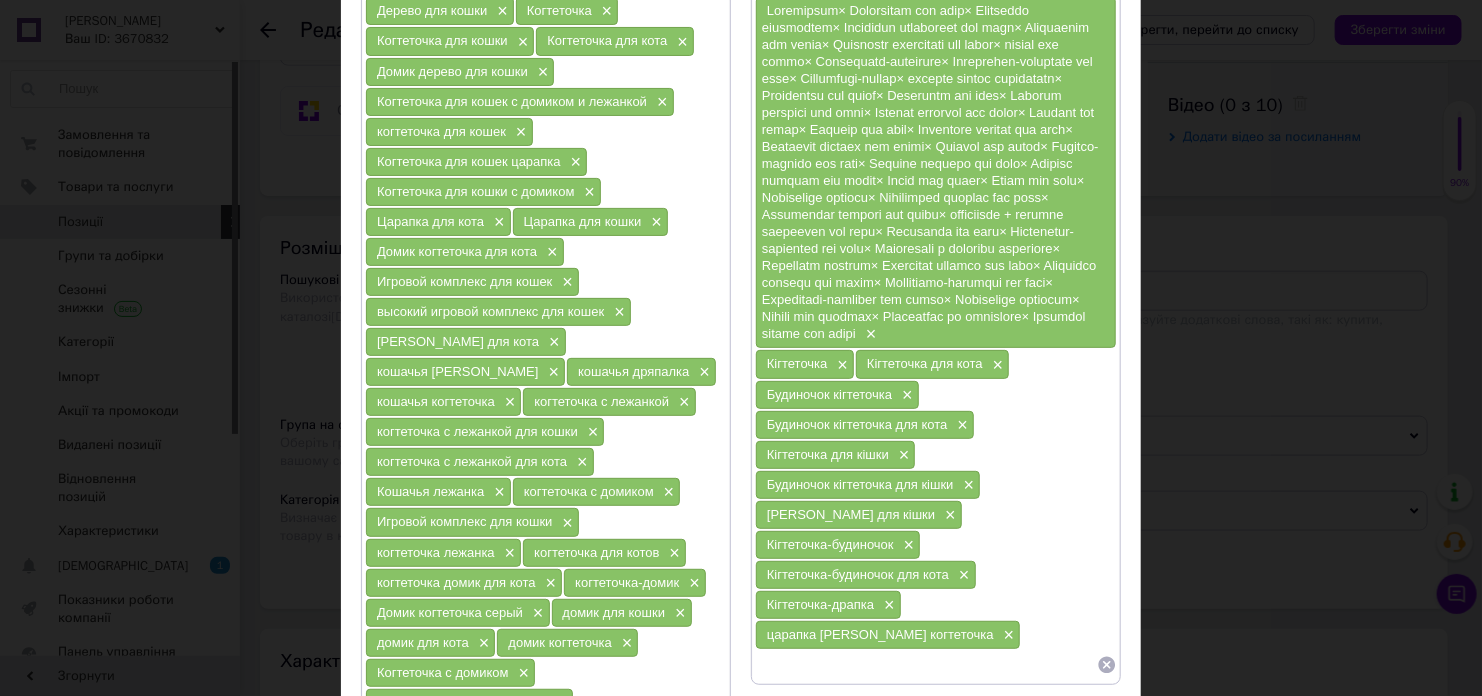 paste on "Когтеточки для кішок" 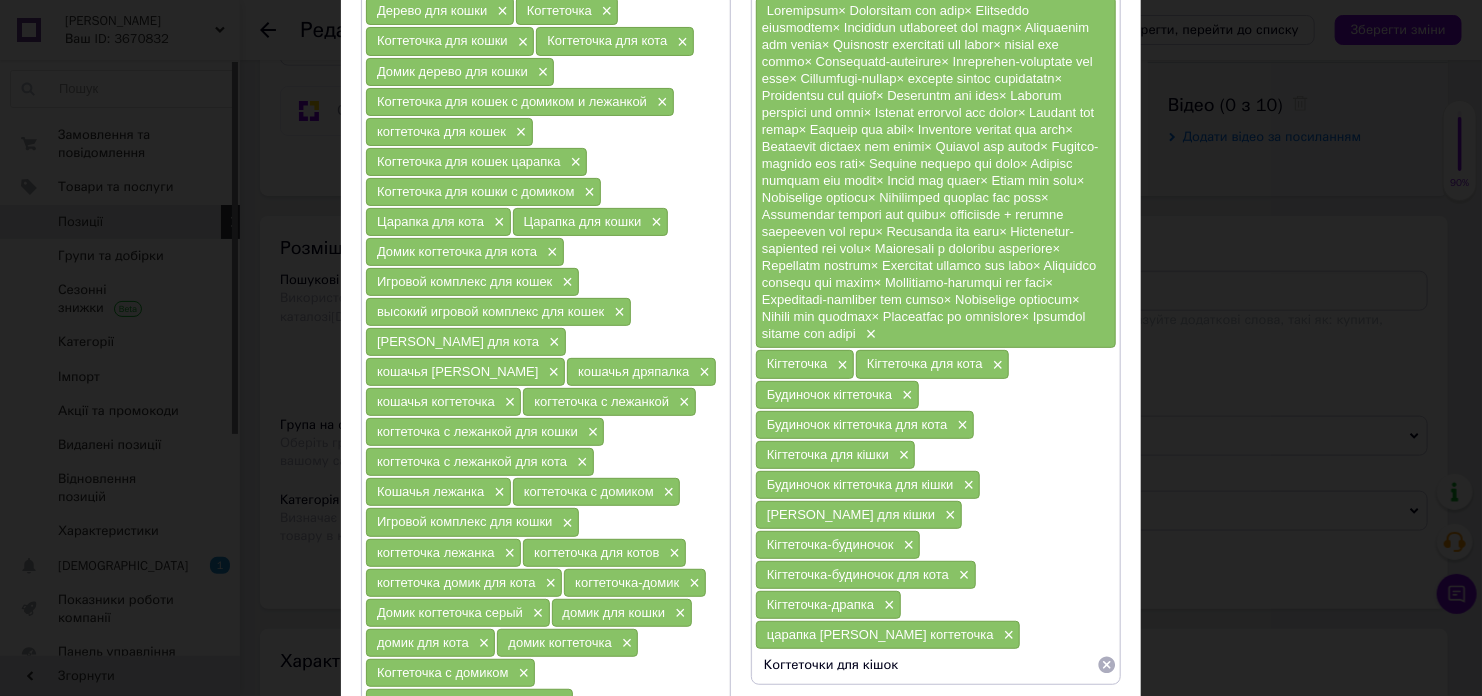 click on "Когтеточки для кішок" at bounding box center [926, 665] 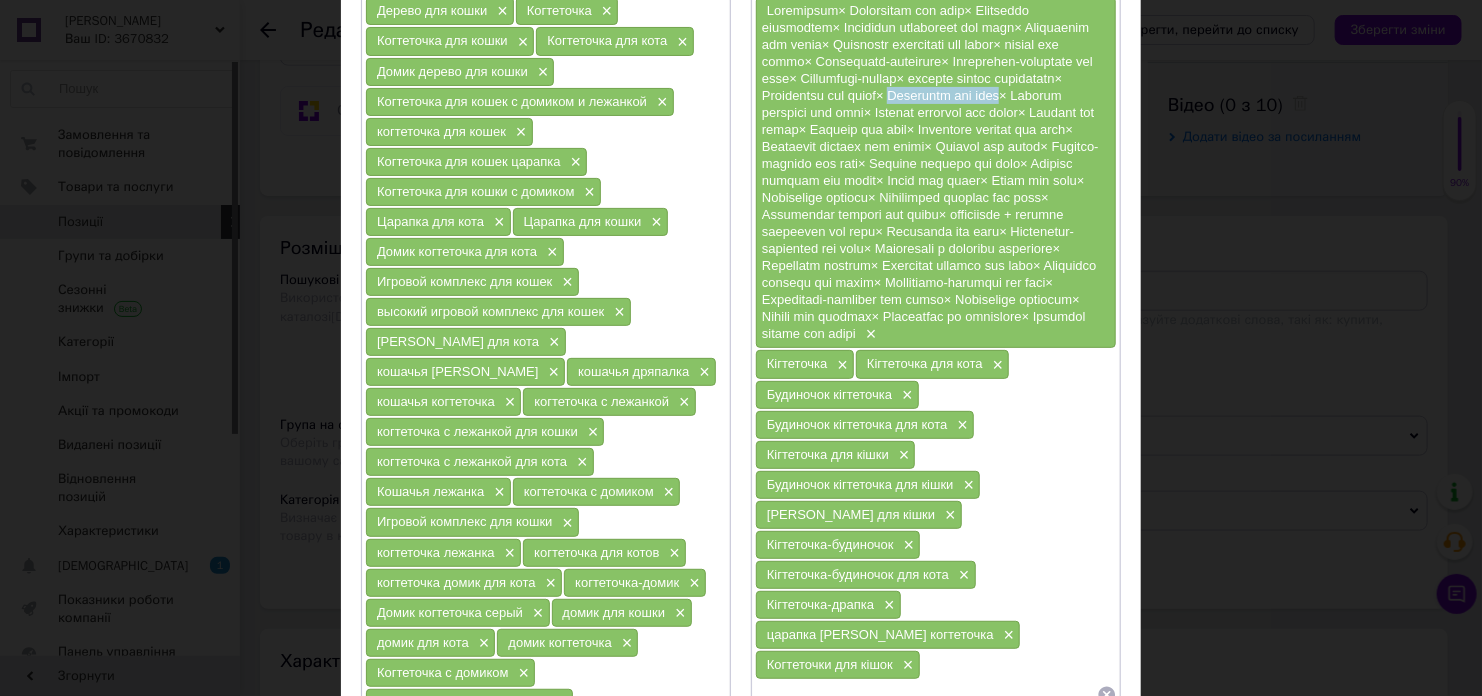drag, startPoint x: 900, startPoint y: 97, endPoint x: 1020, endPoint y: 101, distance: 120.06665 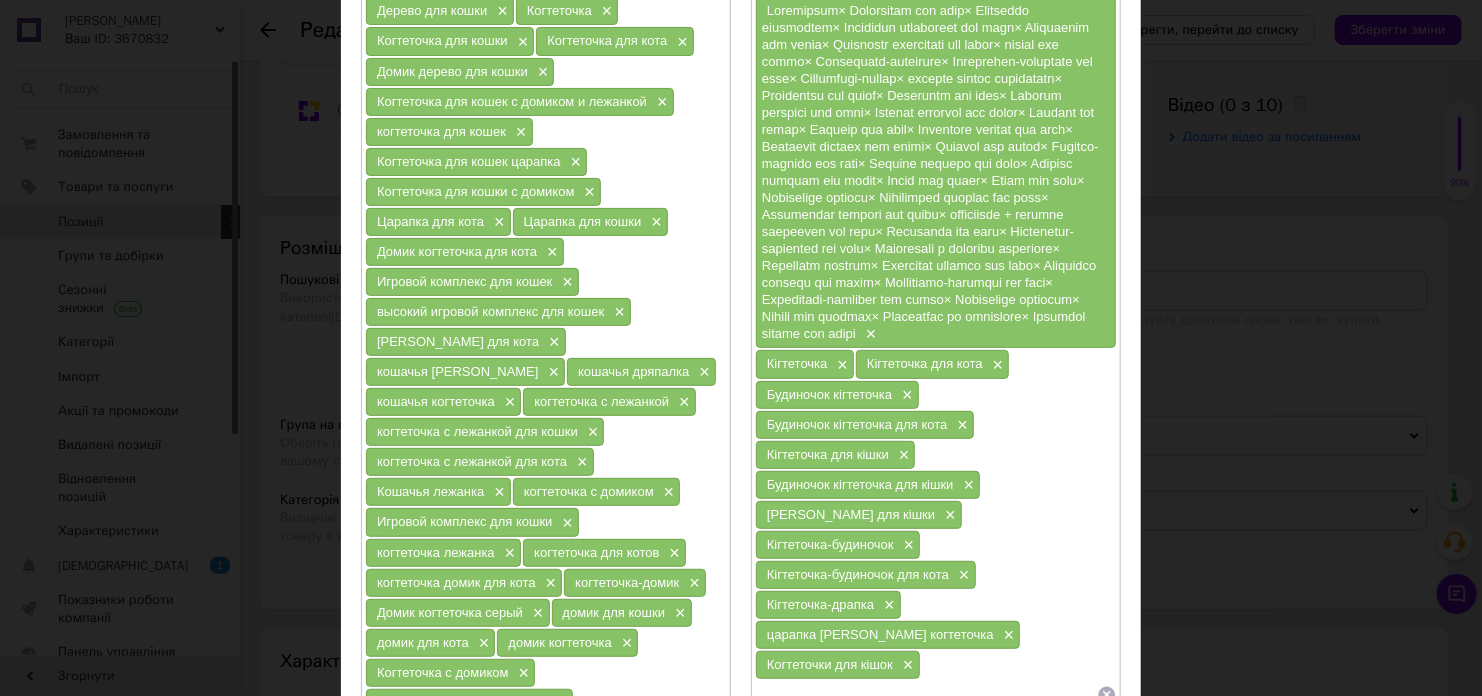 paste on "Шкрябалка для кота" 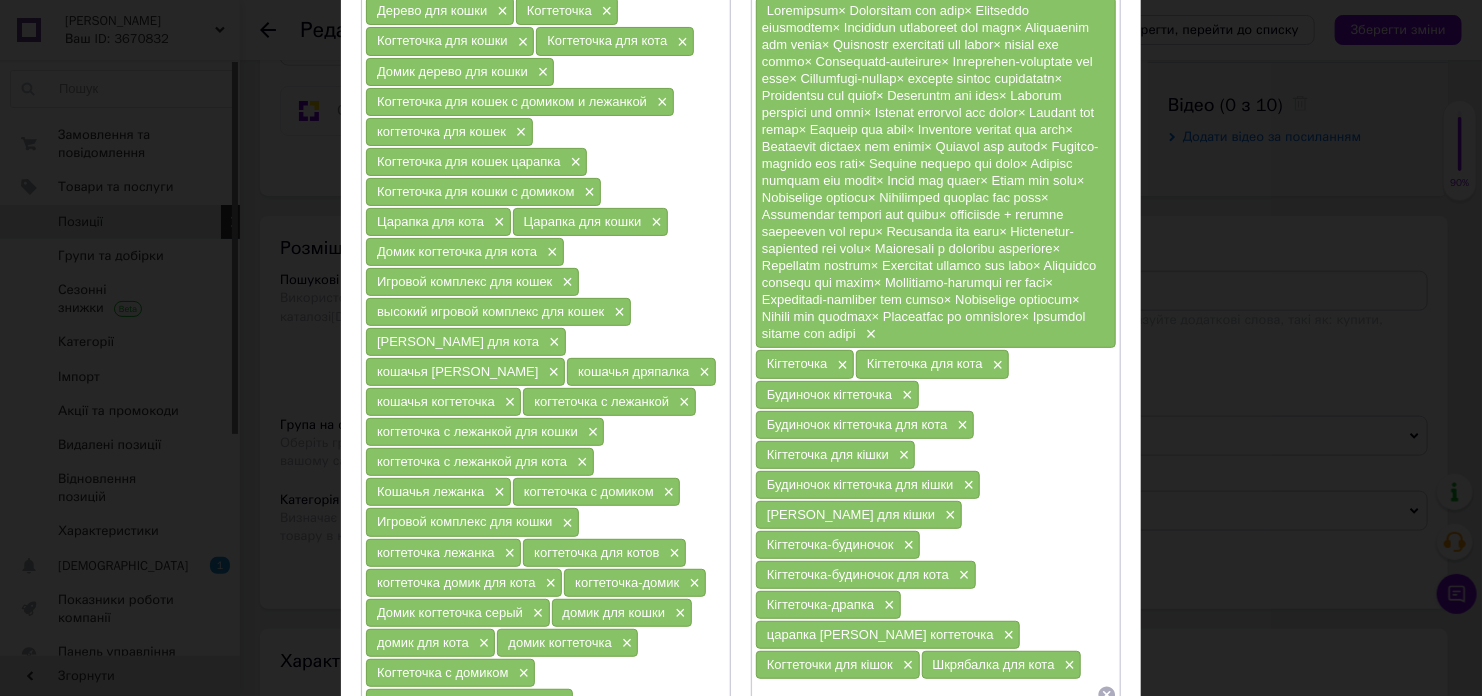 drag, startPoint x: 1031, startPoint y: 96, endPoint x: 1059, endPoint y: 101, distance: 28.442924 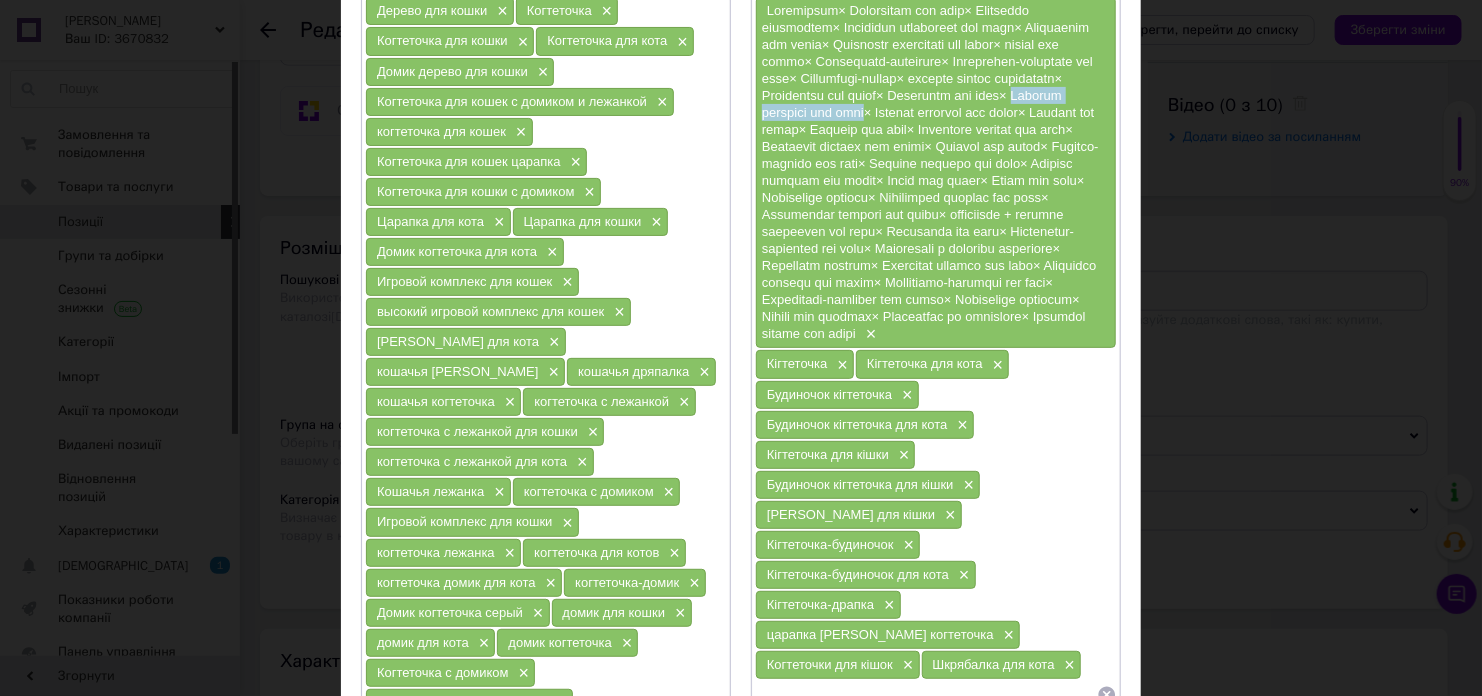 drag, startPoint x: 1030, startPoint y: 93, endPoint x: 869, endPoint y: 113, distance: 162.23749 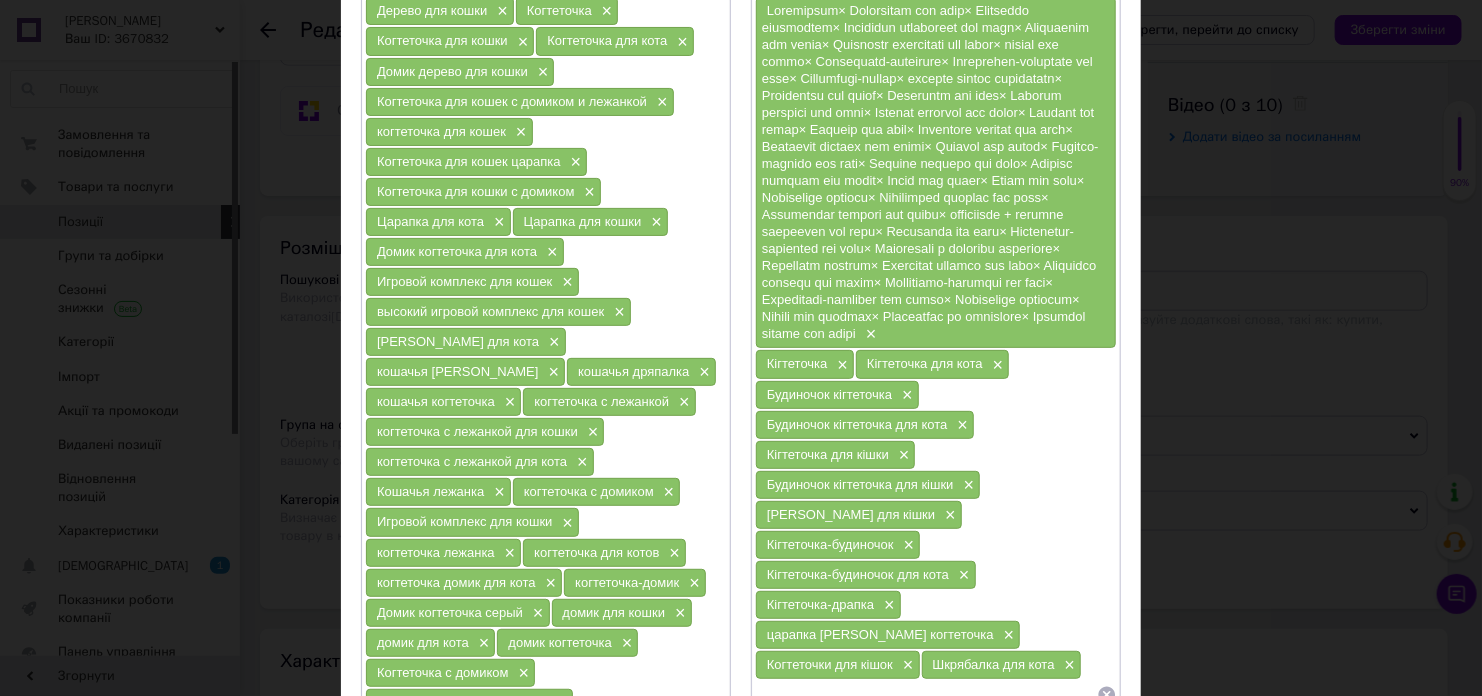 click at bounding box center [926, 695] 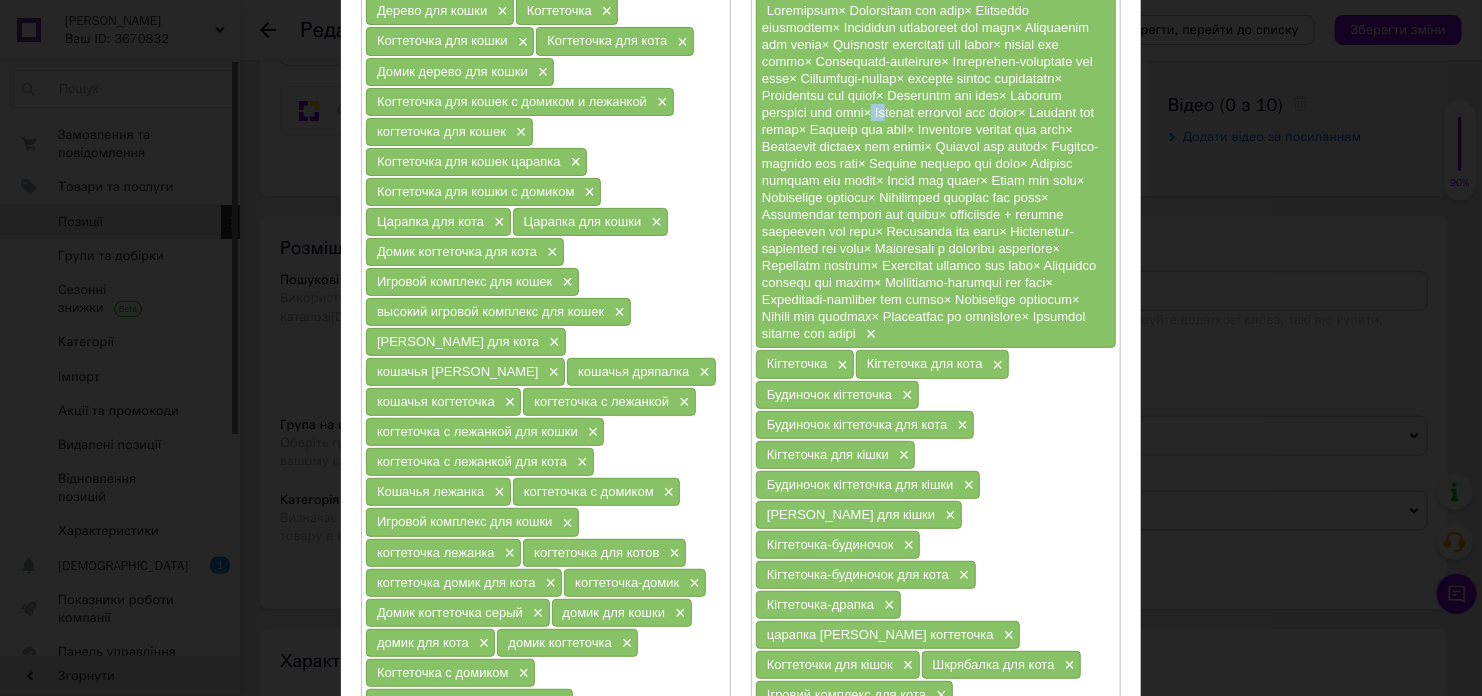drag, startPoint x: 879, startPoint y: 112, endPoint x: 889, endPoint y: 113, distance: 10.049875 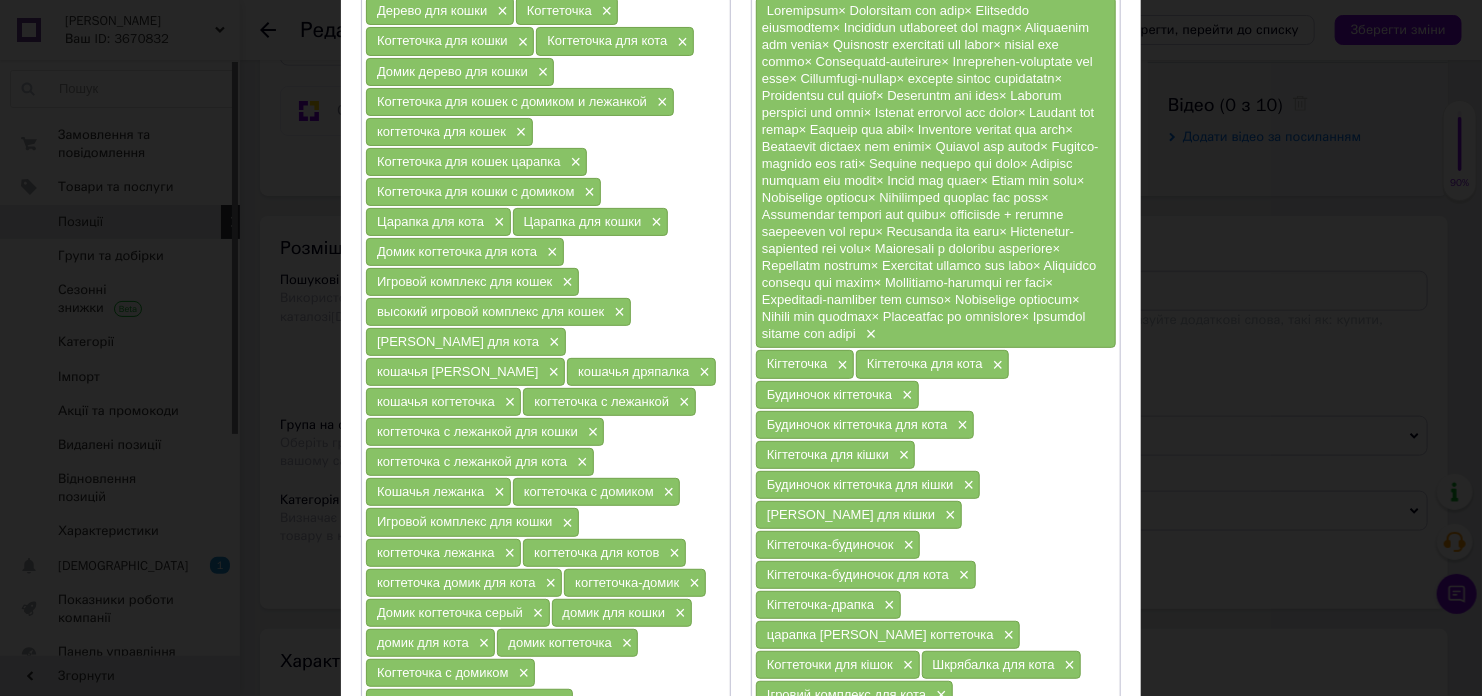 click at bounding box center [930, 172] 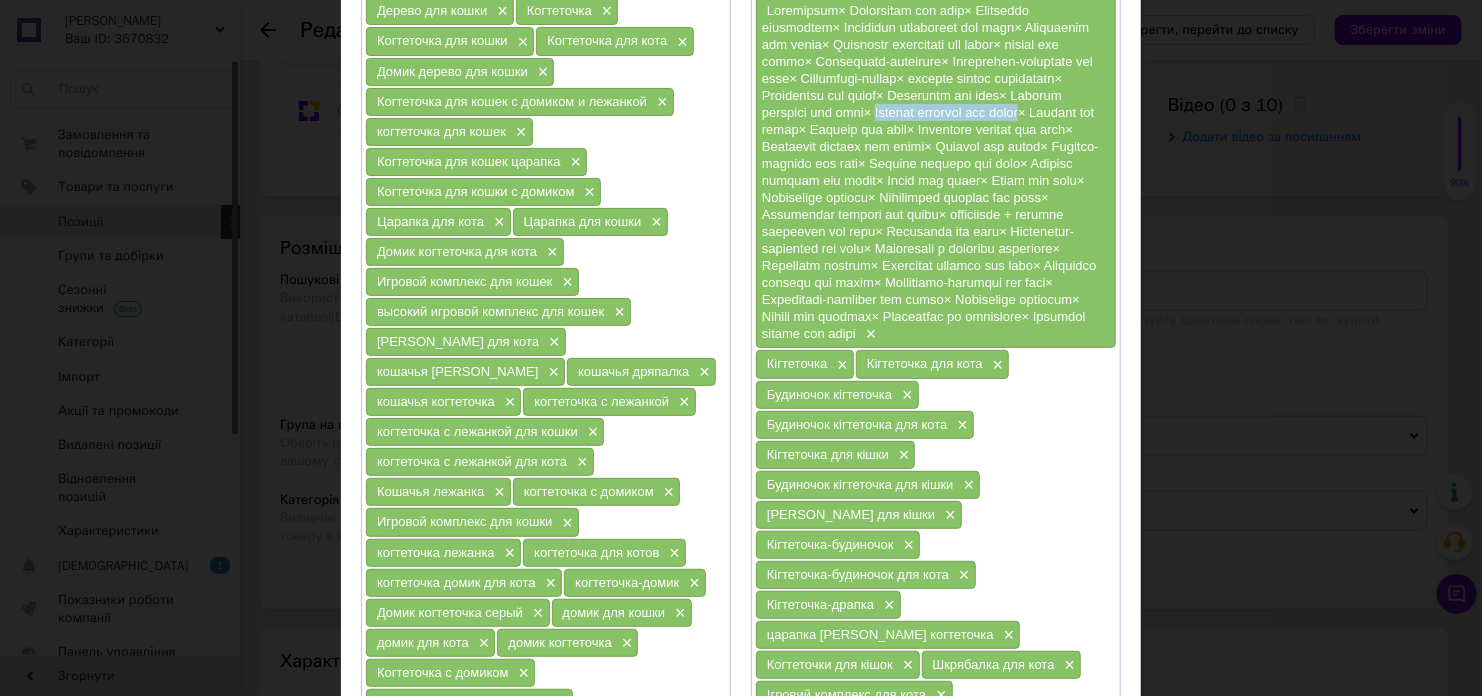 drag, startPoint x: 881, startPoint y: 114, endPoint x: 981, endPoint y: 369, distance: 273.90692 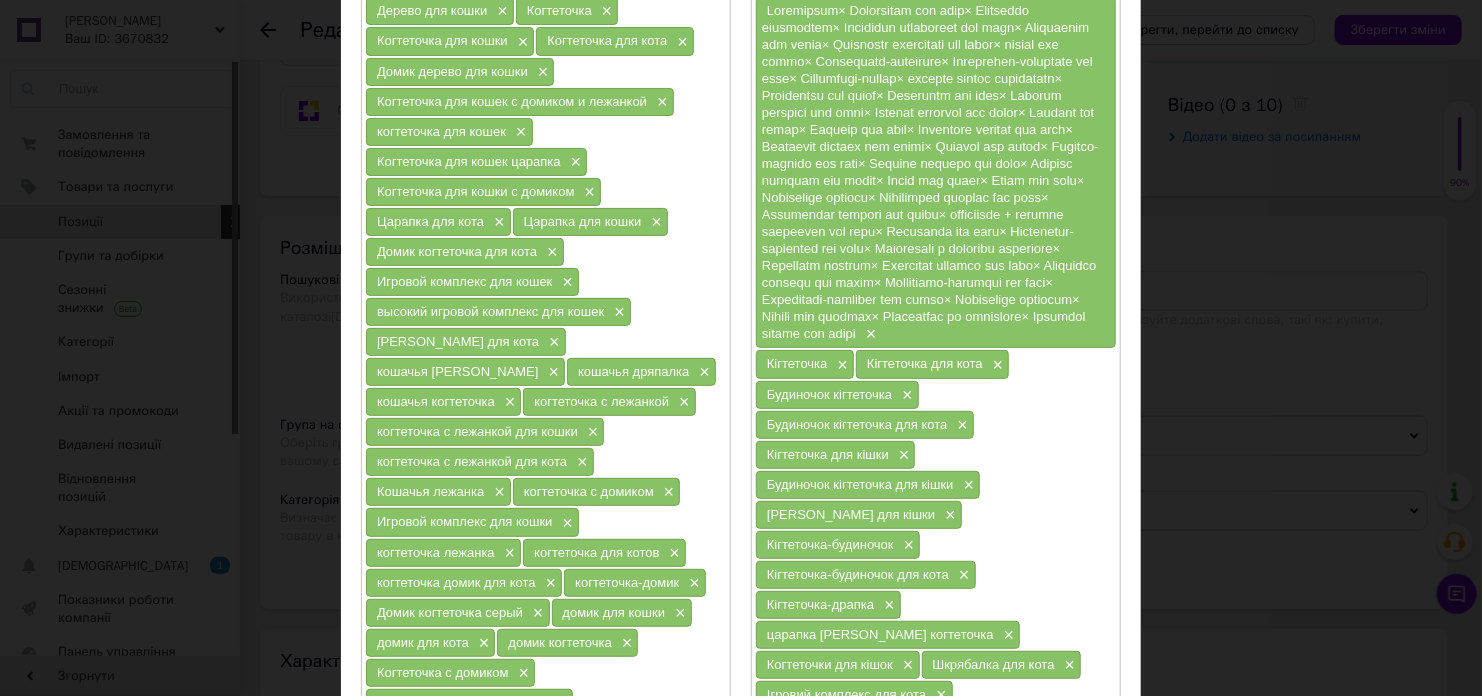 click at bounding box center [926, 725] 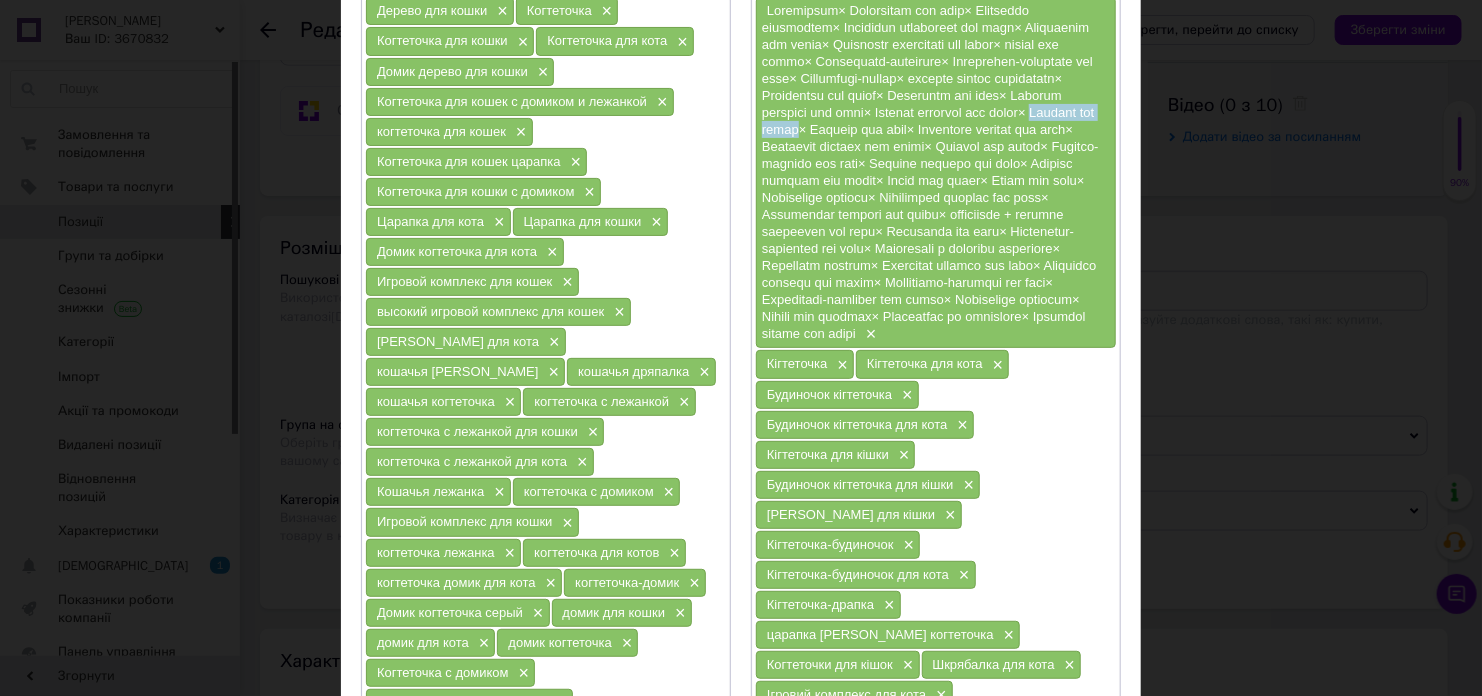 drag, startPoint x: 761, startPoint y: 128, endPoint x: 873, endPoint y: 135, distance: 112.21854 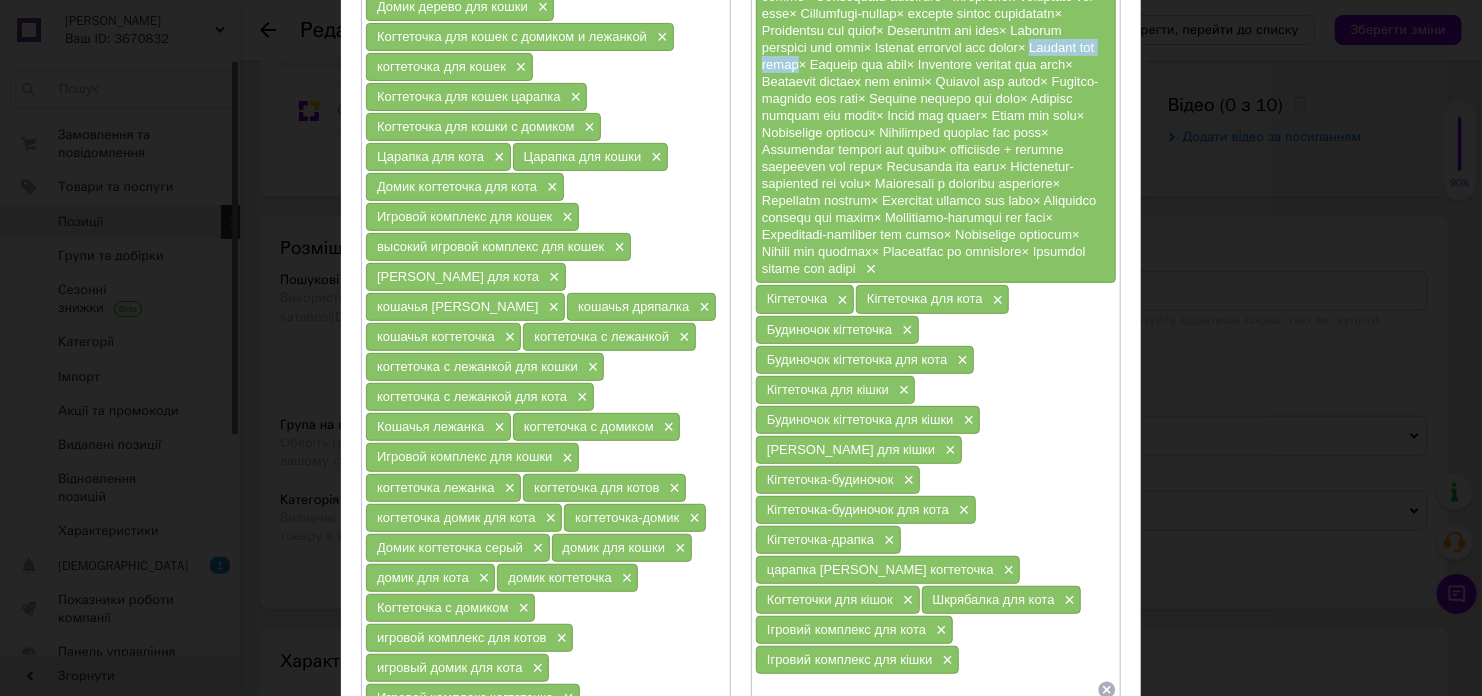 scroll, scrollTop: 300, scrollLeft: 0, axis: vertical 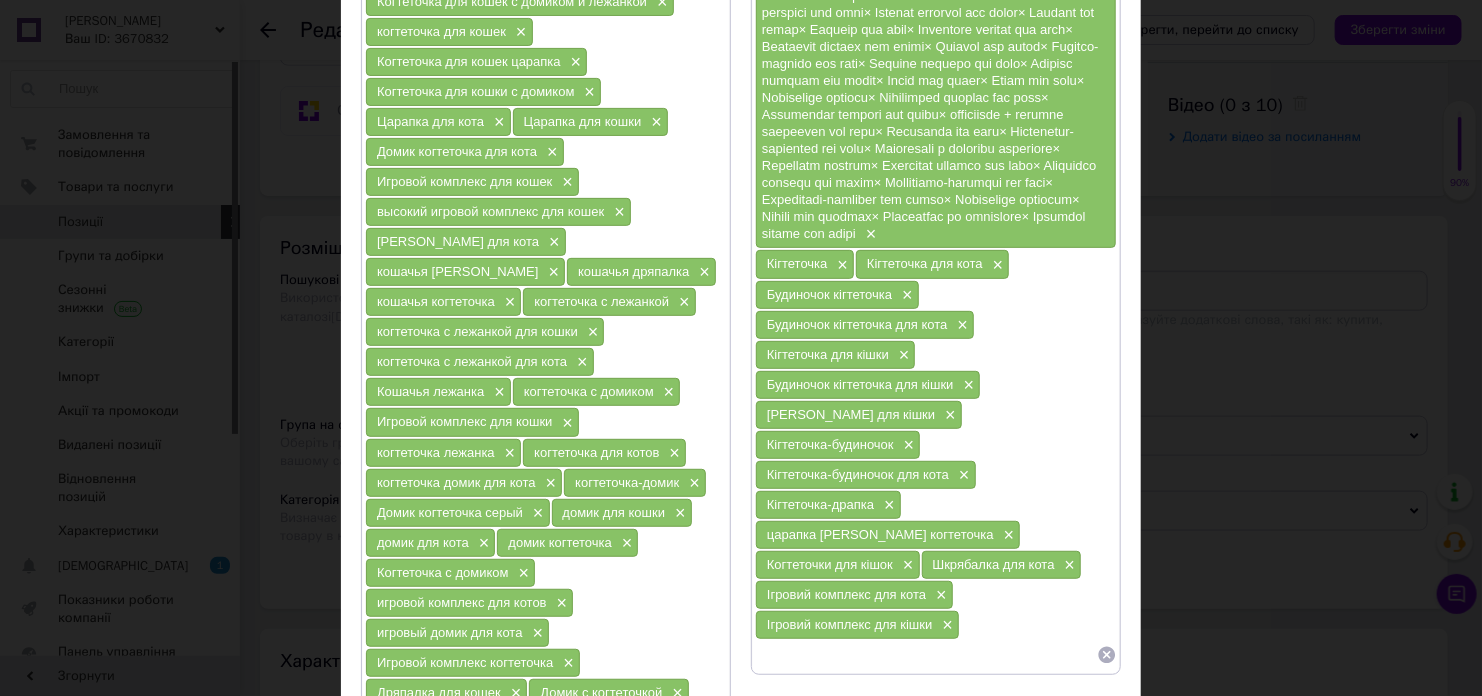 paste on "Лежанка для кішки" 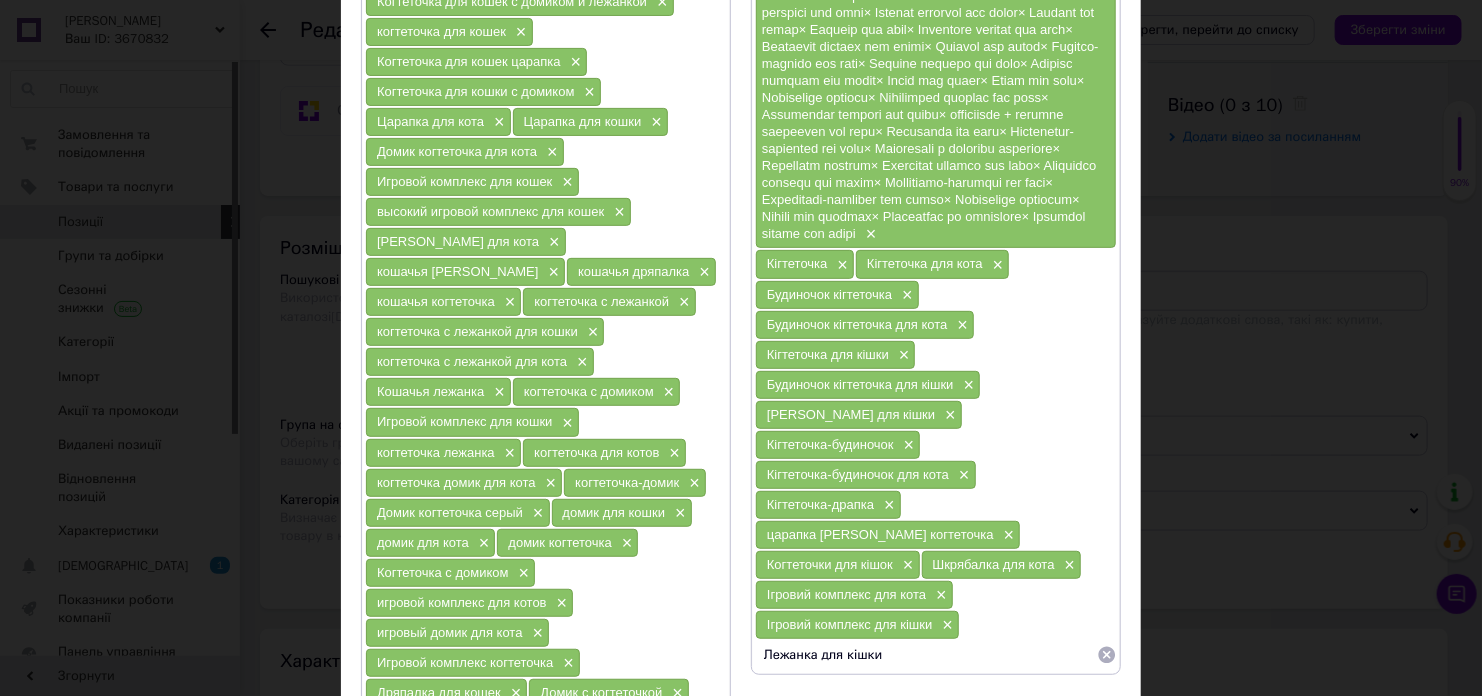 click on "Лежанка для кішки" at bounding box center [926, 655] 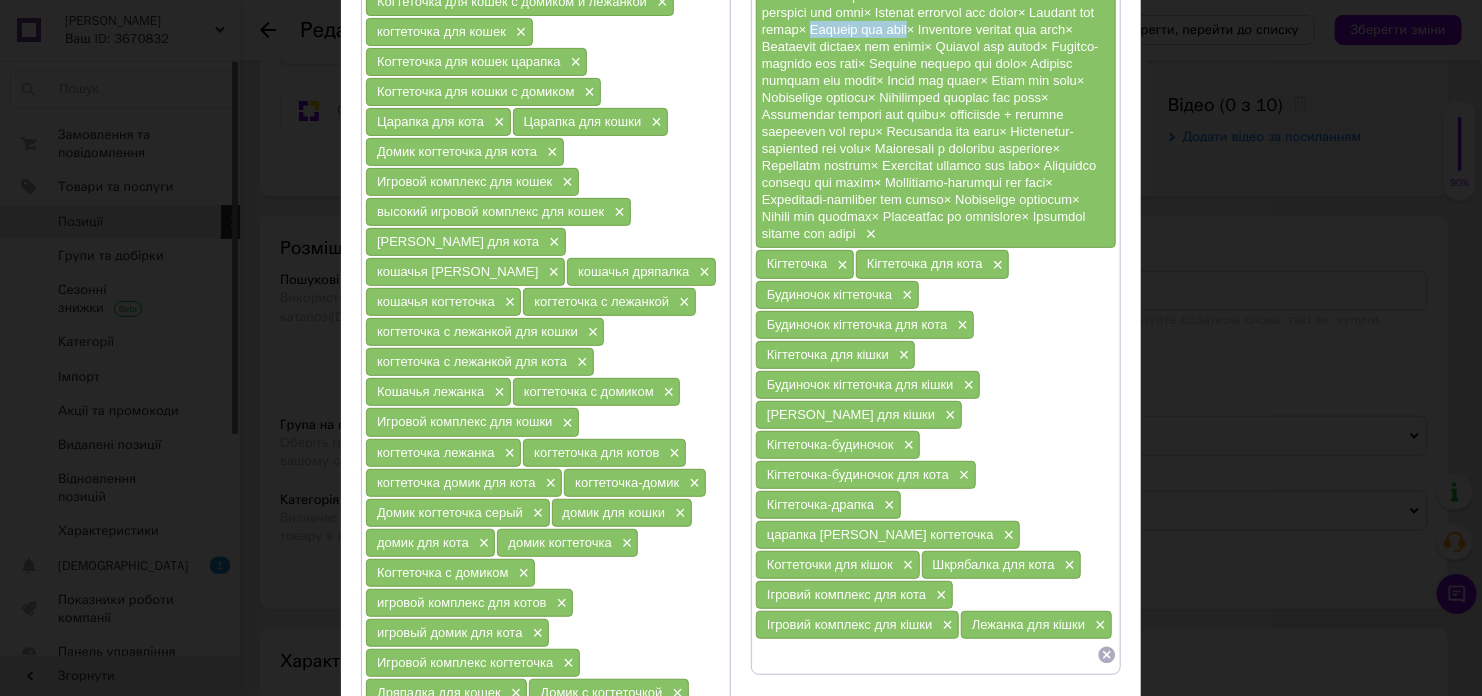 drag, startPoint x: 886, startPoint y: 28, endPoint x: 983, endPoint y: 229, distance: 223.18153 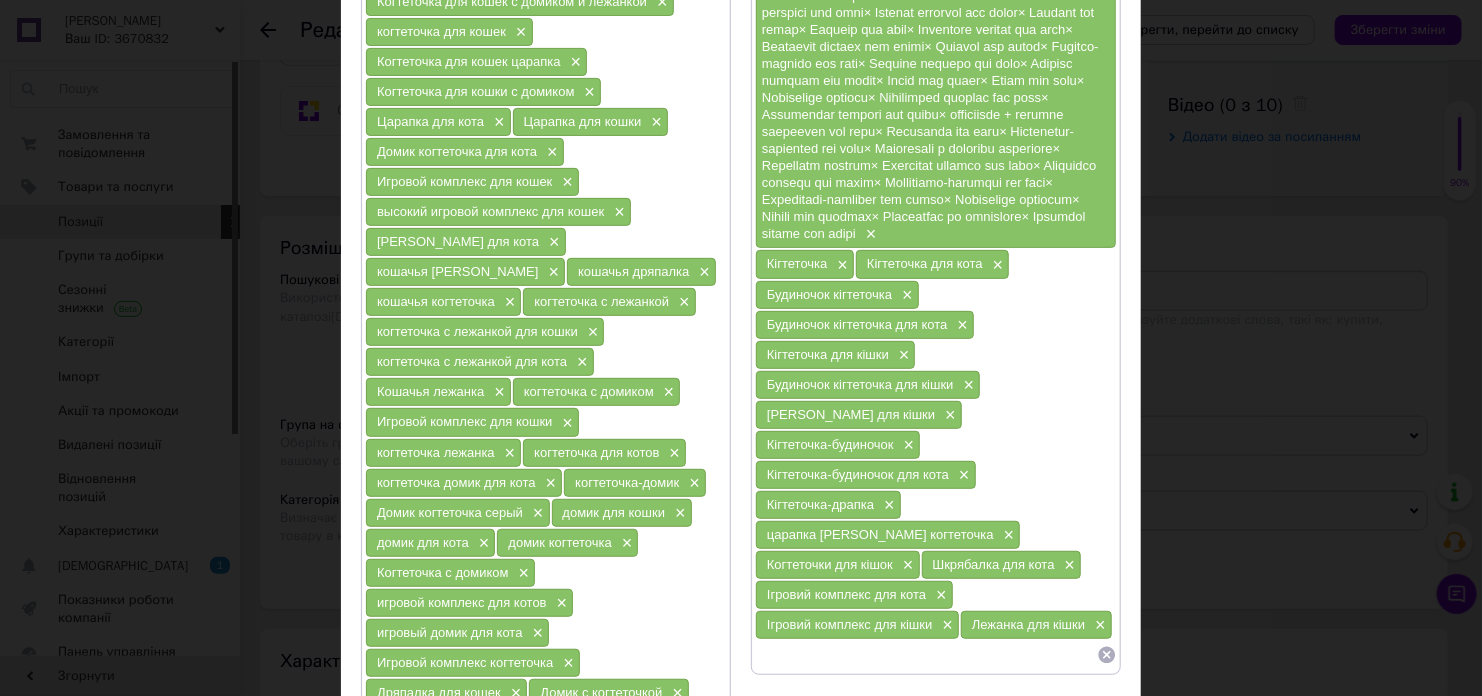 click at bounding box center (926, 655) 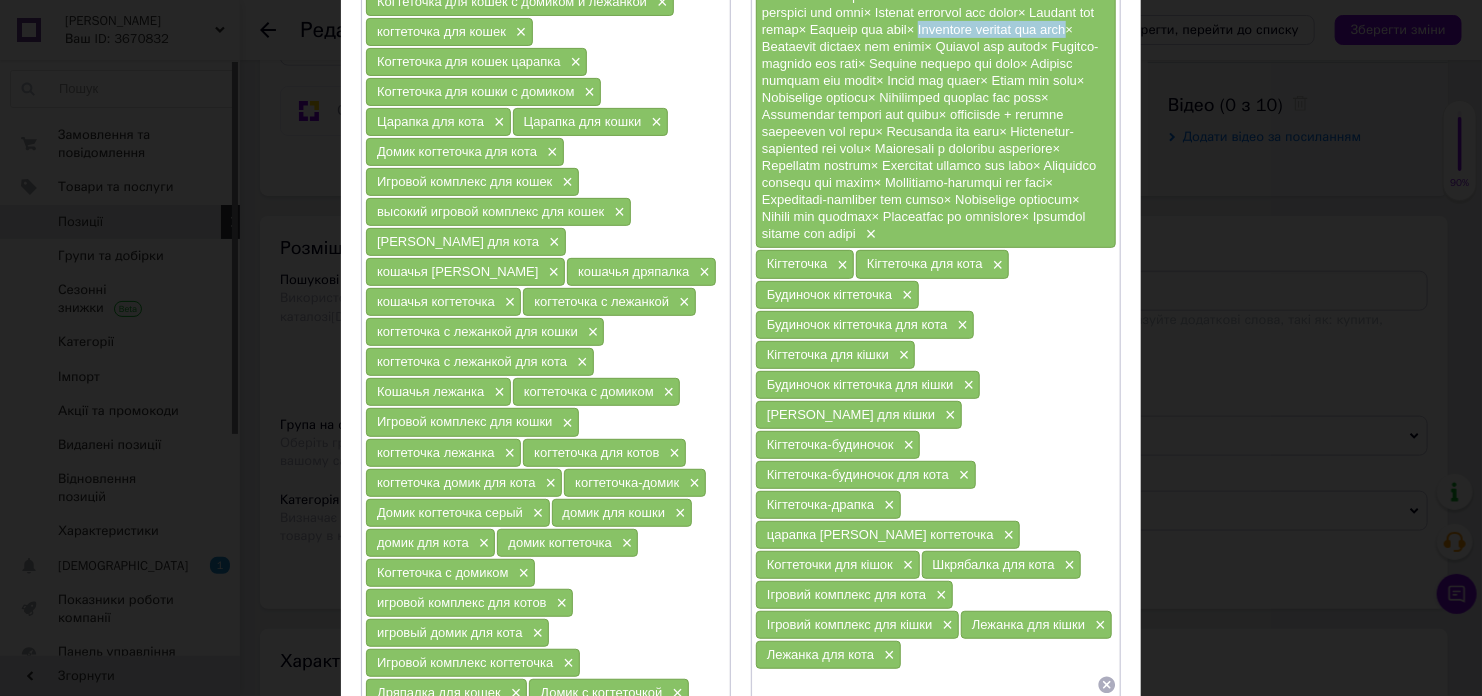 drag, startPoint x: 1004, startPoint y: 29, endPoint x: 845, endPoint y: 149, distance: 199.2009 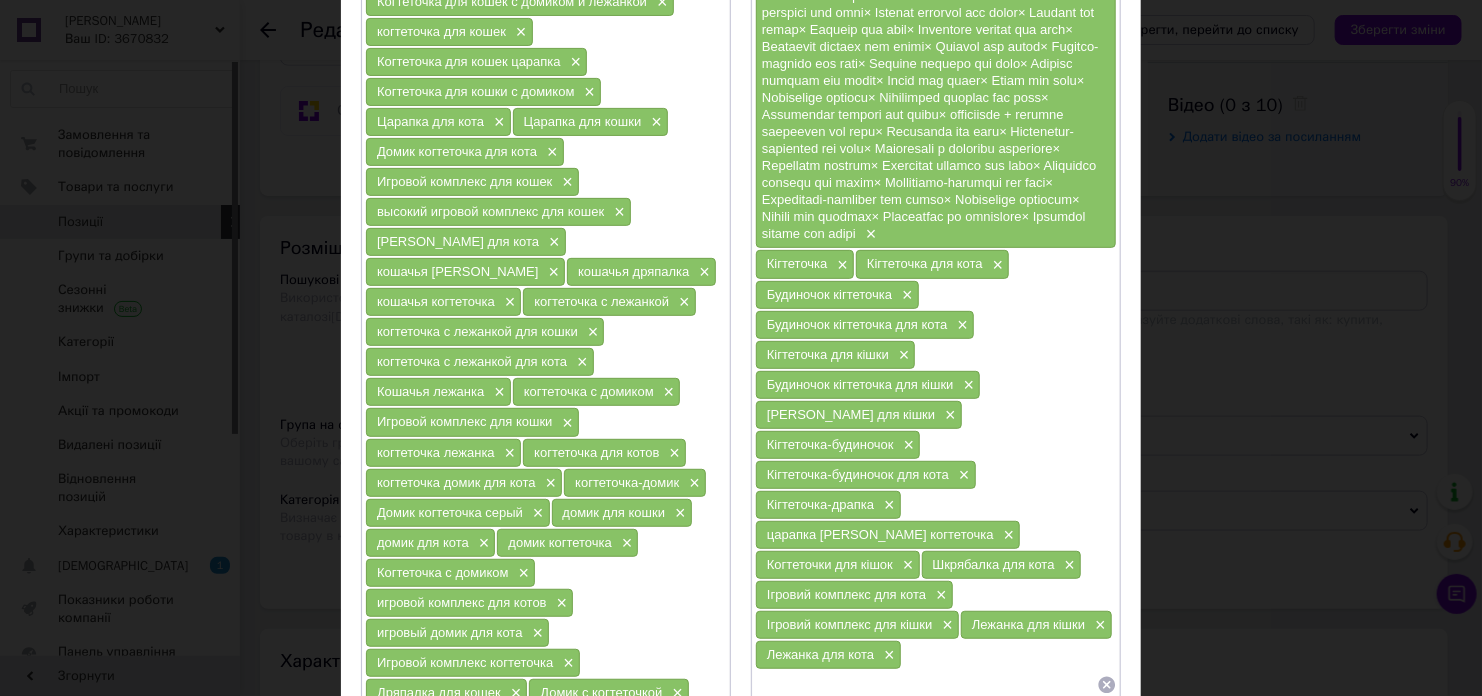 click at bounding box center [926, 685] 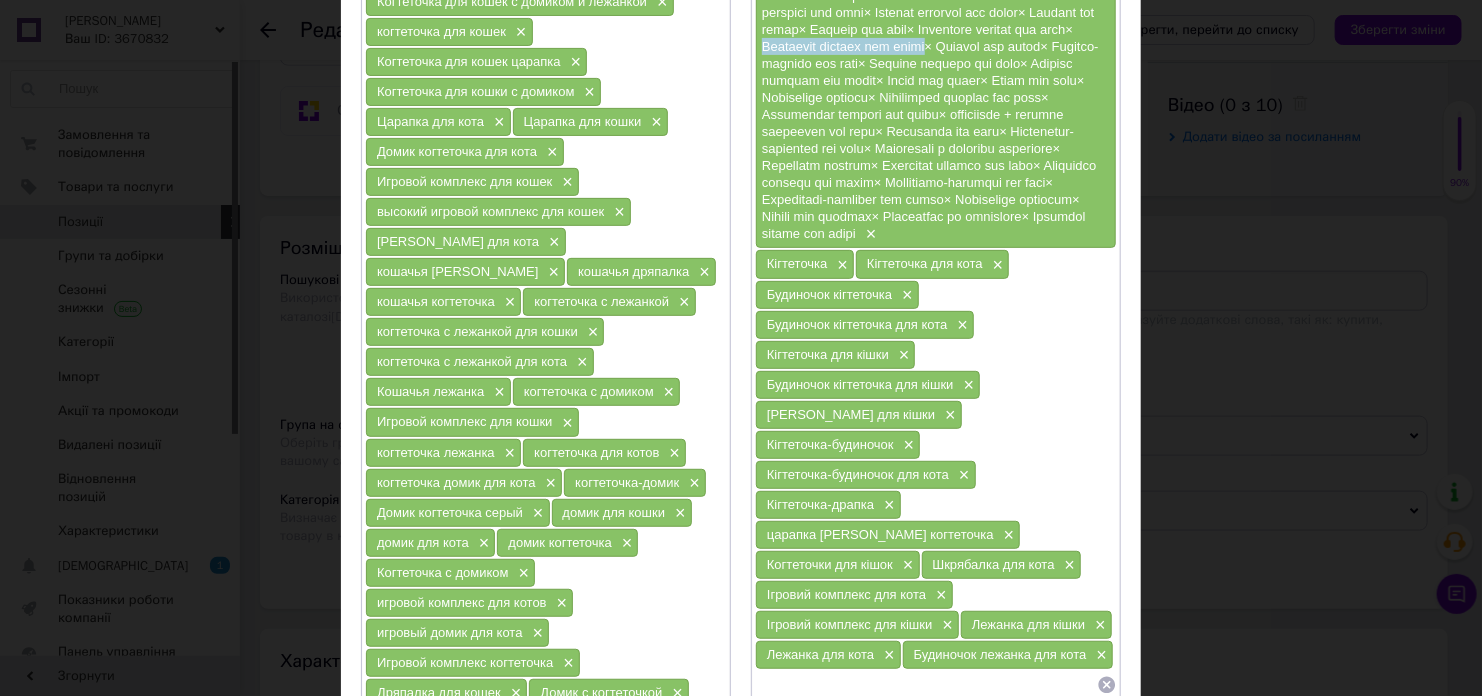 drag, startPoint x: 881, startPoint y: 44, endPoint x: 1053, endPoint y: 54, distance: 172.29045 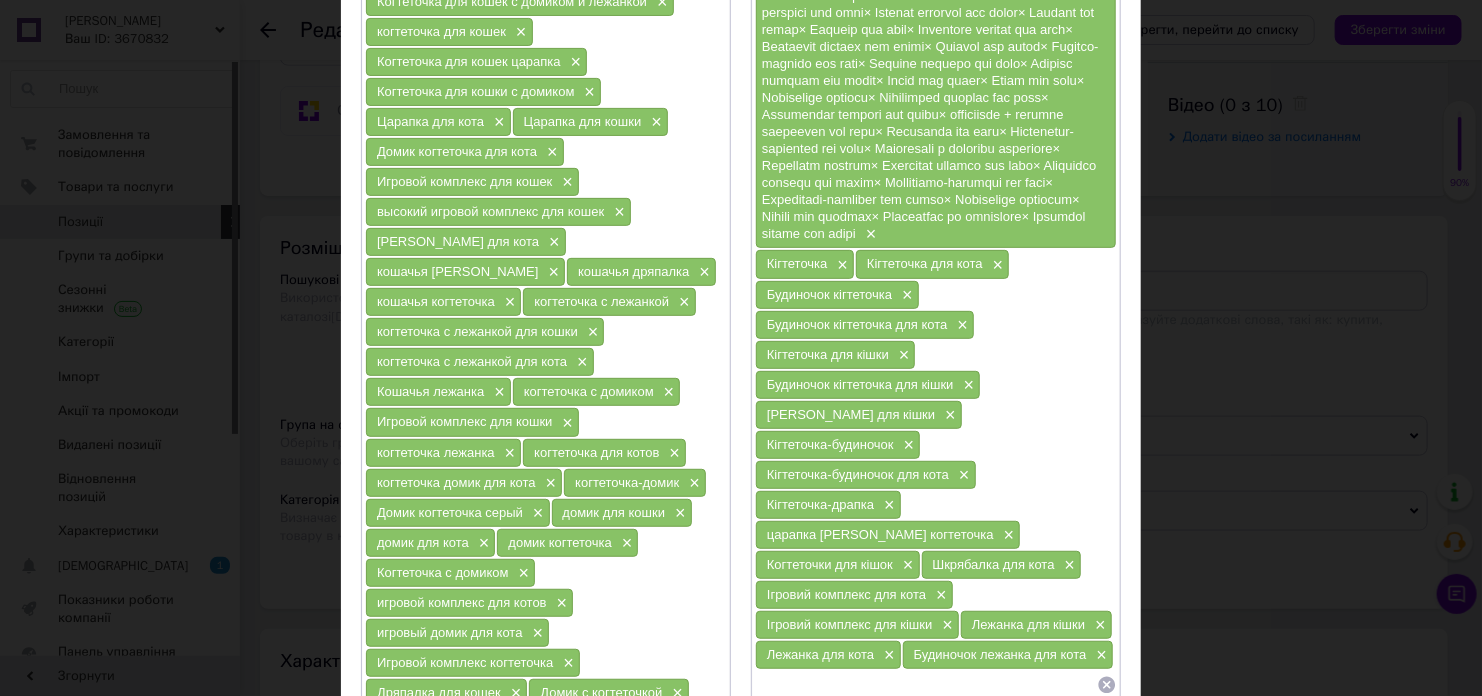 click at bounding box center (926, 685) 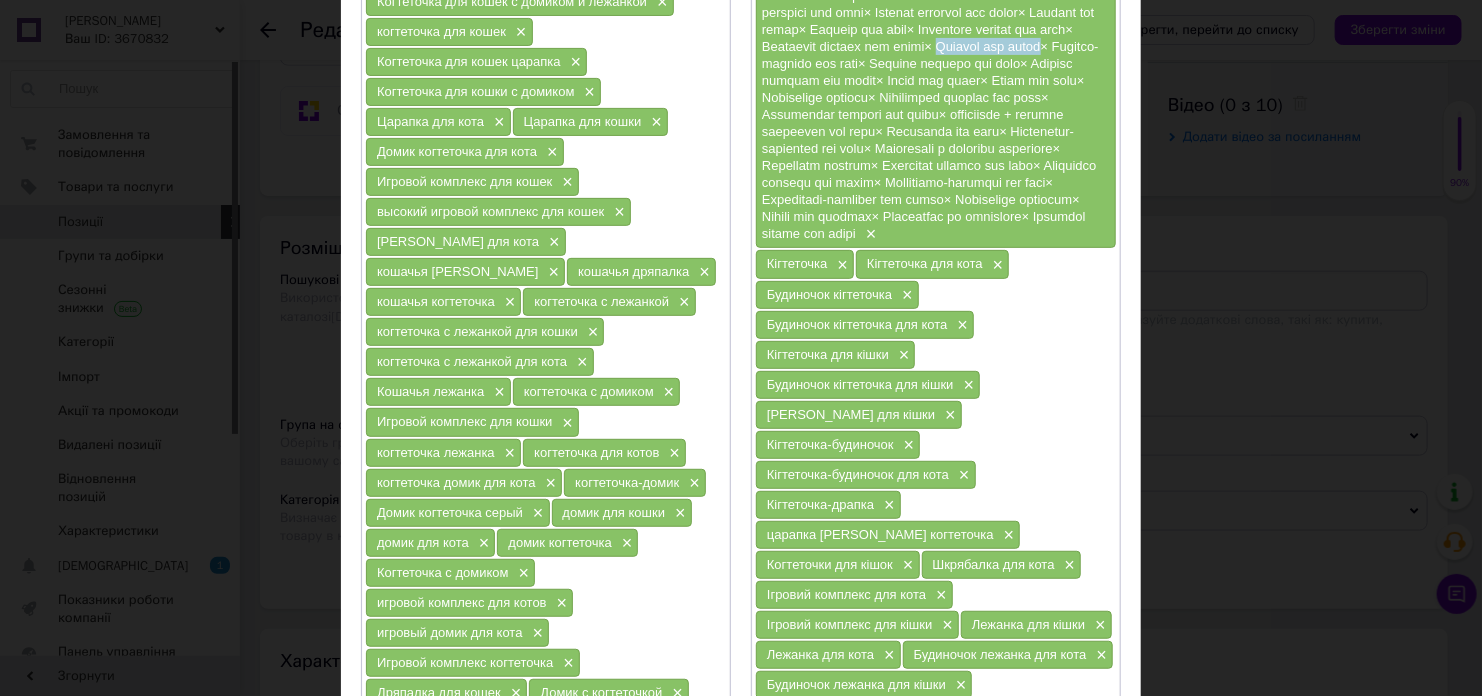 drag, startPoint x: 759, startPoint y: 66, endPoint x: 867, endPoint y: 63, distance: 108.04166 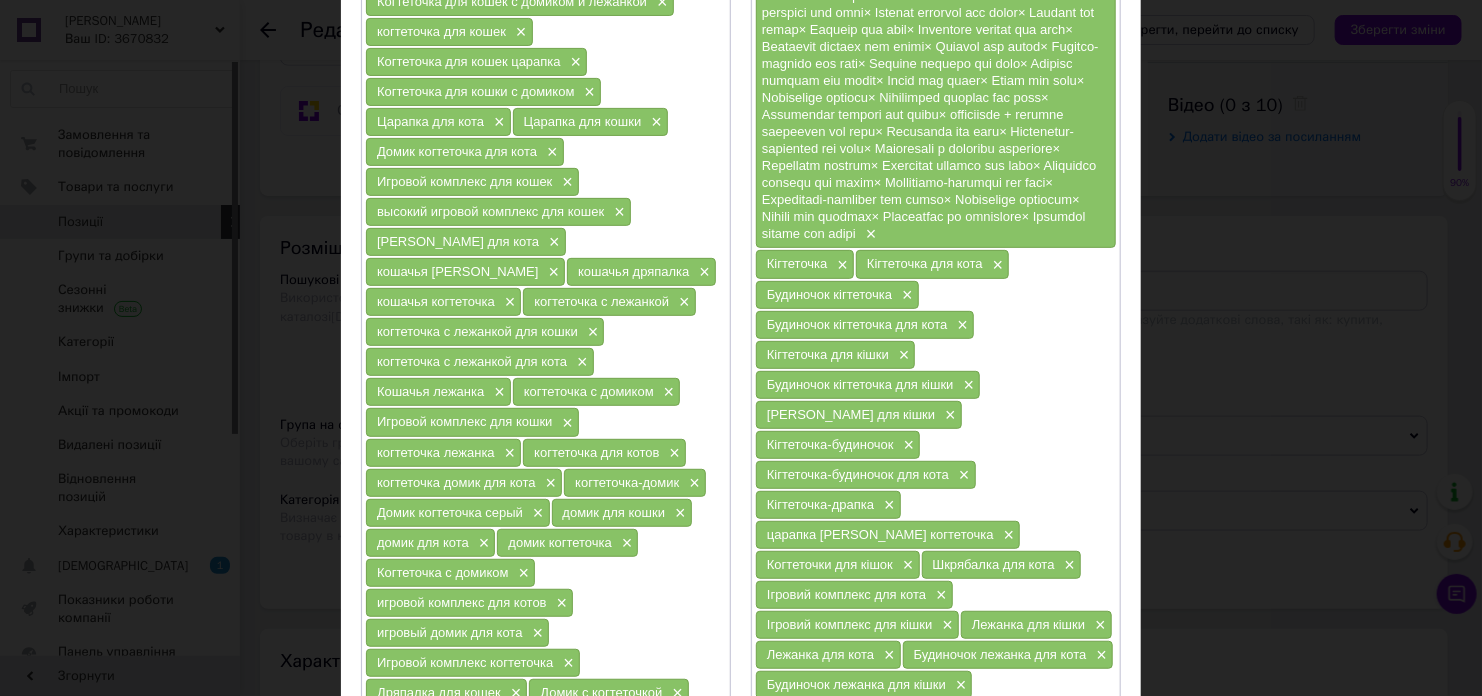 paste on "Лежанка для котів" 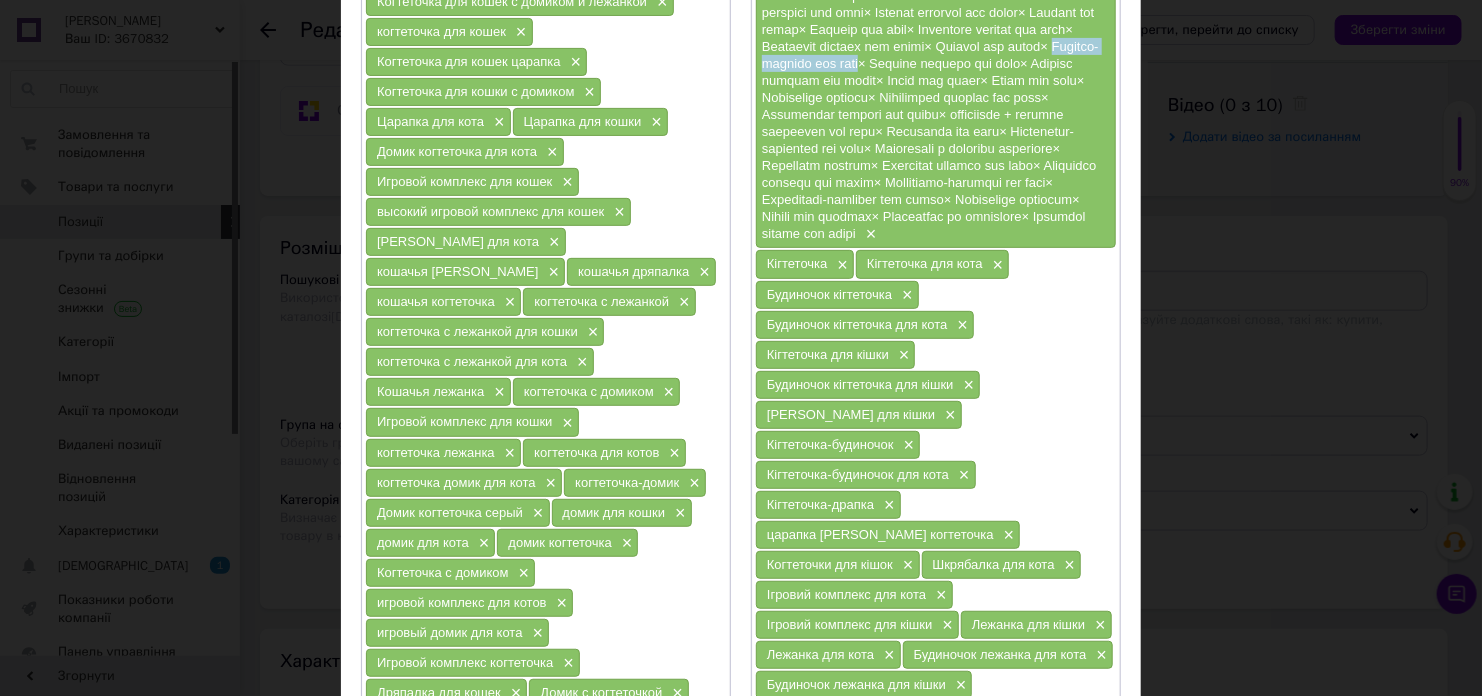 drag, startPoint x: 883, startPoint y: 64, endPoint x: 1041, endPoint y: 67, distance: 158.02847 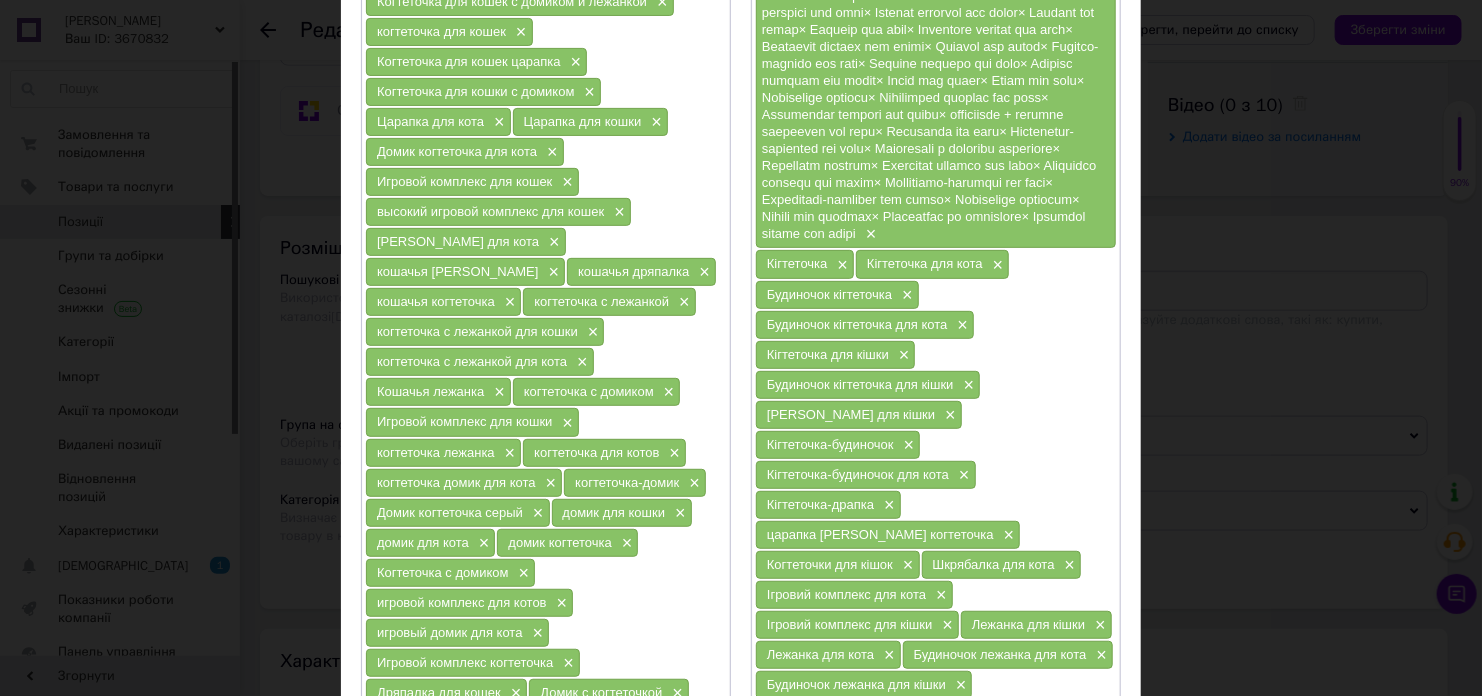 click at bounding box center [926, 745] 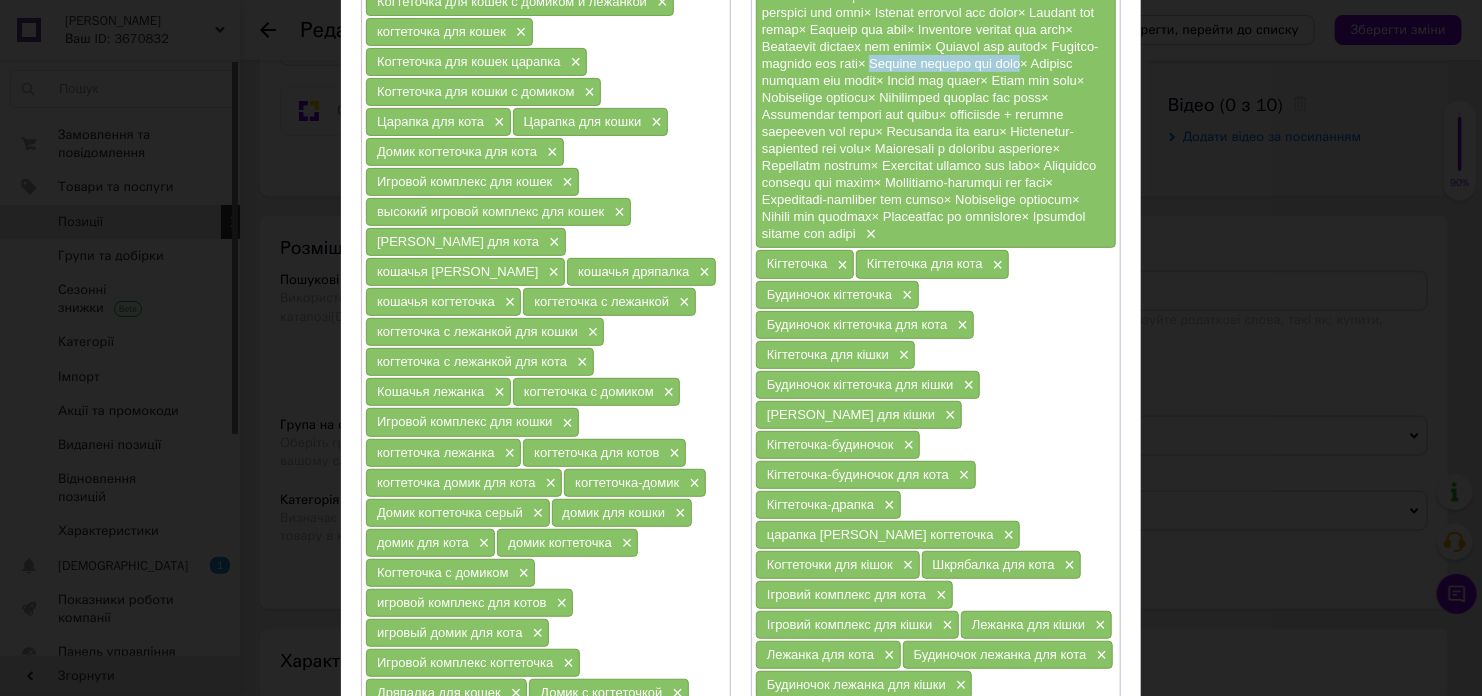 drag, startPoint x: 1051, startPoint y: 61, endPoint x: 866, endPoint y: 82, distance: 186.18808 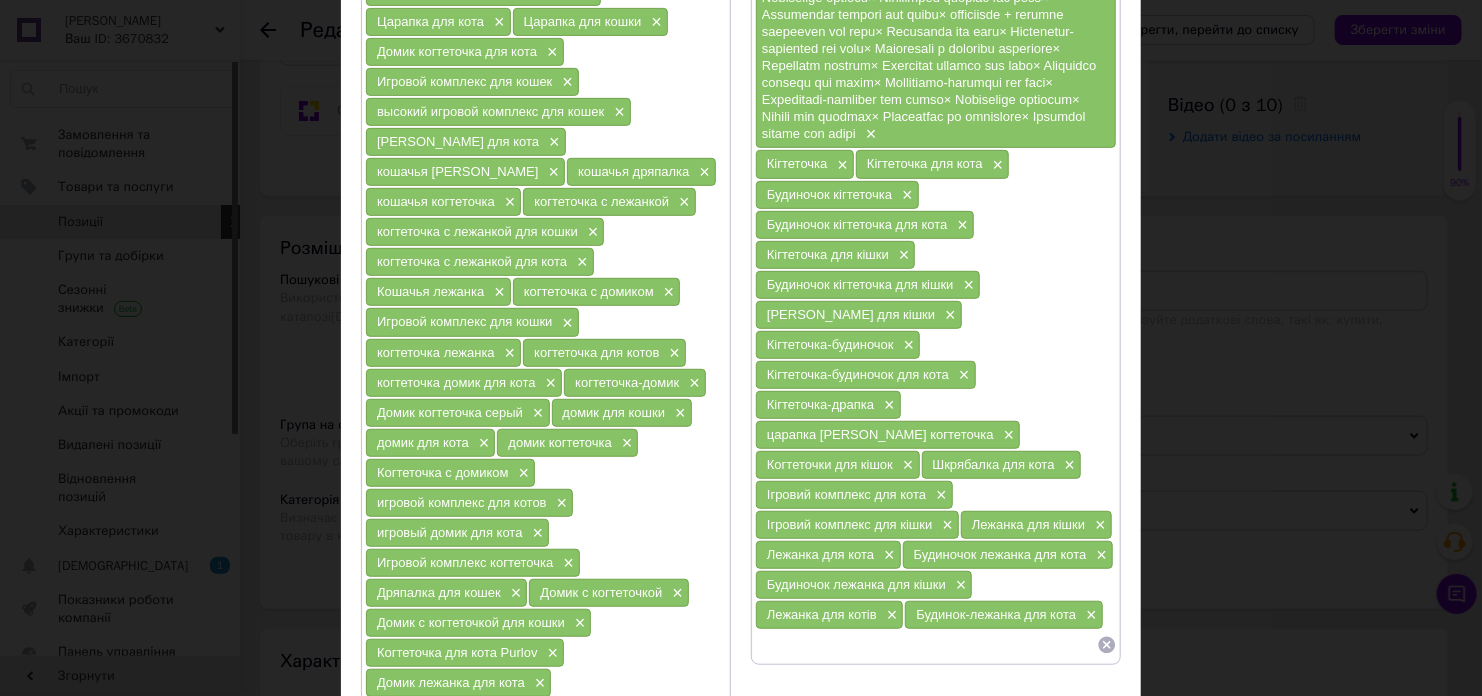 click at bounding box center [926, 645] 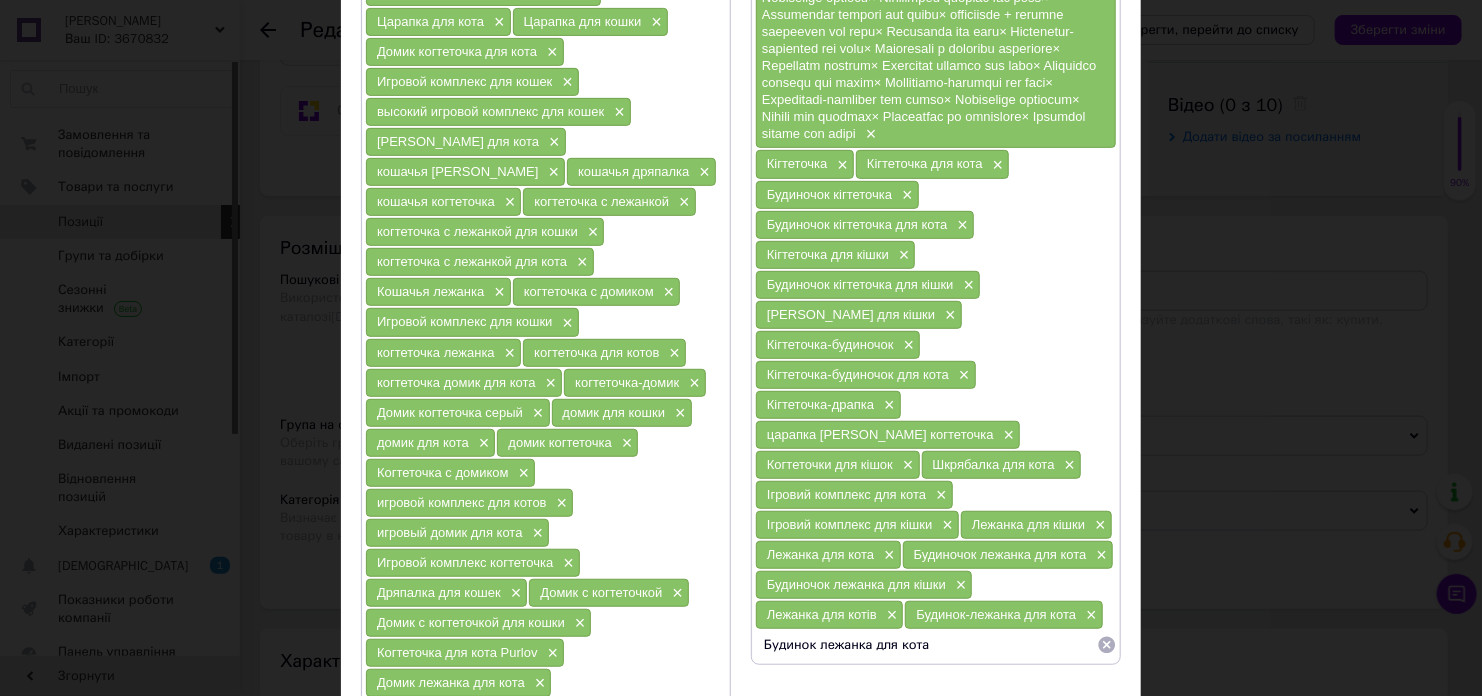 type 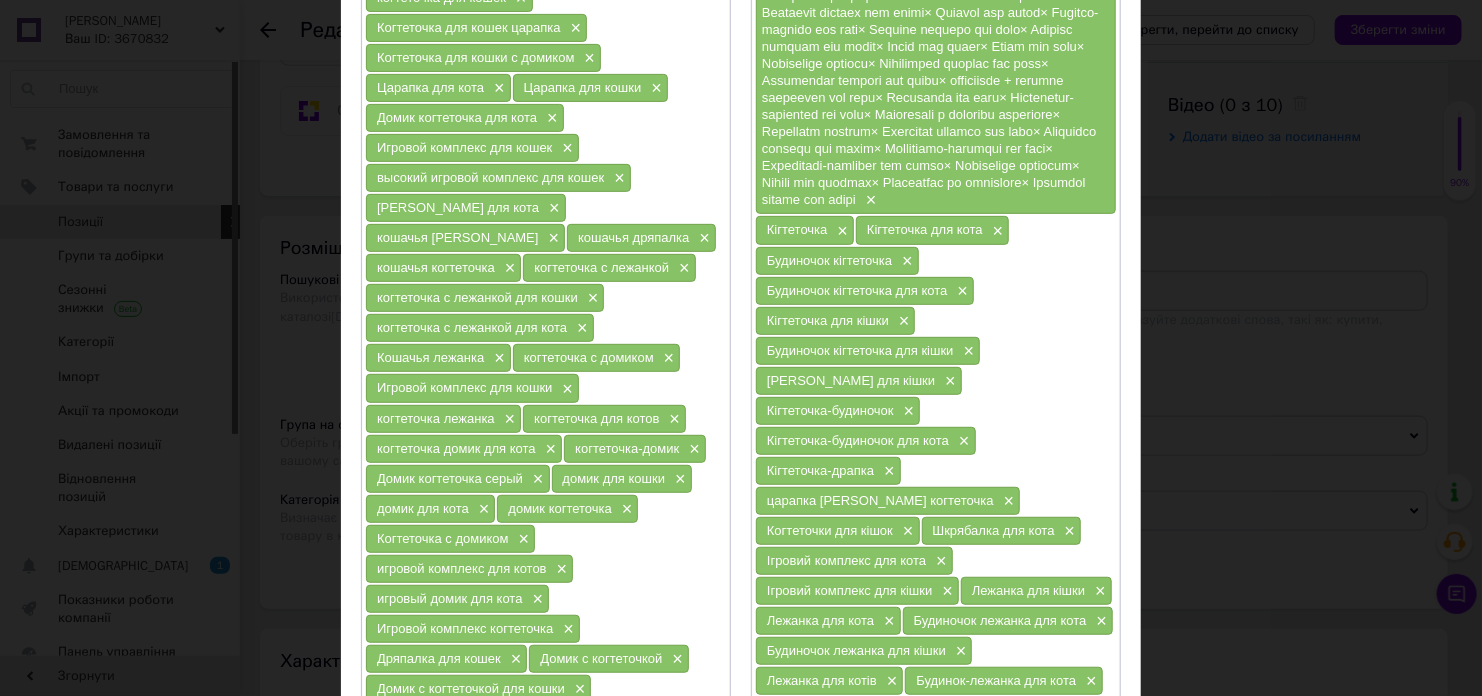 scroll, scrollTop: 300, scrollLeft: 0, axis: vertical 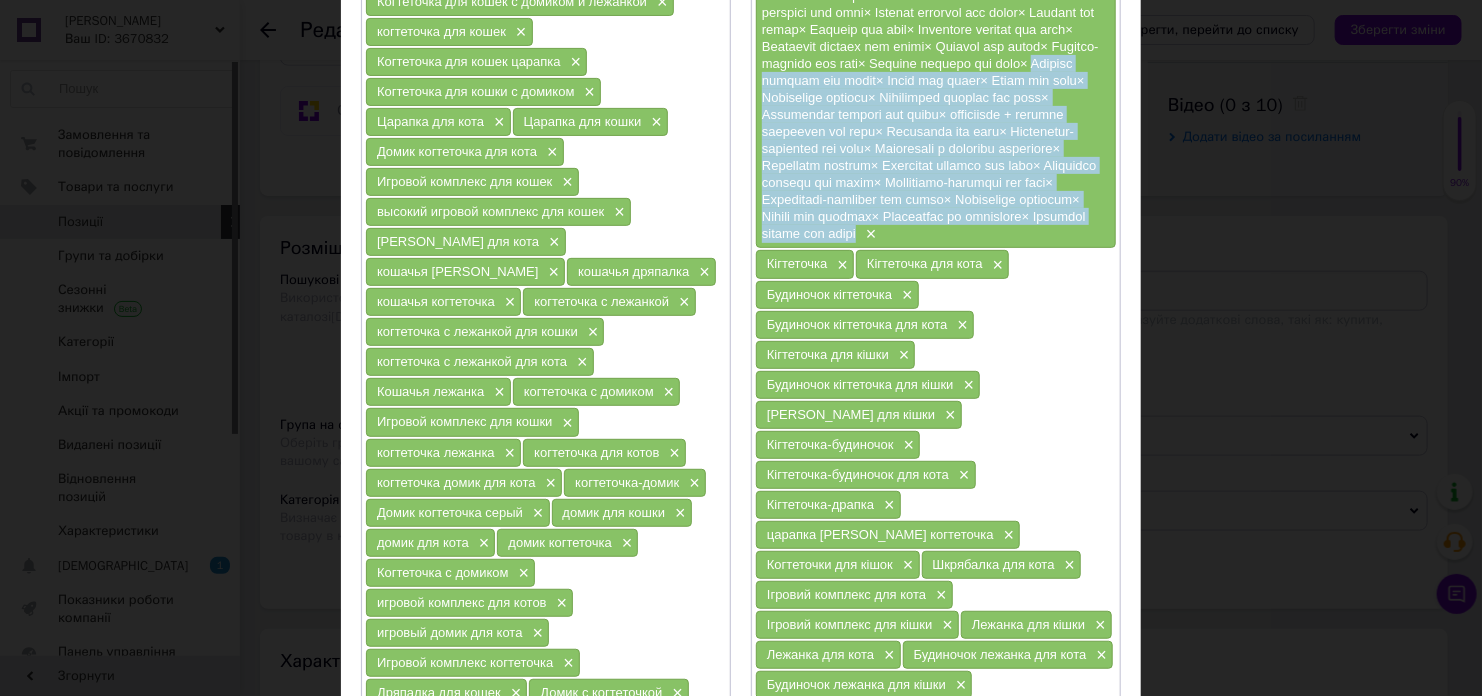 drag, startPoint x: 877, startPoint y: 77, endPoint x: 1063, endPoint y: 235, distance: 244.04918 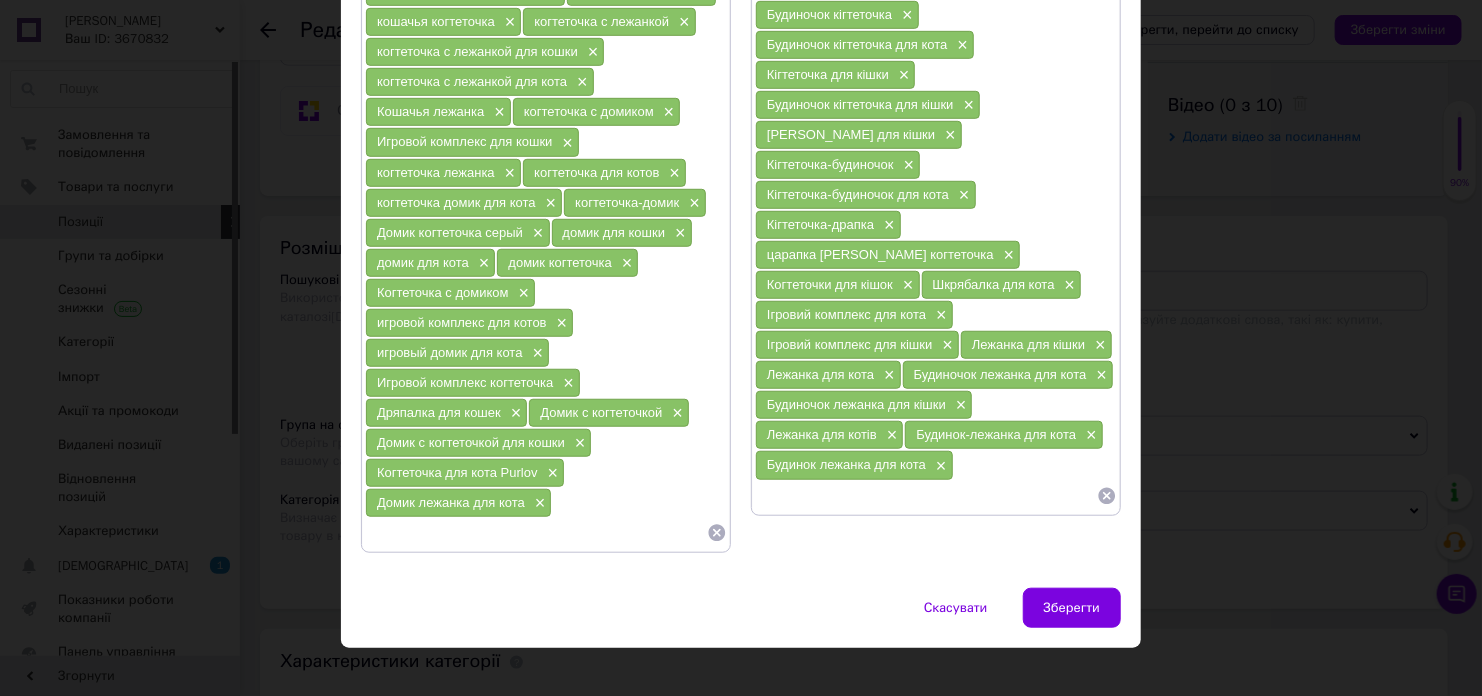 scroll, scrollTop: 585, scrollLeft: 0, axis: vertical 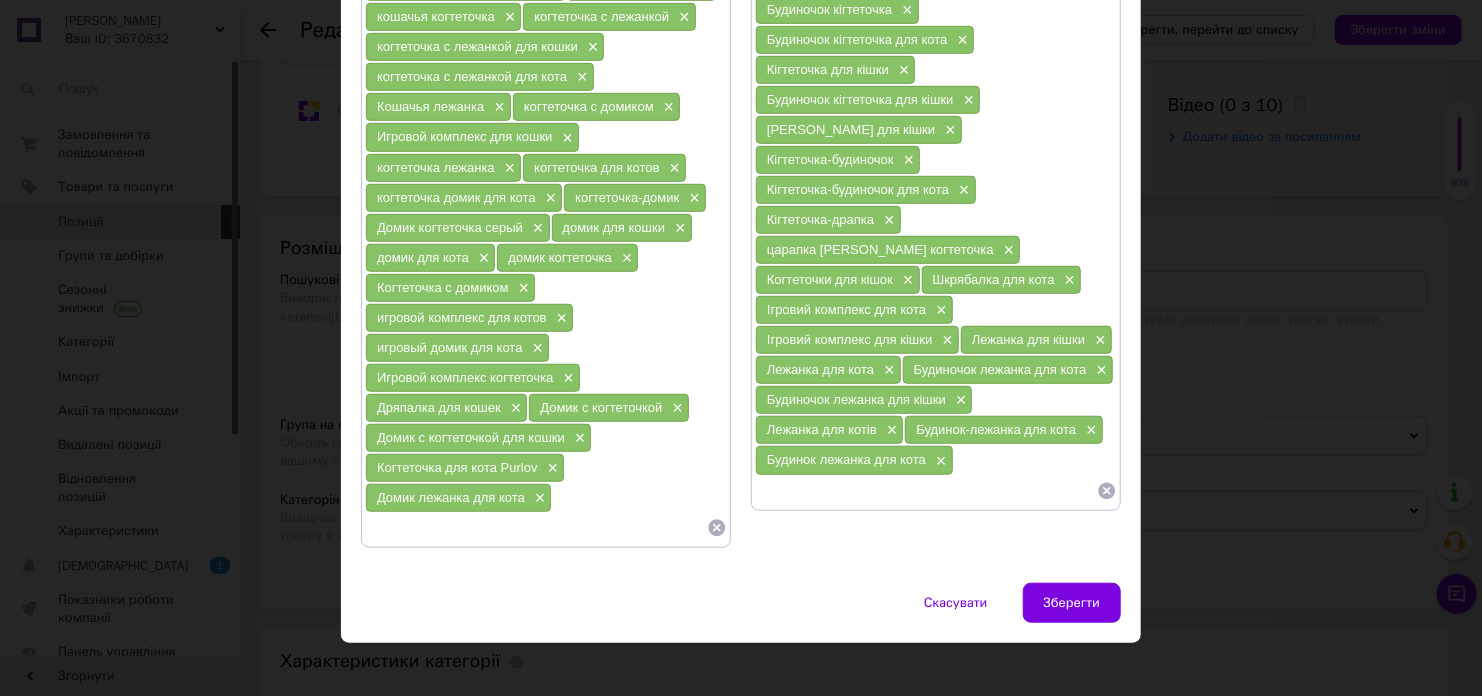 click at bounding box center [536, 528] 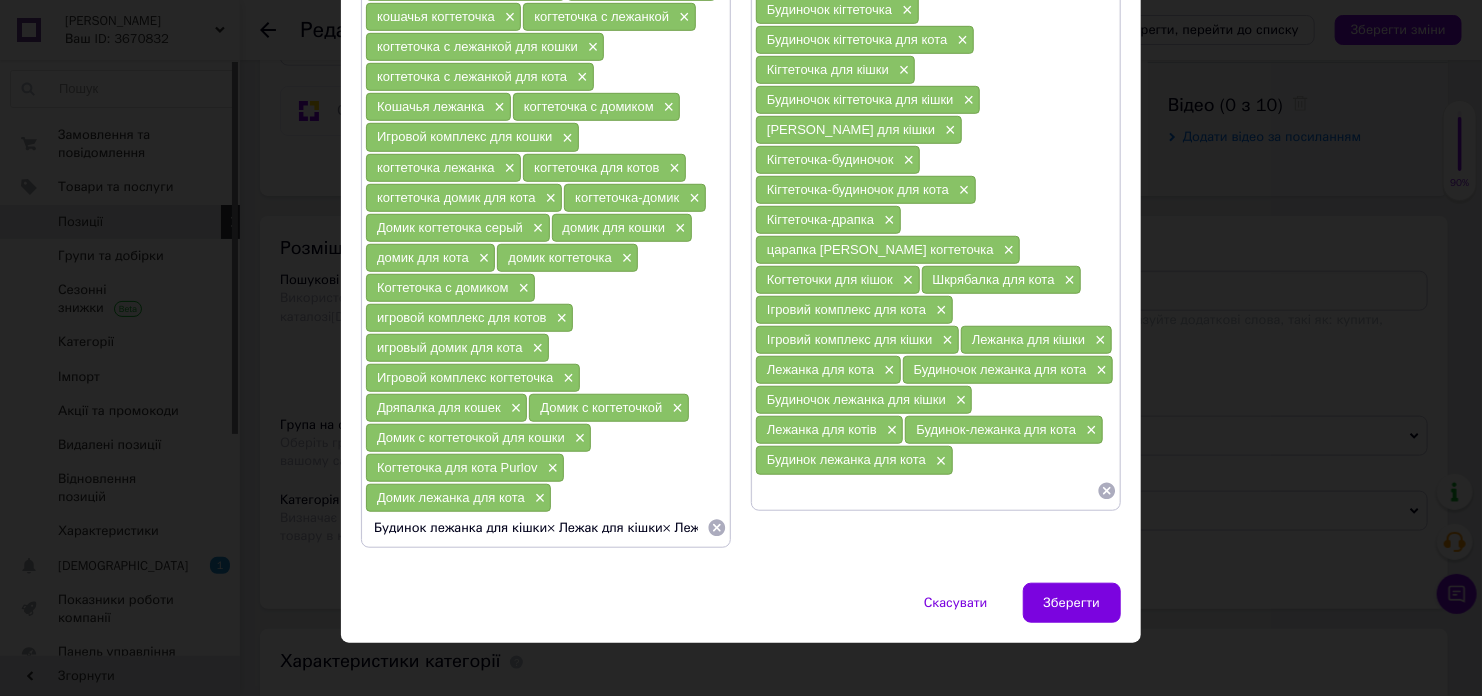 scroll, scrollTop: 0, scrollLeft: 2827, axis: horizontal 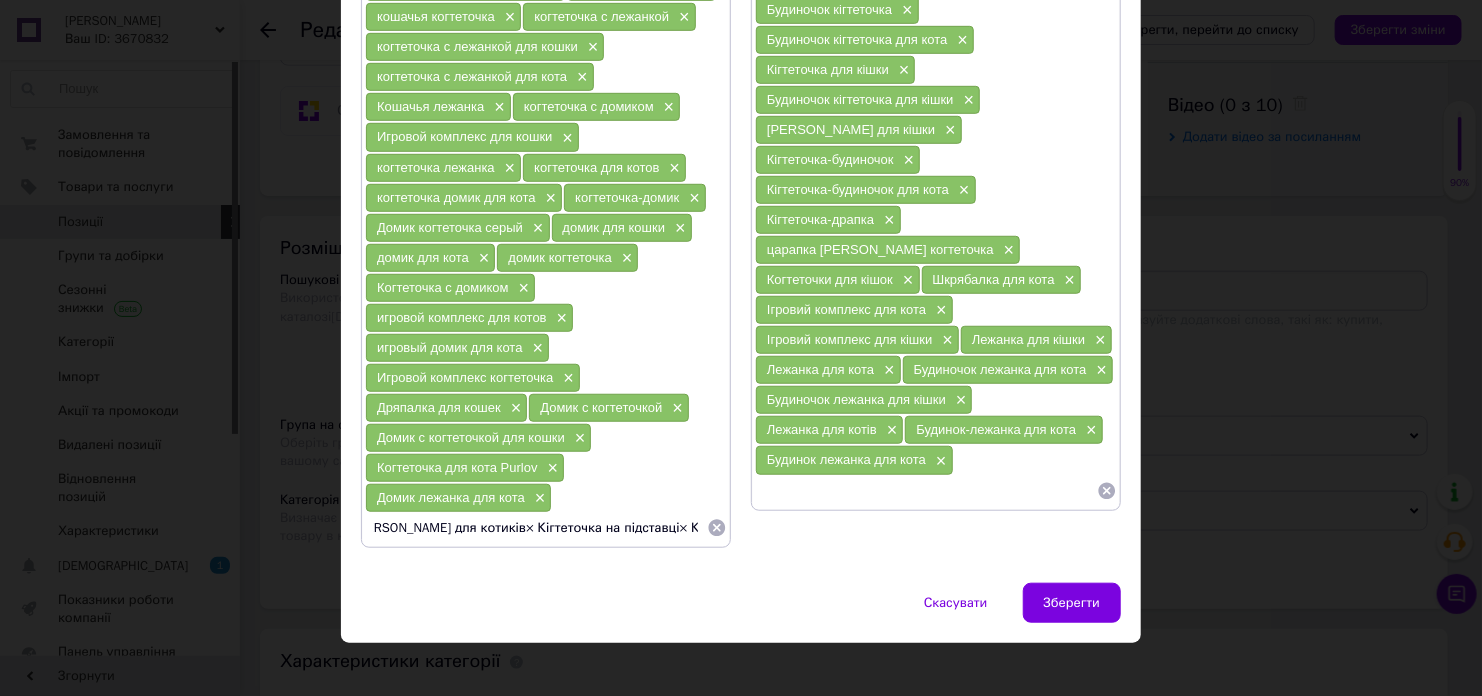 type 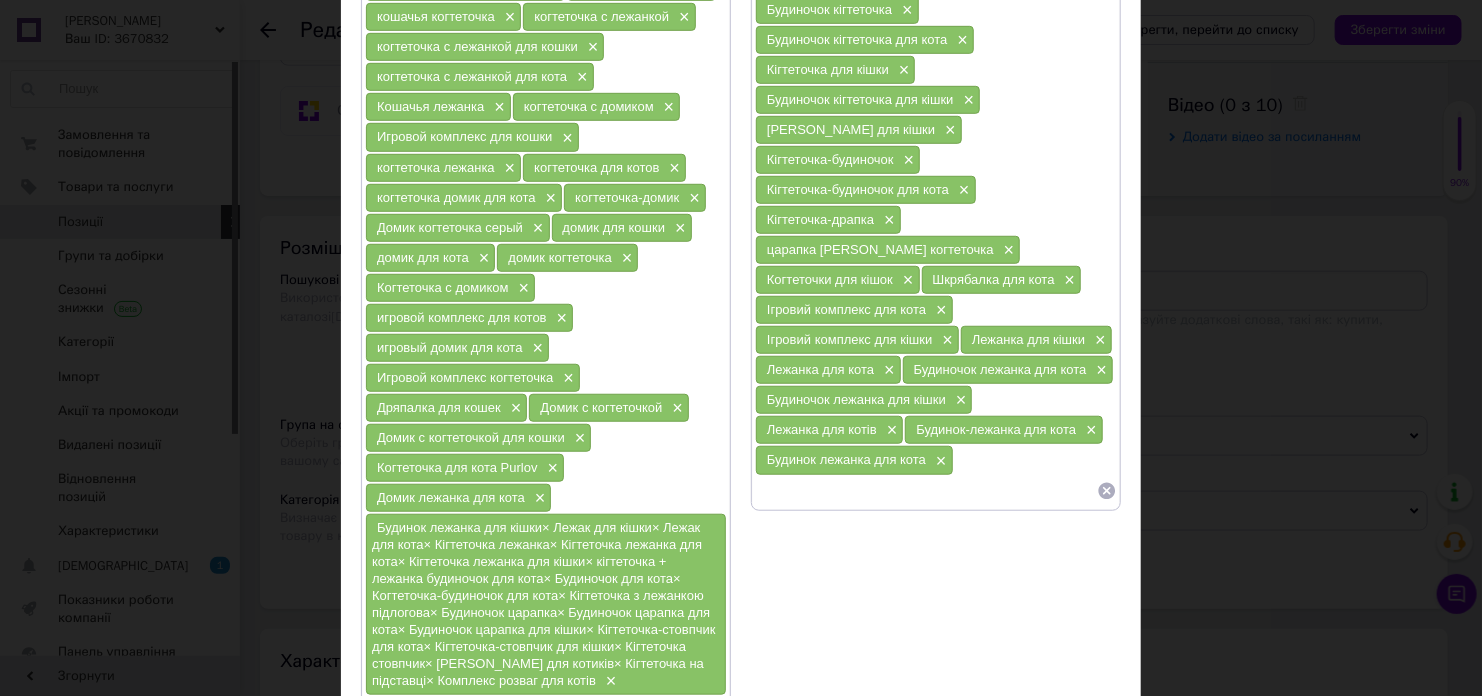 scroll, scrollTop: 0, scrollLeft: 0, axis: both 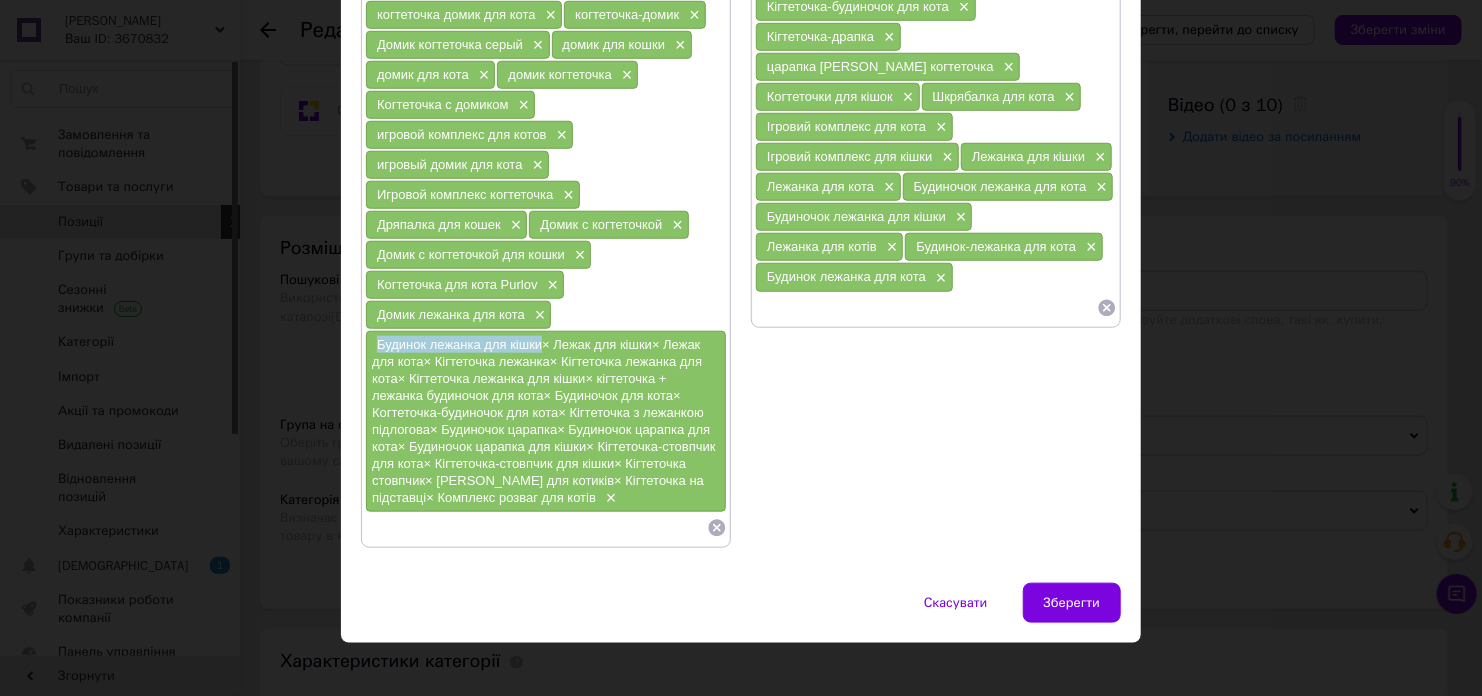 drag, startPoint x: 372, startPoint y: 325, endPoint x: 542, endPoint y: 323, distance: 170.01176 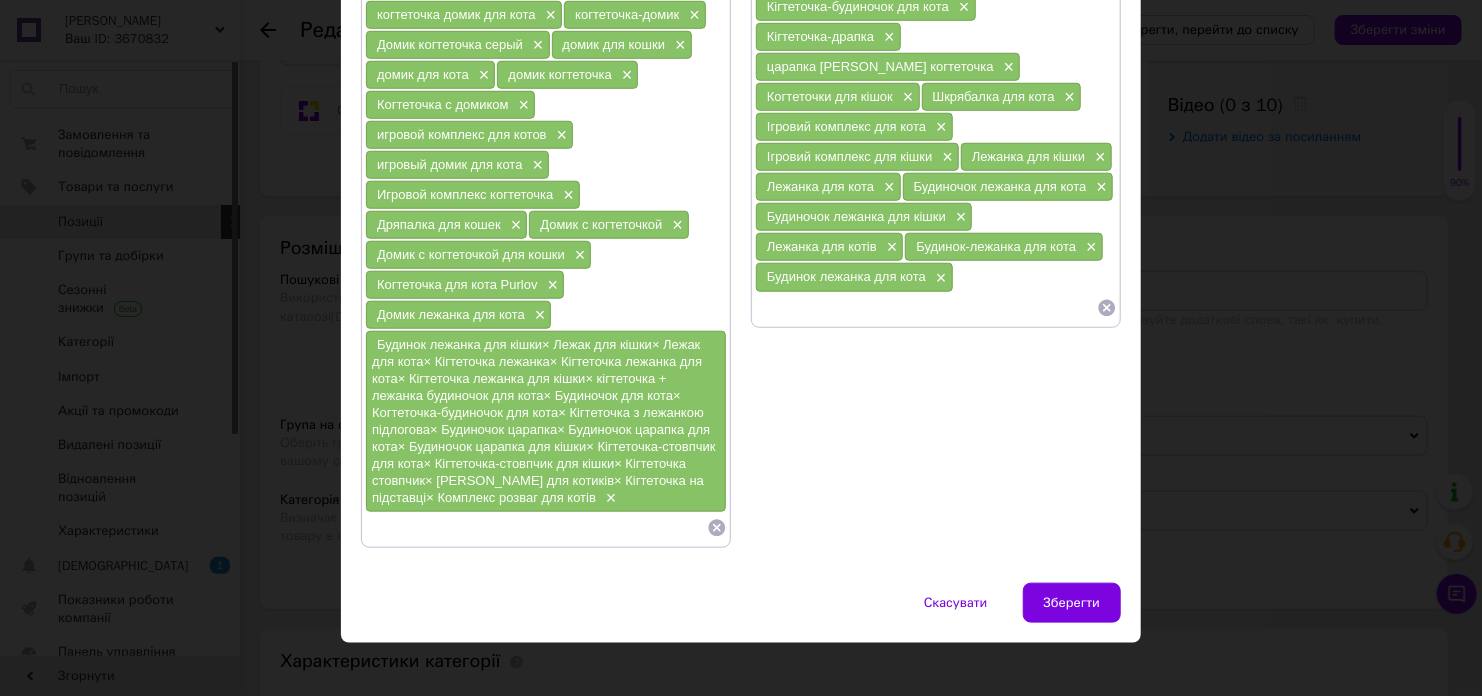 paste on "Будинок лежанка для кішки" 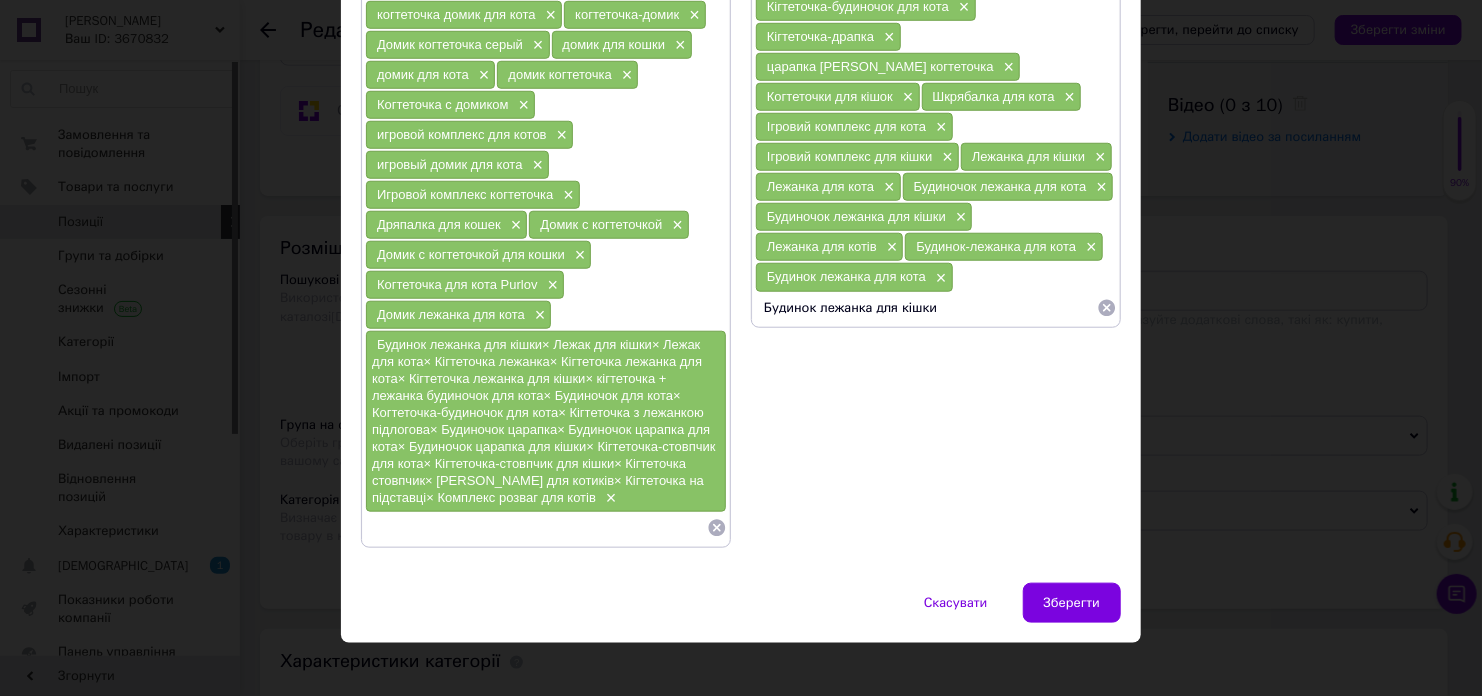 click on "Будинок лежанка для кішки" at bounding box center [926, 308] 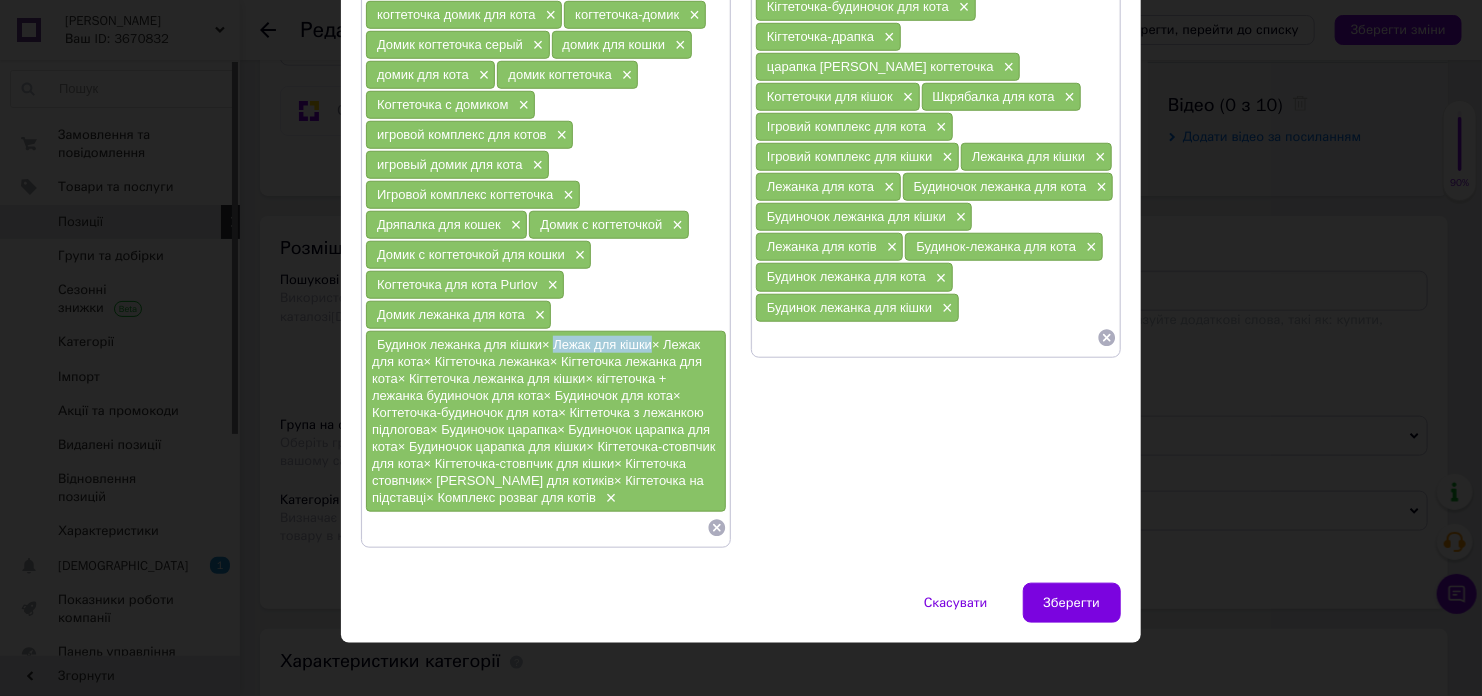 drag, startPoint x: 553, startPoint y: 322, endPoint x: 651, endPoint y: 326, distance: 98.0816 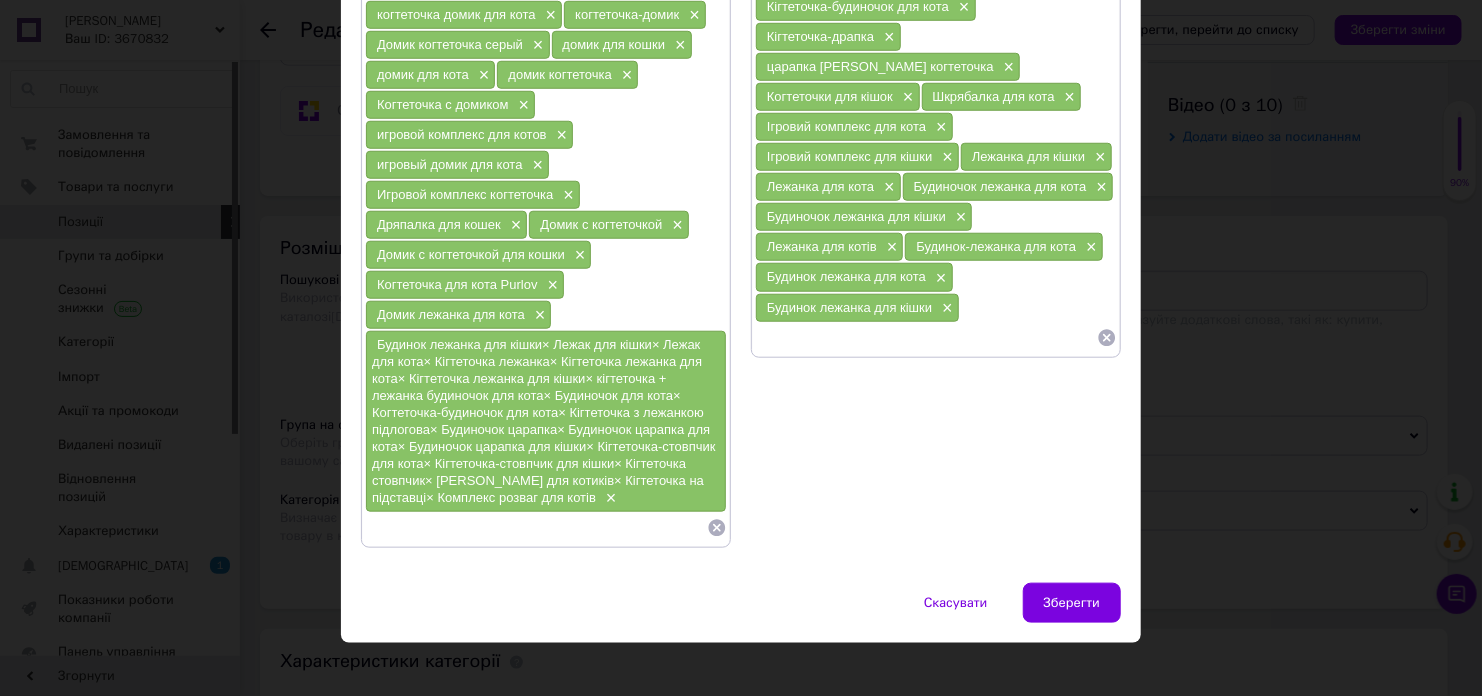 paste on "Лежак для кішки" 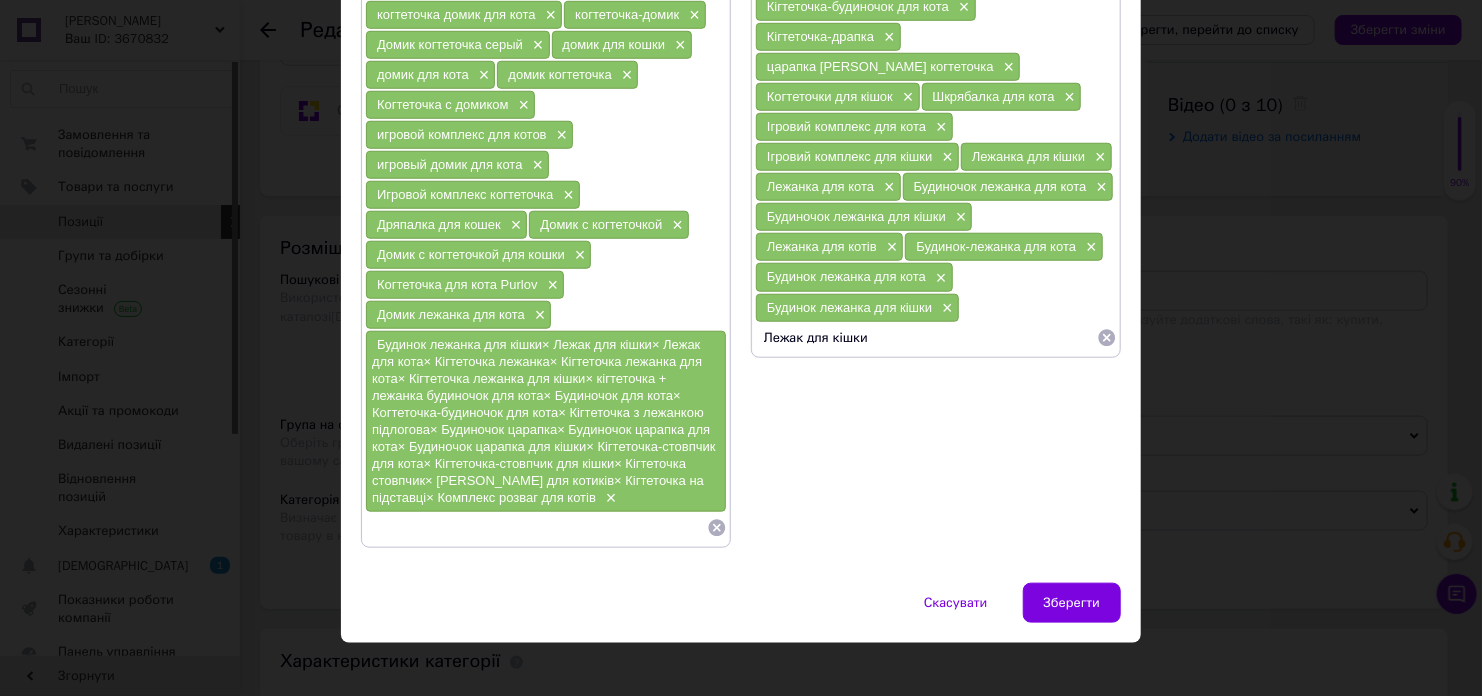 click on "Лежак для кішки" at bounding box center [926, 338] 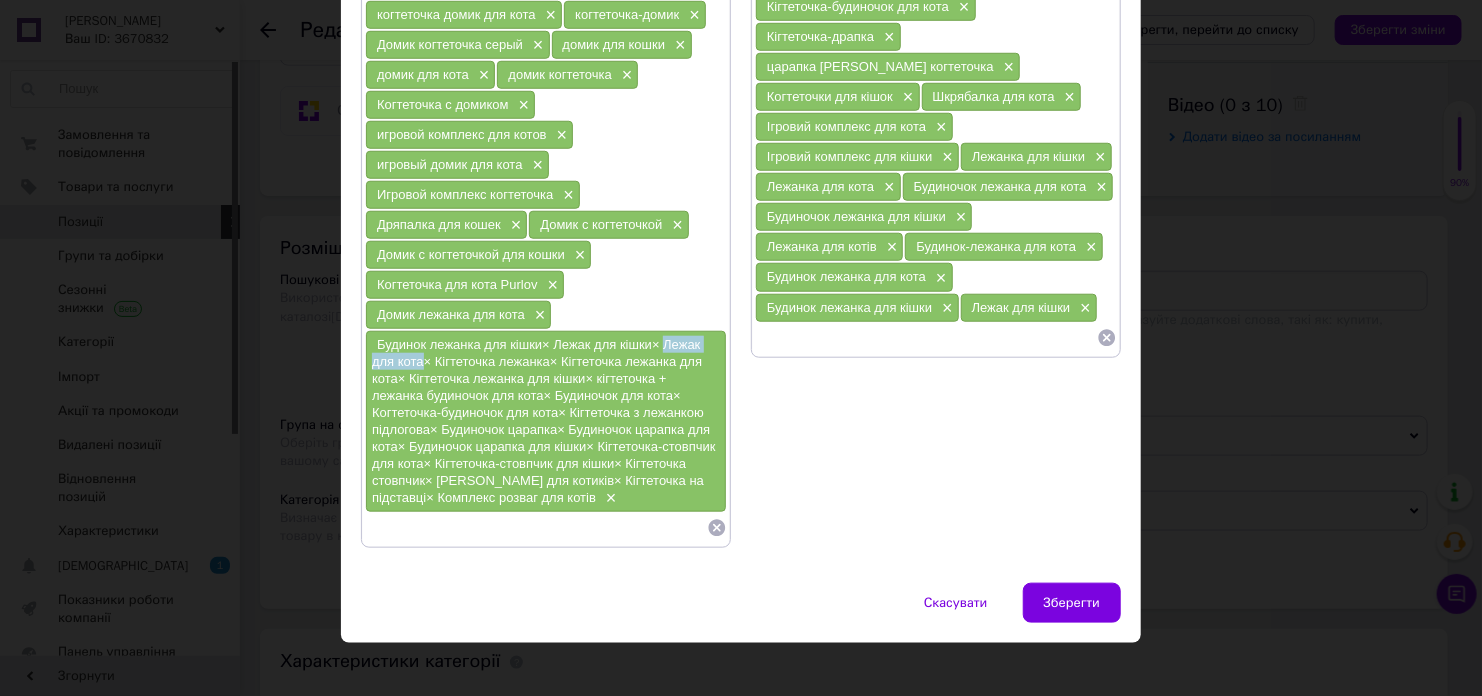 drag, startPoint x: 660, startPoint y: 329, endPoint x: 421, endPoint y: 349, distance: 239.83536 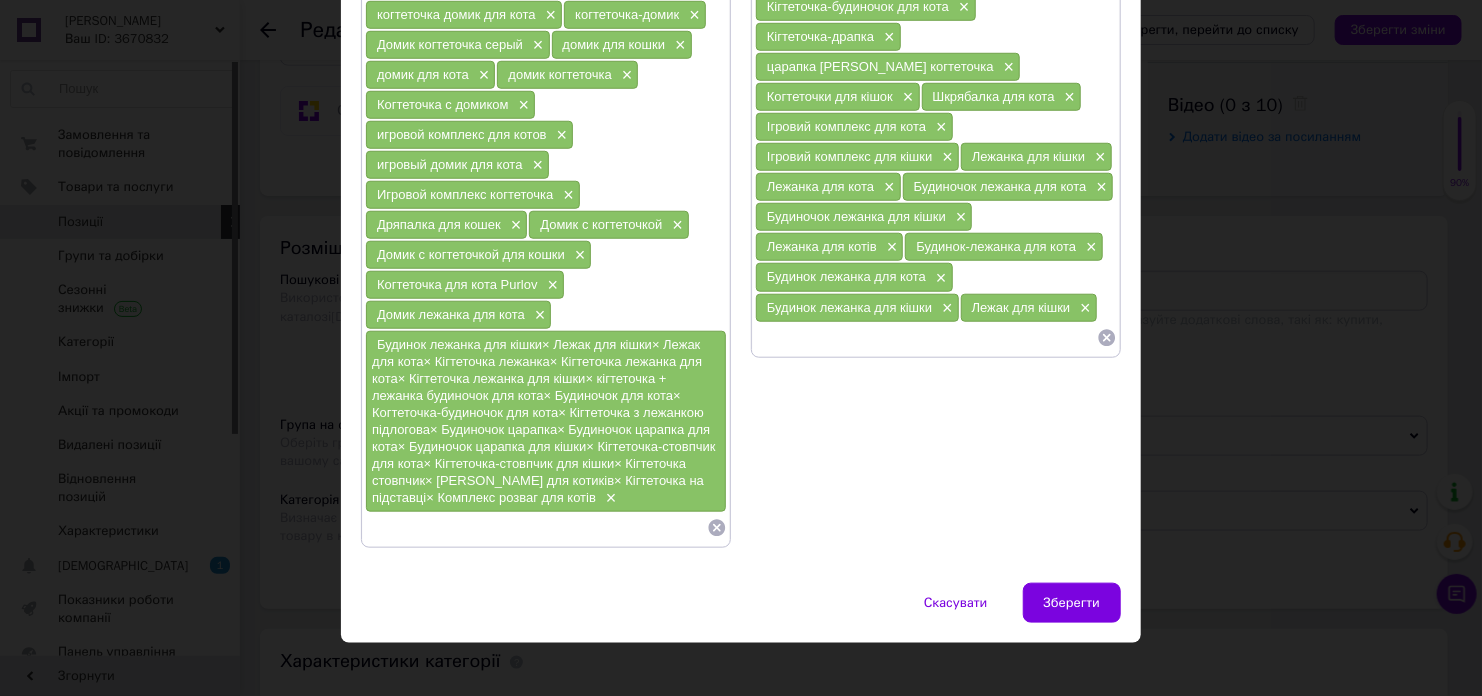 paste on "Лежак для кота" 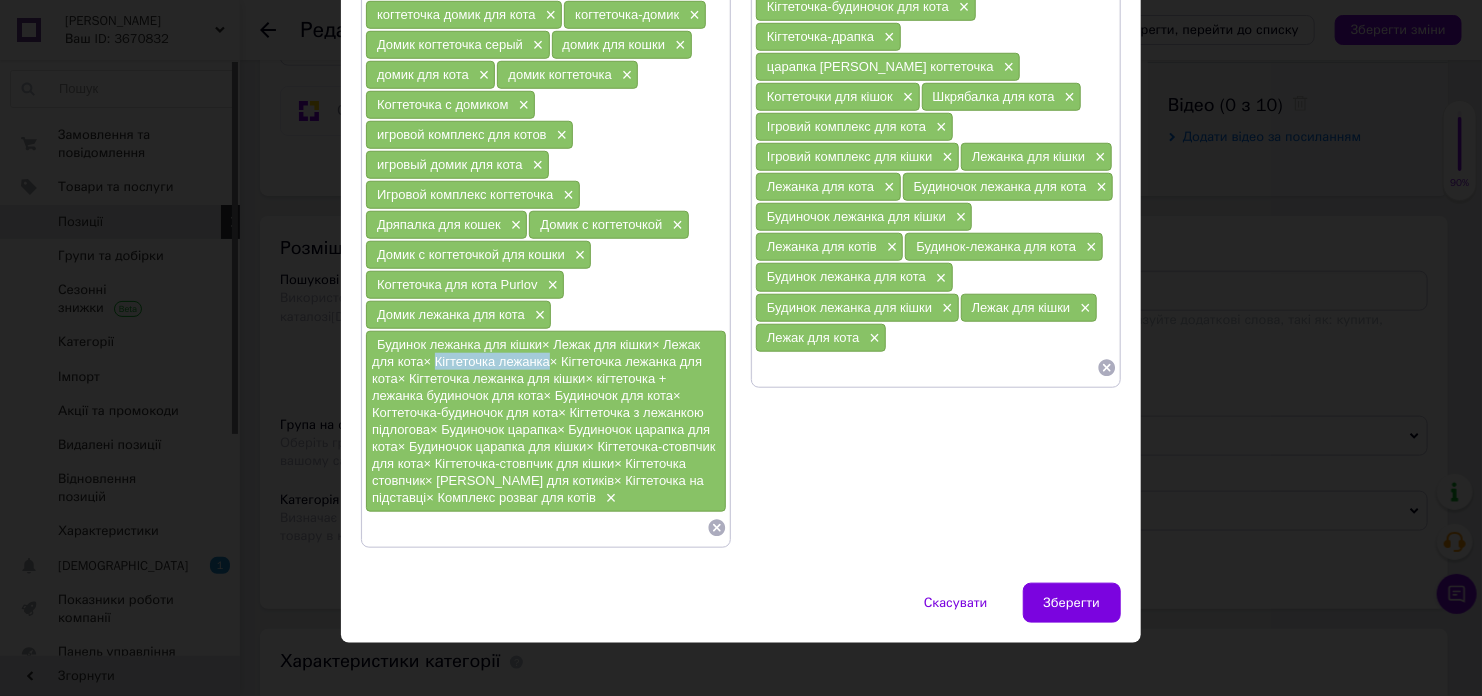 drag, startPoint x: 436, startPoint y: 342, endPoint x: 548, endPoint y: 344, distance: 112.01785 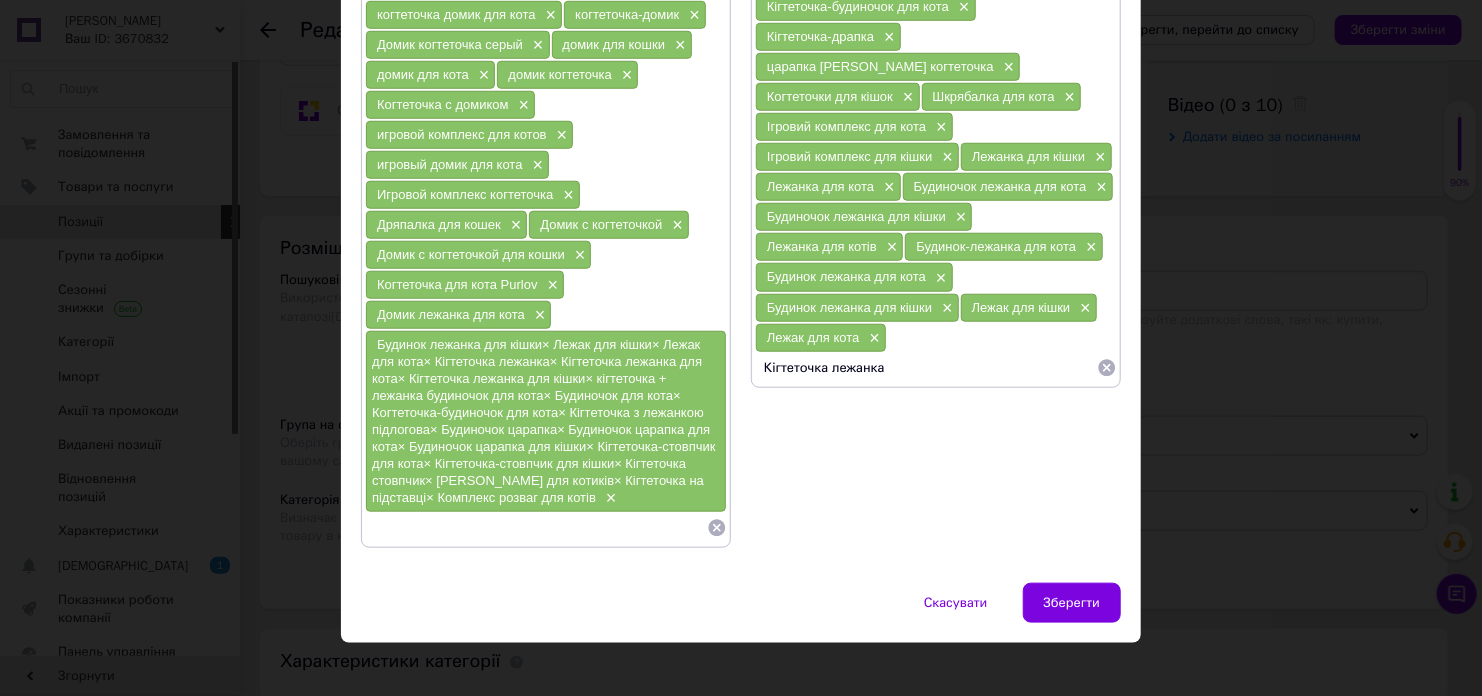 click on "Кігтеточка лежанка" at bounding box center (926, 368) 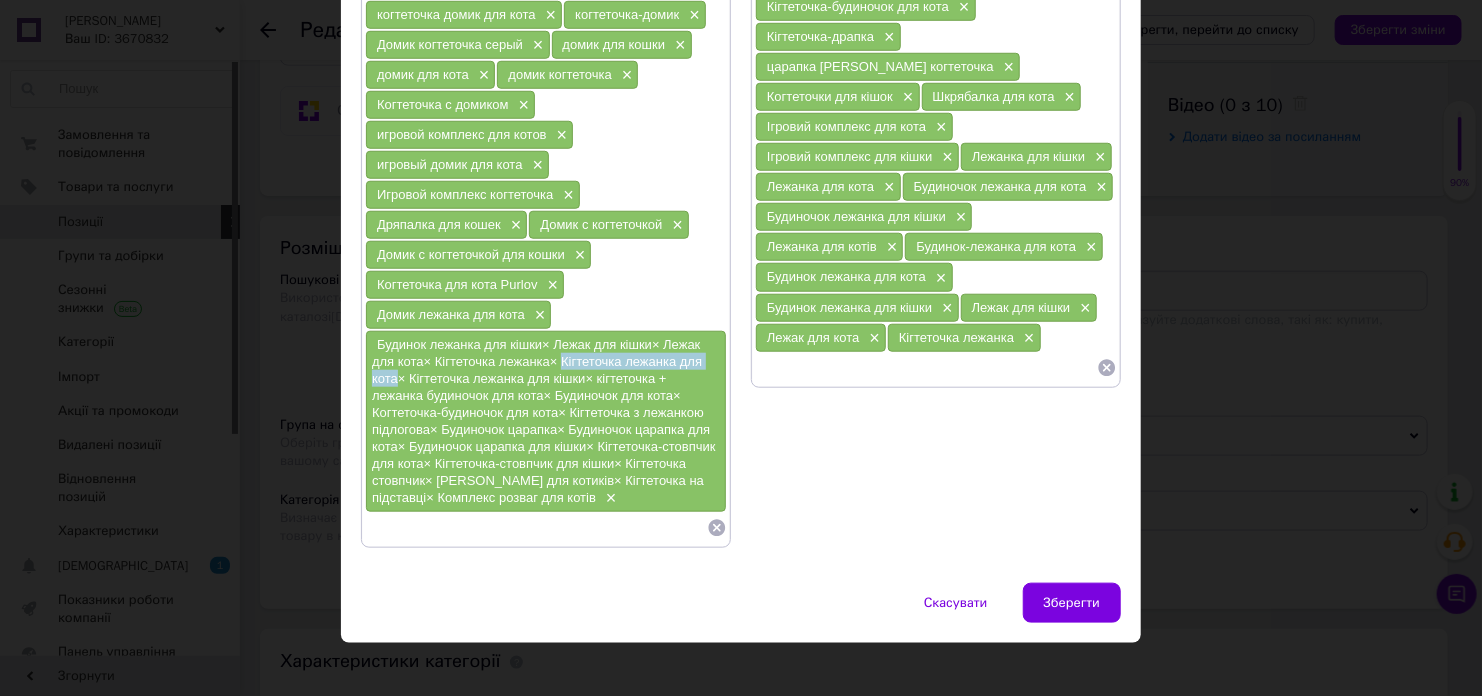 drag, startPoint x: 558, startPoint y: 346, endPoint x: 398, endPoint y: 361, distance: 160.70158 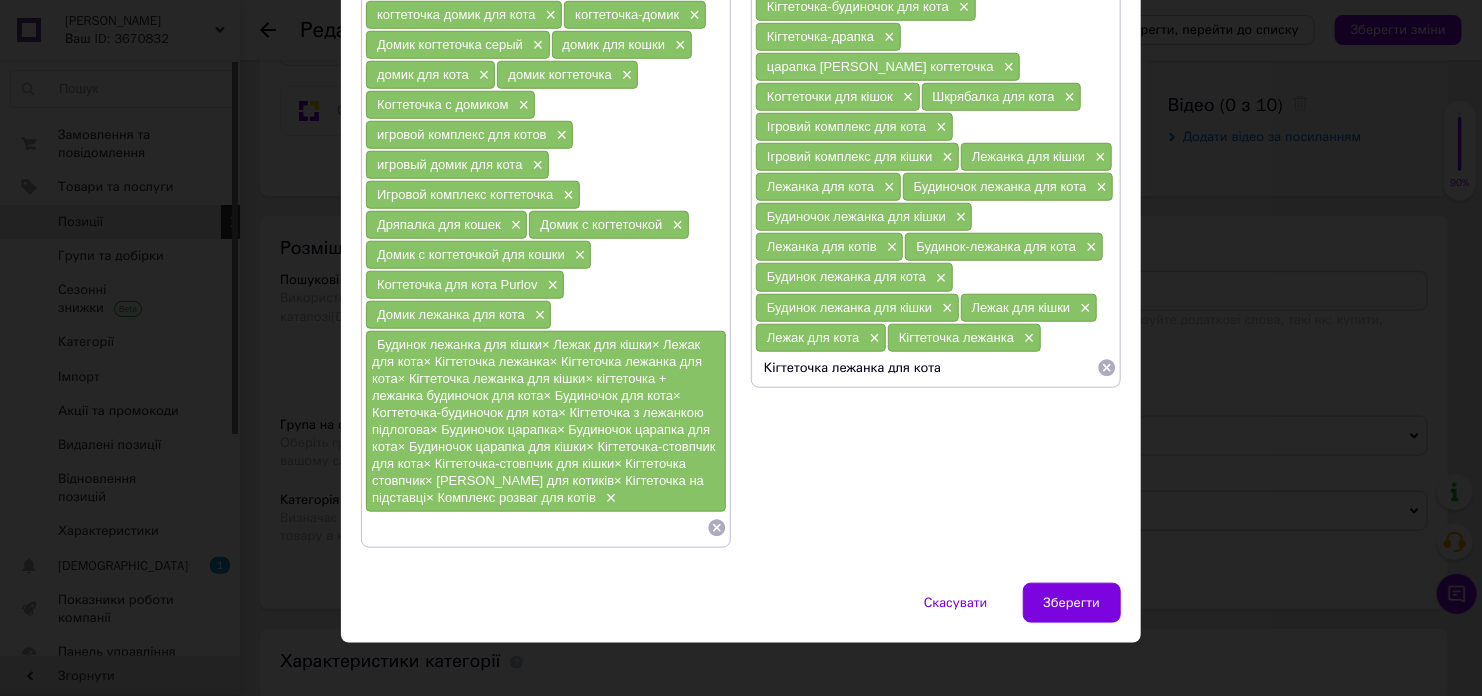 click on "Кігтеточка лежанка для кота" at bounding box center (926, 368) 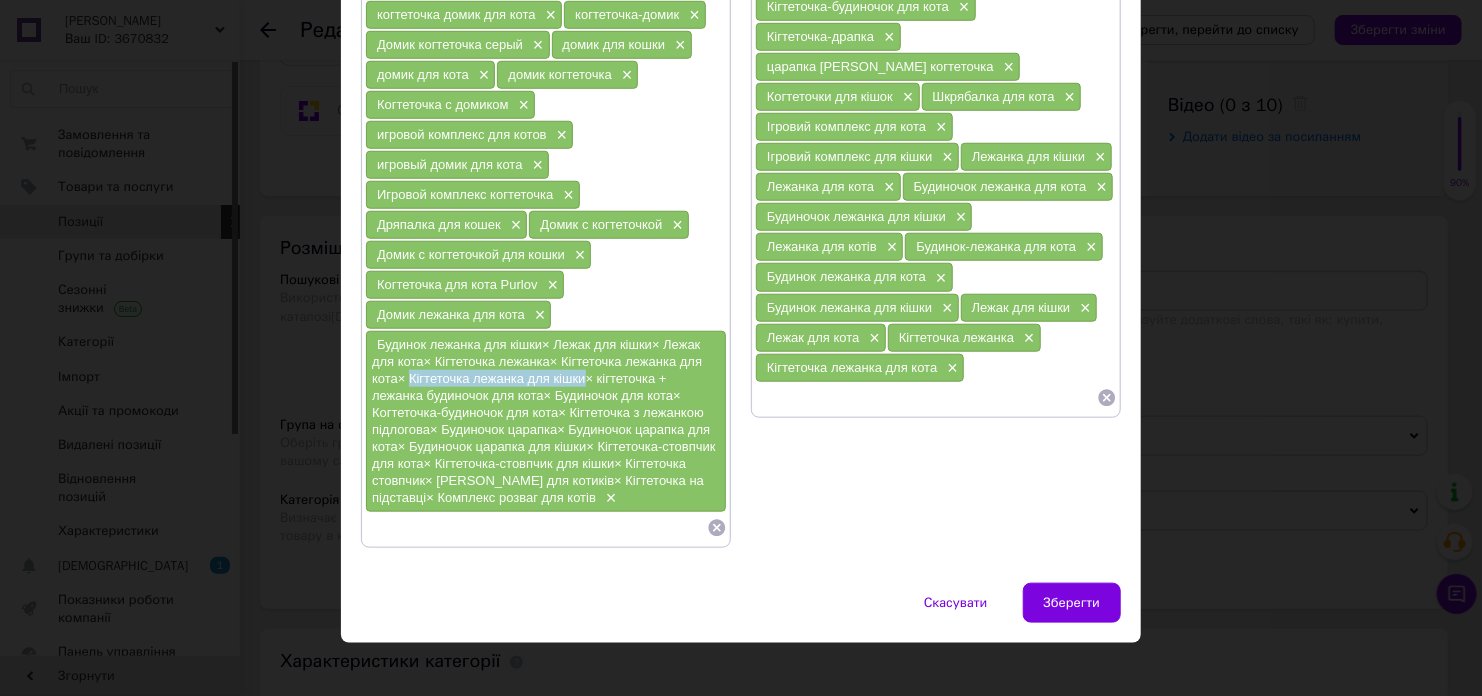 drag, startPoint x: 407, startPoint y: 364, endPoint x: 582, endPoint y: 369, distance: 175.07141 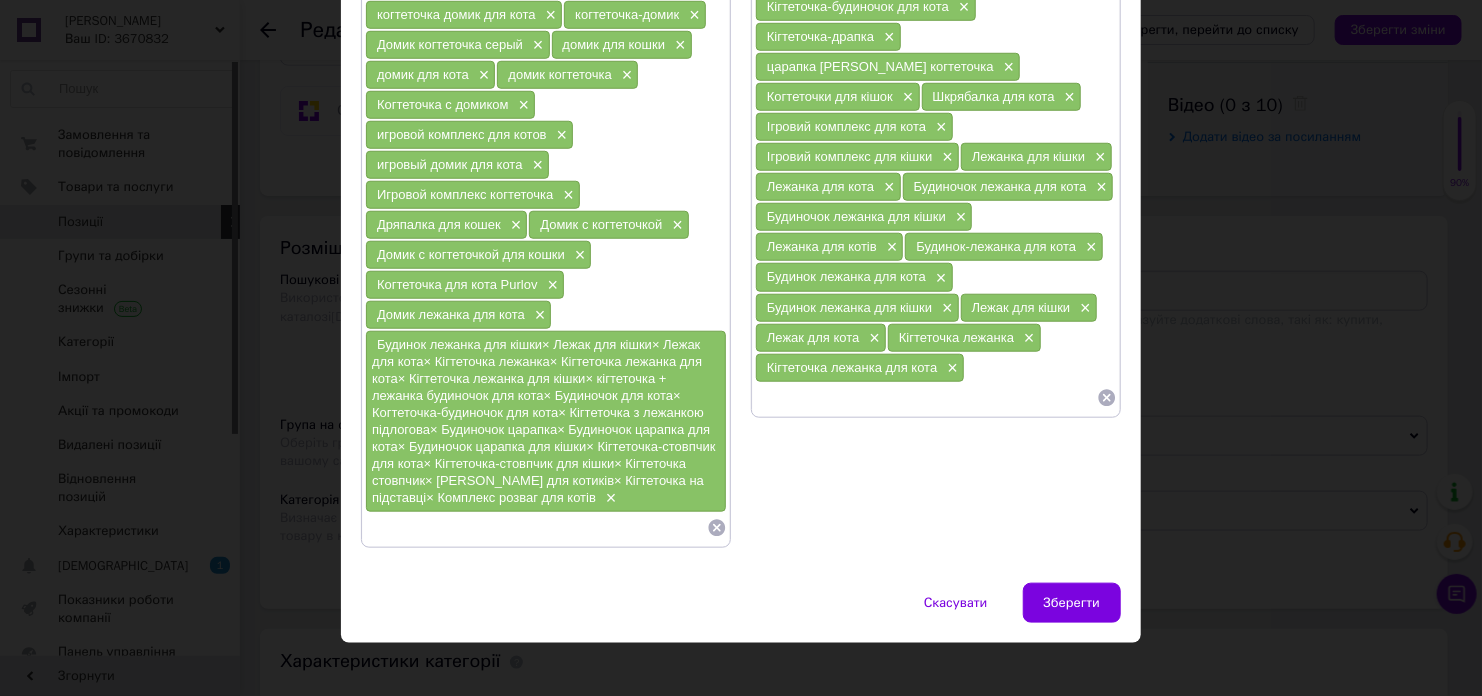paste on "Кігтеточка лежанка для кішки" 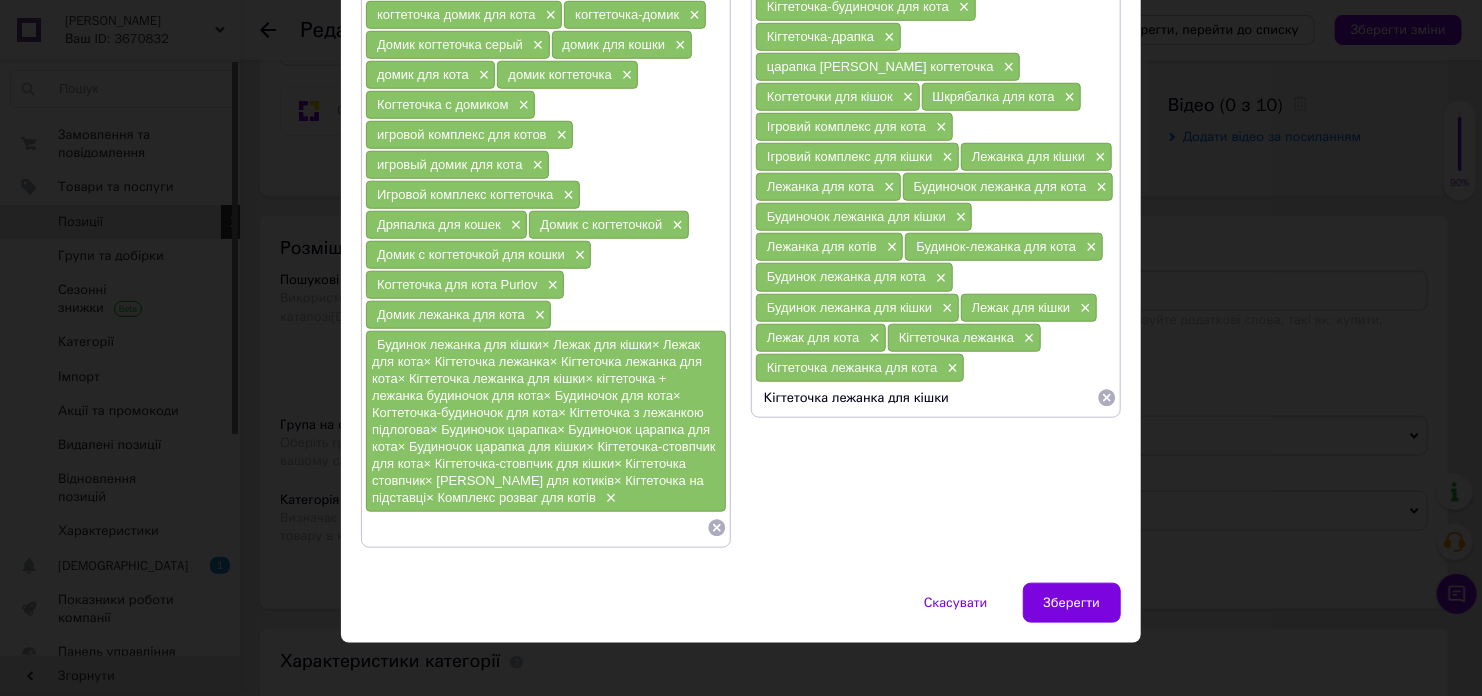 click on "Кігтеточка лежанка для кішки" at bounding box center (926, 398) 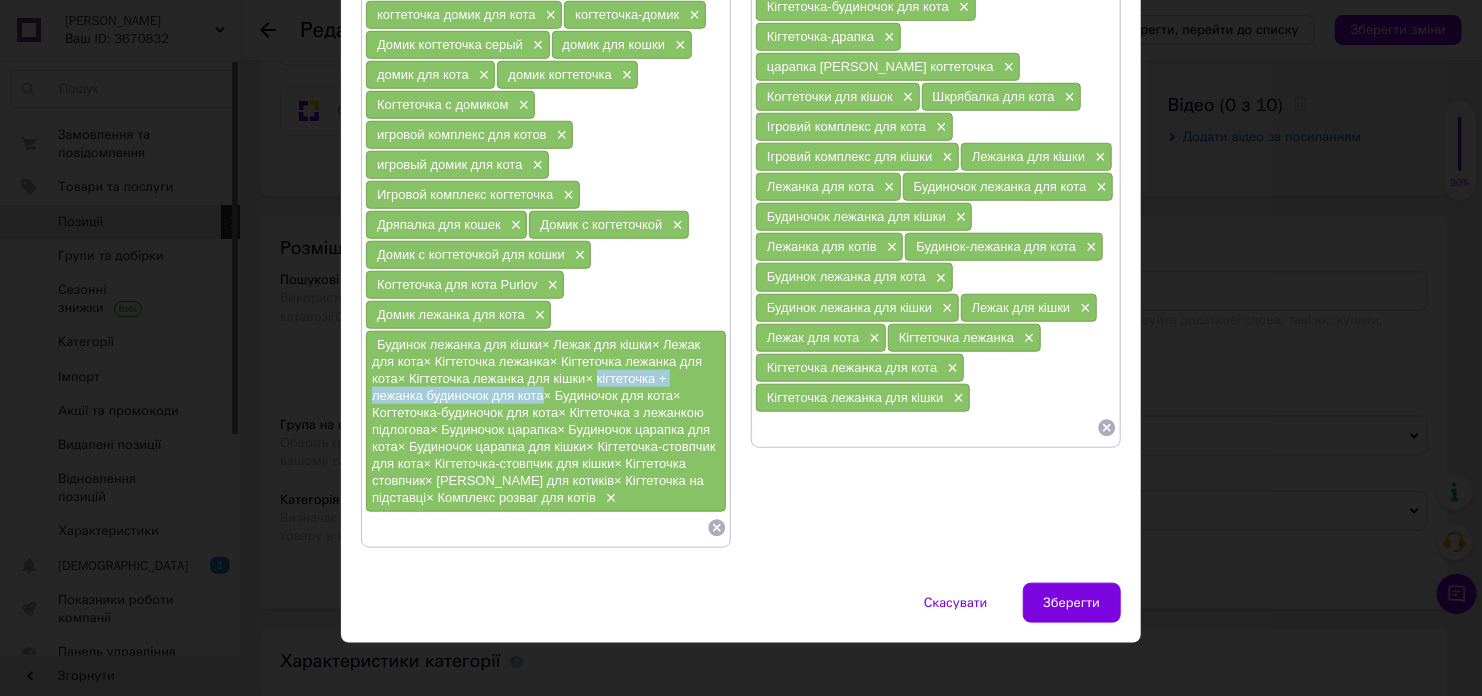 drag, startPoint x: 595, startPoint y: 364, endPoint x: 544, endPoint y: 385, distance: 55.154327 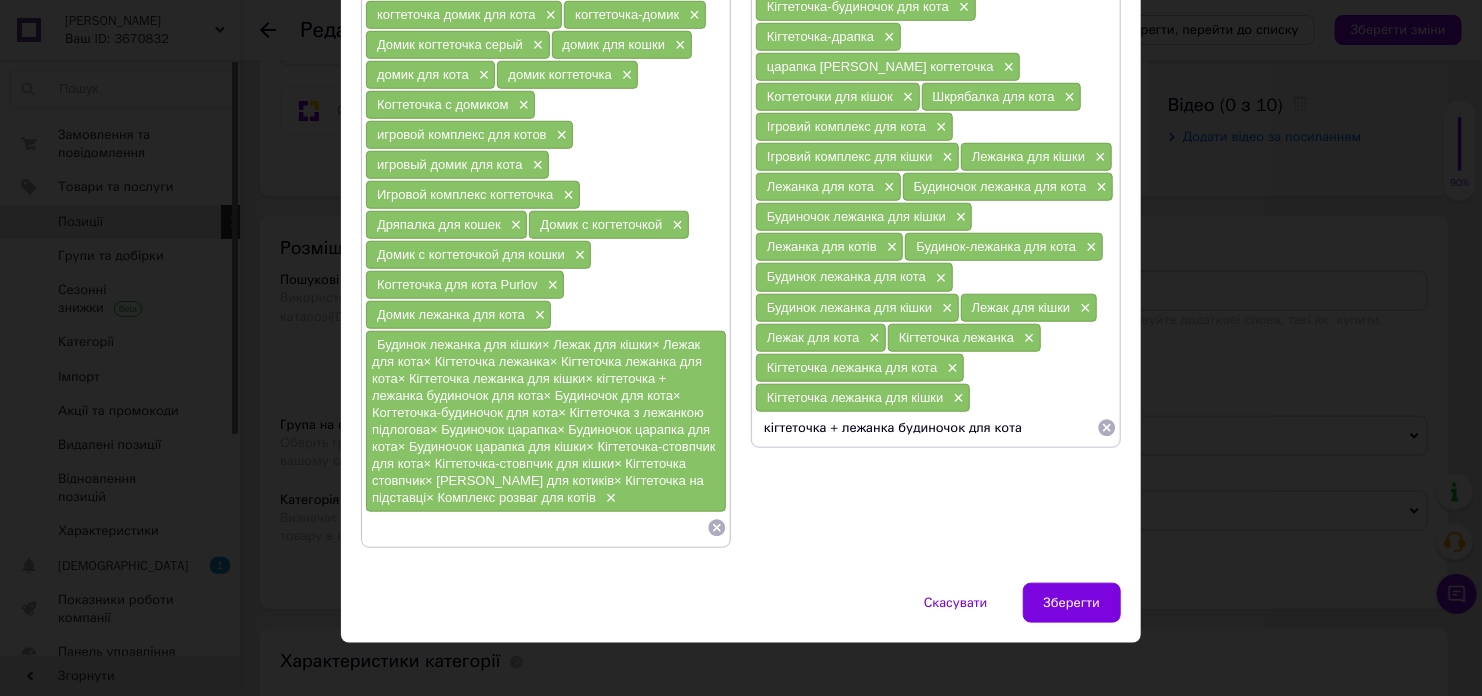 click on "кігтеточка + лежанка будиночок для кота" at bounding box center (926, 428) 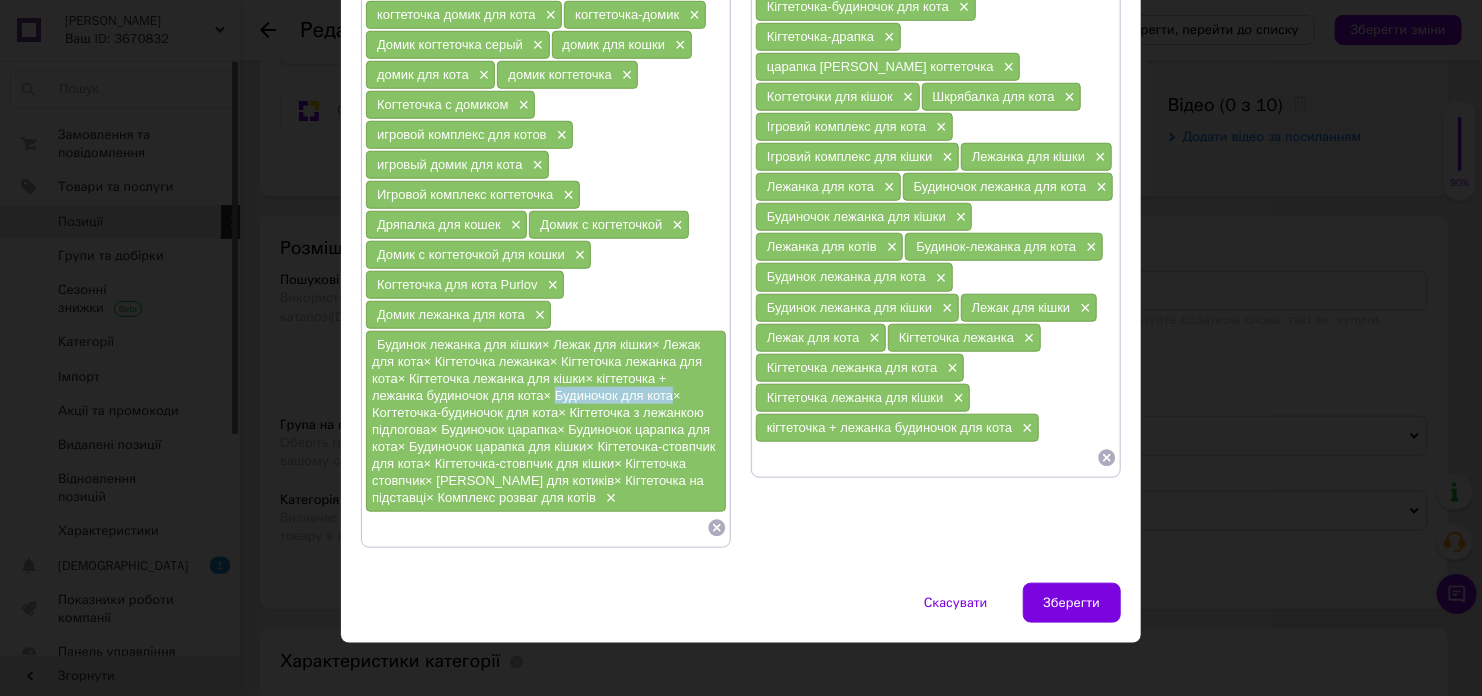 drag, startPoint x: 553, startPoint y: 379, endPoint x: 667, endPoint y: 377, distance: 114.01754 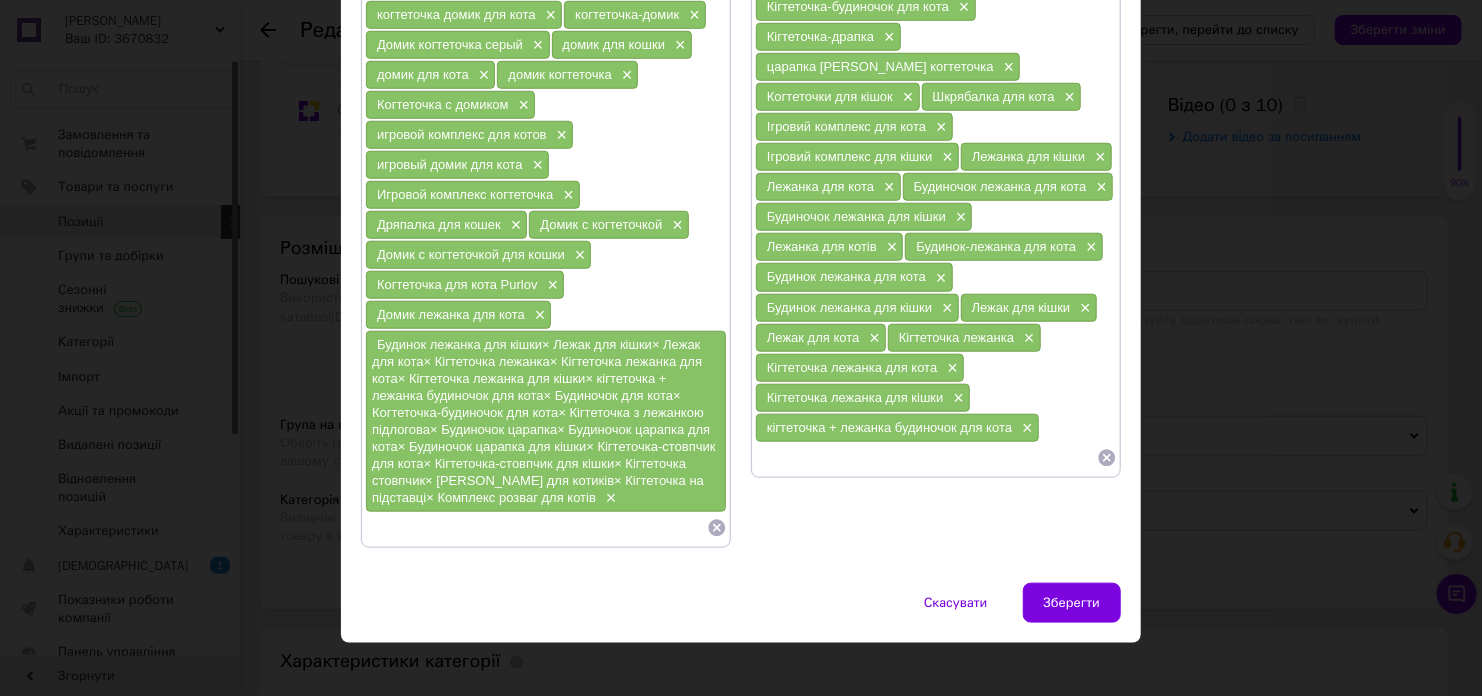 paste on "Будиночок для кота" 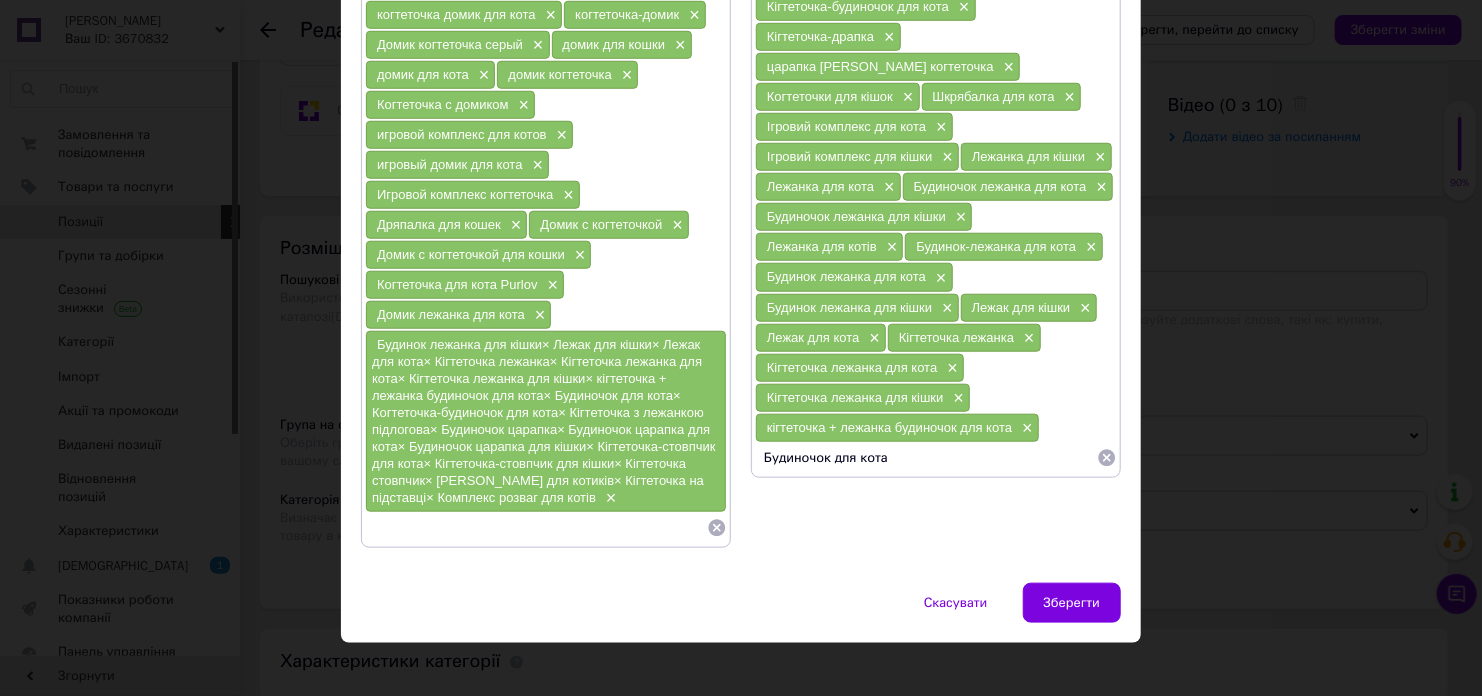 click on "Будиночок для кота" at bounding box center (926, 458) 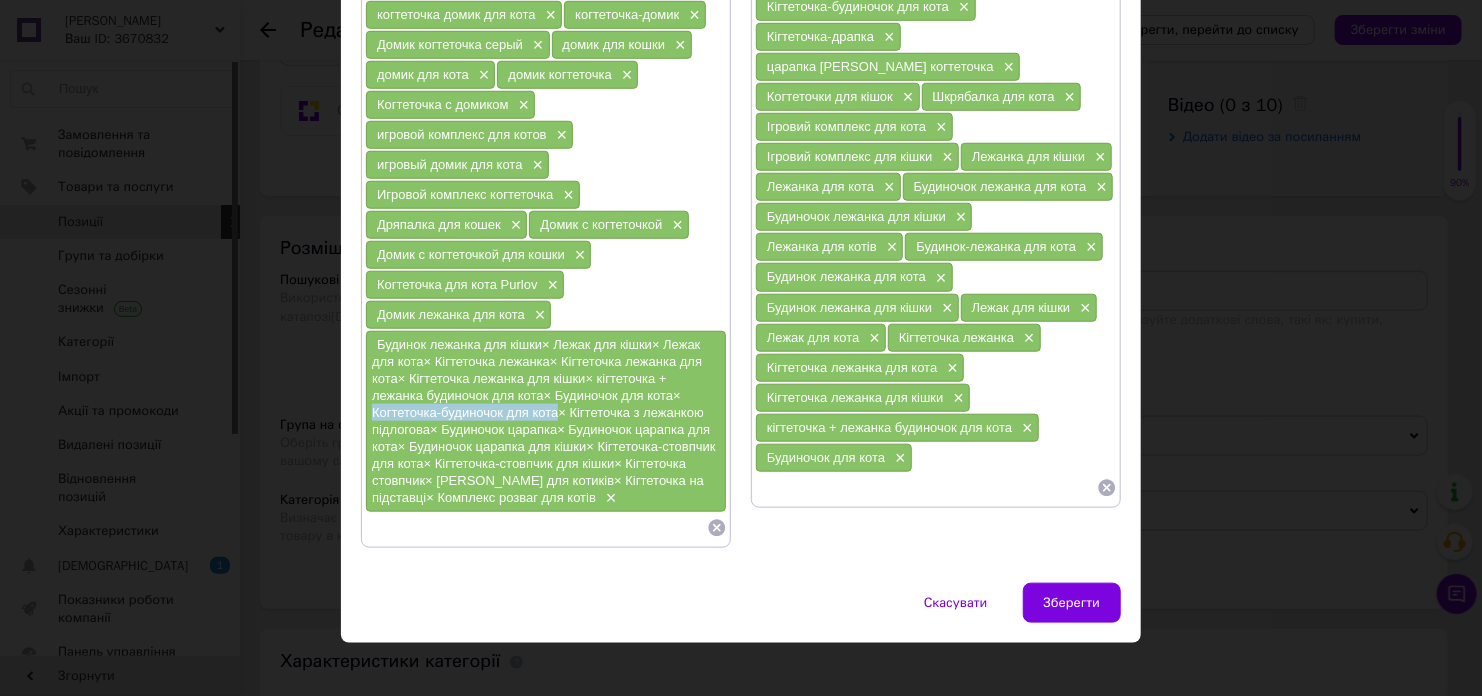 drag, startPoint x: 371, startPoint y: 396, endPoint x: 553, endPoint y: 393, distance: 182.02472 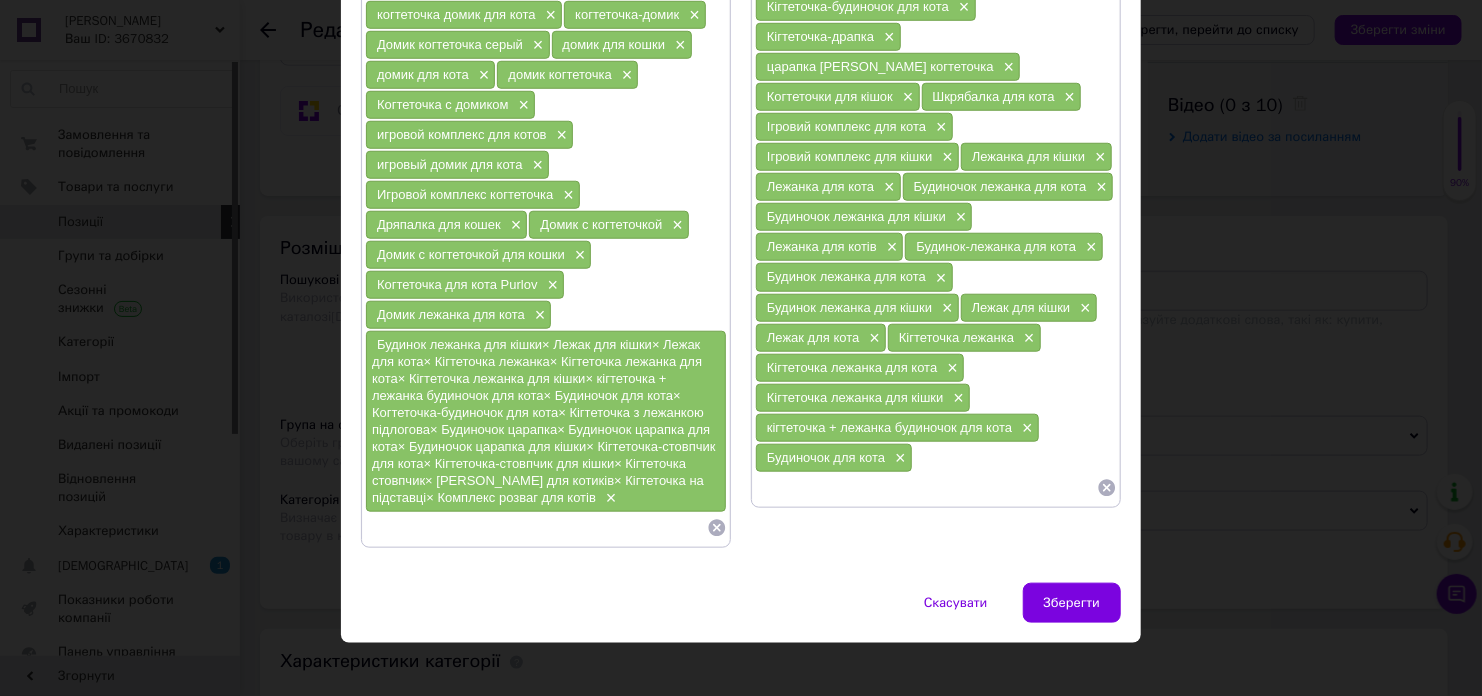 paste on "Когтеточка-будиночок для кота" 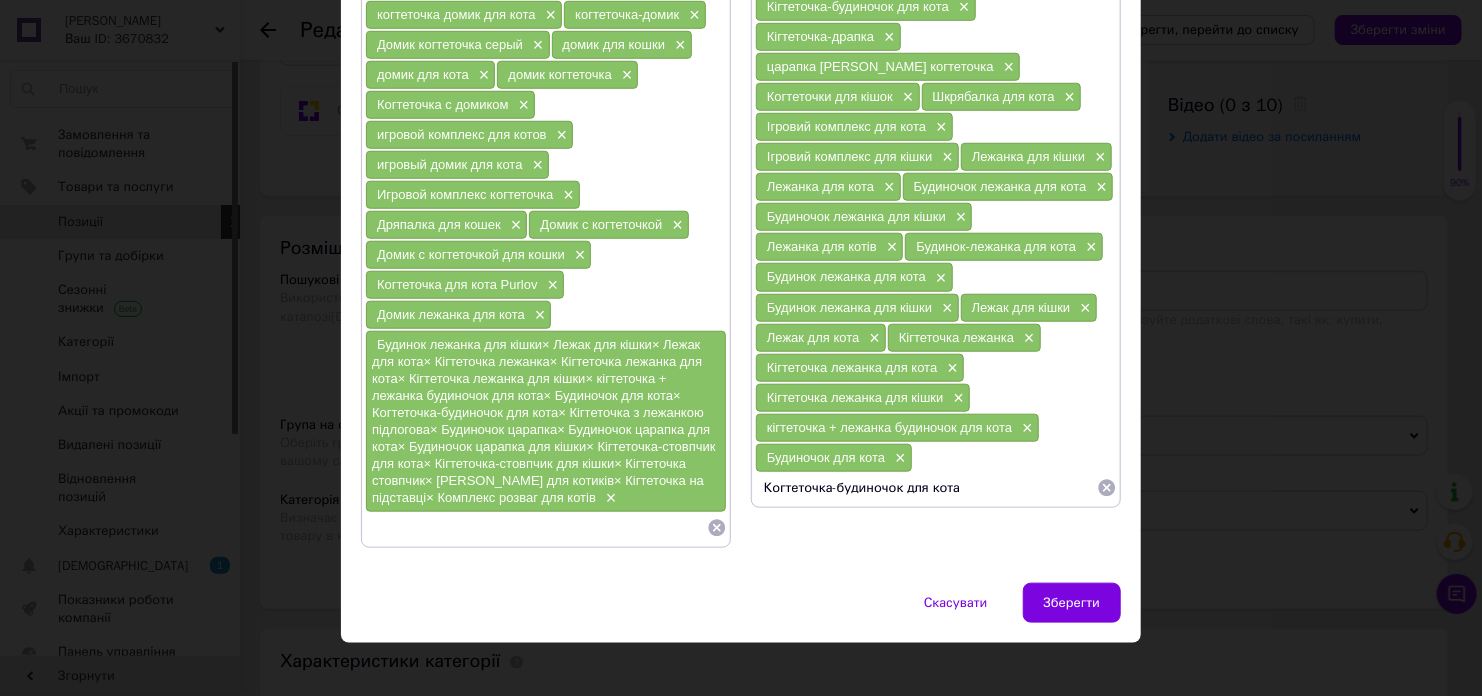 click on "Когтеточка-будиночок для кота" at bounding box center [926, 488] 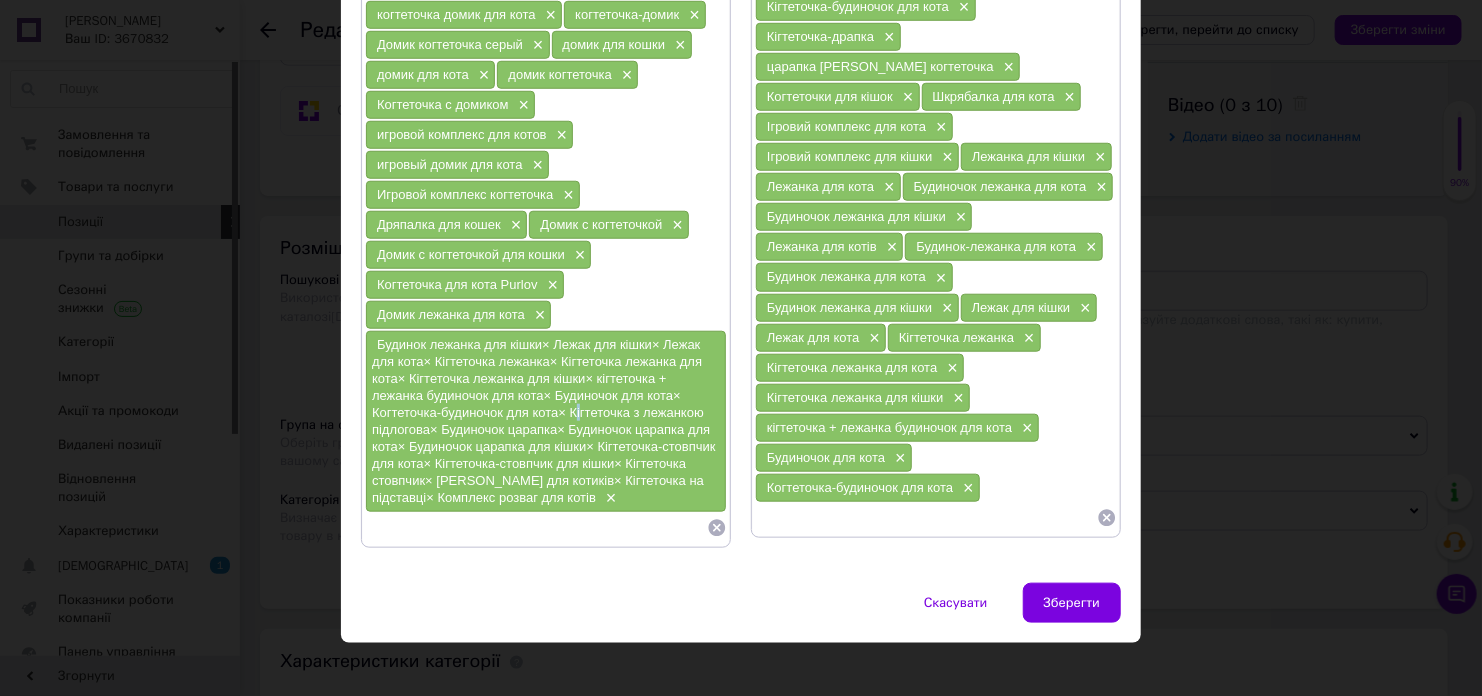 click on "Будинок лежанка для кішки× Лежак для кішки× Лежак для кота× Кігтеточка лежанка× Кігтеточка лежанка для кота× Кігтеточка лежанка для кішки× кігтеточка + лежанка будиночок для кота× Будиночок для кота× Когтеточка-будиночок для кота× Кігтеточка з лежанкою підлогова× Будиночок царапка× Будиночок царапка для кота× Будиночок царапка для кішки× Кігтеточка-стовпчик для кота× Кігтеточка-стовпчик для кішки× Кігтеточка стовпчик× [PERSON_NAME] для котиків× Кігтеточка на підставці× Комплекс розваг для котів" at bounding box center [544, 421] 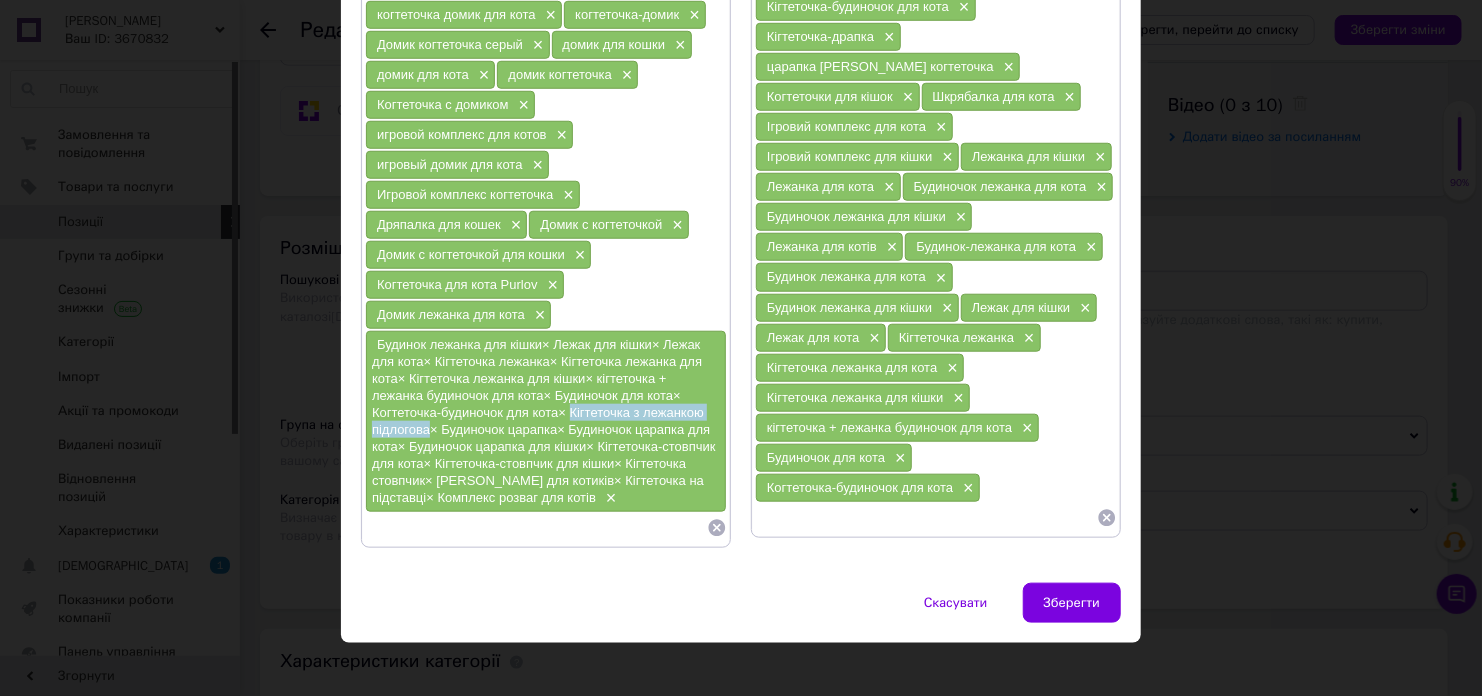 drag, startPoint x: 569, startPoint y: 395, endPoint x: 694, endPoint y: 416, distance: 126.751724 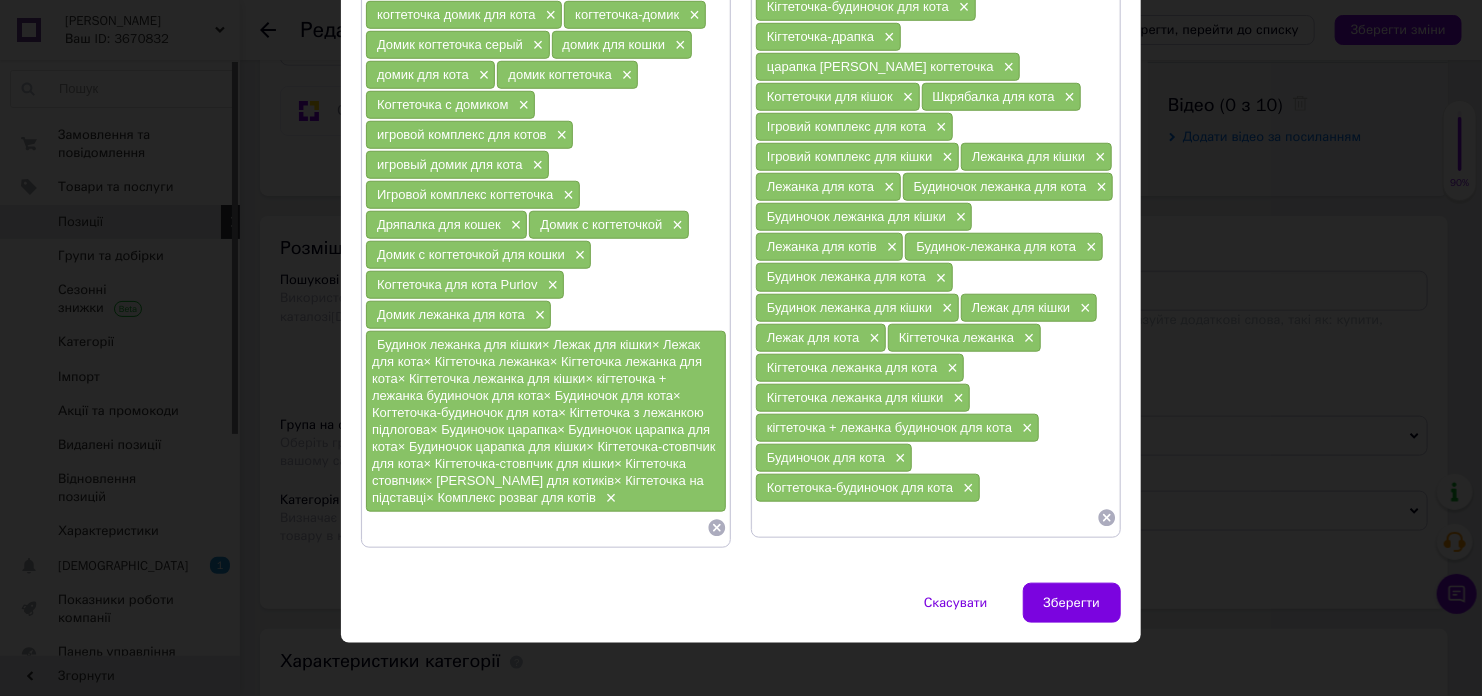 paste on "Кігтеточка з лежанкою підлогова" 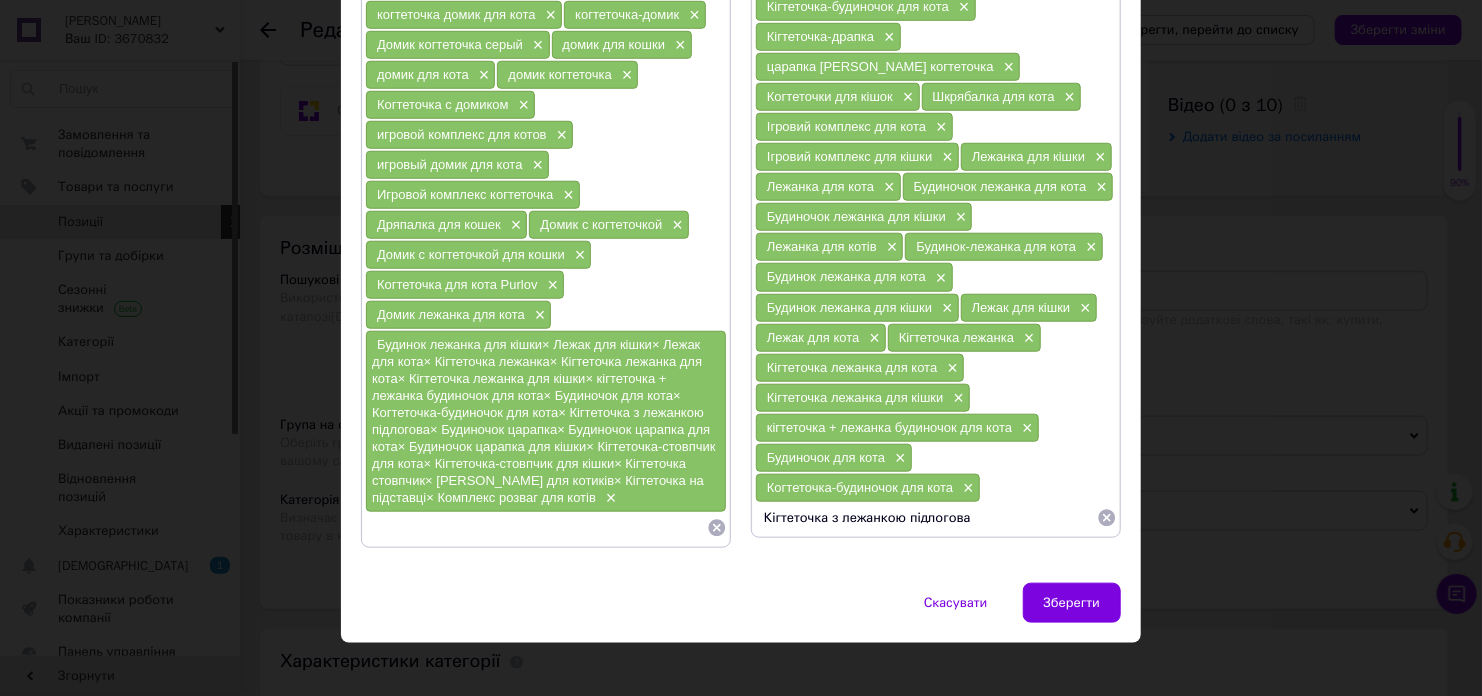 click on "Кігтеточка з лежанкою підлогова" at bounding box center [926, 518] 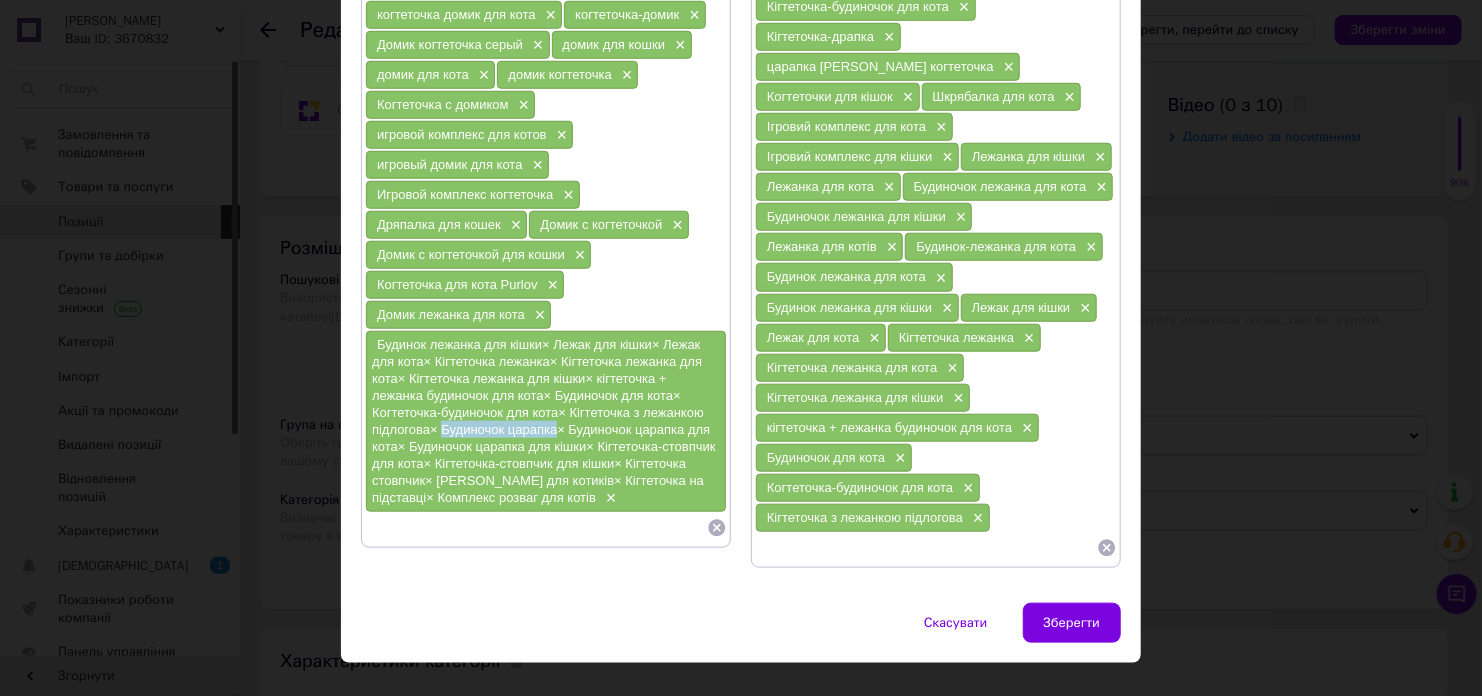 drag, startPoint x: 440, startPoint y: 415, endPoint x: 557, endPoint y: 417, distance: 117.01709 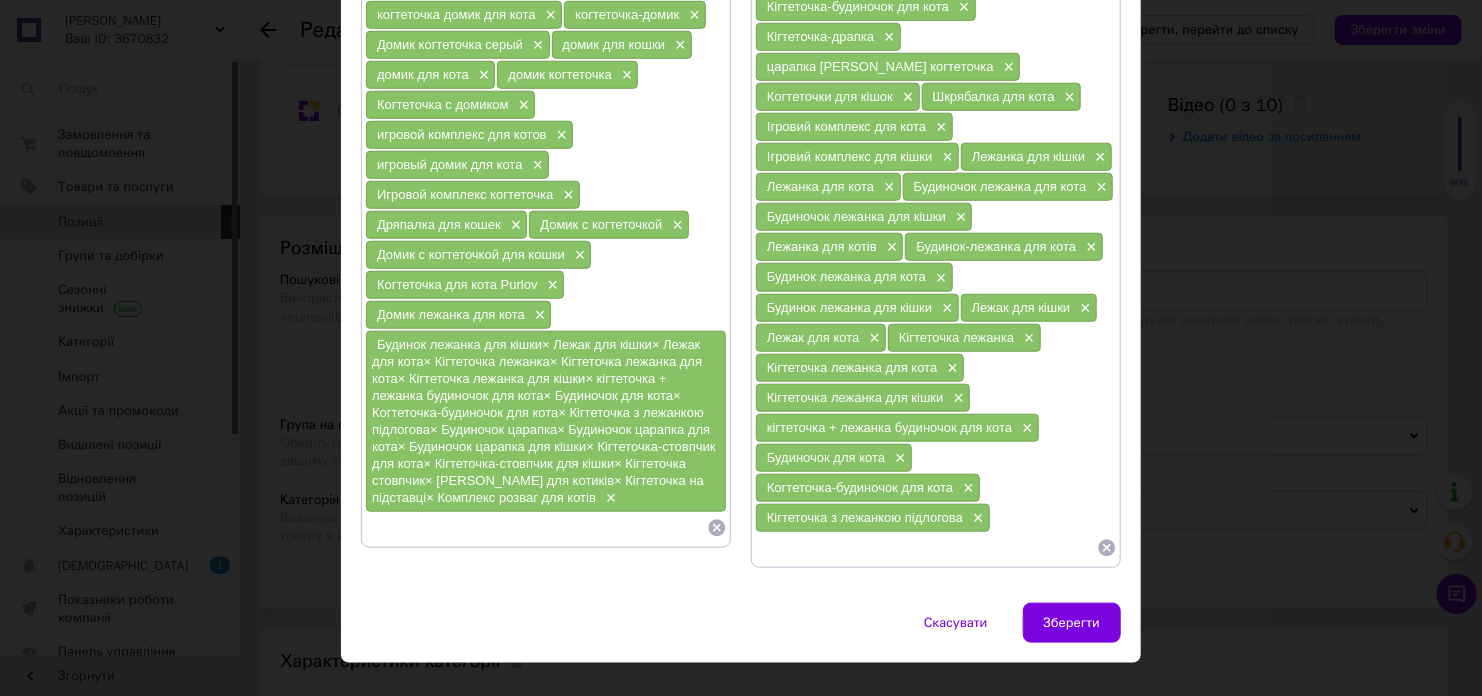 click at bounding box center (926, 548) 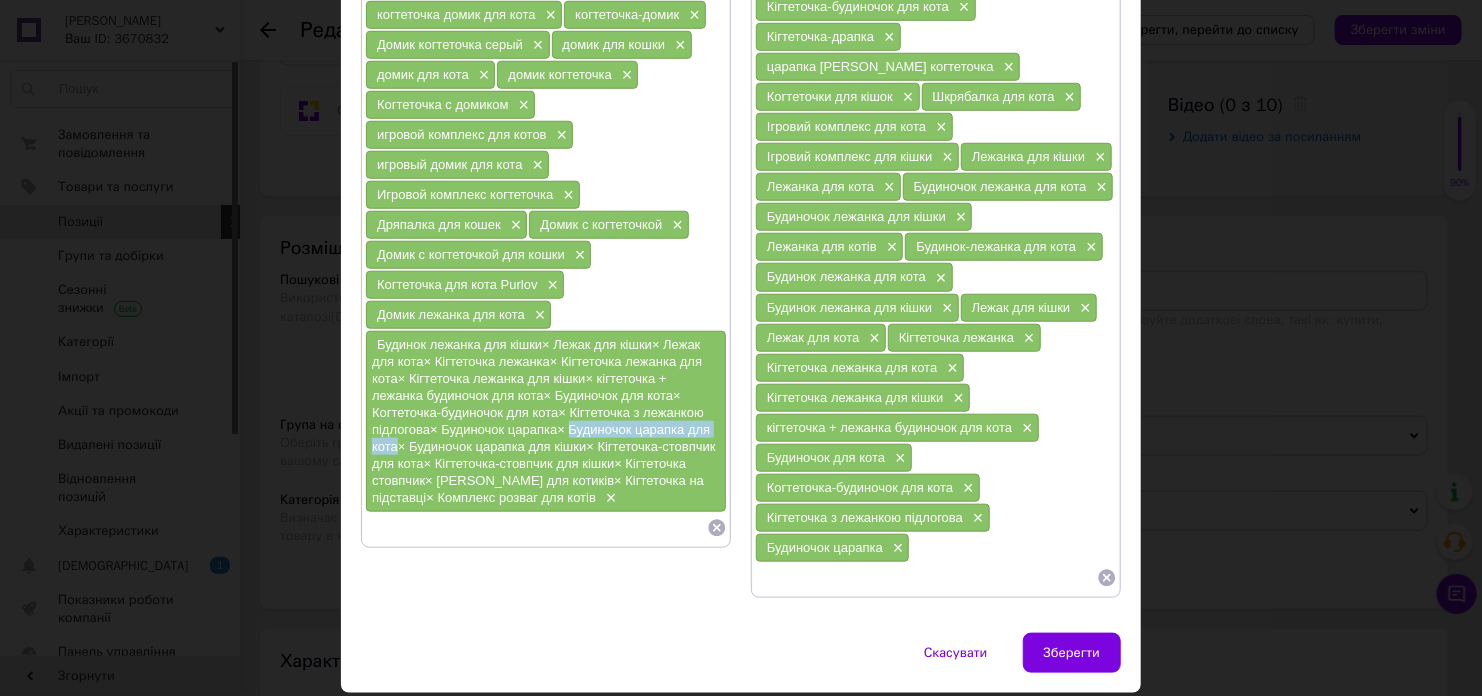 drag, startPoint x: 567, startPoint y: 416, endPoint x: 397, endPoint y: 433, distance: 170.84789 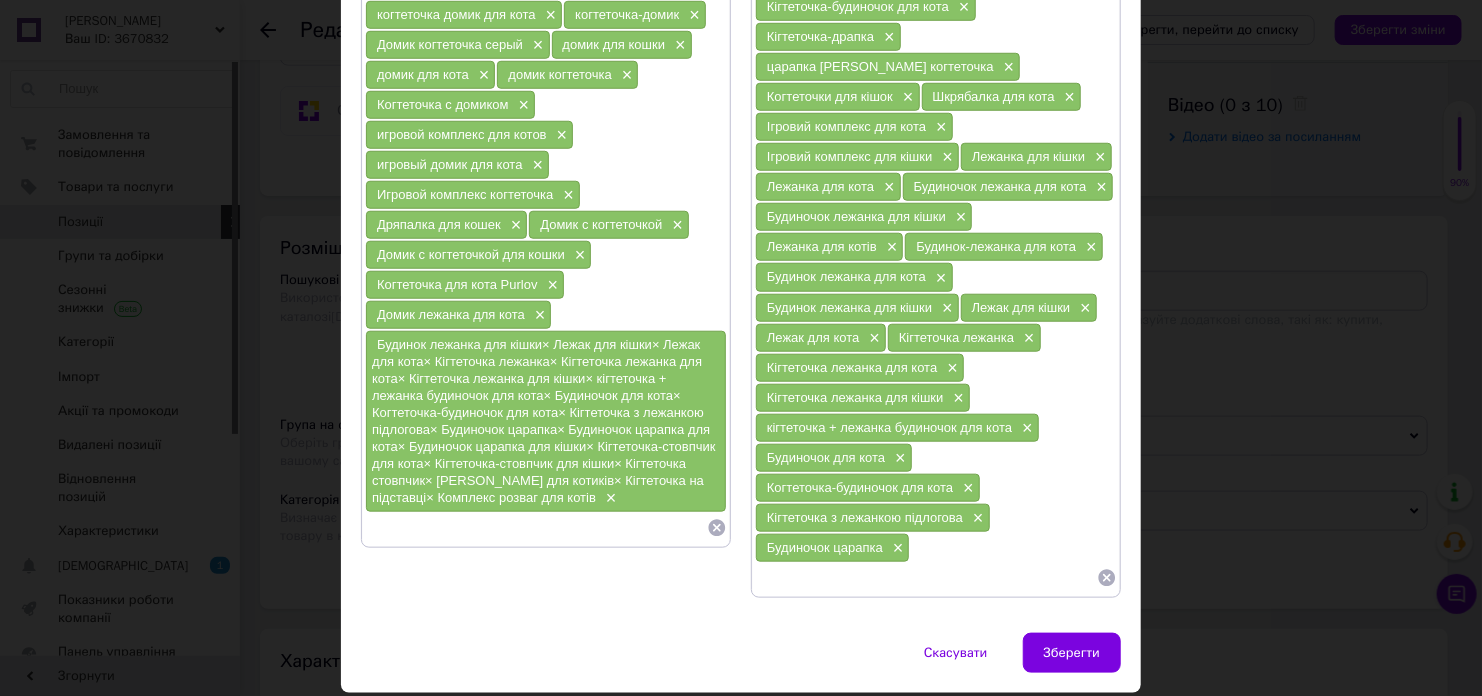 click at bounding box center (926, 578) 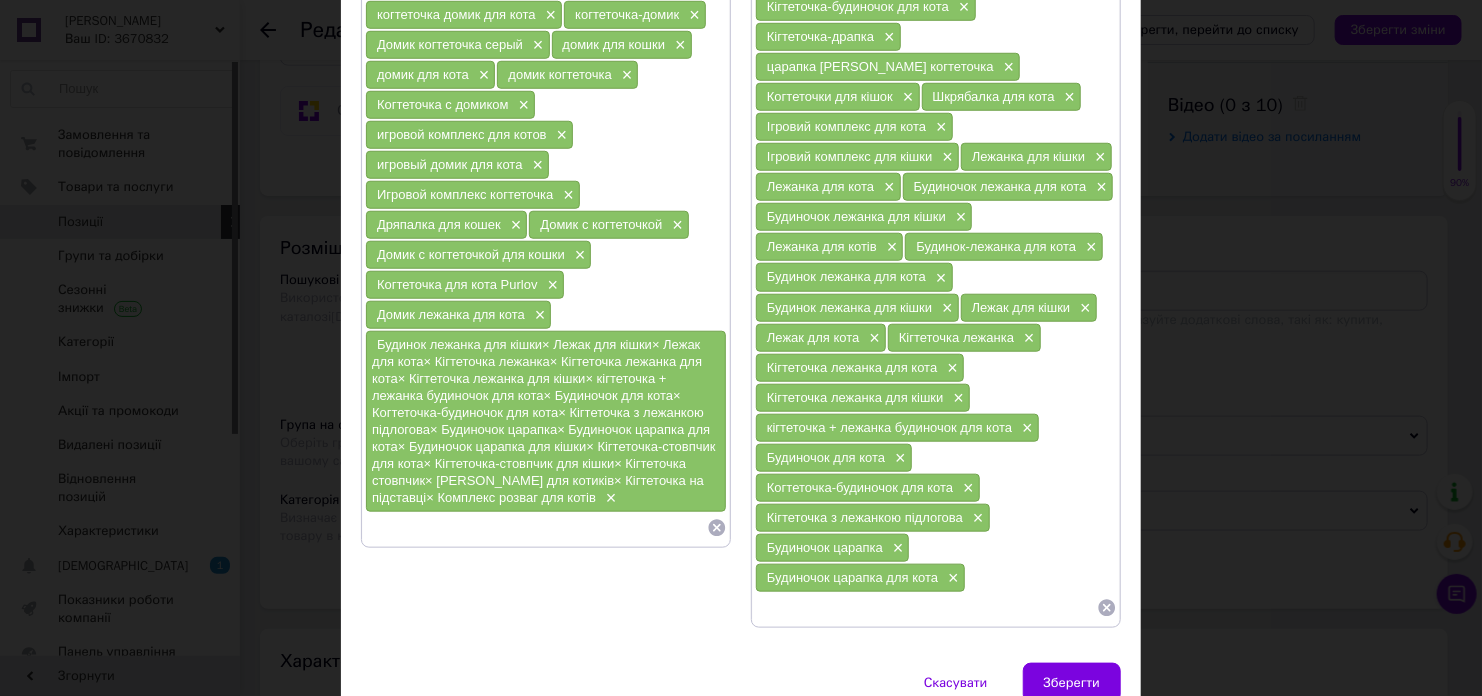 drag, startPoint x: 404, startPoint y: 433, endPoint x: 439, endPoint y: 432, distance: 35.014282 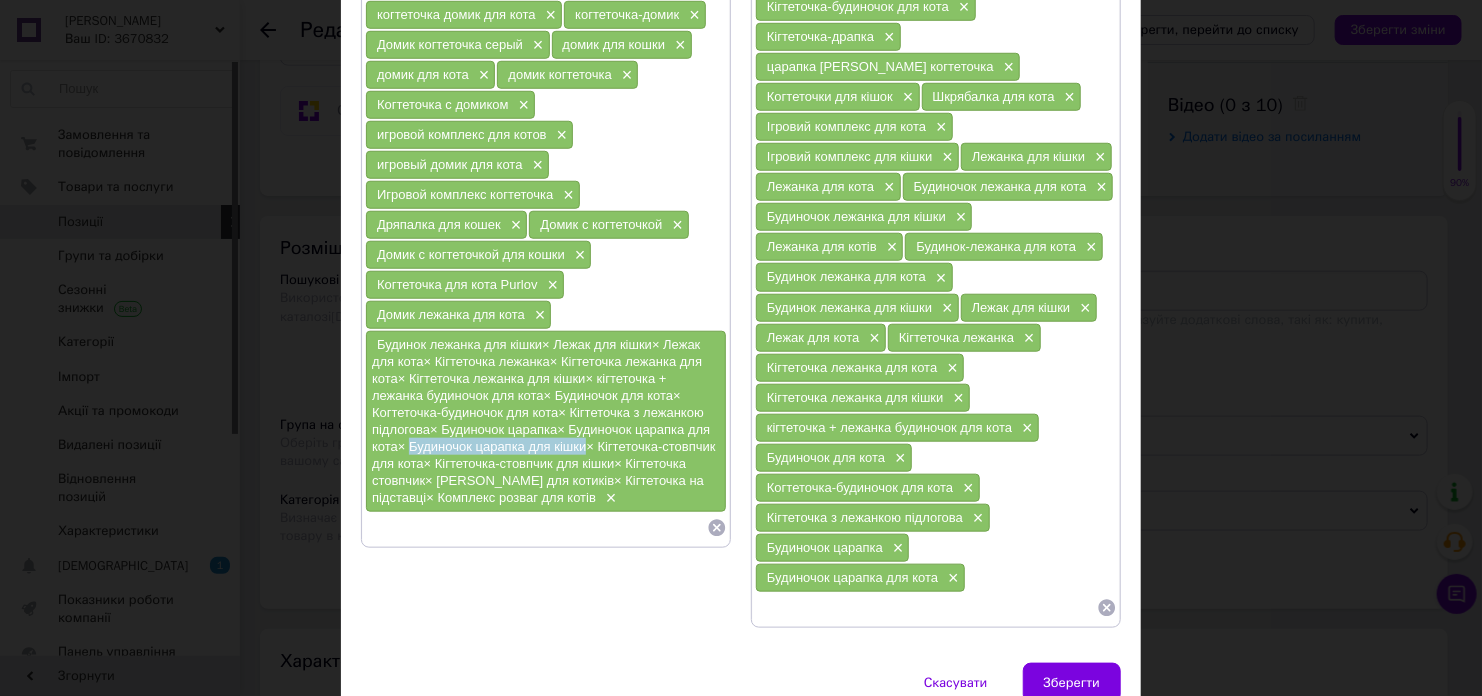 drag, startPoint x: 407, startPoint y: 429, endPoint x: 583, endPoint y: 434, distance: 176.07101 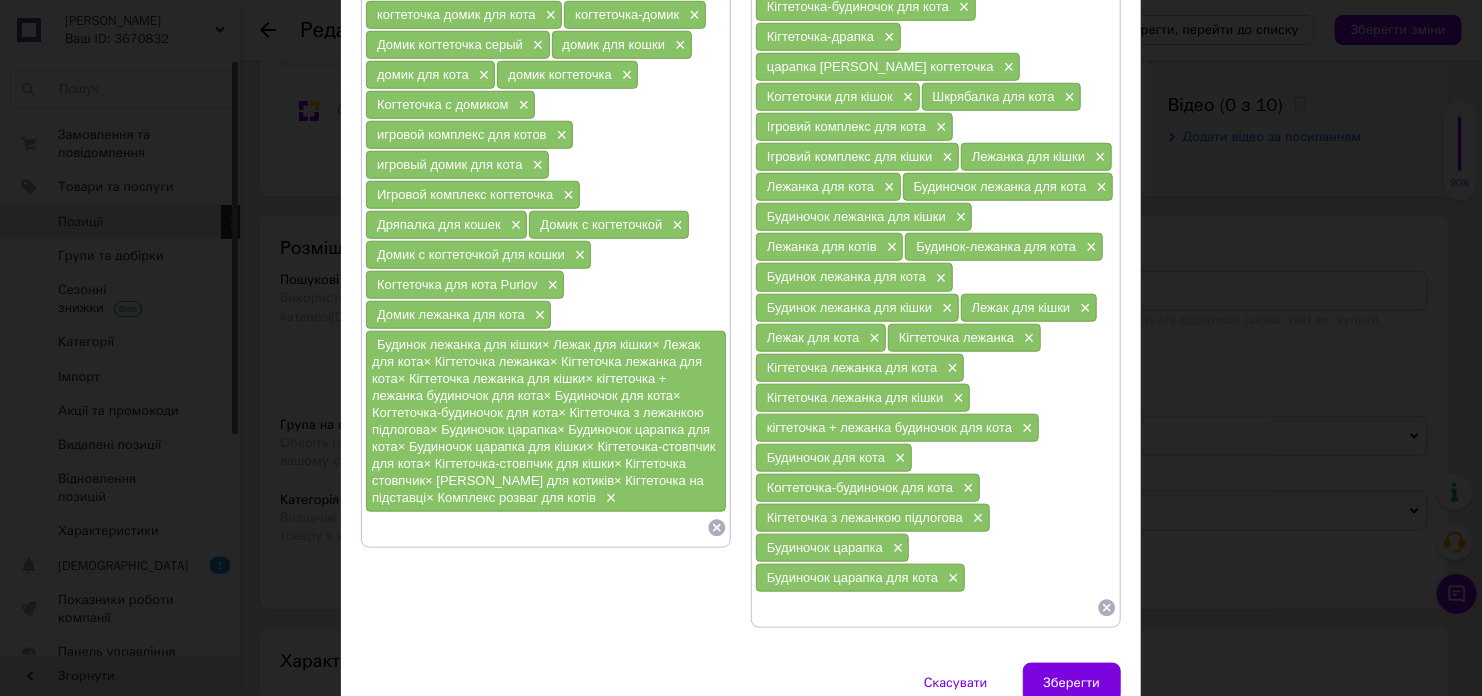paste on "Будиночок царапка для кішки" 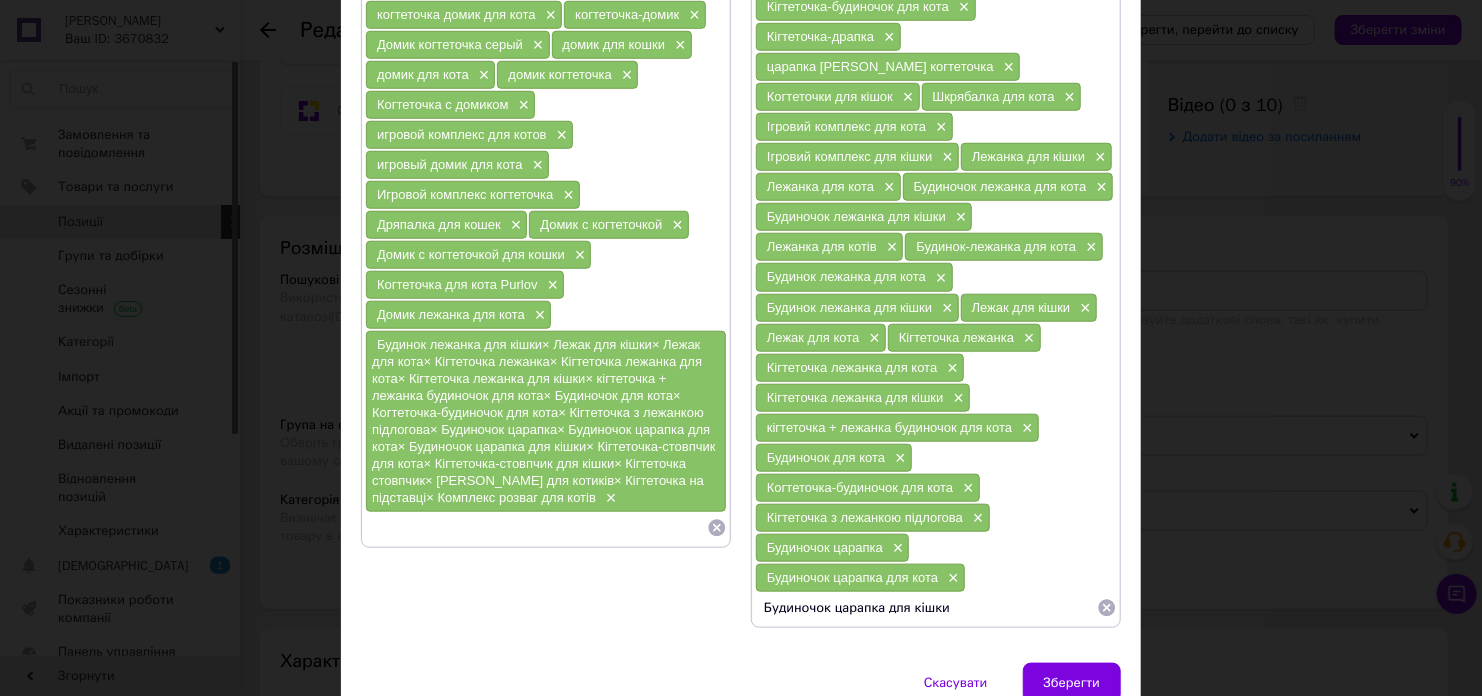 click on "Будиночок царапка для кішки" at bounding box center [926, 608] 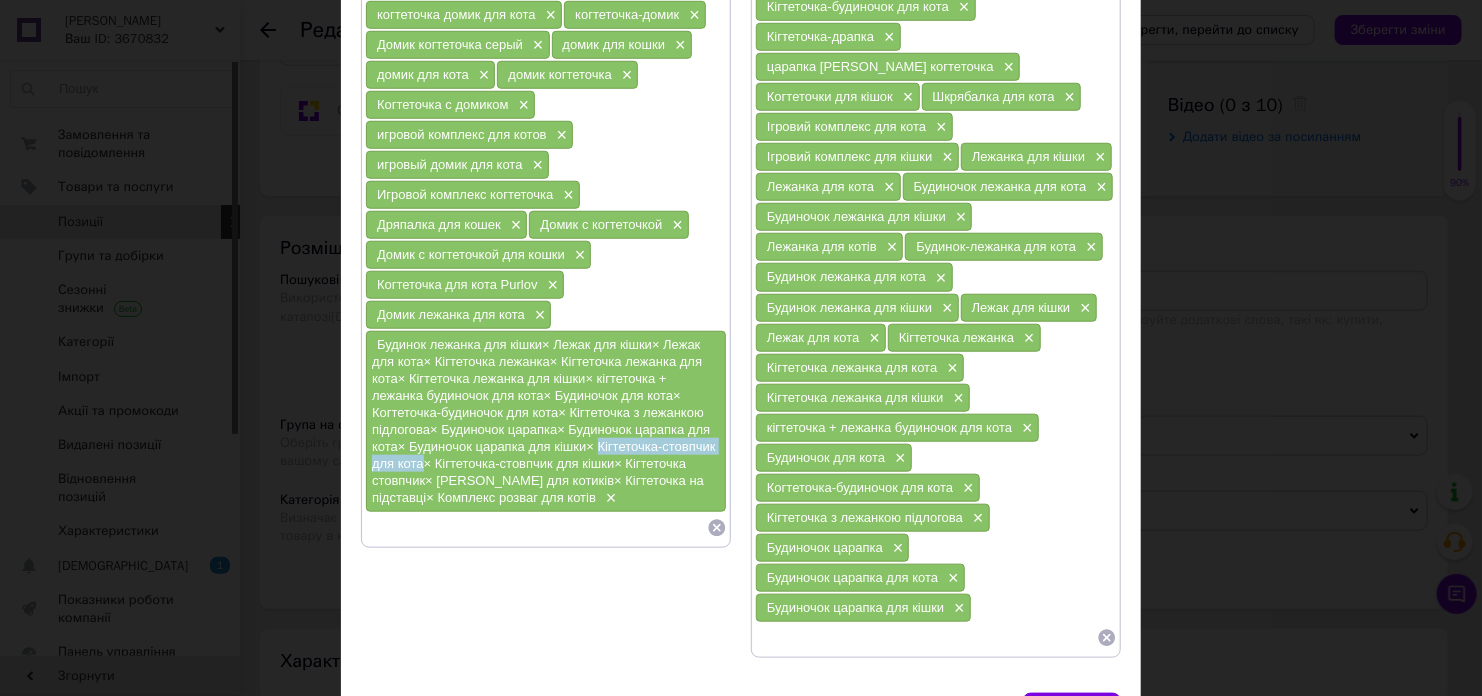 drag, startPoint x: 598, startPoint y: 432, endPoint x: 419, endPoint y: 449, distance: 179.80545 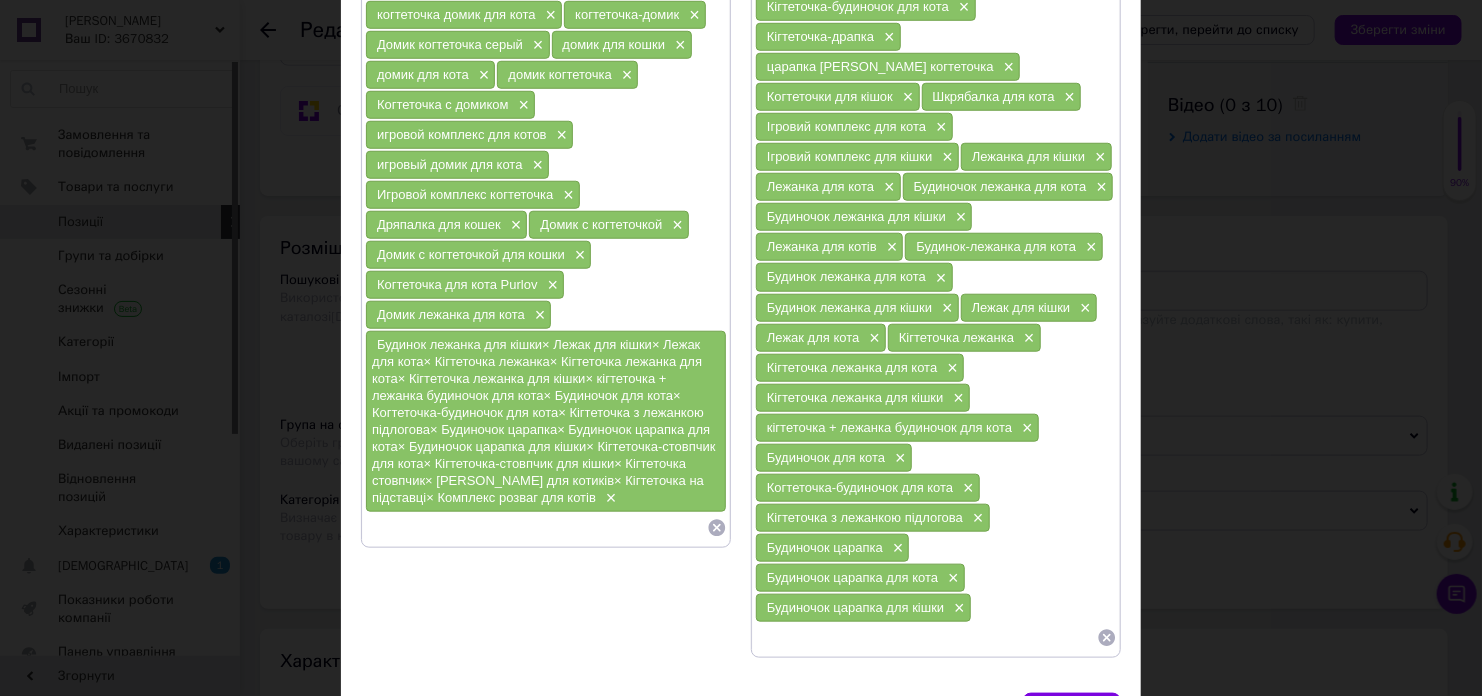 paste on "Кігтеточка-стовпчик для кота" 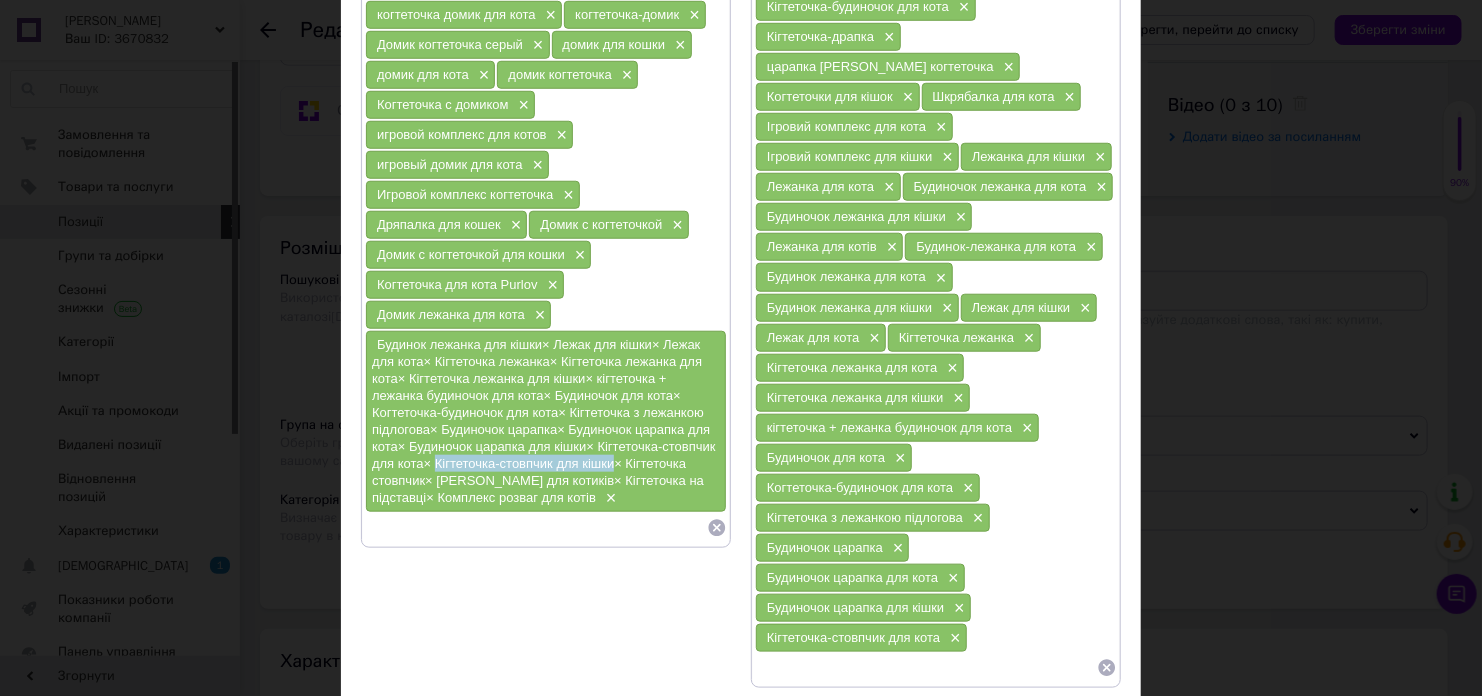drag, startPoint x: 432, startPoint y: 448, endPoint x: 614, endPoint y: 451, distance: 182.02472 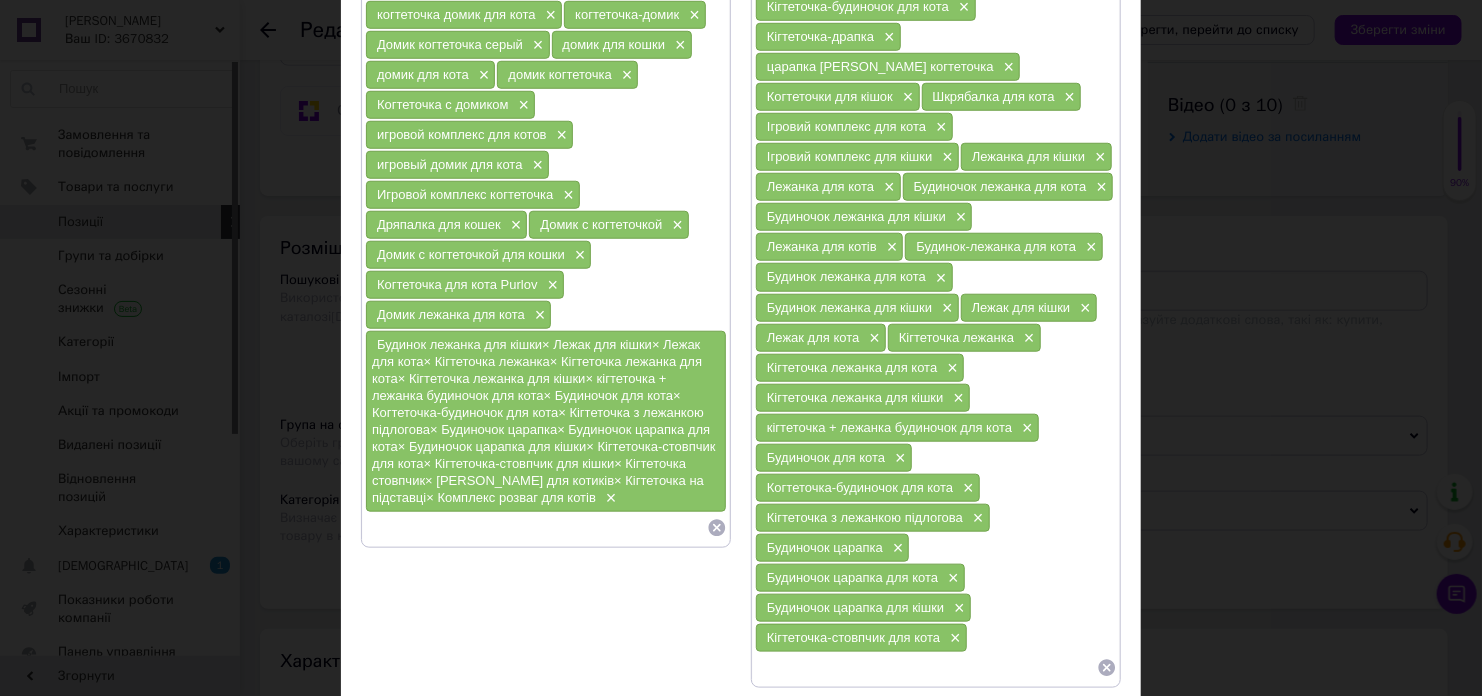 click at bounding box center [926, 668] 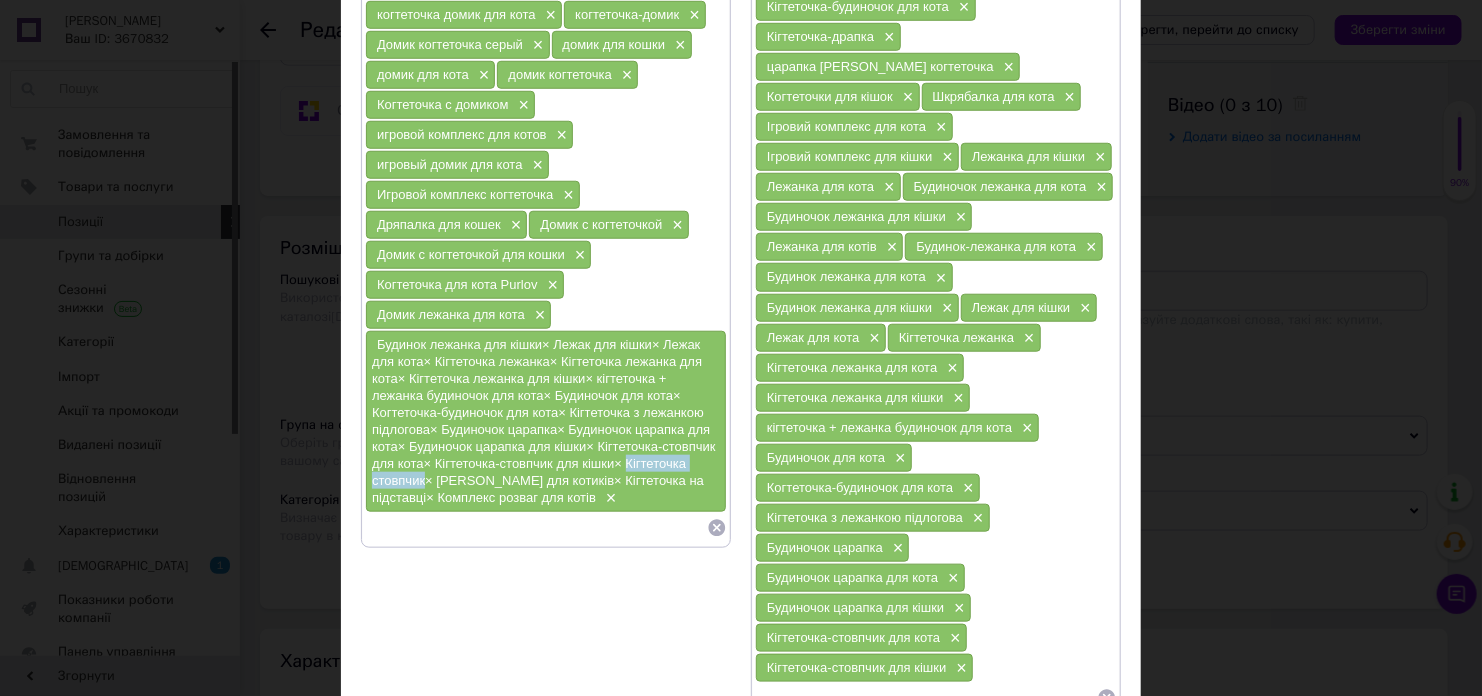 drag, startPoint x: 623, startPoint y: 449, endPoint x: 423, endPoint y: 464, distance: 200.5617 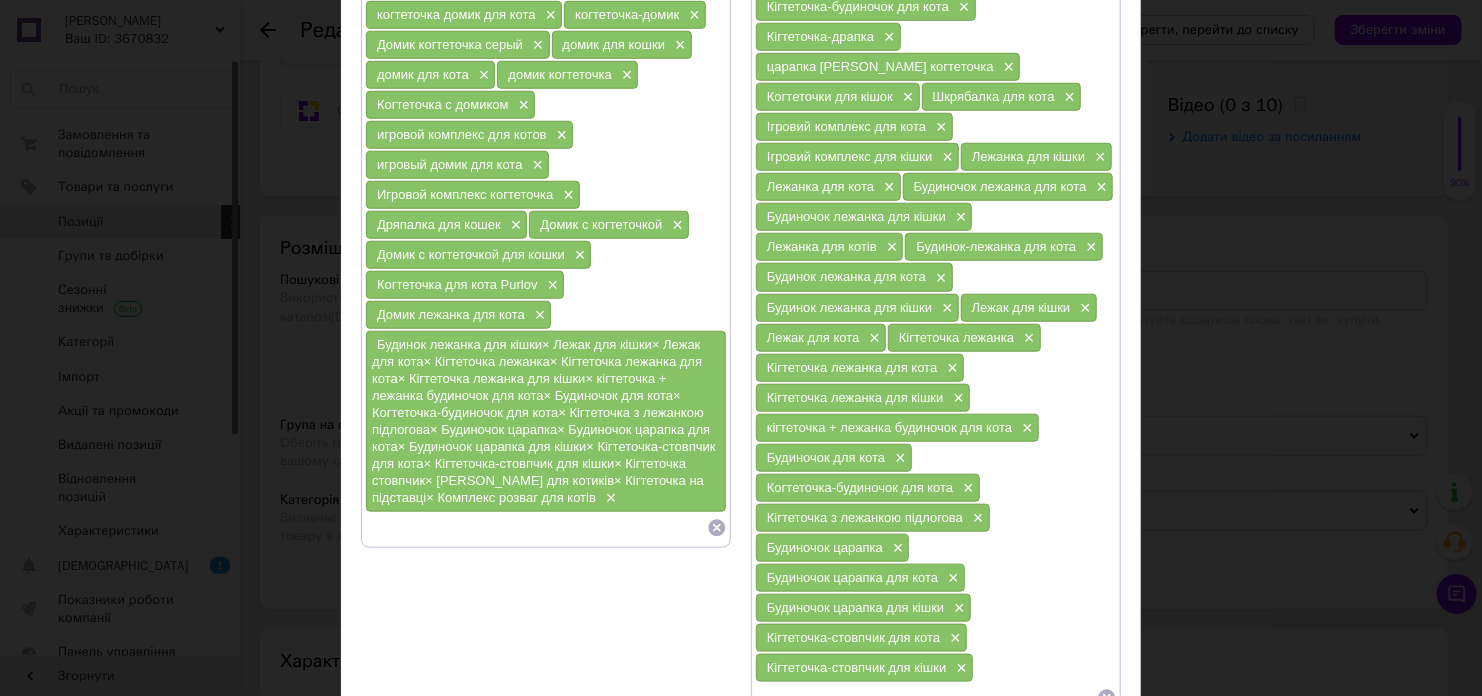 paste on "Кігтеточка стовпчик" 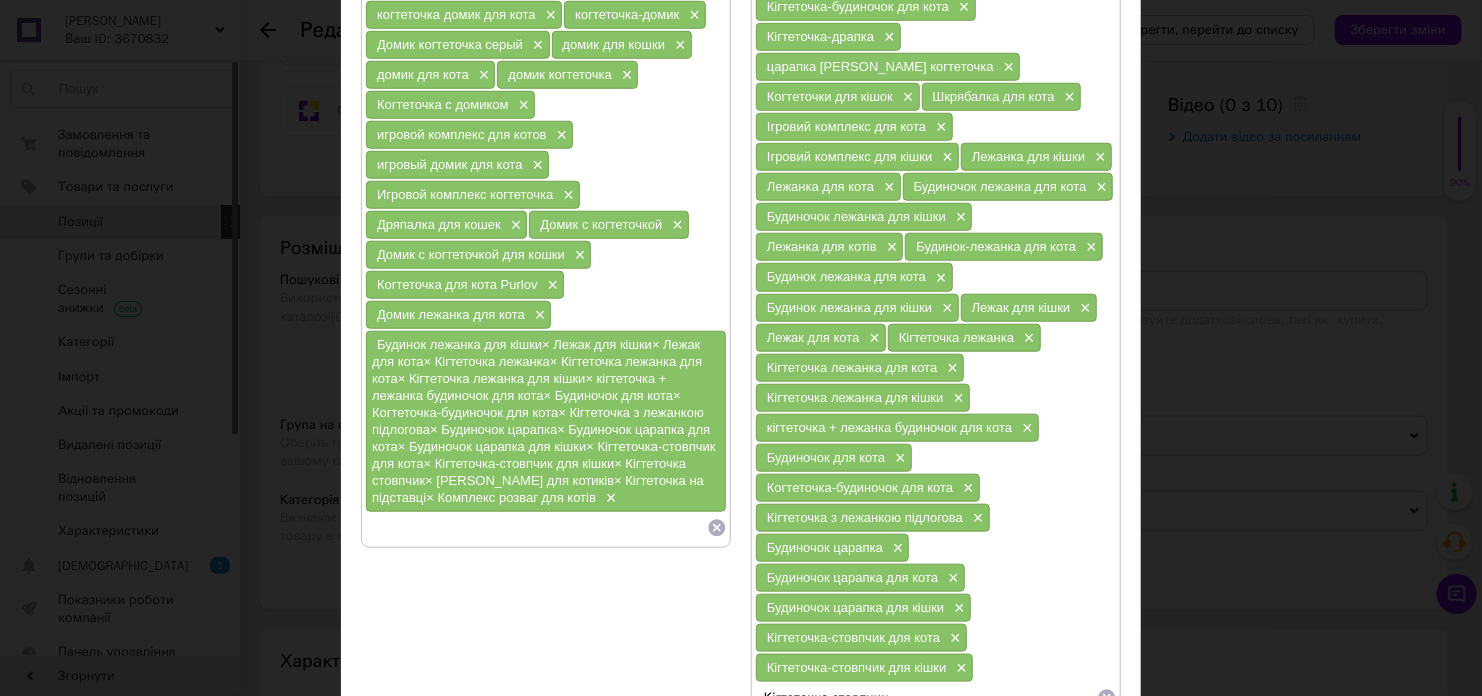 click on "Кігтеточка стовпчик" at bounding box center [926, 698] 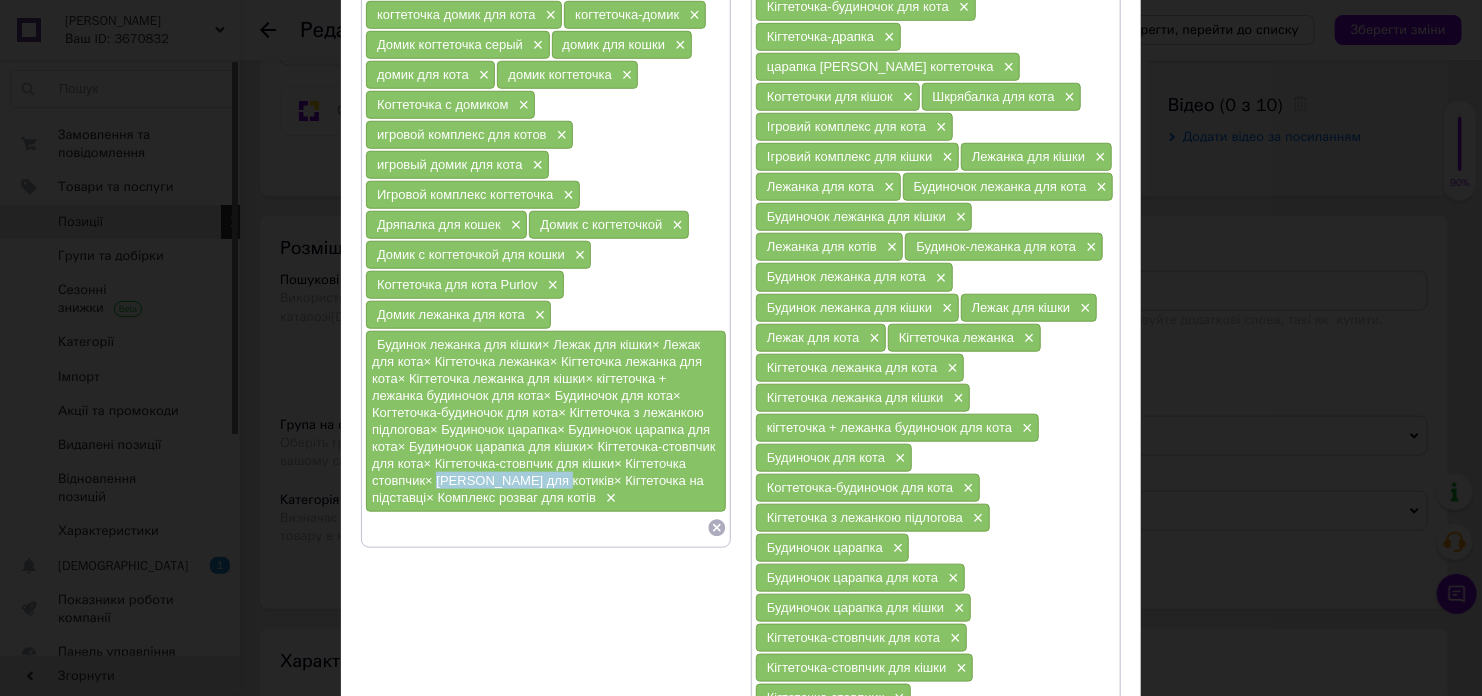 drag, startPoint x: 434, startPoint y: 463, endPoint x: 550, endPoint y: 468, distance: 116.10771 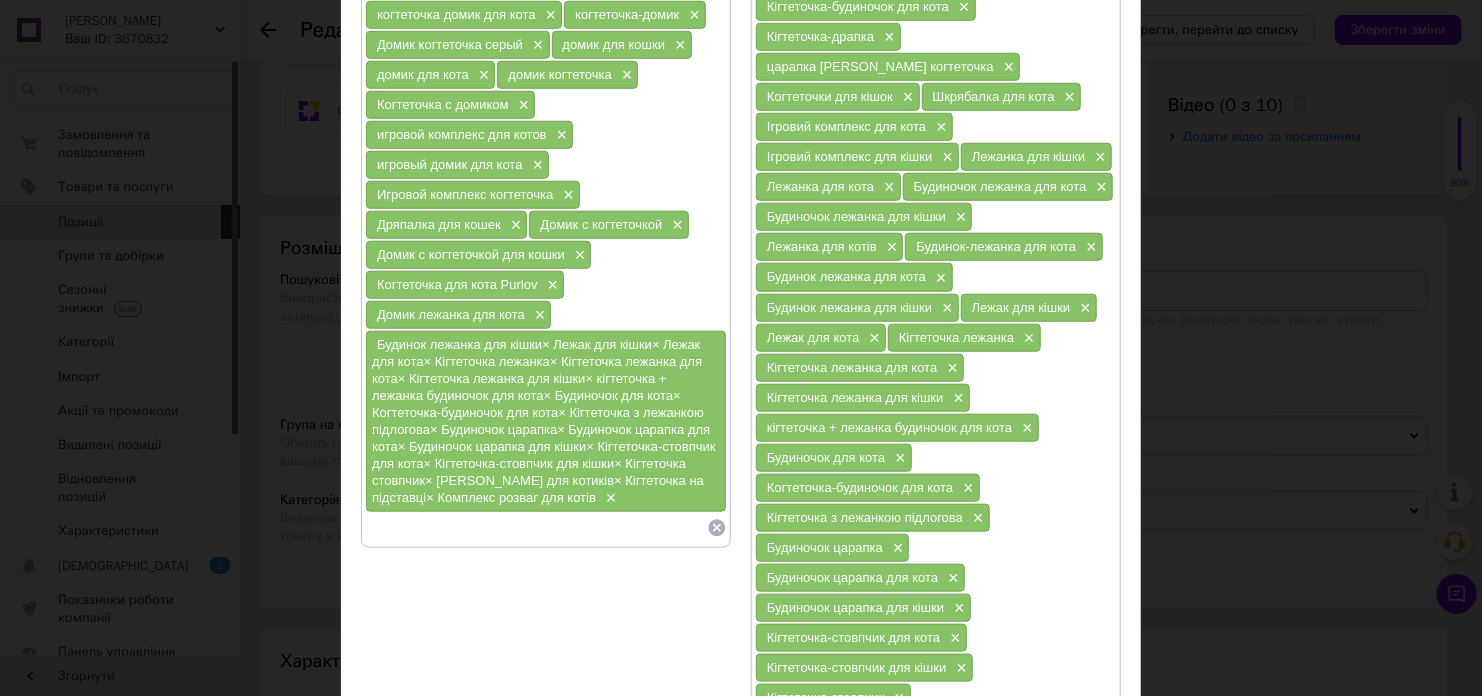 click on "[PERSON_NAME] для котиків" at bounding box center [926, 728] 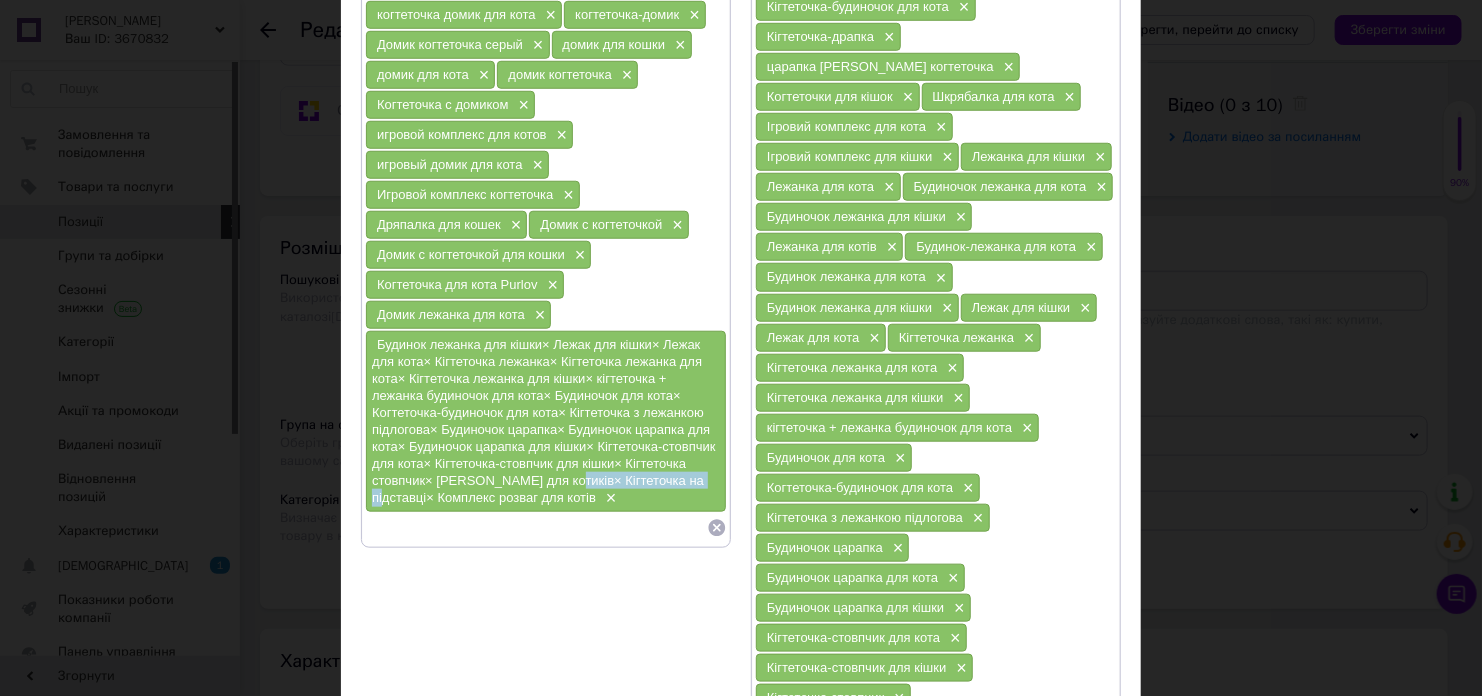 drag, startPoint x: 560, startPoint y: 462, endPoint x: 696, endPoint y: 463, distance: 136.00368 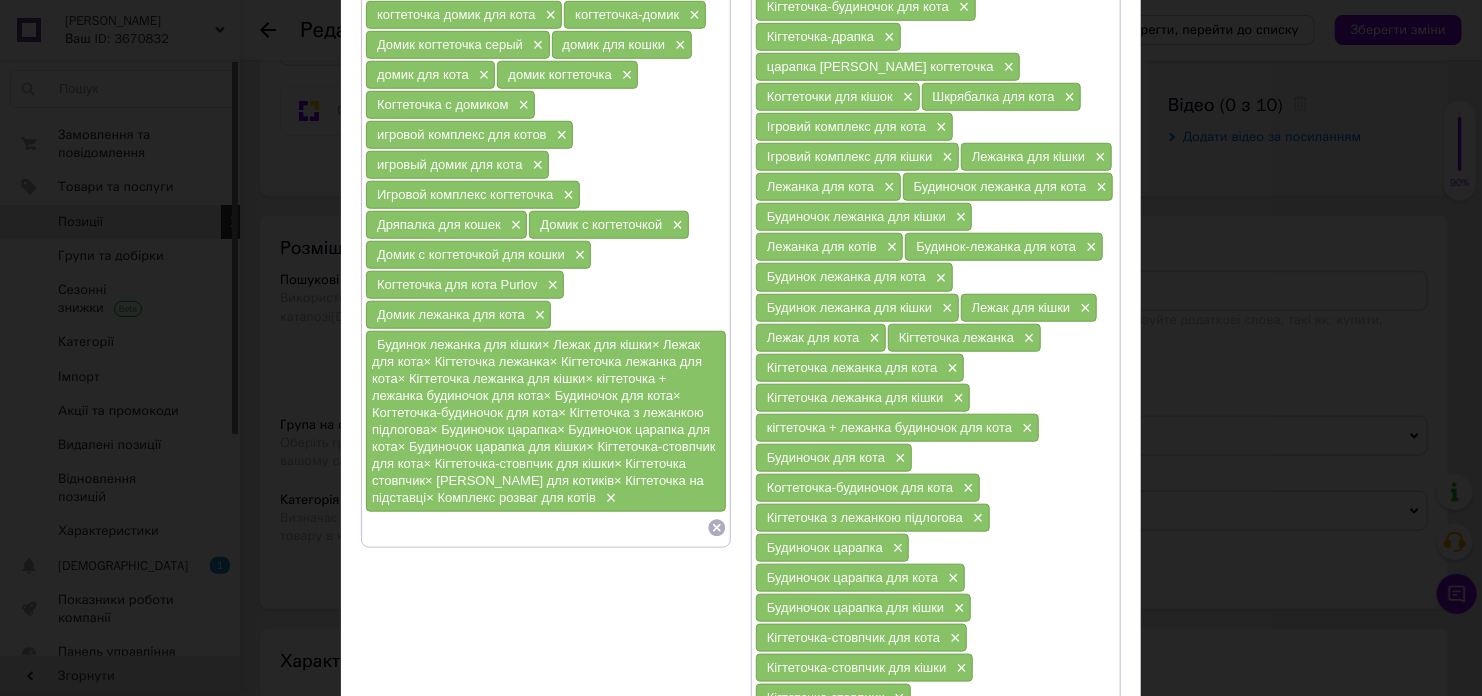 click on "Кігтеточка на підставці" at bounding box center (926, 758) 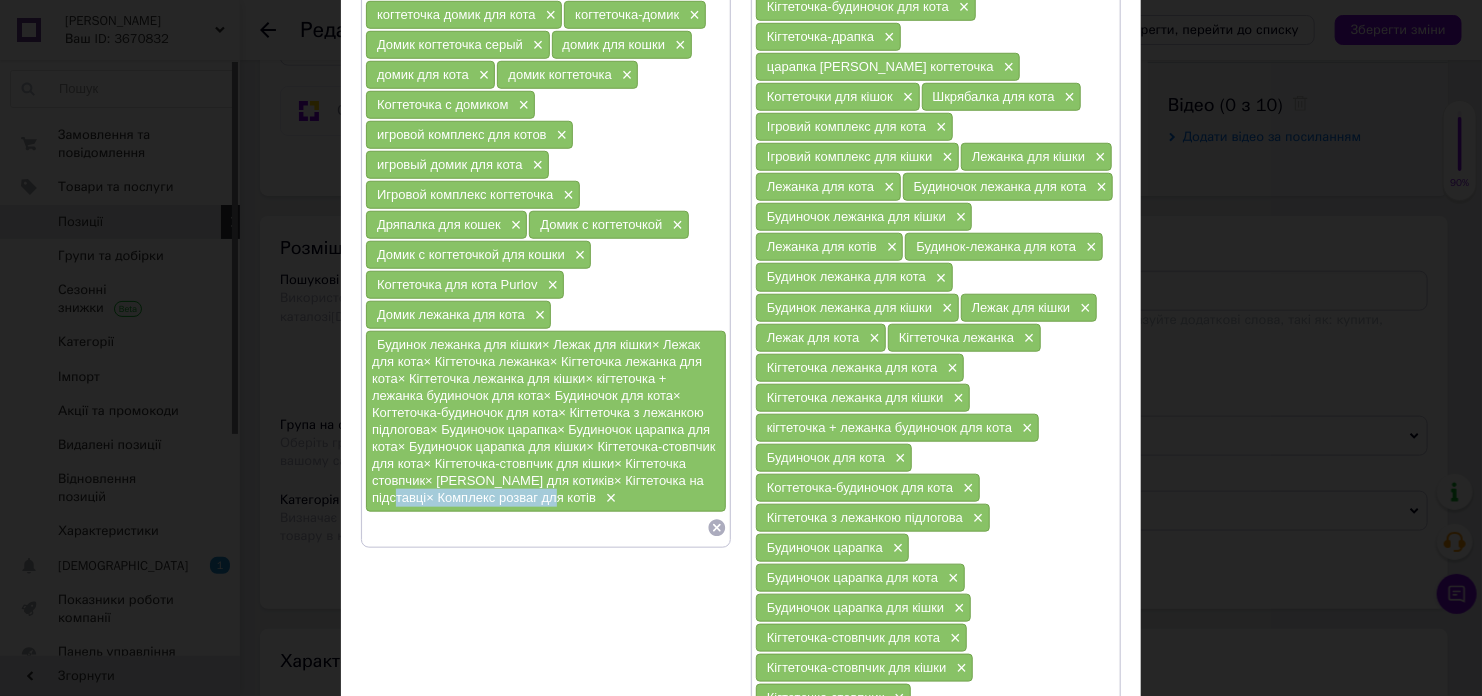 drag, startPoint x: 370, startPoint y: 483, endPoint x: 527, endPoint y: 488, distance: 157.0796 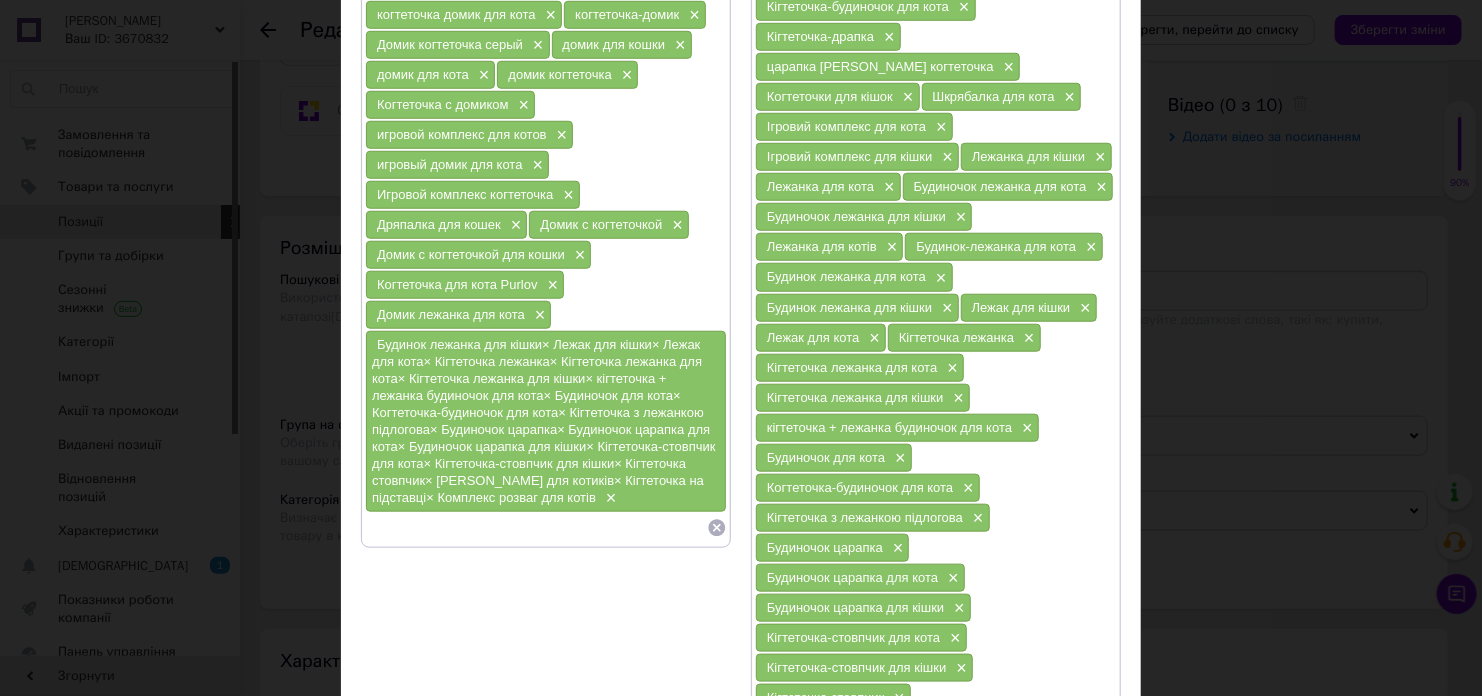 click on "Комплекс розваг для котів" at bounding box center [926, 789] 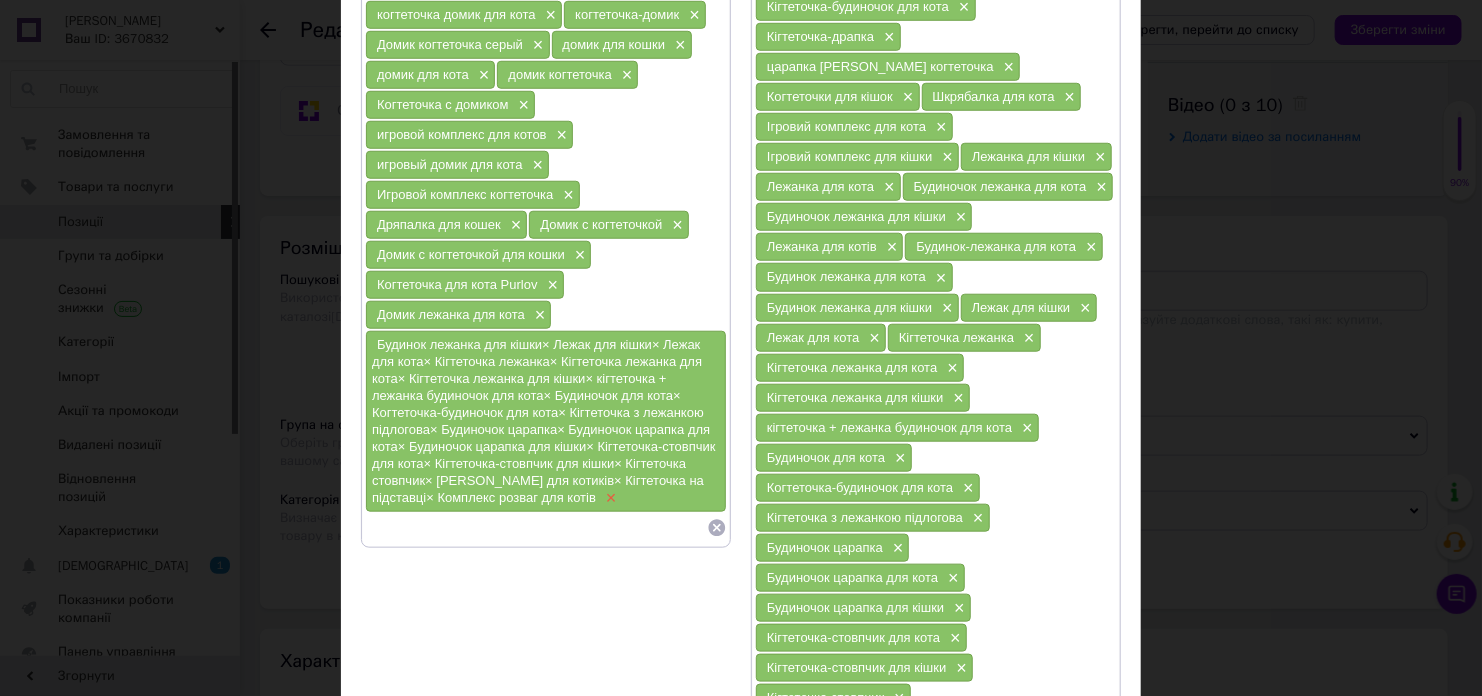 click on "×" at bounding box center [609, 498] 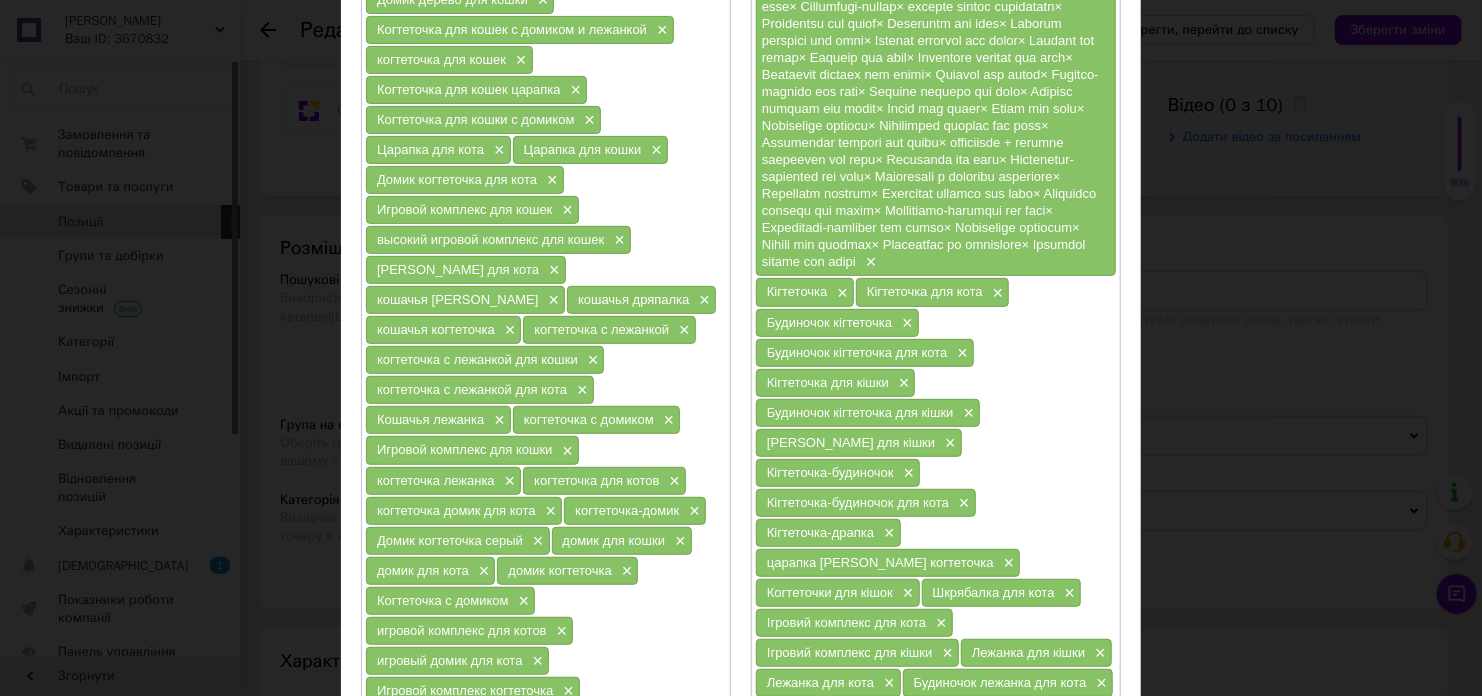 scroll, scrollTop: 268, scrollLeft: 0, axis: vertical 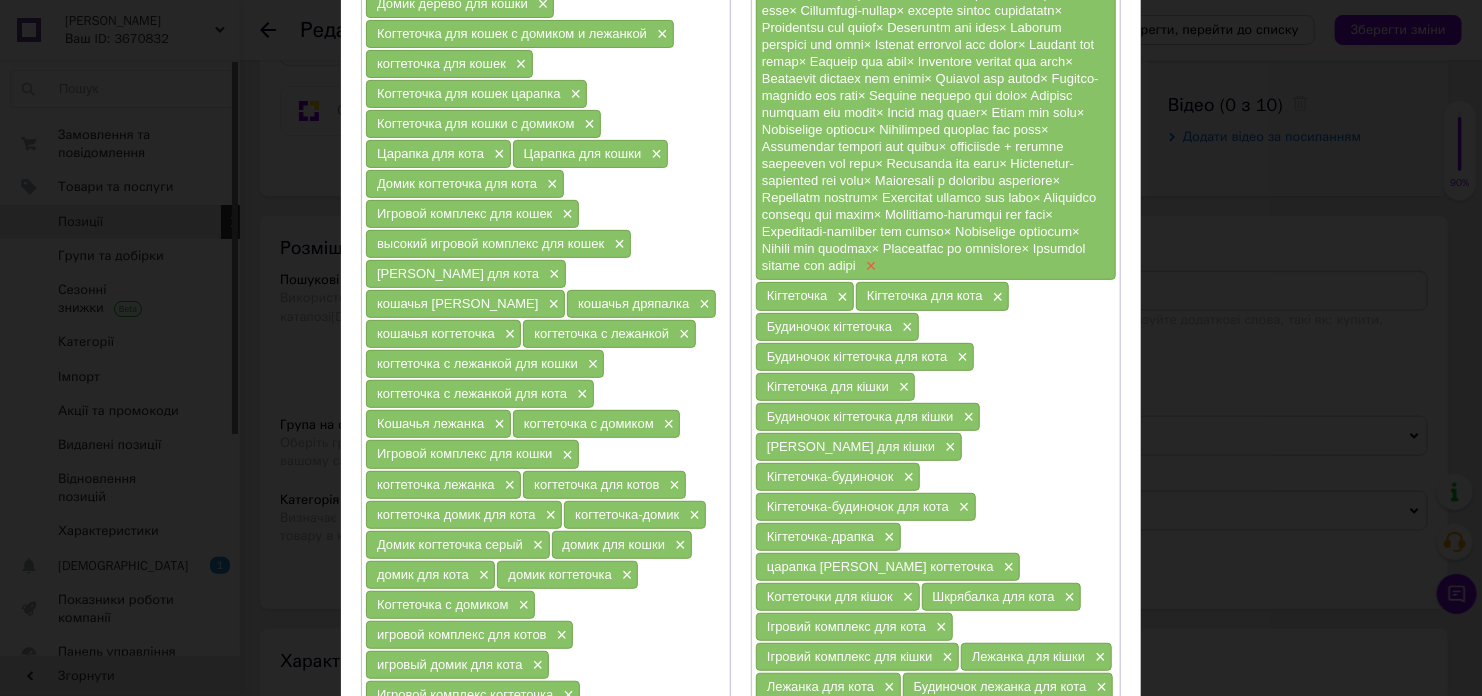 click on "×" at bounding box center [869, 266] 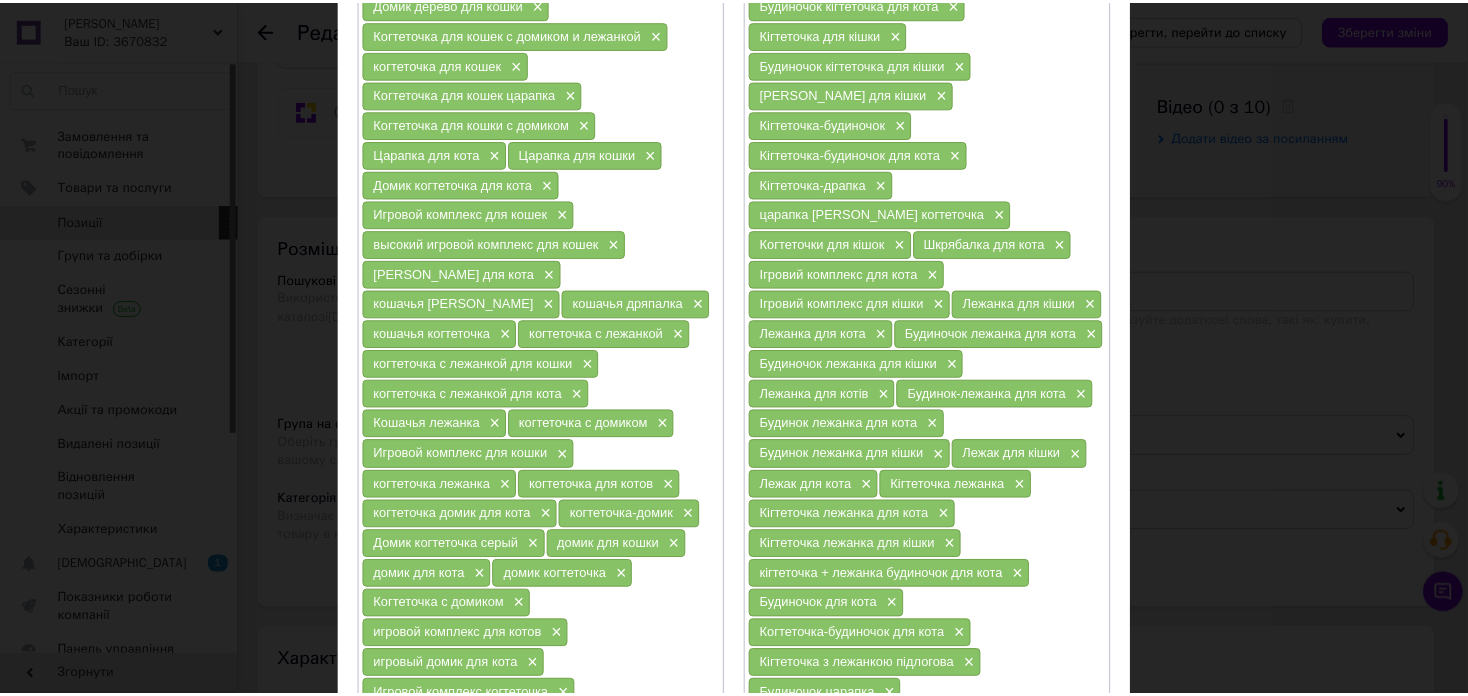 scroll, scrollTop: 615, scrollLeft: 0, axis: vertical 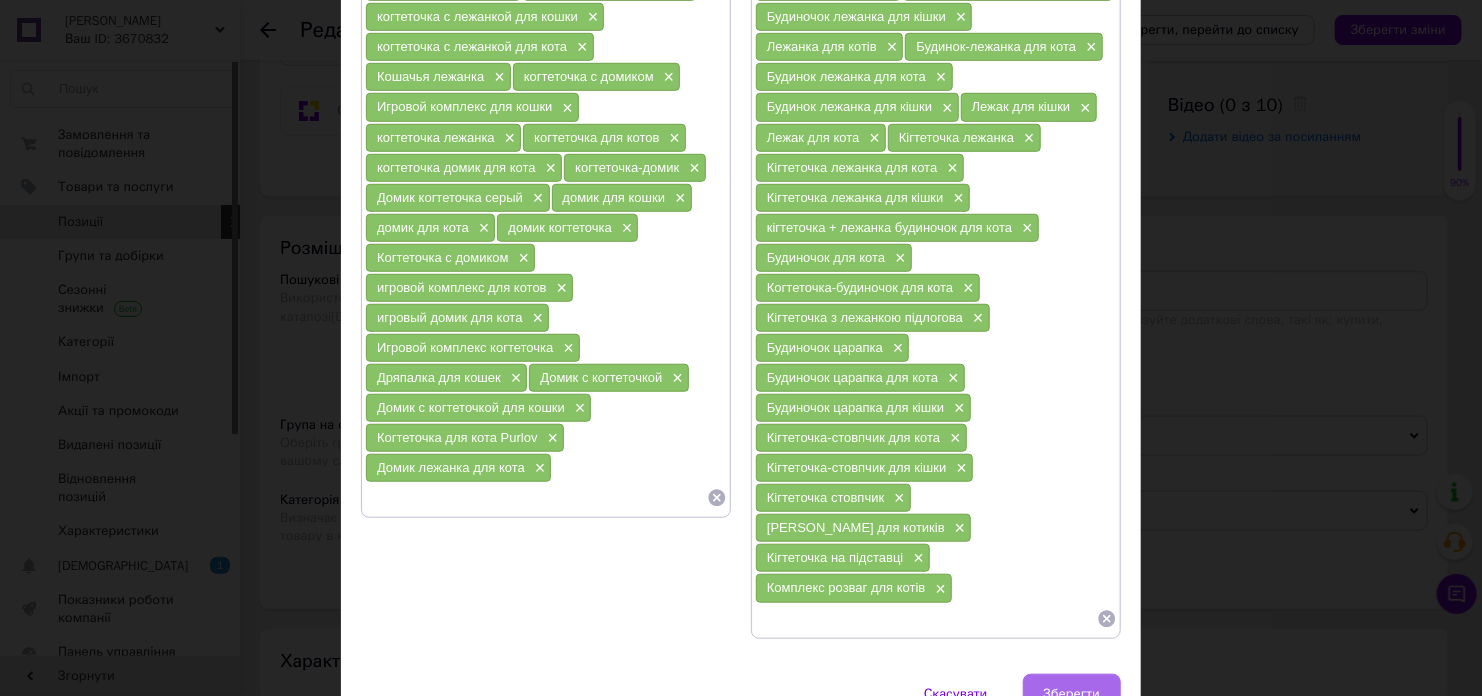 click on "Зберегти" at bounding box center [1072, 694] 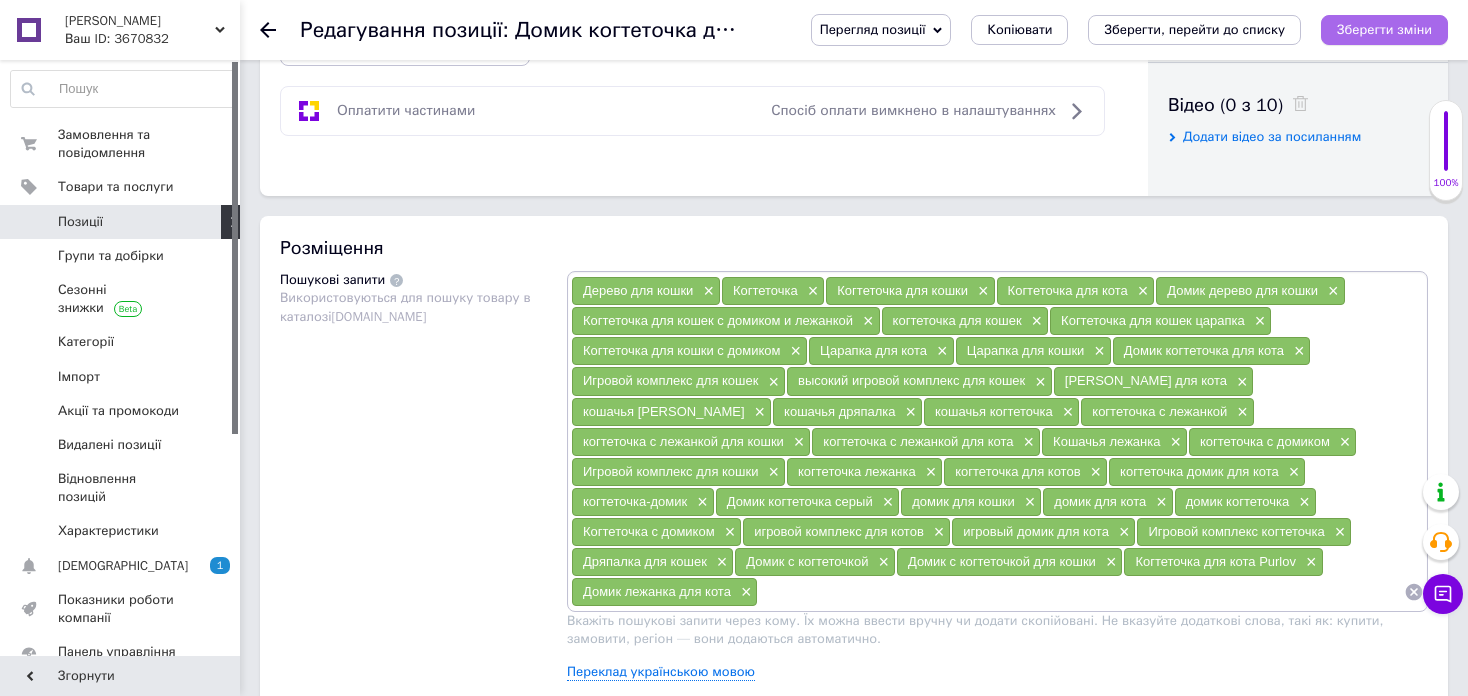 click on "Зберегти зміни" at bounding box center (1384, 29) 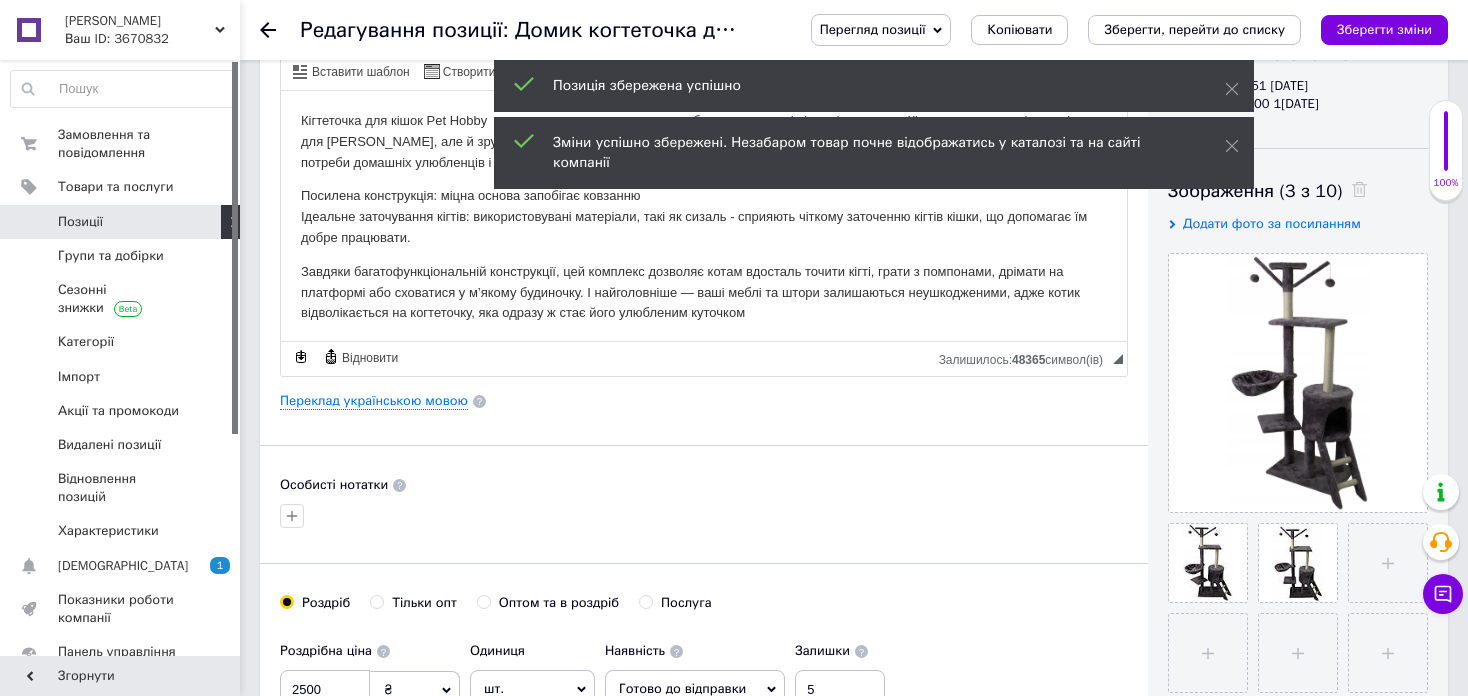 scroll, scrollTop: 100, scrollLeft: 0, axis: vertical 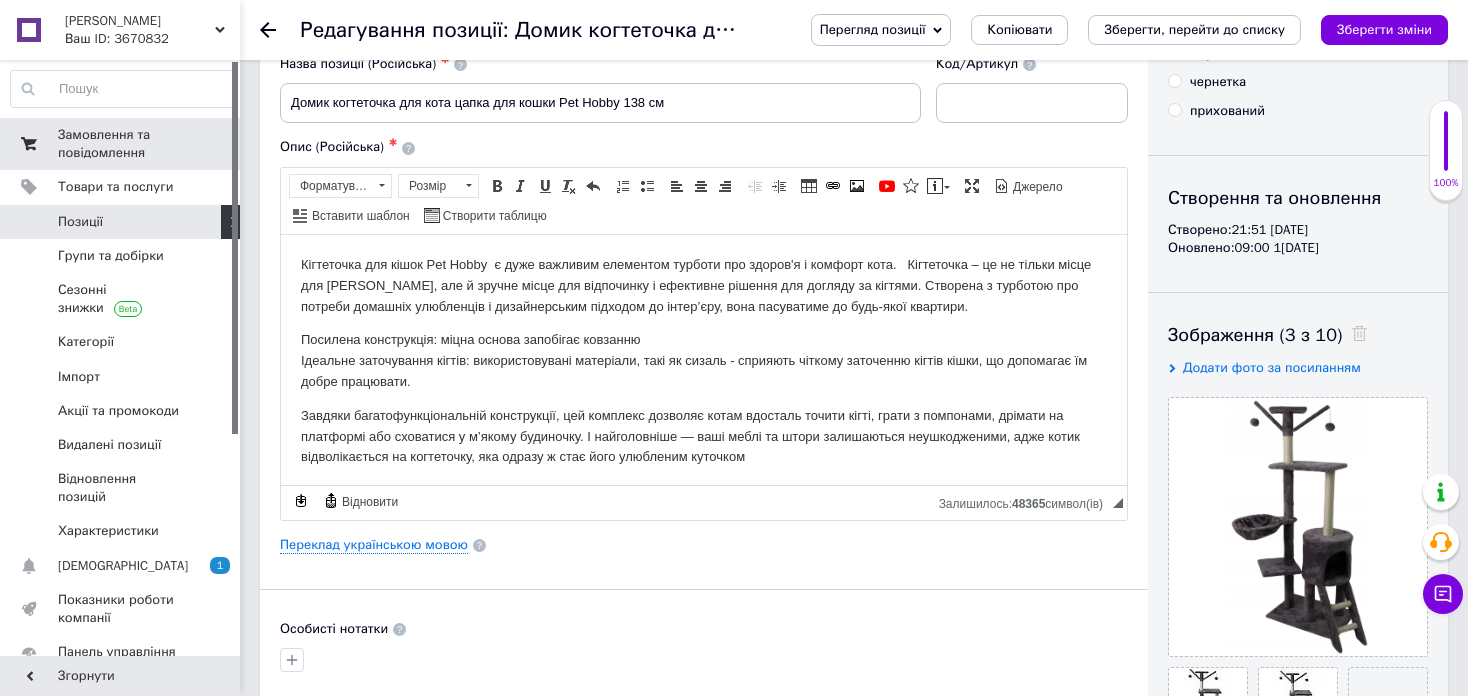 click on "Замовлення та повідомлення" at bounding box center [121, 144] 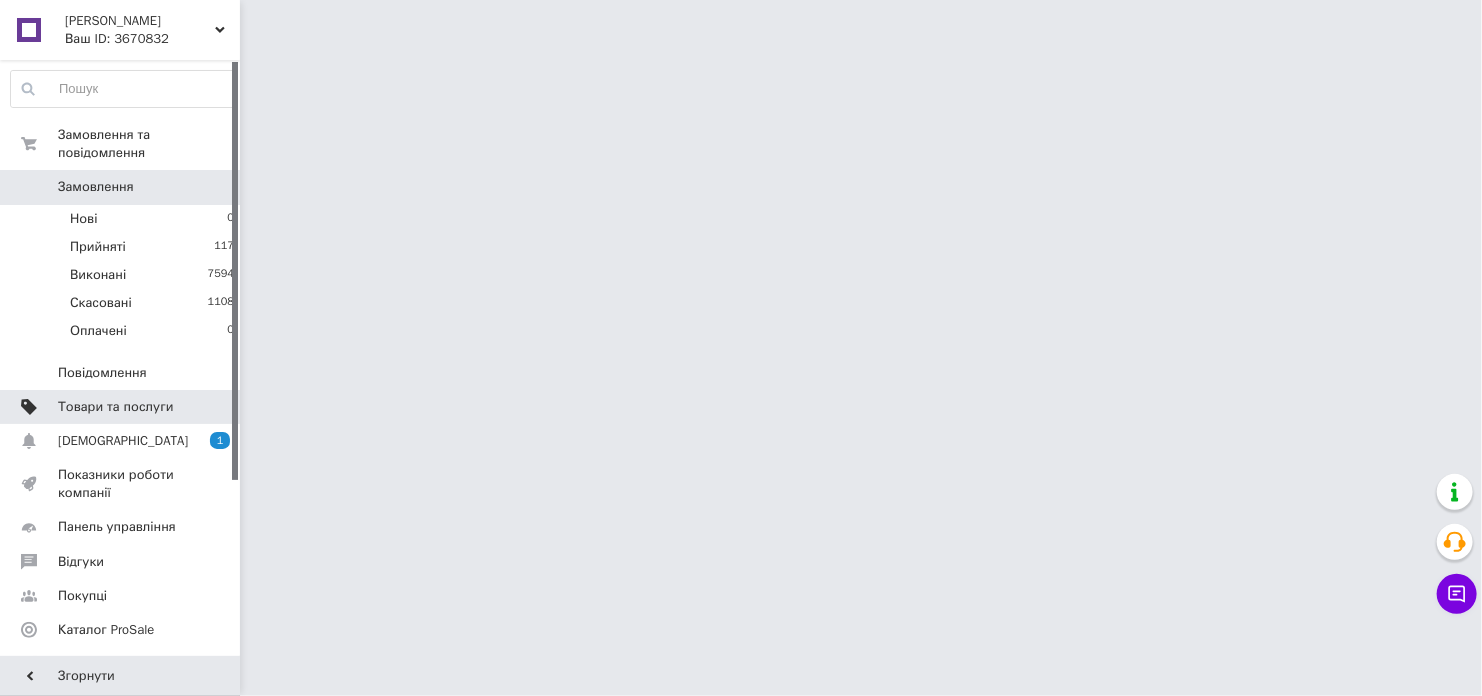 click on "Товари та послуги" at bounding box center [115, 407] 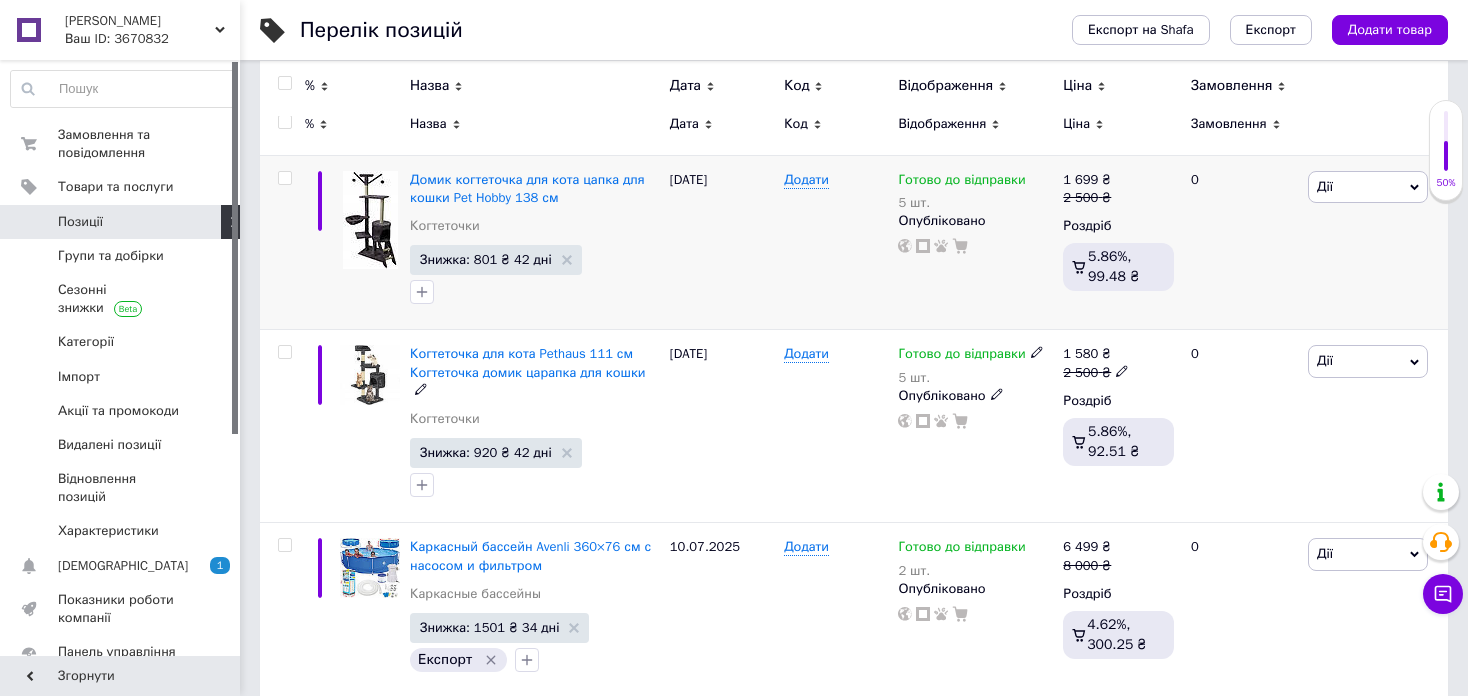 scroll, scrollTop: 300, scrollLeft: 0, axis: vertical 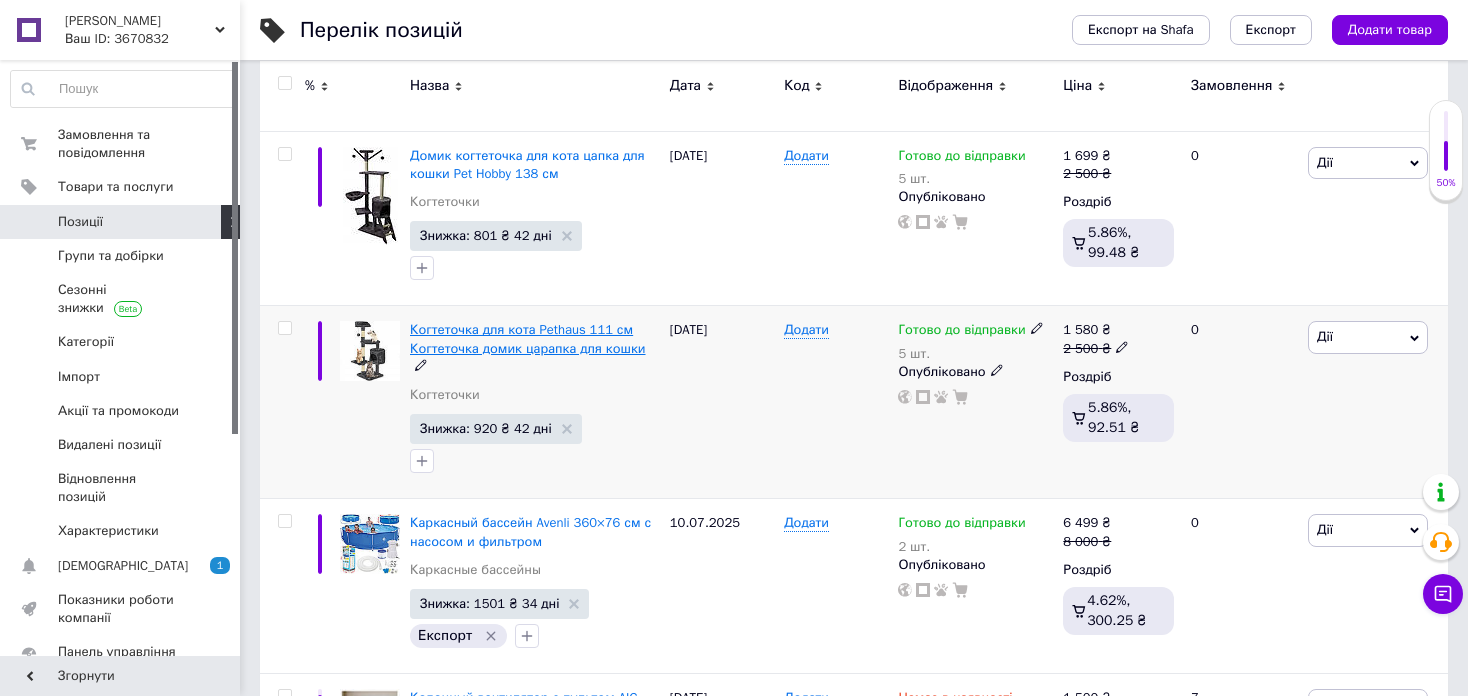 click on "Когтеточка для кота Pethaus 111 см Когтеточка домик царапка для кошки" at bounding box center [528, 338] 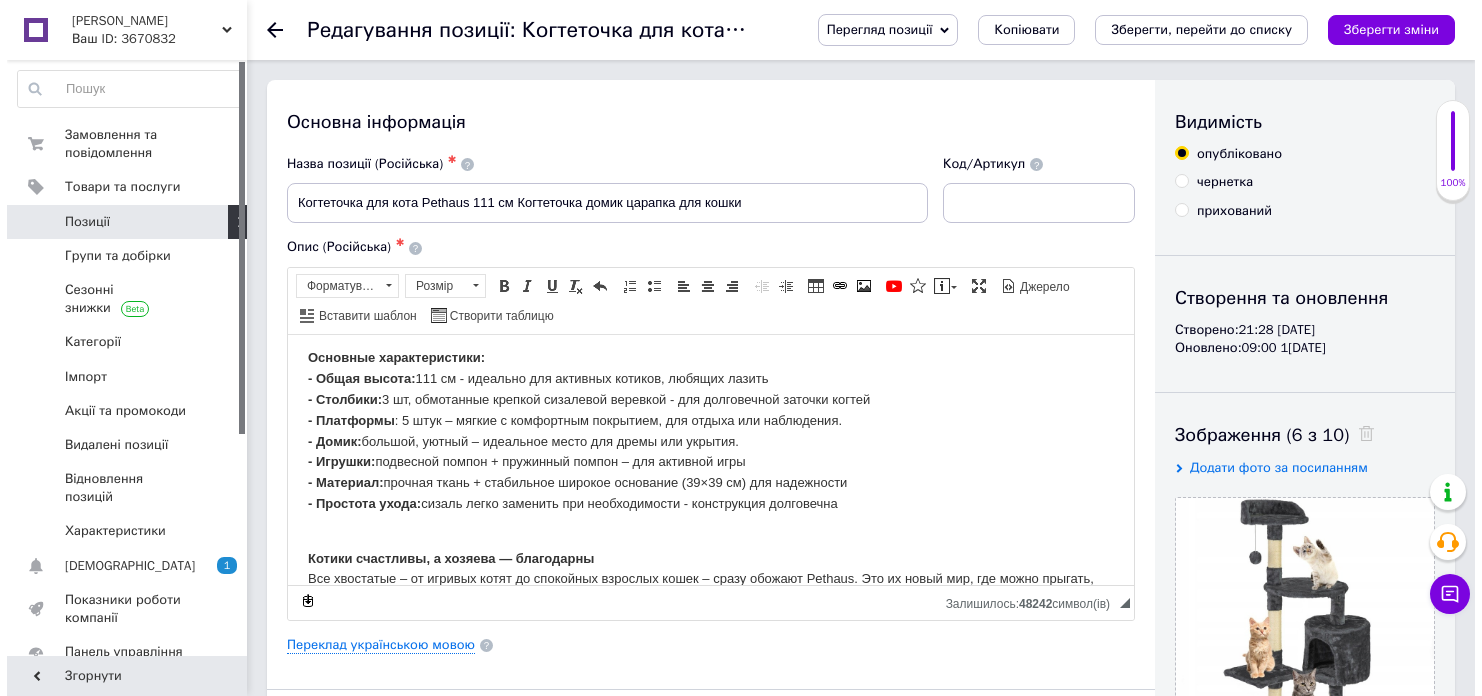scroll, scrollTop: 178, scrollLeft: 0, axis: vertical 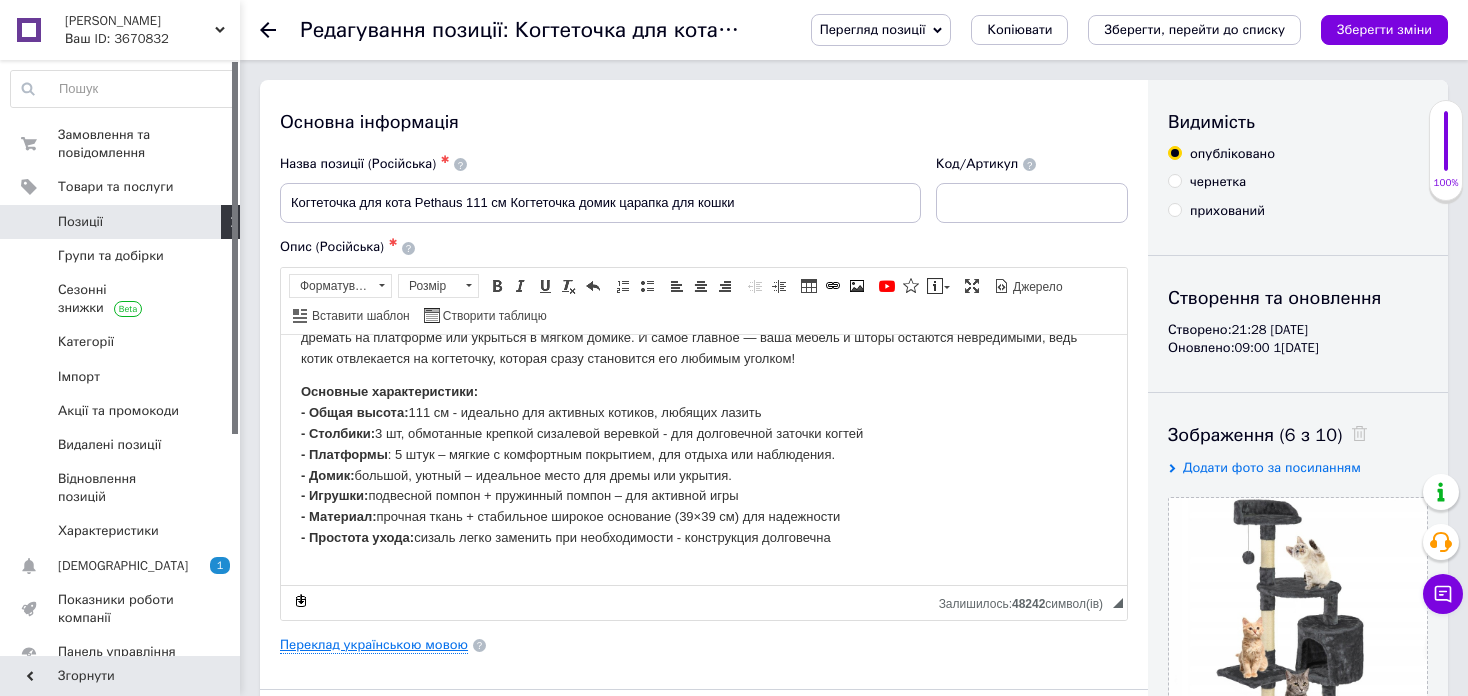 click on "Переклад українською мовою" at bounding box center (374, 645) 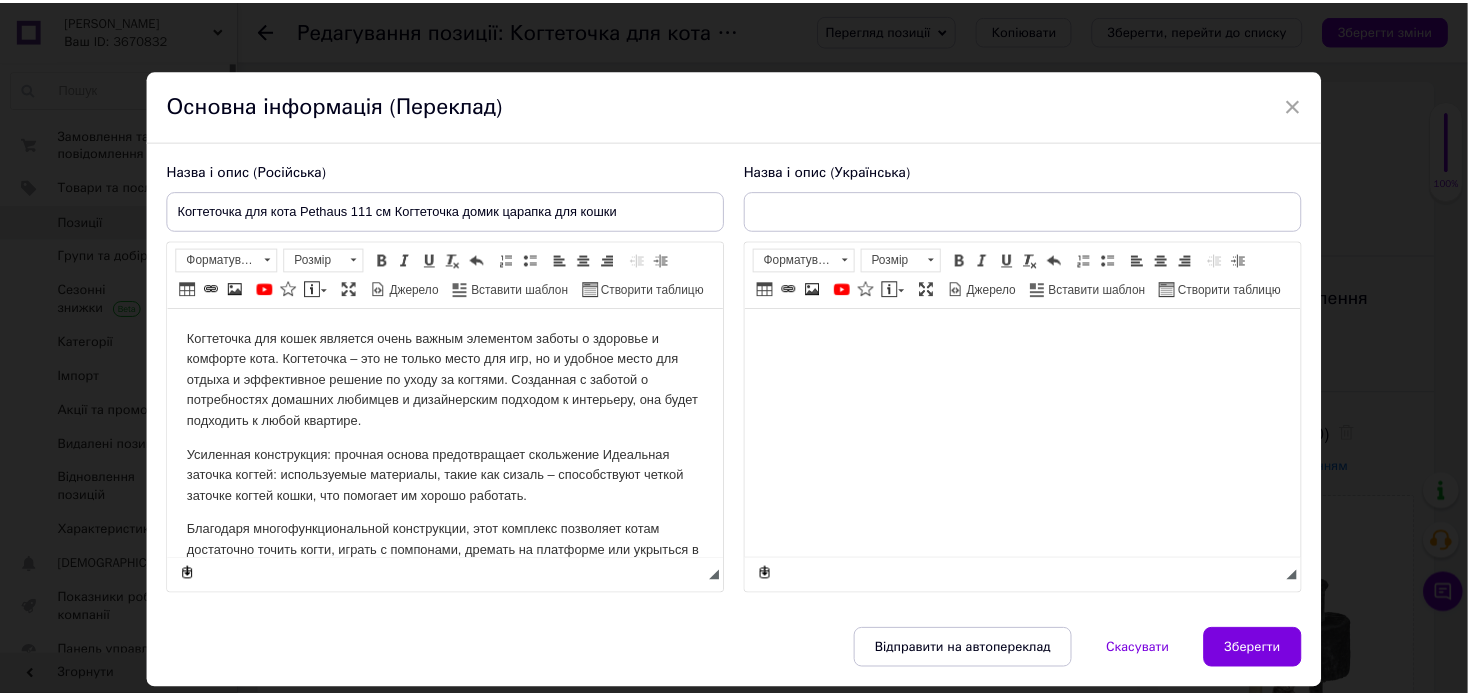 scroll, scrollTop: 0, scrollLeft: 0, axis: both 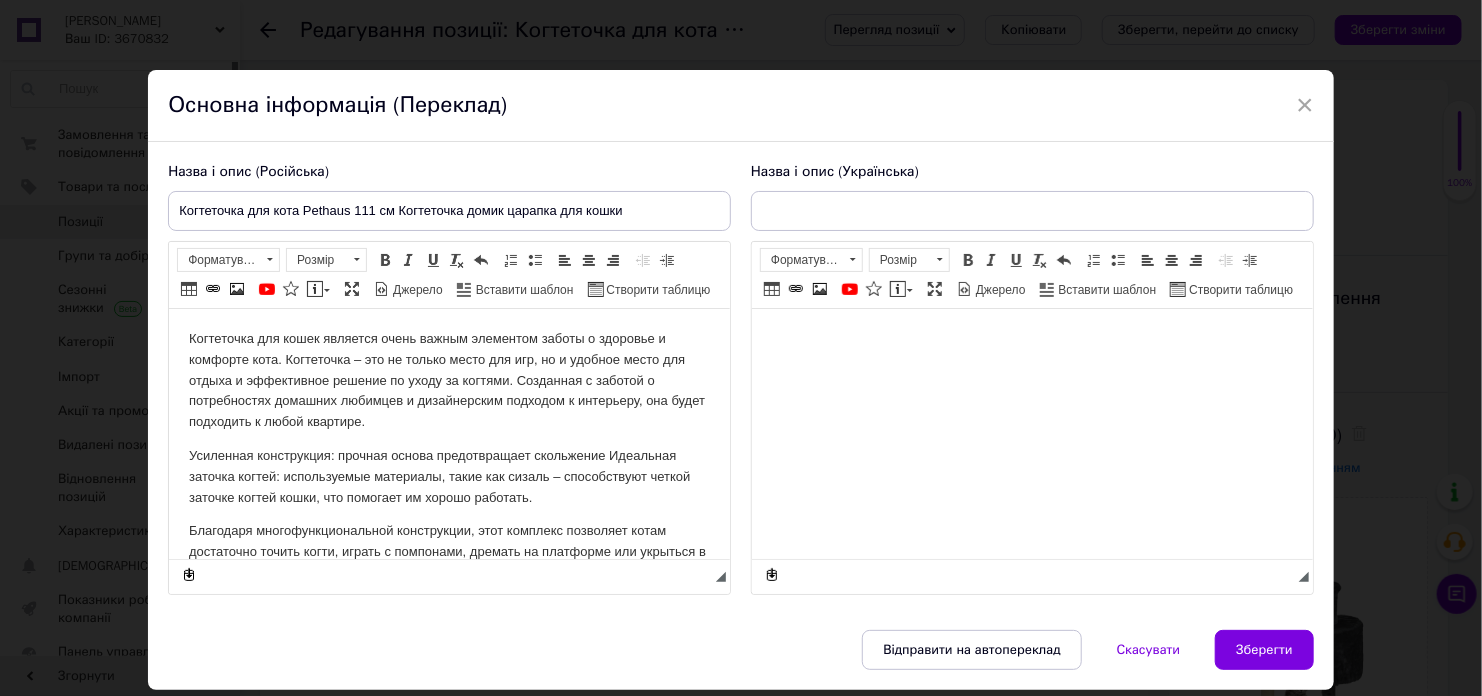 type on "Когтеточка для кота Pethaus 111 см Кігтеточка будиночок [PERSON_NAME] для кішки" 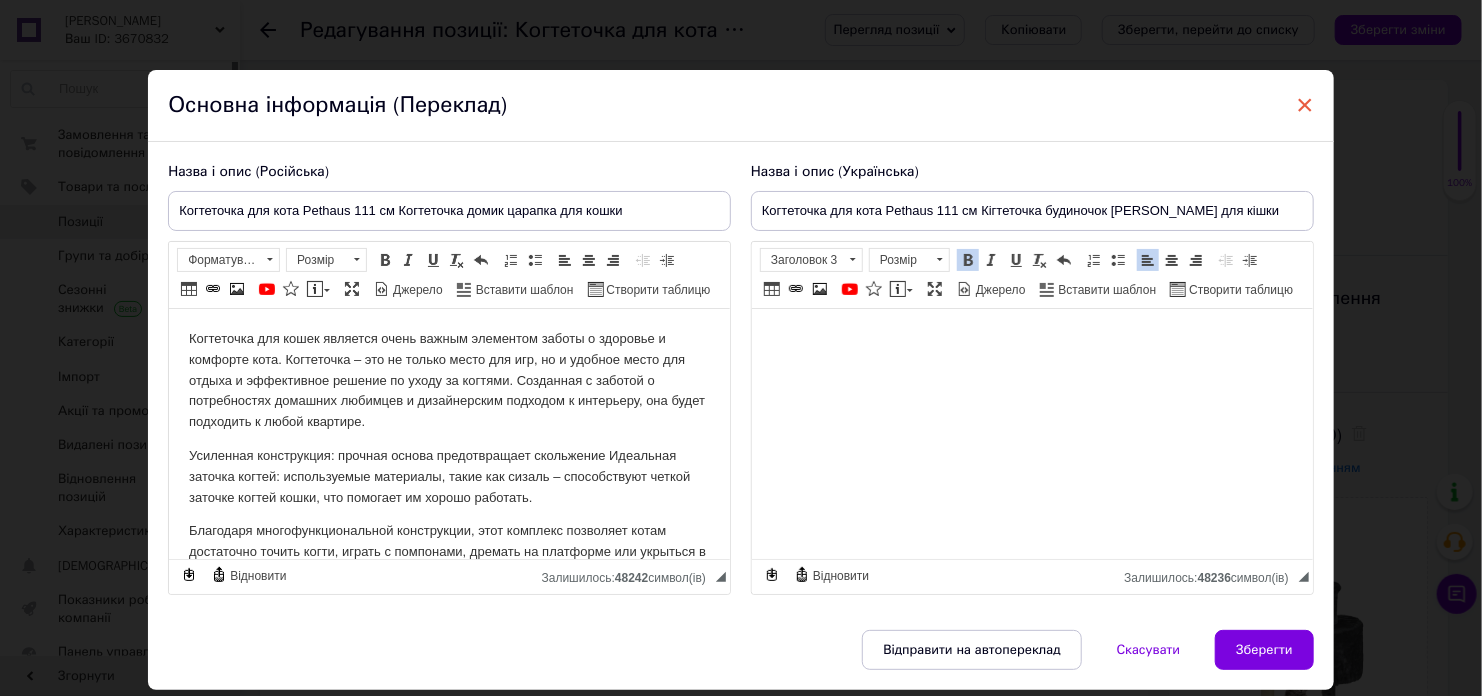 click on "×" at bounding box center [1305, 105] 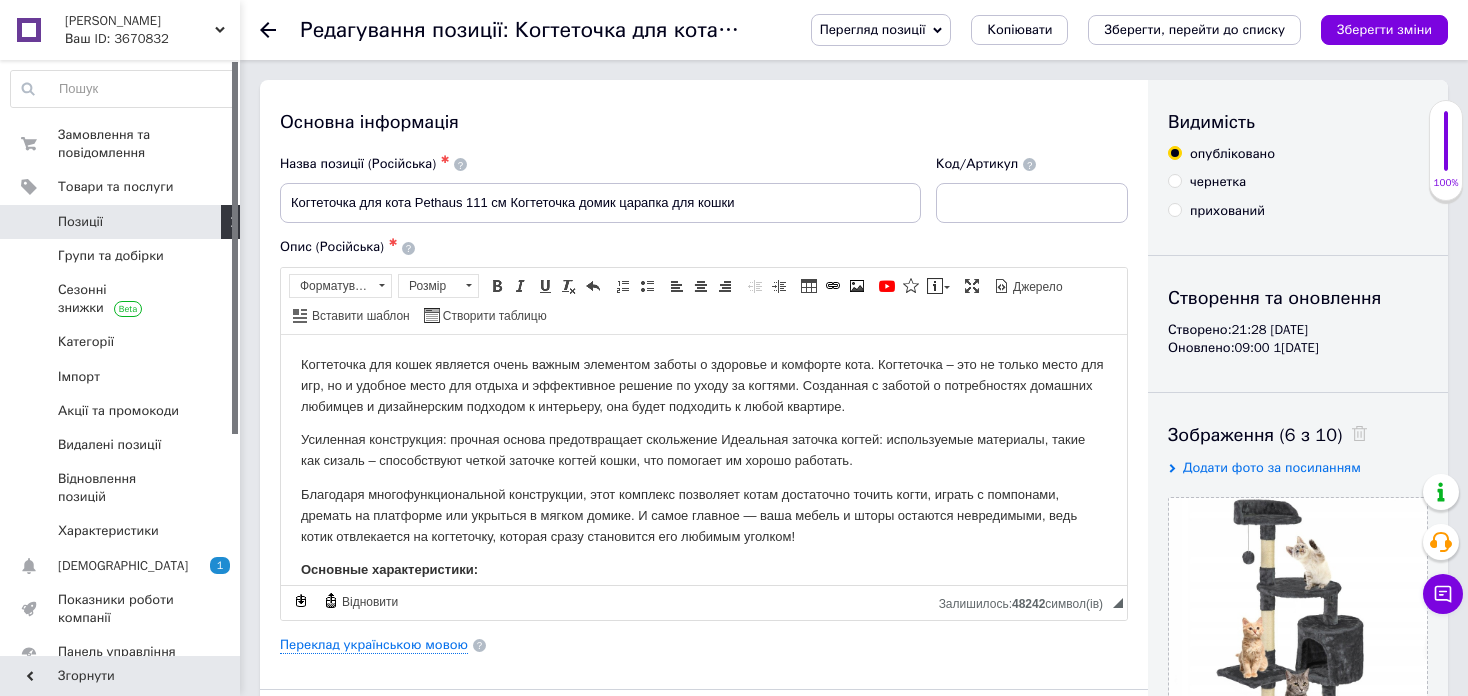 scroll, scrollTop: 0, scrollLeft: 0, axis: both 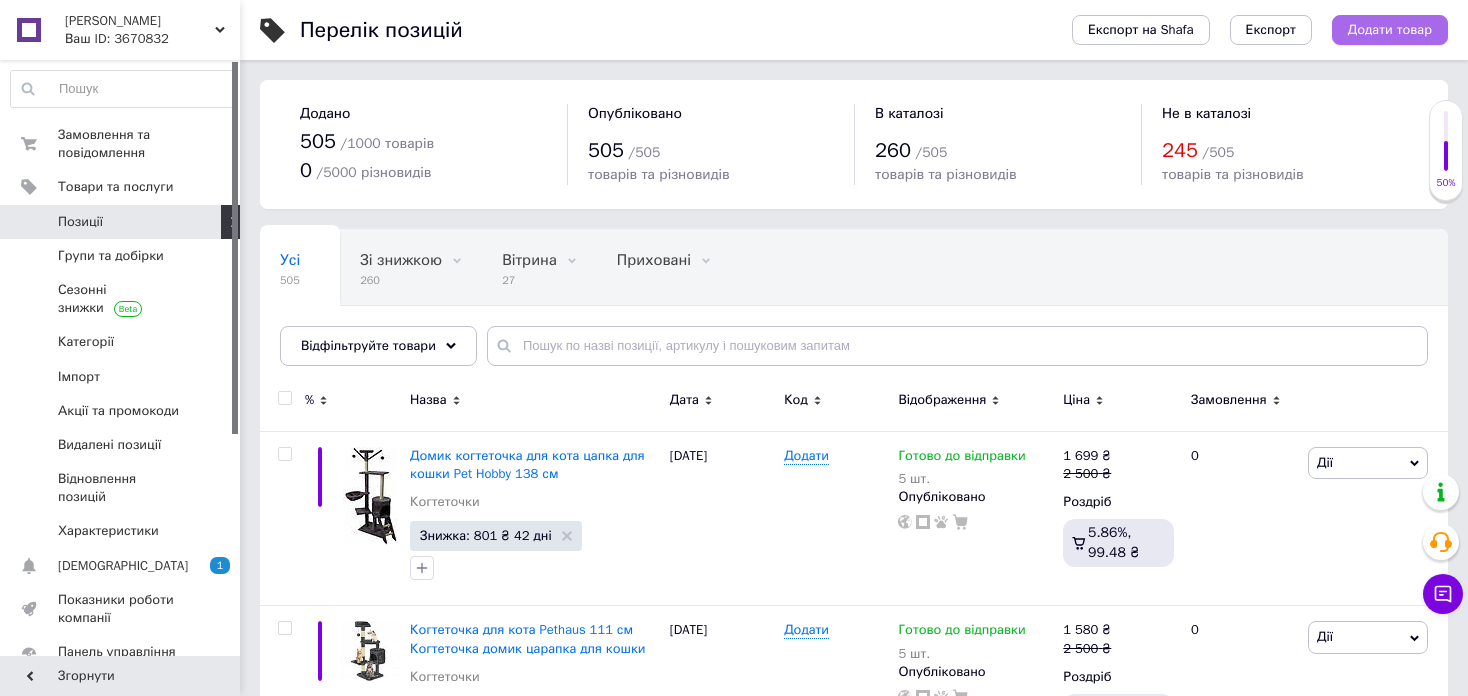 click on "Додати товар" at bounding box center [1390, 30] 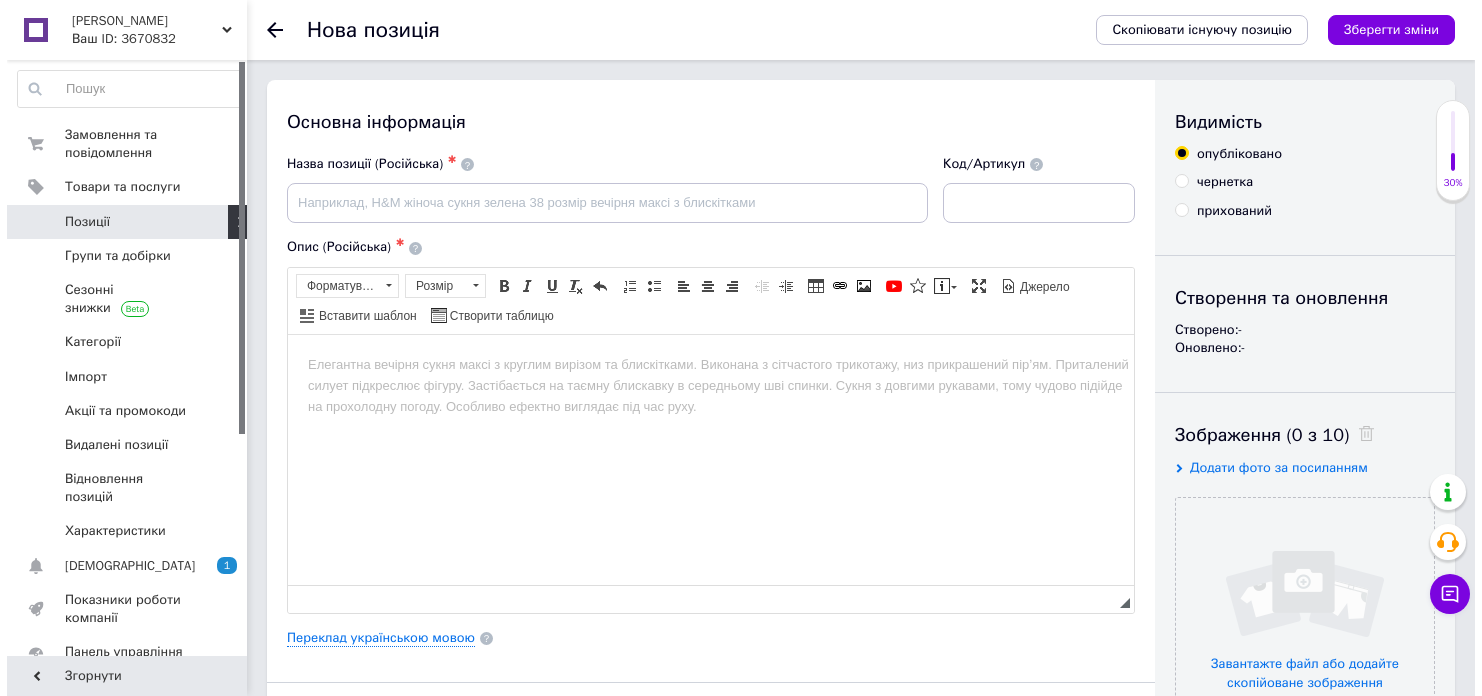 scroll, scrollTop: 0, scrollLeft: 0, axis: both 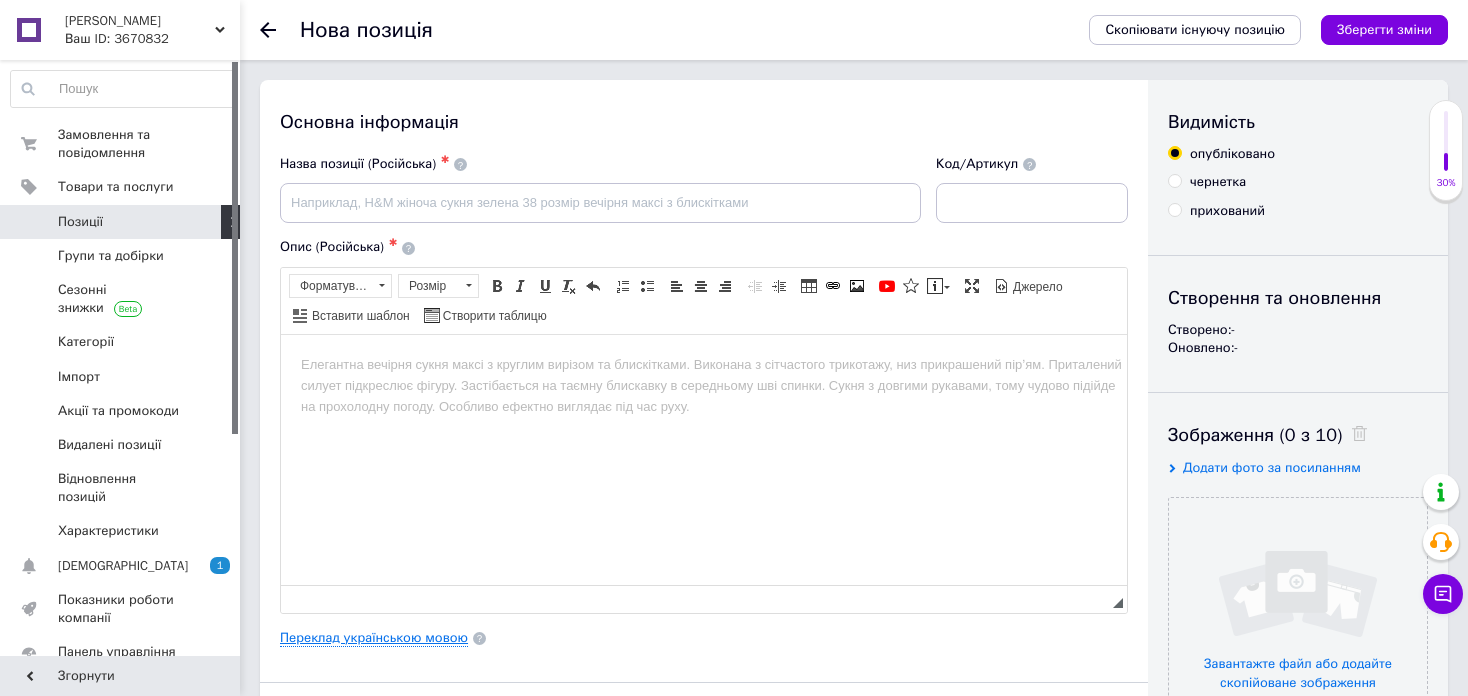 click on "Переклад українською мовою" at bounding box center (374, 638) 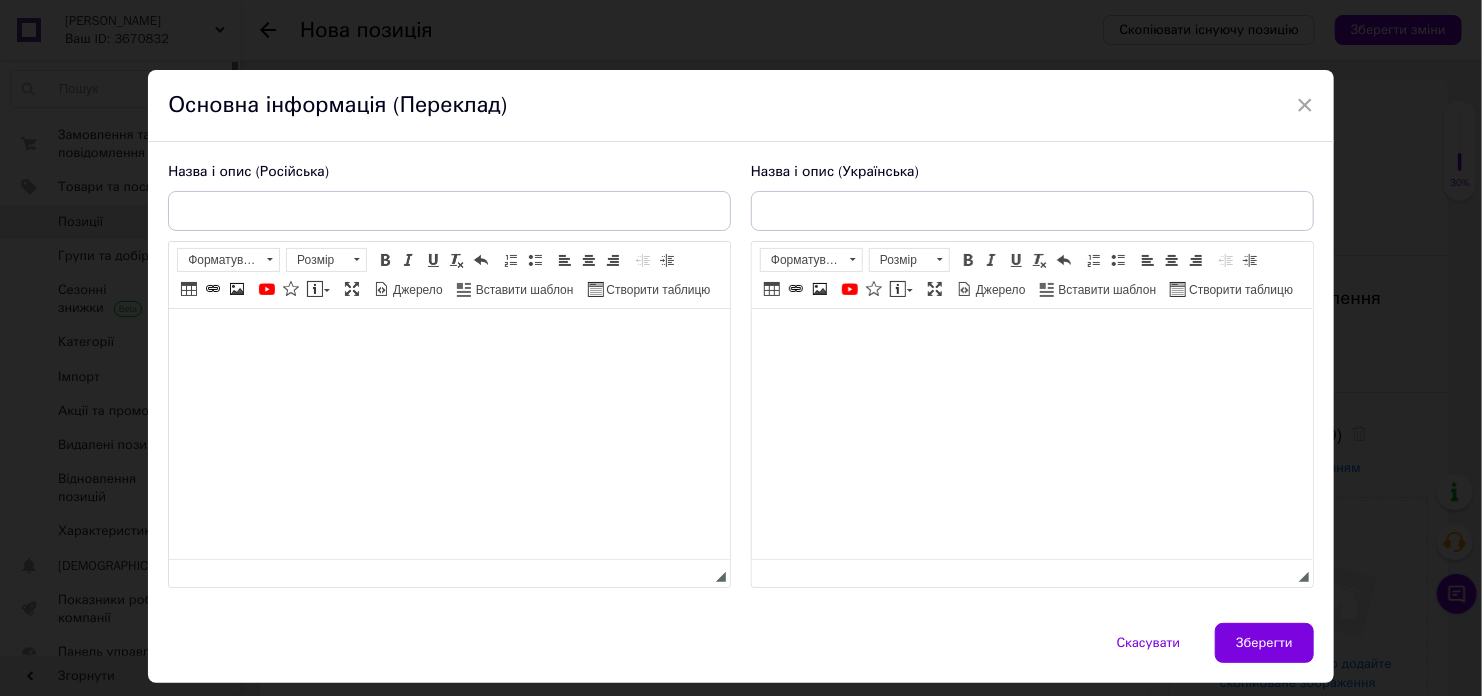 scroll, scrollTop: 0, scrollLeft: 0, axis: both 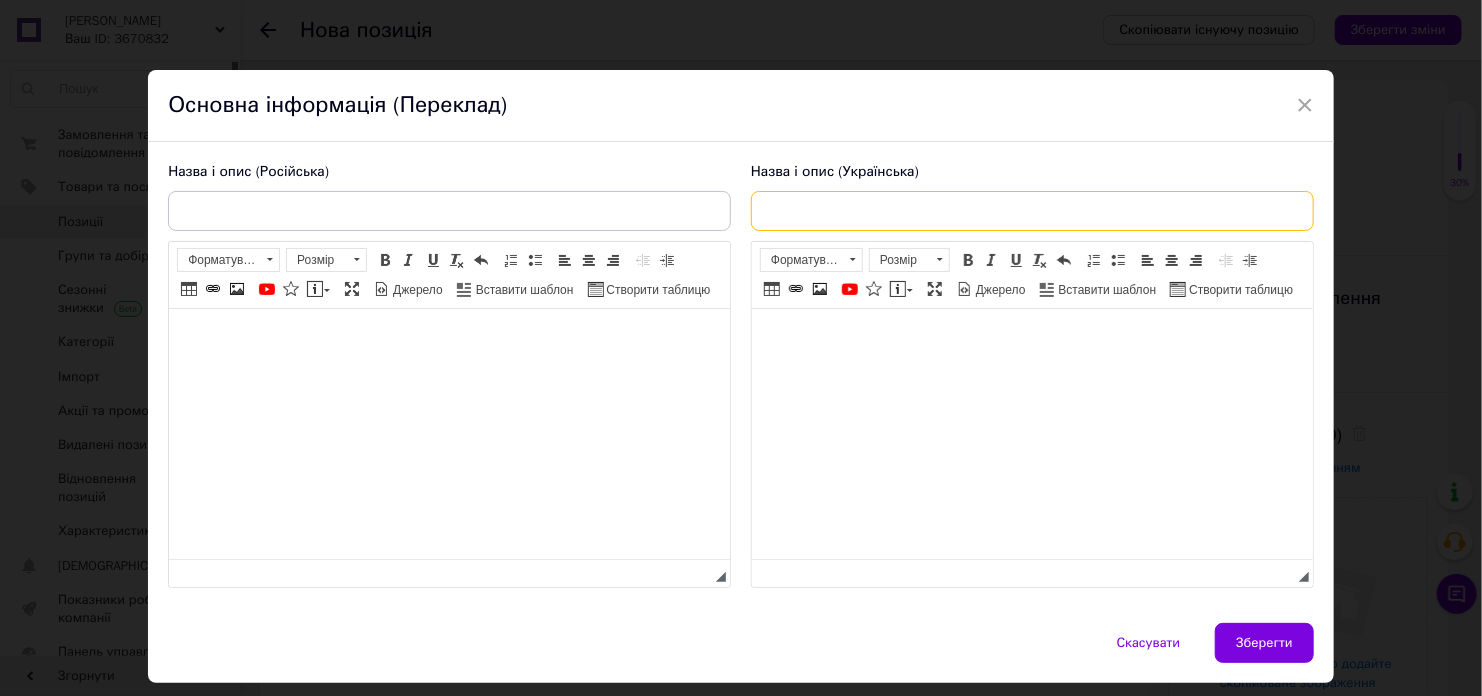 click at bounding box center [1032, 211] 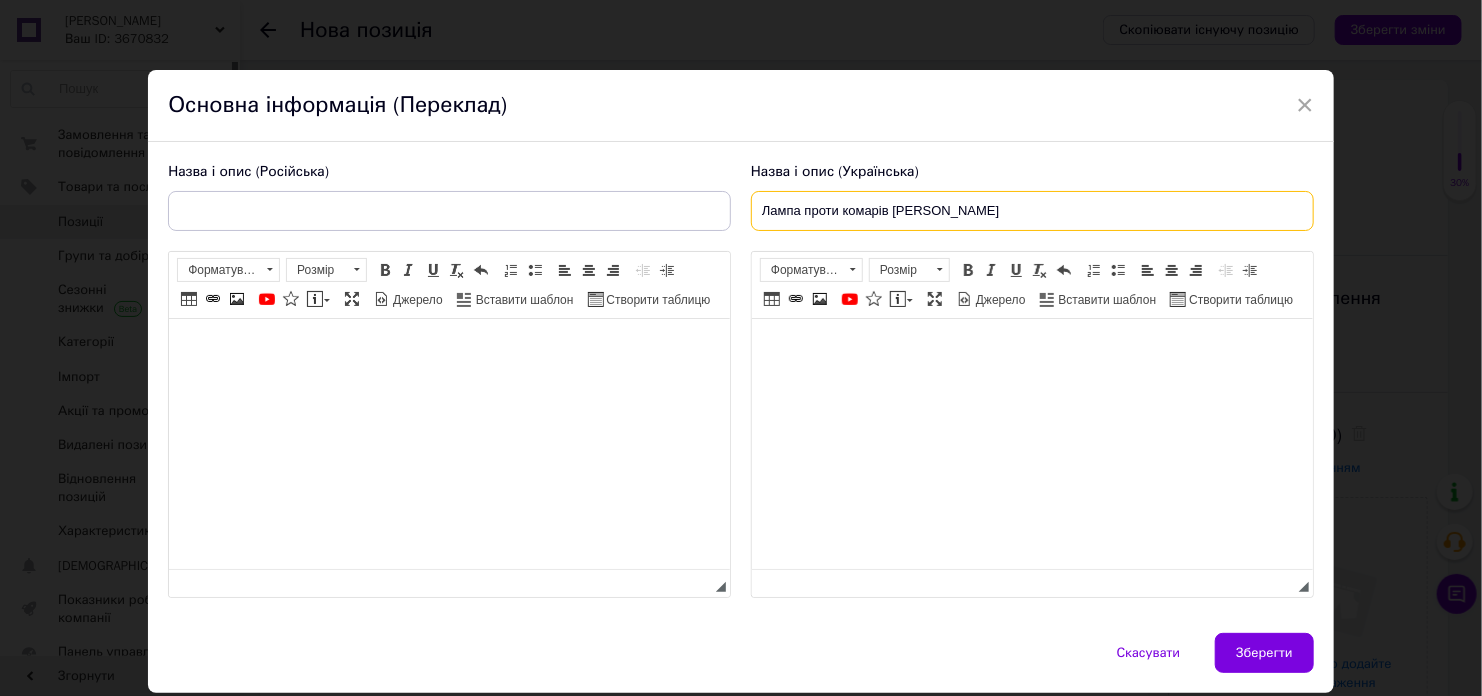 paste on "інсектицидна електролампа 2500В / 30Вт / металевий корпус" 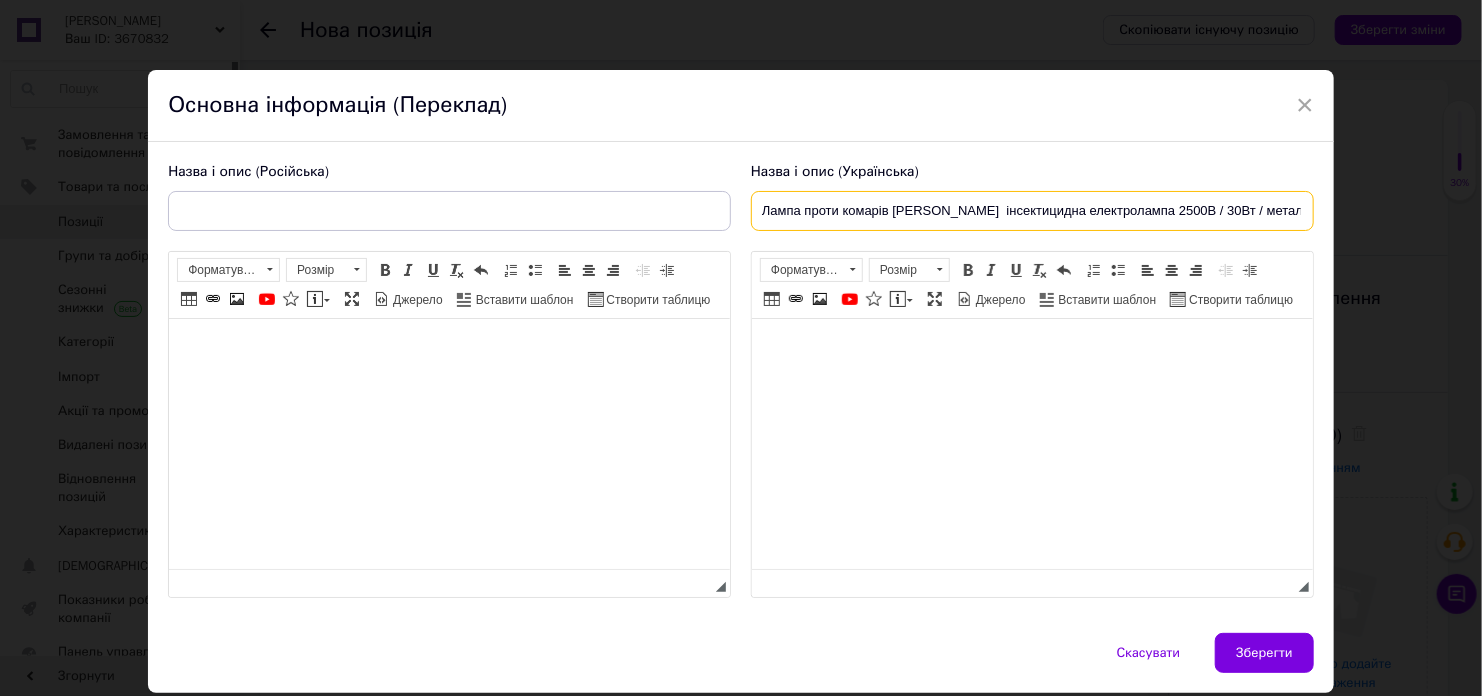 scroll, scrollTop: 0, scrollLeft: 80, axis: horizontal 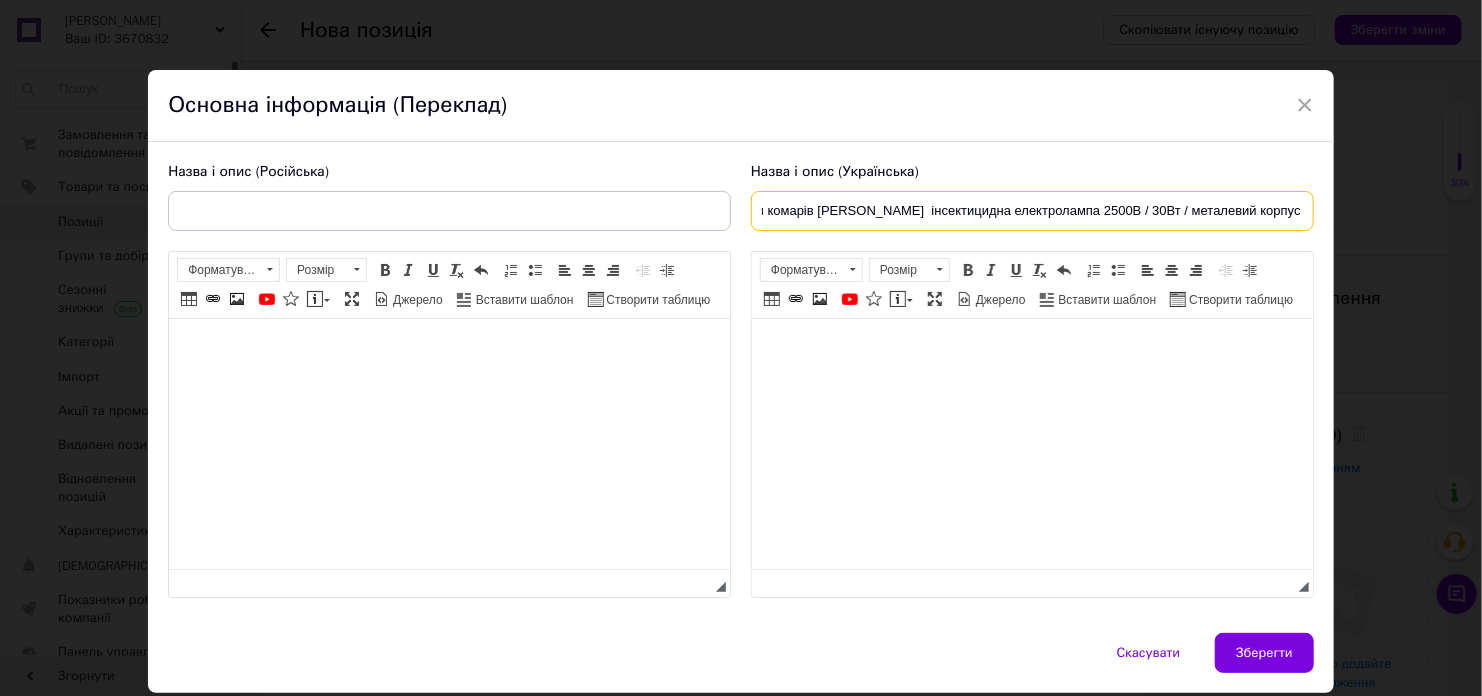 click on "Лампа проти комарів [PERSON_NAME]  інсектицидна електролампа 2500В / 30Вт / металевий корпус" at bounding box center [1032, 211] 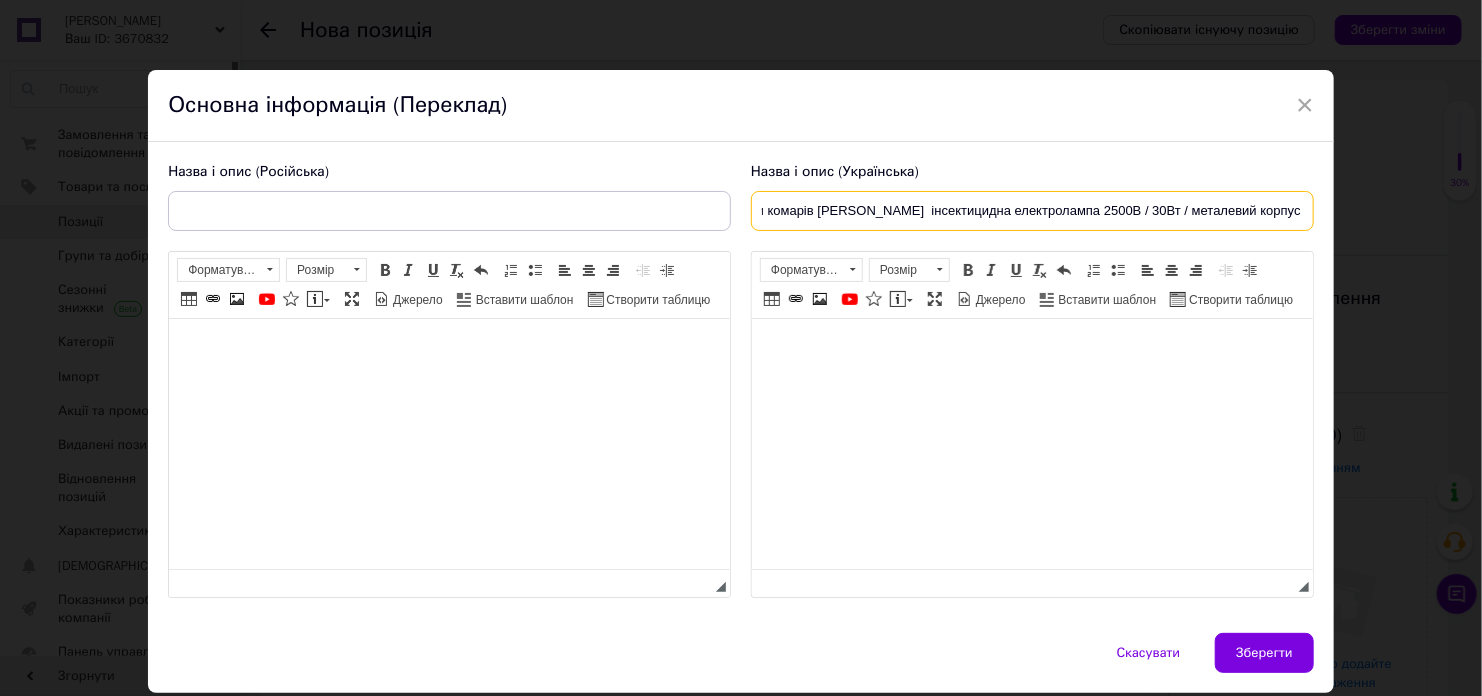 type on "Лампа проти комарів [PERSON_NAME]  інсектицидна електролампа 2500В / 30Вт / металевий корпус" 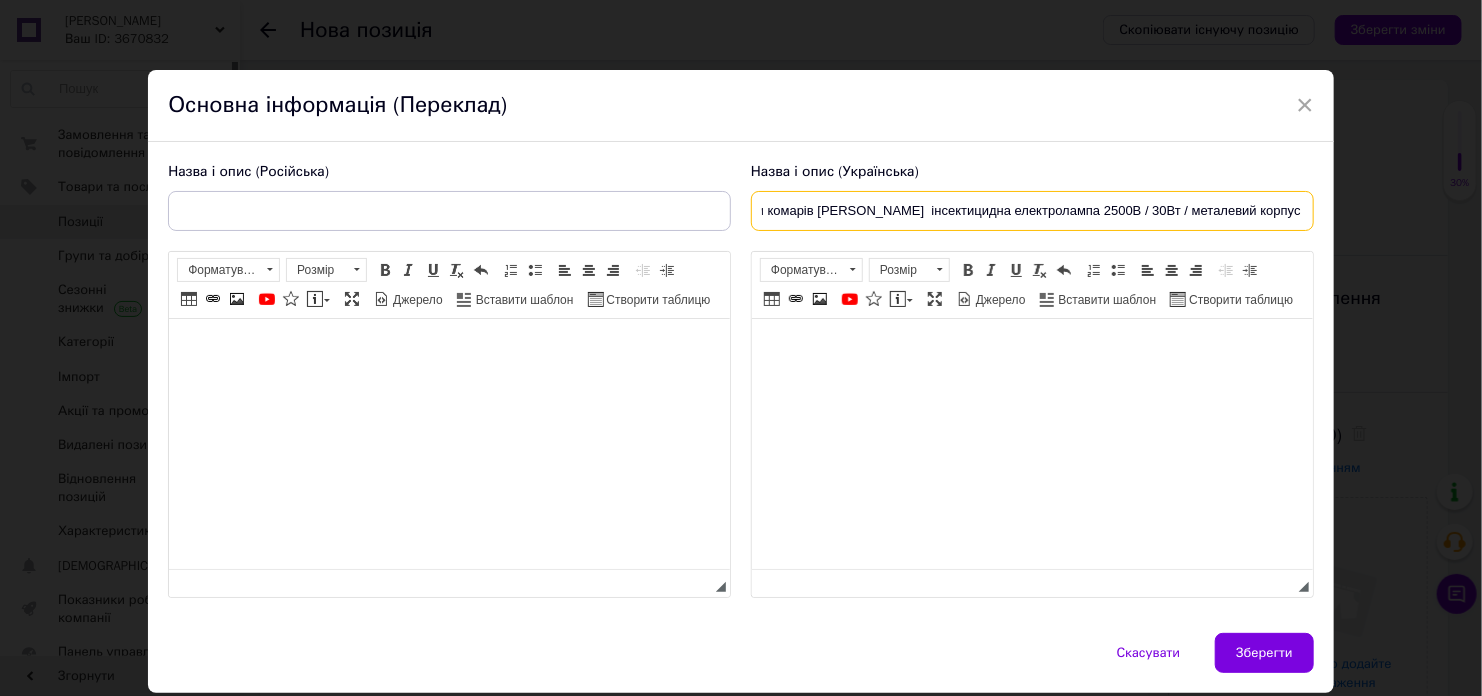 scroll, scrollTop: 0, scrollLeft: 0, axis: both 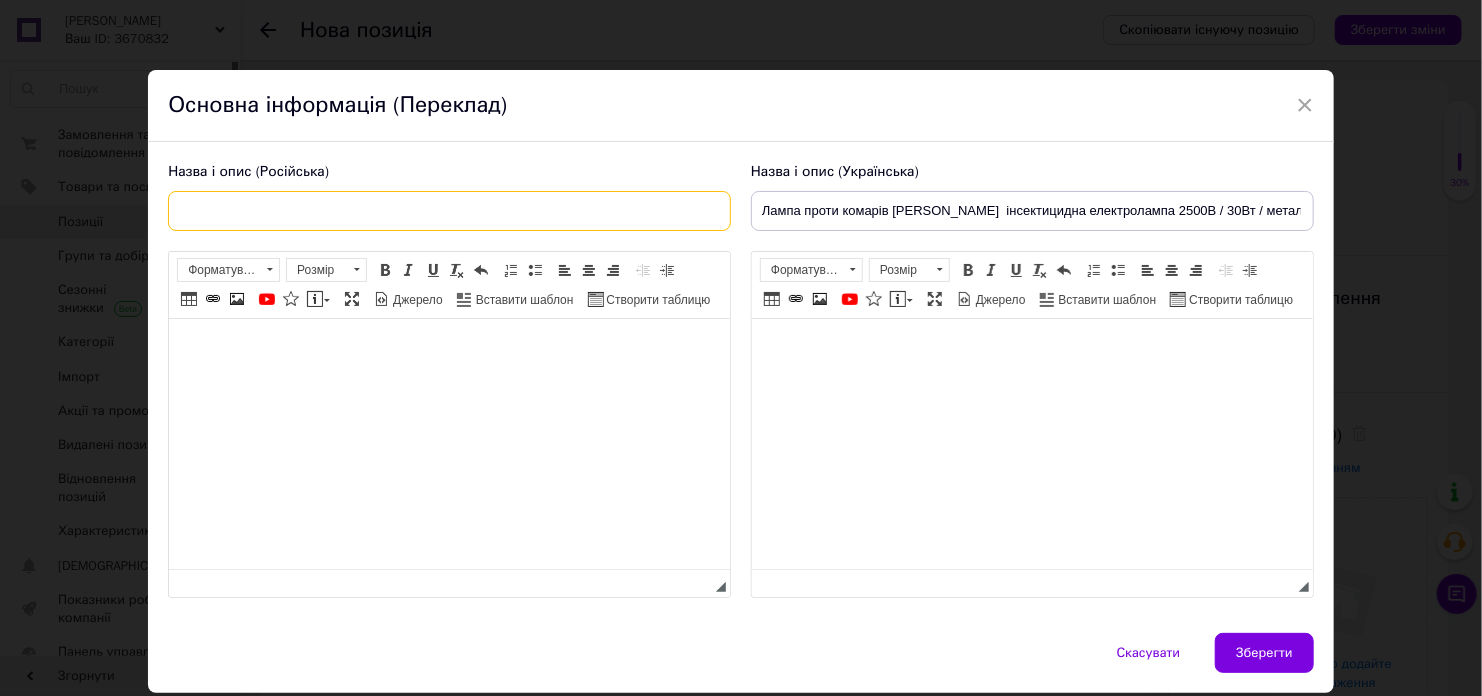 click at bounding box center (449, 211) 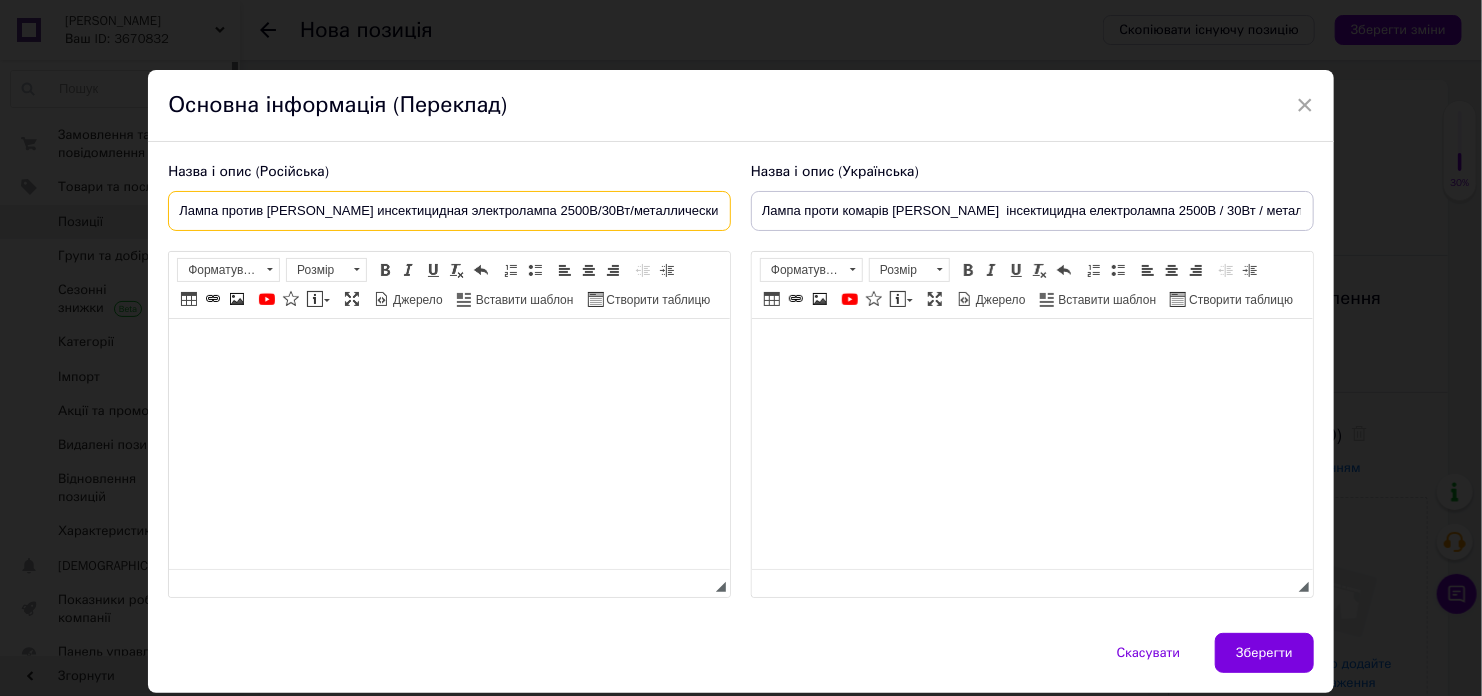 scroll, scrollTop: 0, scrollLeft: 111, axis: horizontal 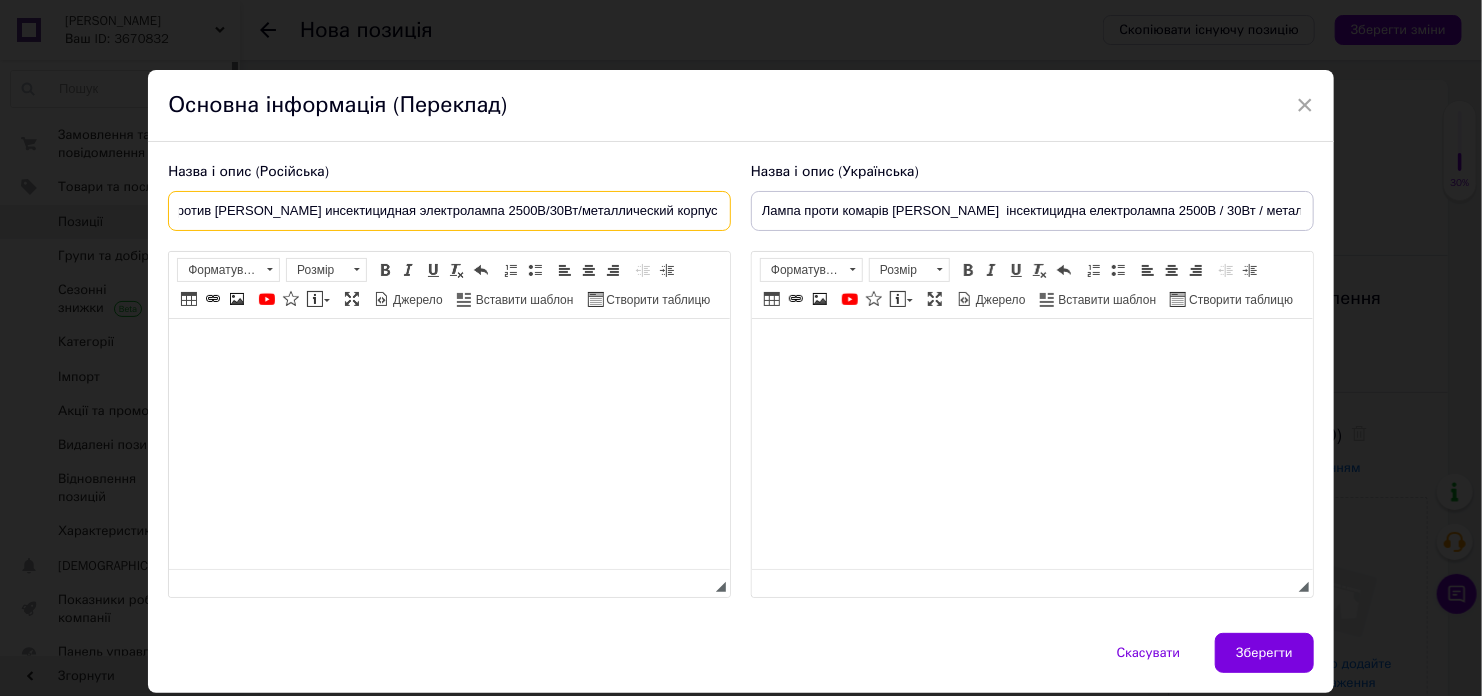 type on "Лампа против [PERSON_NAME] инсектицидная электролампа 2500В/30Вт/металлический корпус" 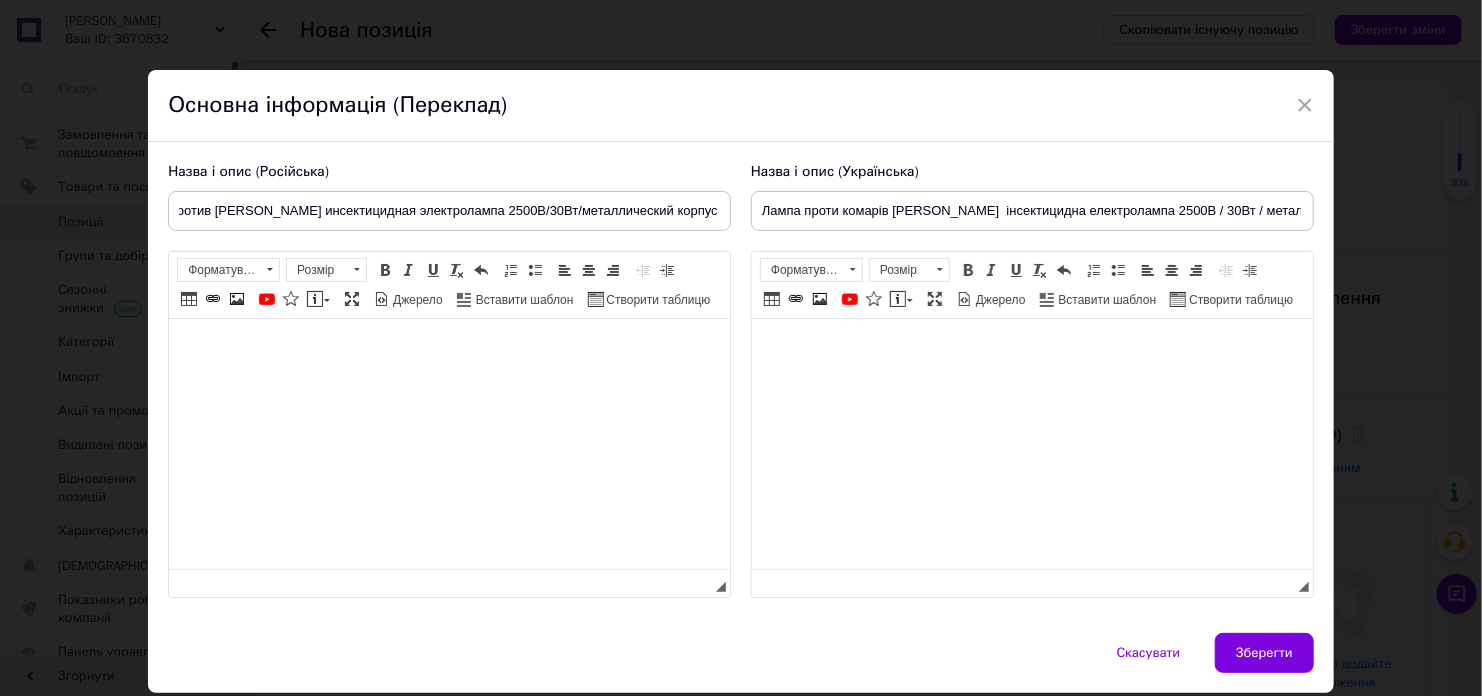 scroll, scrollTop: 0, scrollLeft: 0, axis: both 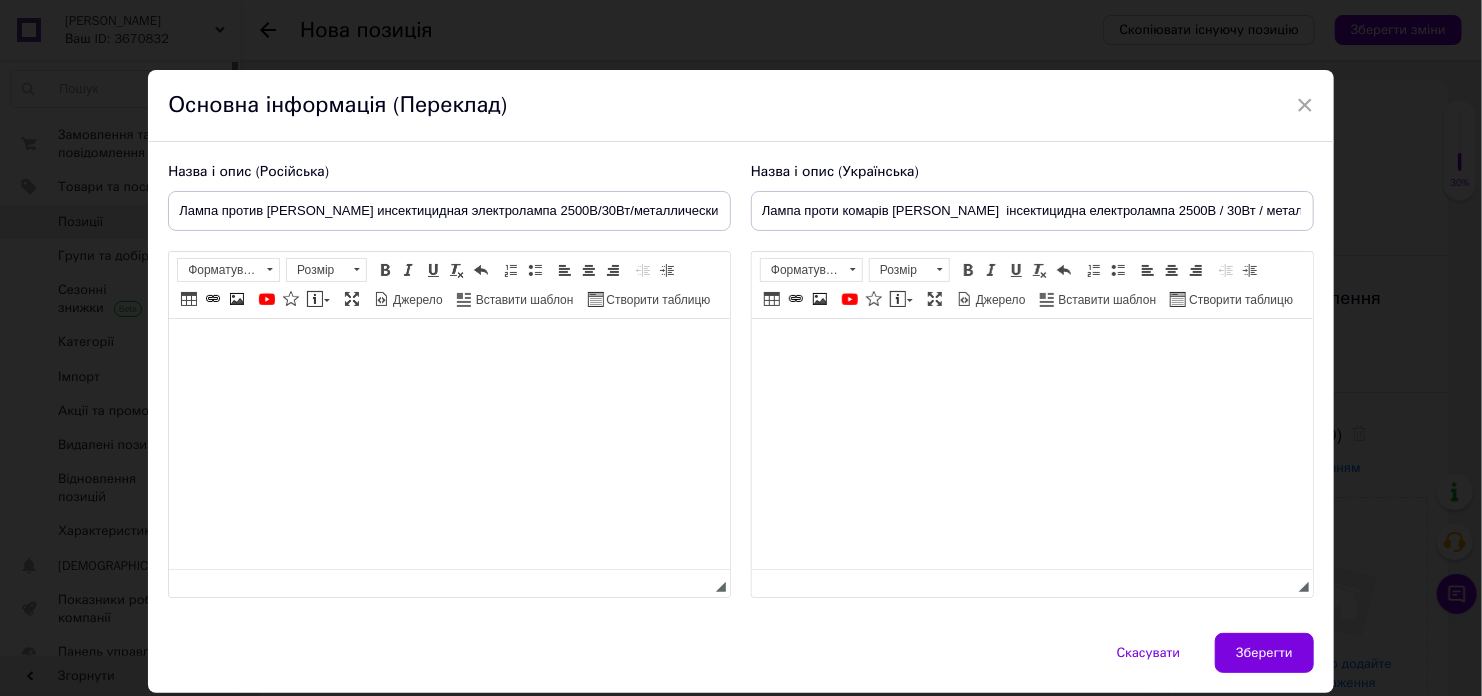 click at bounding box center (1031, 349) 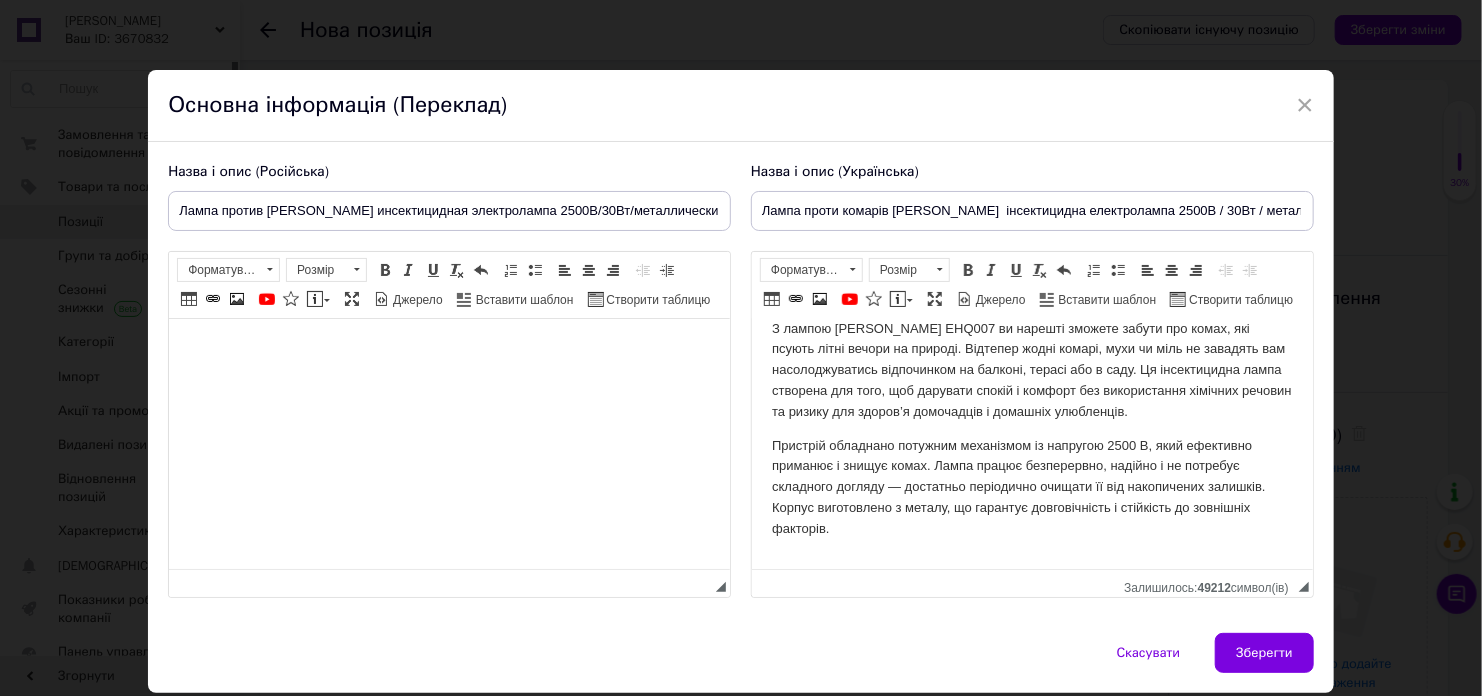 scroll, scrollTop: 0, scrollLeft: 0, axis: both 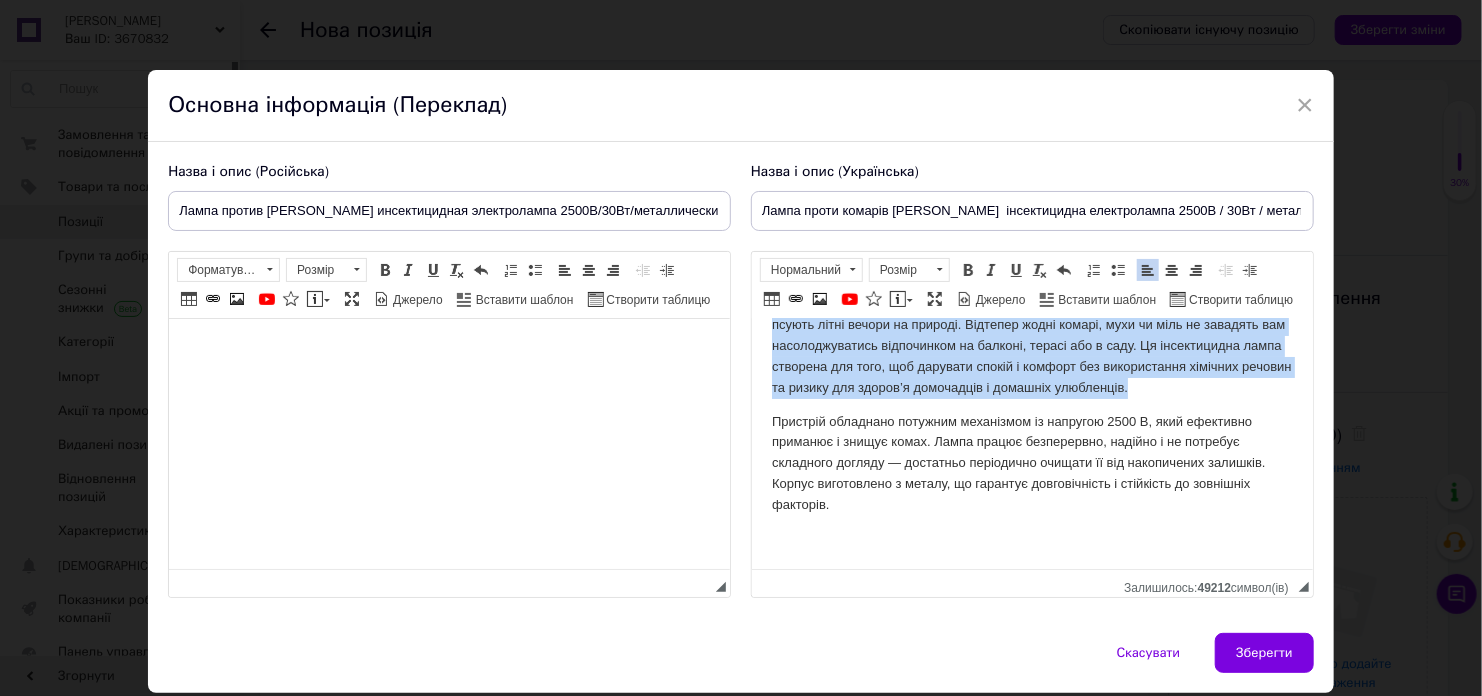 drag, startPoint x: 768, startPoint y: 343, endPoint x: 1959, endPoint y: 941, distance: 1332.6984 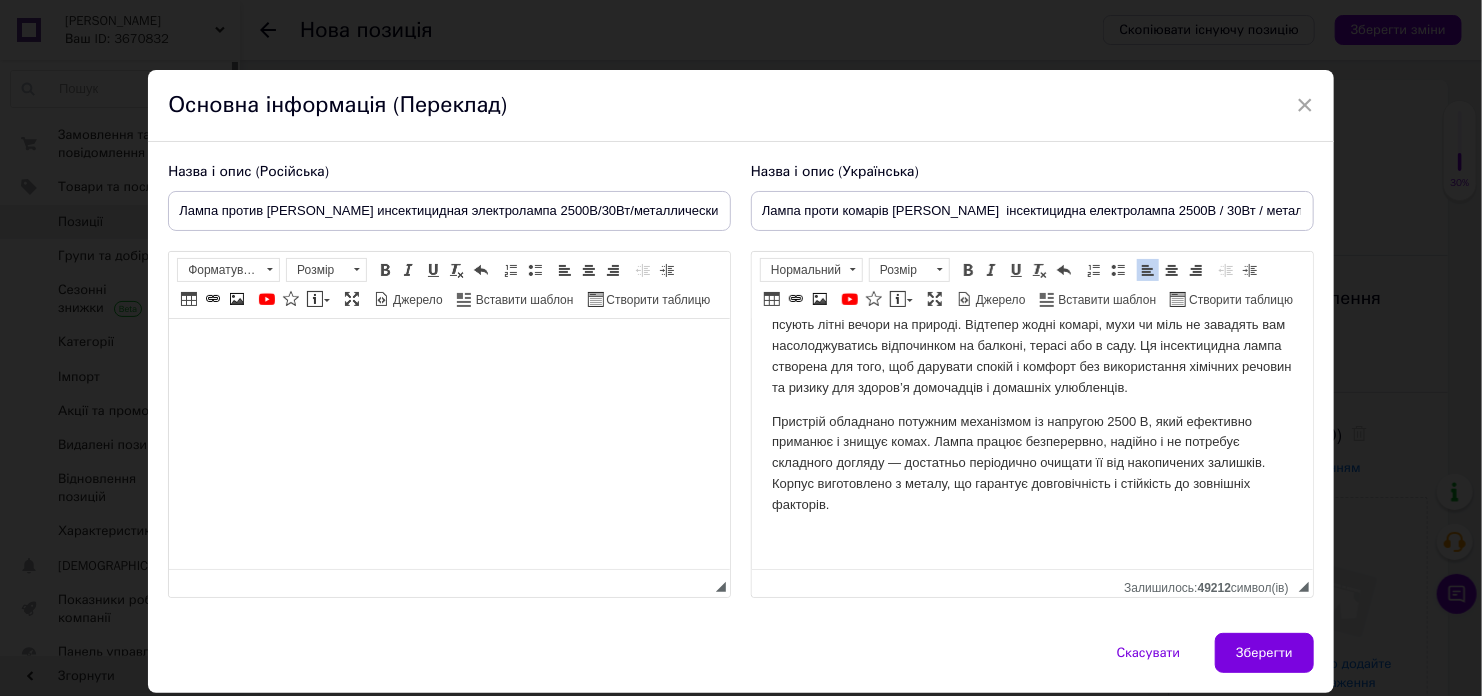 scroll, scrollTop: 0, scrollLeft: 0, axis: both 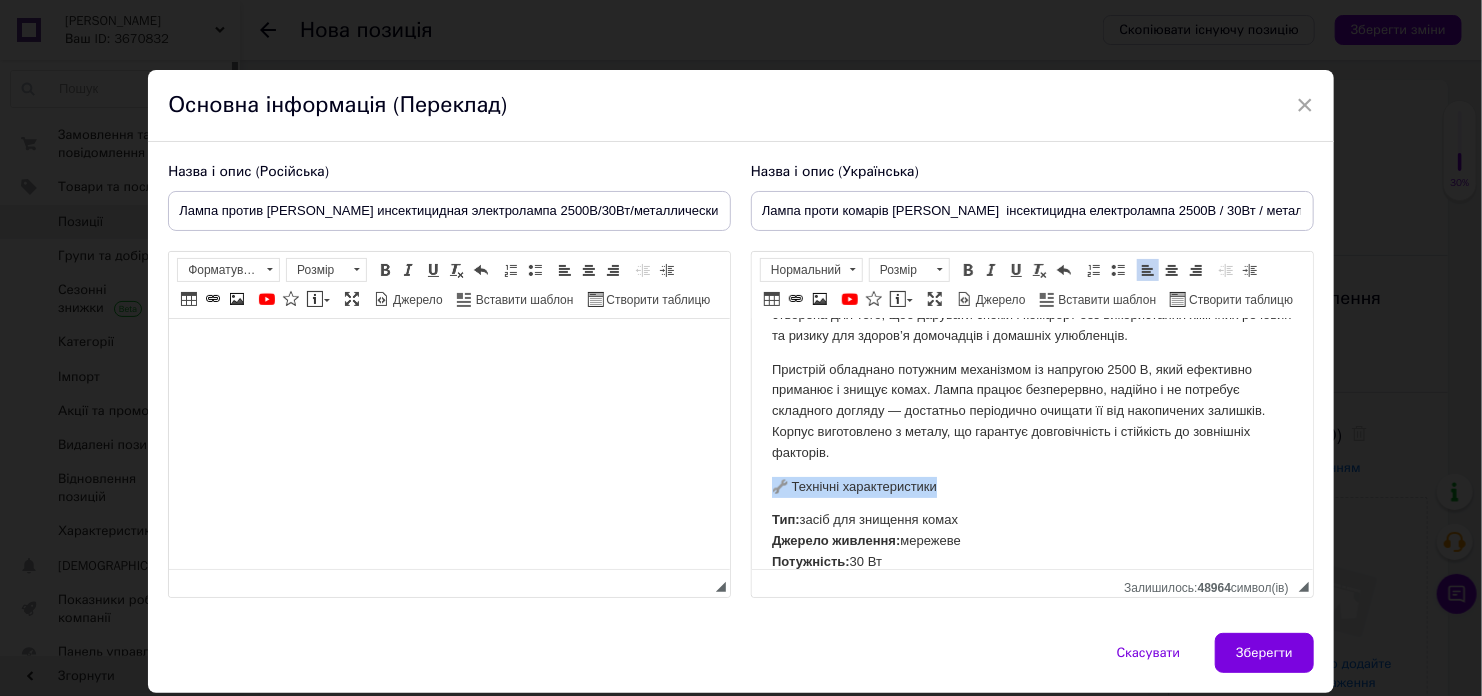 drag, startPoint x: 949, startPoint y: 484, endPoint x: 769, endPoint y: 496, distance: 180.39955 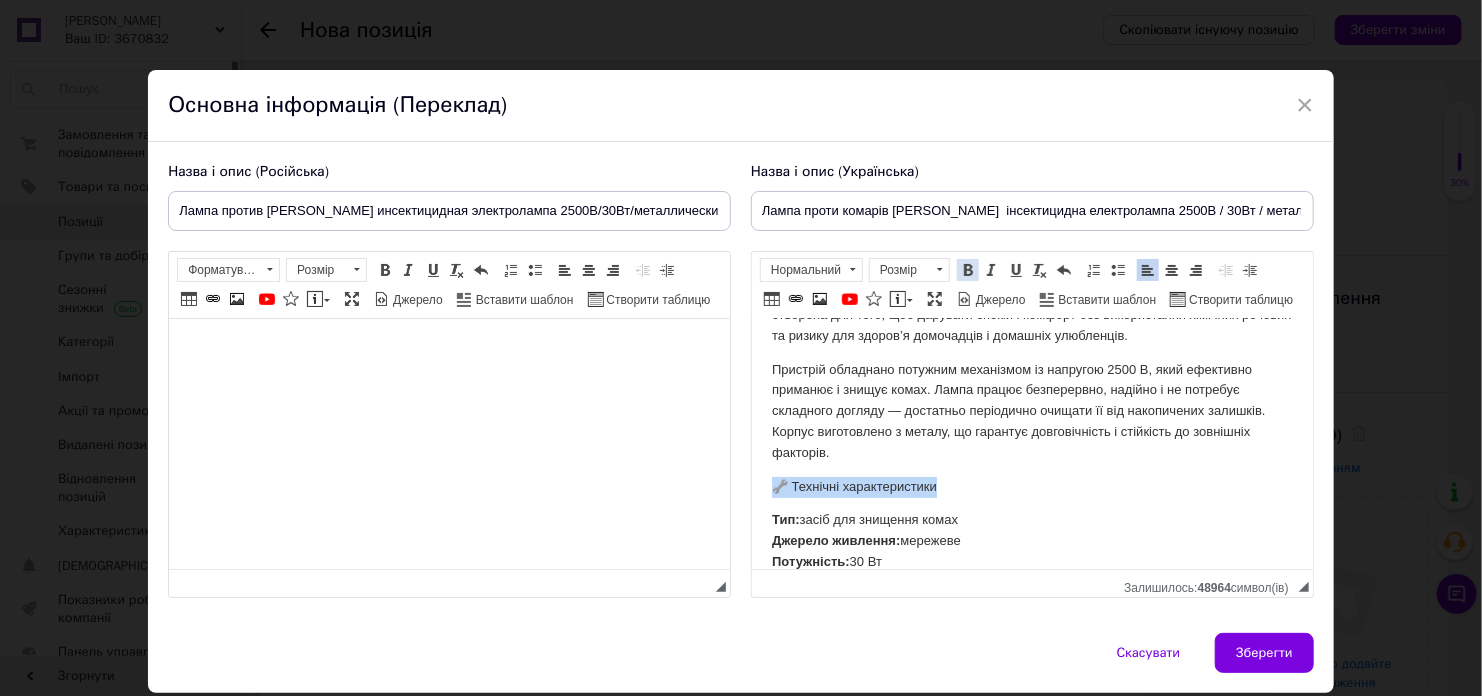 click at bounding box center (968, 270) 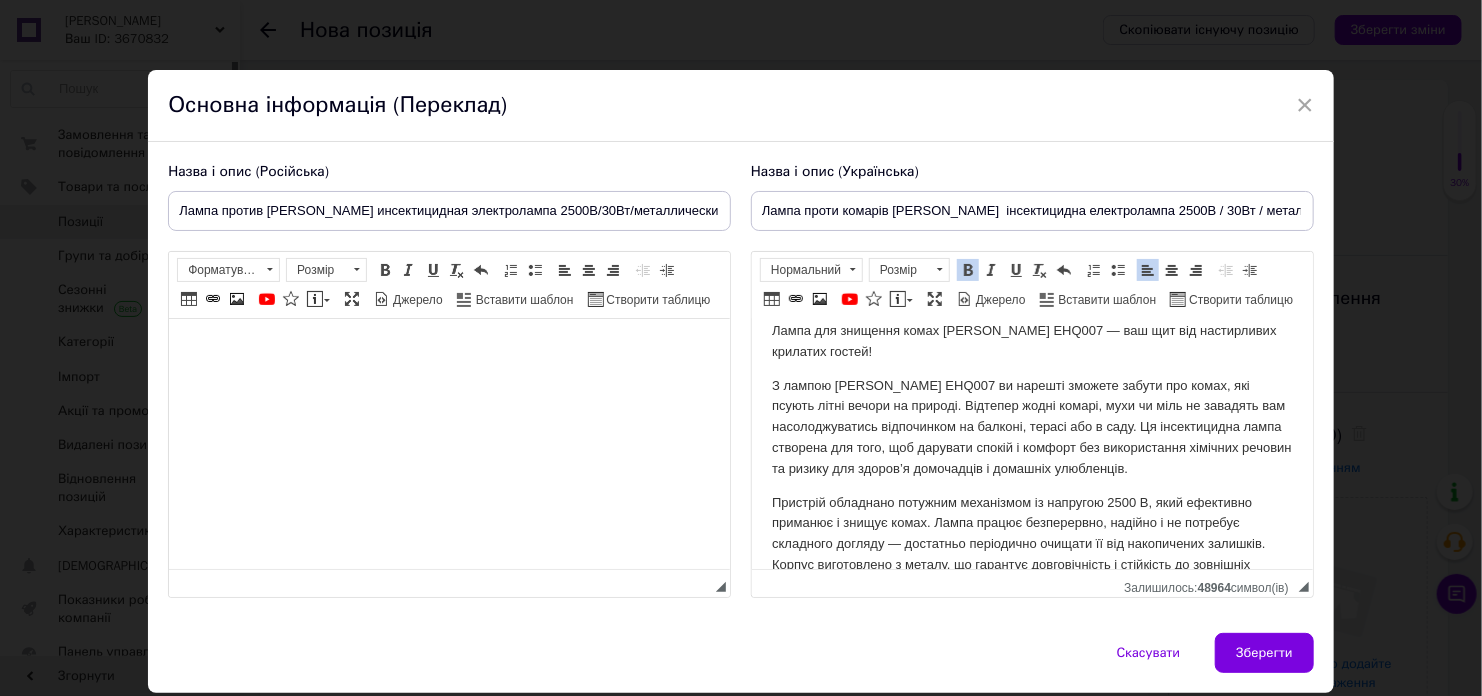 scroll, scrollTop: 0, scrollLeft: 0, axis: both 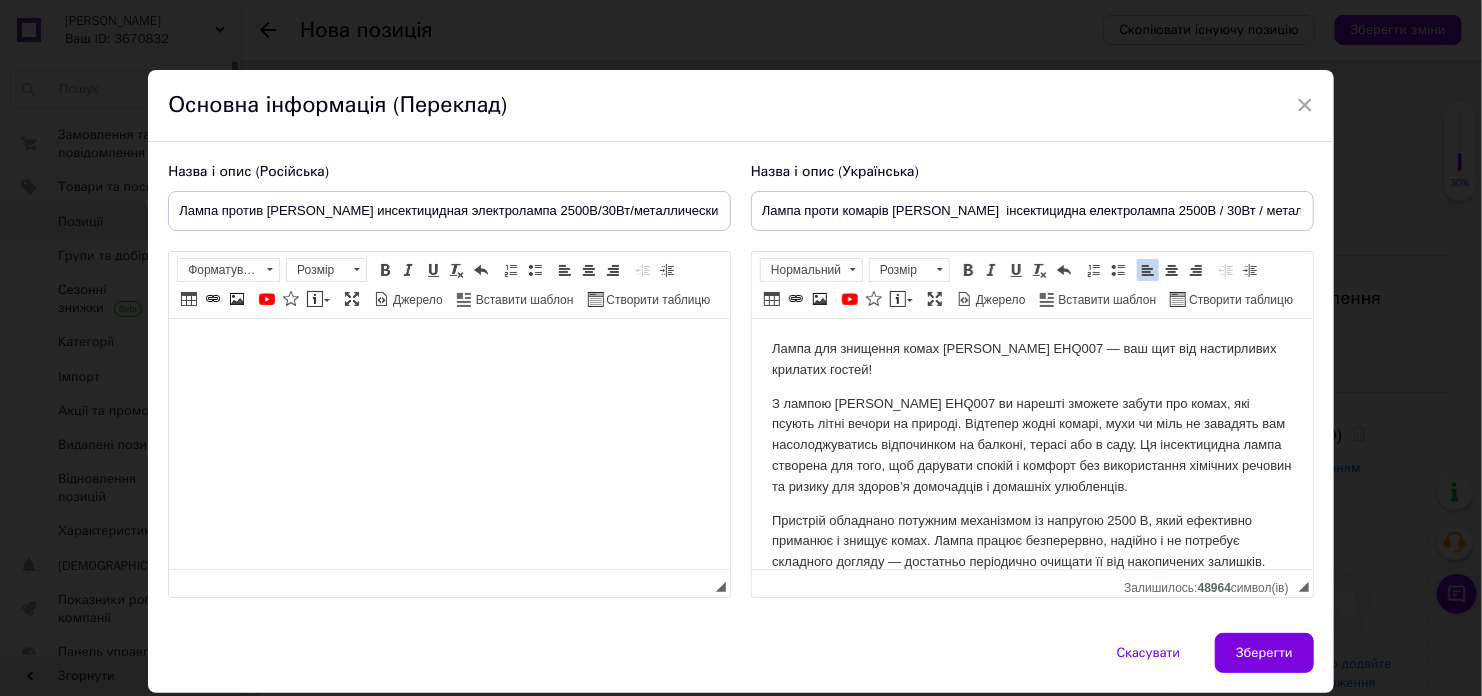 drag, startPoint x: 768, startPoint y: 350, endPoint x: 951, endPoint y: 377, distance: 184.98108 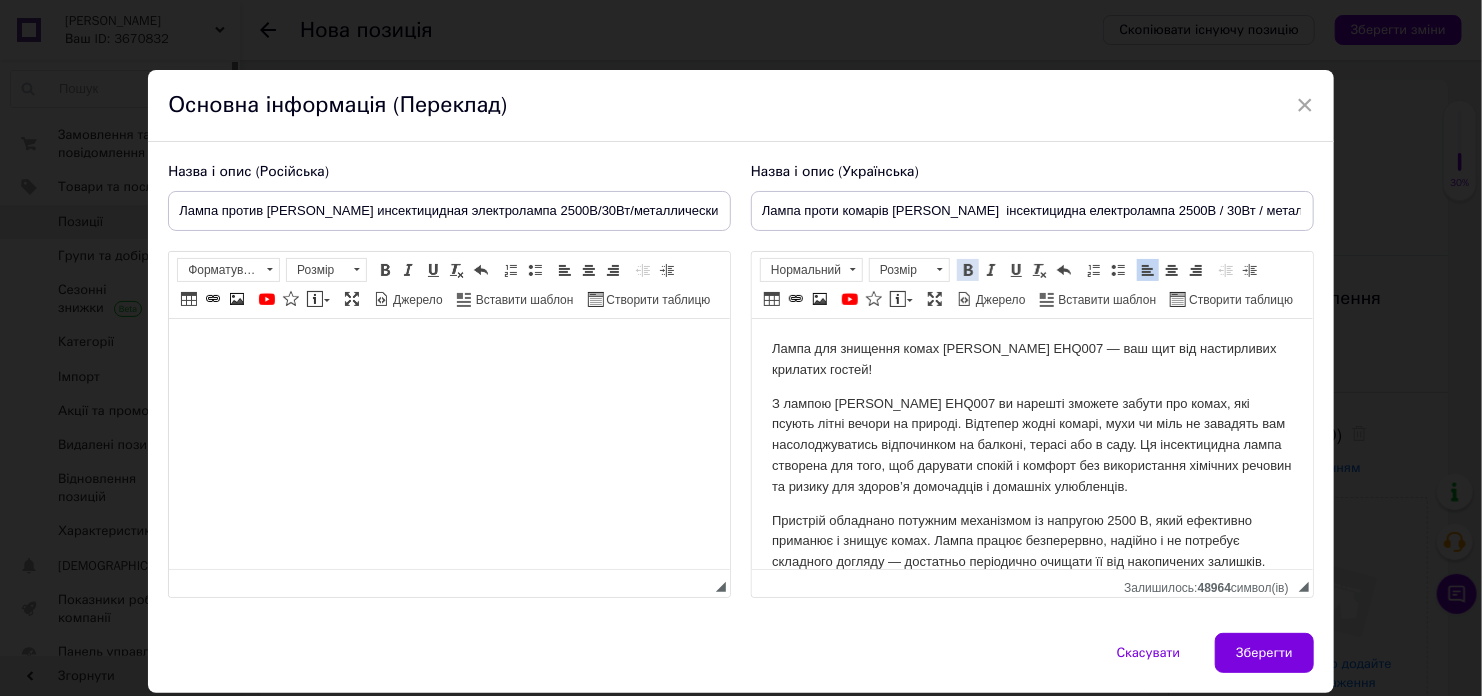 click on "Жирний  Сполучення клавіш Ctrl+B" at bounding box center (968, 270) 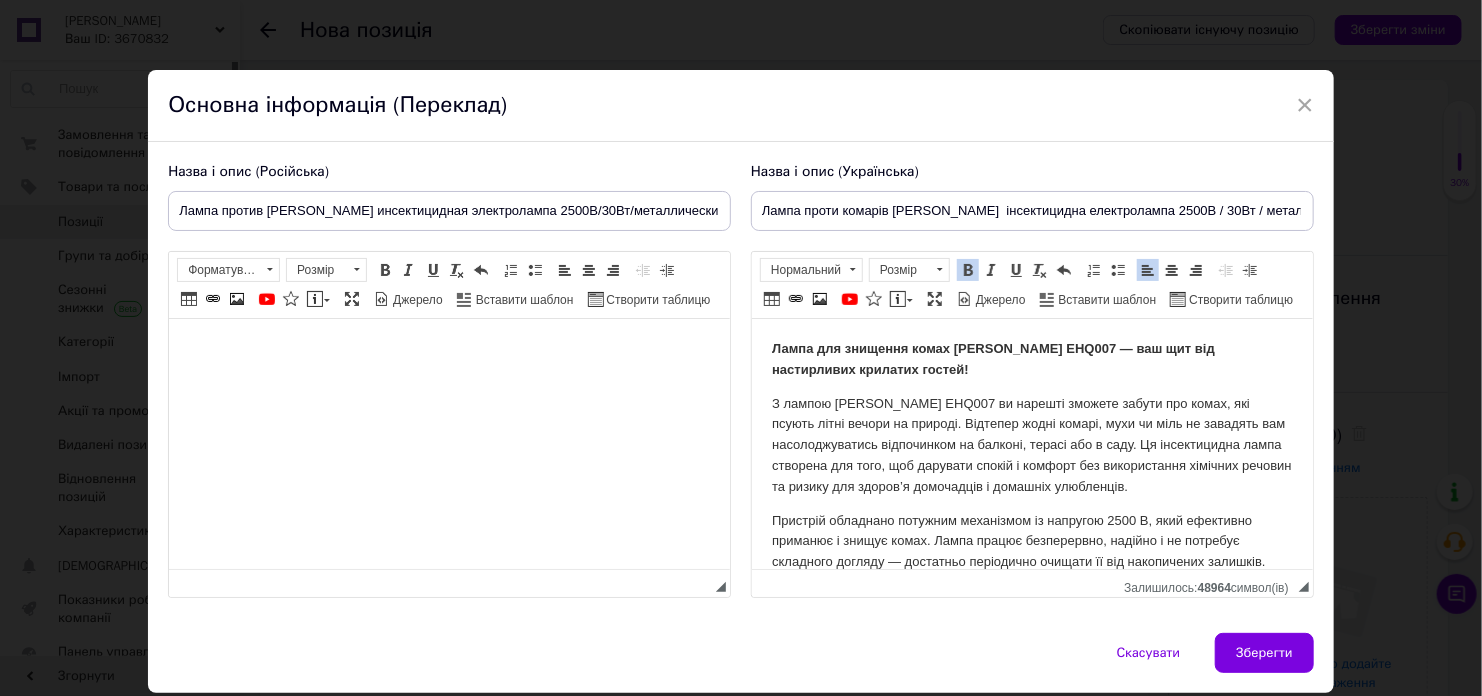 click on "З лампою [PERSON_NAME] EHQ007 ви нарешті зможете забути про комах, які псують літні вечори на природі. Відтепер жодні комарі, мухи чи міль не завадять вам насолоджуватись відпочинком на балконі, терасі або в саду. Ця інсектицидна лампа створена для того, щоб дарувати спокій і комфорт без використання хімічних речовин та ризику для здоров’я домочадців і домашніх улюбленців." at bounding box center (1031, 446) 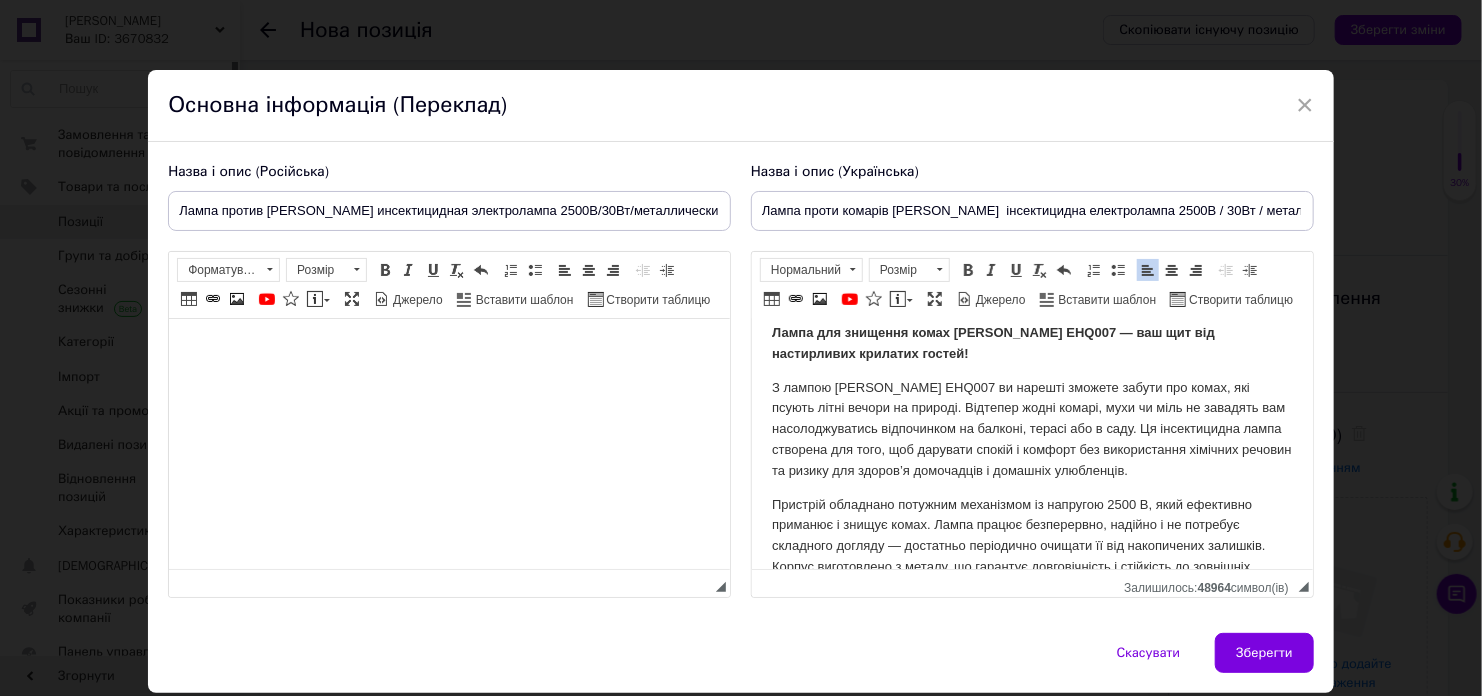scroll, scrollTop: 0, scrollLeft: 0, axis: both 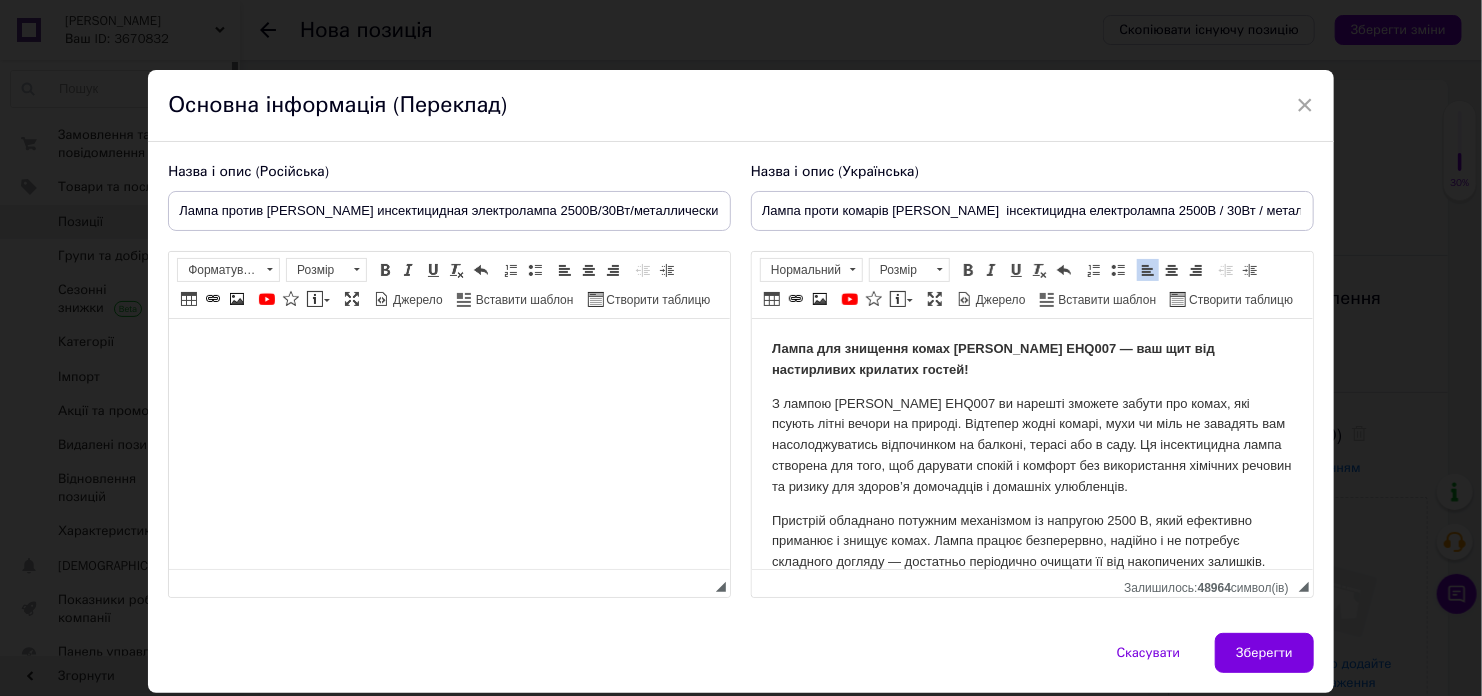 click on "× Основна інформація (Переклад) Назва і опис (Російська) Лампа против [PERSON_NAME] инсектицидная электролампа 2500В/30Вт/металлический корпус Розширений текстовий редактор, C64CC54E-E921-41D6-B3B9-797D44CD7552 Панель інструментів редактора Форматування Форматування Розмір Розмір   Жирний  Сполучення клавіш Ctrl+B   Курсив  Сполучення клавіш Ctrl+I   Підкреслений  Сполучення клавіш Ctrl+U   Видалити форматування   Повернути  Сполучення клавіш Ctrl+Z   Вставити/видалити нумерований список   Вставити/видалити маркований список   По лівому краю   По центру   По правому краю" at bounding box center (741, 348) 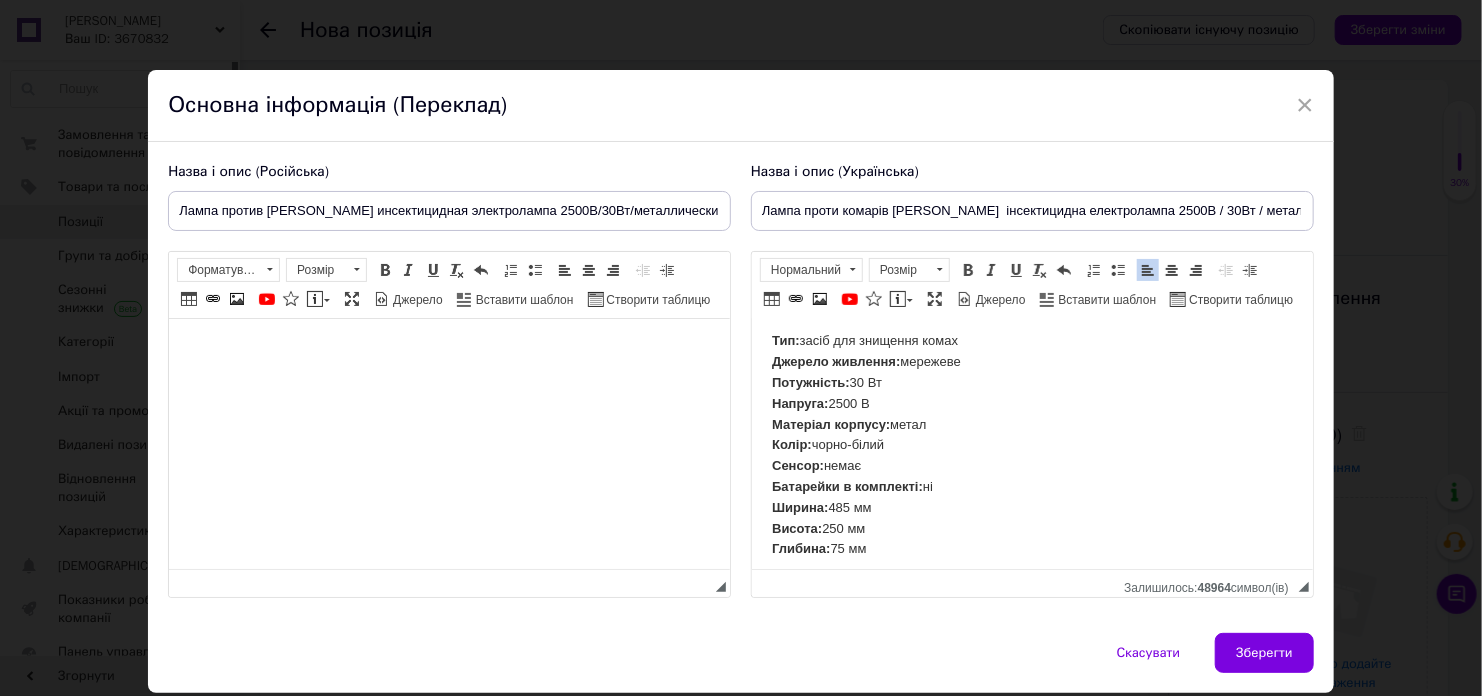 scroll, scrollTop: 374, scrollLeft: 0, axis: vertical 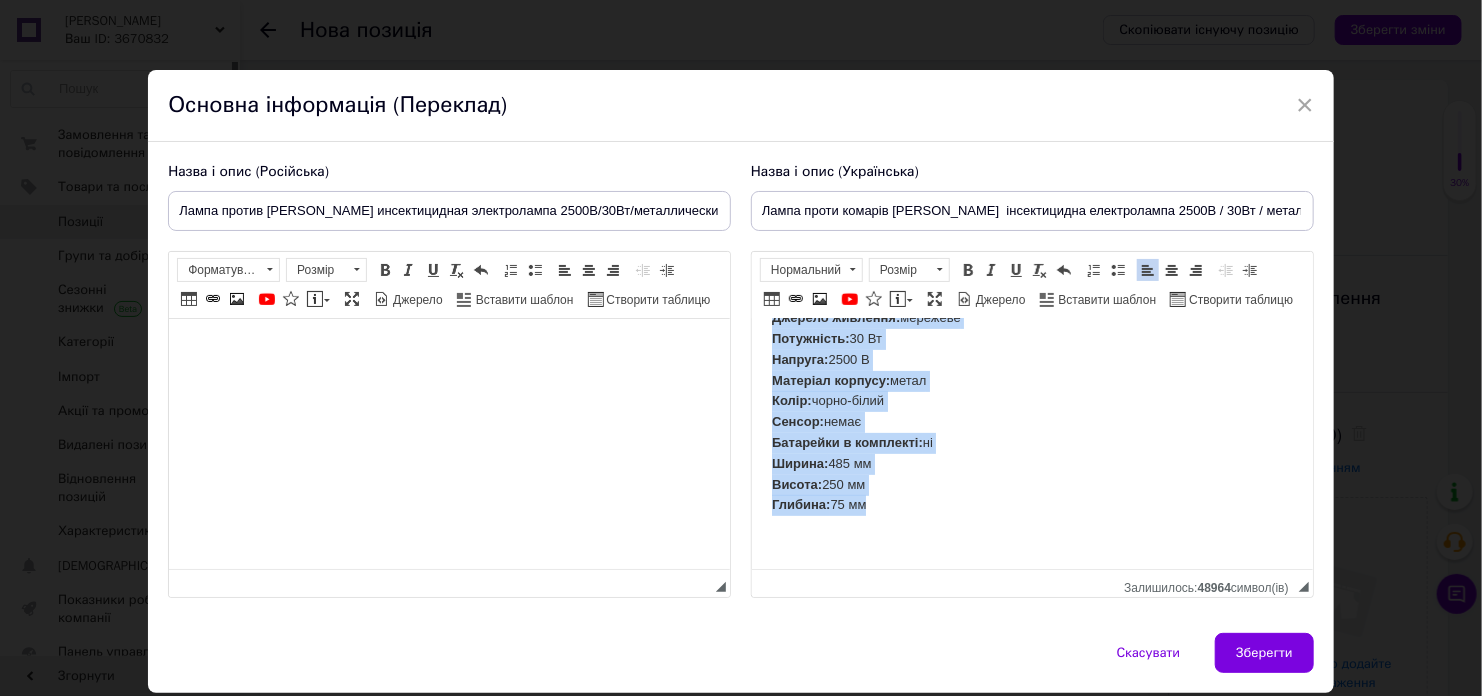 drag, startPoint x: 771, startPoint y: 350, endPoint x: 925, endPoint y: 567, distance: 266.0921 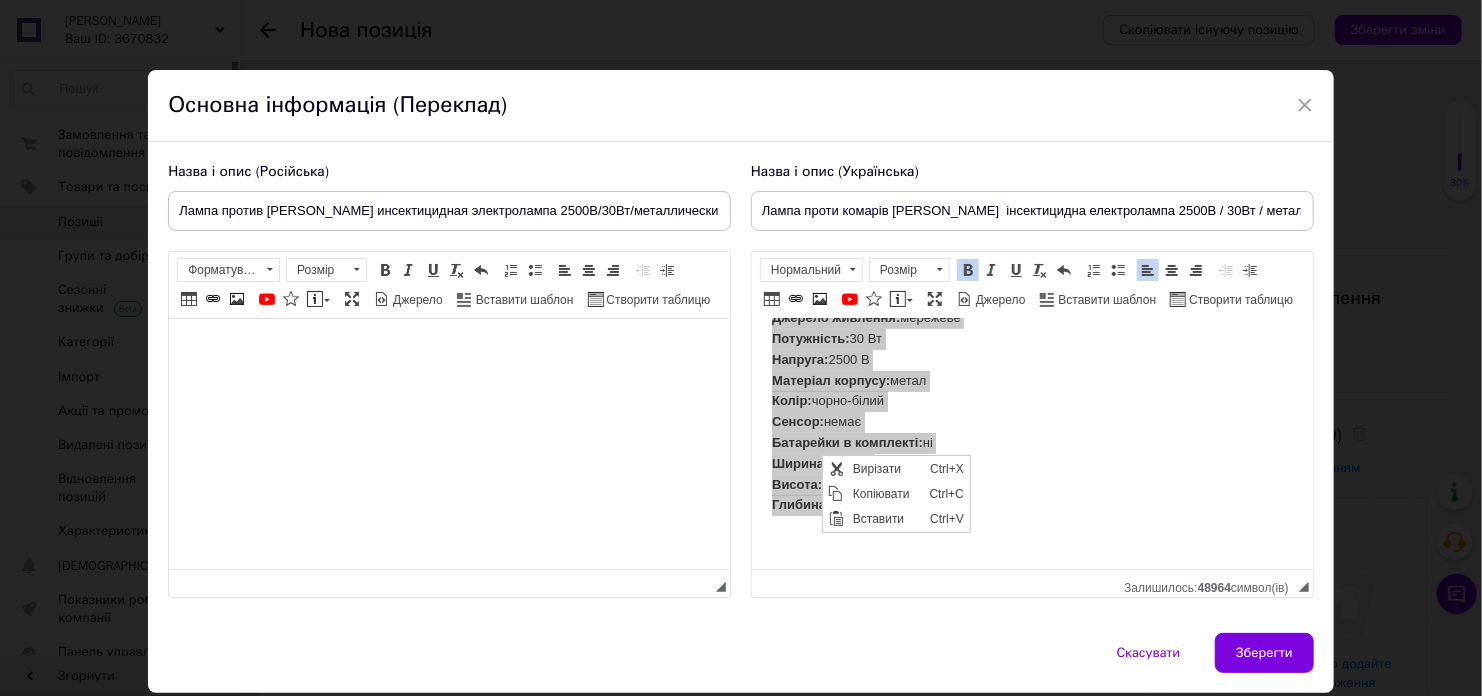 scroll, scrollTop: 0, scrollLeft: 0, axis: both 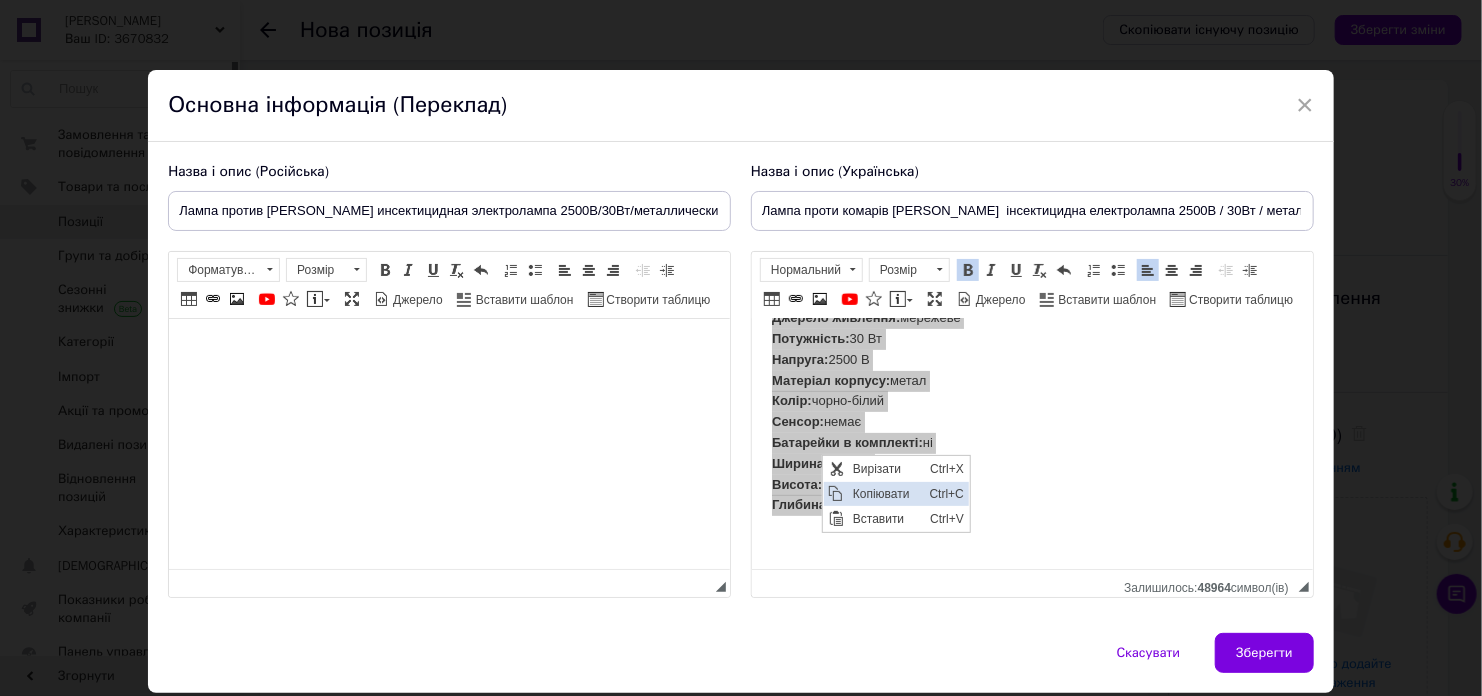 click on "Копіювати" at bounding box center [885, 493] 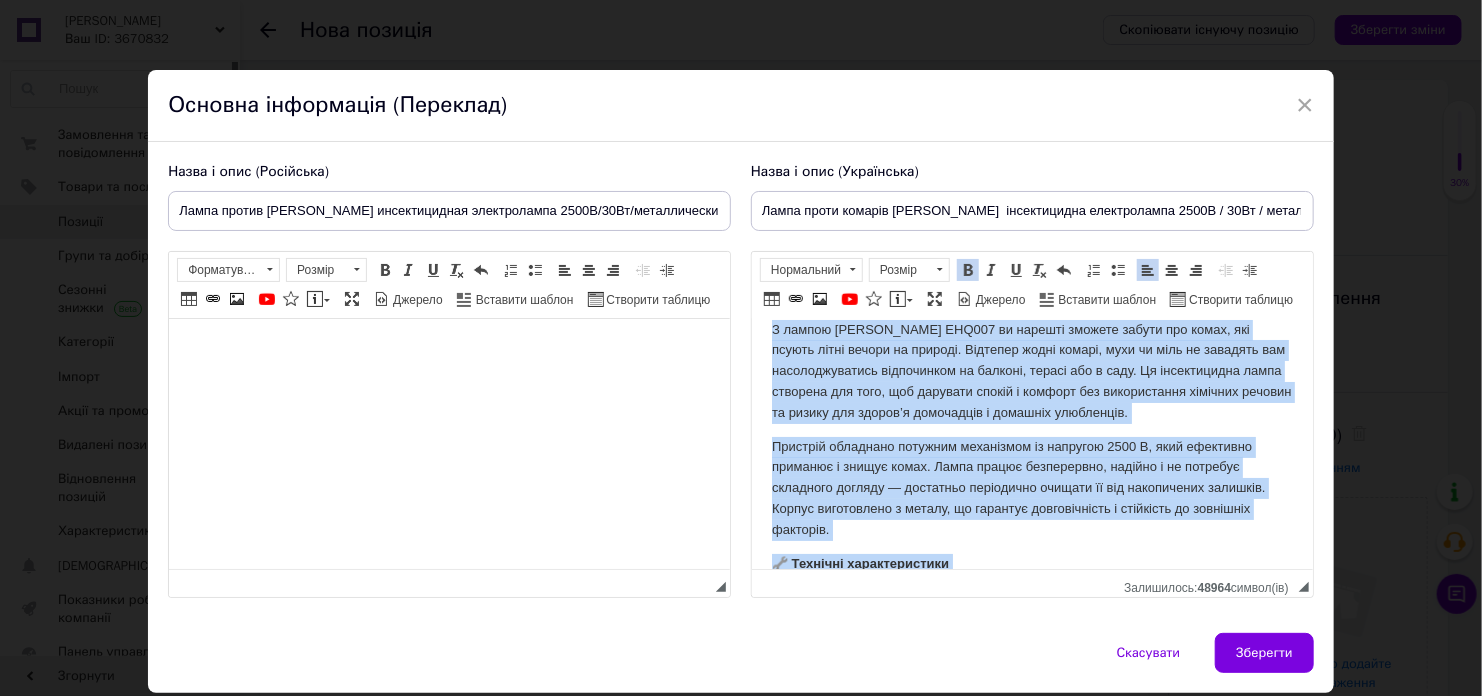 scroll, scrollTop: 0, scrollLeft: 0, axis: both 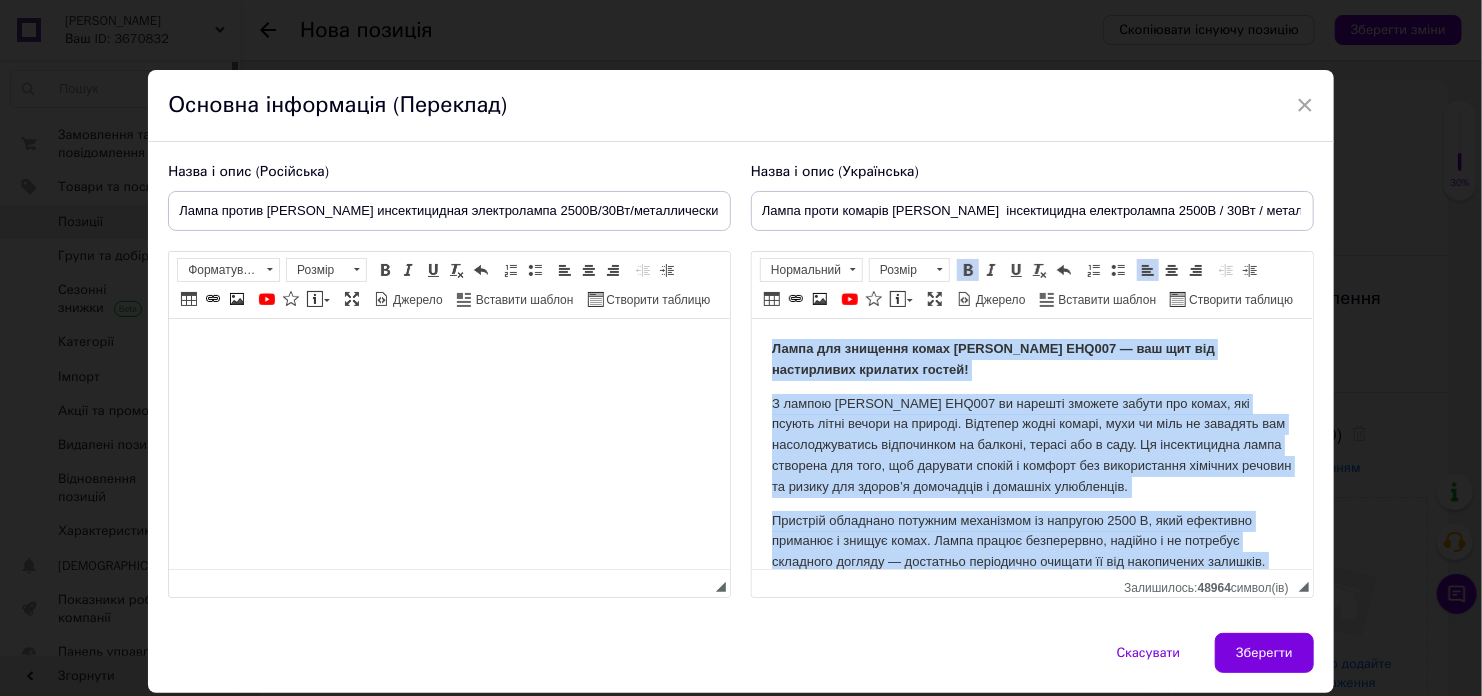 click on "Лампа для знищення комах [PERSON_NAME] EHQ007 — ваш щит від настирливих крилатих гостей!" at bounding box center [1031, 360] 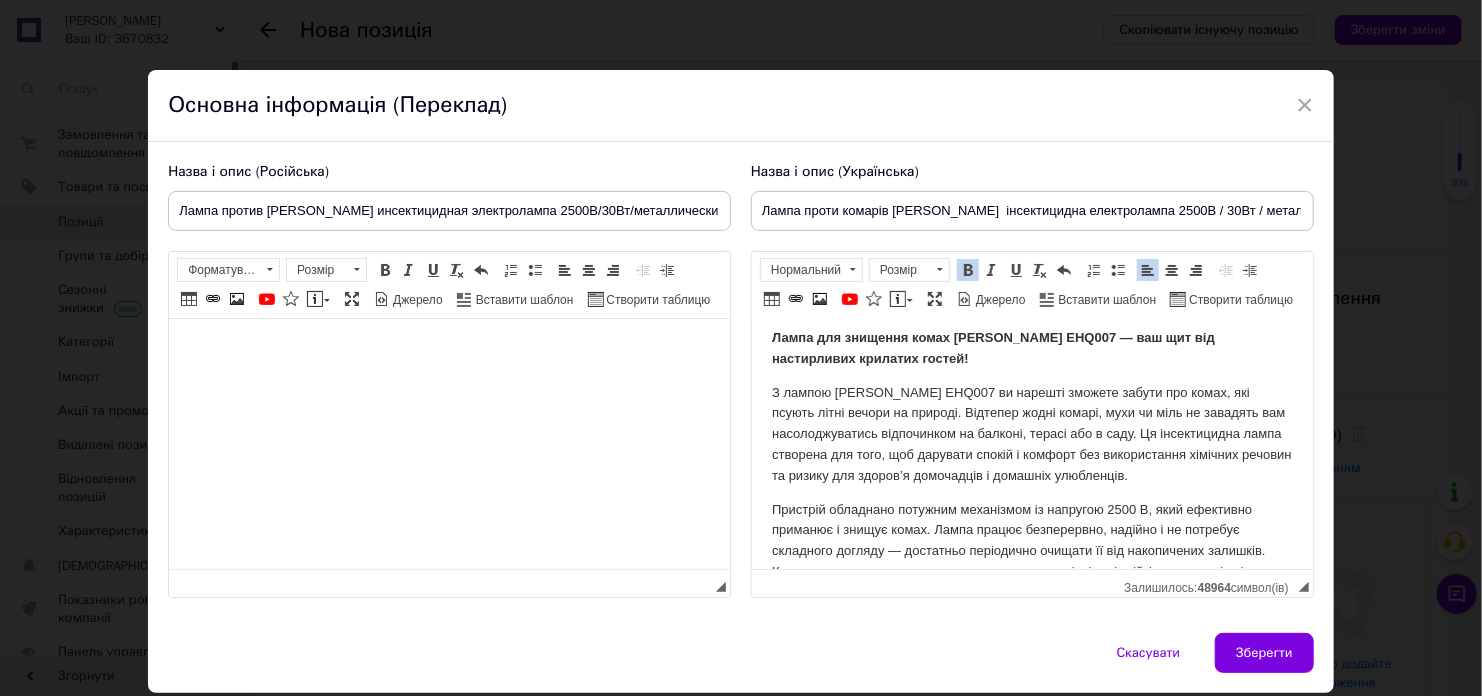 scroll, scrollTop: 0, scrollLeft: 0, axis: both 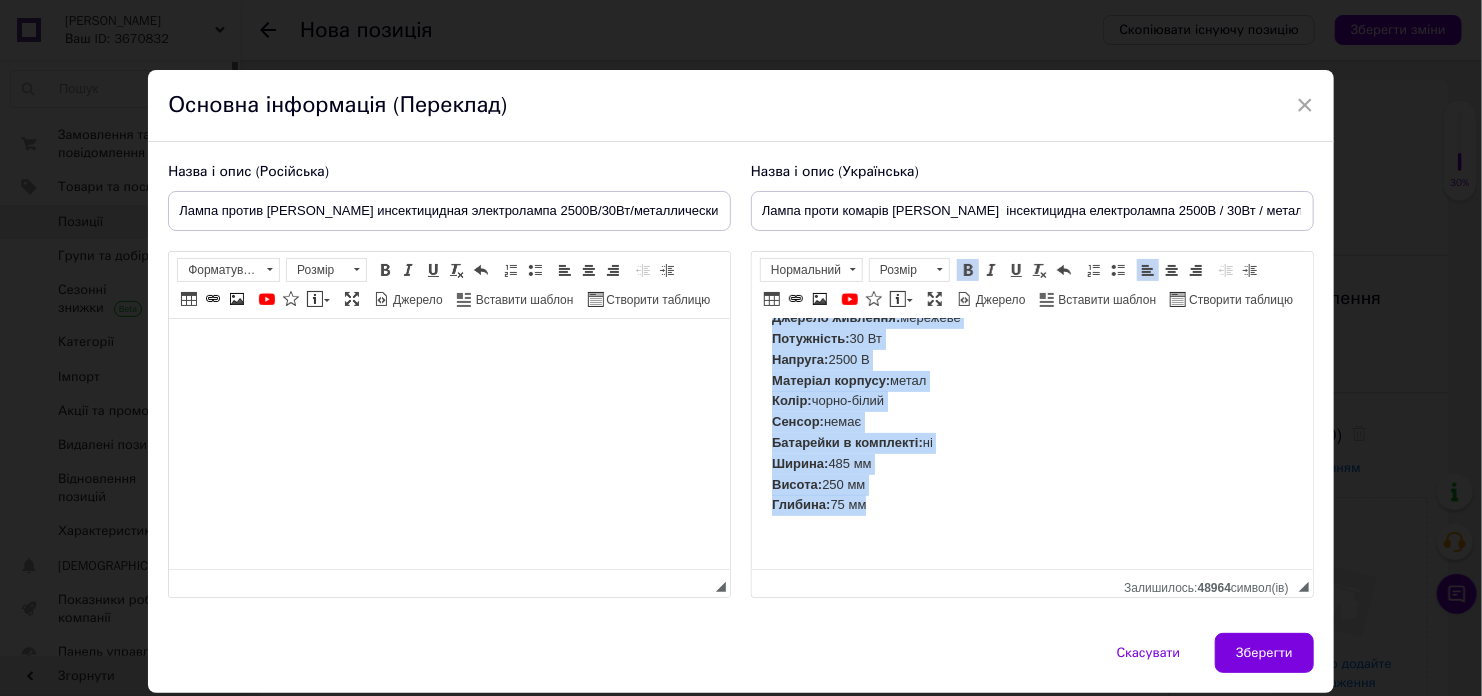 drag, startPoint x: 772, startPoint y: 345, endPoint x: 892, endPoint y: 517, distance: 209.72363 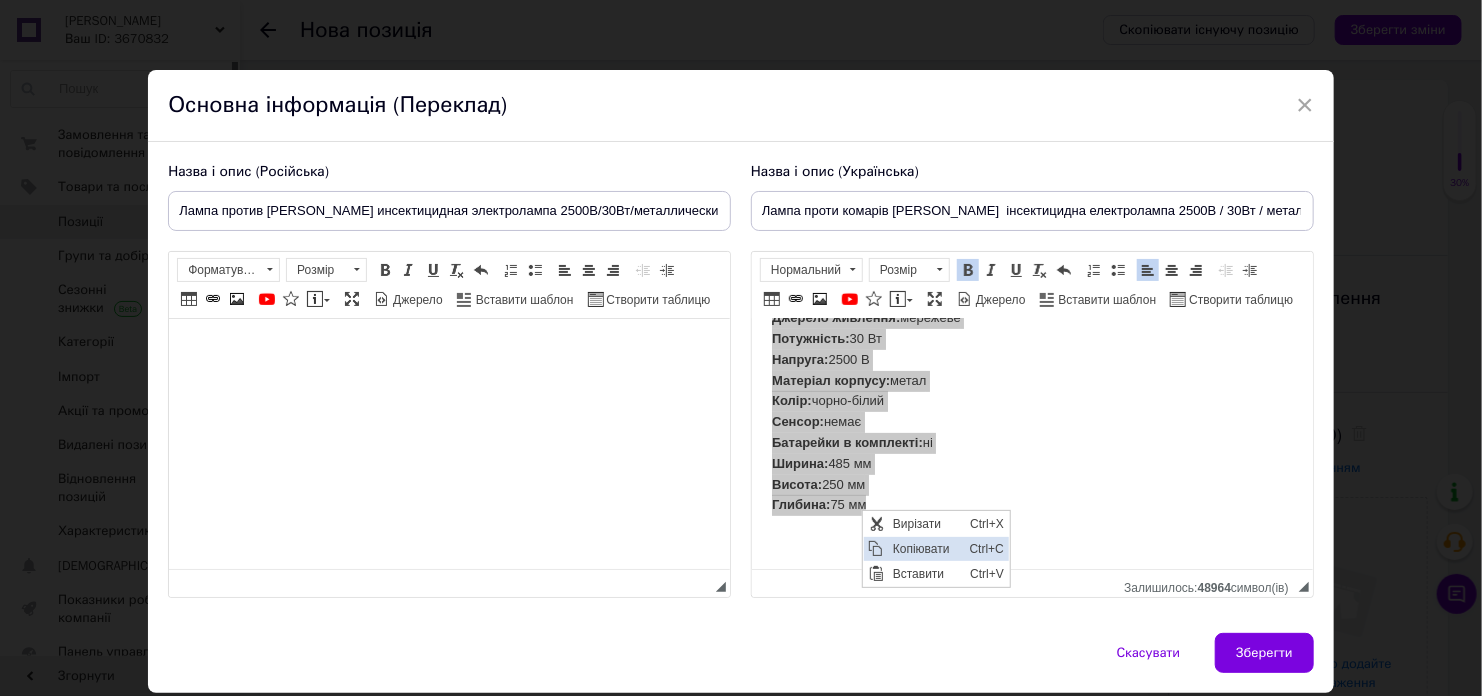click on "Копіювати" at bounding box center [925, 548] 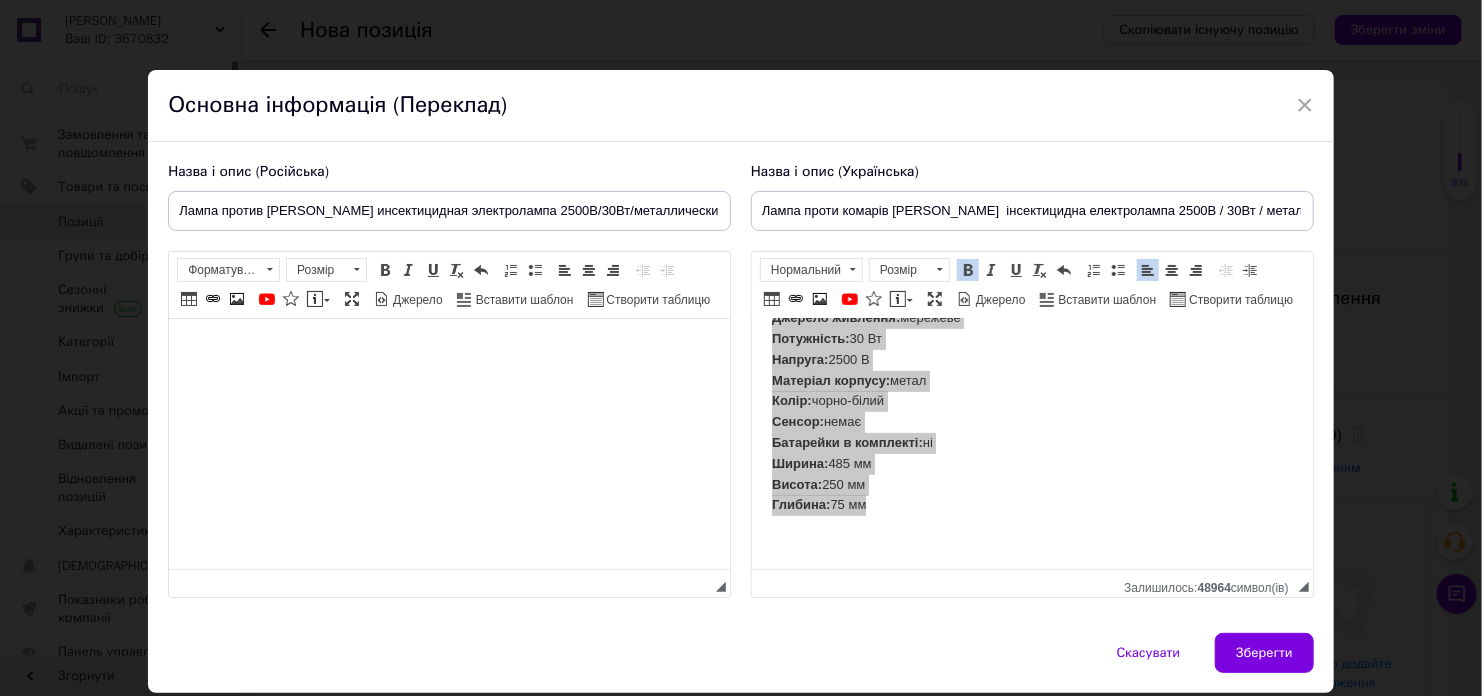 click at bounding box center (449, 349) 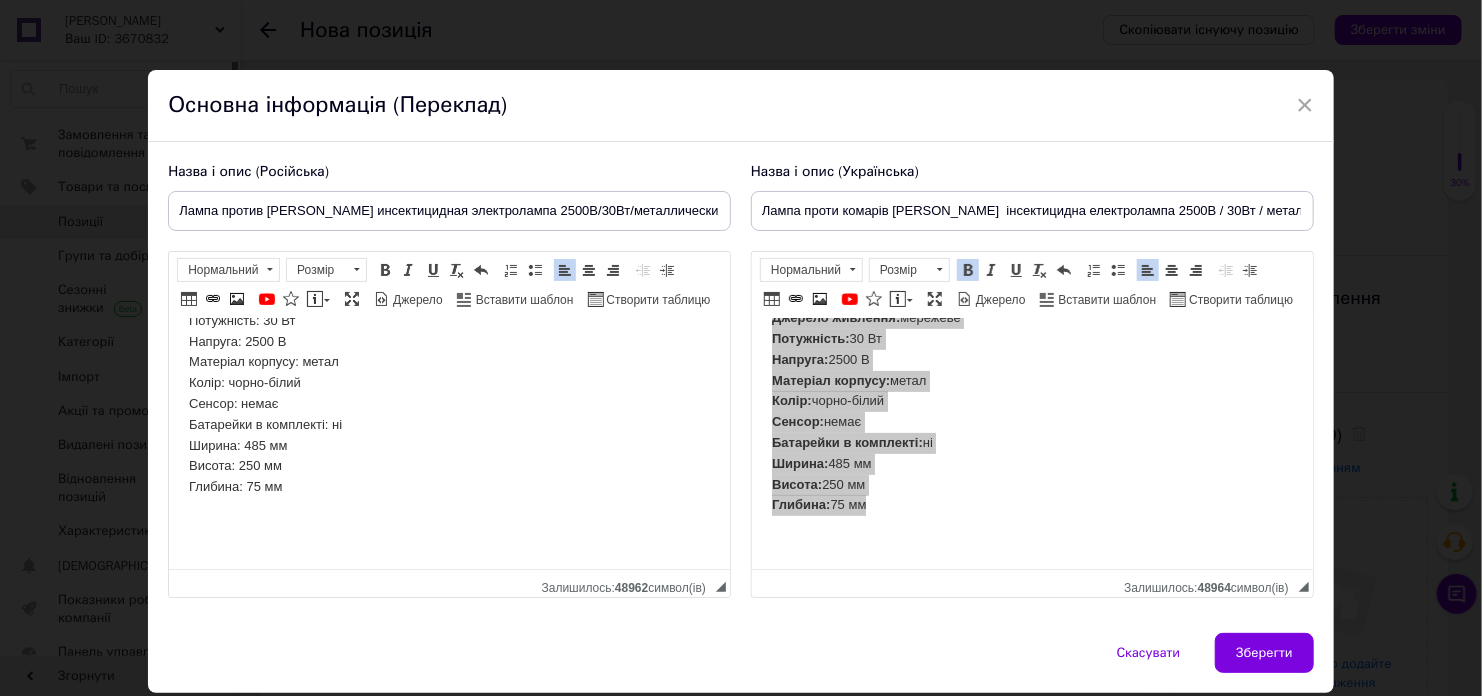 scroll, scrollTop: 0, scrollLeft: 0, axis: both 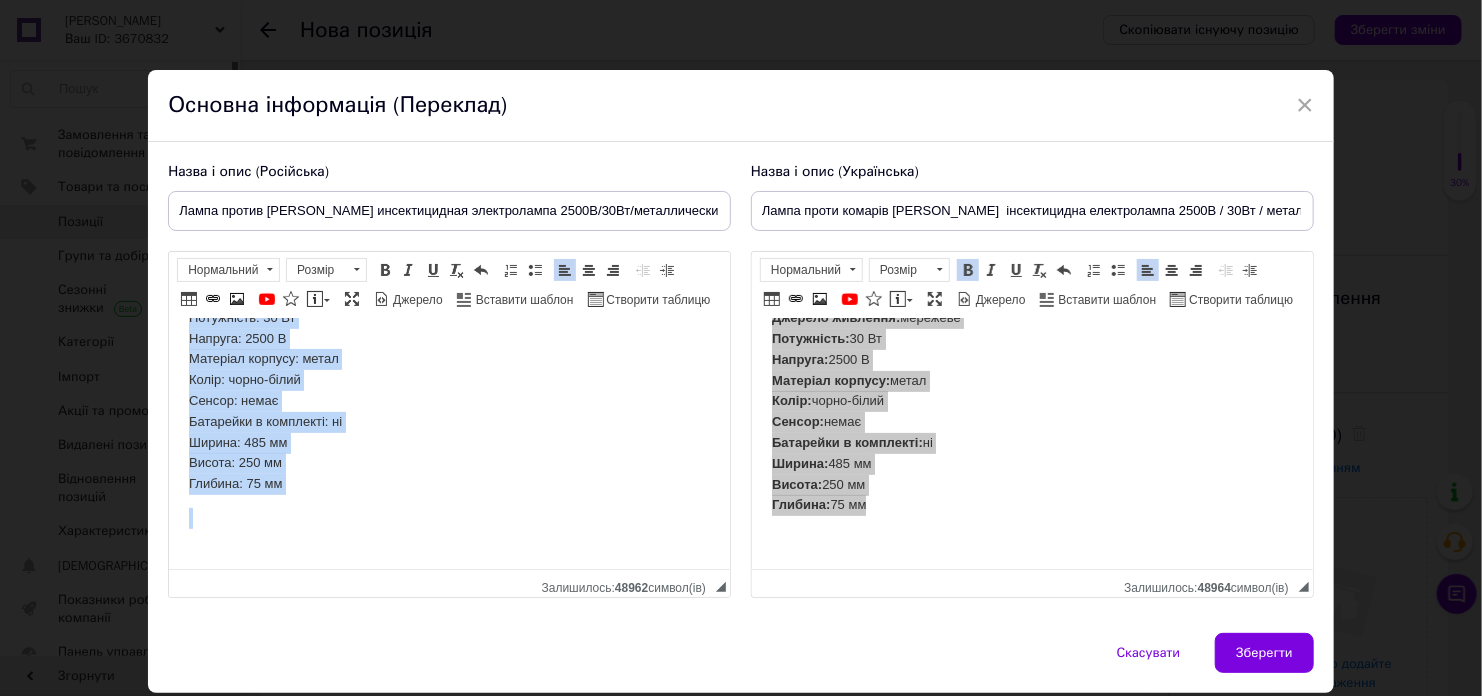 drag, startPoint x: 185, startPoint y: 343, endPoint x: 532, endPoint y: 906, distance: 661.3456 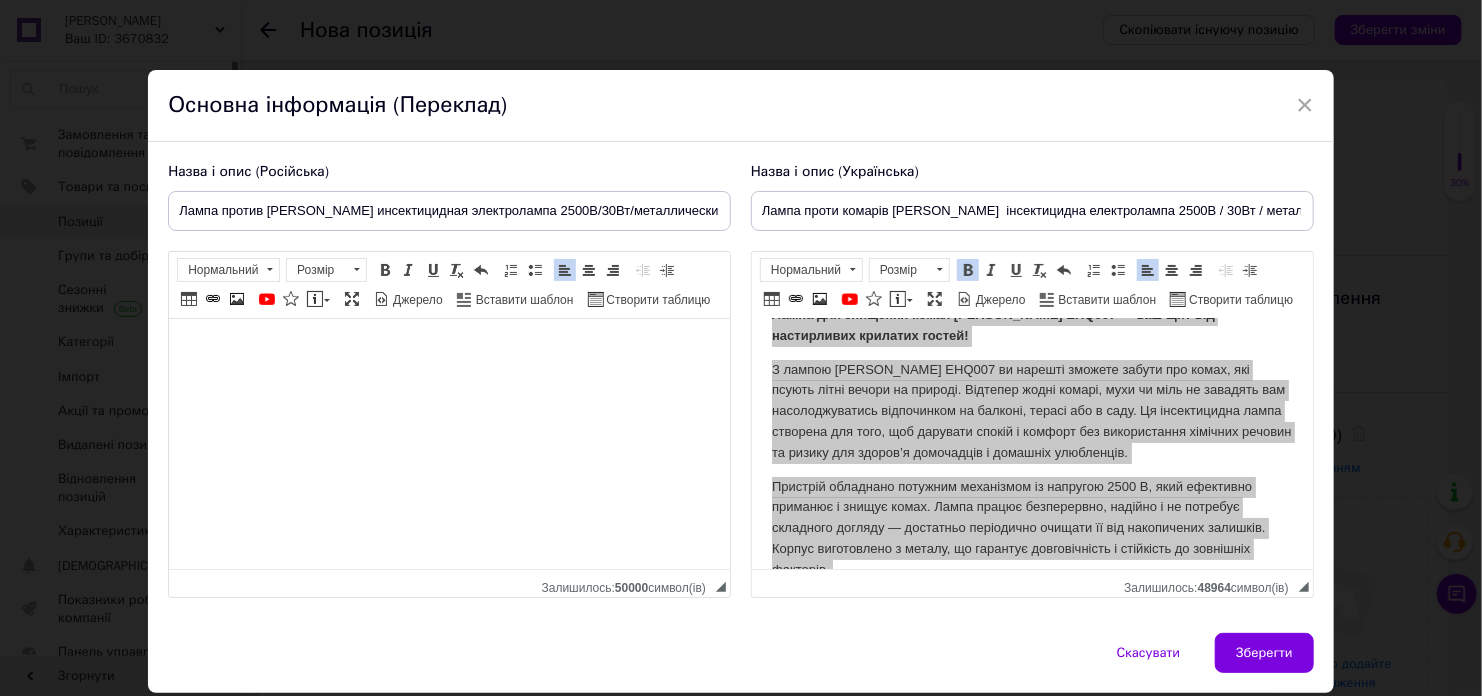 scroll, scrollTop: 0, scrollLeft: 0, axis: both 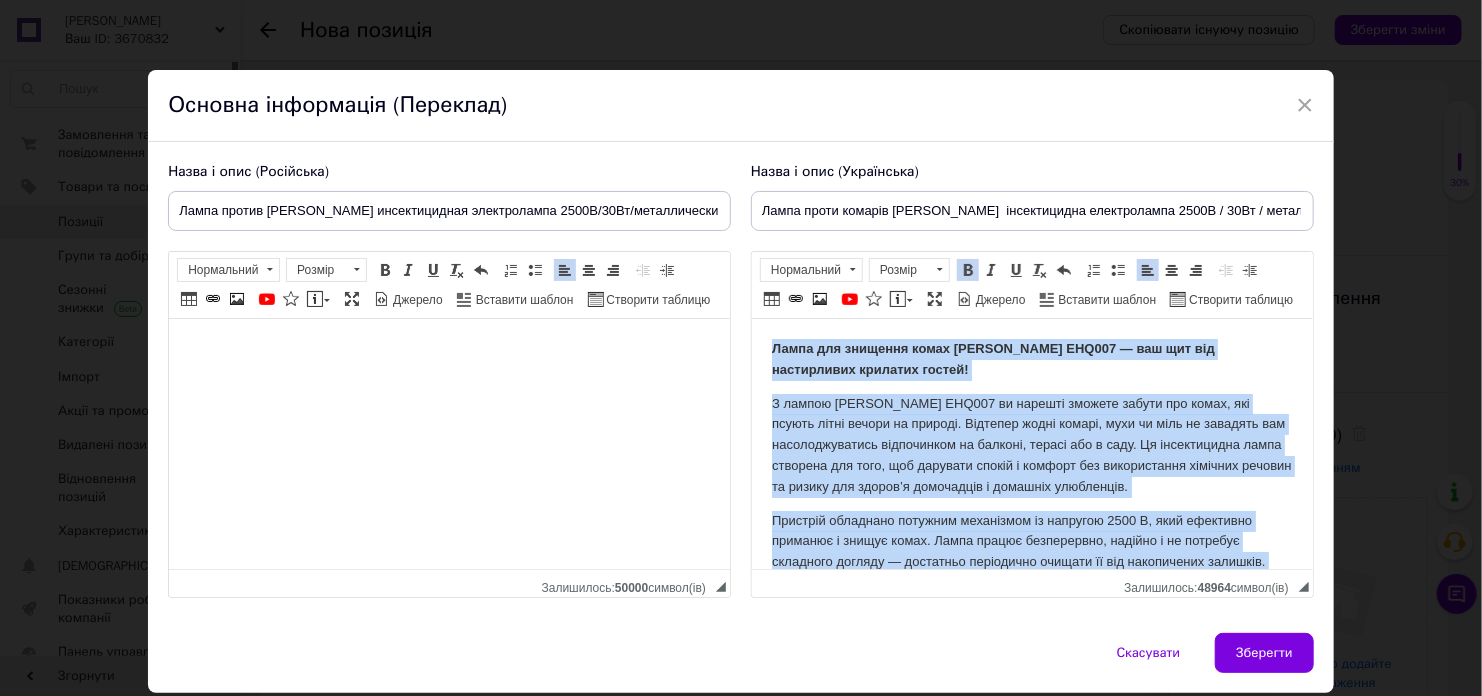 click on "З лампою [PERSON_NAME] EHQ007 ви нарешті зможете забути про комах, які псують літні вечори на природі. Відтепер жодні комарі, мухи чи міль не завадять вам насолоджуватись відпочинком на балконі, терасі або в саду. Ця інсектицидна лампа створена для того, щоб дарувати спокій і комфорт без використання хімічних речовин та ризику для здоров’я домочадців і домашніх улюбленців." at bounding box center (1031, 446) 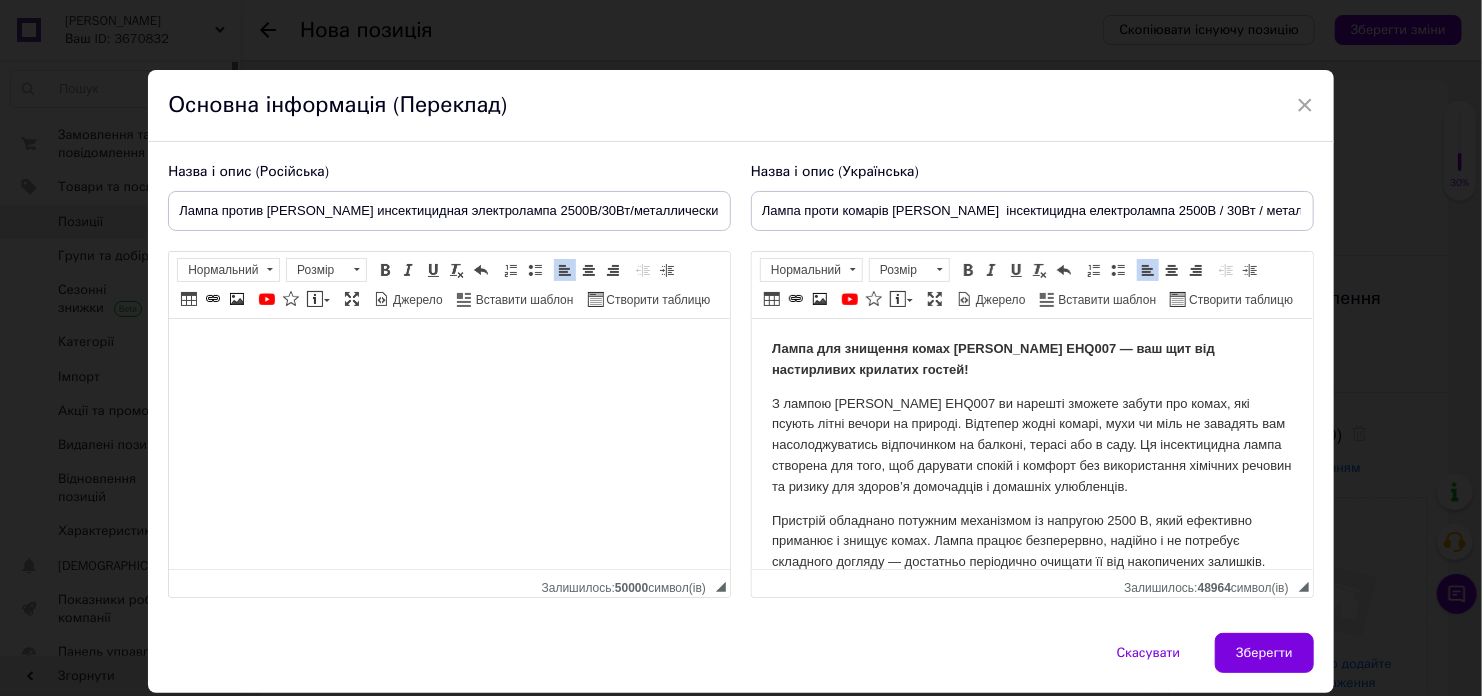click on "З лампою [PERSON_NAME] EHQ007 ви нарешті зможете забути про комах, які псують літні вечори на природі. Відтепер жодні комарі, мухи чи міль не завадять вам насолоджуватись відпочинком на балконі, терасі або в саду. Ця інсектицидна лампа створена для того, щоб дарувати спокій і комфорт без використання хімічних речовин та ризику для здоров’я домочадців і домашніх улюбленців." at bounding box center [1031, 446] 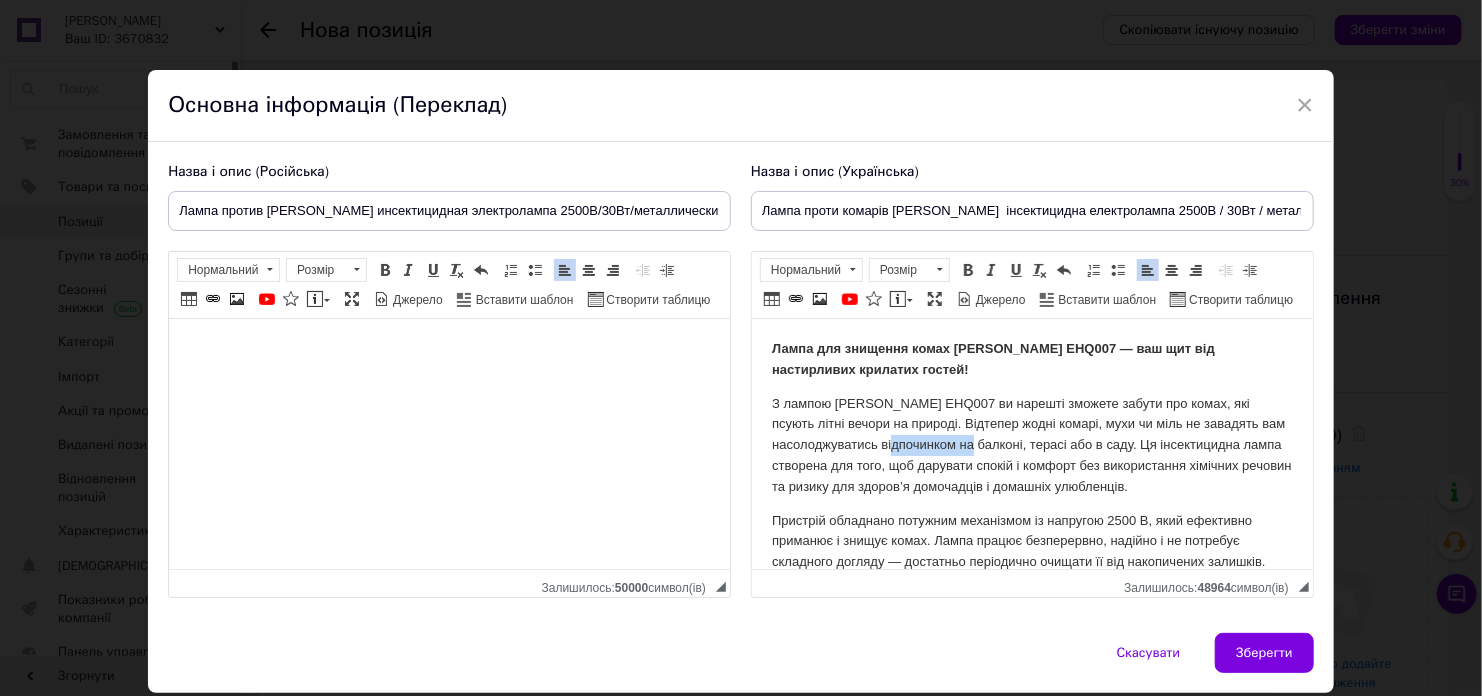 click on "З лампою [PERSON_NAME] EHQ007 ви нарешті зможете забути про комах, які псують літні вечори на природі. Відтепер жодні комарі, мухи чи міль не завадять вам насолоджуватись відпочинком на балконі, терасі або в саду. Ця інсектицидна лампа створена для того, щоб дарувати спокій і комфорт без використання хімічних речовин та ризику для здоров’я домочадців і домашніх улюбленців." at bounding box center [1031, 446] 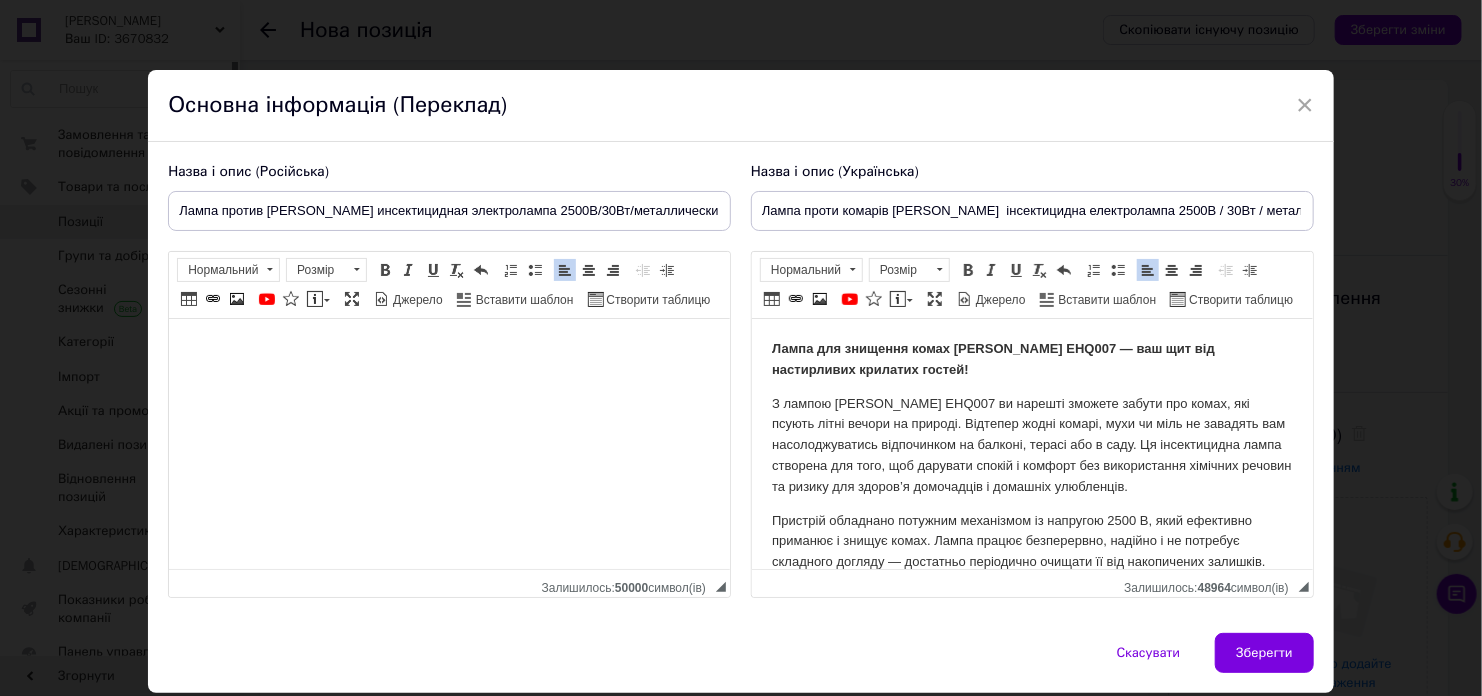 click on "Пристрій обладнано потужним механізмом із напругою 2500 В, який ефективно приманює і знищує комах. Лампа працює безперервно, надійно і не потребує складного догляду — достатньо періодично очищати її від накопичених залишків. Корпус виготовлено з металу, що гарантує довговічність і стійкість до зовнішніх факторів." at bounding box center (1031, 563) 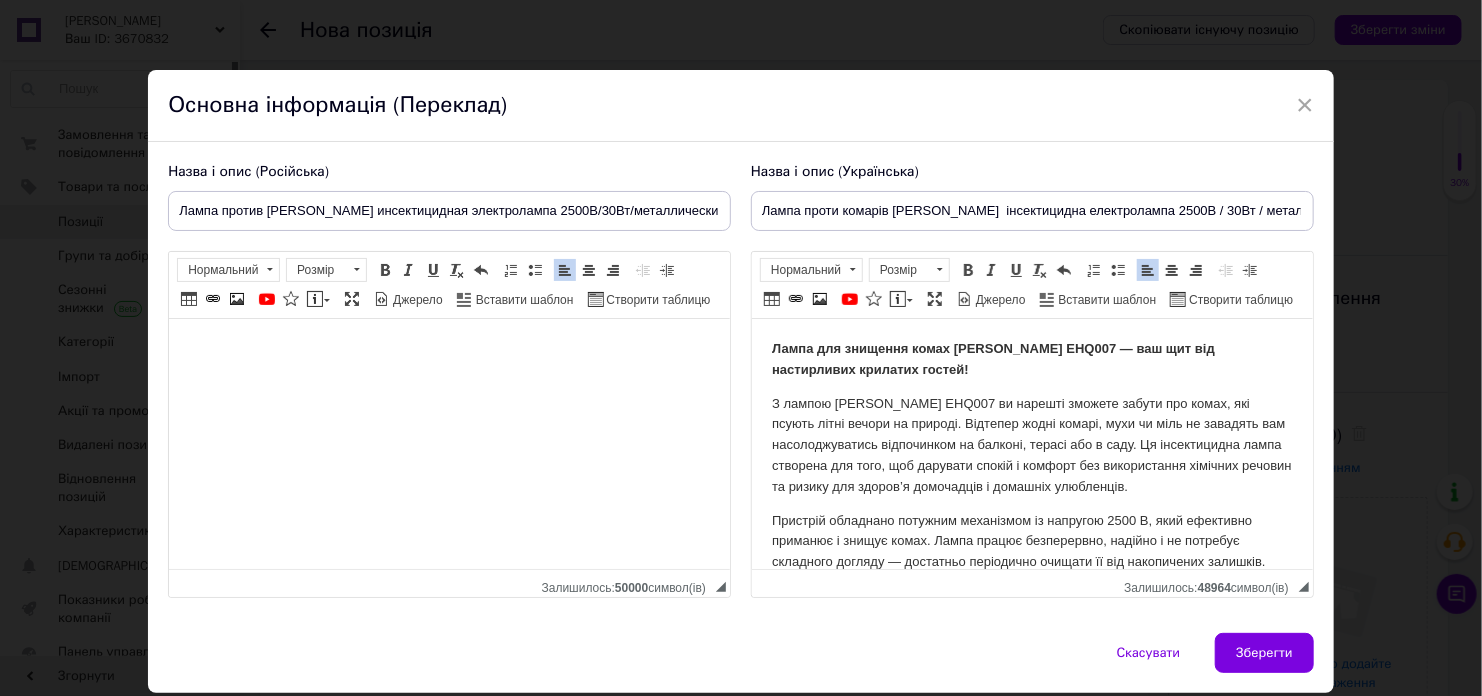 click on "З лампою [PERSON_NAME] EHQ007 ви нарешті зможете забути про комах, які псують літні вечори на природі. Відтепер жодні комарі, мухи чи міль не завадять вам насолоджуватись відпочинком на балконі, терасі або в саду. Ця інсектицидна лампа створена для того, щоб дарувати спокій і комфорт без використання хімічних речовин та ризику для здоров’я домочадців і домашніх улюбленців." at bounding box center (1031, 446) 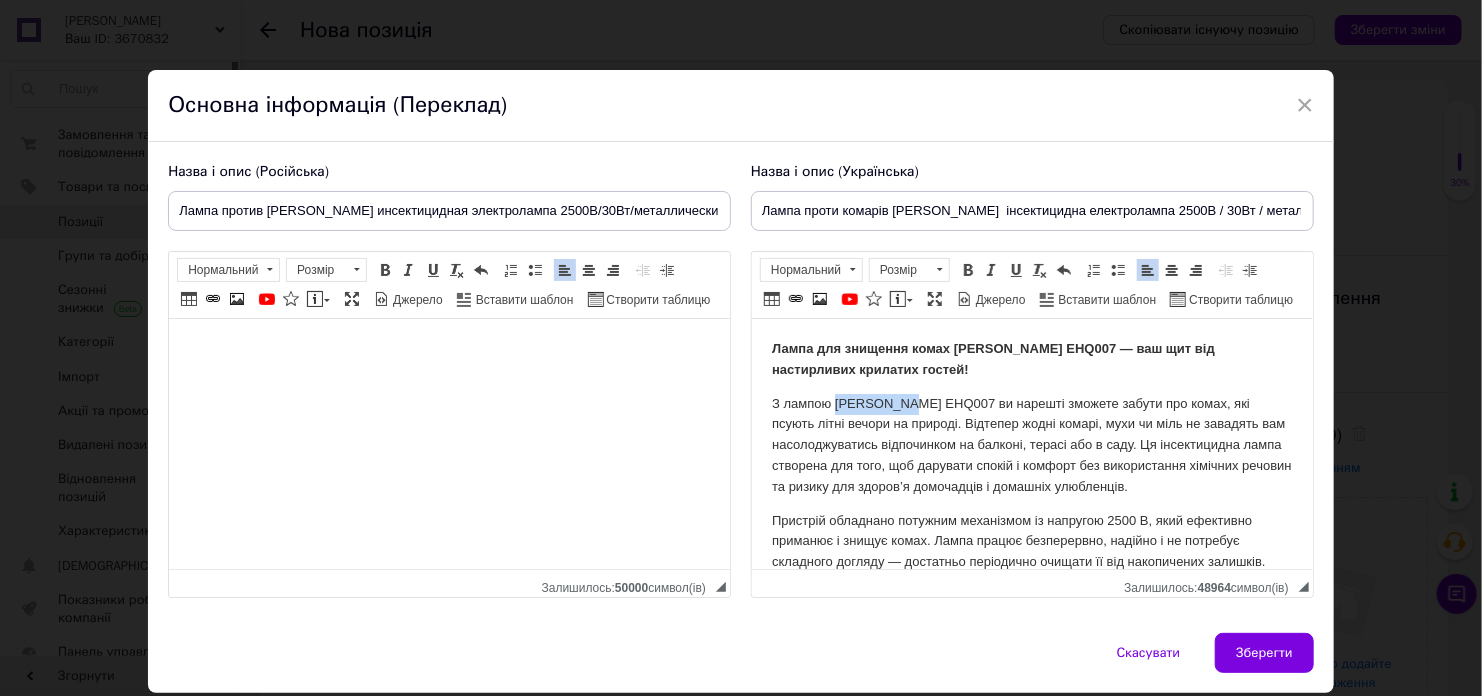 click on "З лампою [PERSON_NAME] EHQ007 ви нарешті зможете забути про комах, які псують літні вечори на природі. Відтепер жодні комарі, мухи чи міль не завадять вам насолоджуватись відпочинком на балконі, терасі або в саду. Ця інсектицидна лампа створена для того, щоб дарувати спокій і комфорт без використання хімічних речовин та ризику для здоров’я домочадців і домашніх улюбленців." at bounding box center (1031, 446) 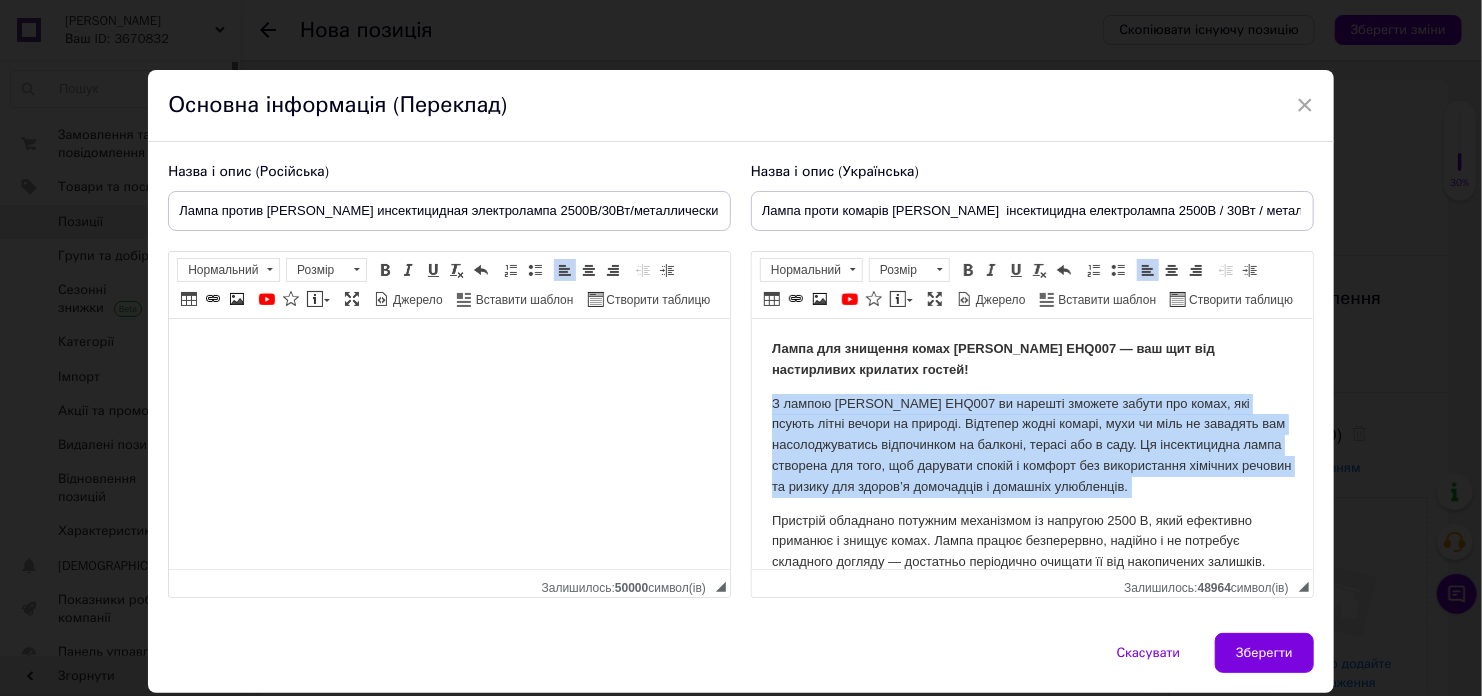 click on "З лампою [PERSON_NAME] EHQ007 ви нарешті зможете забути про комах, які псують літні вечори на природі. Відтепер жодні комарі, мухи чи міль не завадять вам насолоджуватись відпочинком на балконі, терасі або в саду. Ця інсектицидна лампа створена для того, щоб дарувати спокій і комфорт без використання хімічних речовин та ризику для здоров’я домочадців і домашніх улюбленців." at bounding box center [1031, 446] 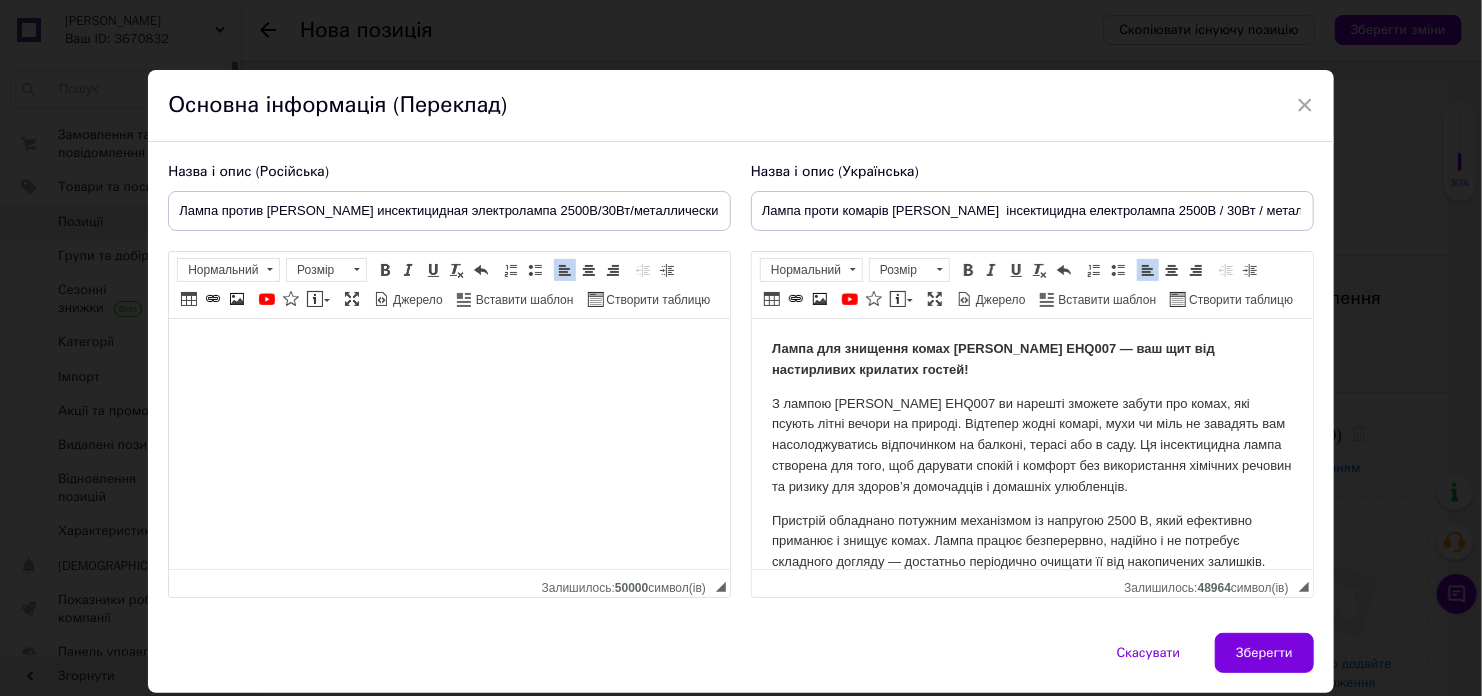 click on "Лампа для знищення комах [PERSON_NAME] EHQ007 — ваш щит від настирливих крилатих гостей! З лампою [PERSON_NAME] EHQ007 ви нарешті зможете забути про комах, які псують літні вечори на природі. Відтепер жодні комарі, мухи чи міль не завадять вам насолоджуватись відпочинком на балконі, терасі або в саду. Ця інсектицидна лампа створена для того, щоб дарувати спокій і комфорт без використання хімічних речовин та ризику для здоров’я домочадців і домашніх улюбленців. 🔧 Технічні характеристики Тип:  засіб для знищення комах Джерело живлення:  мережеве Потужність:  30 Вт Напруга:" at bounding box center (1031, 631) 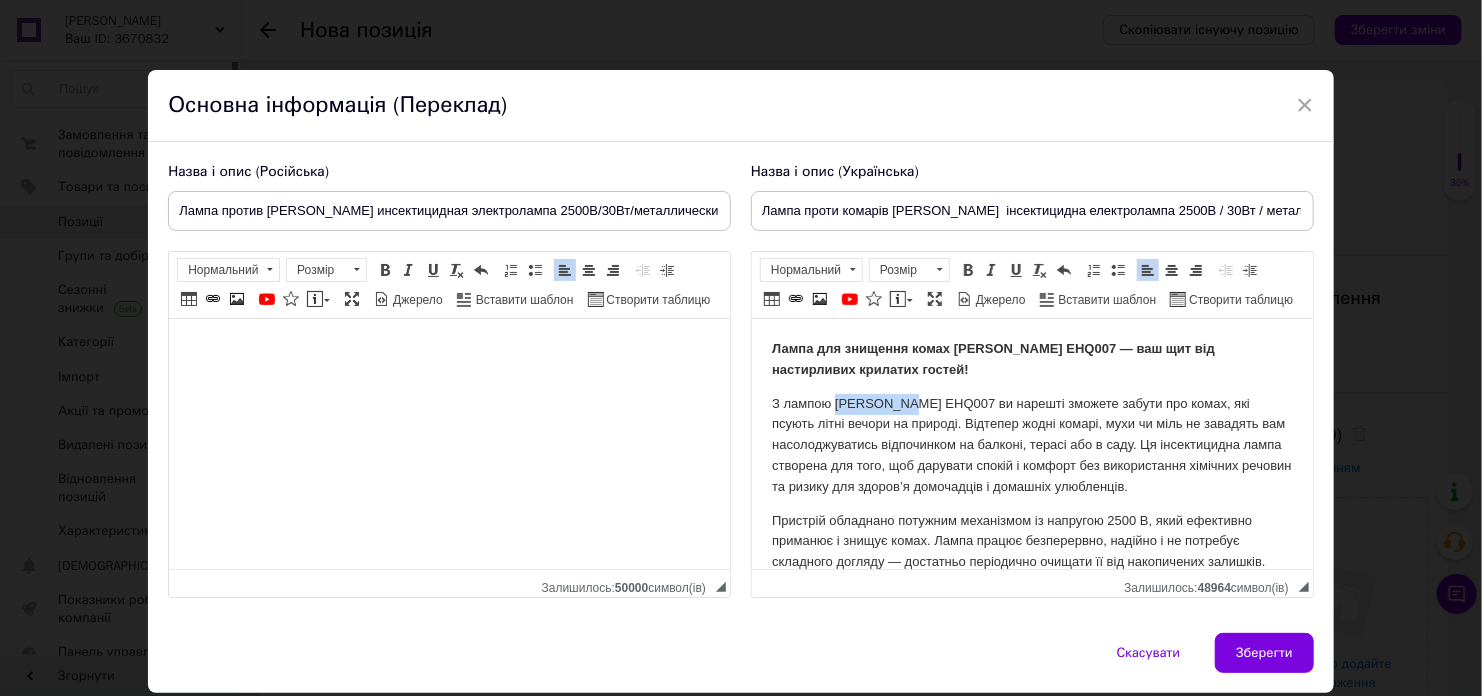 click on "Лампа для знищення комах [PERSON_NAME] EHQ007 — ваш щит від настирливих крилатих гостей! З лампою [PERSON_NAME] EHQ007 ви нарешті зможете забути про комах, які псують літні вечори на природі. Відтепер жодні комарі, мухи чи міль не завадять вам насолоджуватись відпочинком на балконі, терасі або в саду. Ця інсектицидна лампа створена для того, щоб дарувати спокій і комфорт без використання хімічних речовин та ризику для здоров’я домочадців і домашніх улюбленців. 🔧 Технічні характеристики Тип:  засіб для знищення комах Джерело живлення:  мережеве Потужність:  30 Вт Напруга:" at bounding box center (1031, 631) 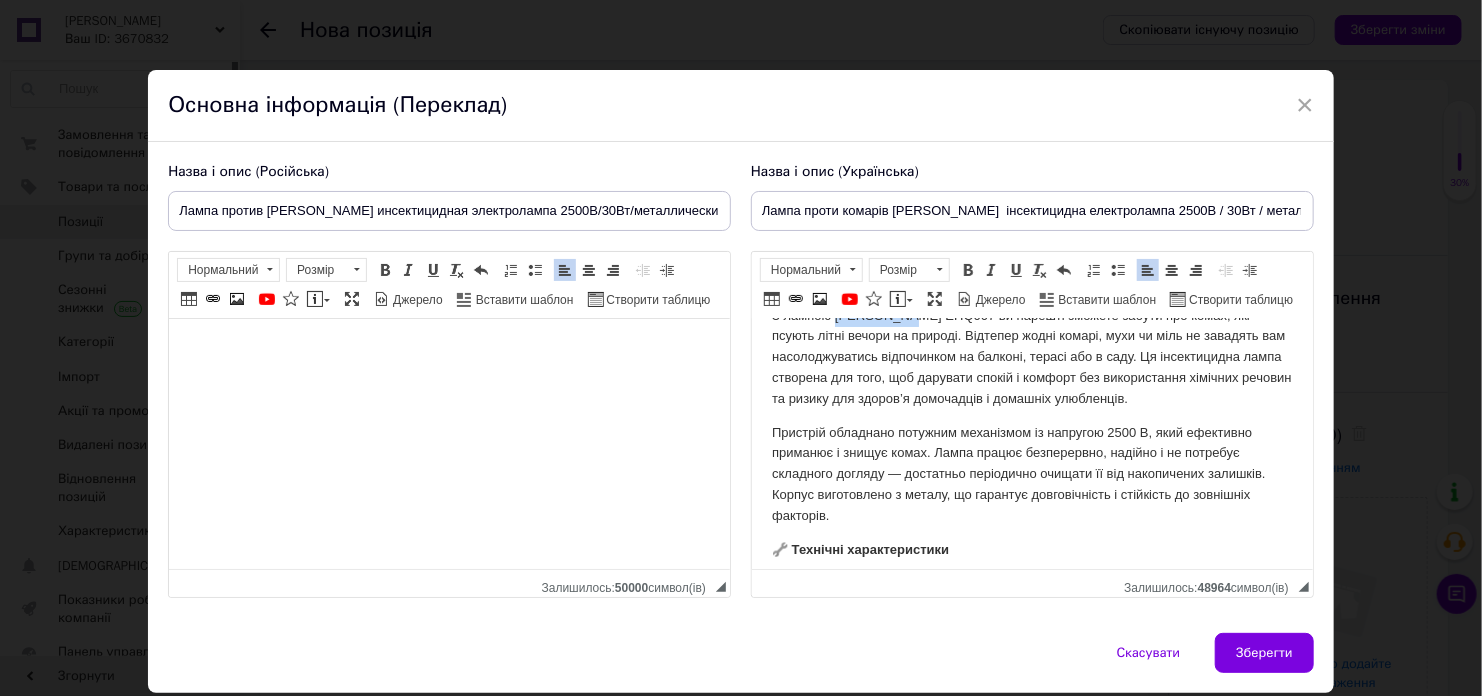 scroll, scrollTop: 374, scrollLeft: 0, axis: vertical 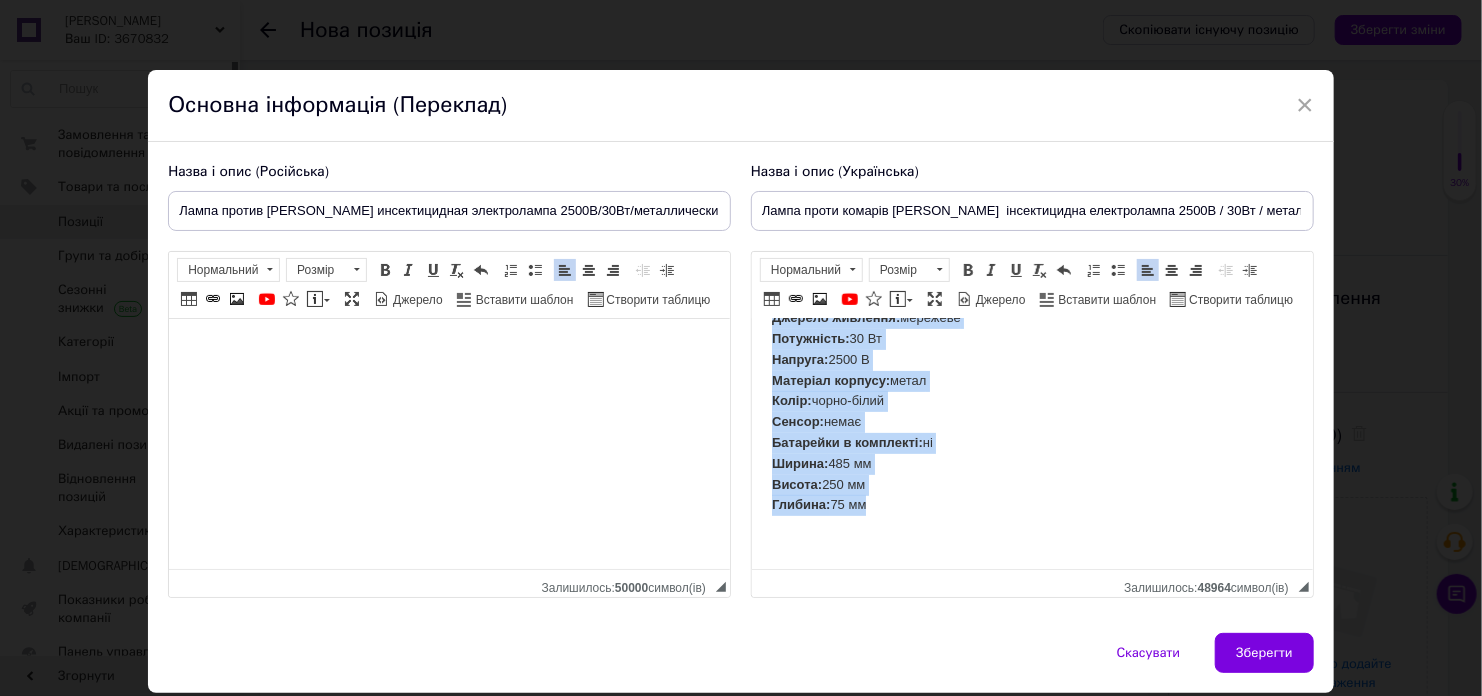 drag, startPoint x: 773, startPoint y: 348, endPoint x: 868, endPoint y: 516, distance: 193 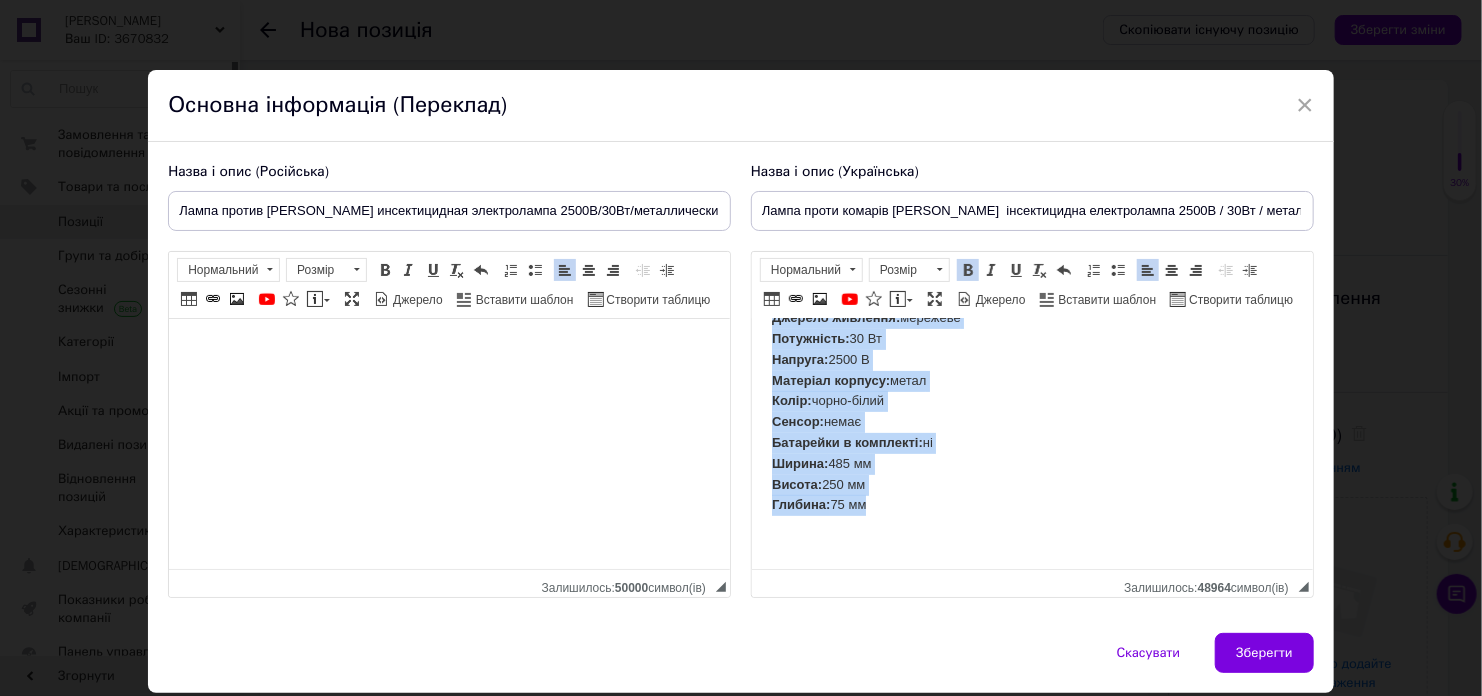 click on "Тип:  засіб для знищення комах Джерело живлення:  мережеве Потужність:  30 Вт Напруга:  2500 В Матеріал корпусу:  метал Колір:  чорно-білий Сенсор:  немає Батарейки в комплекті:  ні Ширина:  485 мм Висота:  250 мм Глибина:  75 мм" at bounding box center [1031, 401] 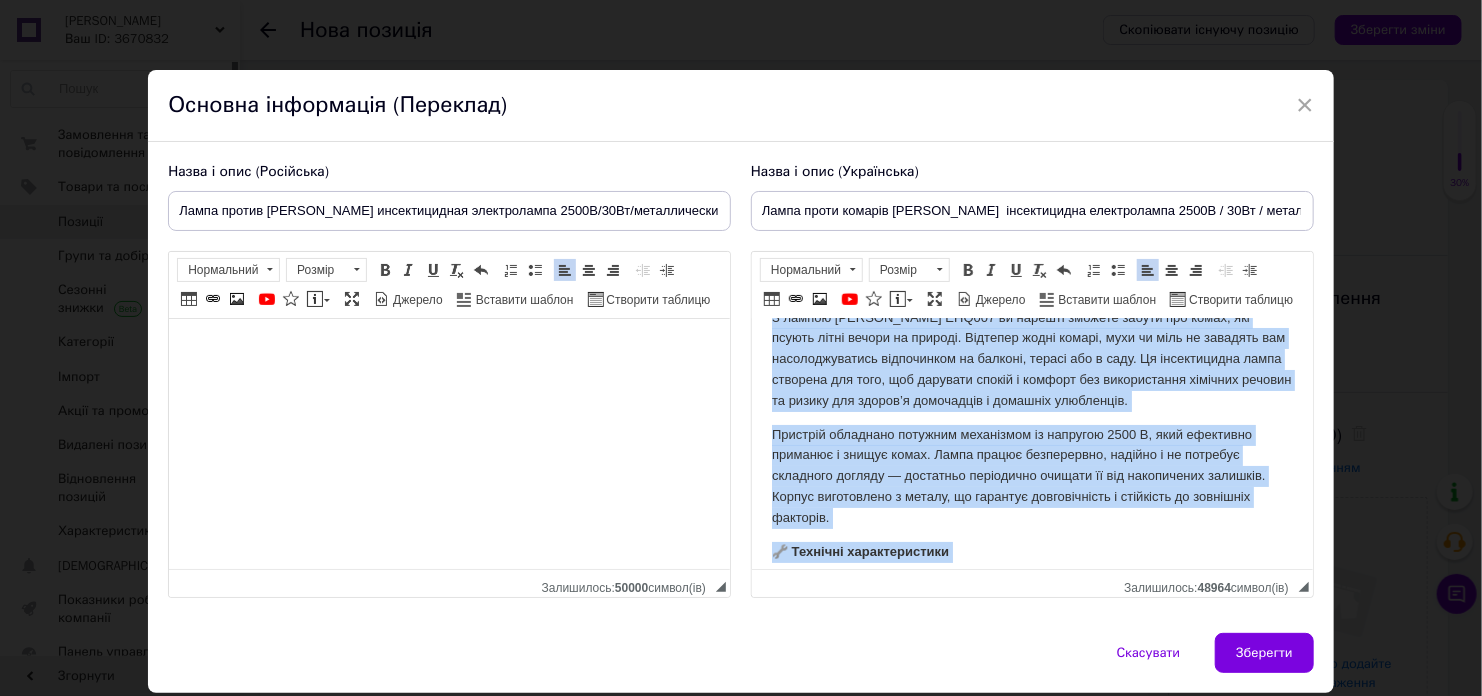 scroll, scrollTop: 374, scrollLeft: 0, axis: vertical 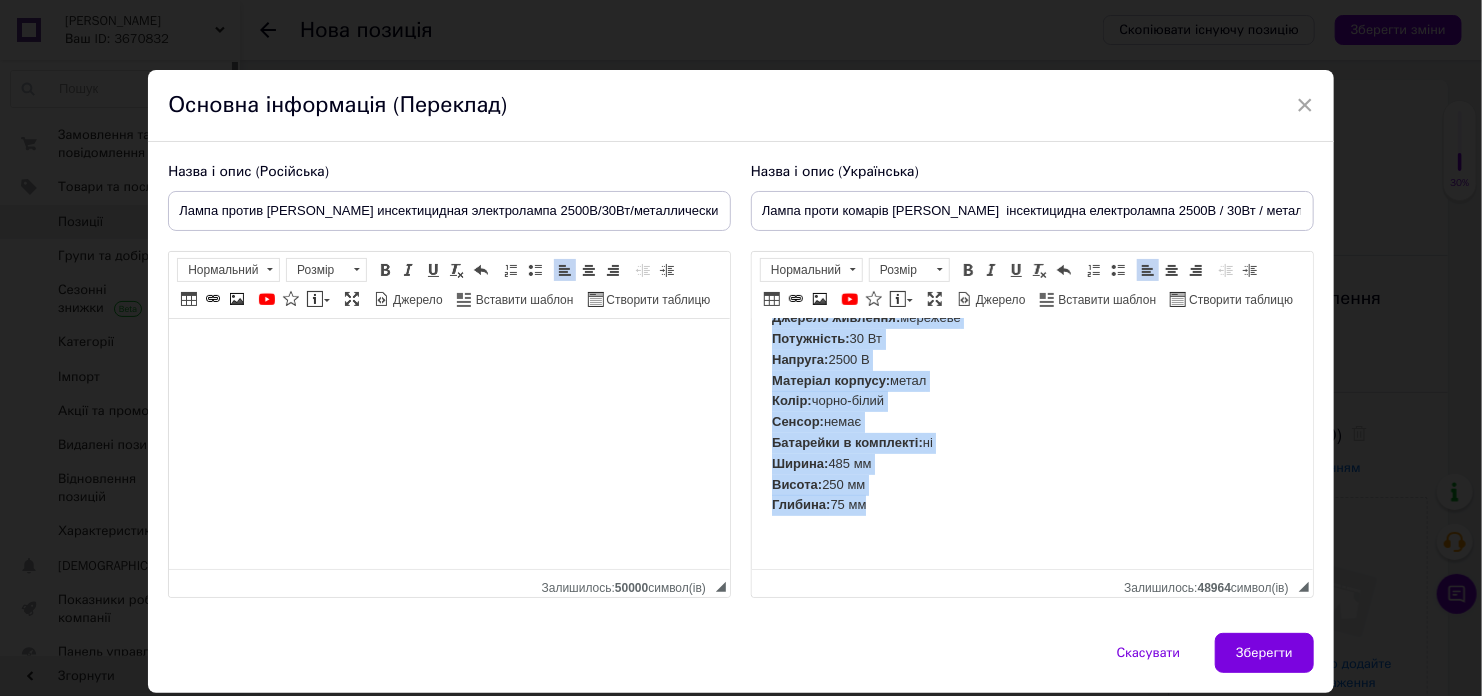 drag, startPoint x: 773, startPoint y: 346, endPoint x: 902, endPoint y: 530, distance: 224.71538 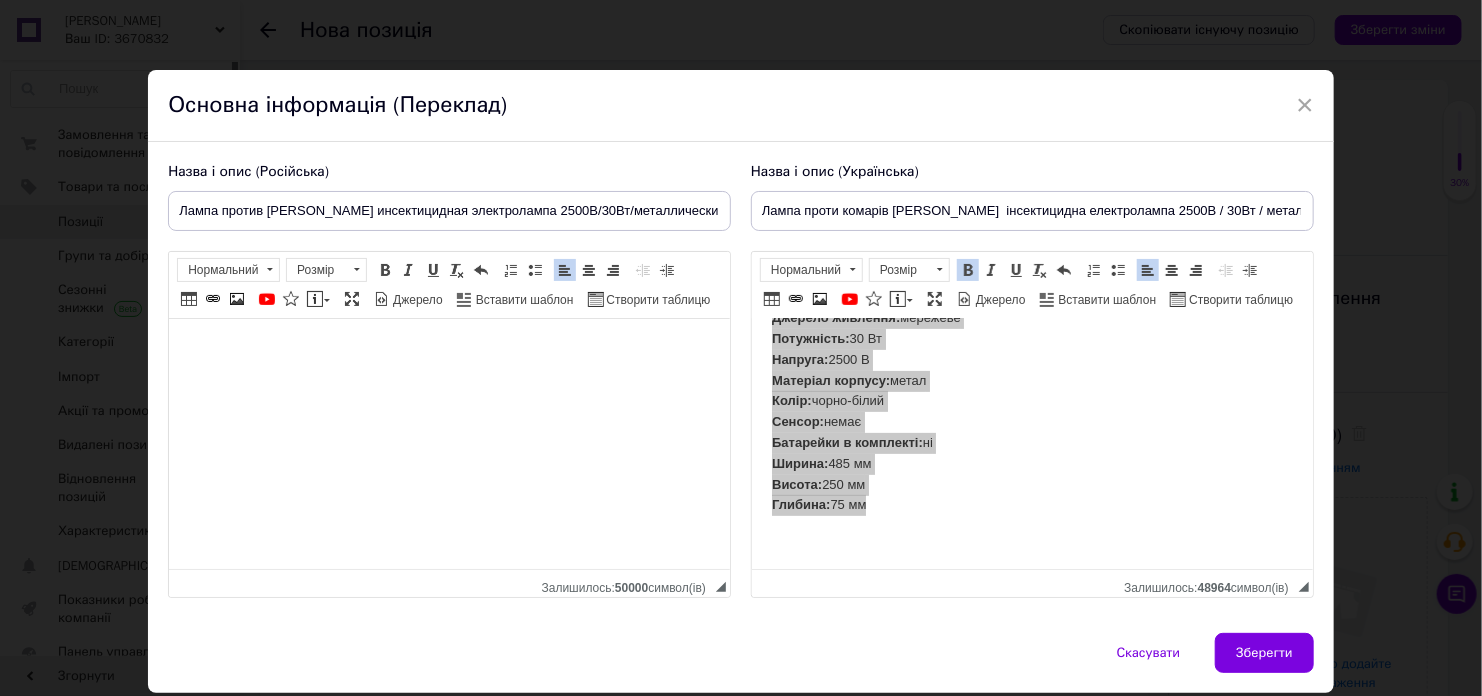 click at bounding box center [449, 349] 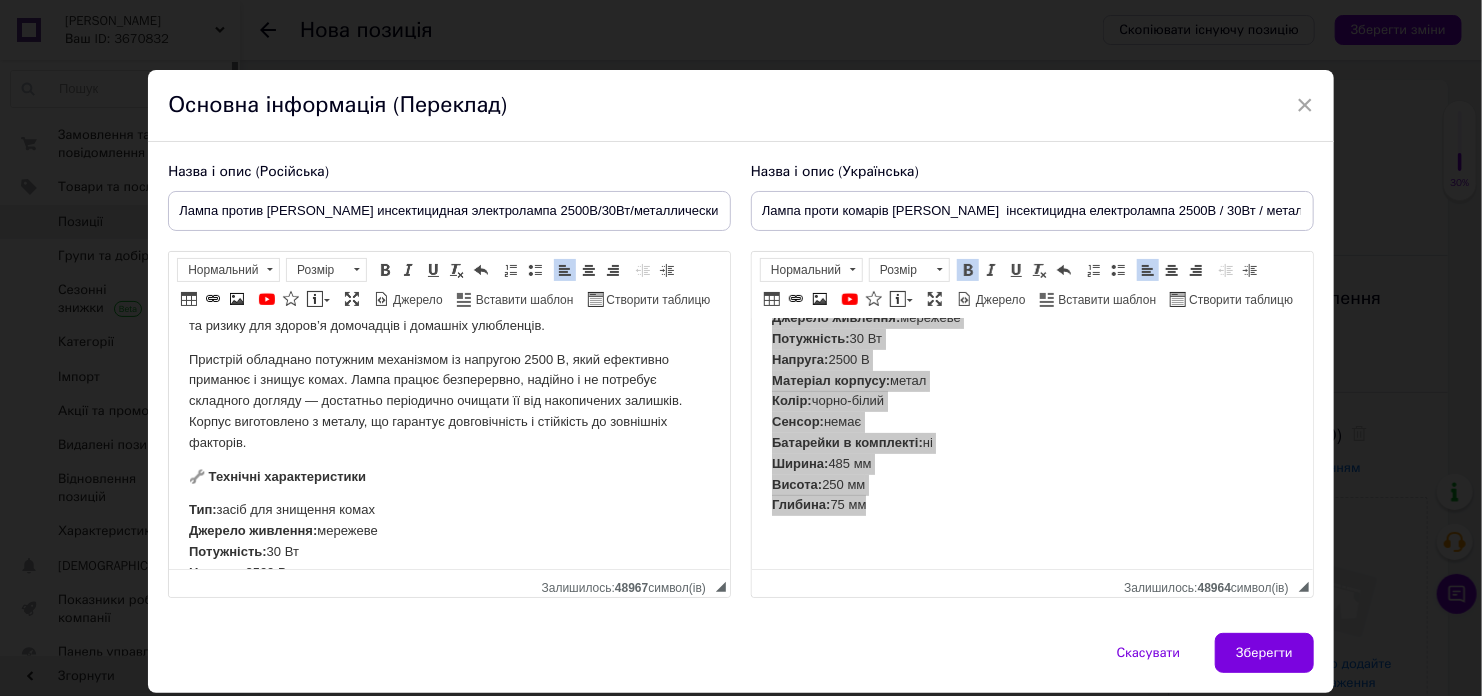 scroll, scrollTop: 0, scrollLeft: 0, axis: both 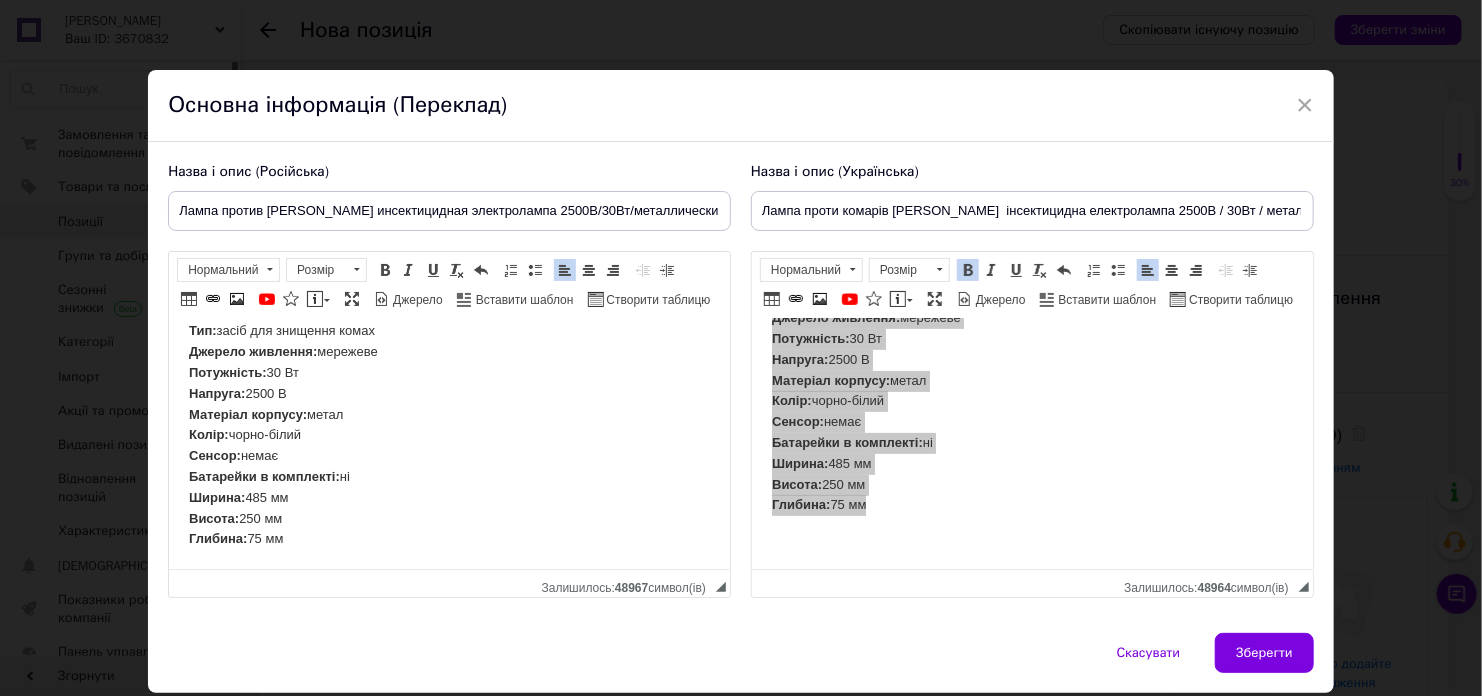 drag, startPoint x: 190, startPoint y: 344, endPoint x: 417, endPoint y: 593, distance: 336.94214 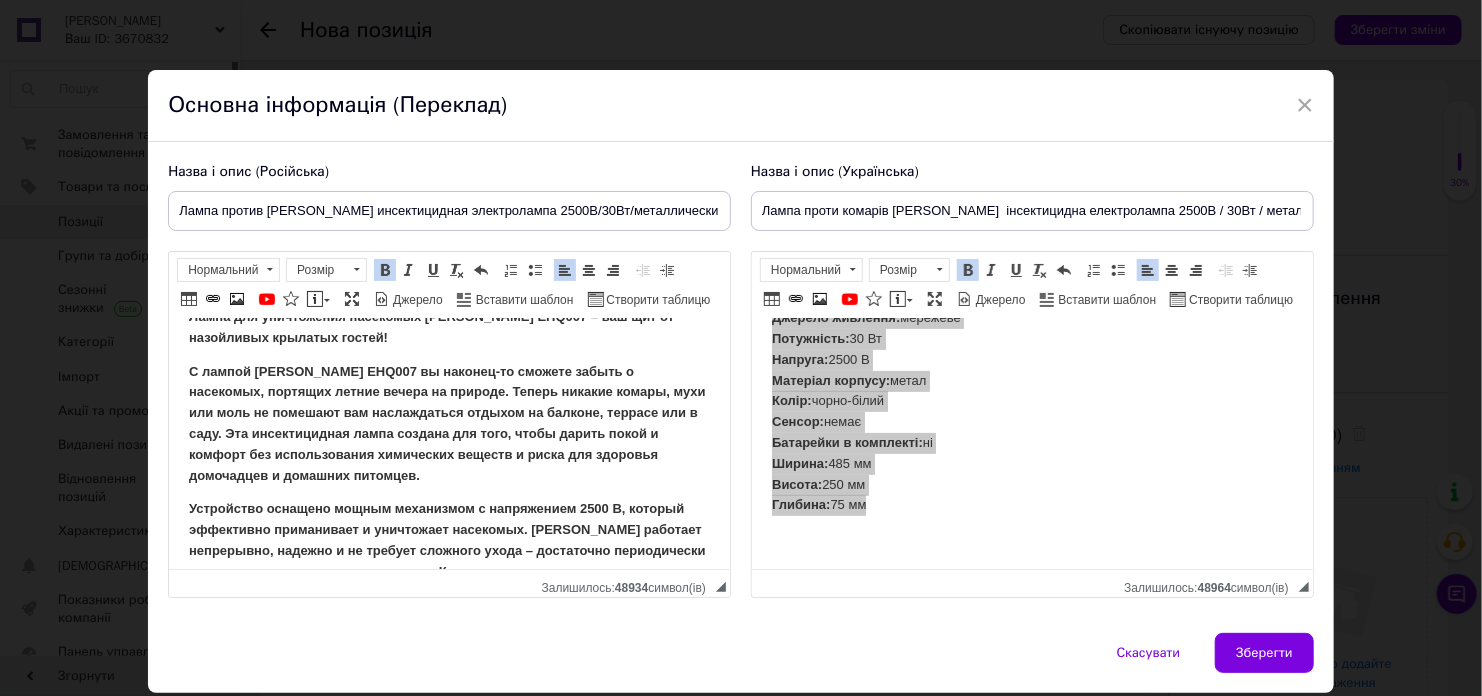 scroll, scrollTop: 0, scrollLeft: 0, axis: both 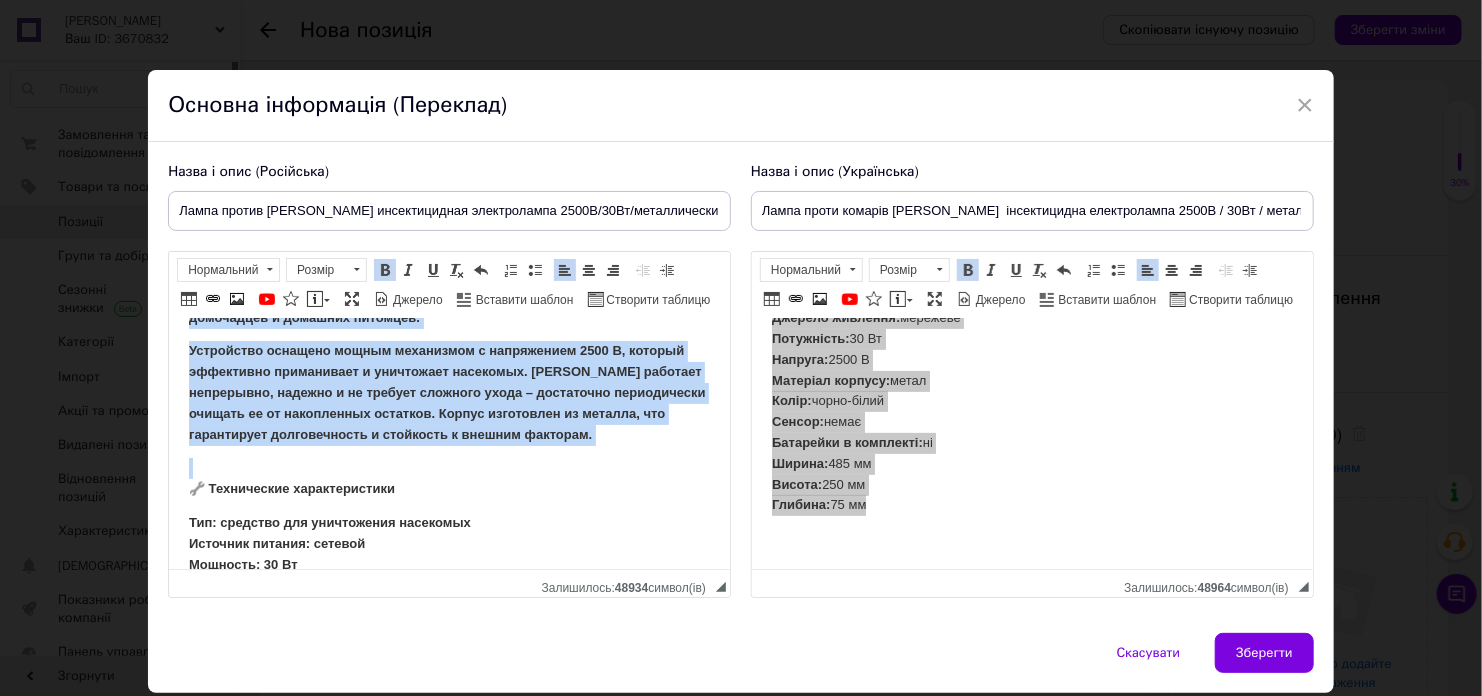 drag, startPoint x: 184, startPoint y: 404, endPoint x: 593, endPoint y: 458, distance: 412.54938 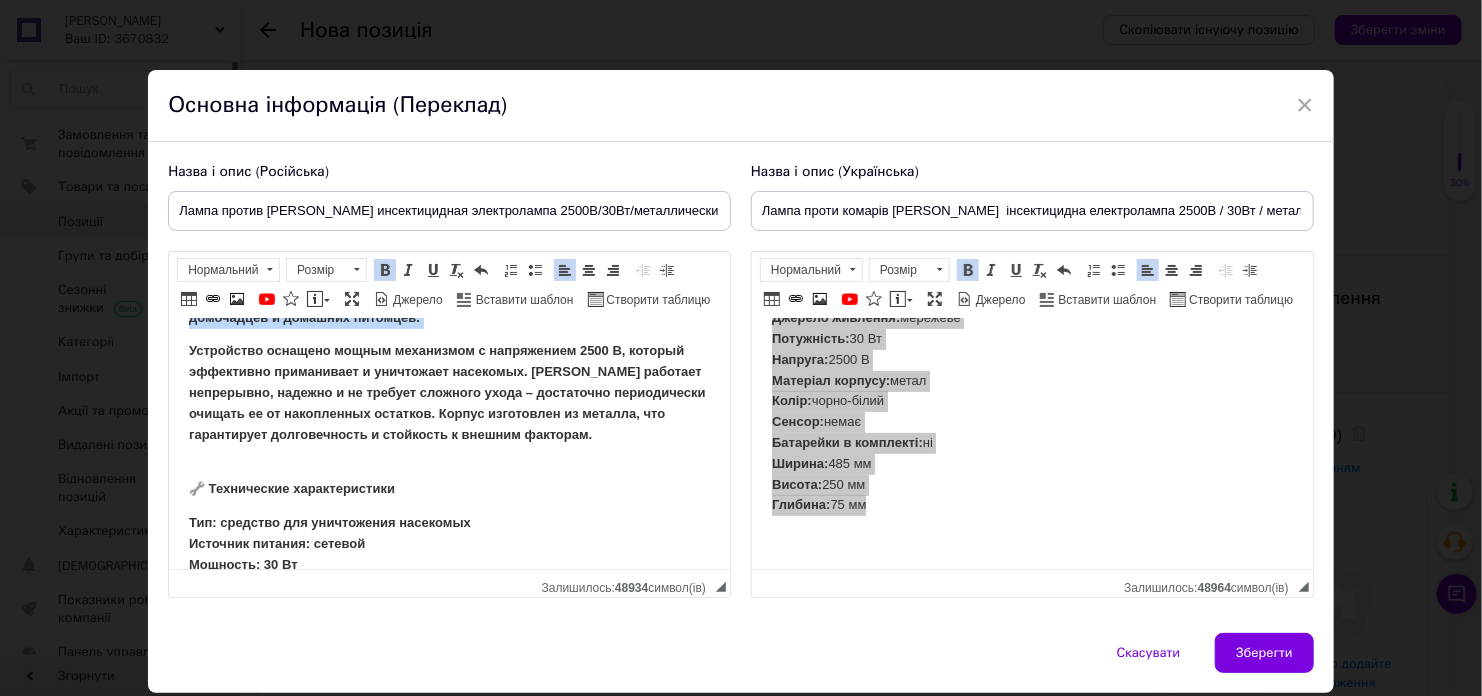 click at bounding box center (385, 270) 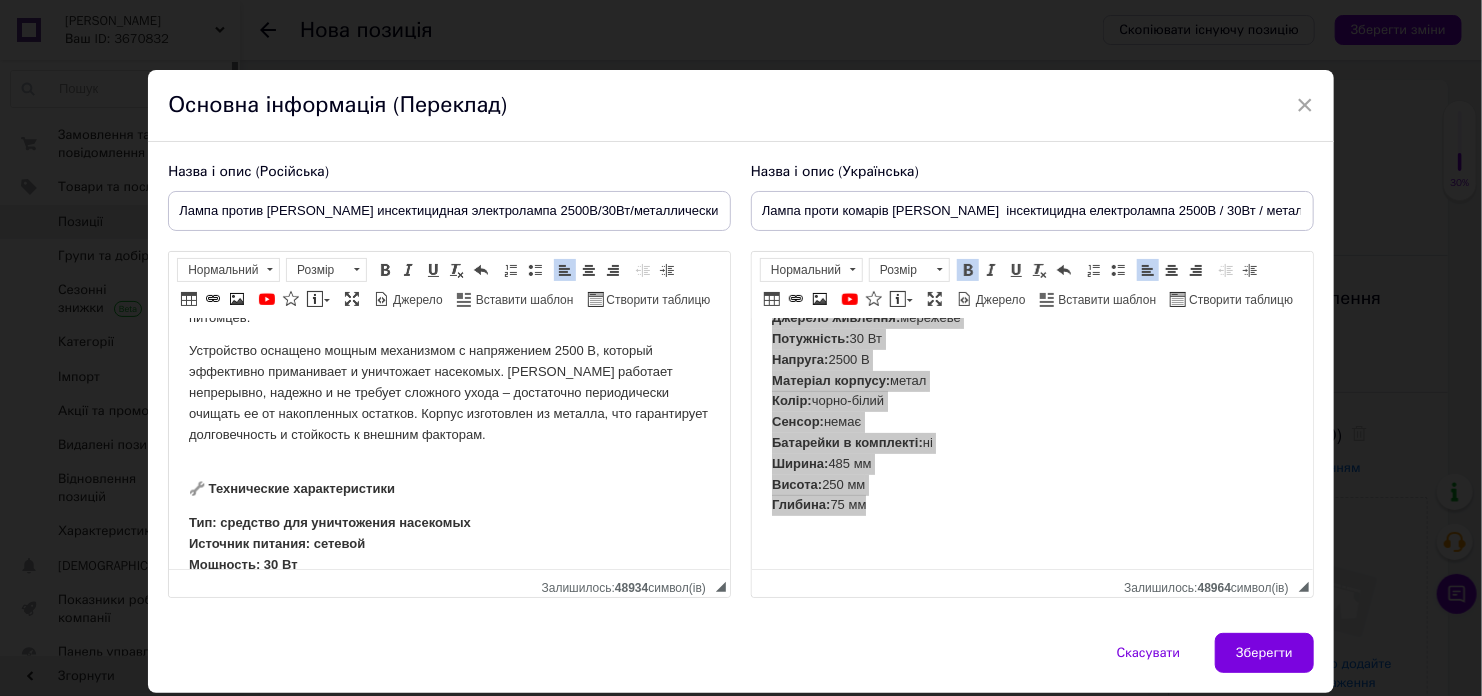 click on "🔧 Технические характеристики" at bounding box center [449, 479] 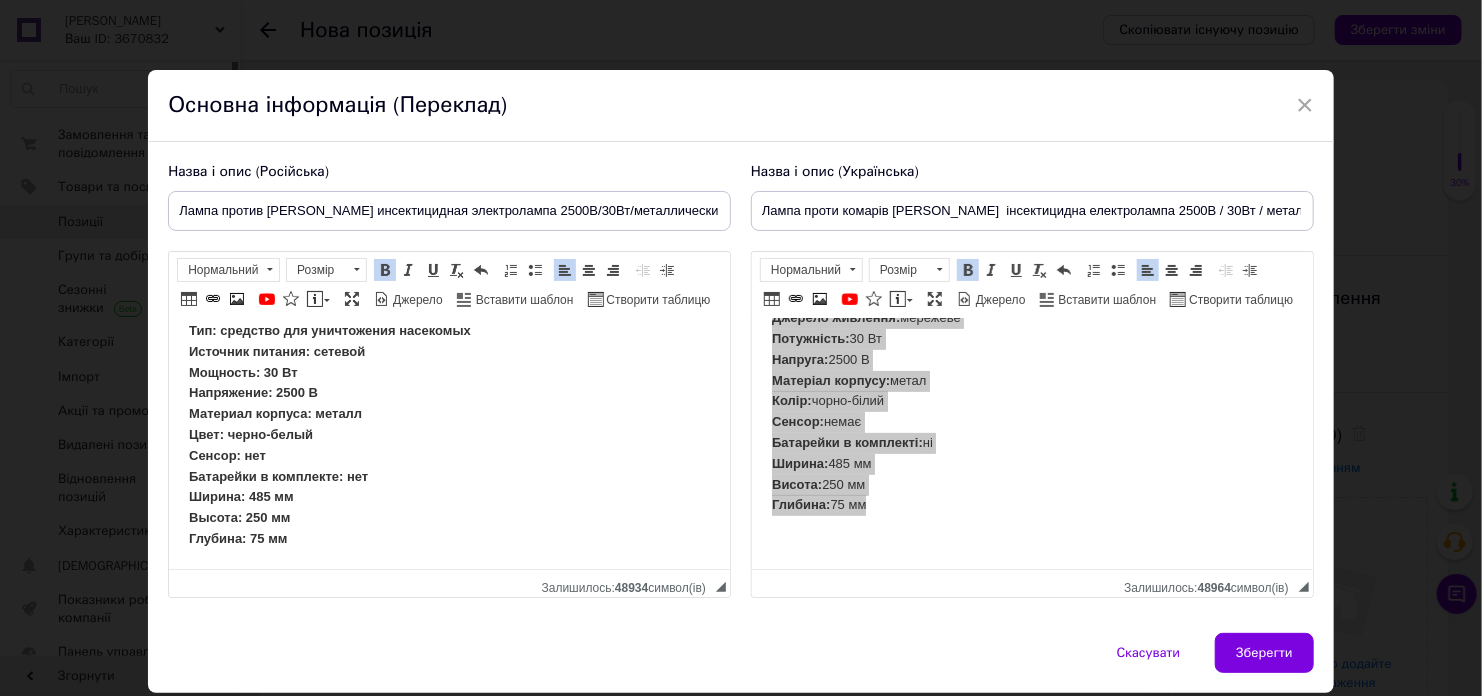 scroll, scrollTop: 282, scrollLeft: 0, axis: vertical 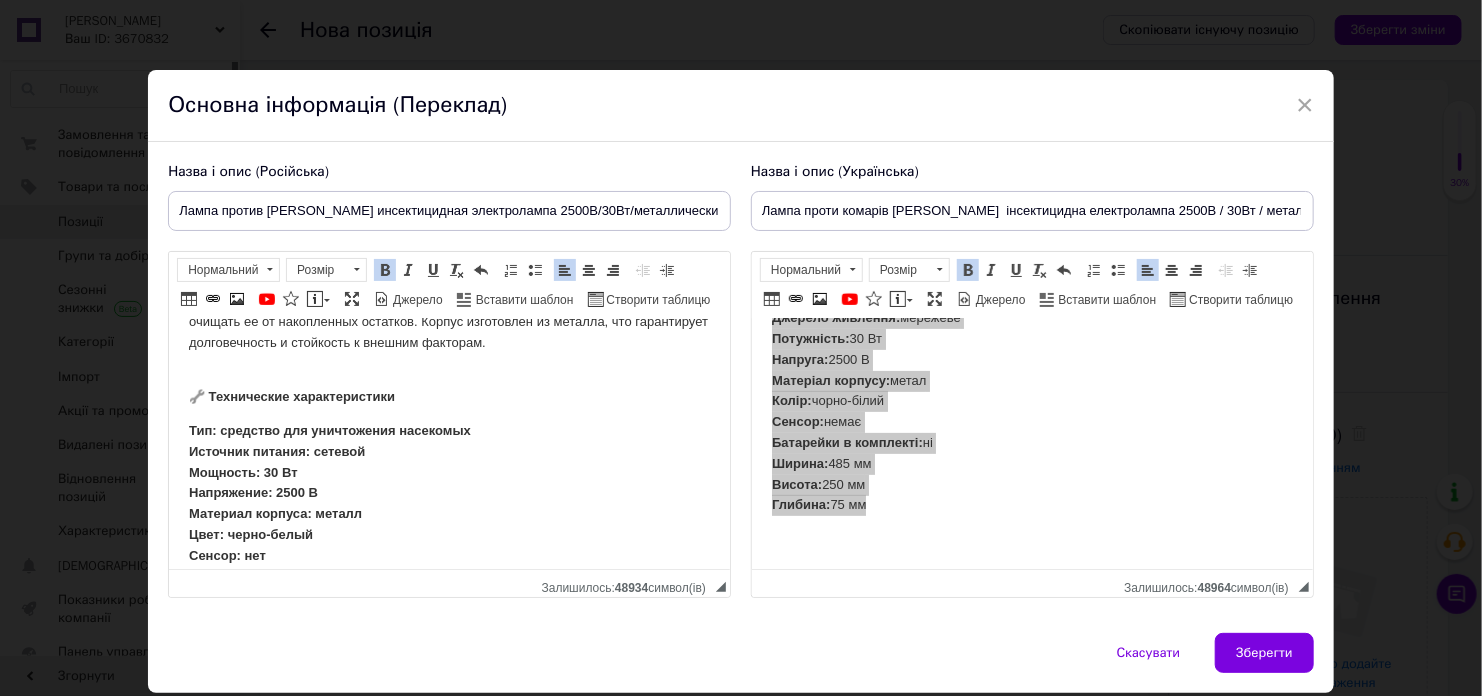 drag, startPoint x: 218, startPoint y: 428, endPoint x: 327, endPoint y: 445, distance: 110.317726 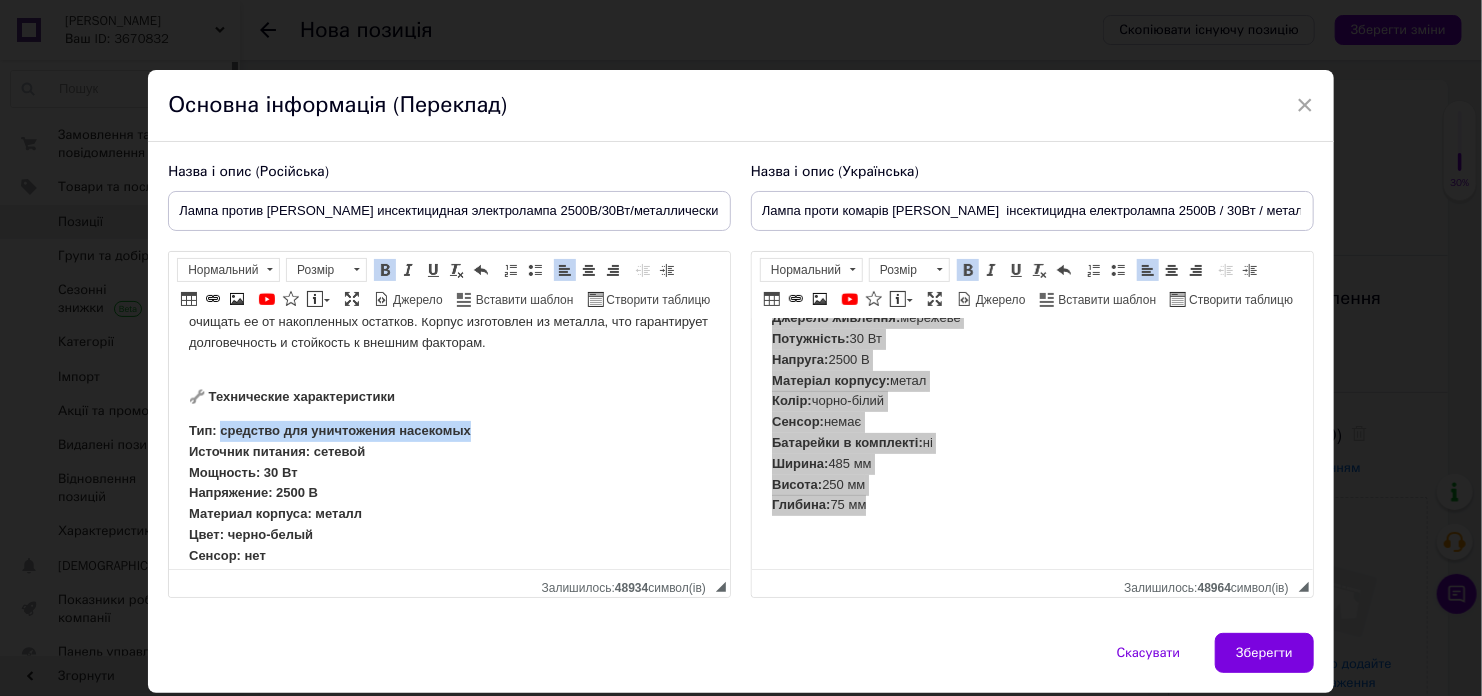 drag, startPoint x: 479, startPoint y: 434, endPoint x: 223, endPoint y: 434, distance: 256 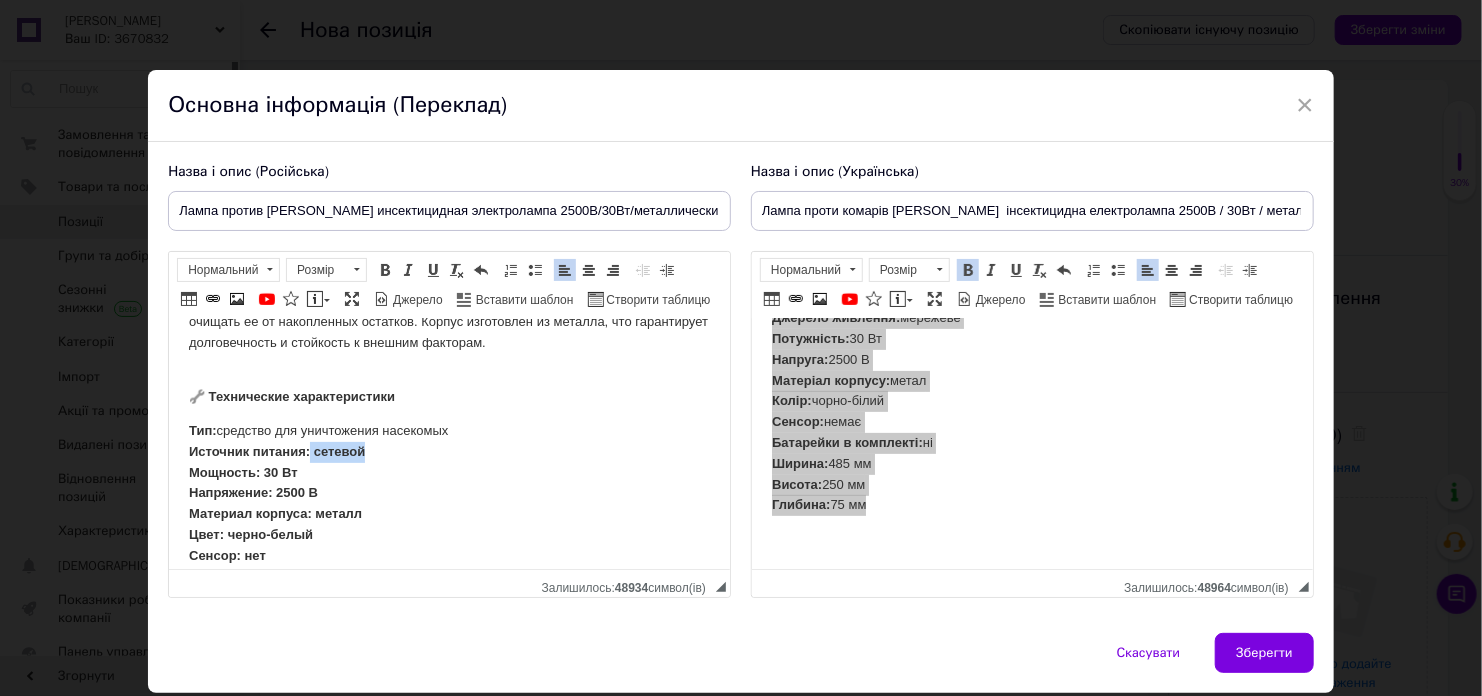 drag, startPoint x: 380, startPoint y: 452, endPoint x: 312, endPoint y: 455, distance: 68.06615 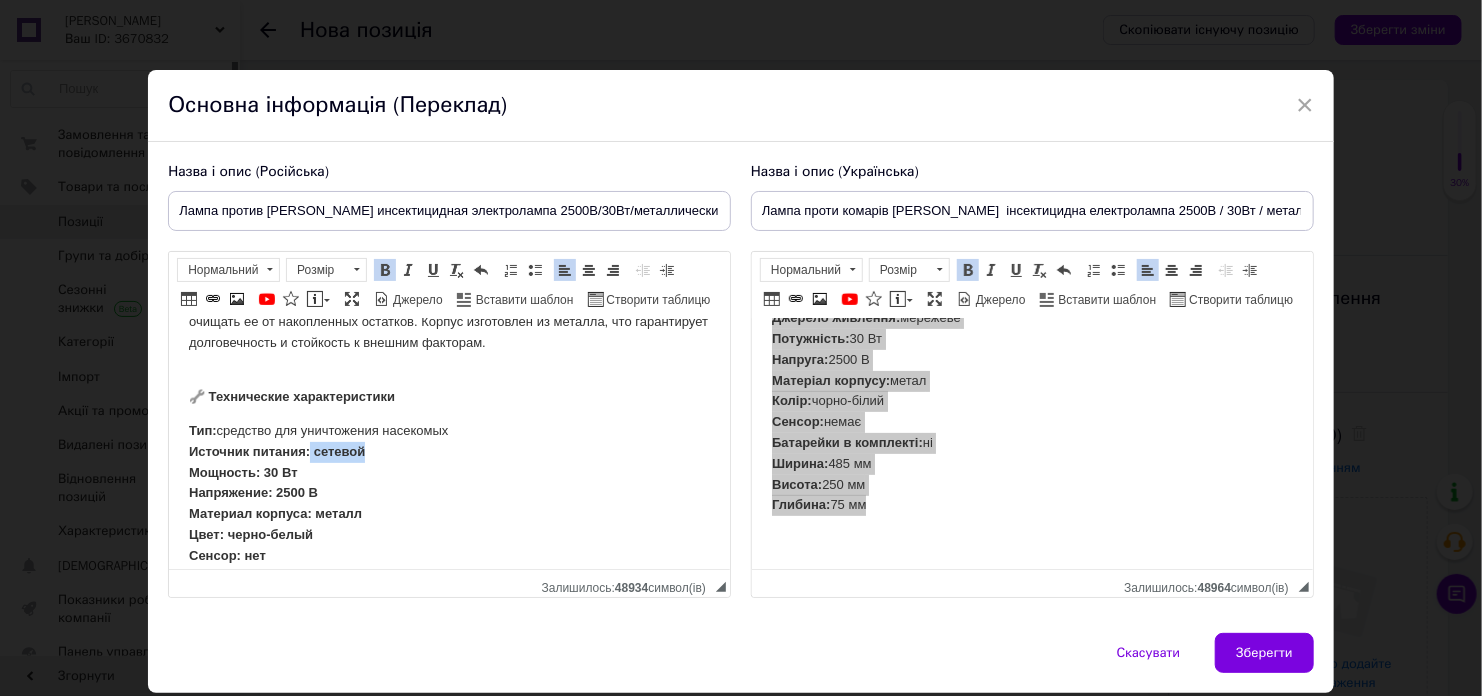 drag, startPoint x: 383, startPoint y: 261, endPoint x: 372, endPoint y: 312, distance: 52.17279 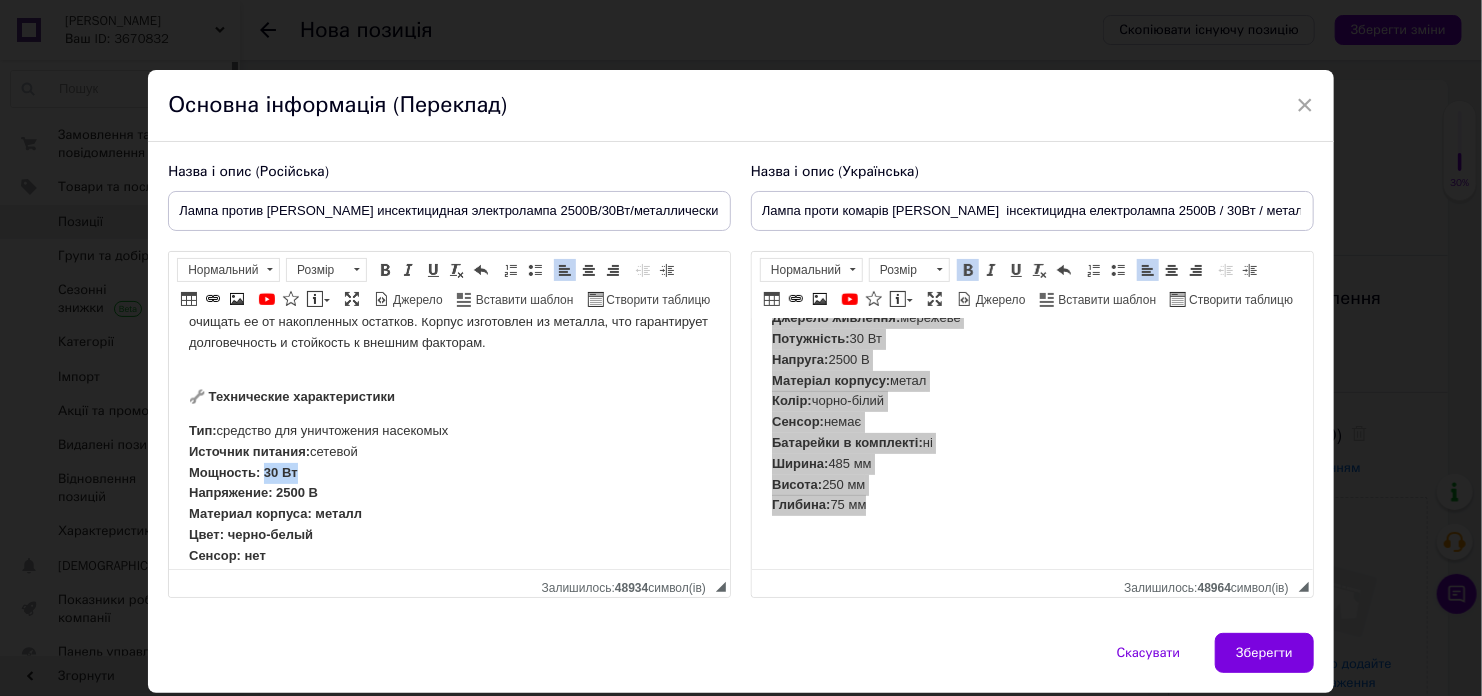 drag, startPoint x: 313, startPoint y: 475, endPoint x: 264, endPoint y: 476, distance: 49.010204 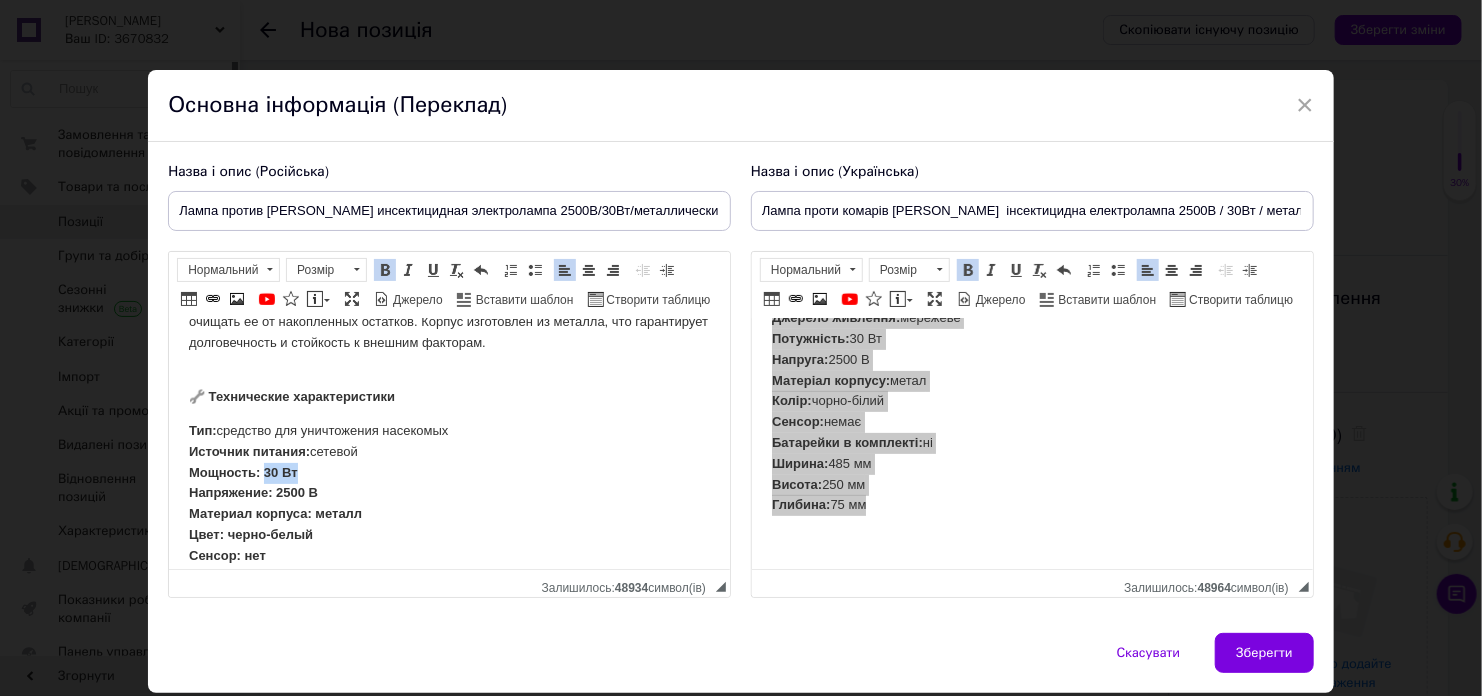 click at bounding box center [385, 270] 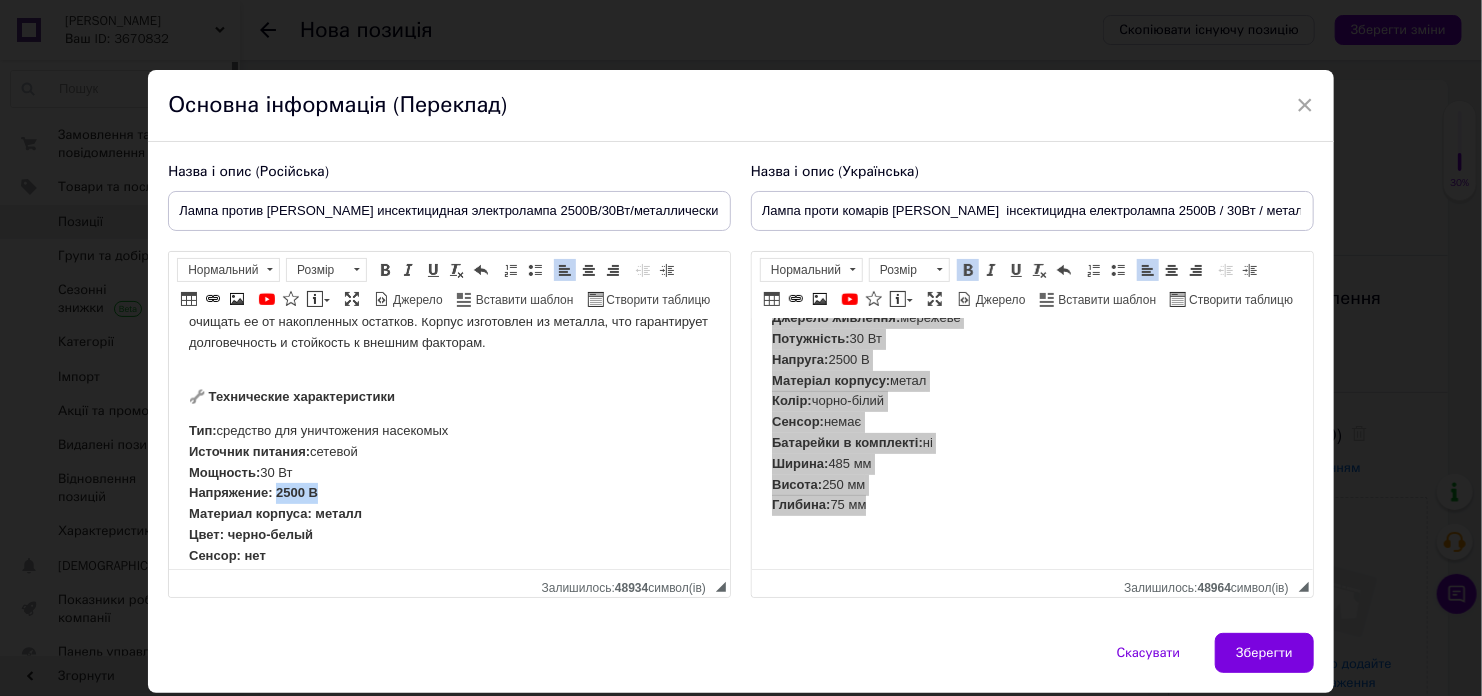 drag, startPoint x: 326, startPoint y: 494, endPoint x: 280, endPoint y: 497, distance: 46.09772 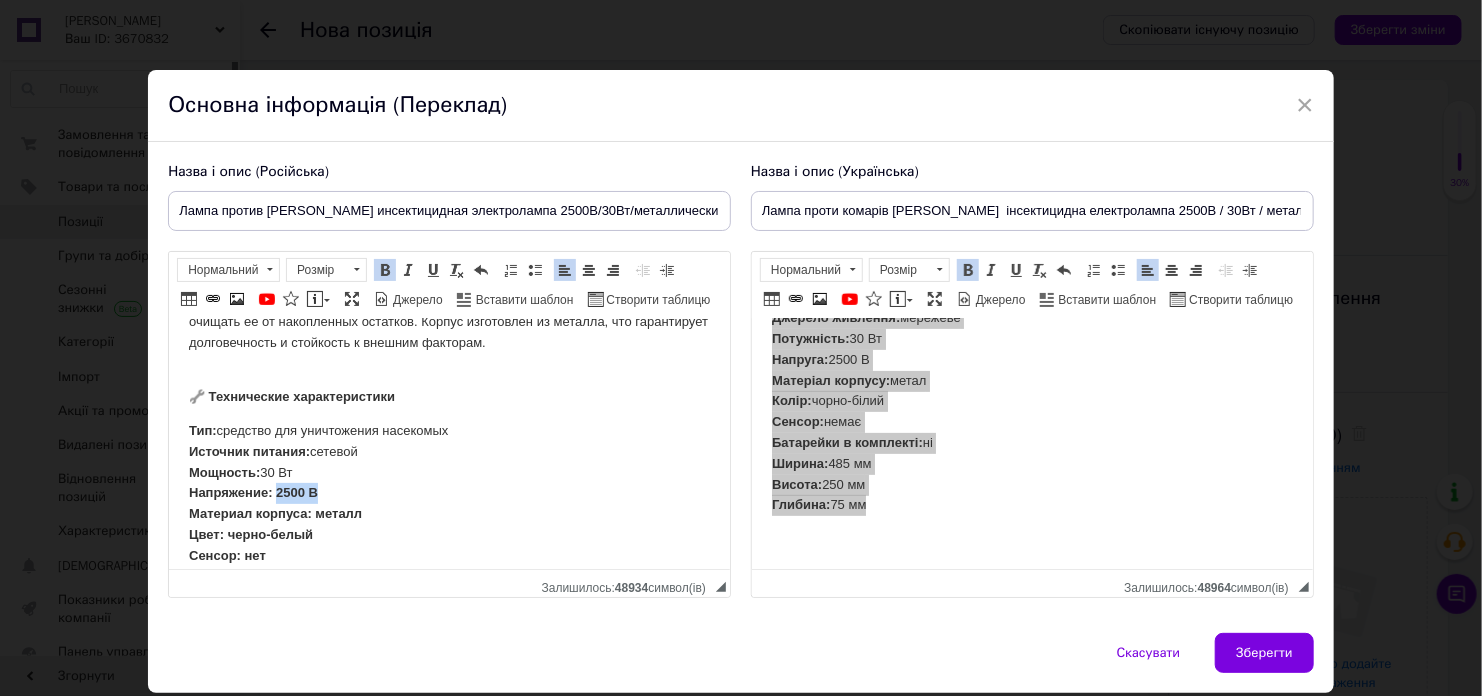 click at bounding box center [385, 270] 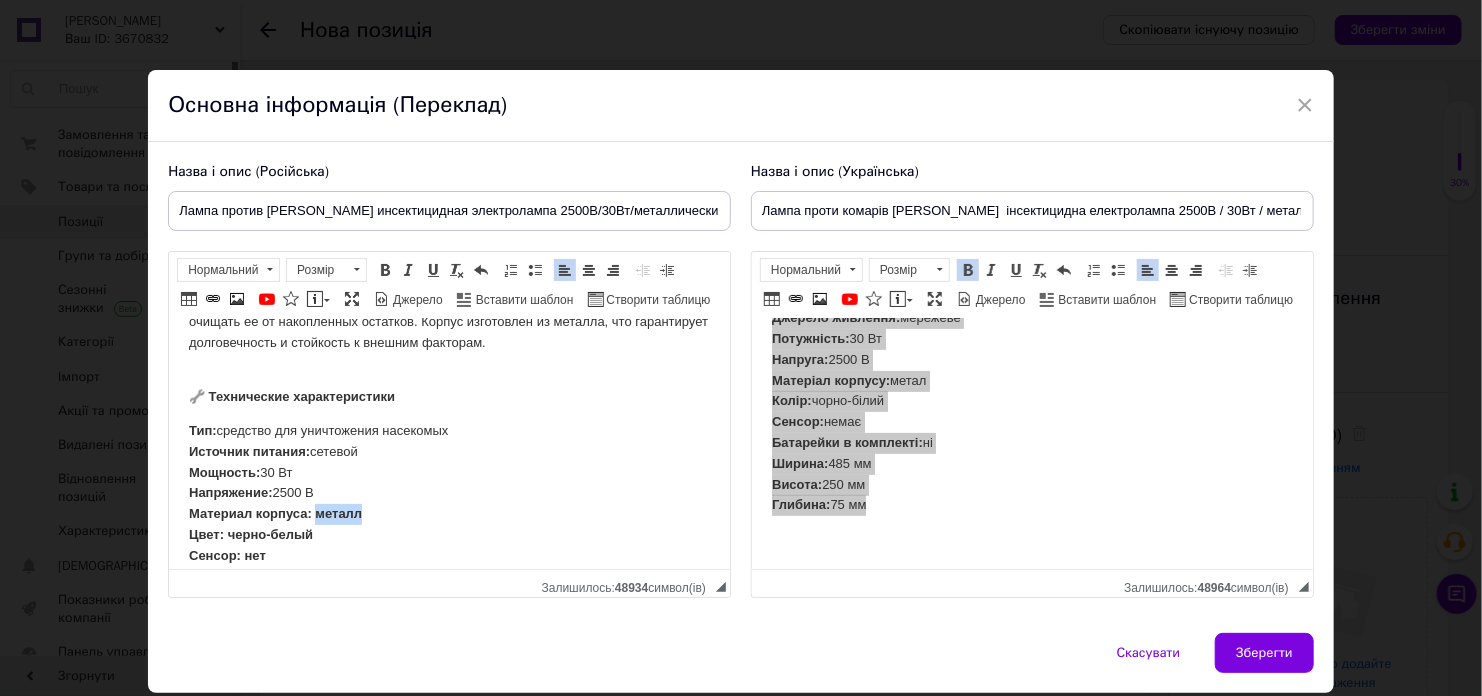 drag, startPoint x: 364, startPoint y: 518, endPoint x: 320, endPoint y: 520, distance: 44.04543 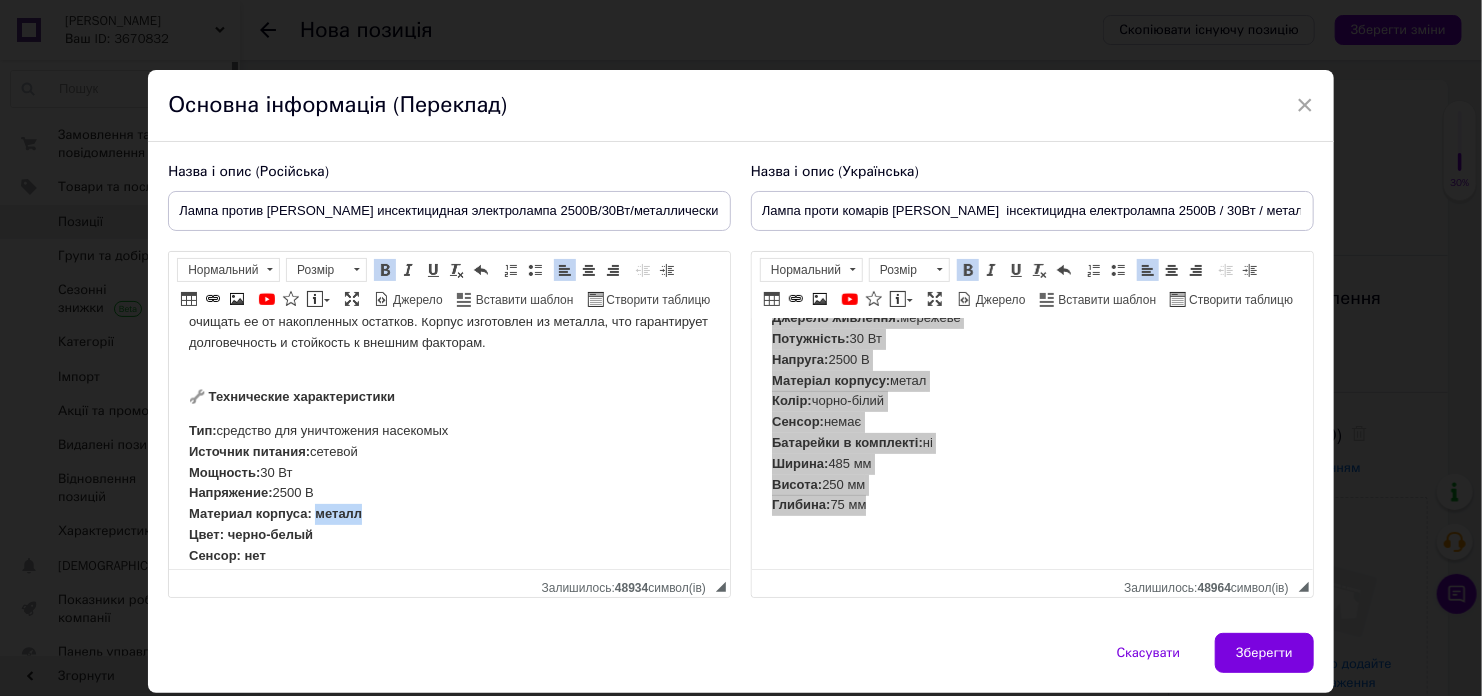 click at bounding box center (385, 270) 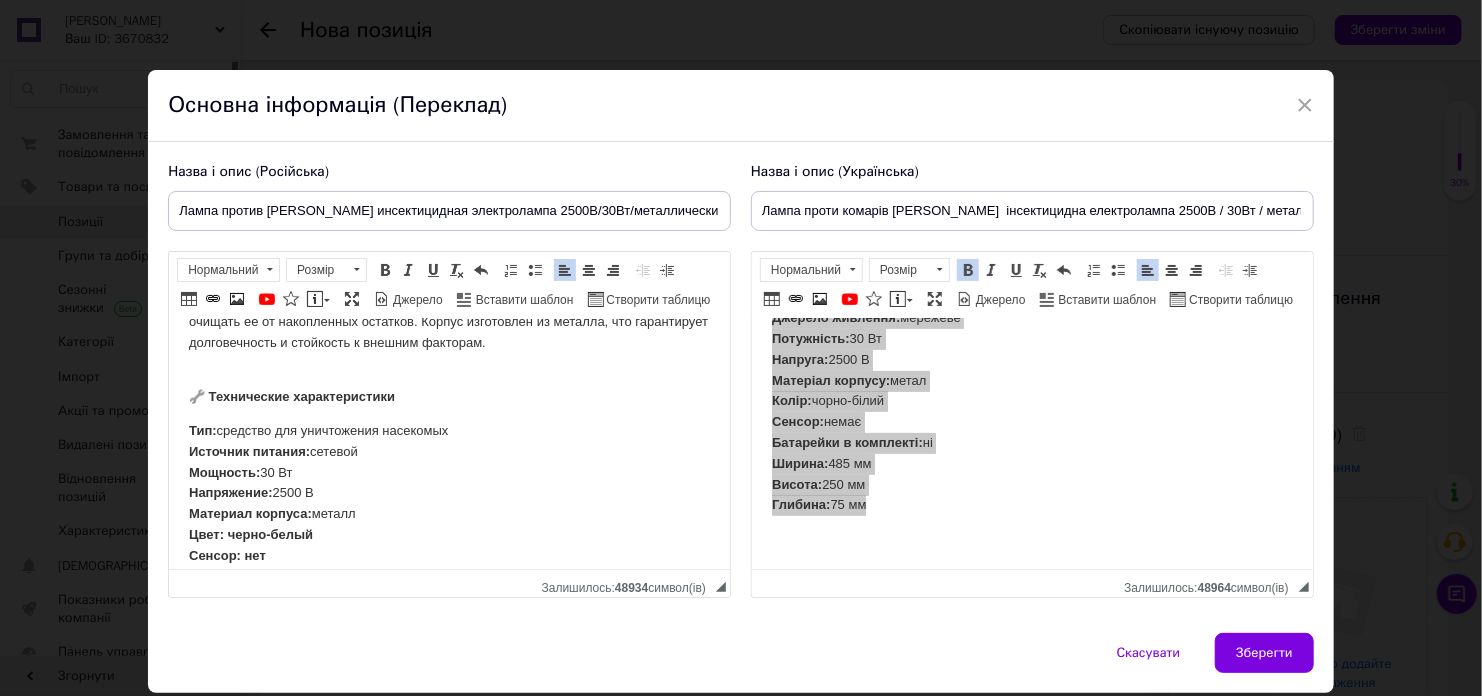 scroll, scrollTop: 382, scrollLeft: 0, axis: vertical 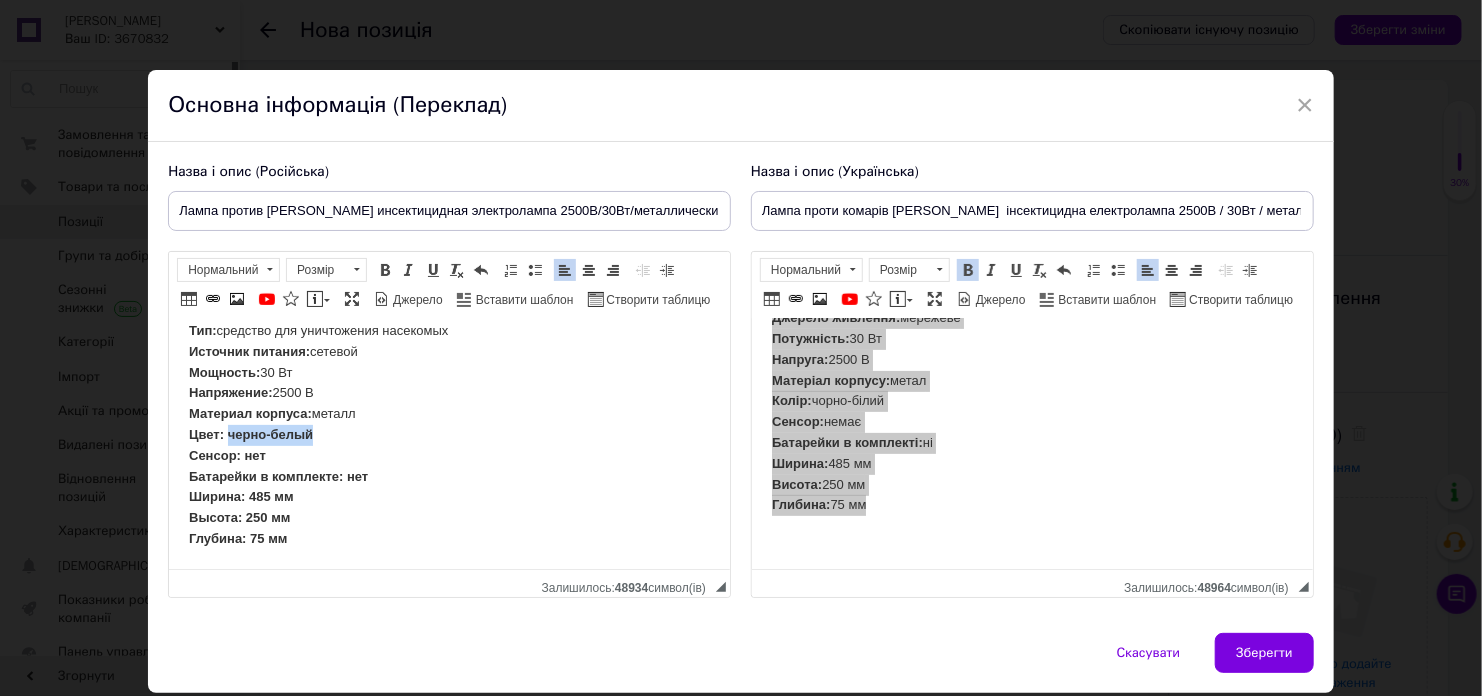 drag, startPoint x: 317, startPoint y: 440, endPoint x: 228, endPoint y: 443, distance: 89.050545 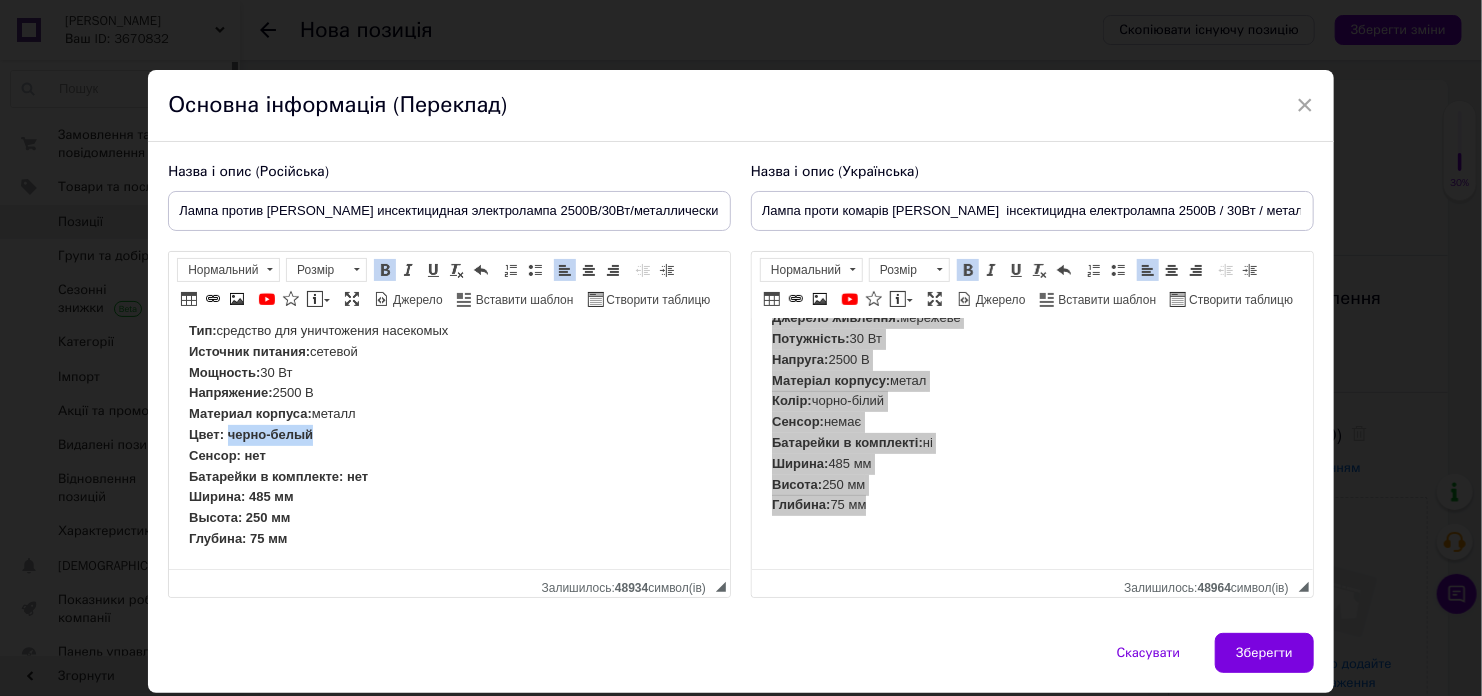 click at bounding box center (385, 270) 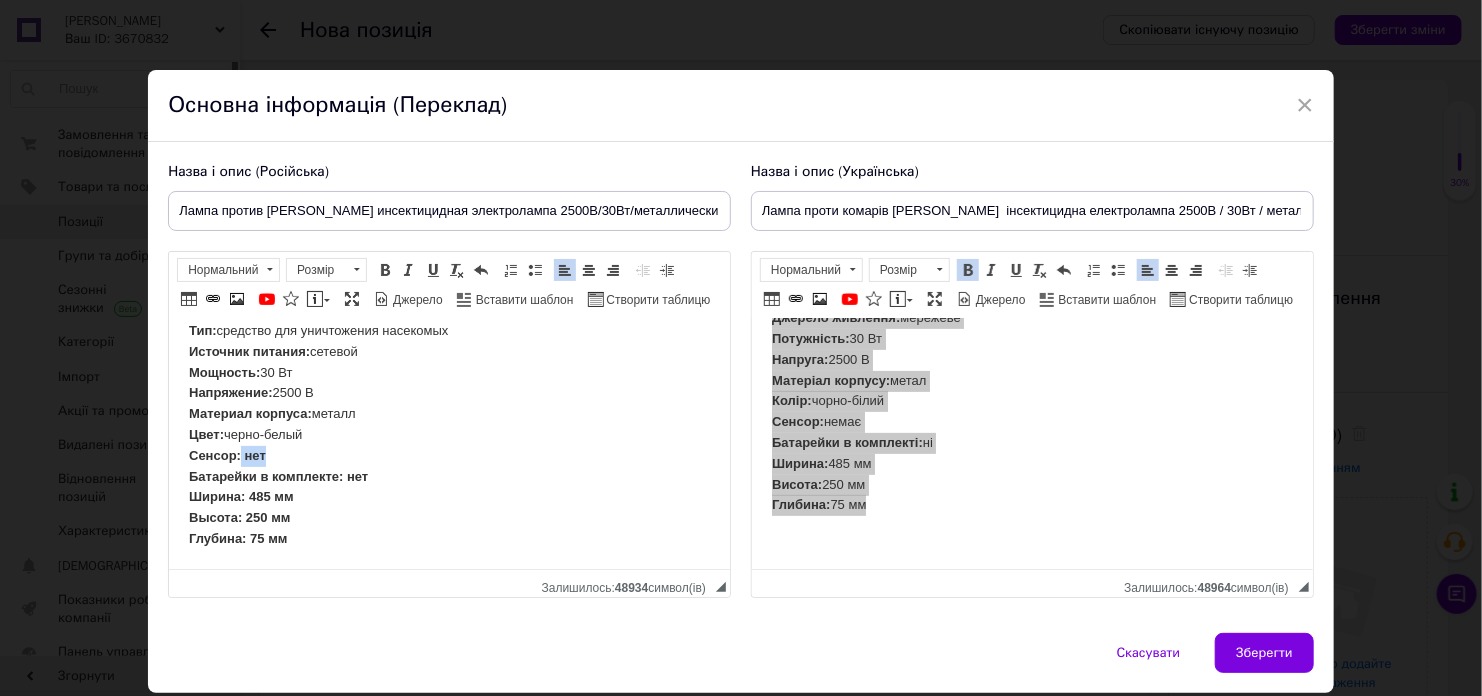 drag, startPoint x: 274, startPoint y: 462, endPoint x: 241, endPoint y: 456, distance: 33.54102 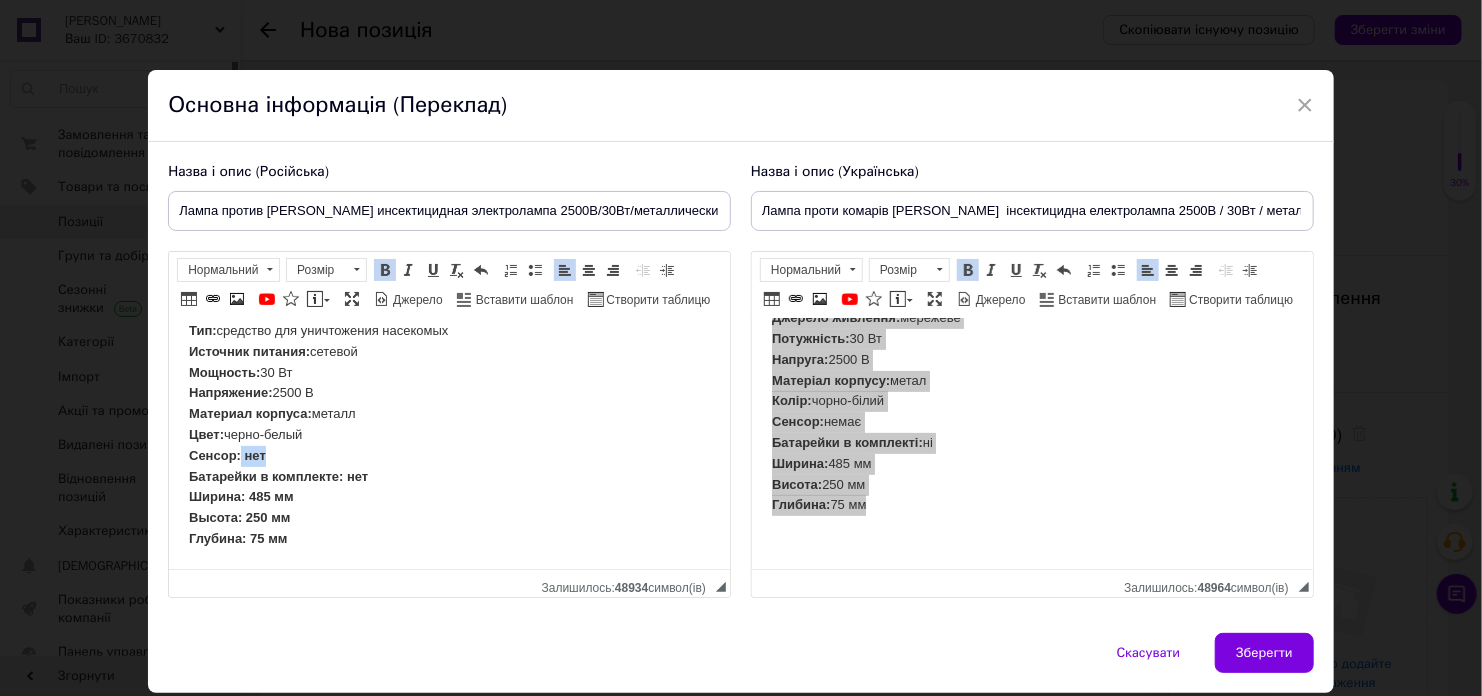 click on "Жирний  Сполучення клавіш Ctrl+B   Курсив  Сполучення клавіш Ctrl+I   Підкреслений  Сполучення клавіш Ctrl+U   Видалити форматування   Повернути  Сполучення клавіш Ctrl+Z" at bounding box center (433, 270) 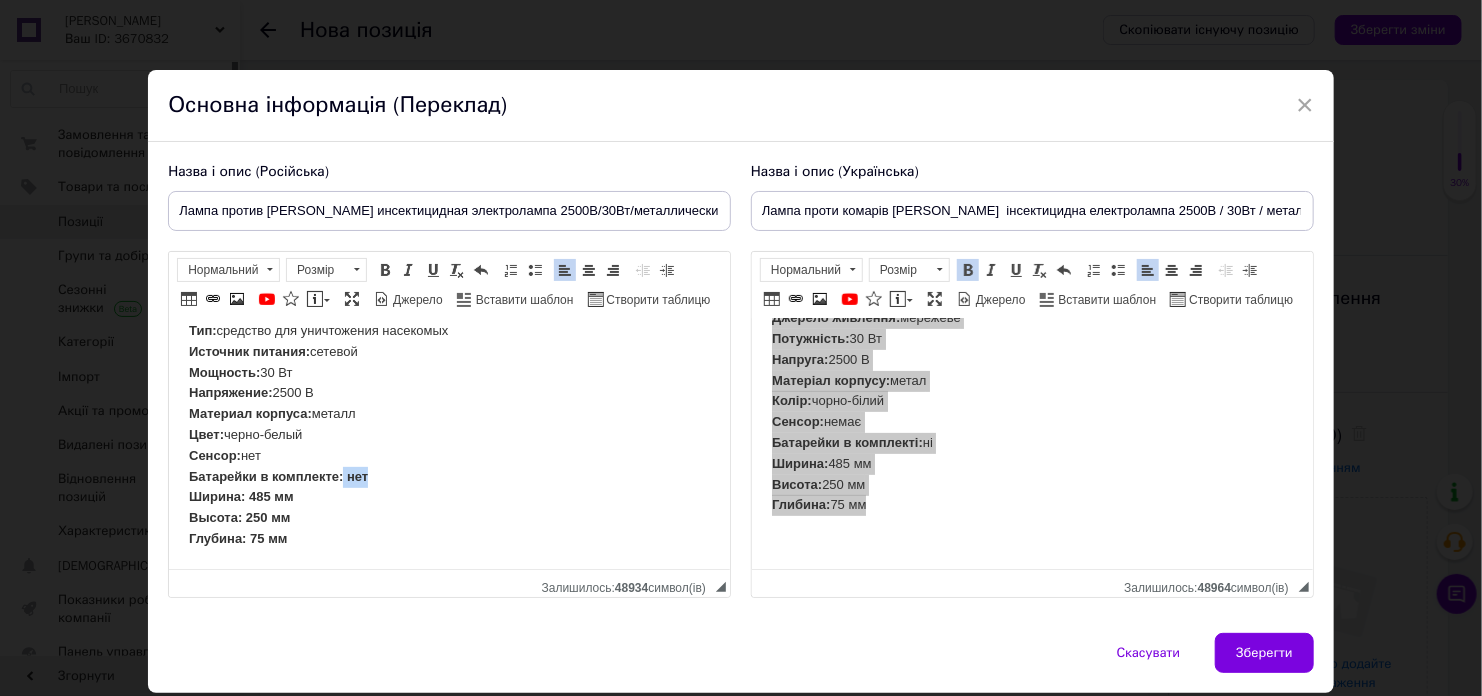 drag, startPoint x: 375, startPoint y: 484, endPoint x: 344, endPoint y: 479, distance: 31.400637 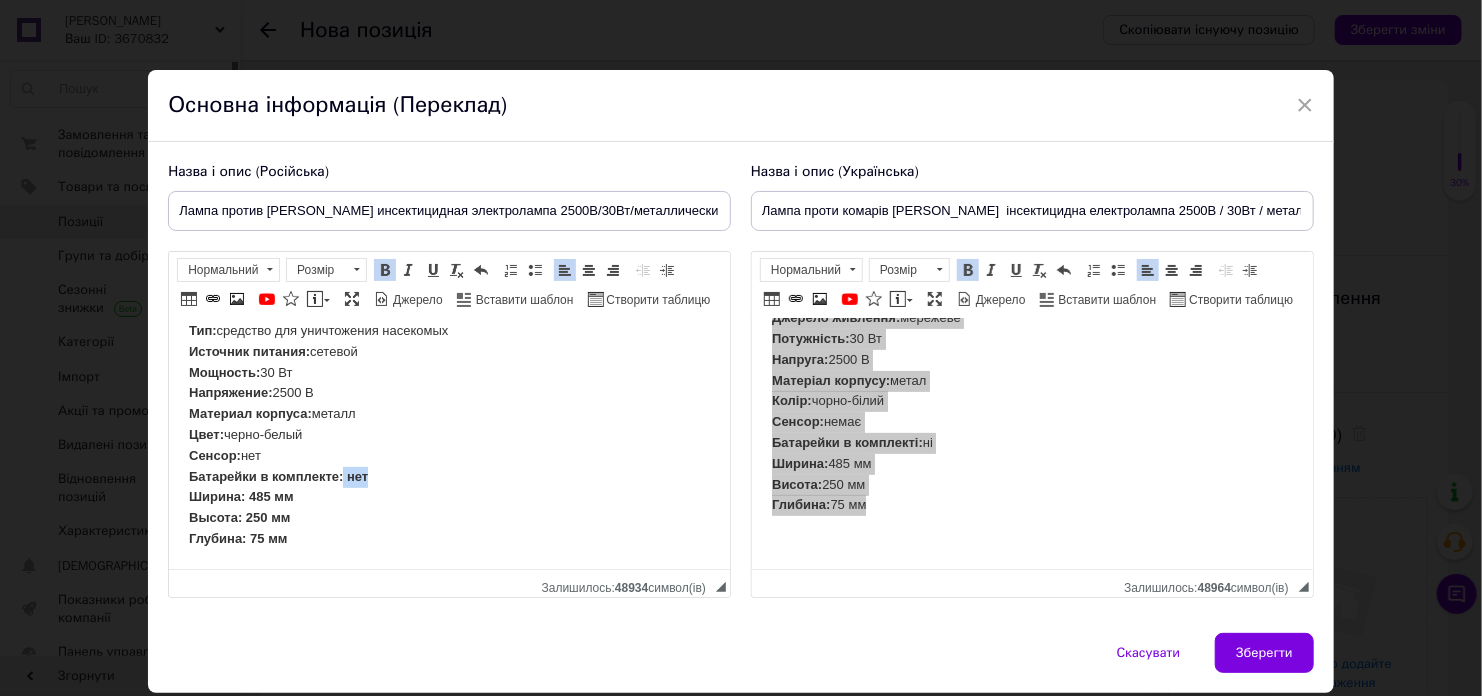 click at bounding box center [385, 270] 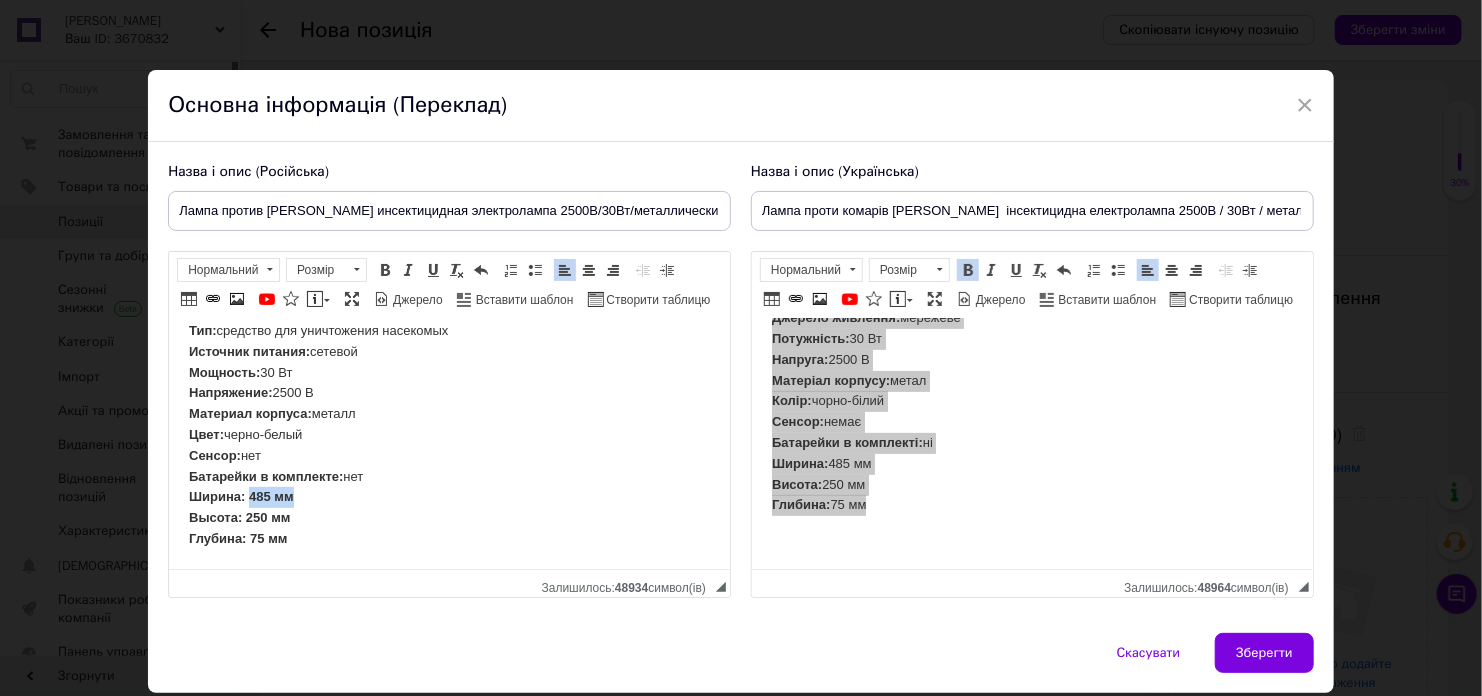 drag, startPoint x: 309, startPoint y: 498, endPoint x: 251, endPoint y: 491, distance: 58.420887 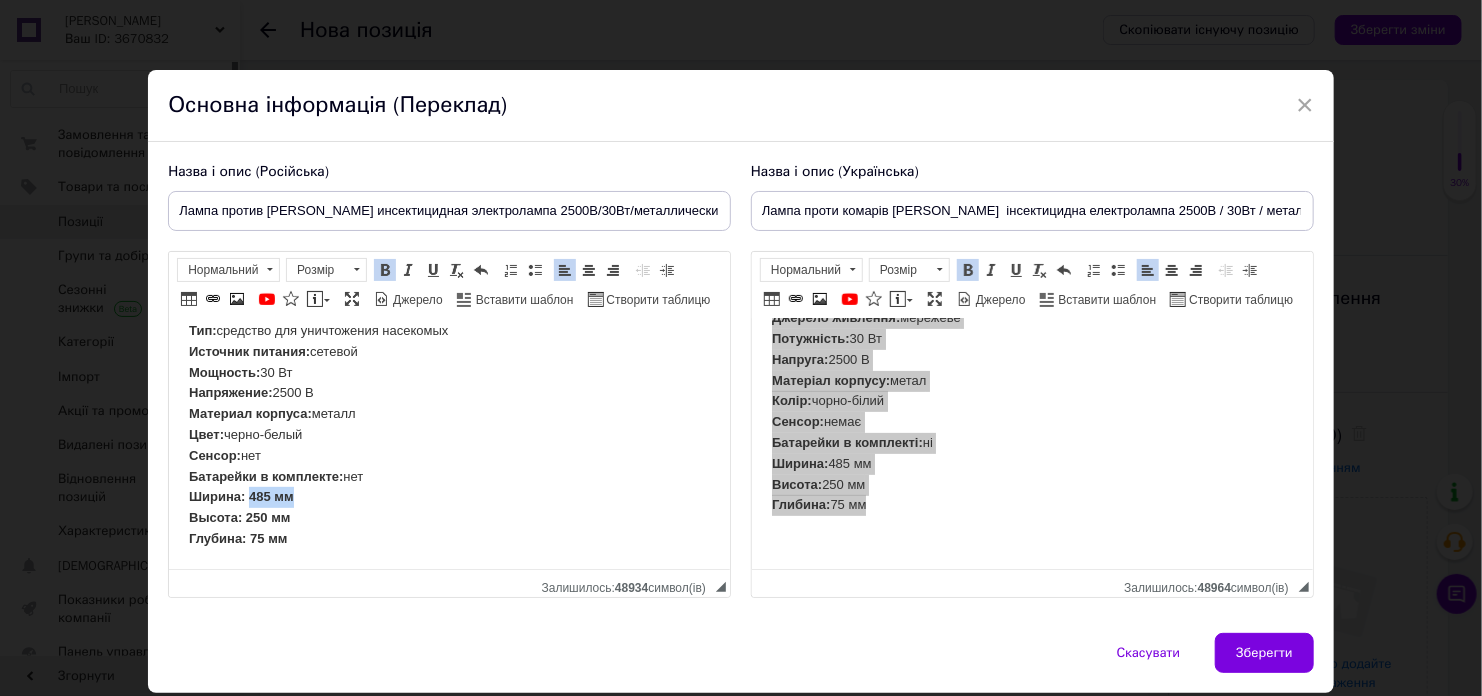 click at bounding box center [385, 270] 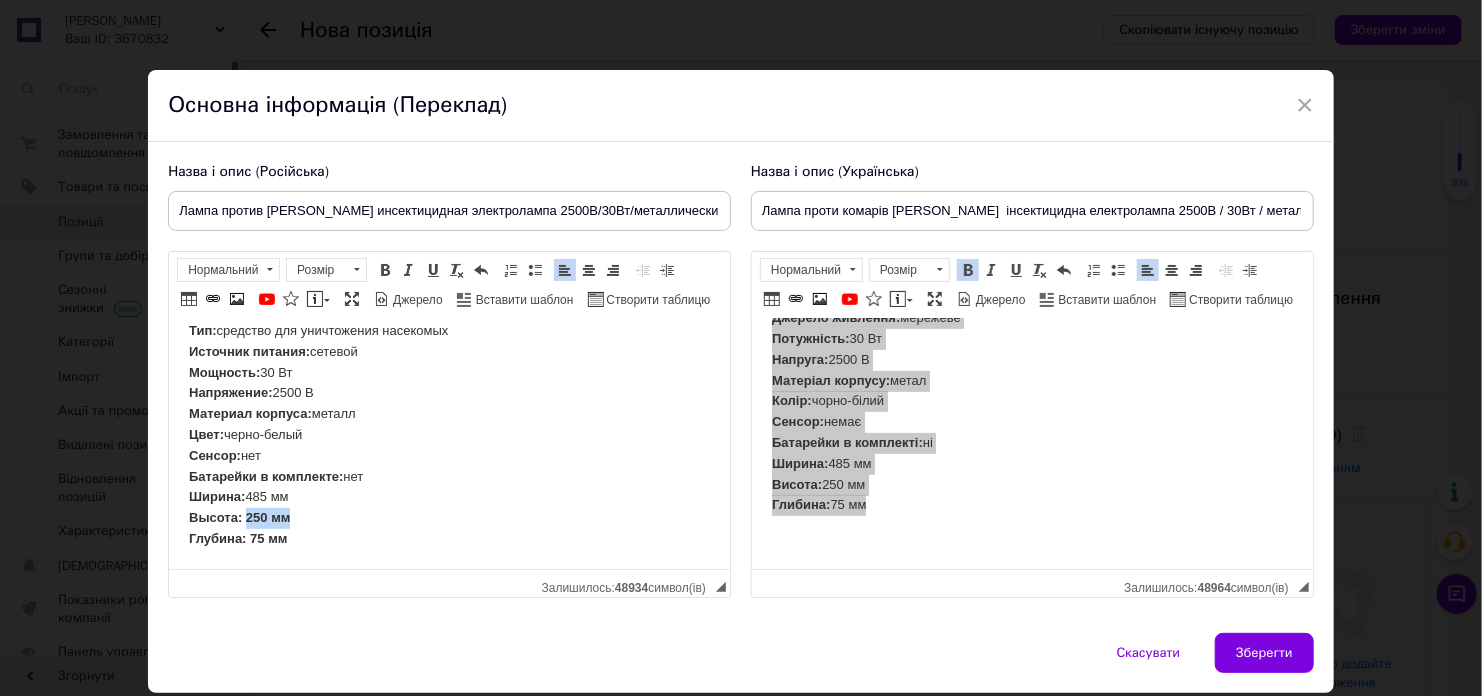 drag, startPoint x: 310, startPoint y: 520, endPoint x: 248, endPoint y: 519, distance: 62.008064 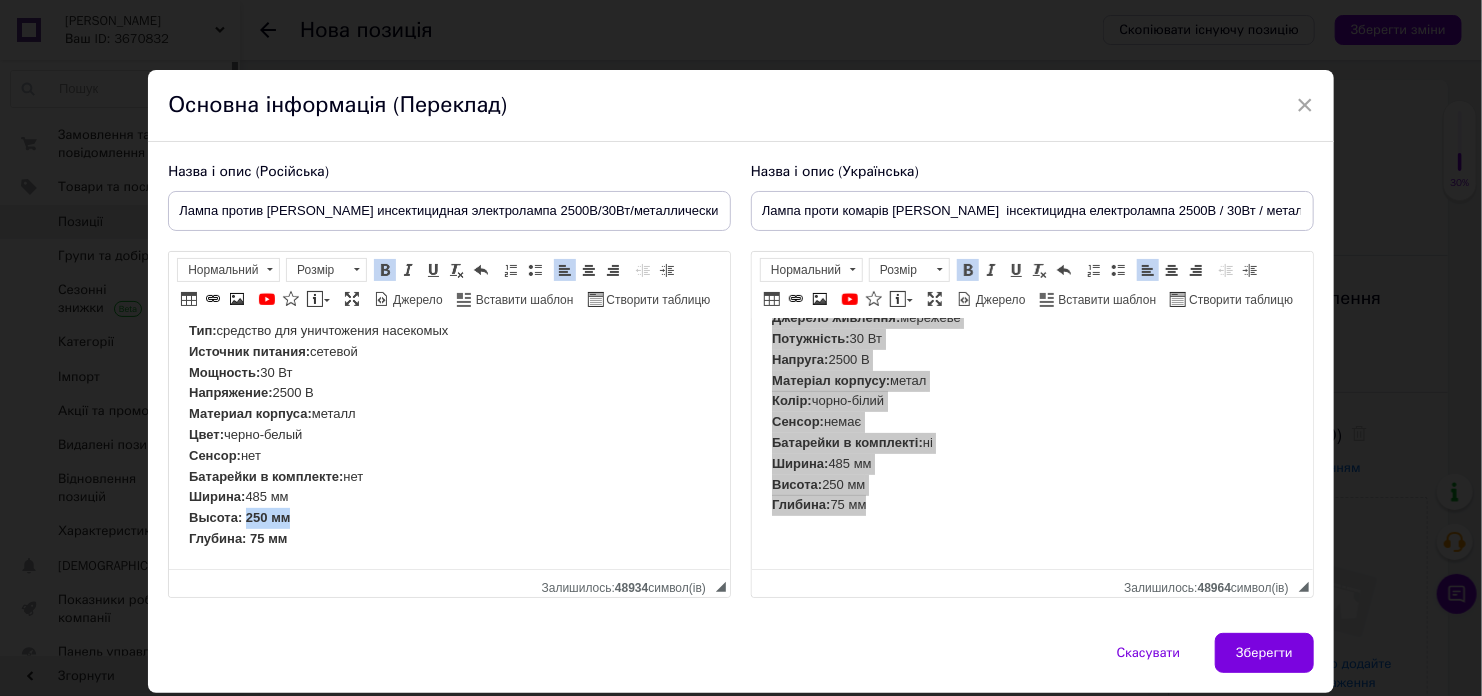 click at bounding box center [385, 270] 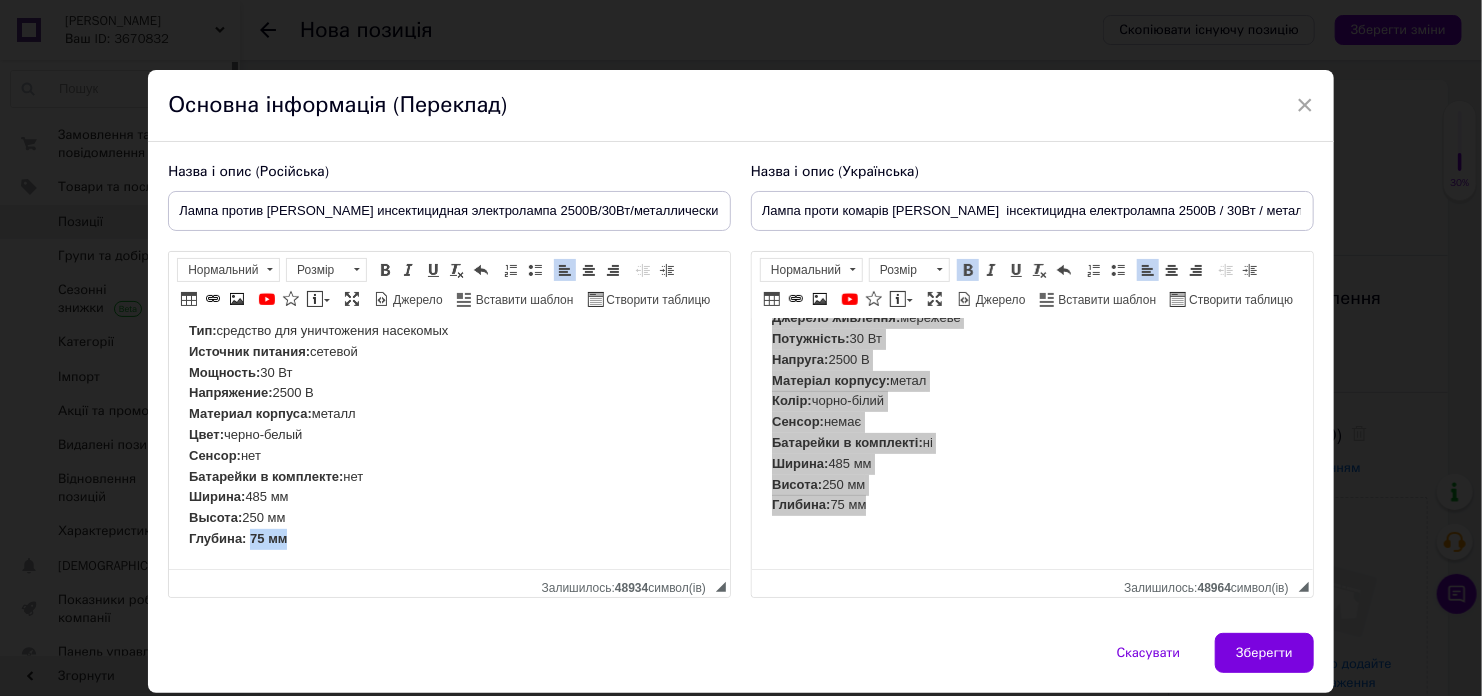 drag, startPoint x: 301, startPoint y: 536, endPoint x: 253, endPoint y: 541, distance: 48.259712 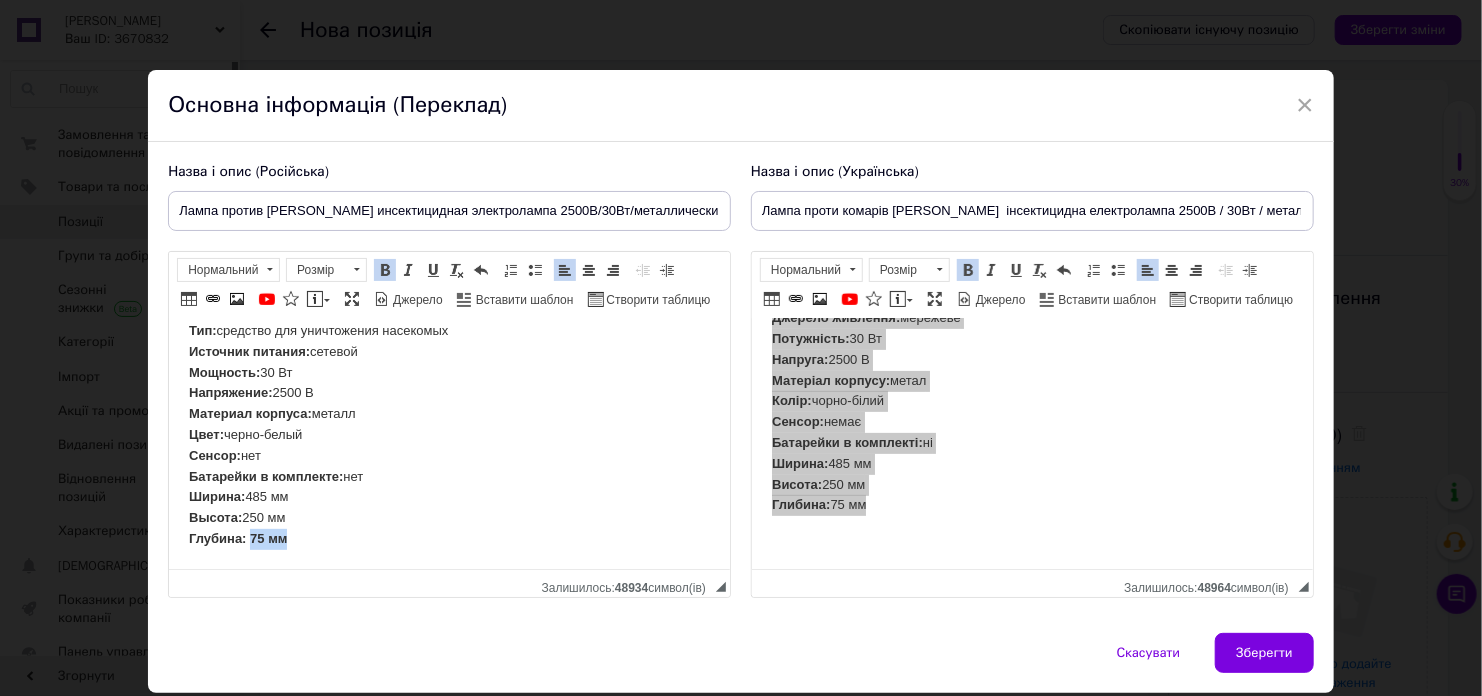 click at bounding box center [385, 270] 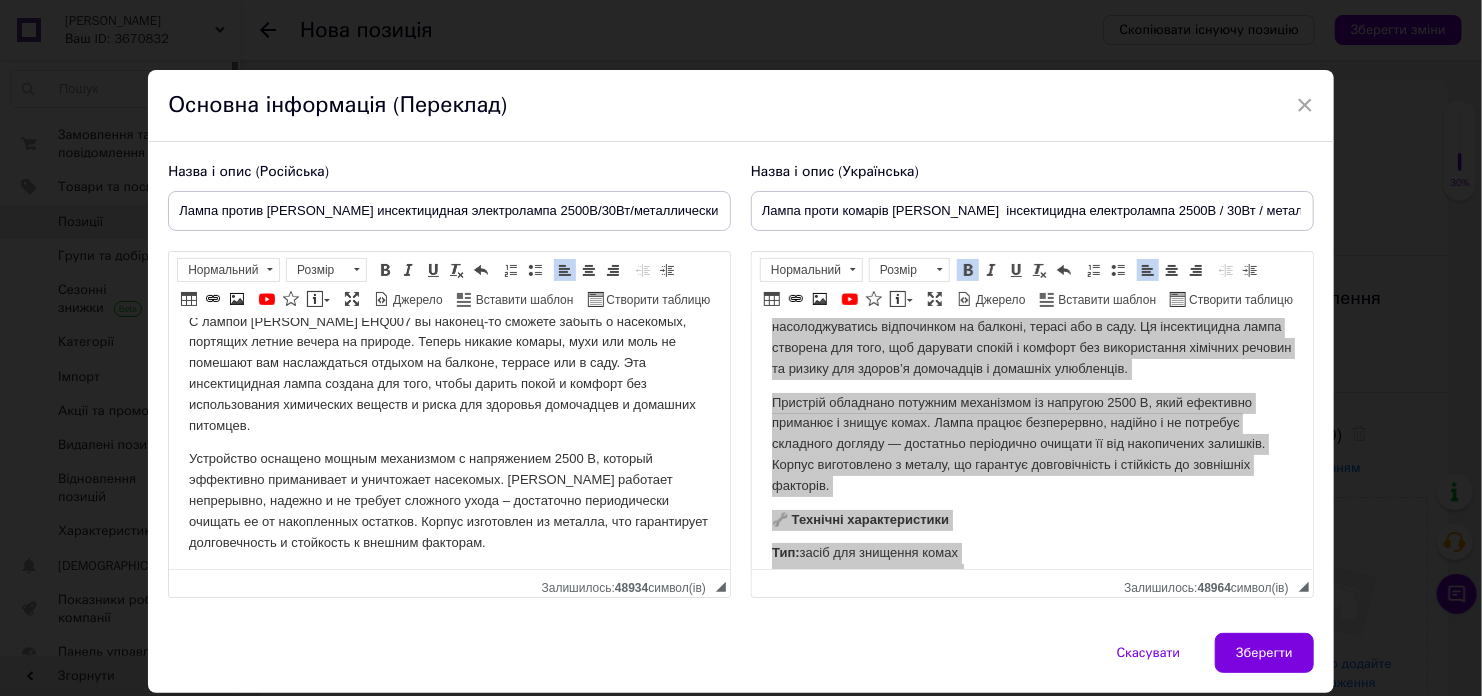 scroll, scrollTop: 200, scrollLeft: 0, axis: vertical 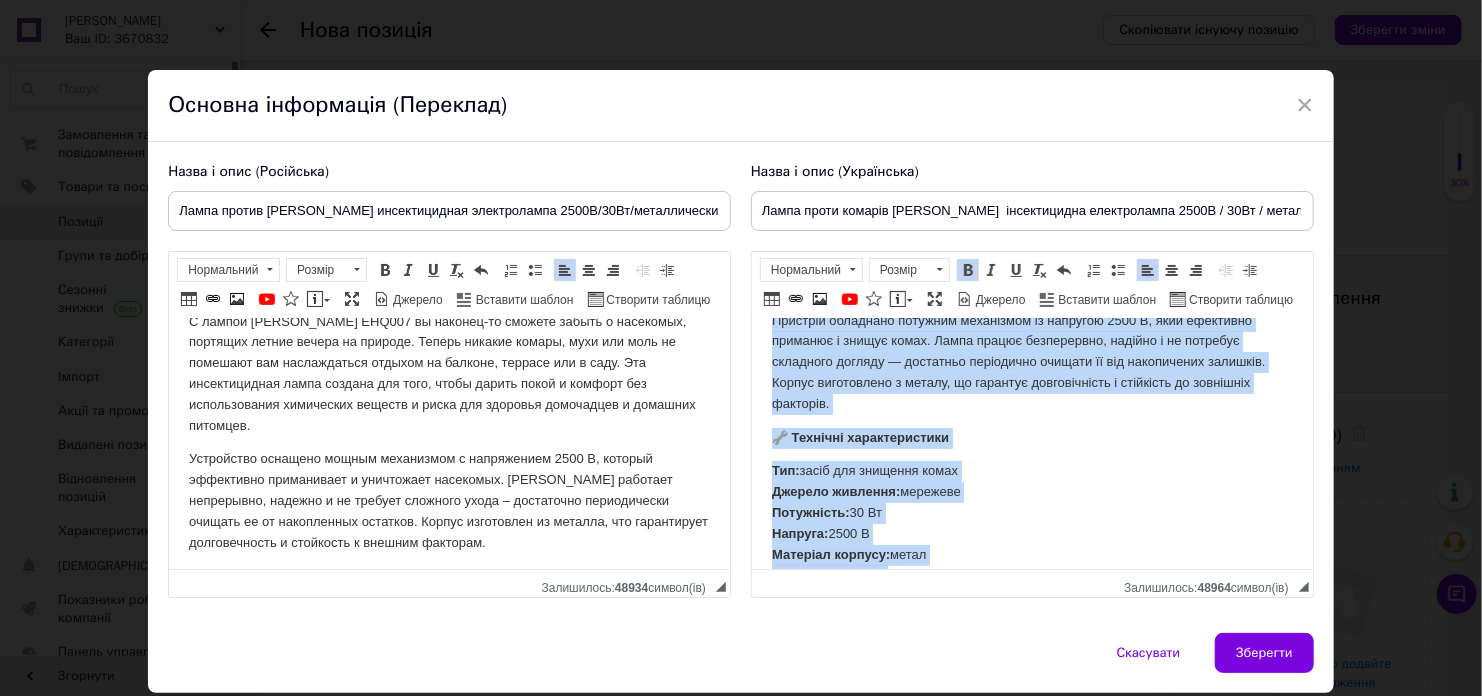 click on "🔧 Технічні характеристики" at bounding box center (1031, 438) 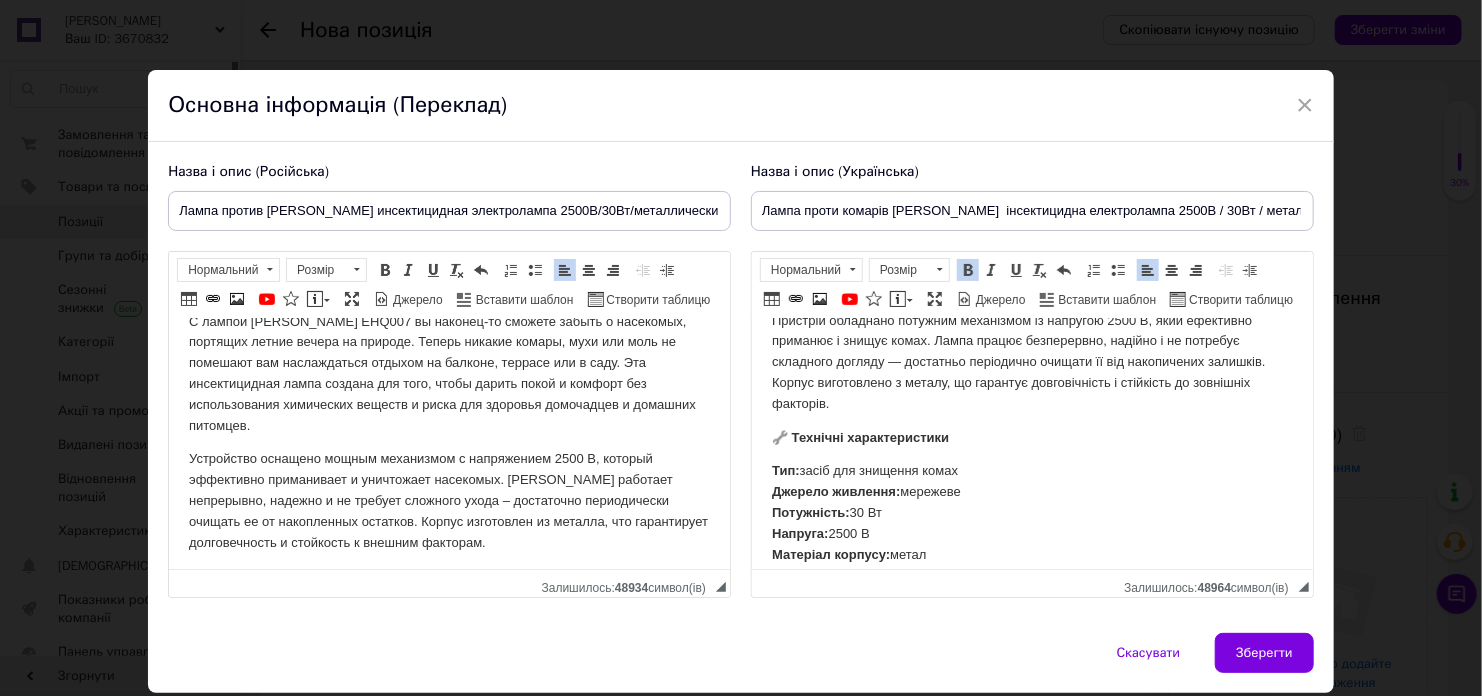 click on "Пристрій обладнано потужним механізмом із напругою 2500 В, який ефективно приманює і знищує комах. Лампа працює безперервно, надійно і не потребує складного догляду — достатньо періодично очищати її від накопичених залишків. Корпус виготовлено з металу, що гарантує довговічність і стійкість до зовнішніх факторів." at bounding box center (1031, 363) 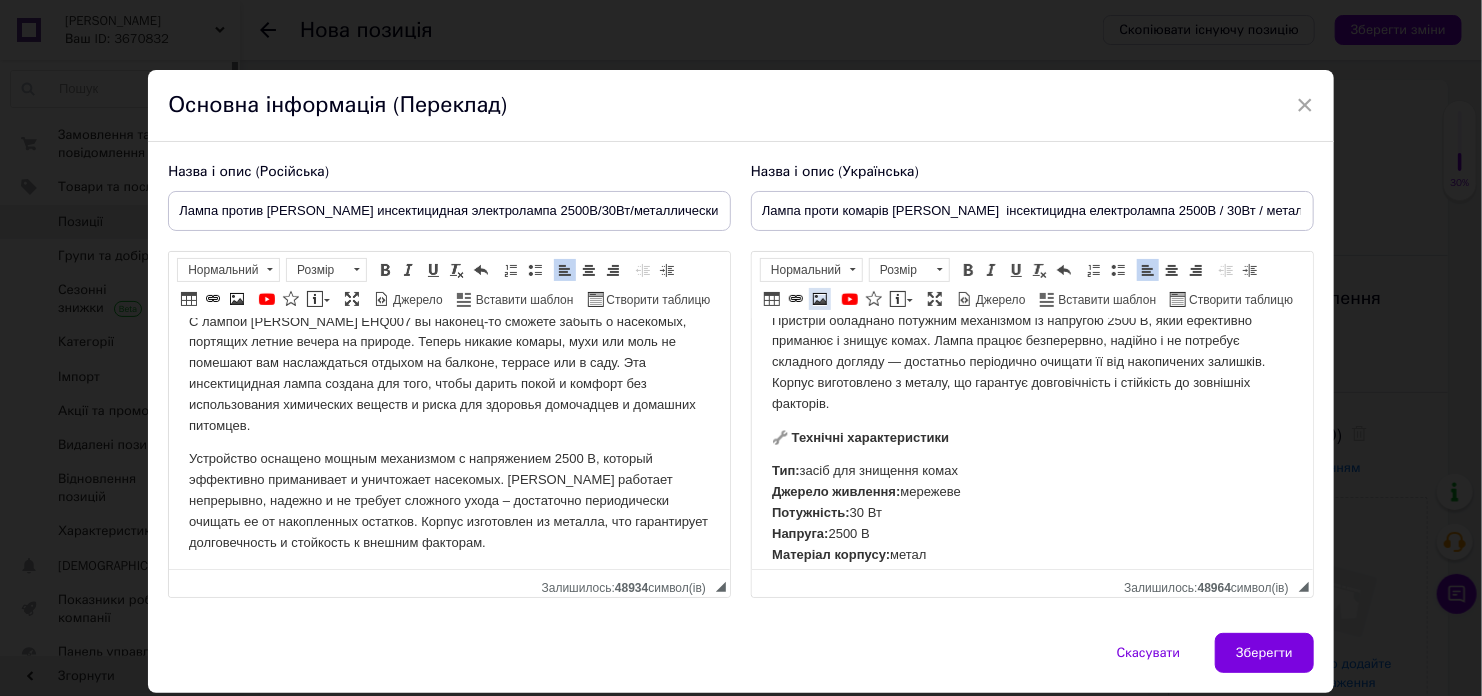 click at bounding box center [820, 299] 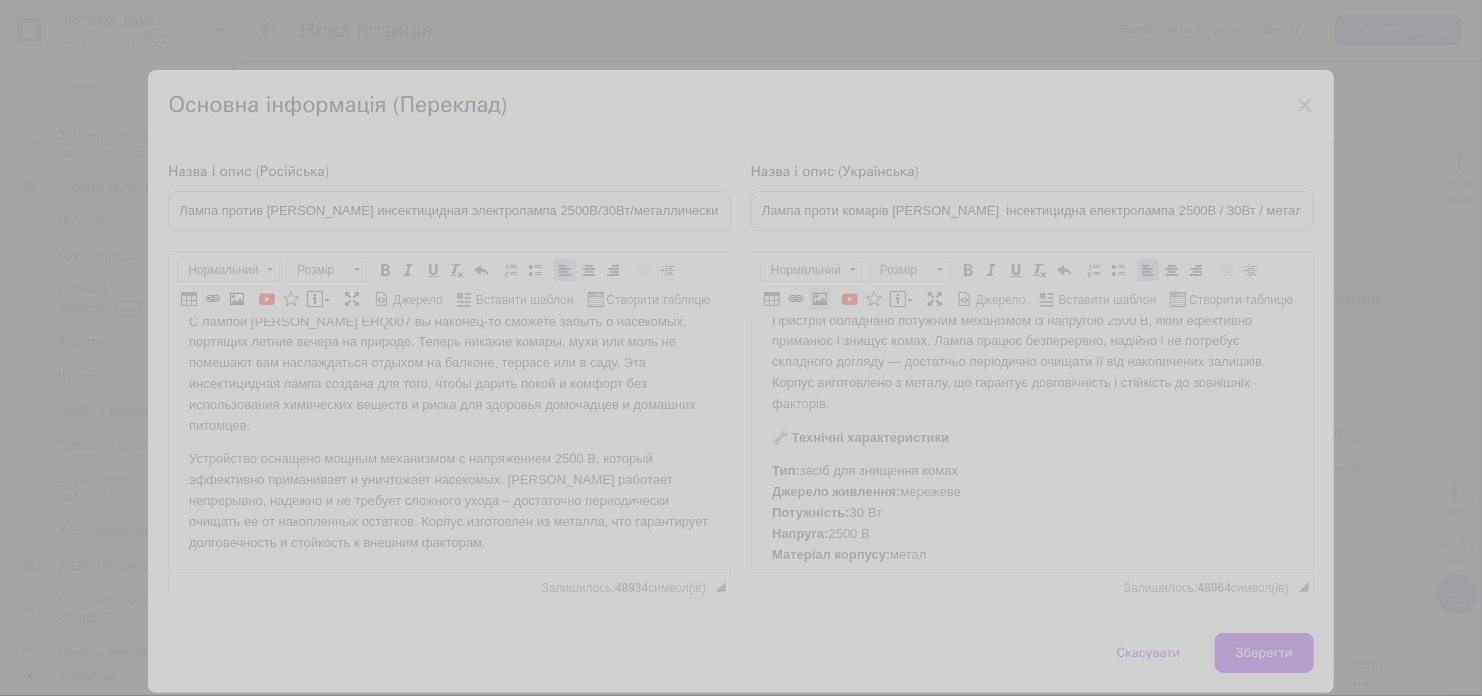 select 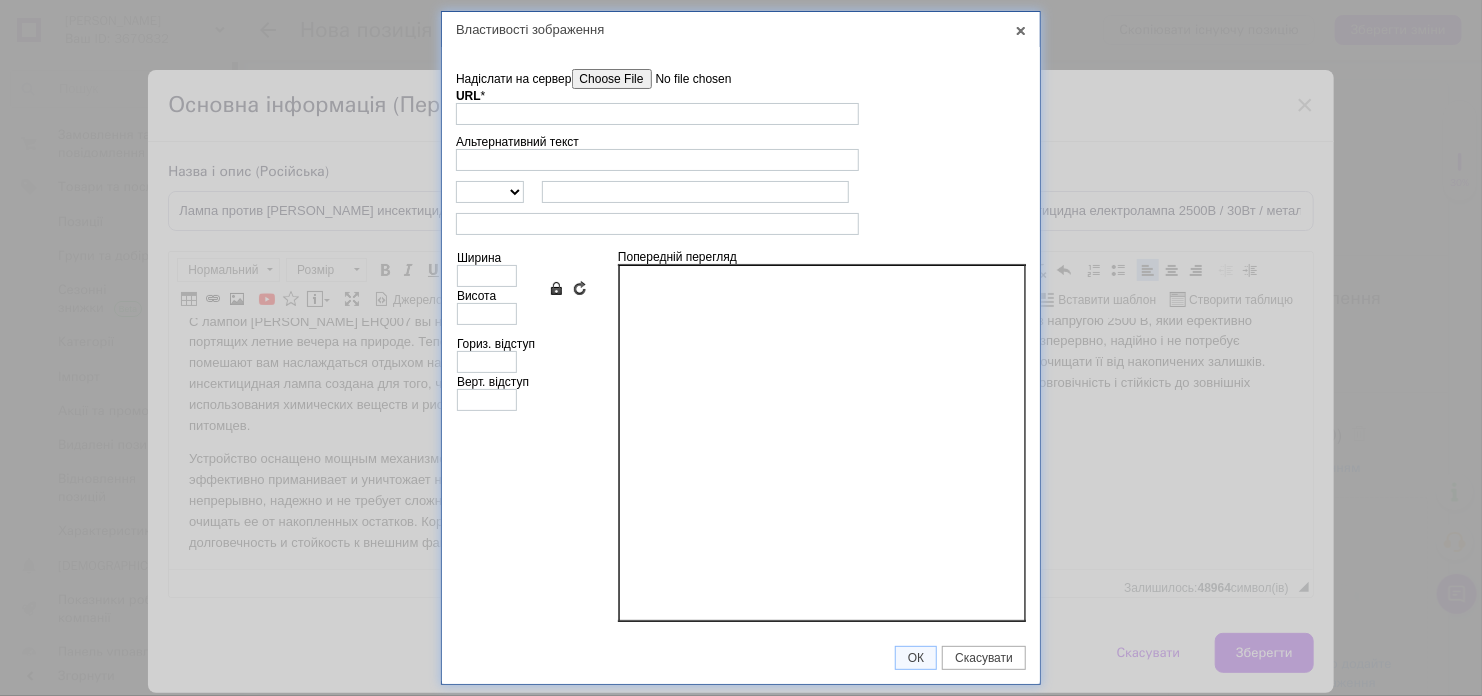 click on "Надіслати на сервер" at bounding box center [685, 79] 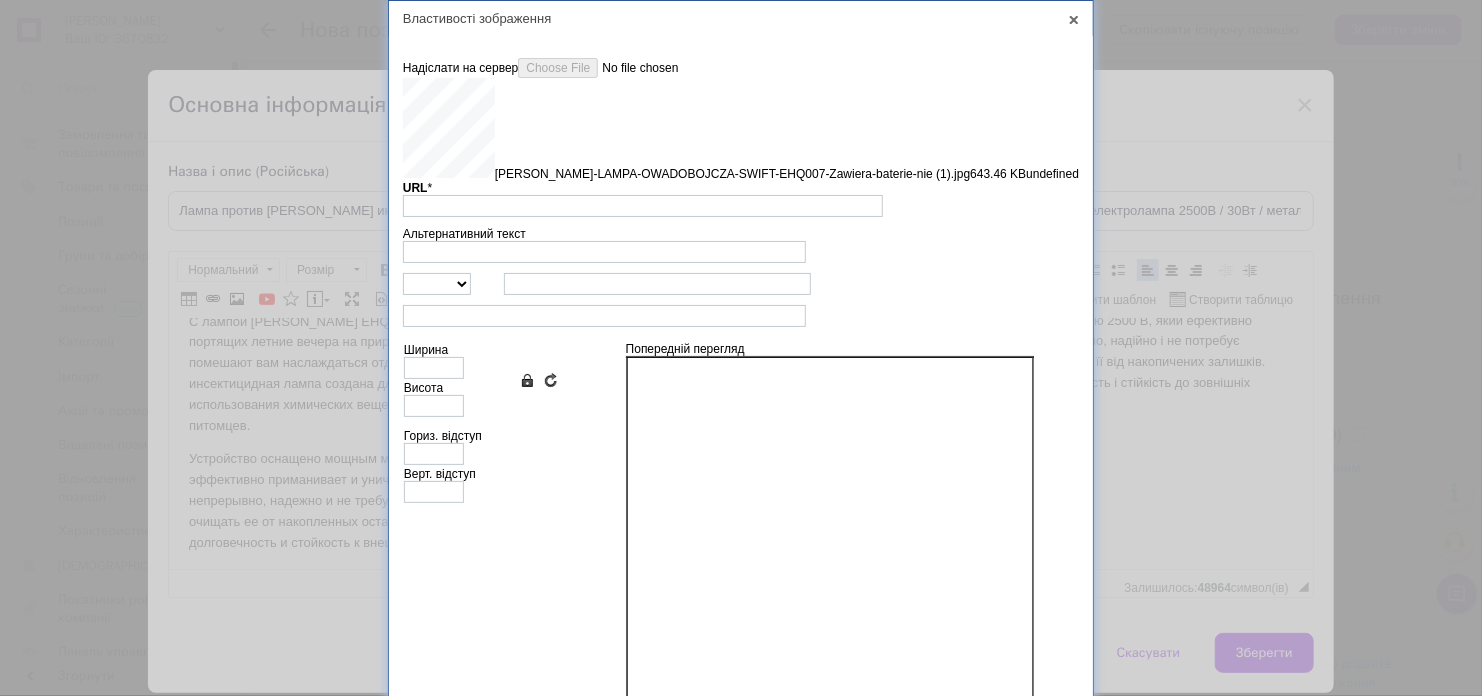 type on "[URL][DOMAIN_NAME]" 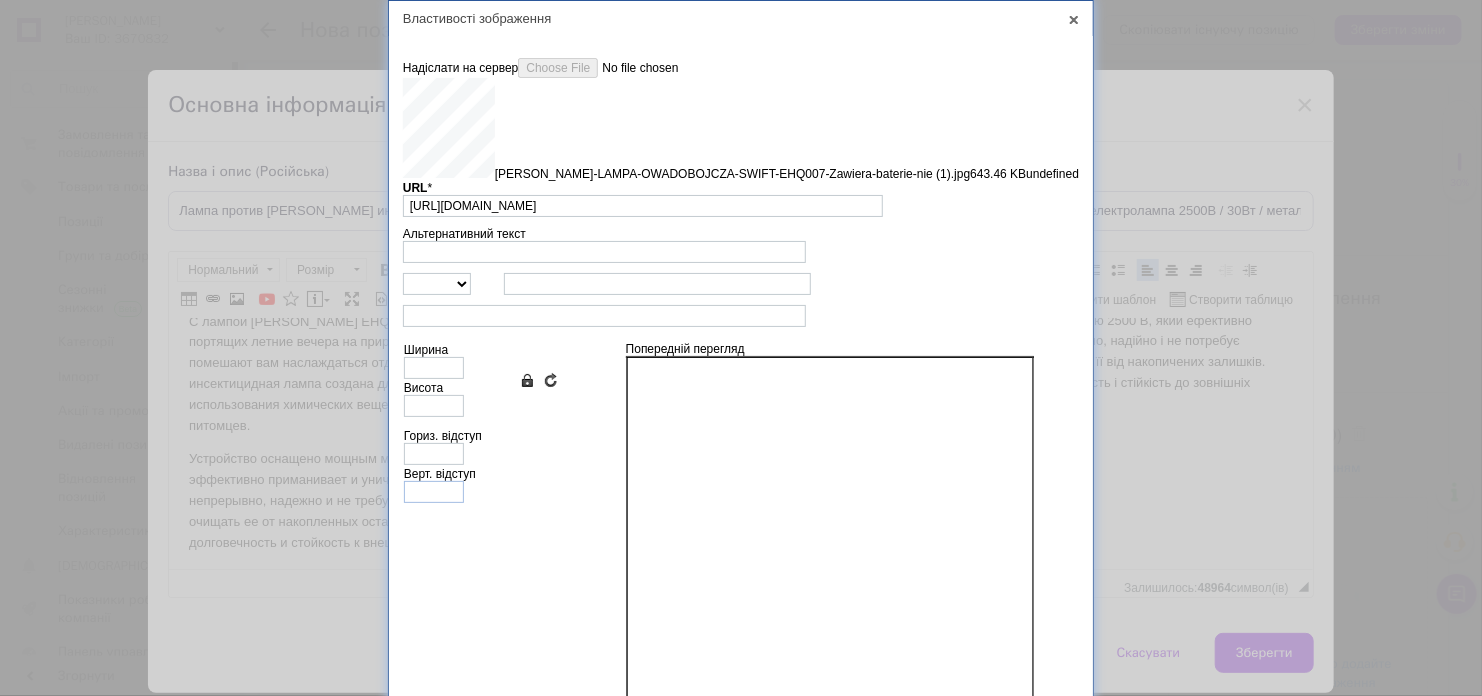 type on "640" 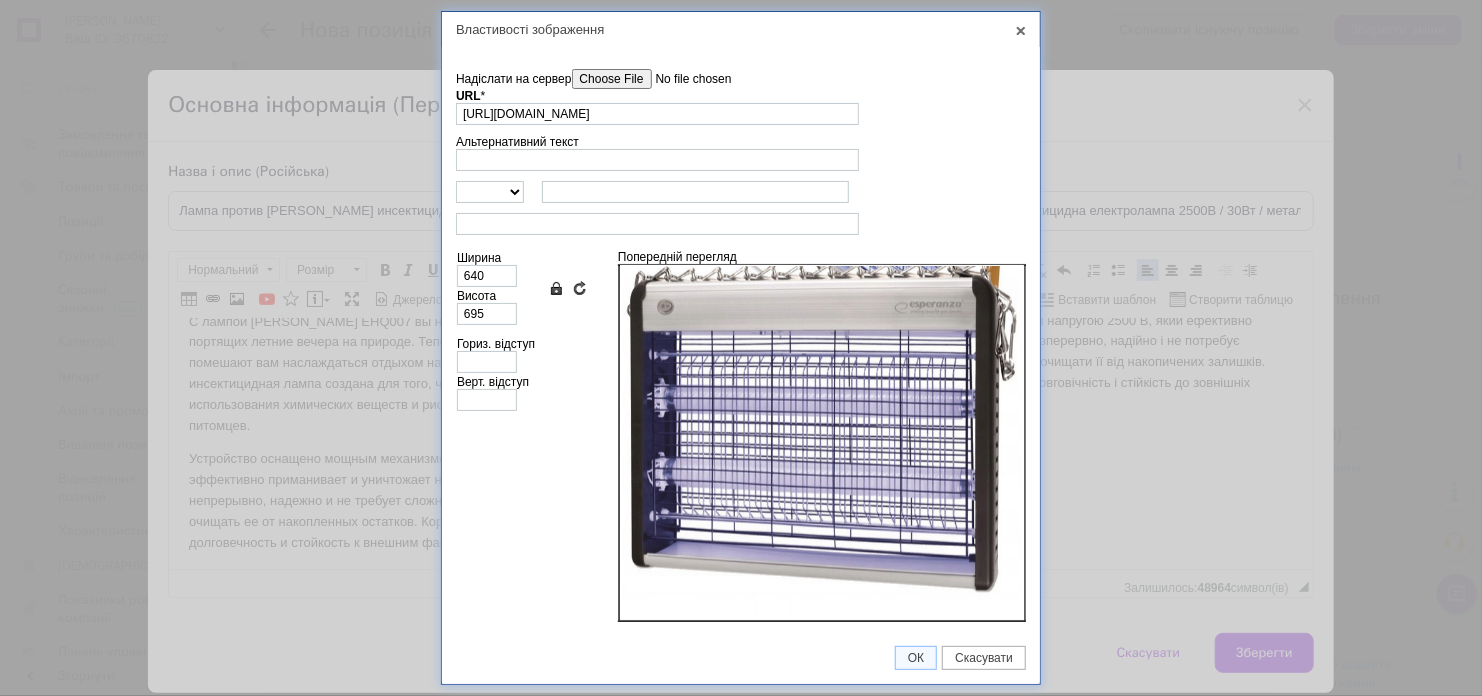 scroll, scrollTop: 352, scrollLeft: 0, axis: vertical 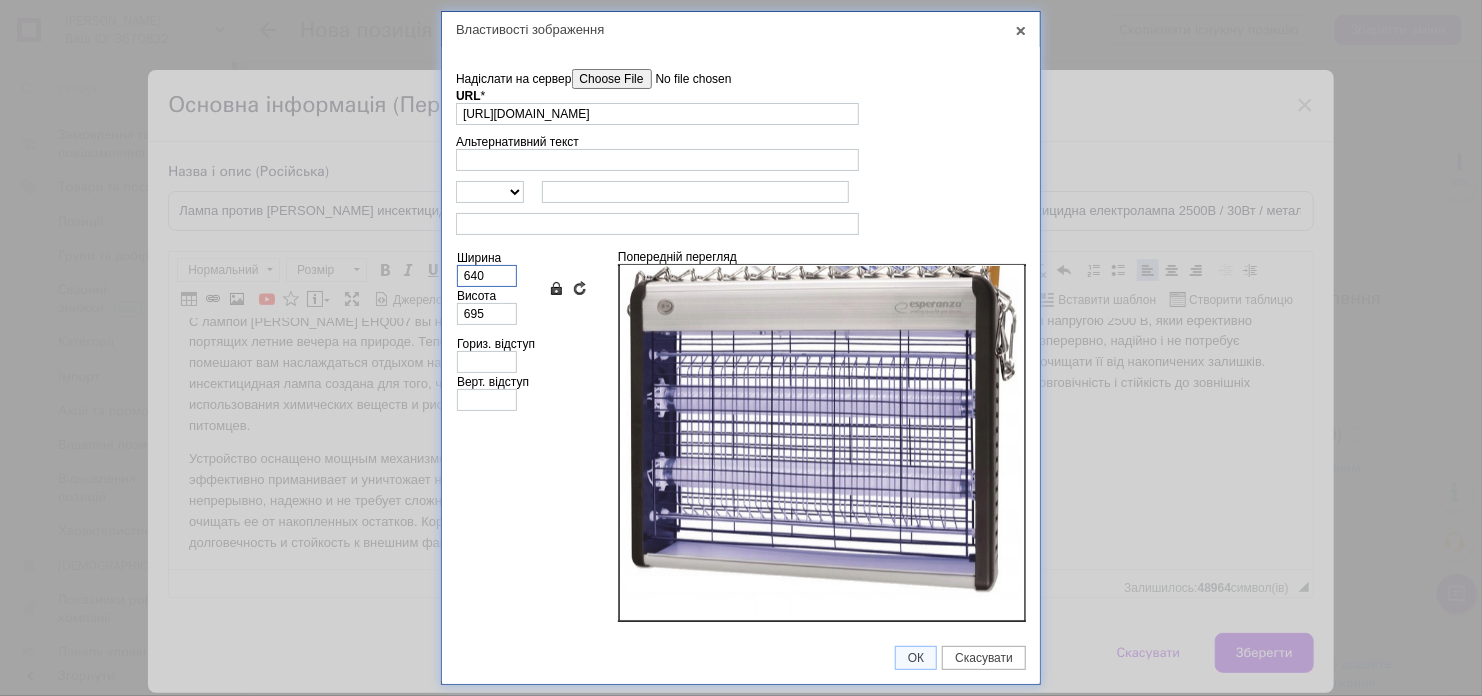 click on "640" at bounding box center [487, 276] 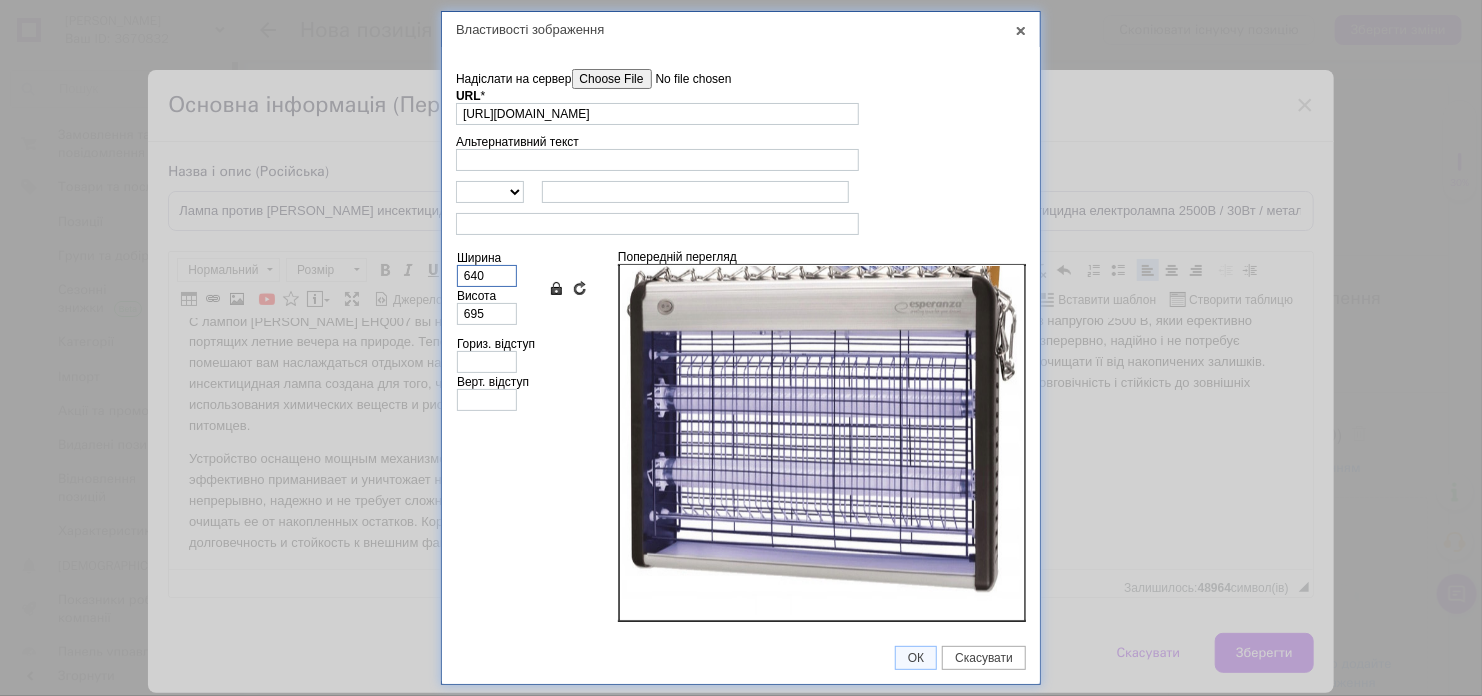 type on "4" 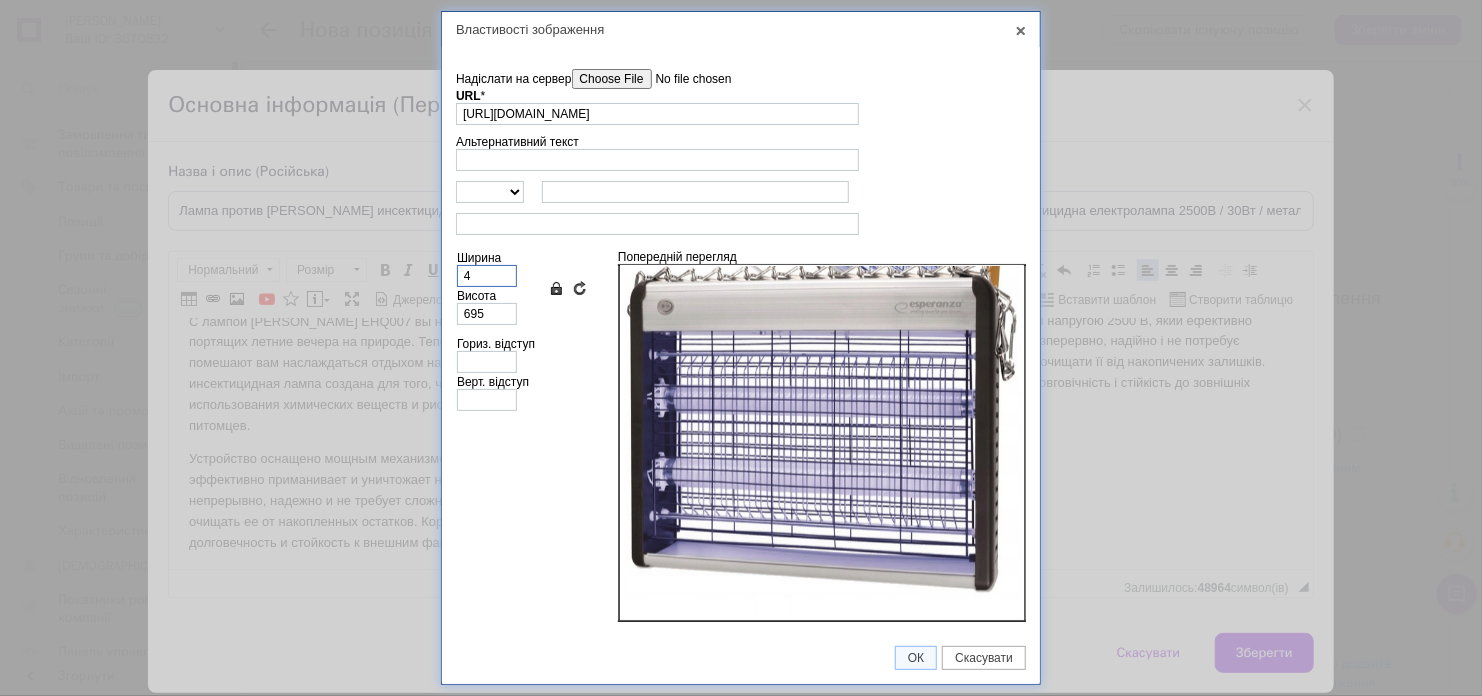 type on "4" 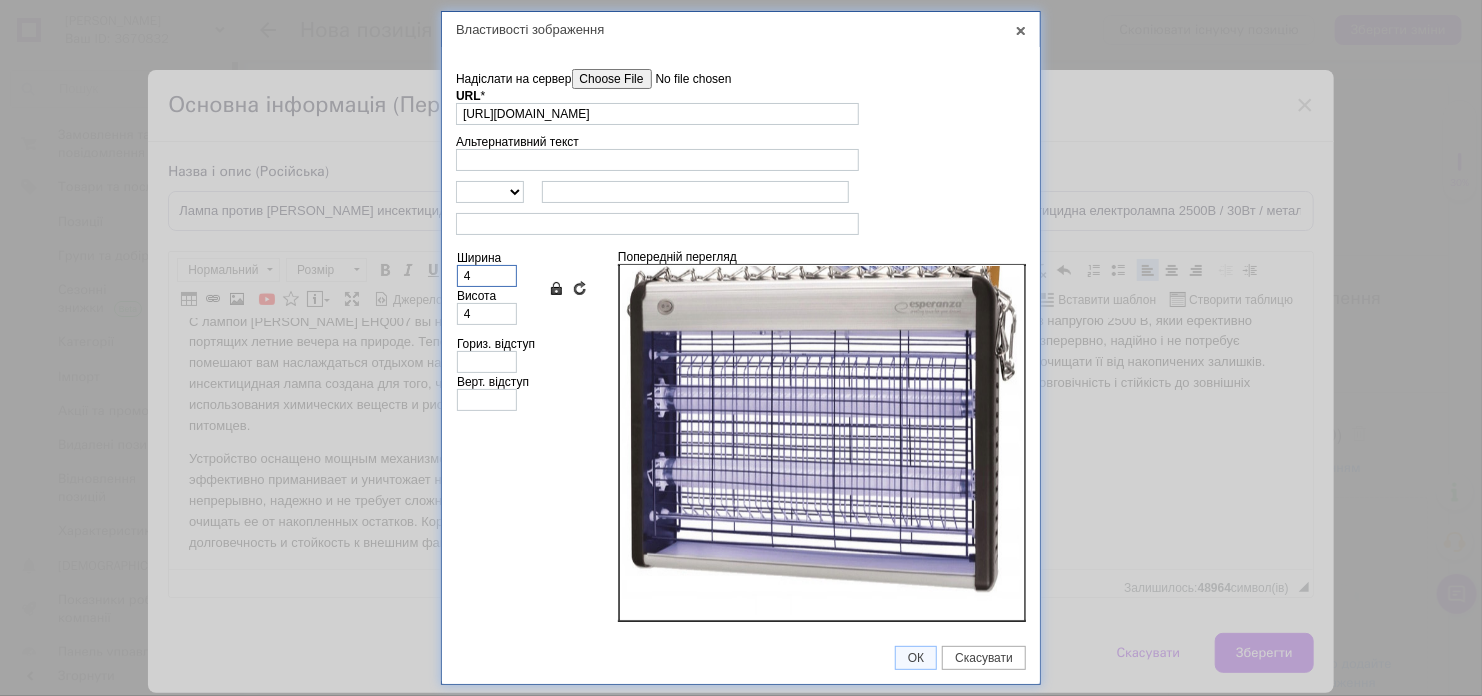 type on "40" 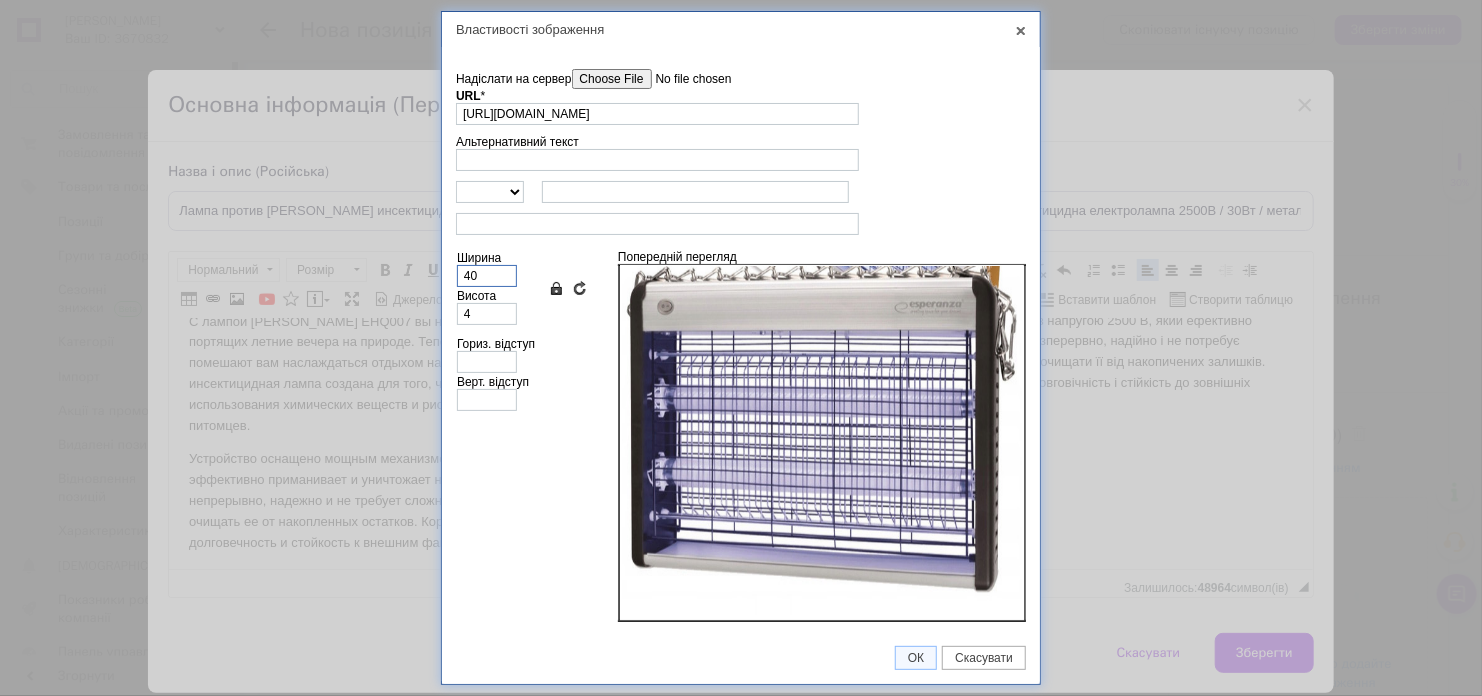 scroll, scrollTop: 0, scrollLeft: 0, axis: both 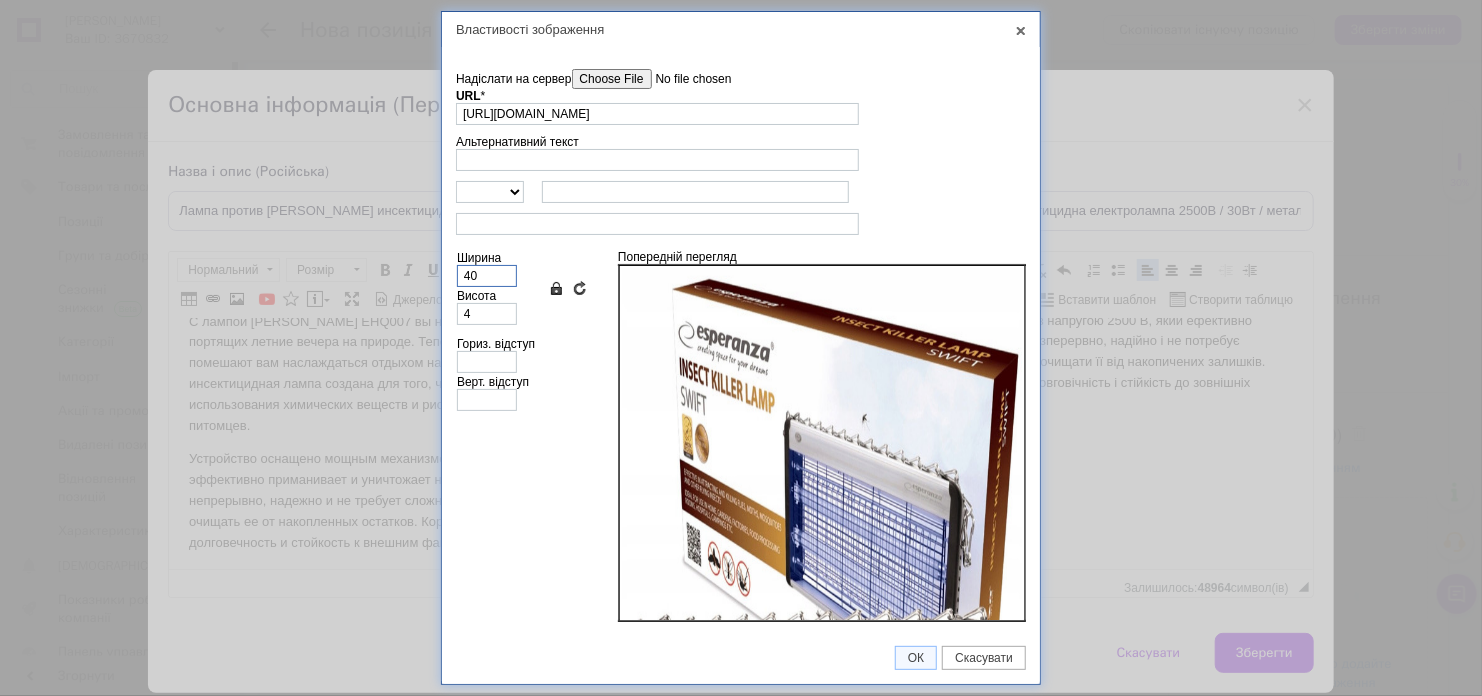 type on "43" 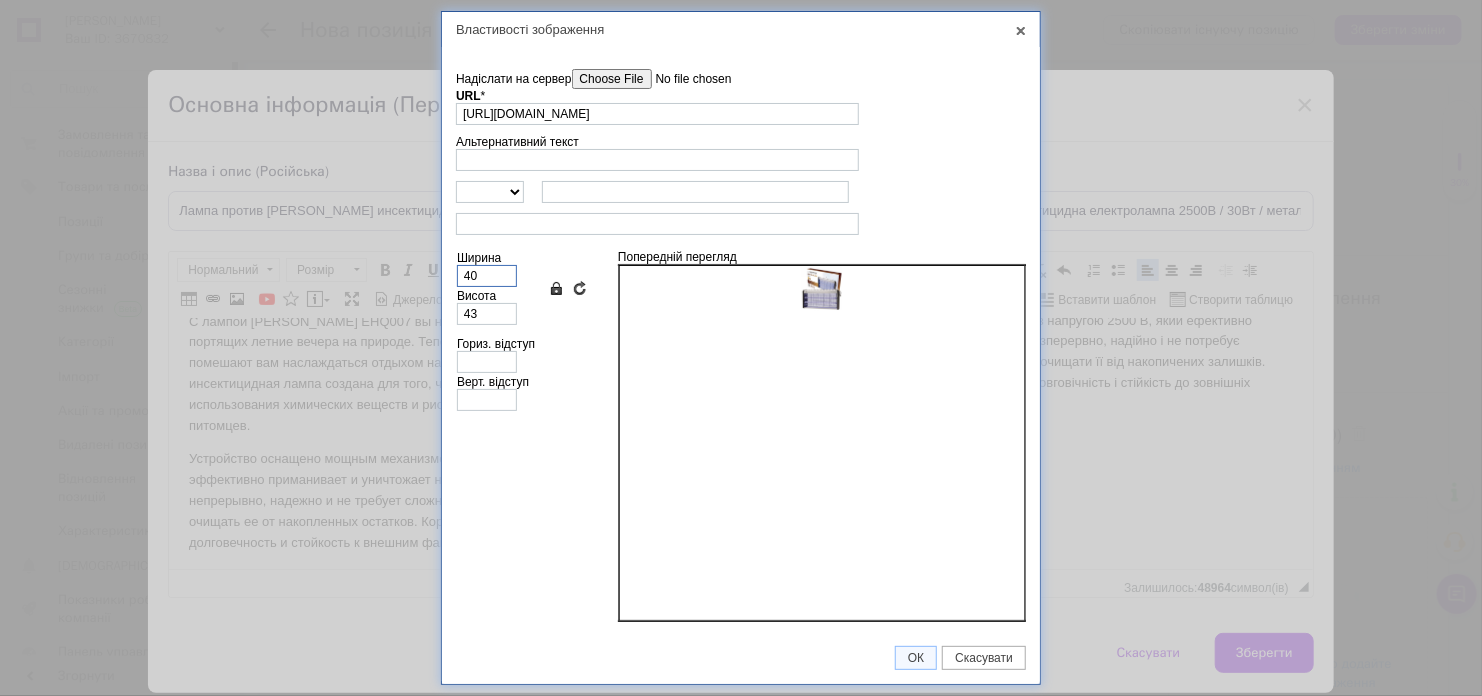 type on "400" 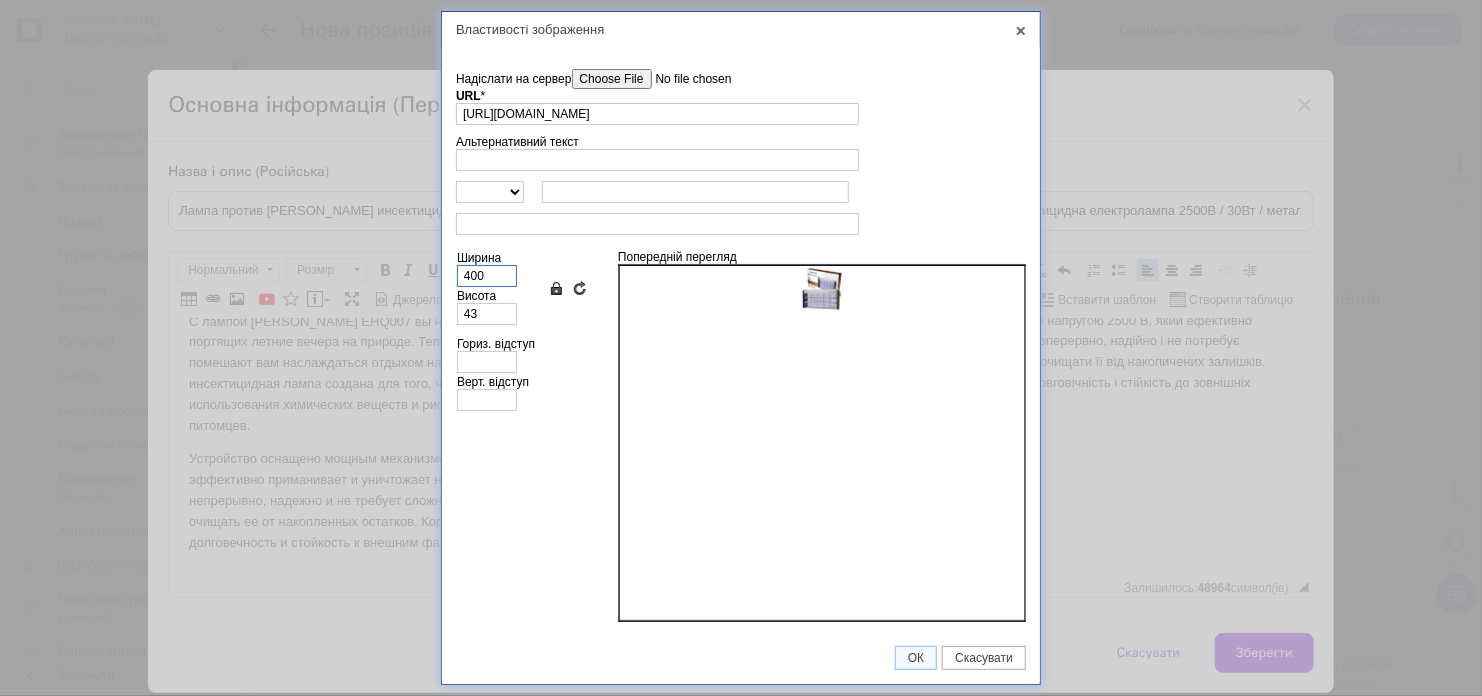 type on "434" 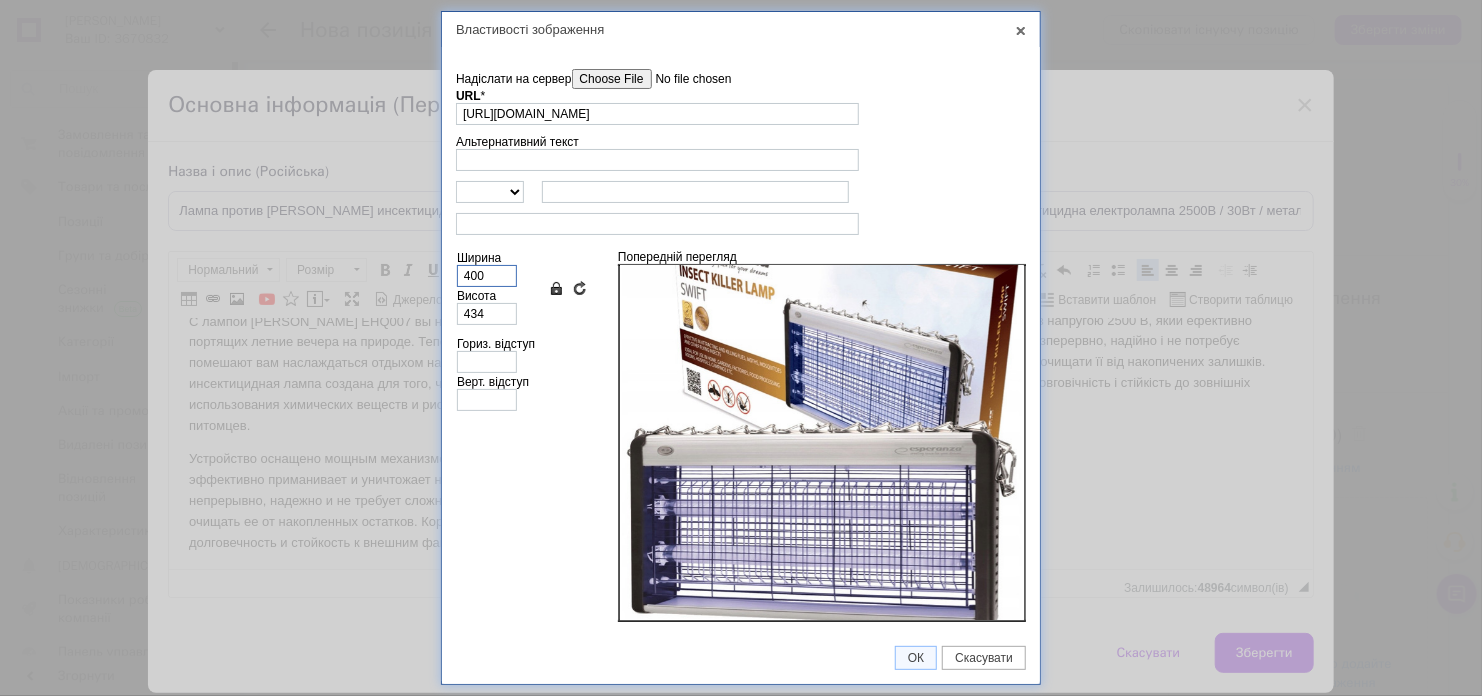 scroll, scrollTop: 92, scrollLeft: 0, axis: vertical 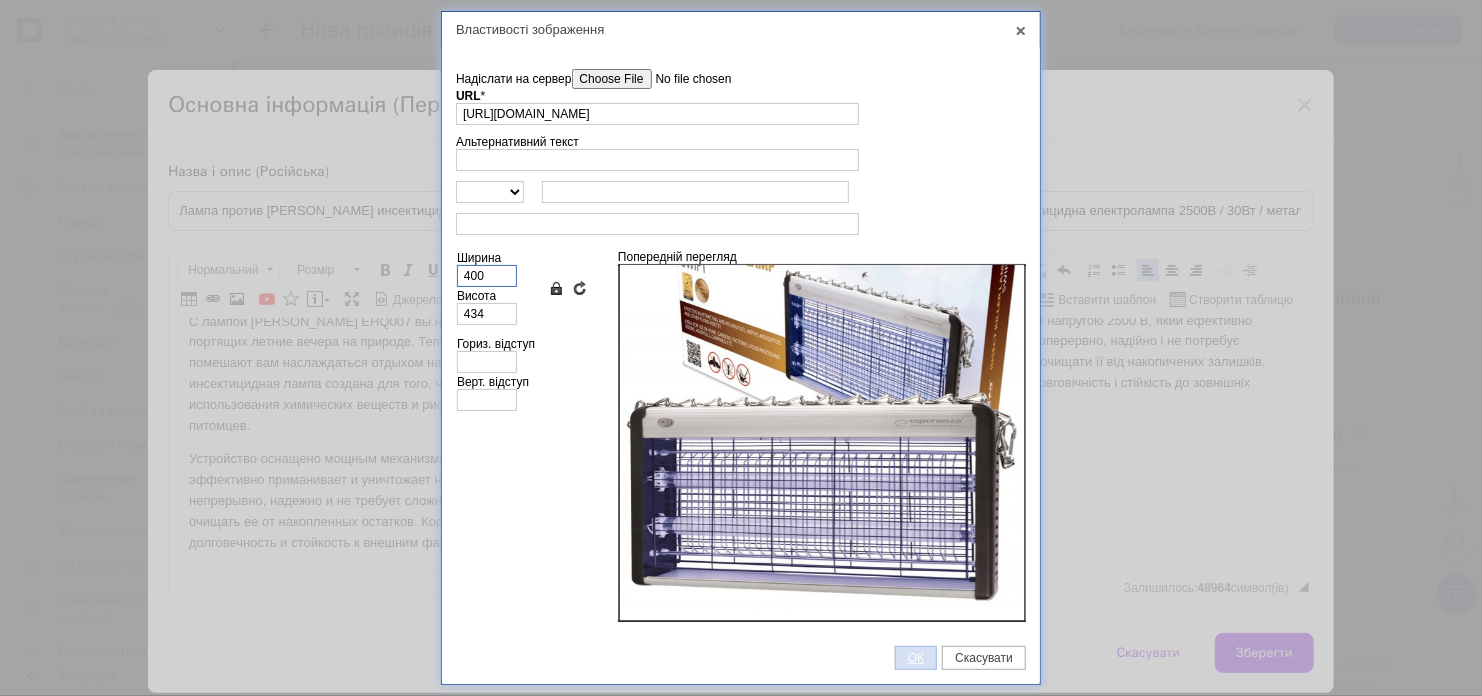 type on "400" 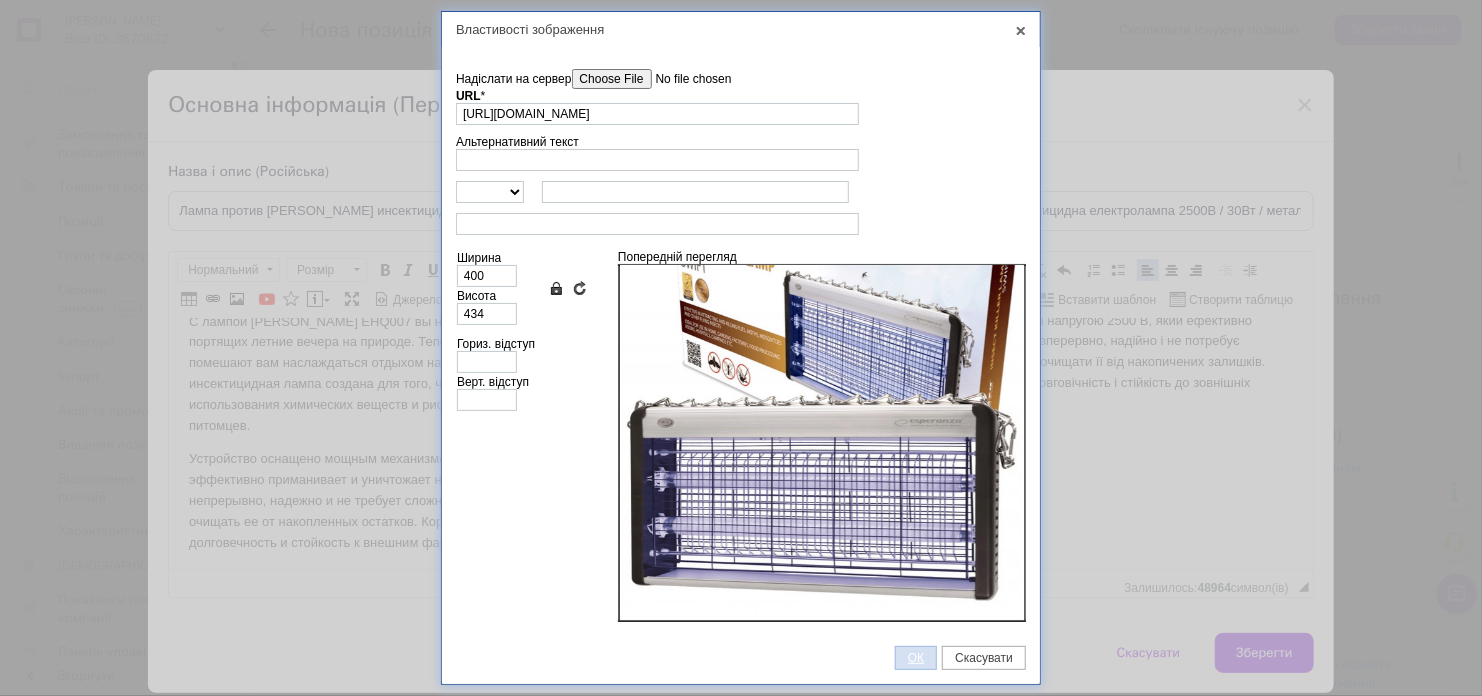 click on "ОК" at bounding box center (916, 658) 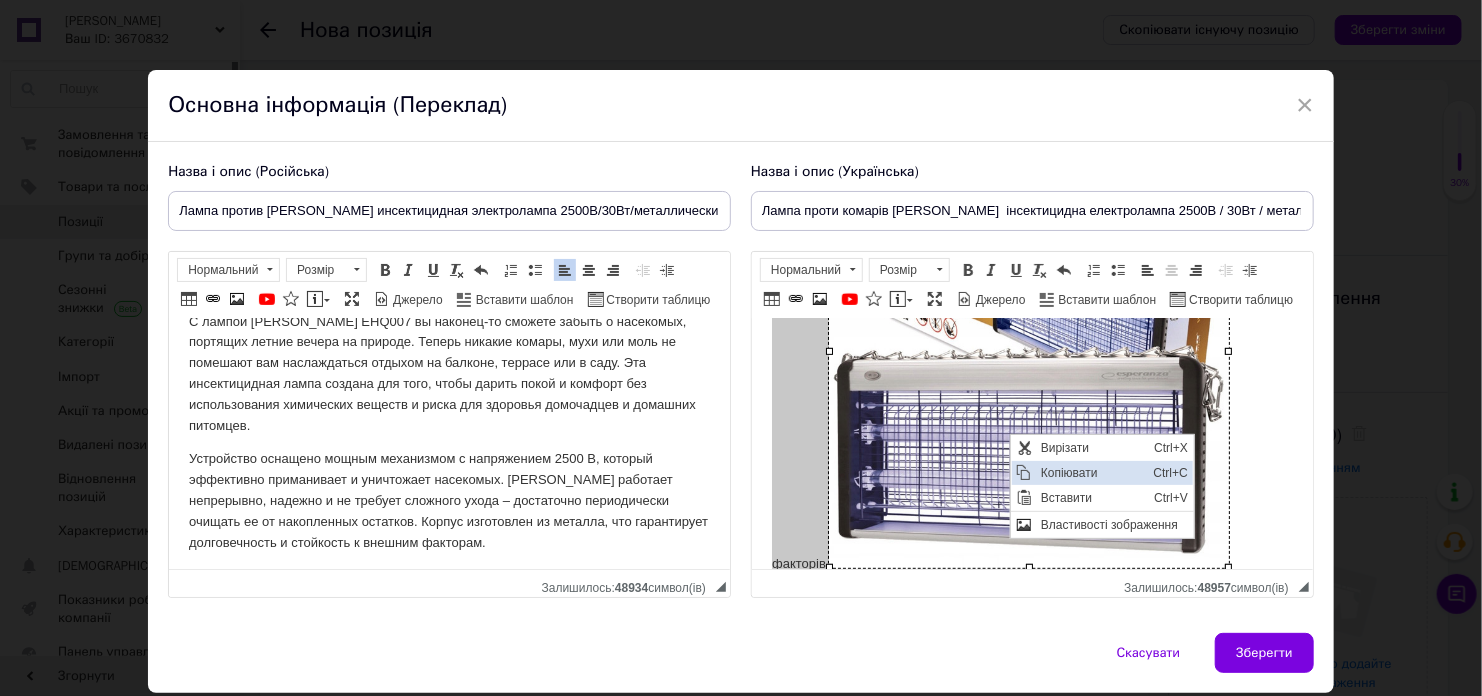 drag, startPoint x: 1102, startPoint y: 475, endPoint x: 1122, endPoint y: 630, distance: 156.285 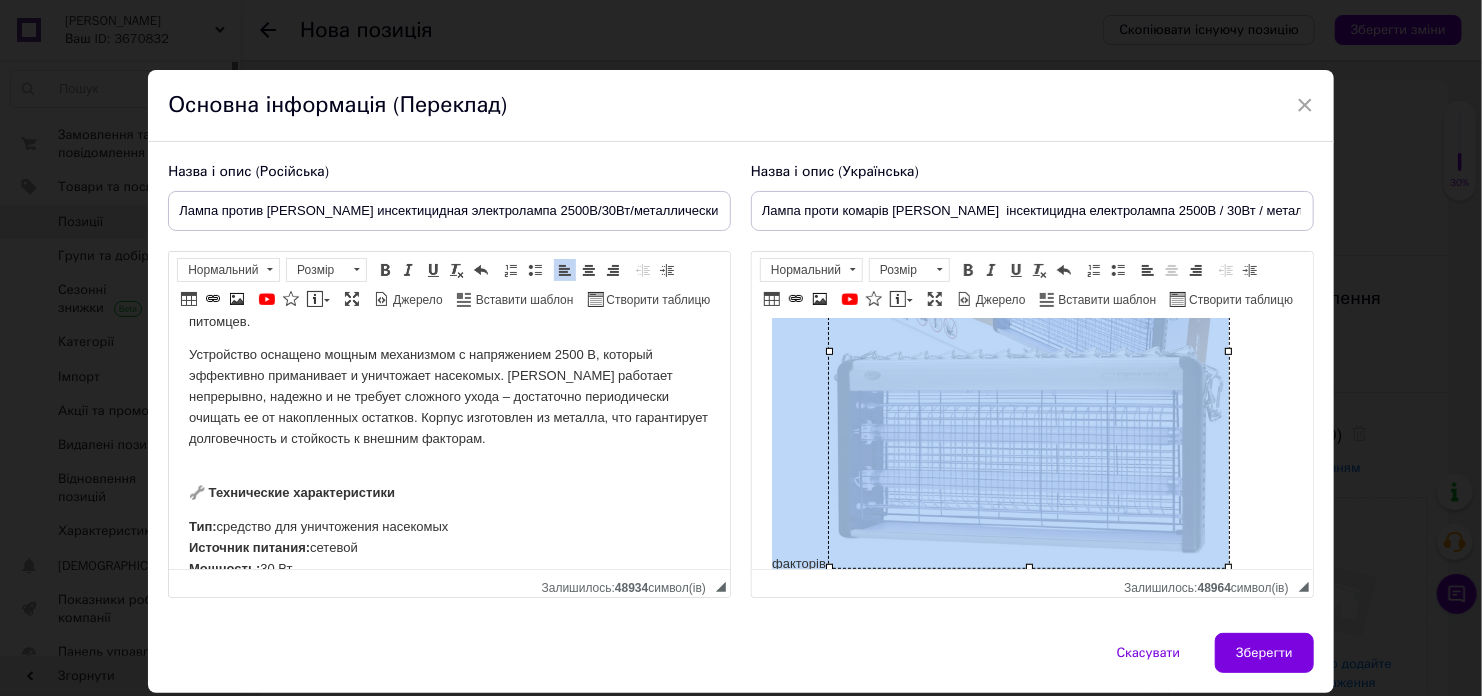 scroll, scrollTop: 182, scrollLeft: 0, axis: vertical 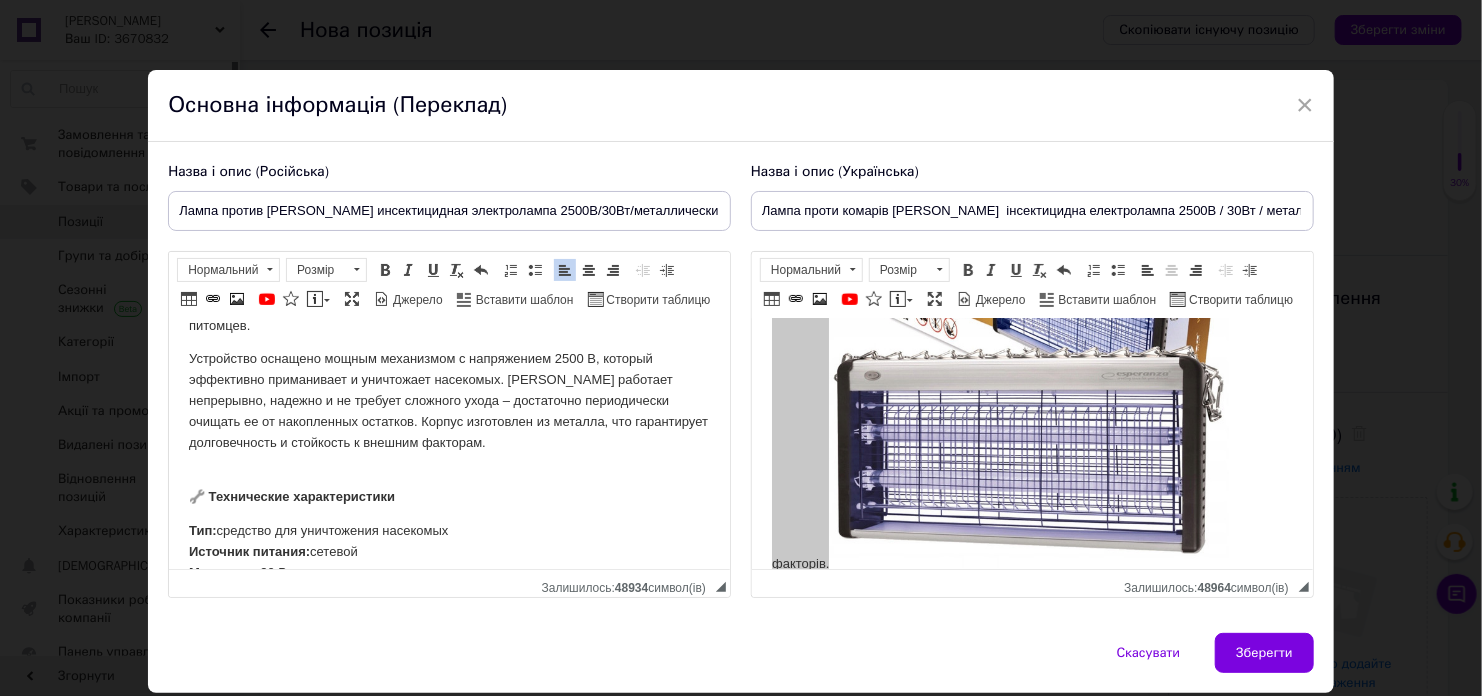 click on "Лампа для уничтожения насекомых [PERSON_NAME] EHQ007 – ваш щит от назойливых крылатых гостей! С лампой [PERSON_NAME] EHQ007 вы наконец-то сможете забыть о насекомых, портящих летние вечера на природе. Теперь никакие комары, мухи или моль не помешают вам наслаждаться отдыхом на балконе, террасе или в саду. Эта инсектицидная лампа создана для того, чтобы дарить покой и комфорт без использования химических веществ и риска для здоровья домочадцев и домашних питомцев. 🔧 Технические характеристики Тип:  средство для уничтожения насекомых Источник питания:  сетевой 30 Вт 2500 В" at bounding box center [449, 453] 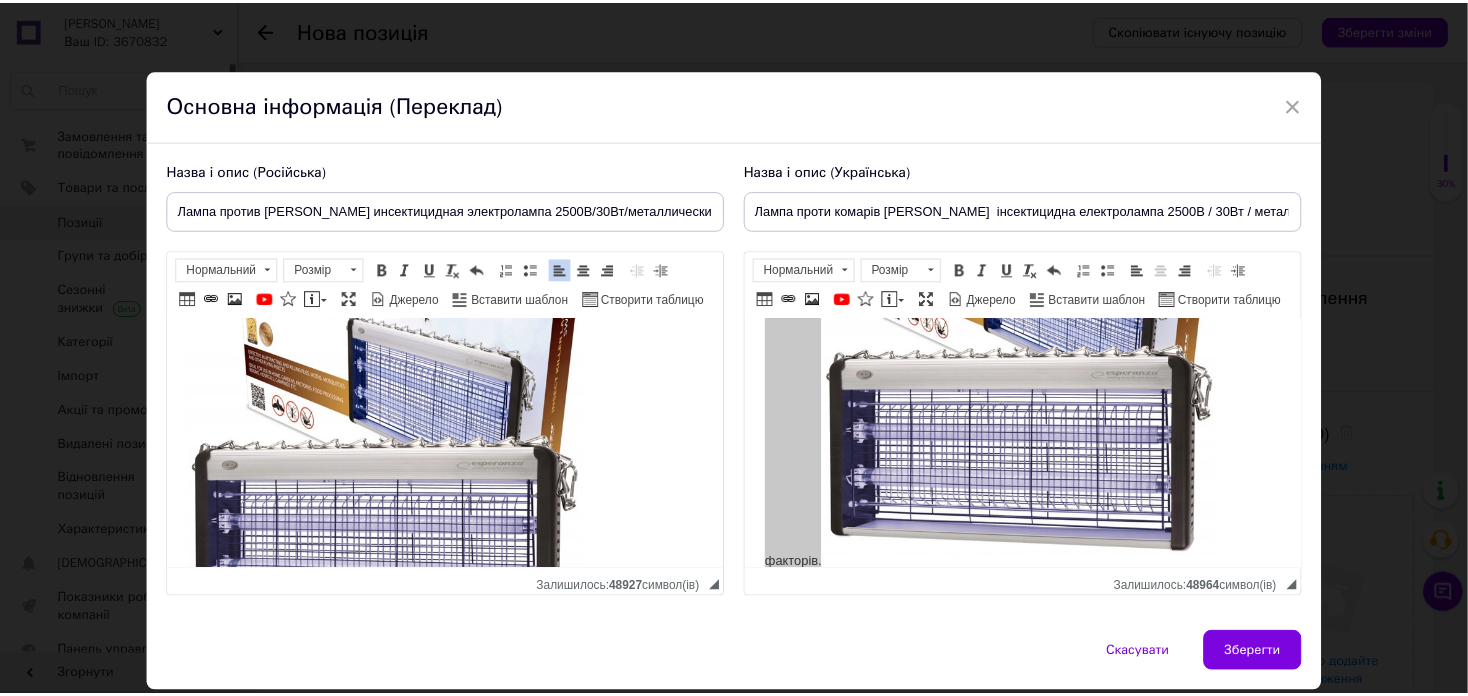 scroll, scrollTop: 315, scrollLeft: 0, axis: vertical 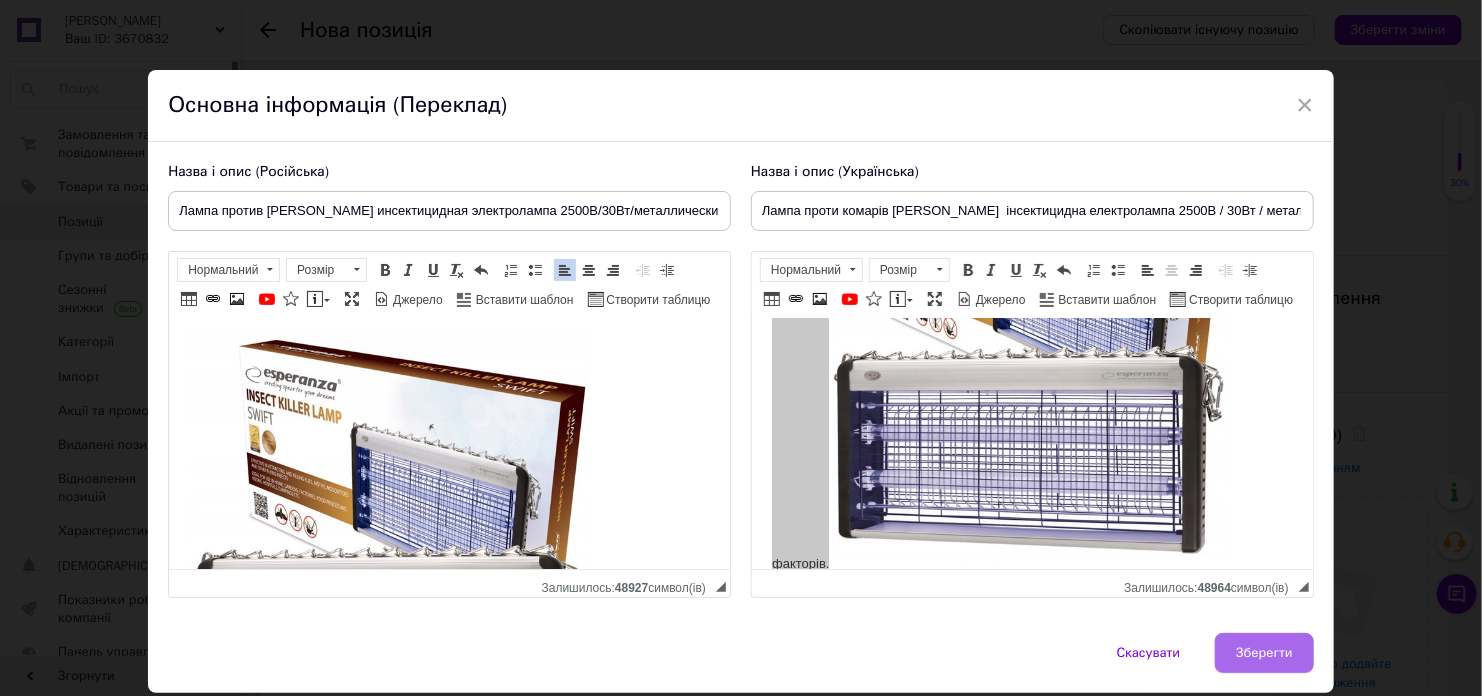 click on "Зберегти" at bounding box center [1264, 653] 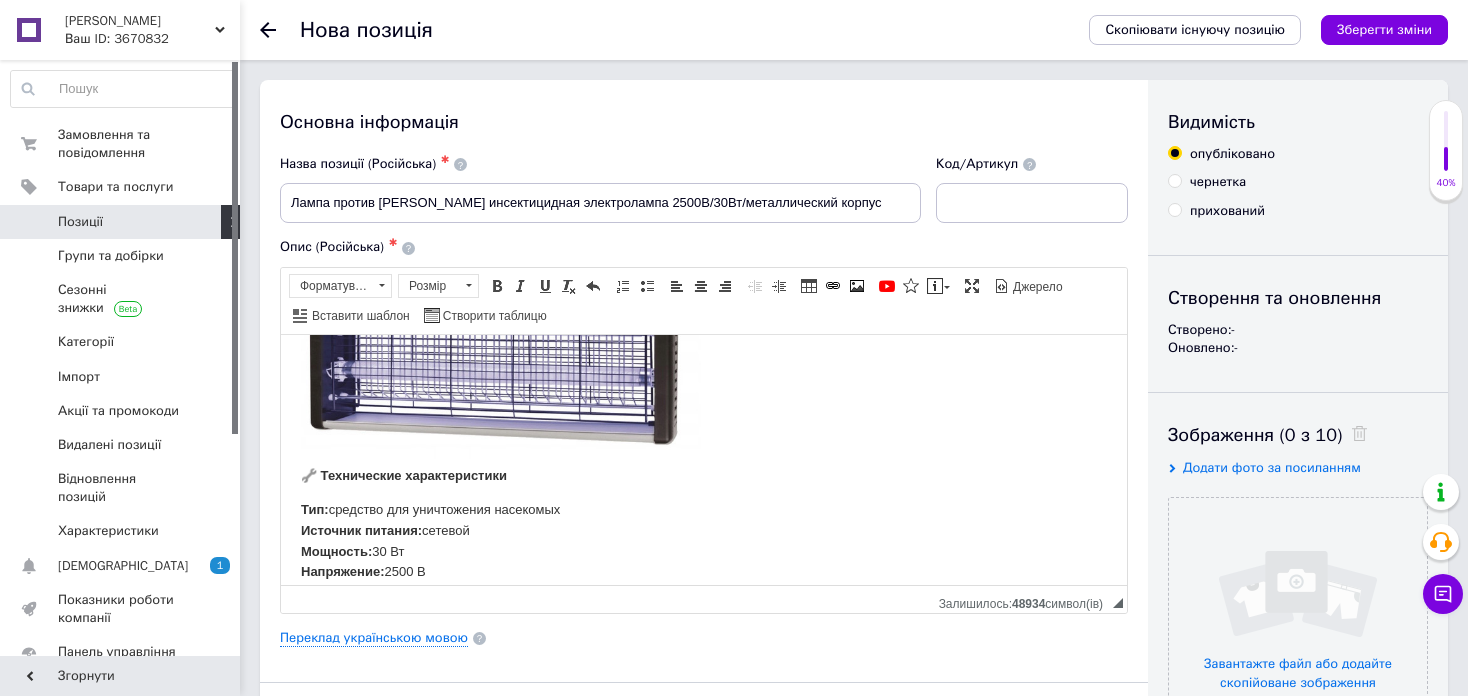 scroll, scrollTop: 697, scrollLeft: 0, axis: vertical 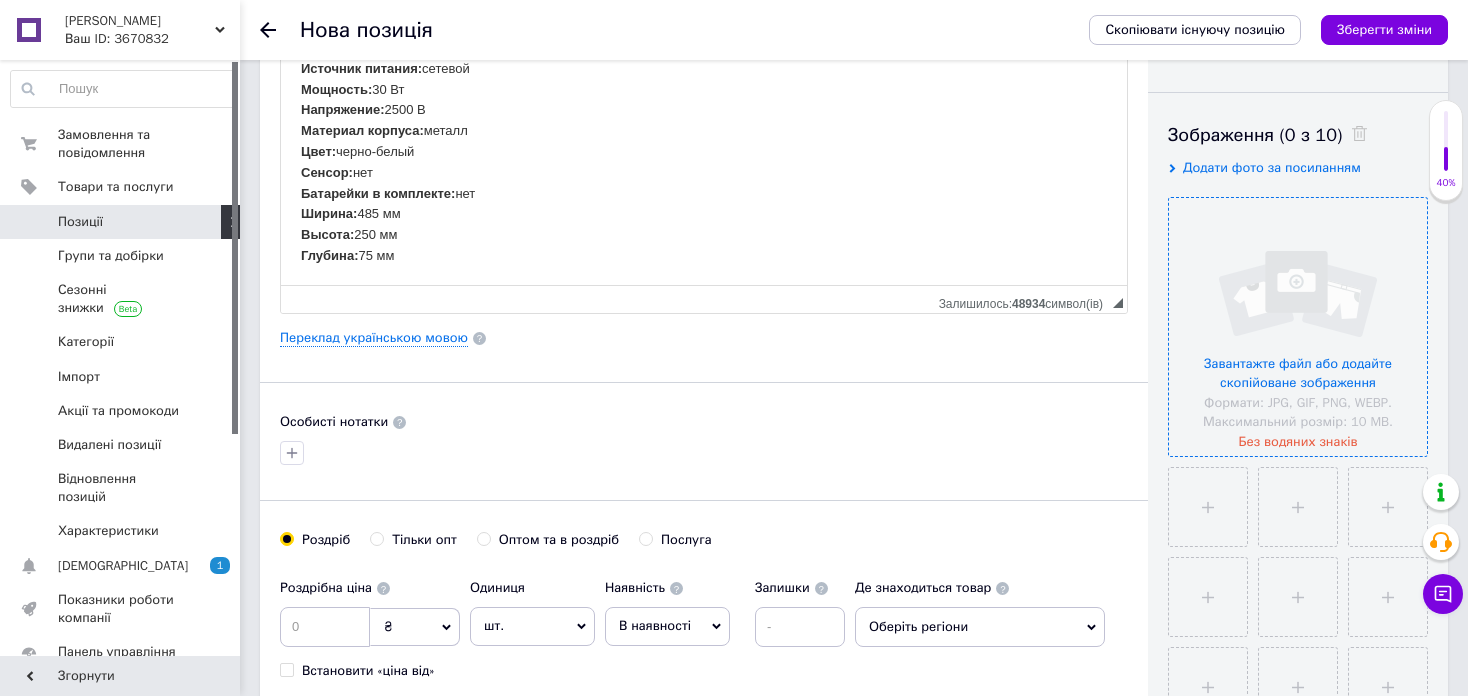 click at bounding box center [1298, 327] 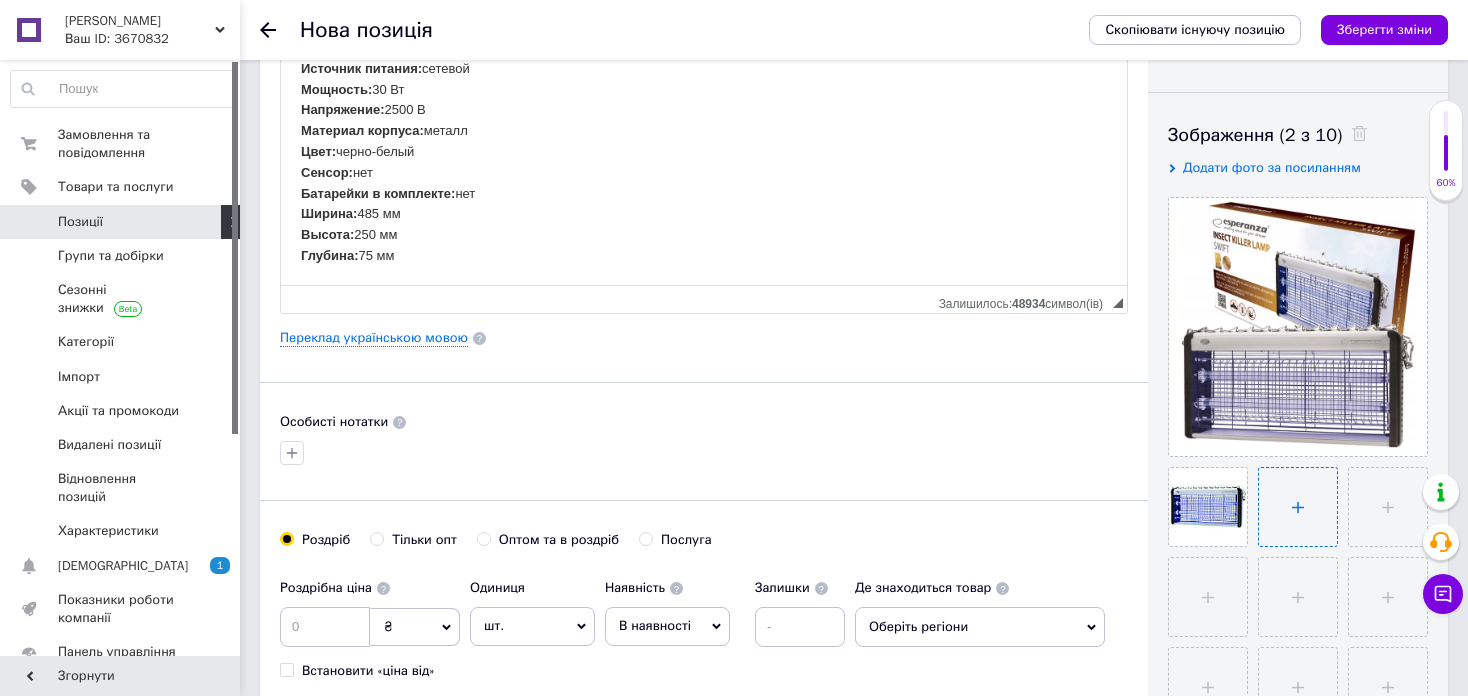 click at bounding box center (1298, 507) 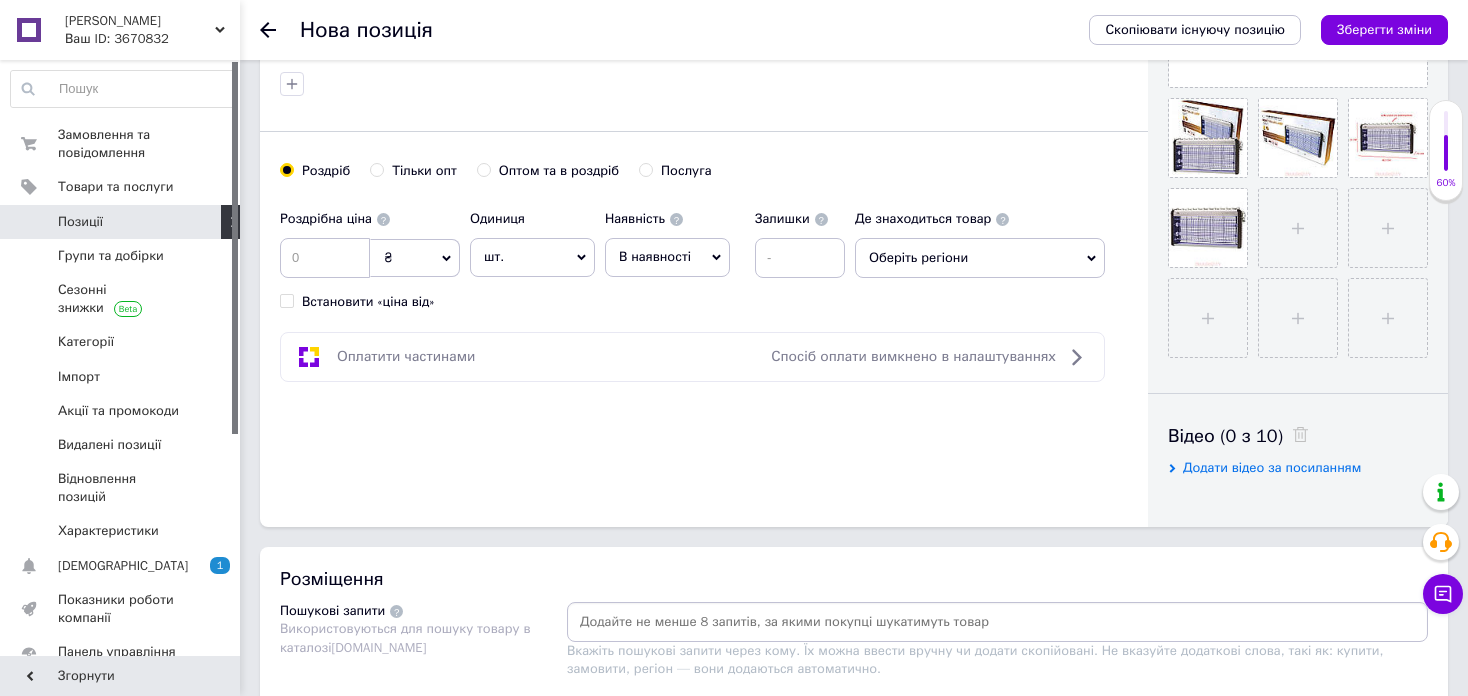 scroll, scrollTop: 700, scrollLeft: 0, axis: vertical 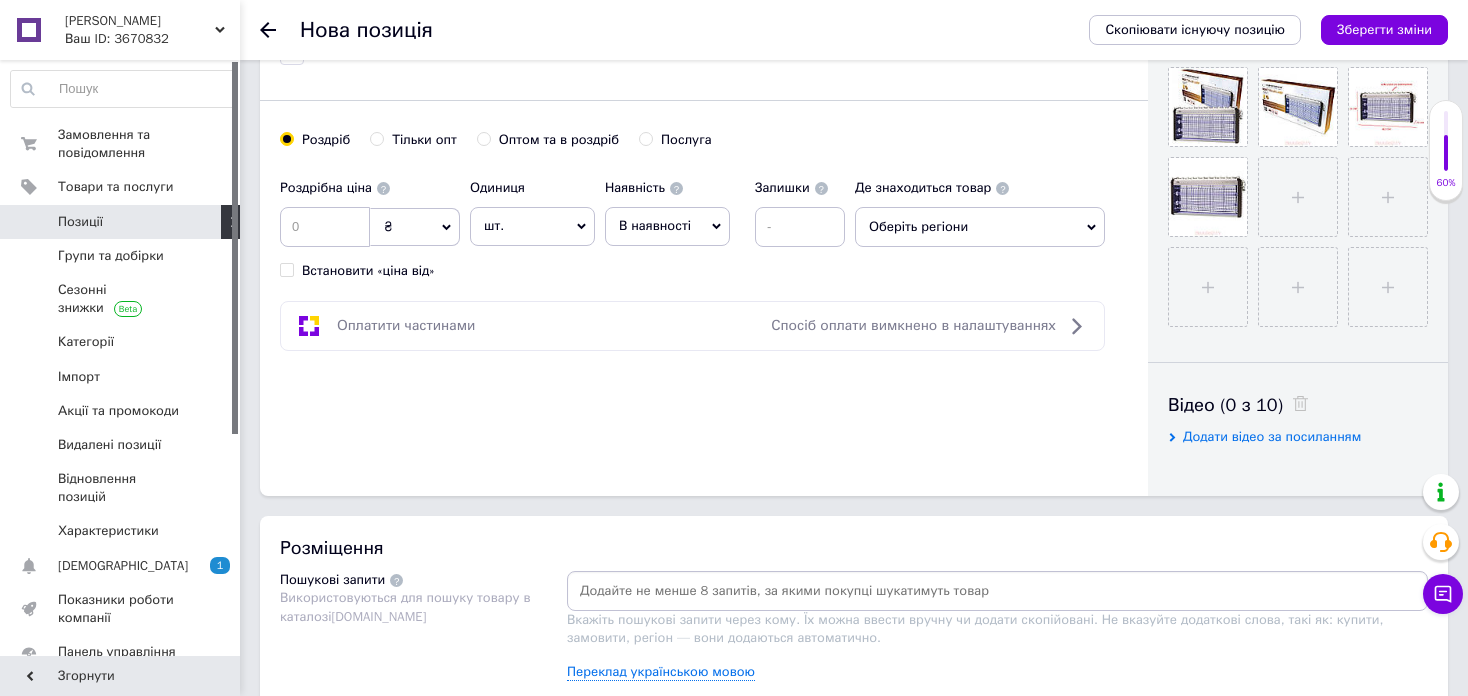 click on "В наявності" at bounding box center (667, 226) 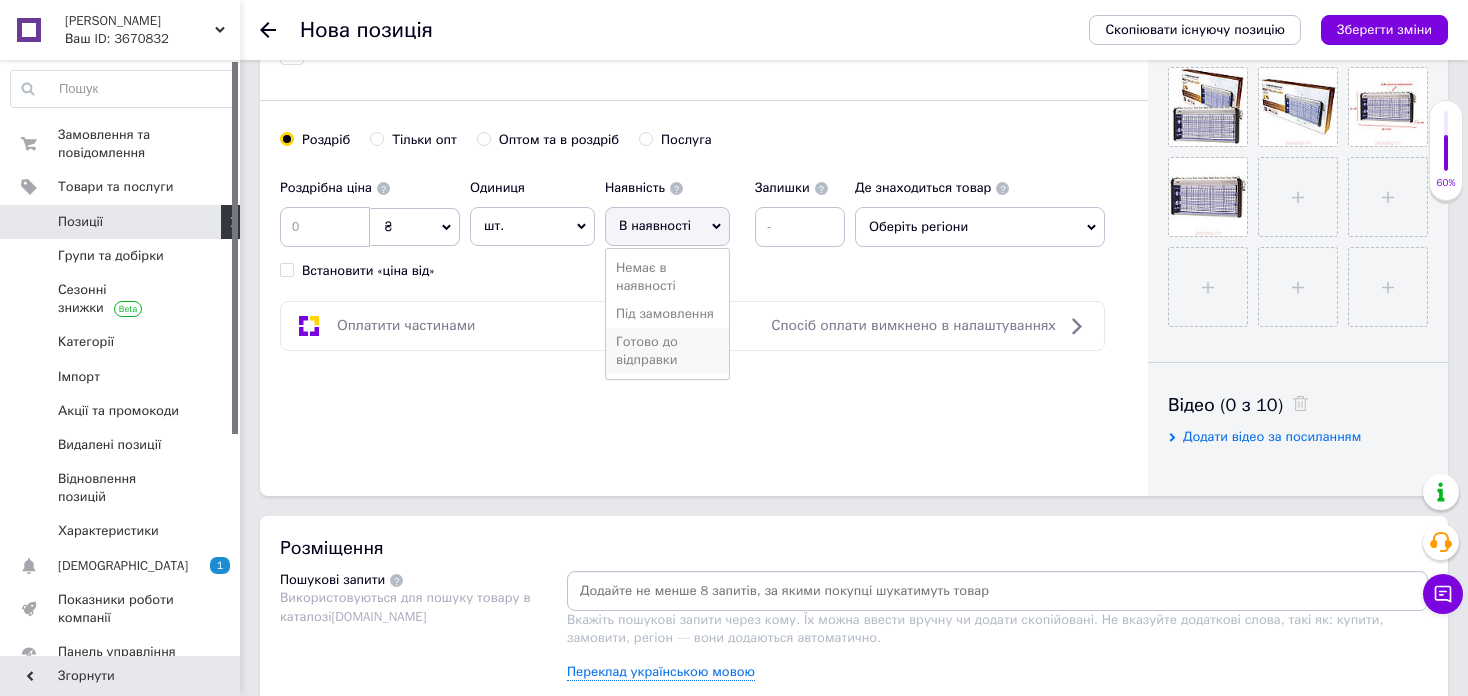 click on "Готово до відправки" at bounding box center [667, 351] 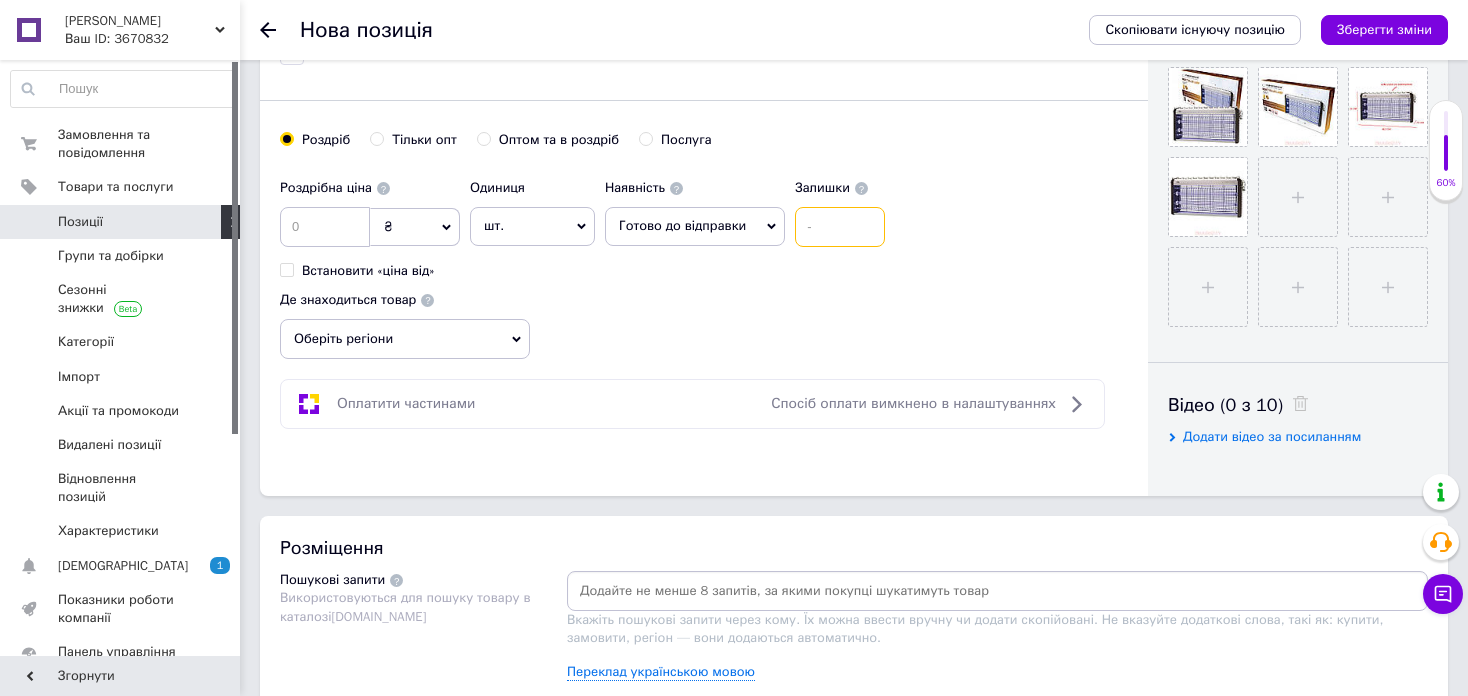 click at bounding box center [840, 227] 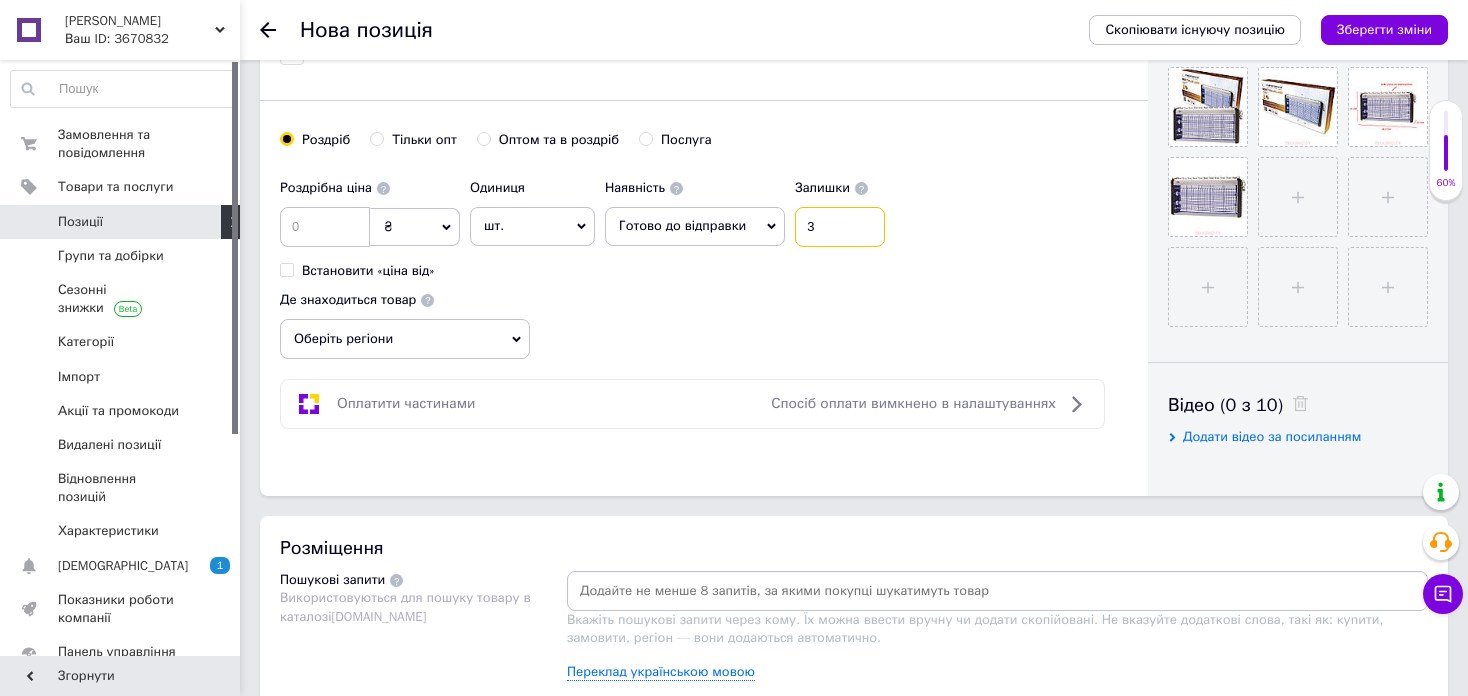 type on "3" 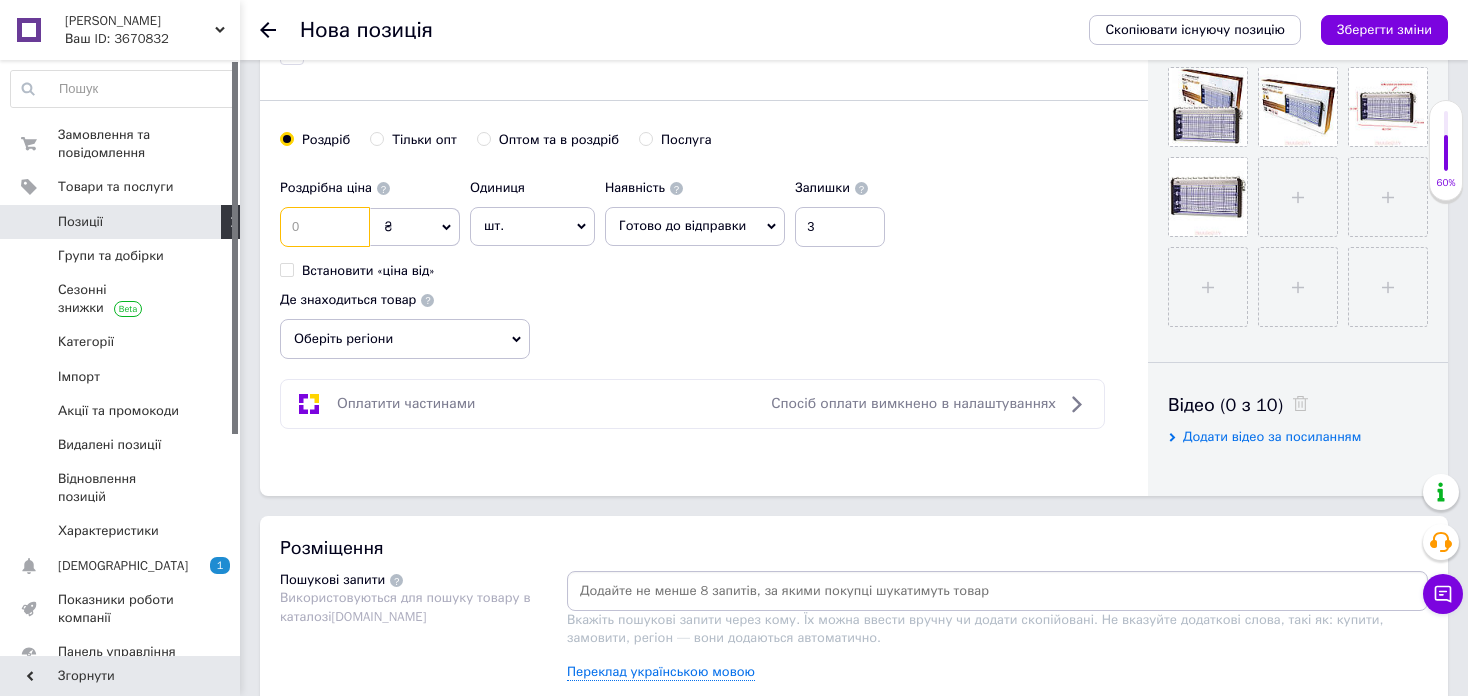 click at bounding box center (325, 227) 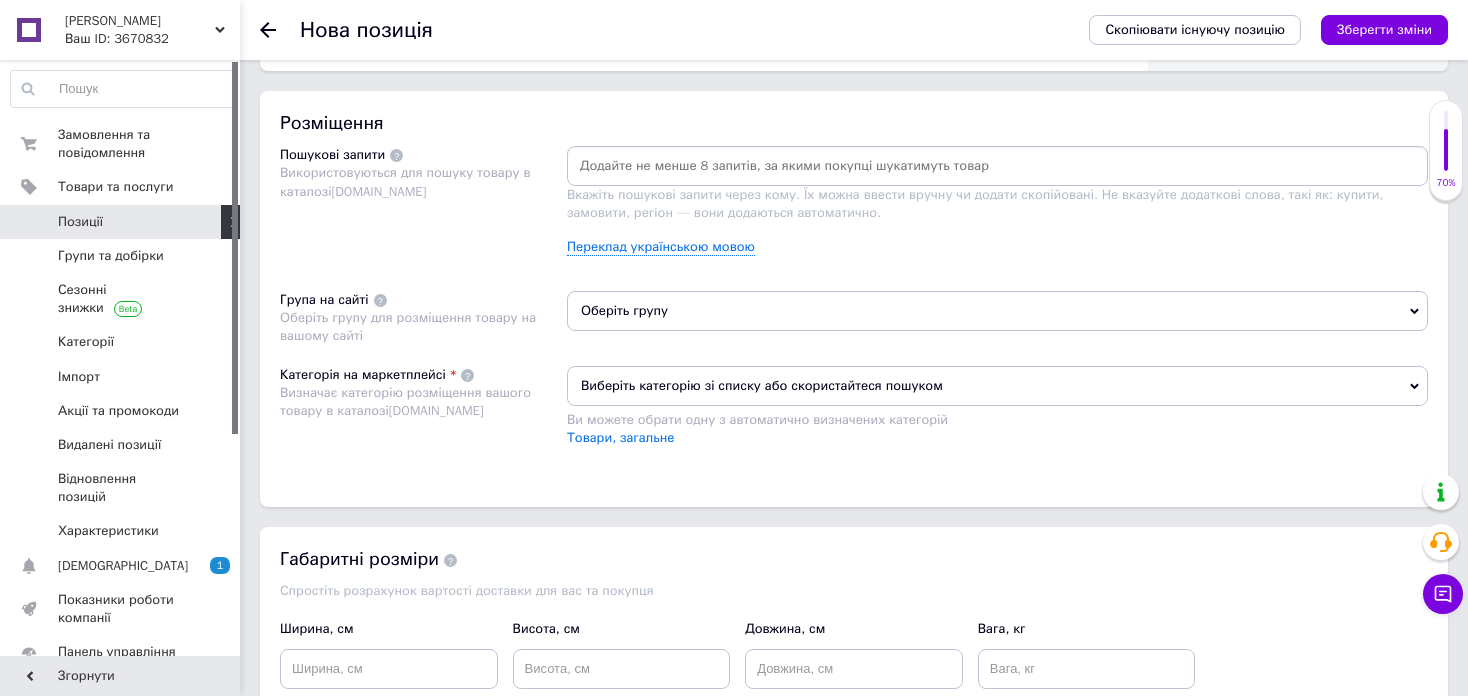 scroll, scrollTop: 1300, scrollLeft: 0, axis: vertical 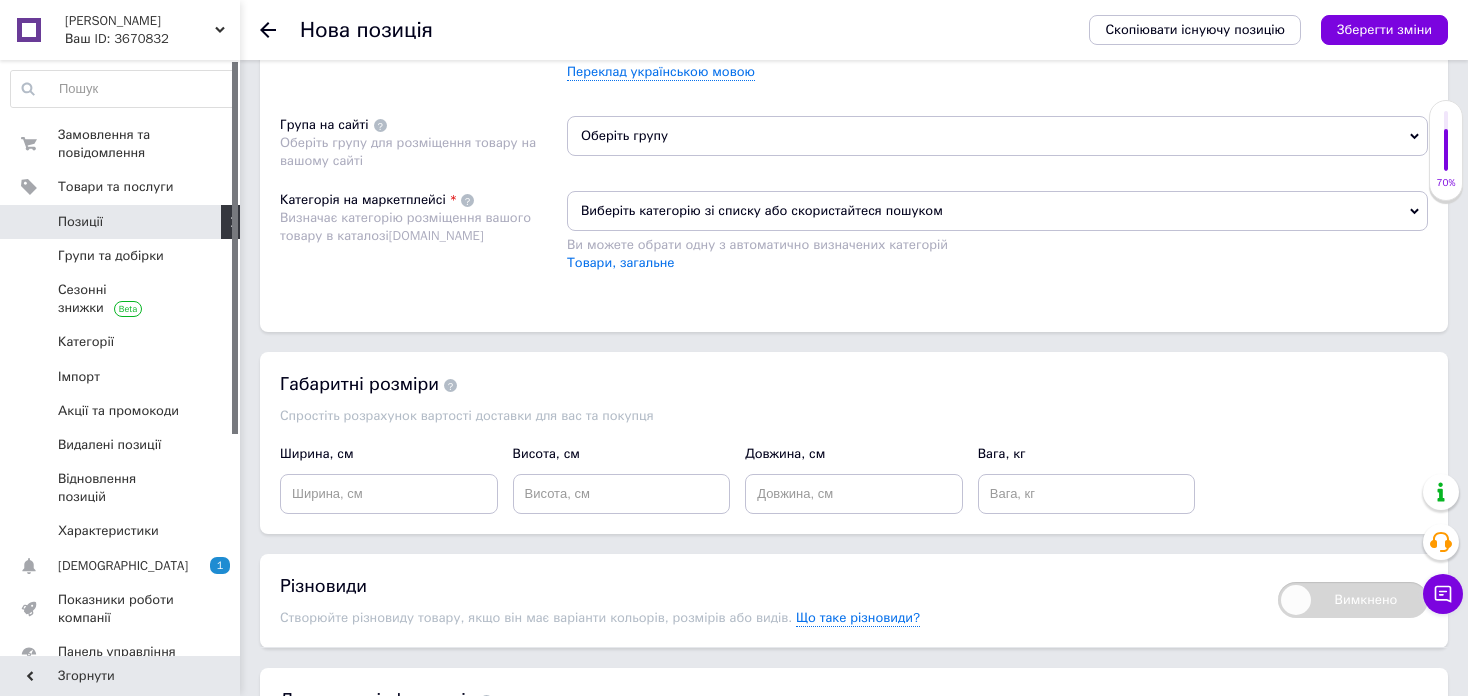 type on "1500" 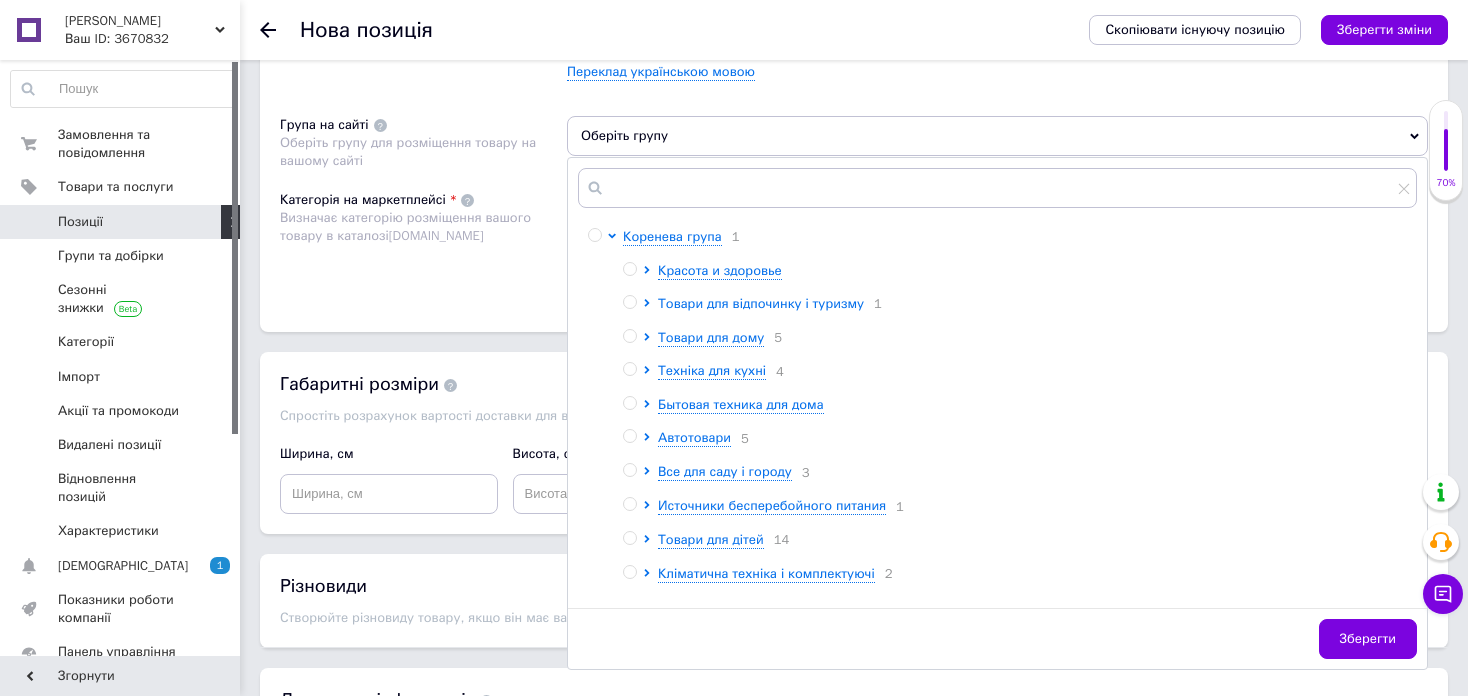 click on "Товари для  відпочинку і туризму" at bounding box center [761, 303] 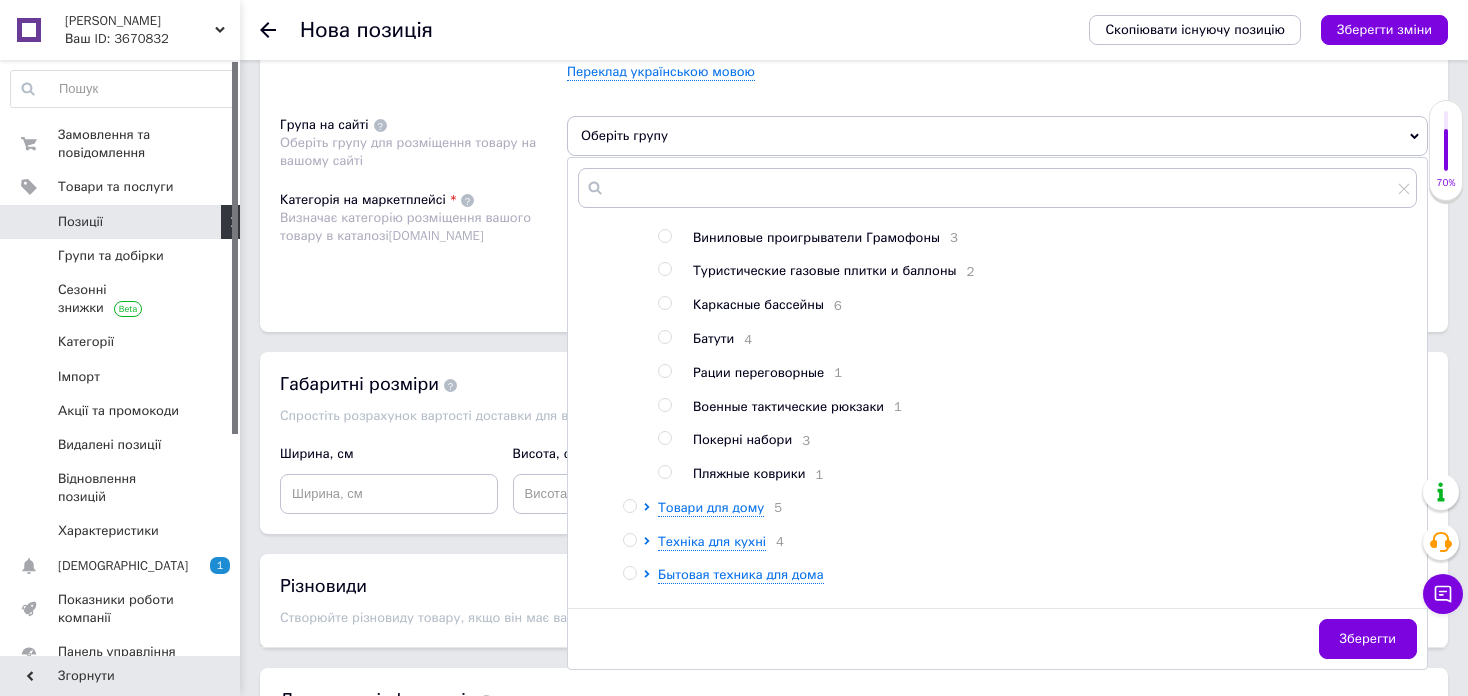 scroll, scrollTop: 0, scrollLeft: 0, axis: both 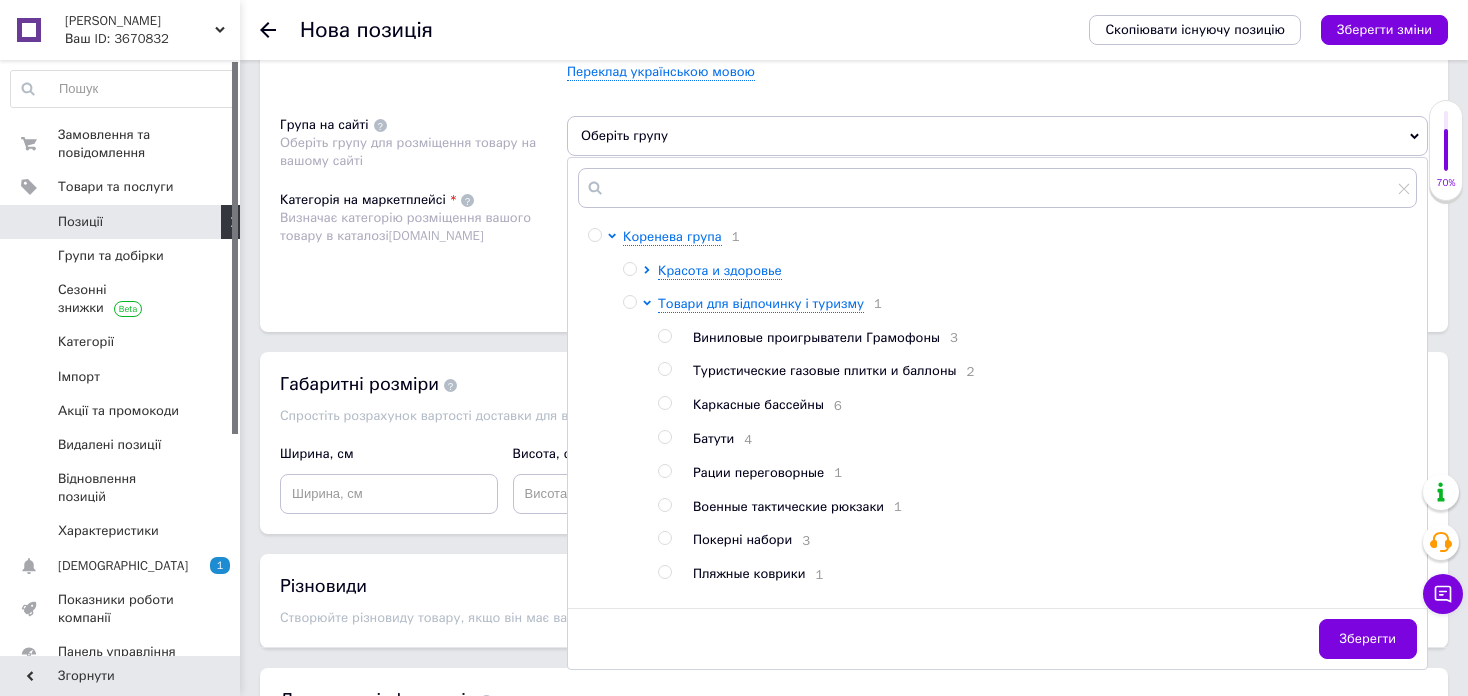click at bounding box center [629, 302] 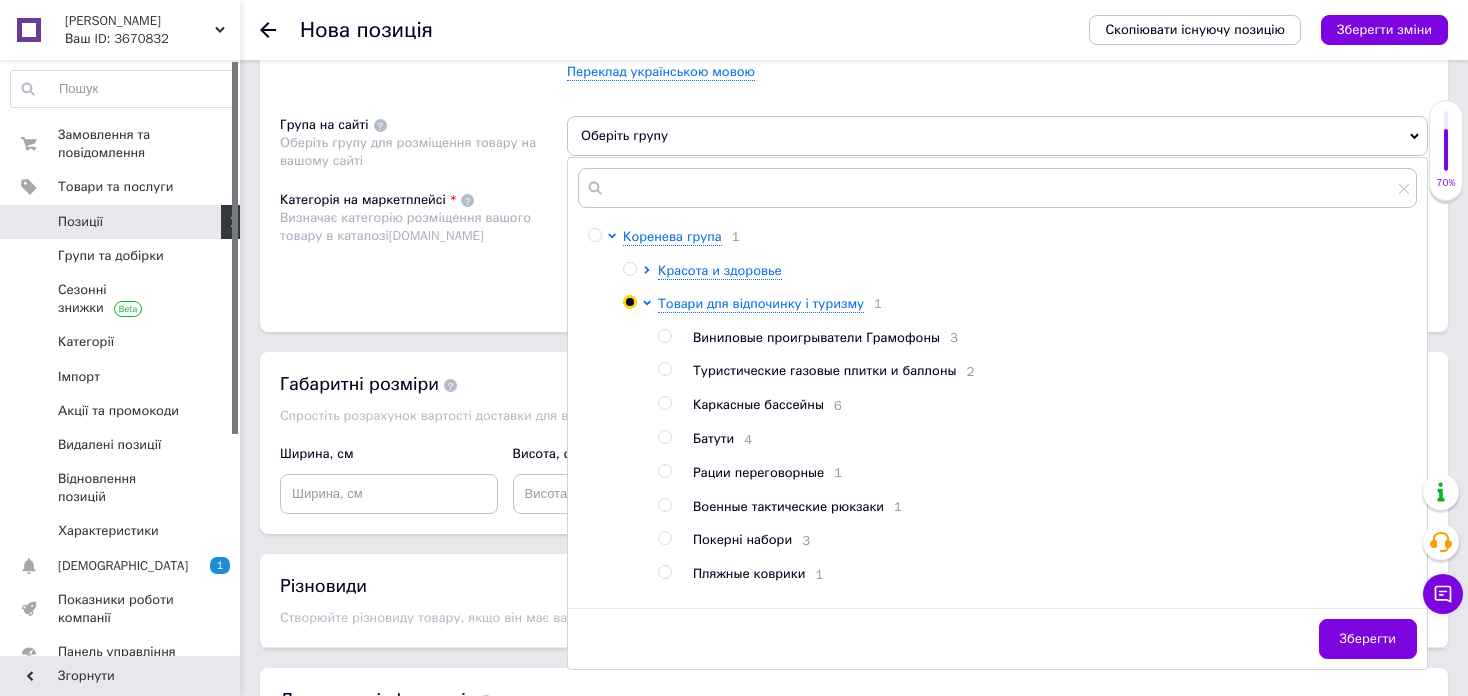 radio on "true" 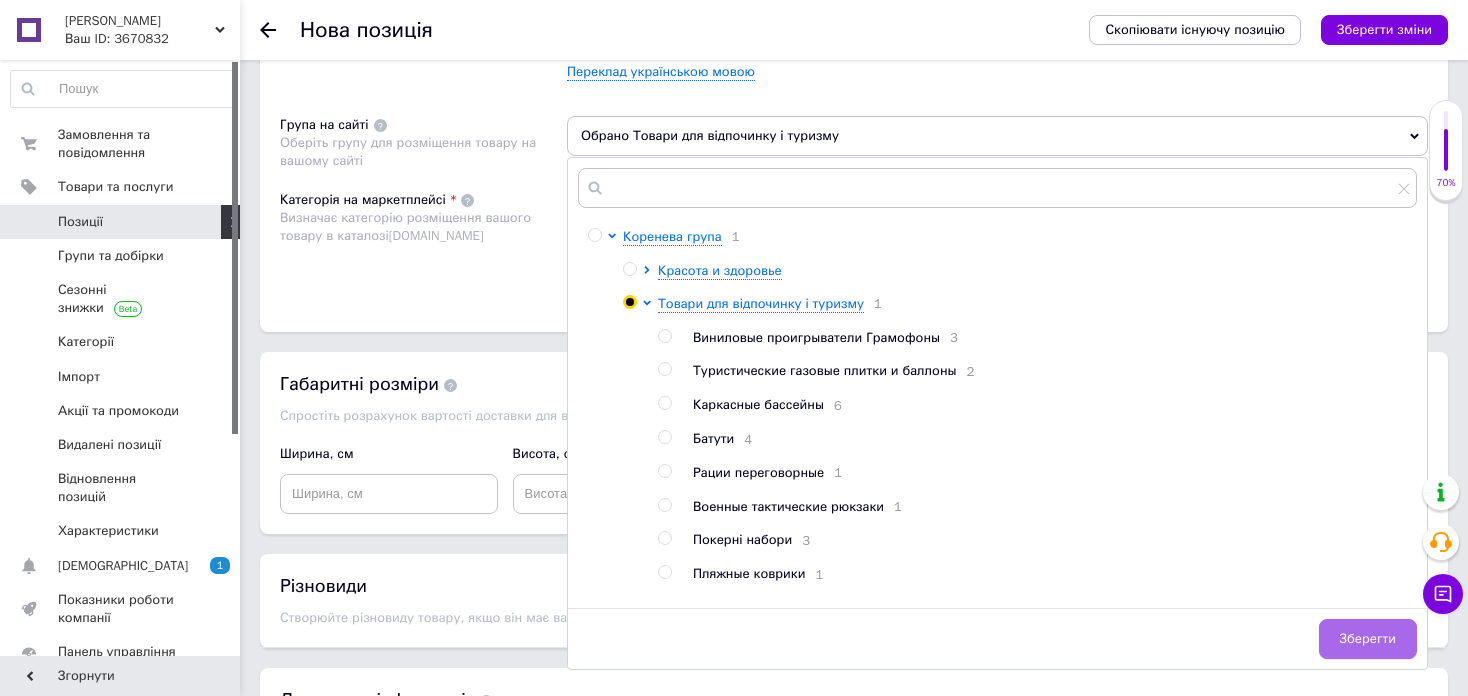 click on "Зберегти" at bounding box center (1368, 639) 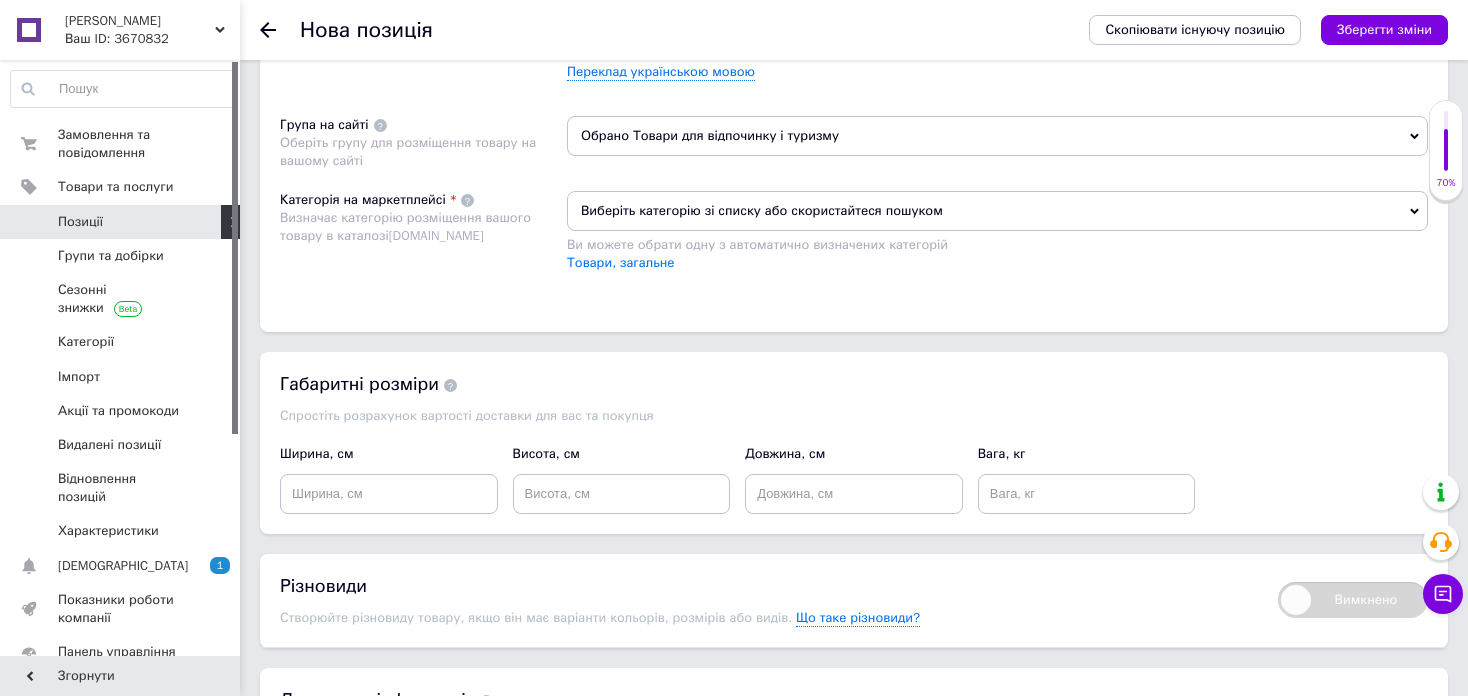 click on "Виберіть категорію зі списку або скористайтеся пошуком" at bounding box center (997, 211) 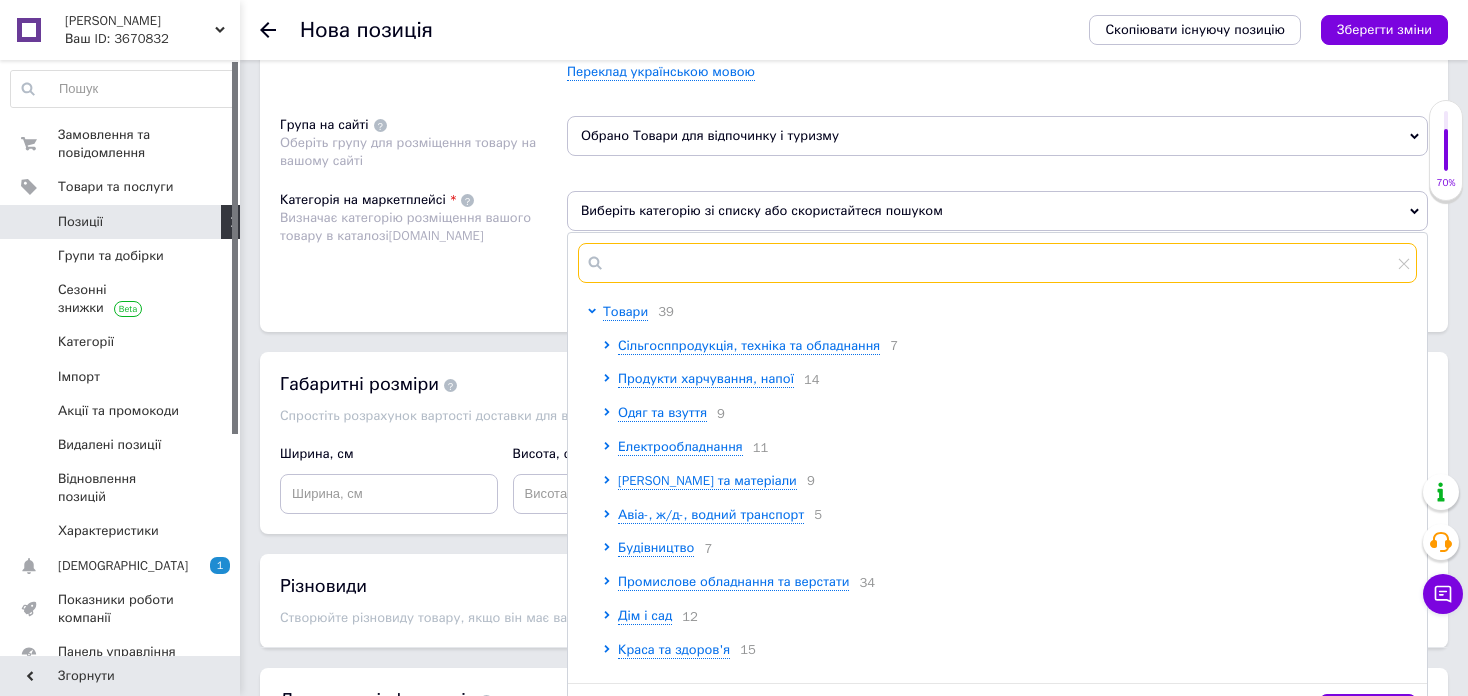 click at bounding box center [997, 263] 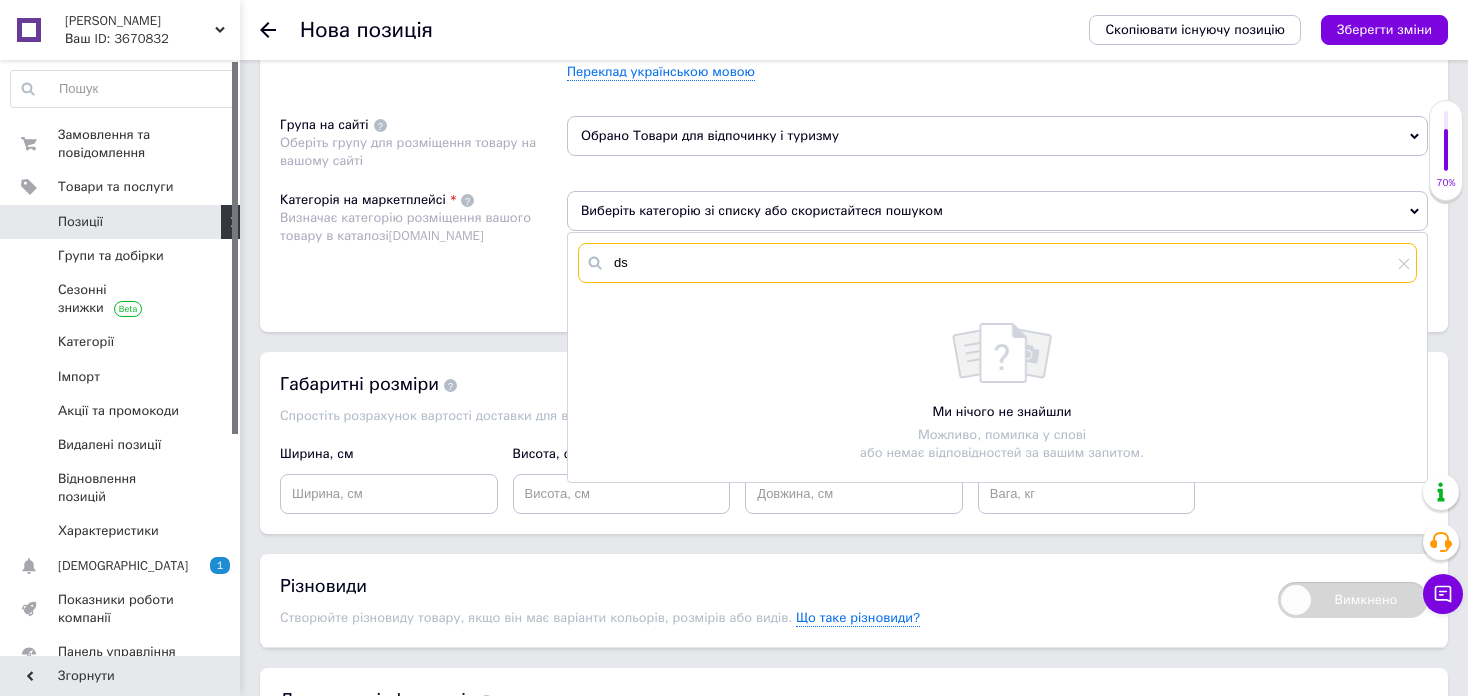 type on "d" 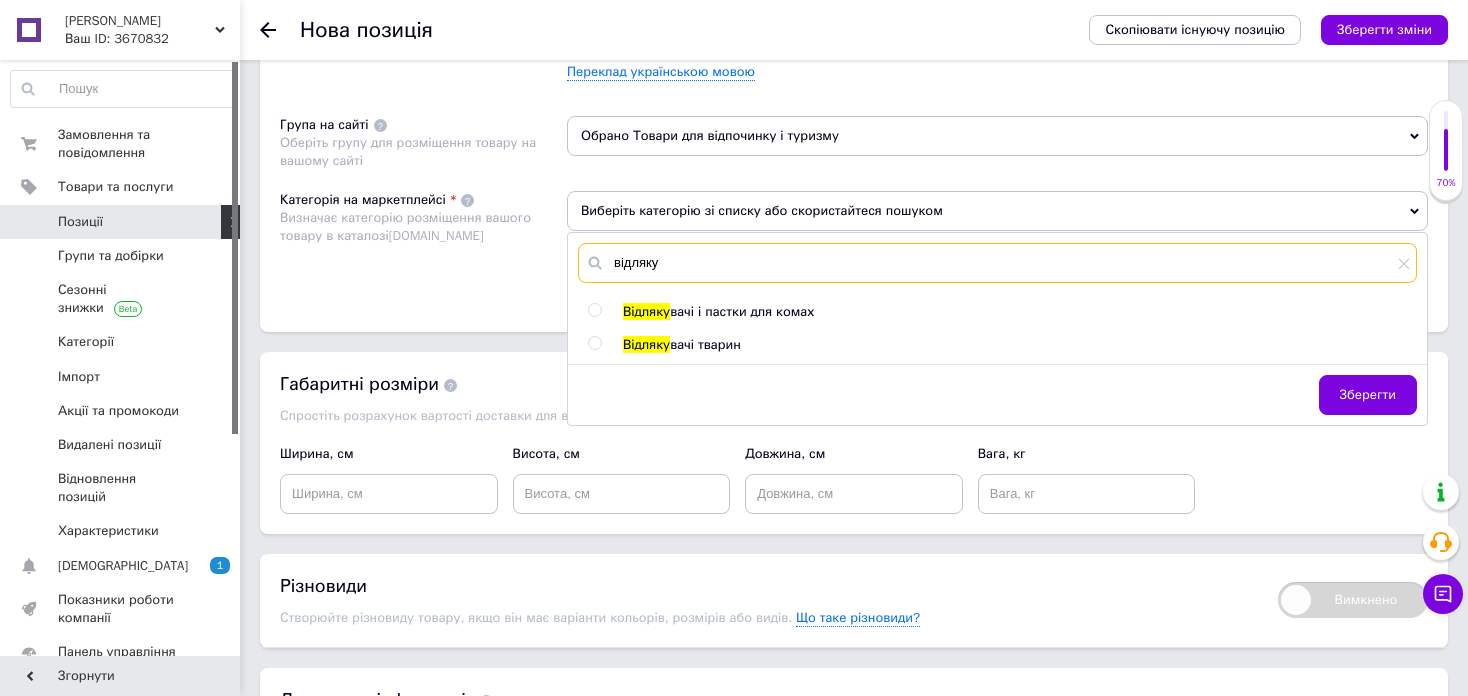 type on "відляку" 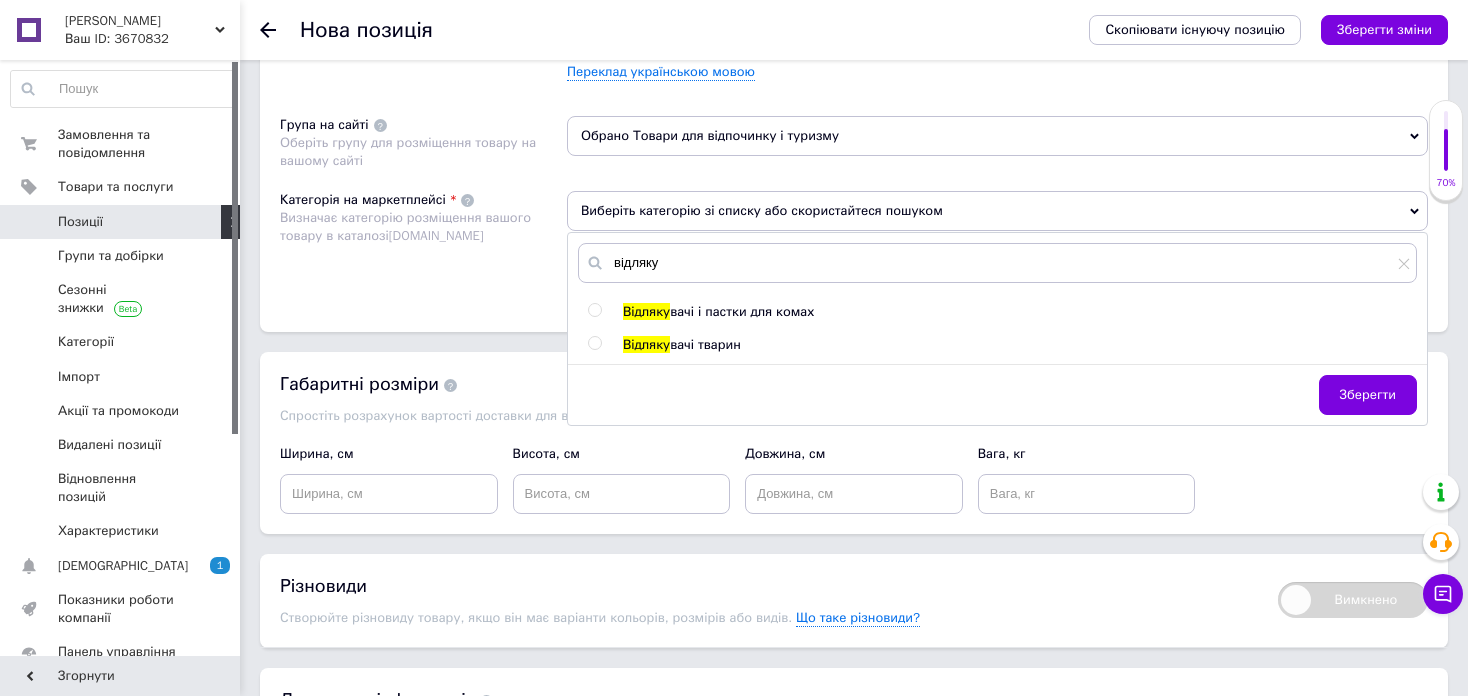click at bounding box center (594, 310) 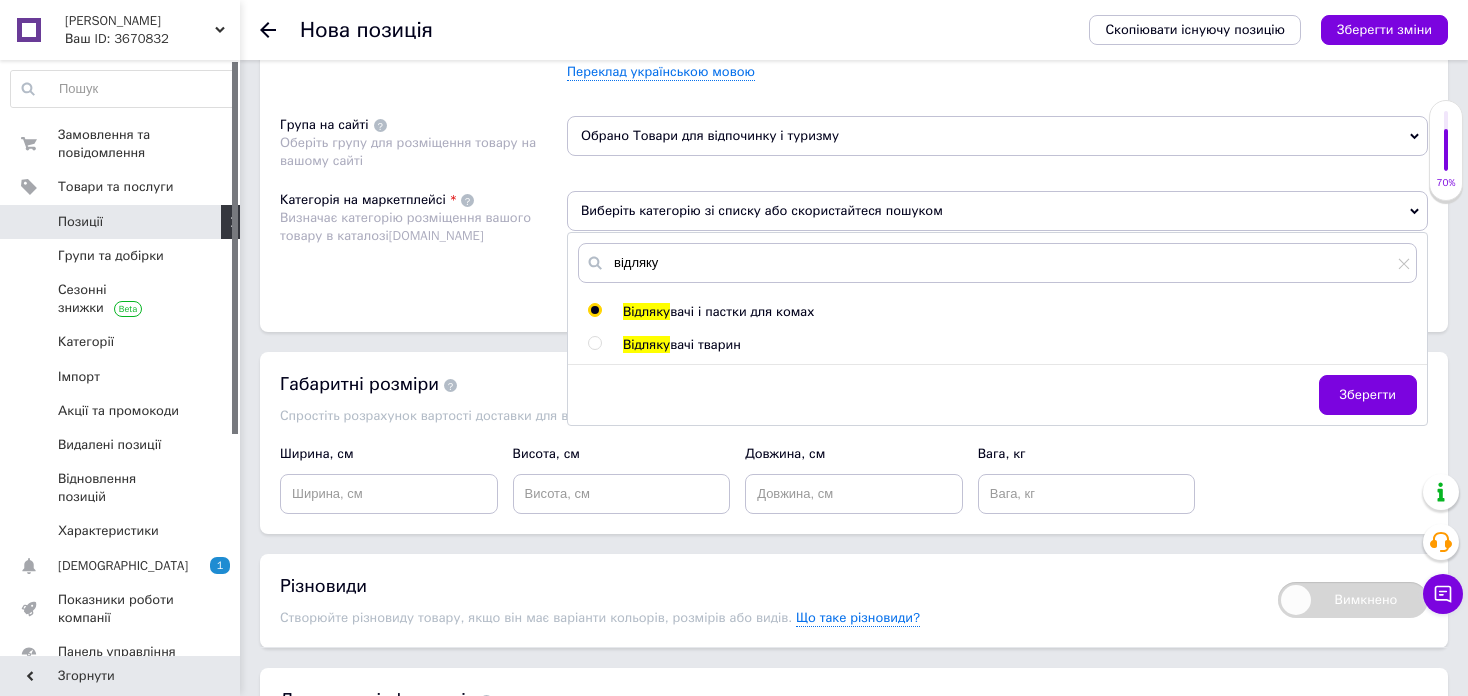 radio on "true" 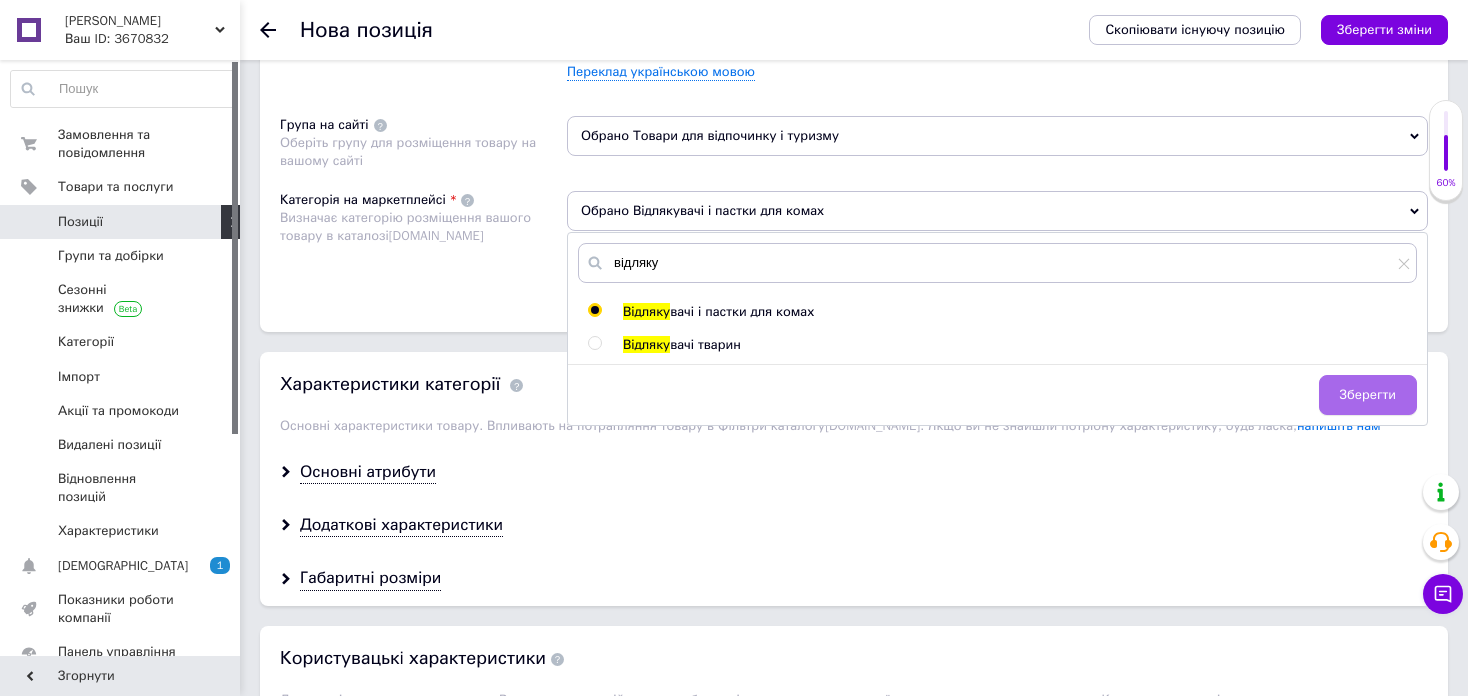 click on "Зберегти" at bounding box center (1368, 395) 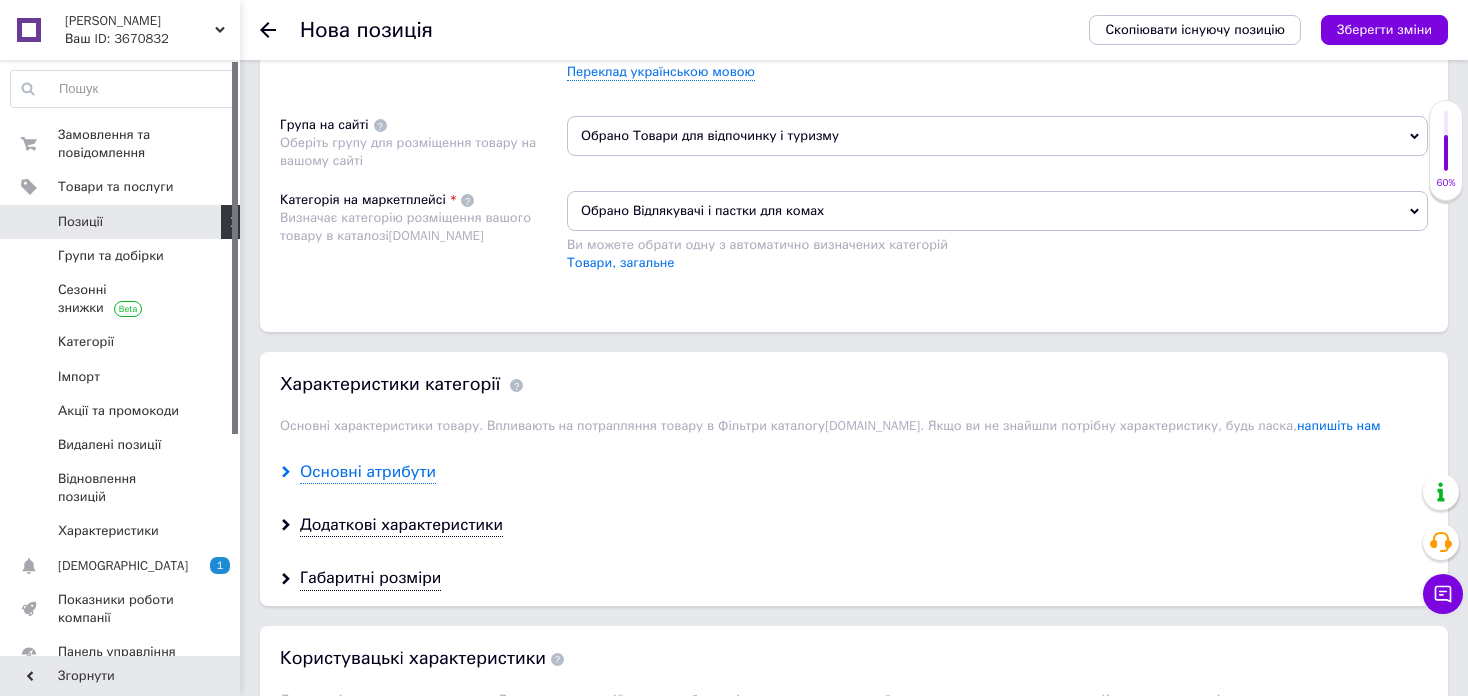 click on "Основні атрибути" at bounding box center (368, 472) 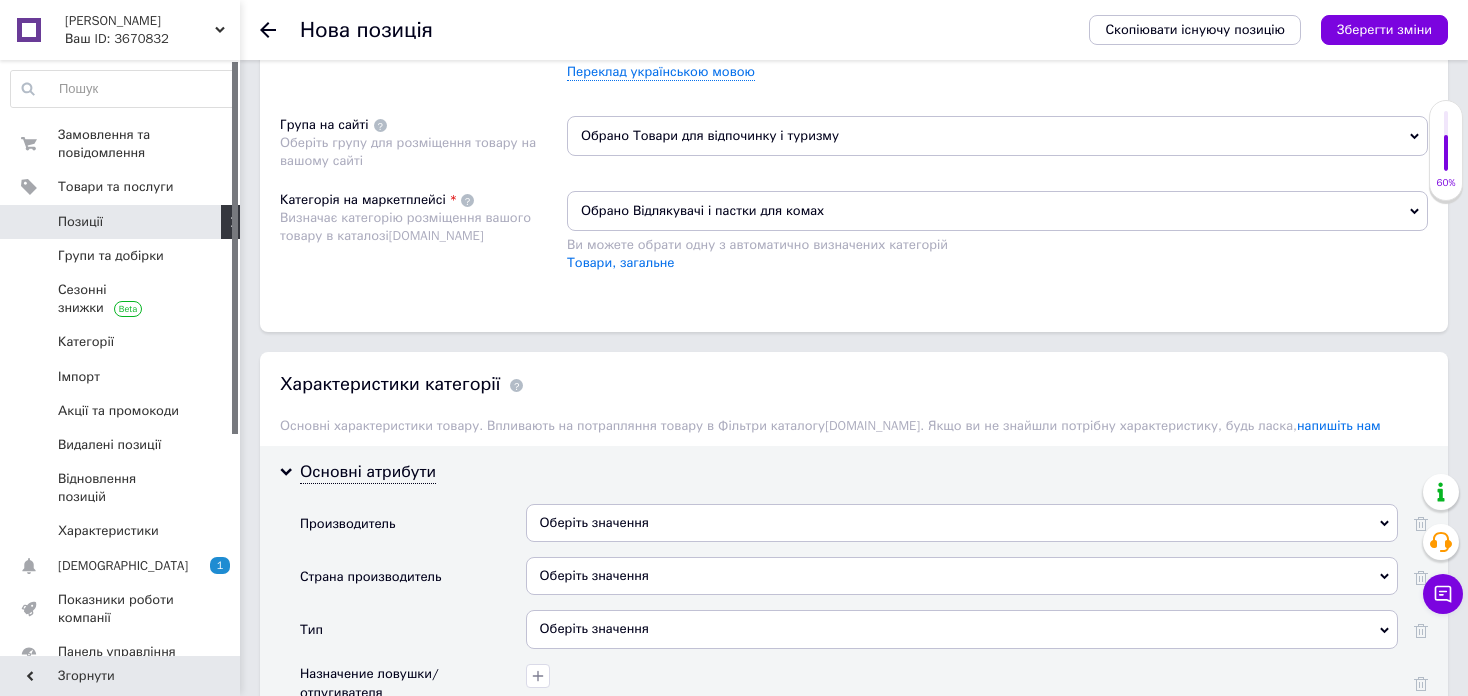 click on "Оберіть значення" at bounding box center [962, 523] 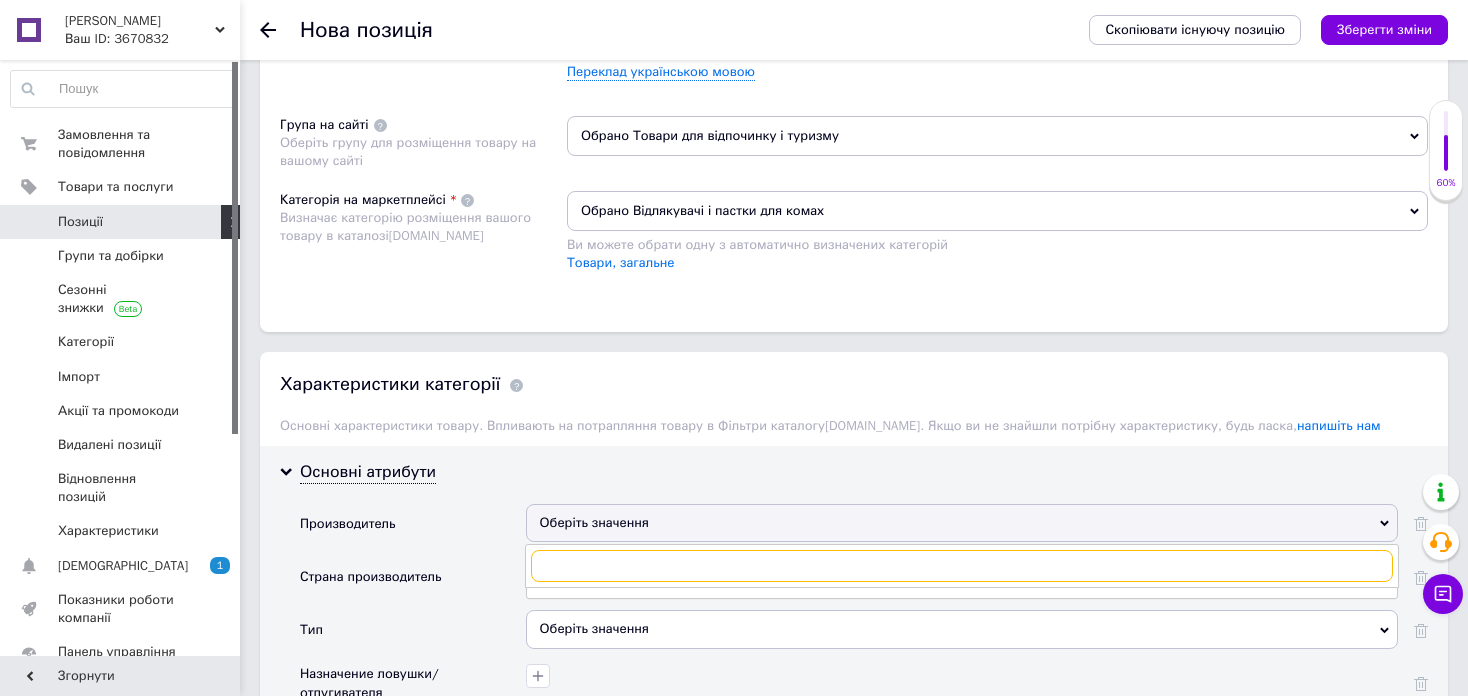 click at bounding box center [962, 566] 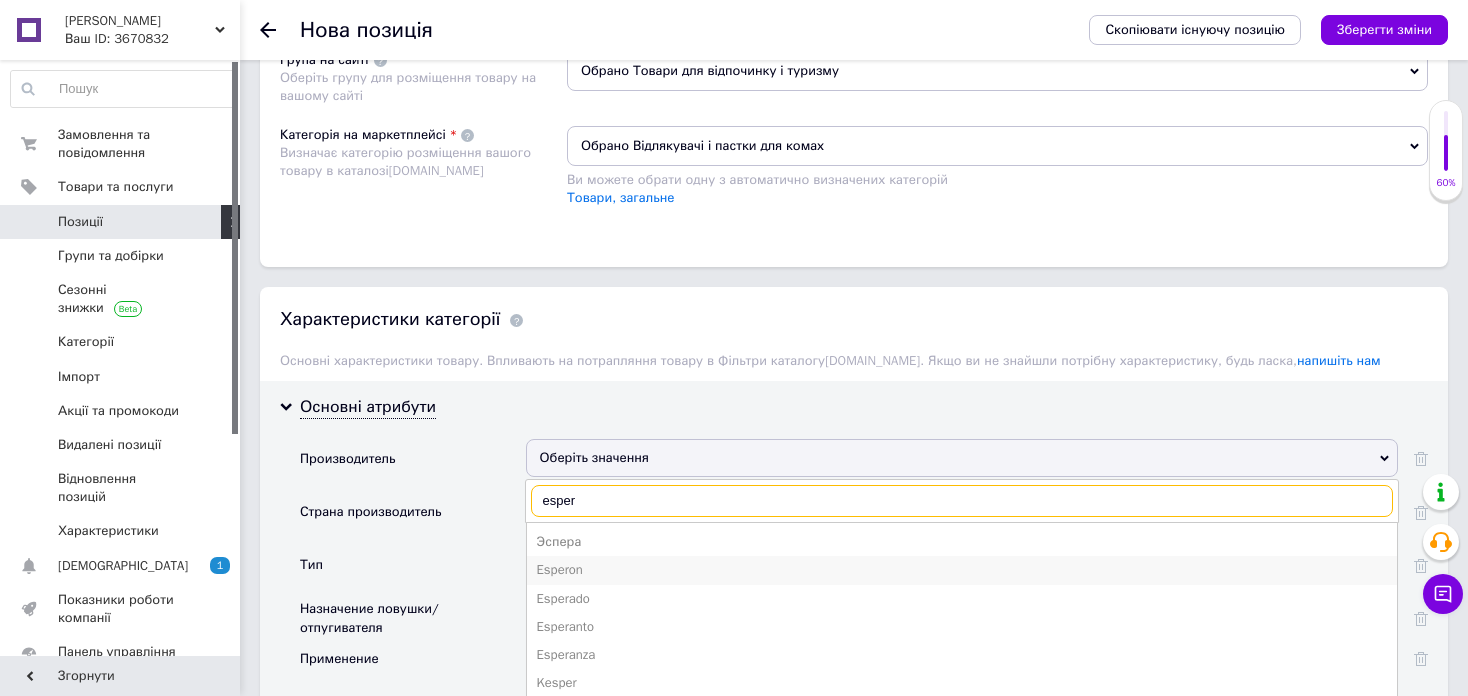 scroll, scrollTop: 1400, scrollLeft: 0, axis: vertical 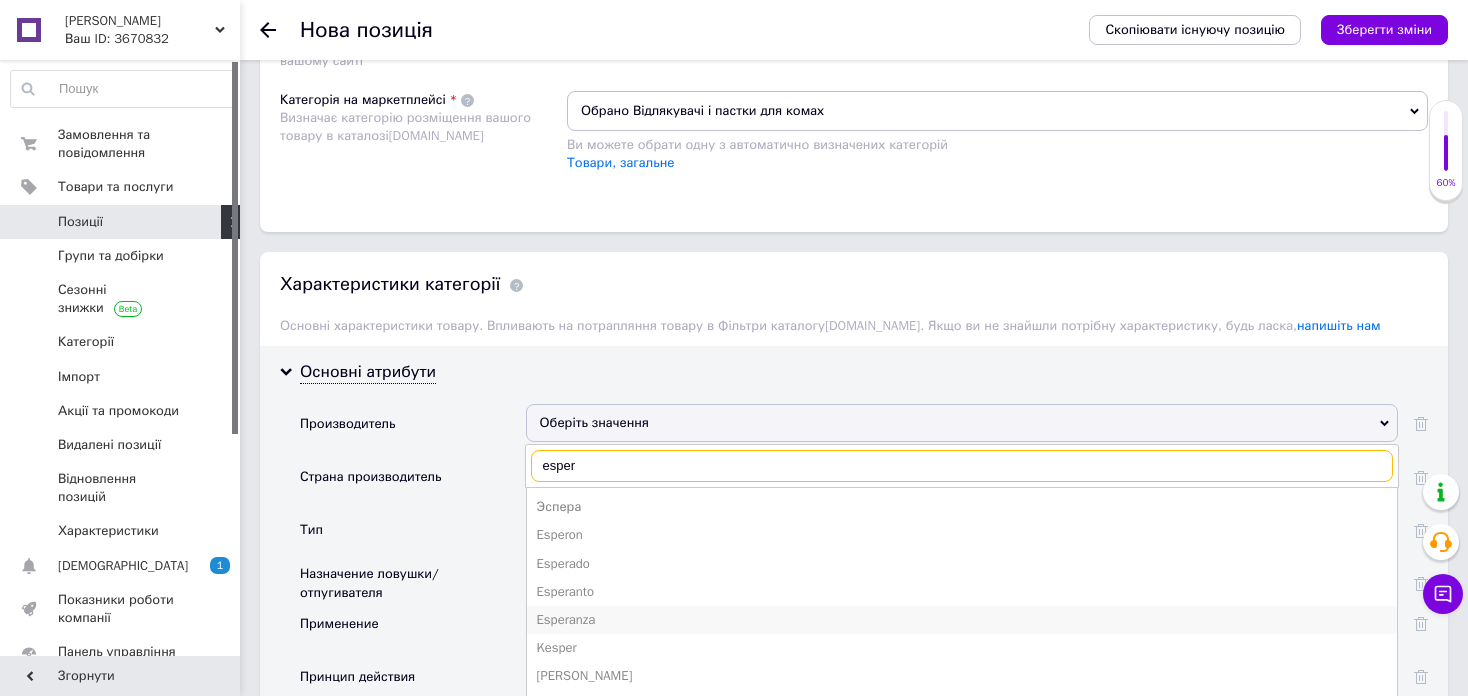 type on "esper" 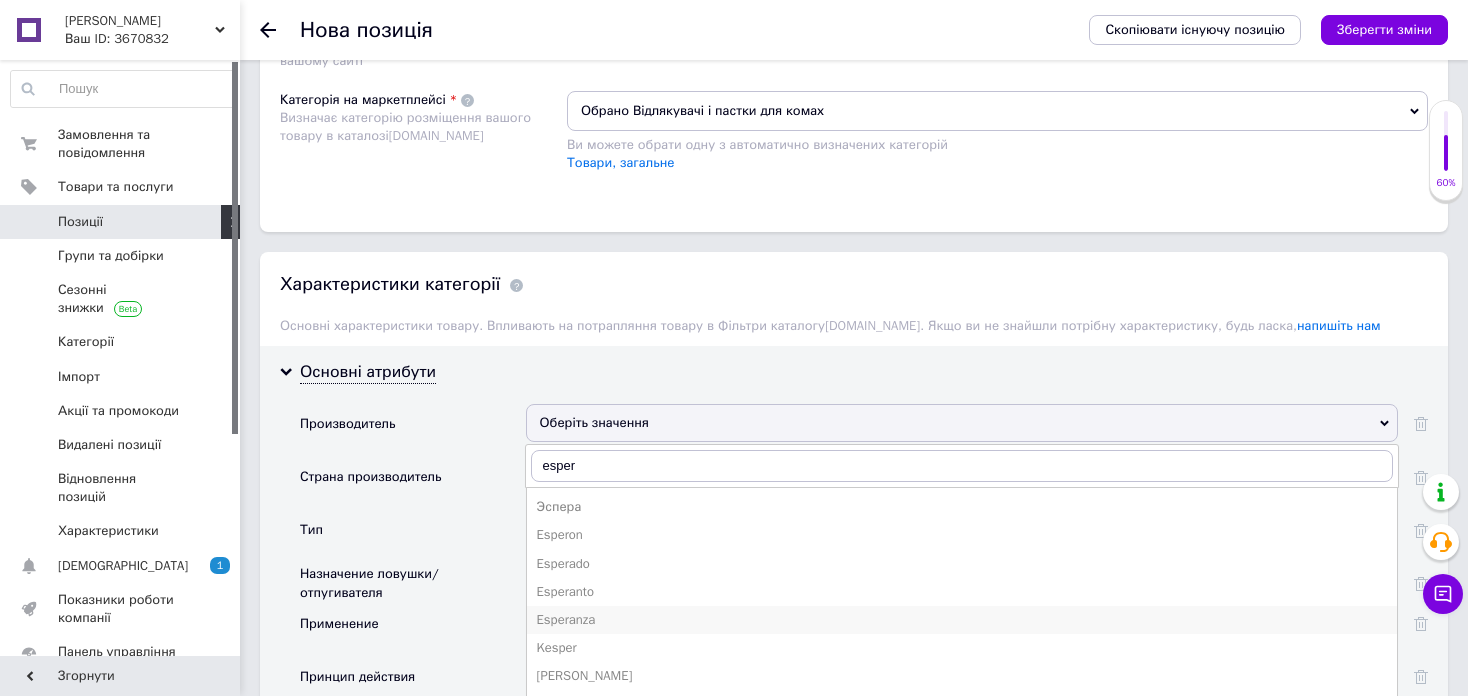 click on "Esperanza" at bounding box center (962, 620) 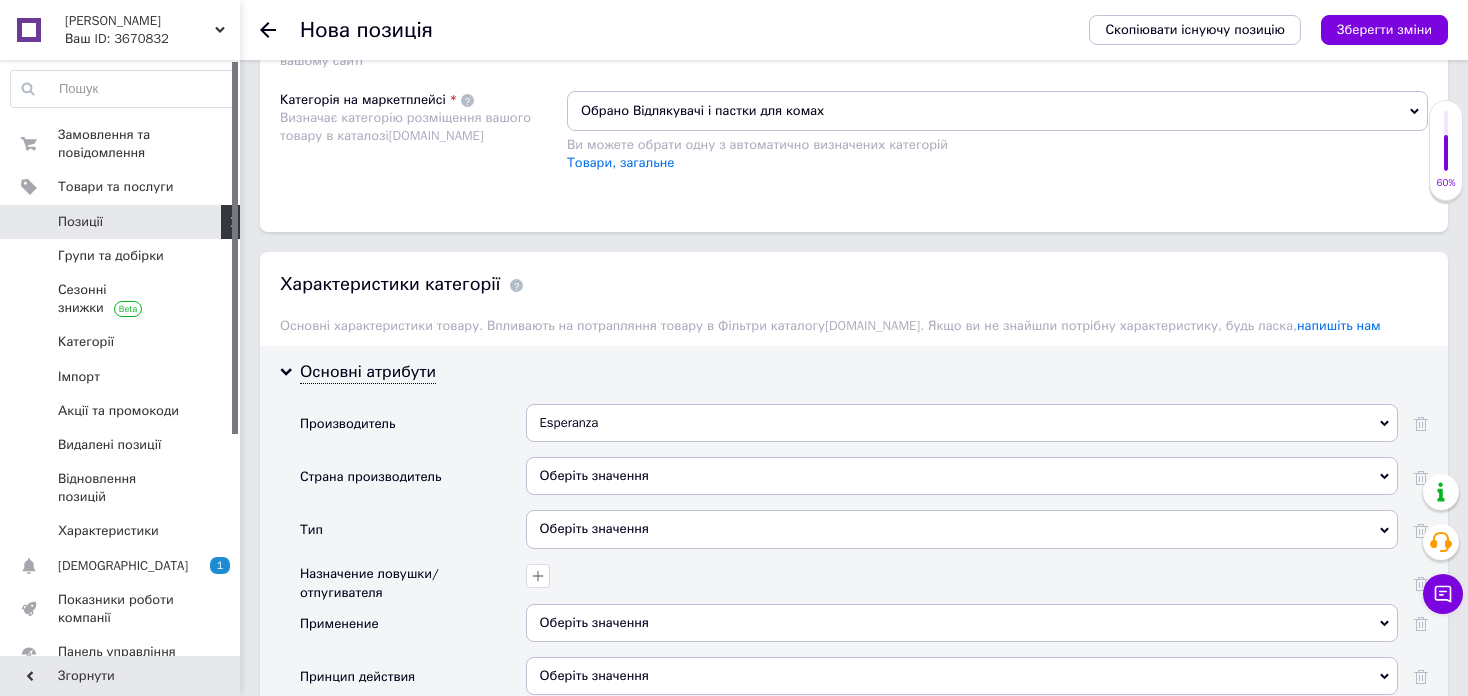 click on "Оберіть значення" at bounding box center (962, 476) 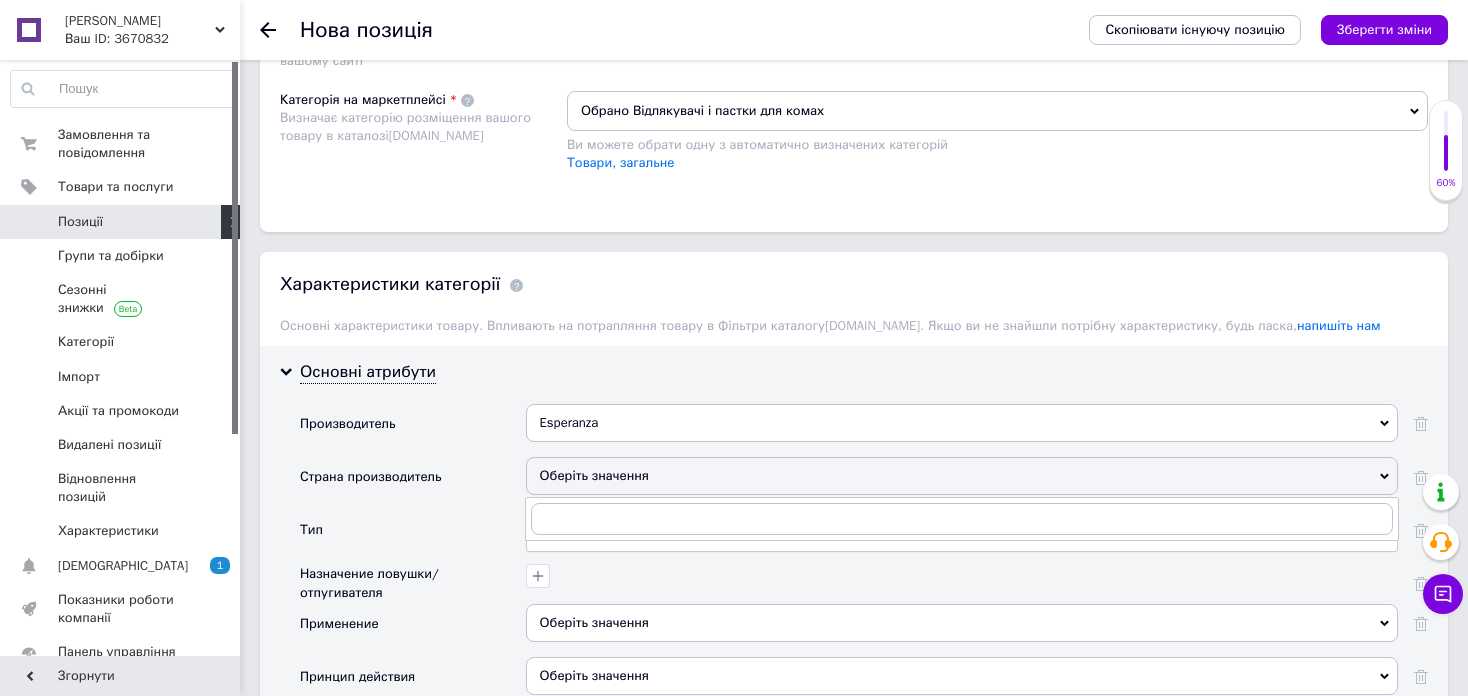 click on "Оберіть значення" at bounding box center (962, 476) 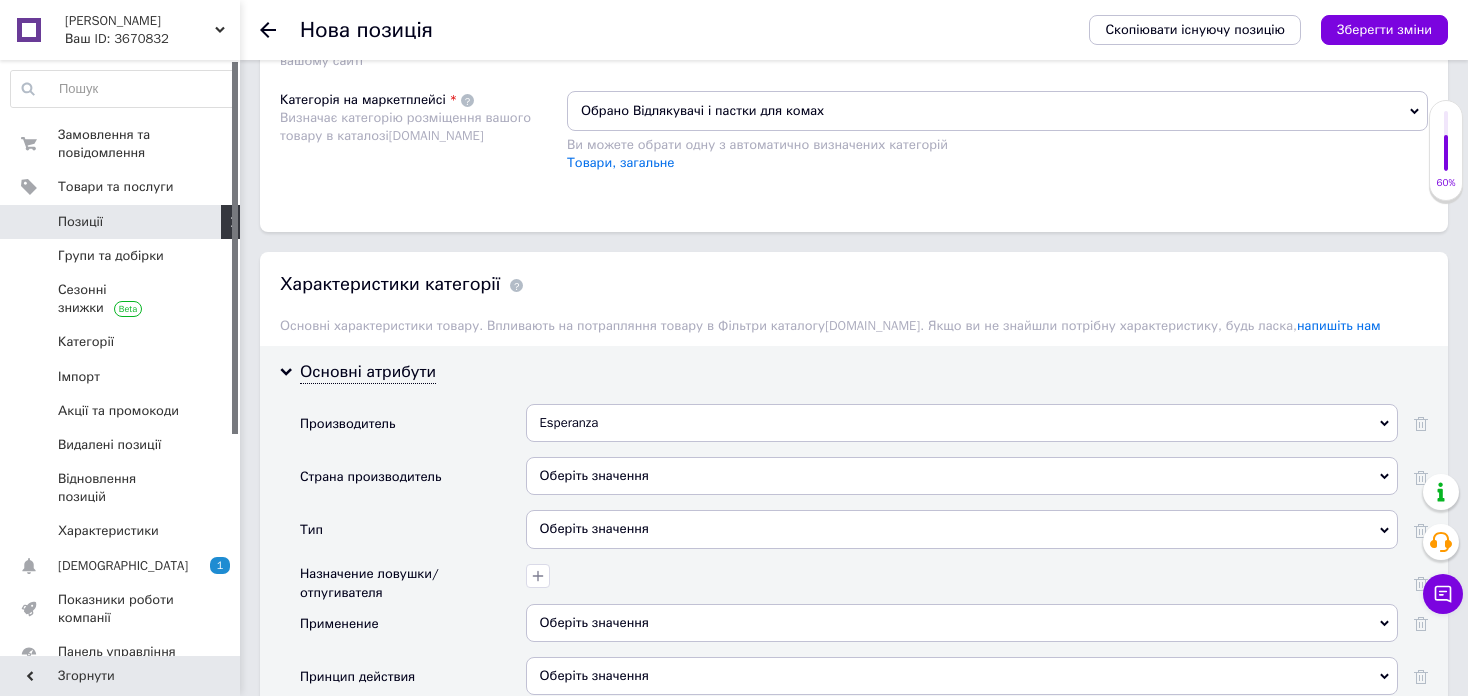 click on "Оберіть значення" at bounding box center [962, 529] 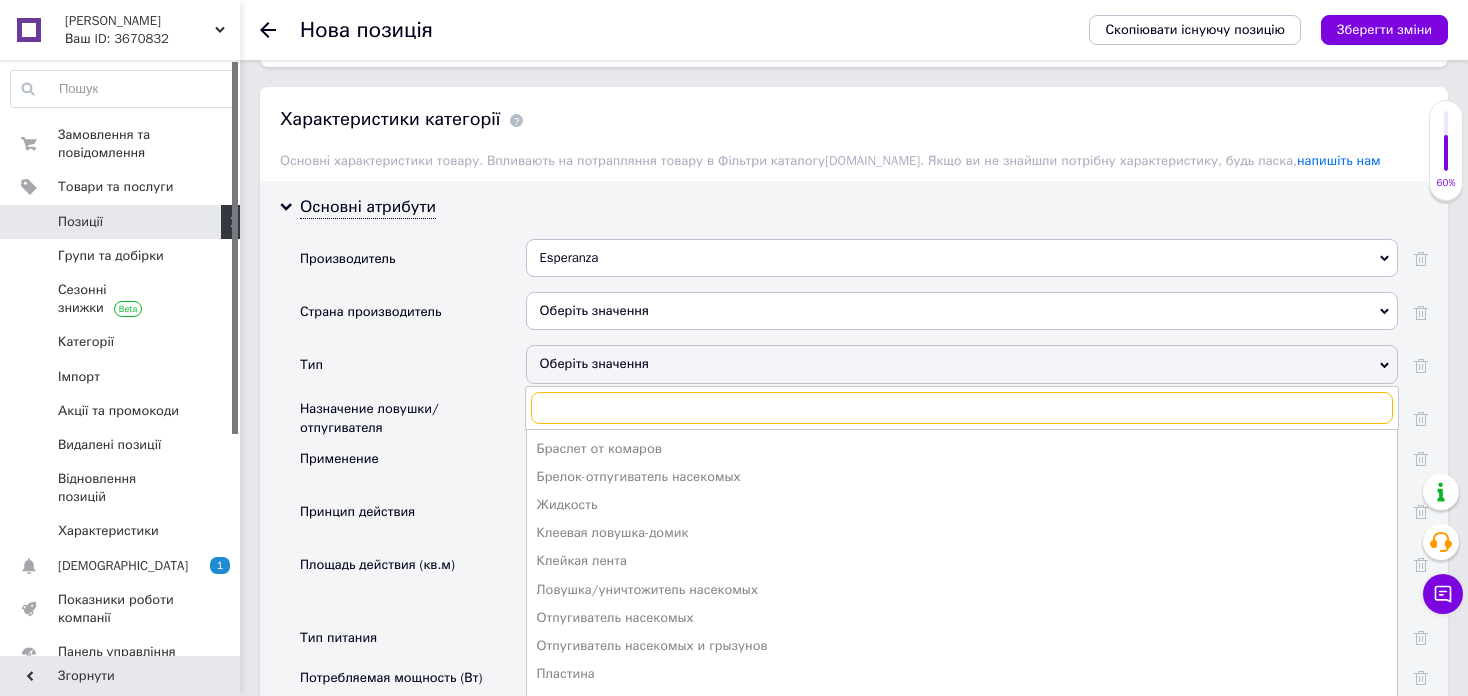 scroll, scrollTop: 1600, scrollLeft: 0, axis: vertical 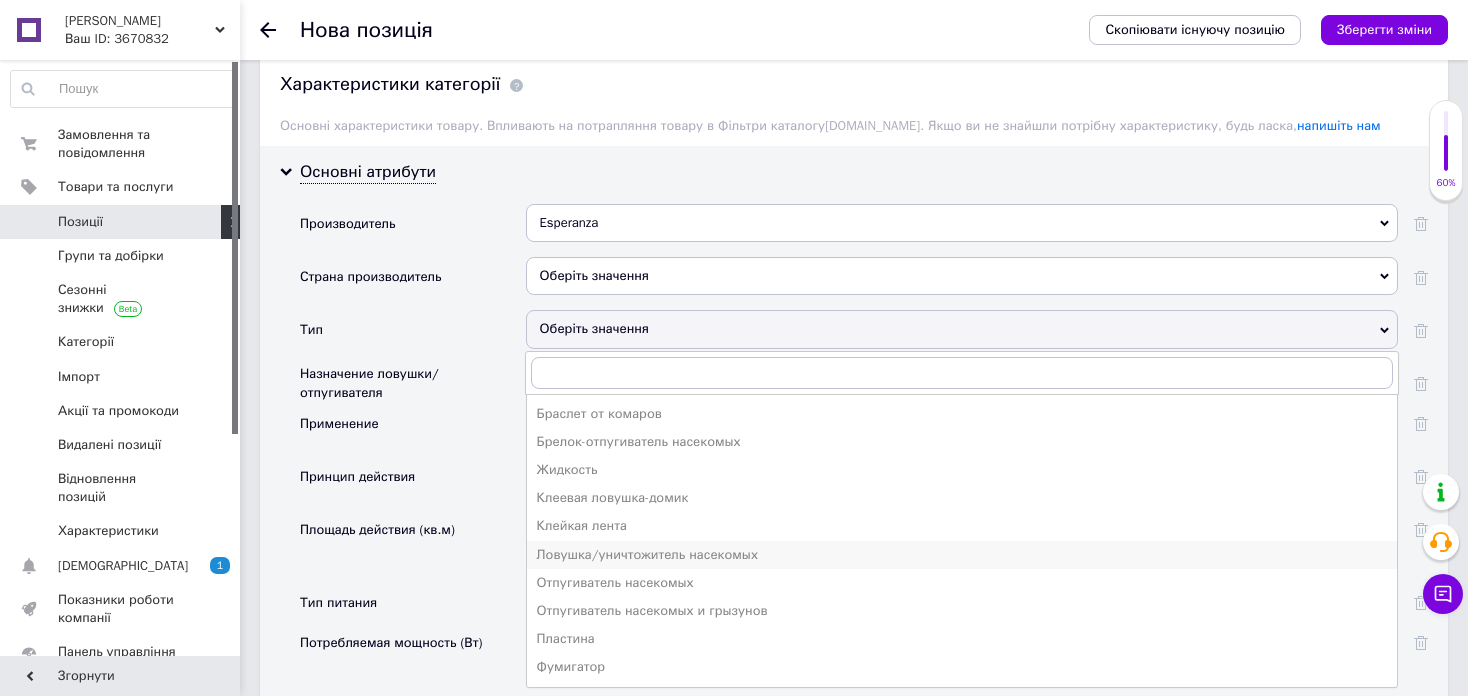 click on "Ловушка/уничтожитель насекомых" at bounding box center (962, 555) 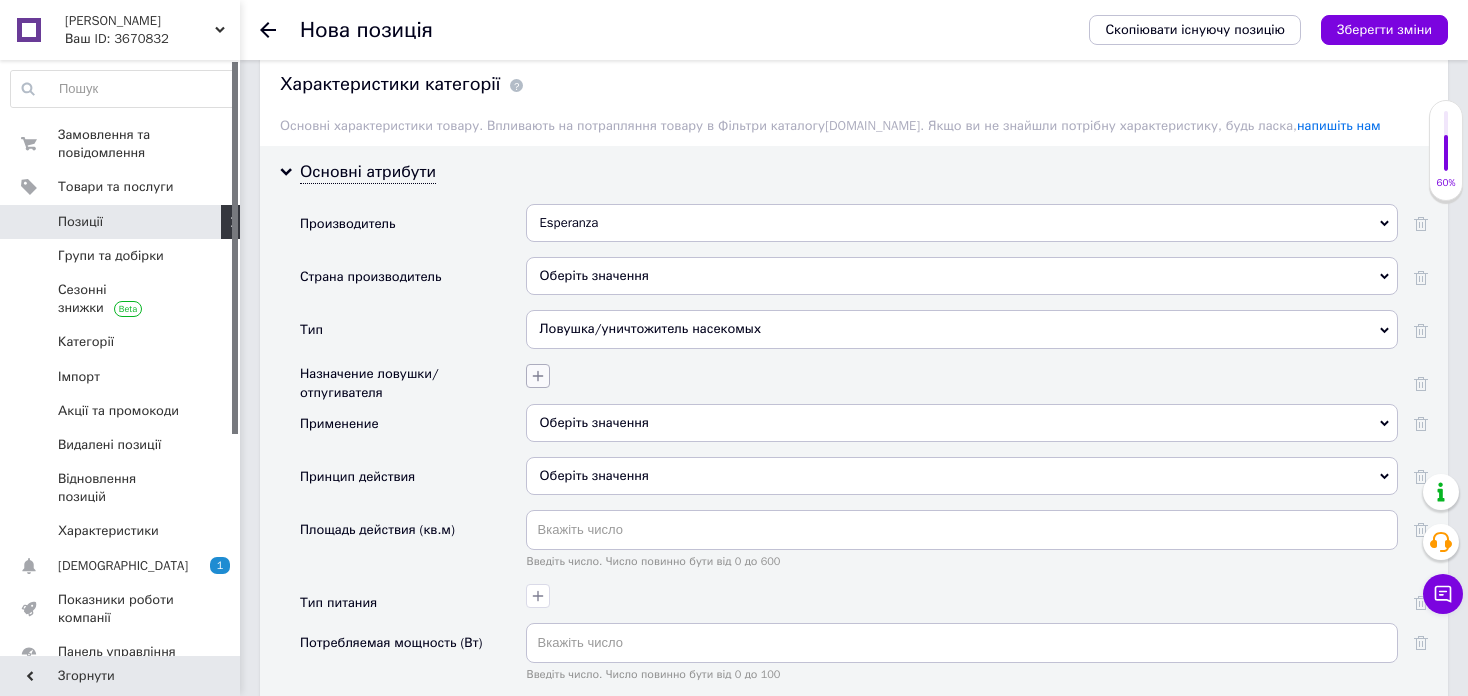 click 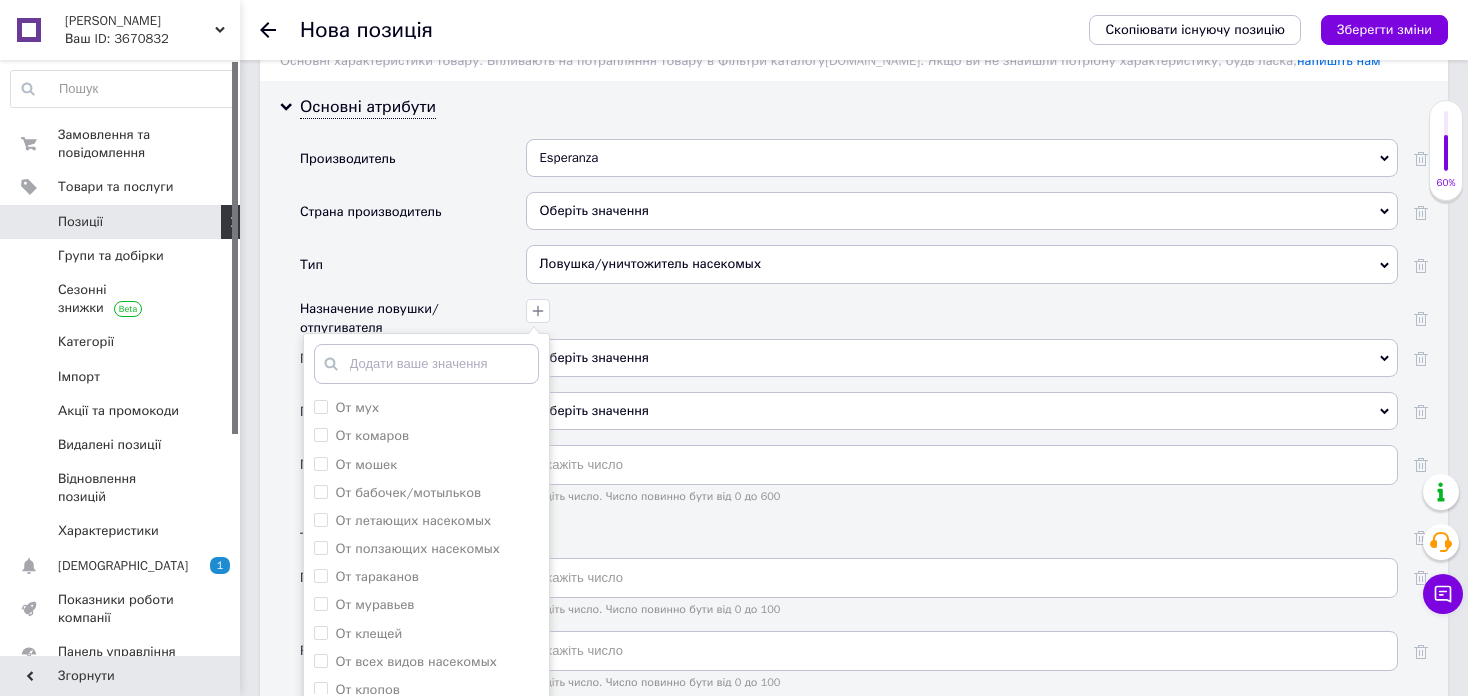 scroll, scrollTop: 1700, scrollLeft: 0, axis: vertical 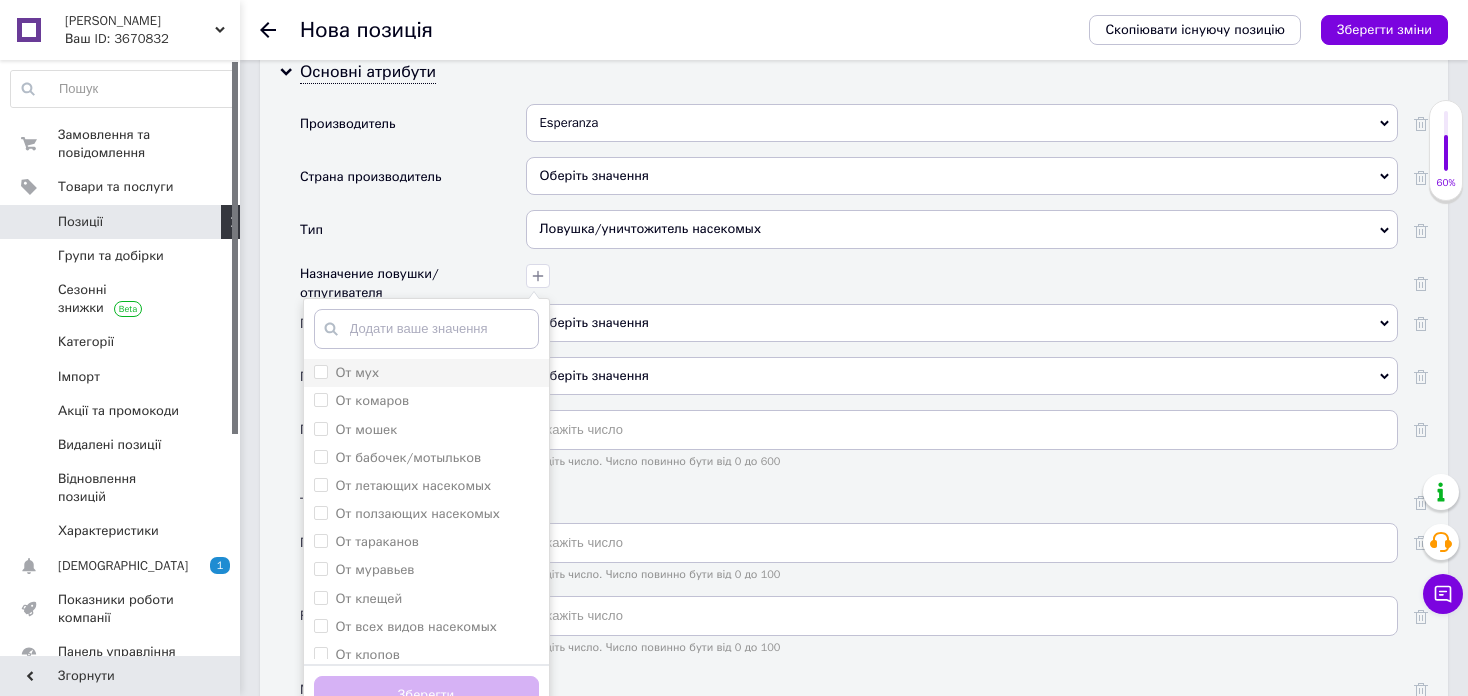 click on "От мух" at bounding box center [426, 373] 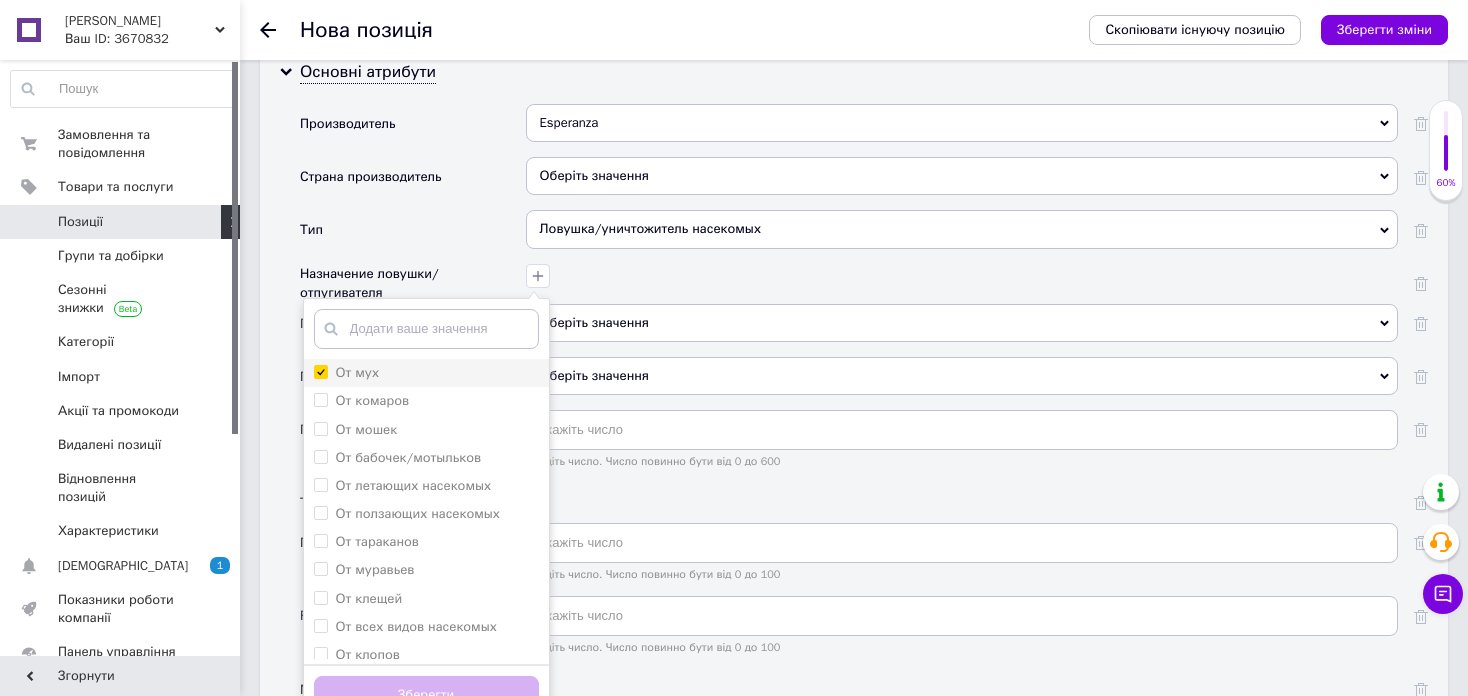 checkbox on "true" 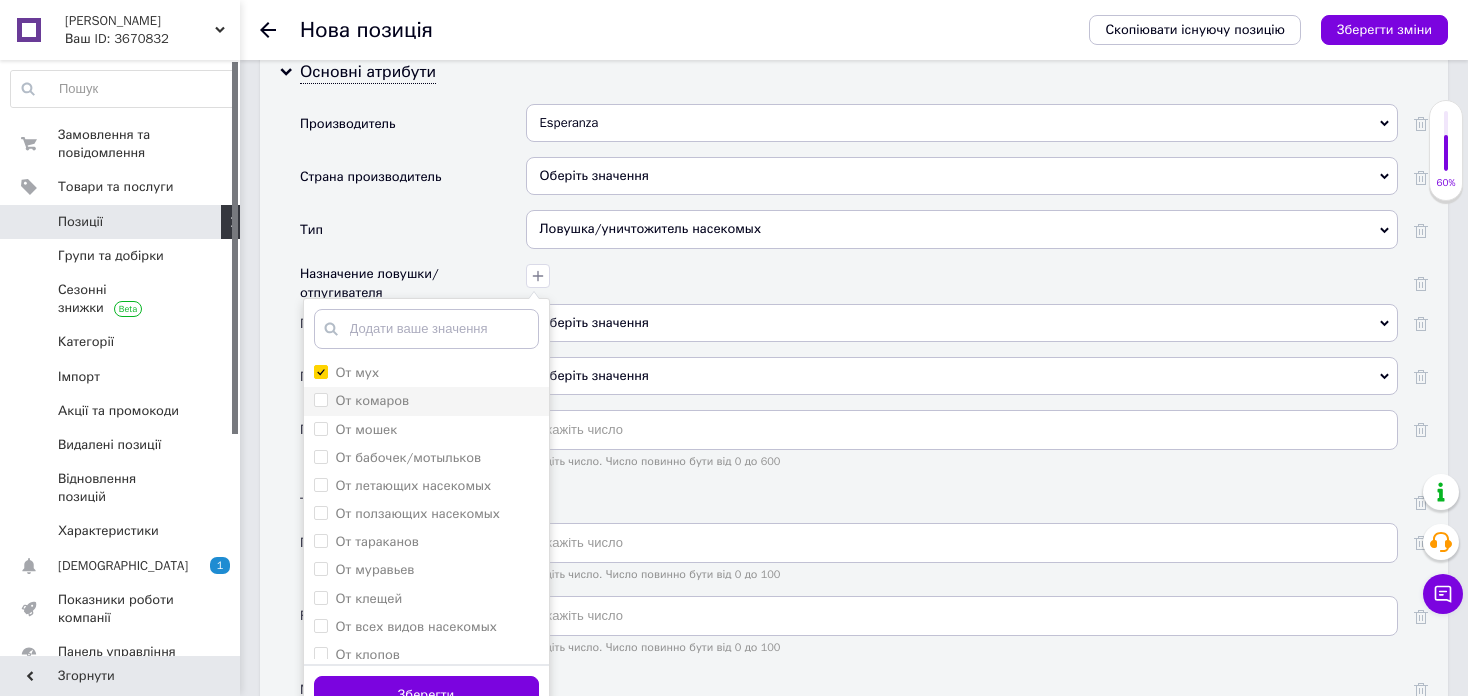 click on "От комаров" at bounding box center (373, 400) 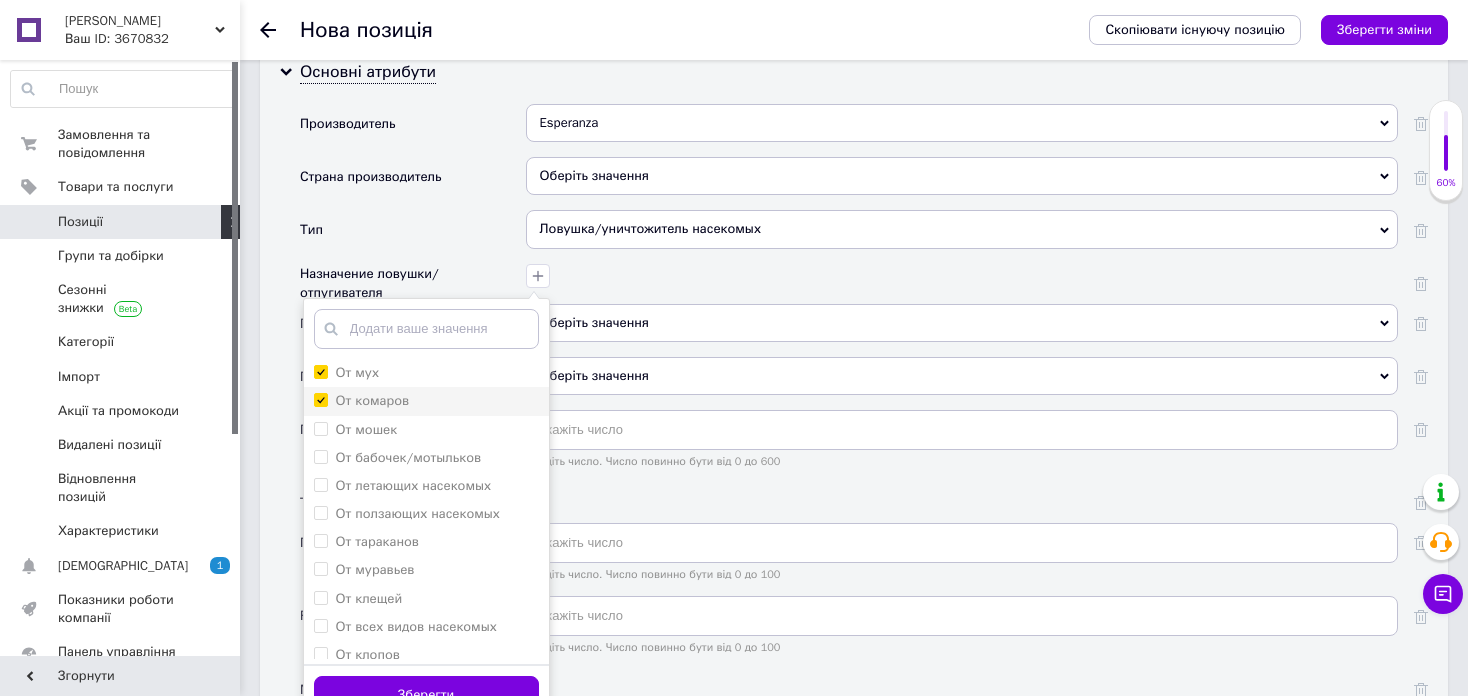 checkbox on "true" 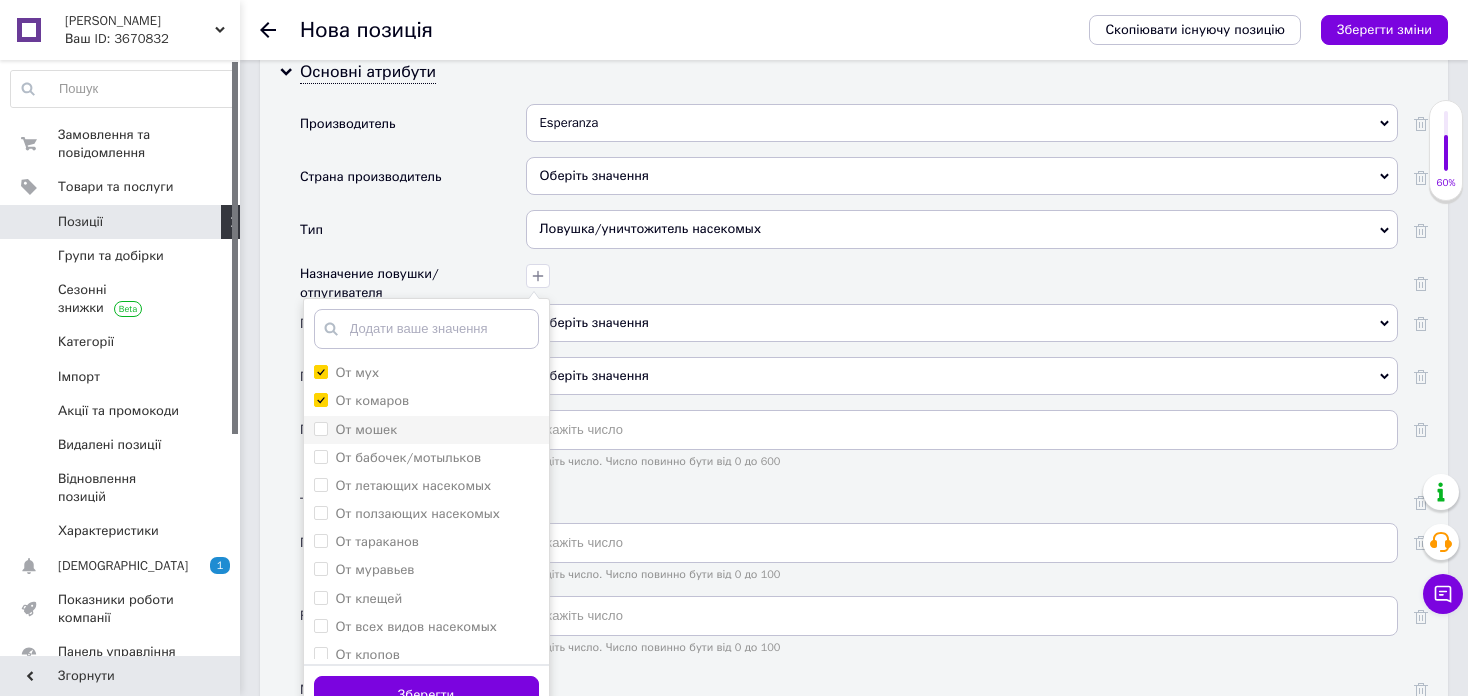 click on "От мошек" at bounding box center (426, 430) 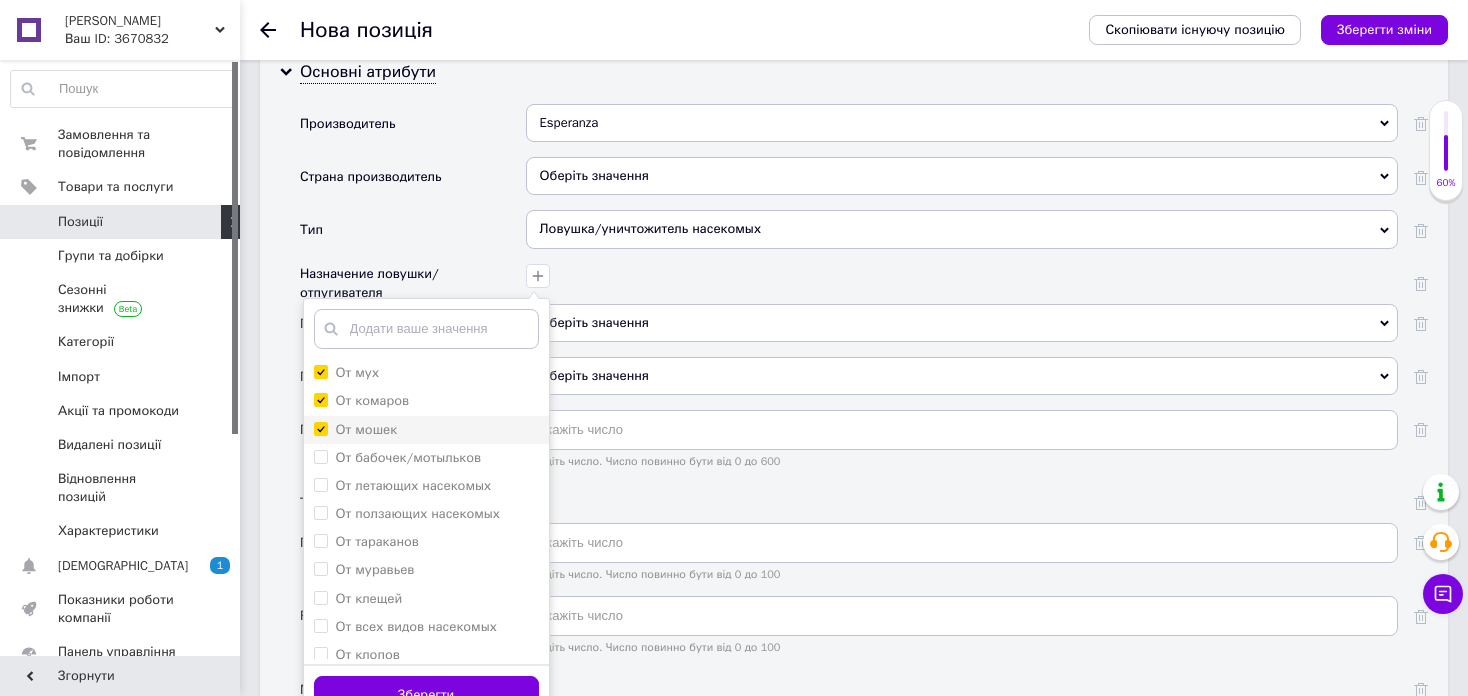 checkbox on "true" 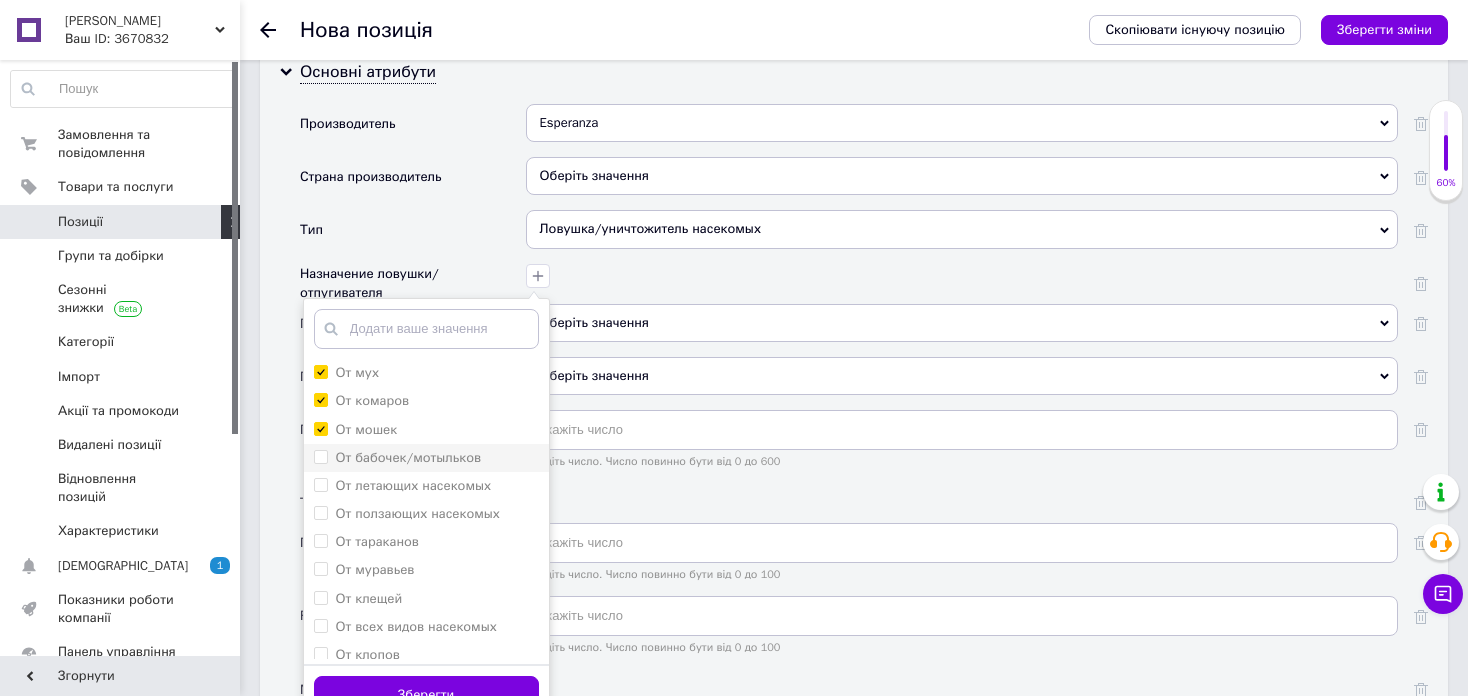 click on "От бабочек/мотыльков" at bounding box center [408, 457] 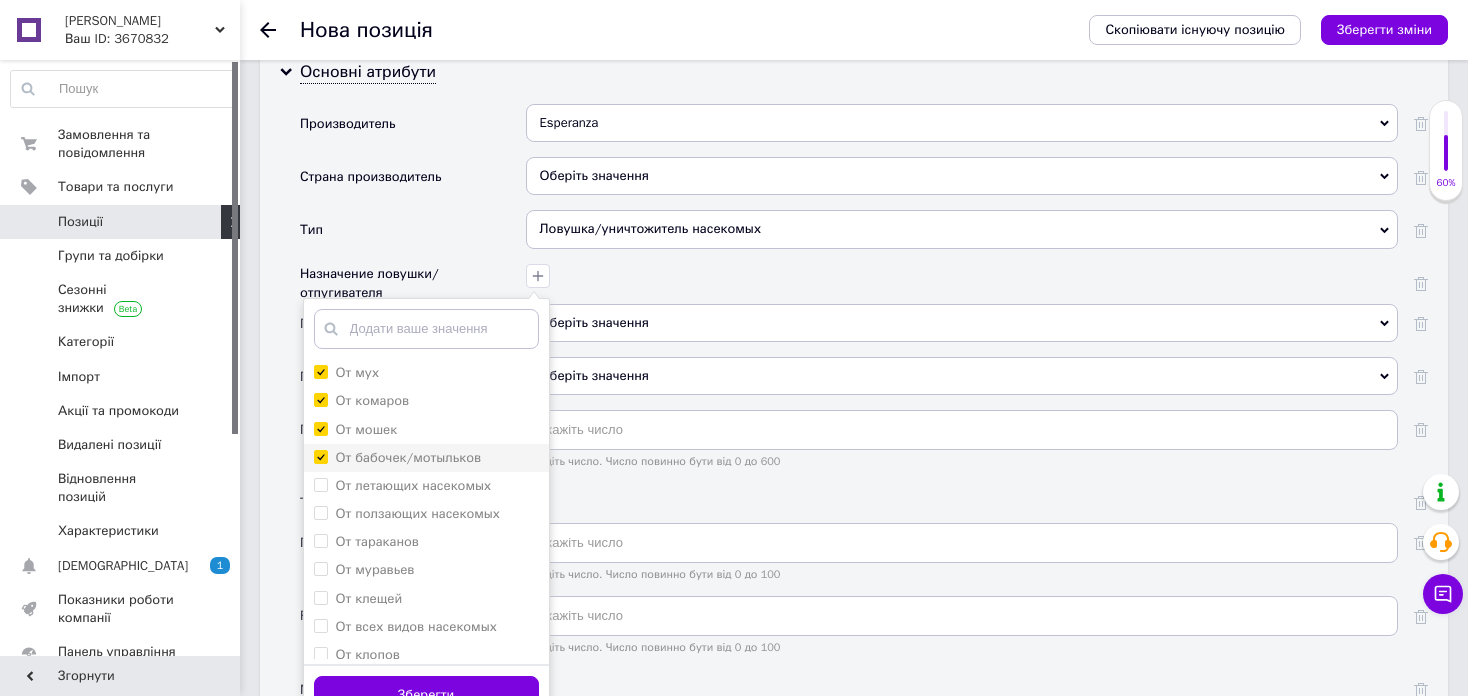 checkbox on "true" 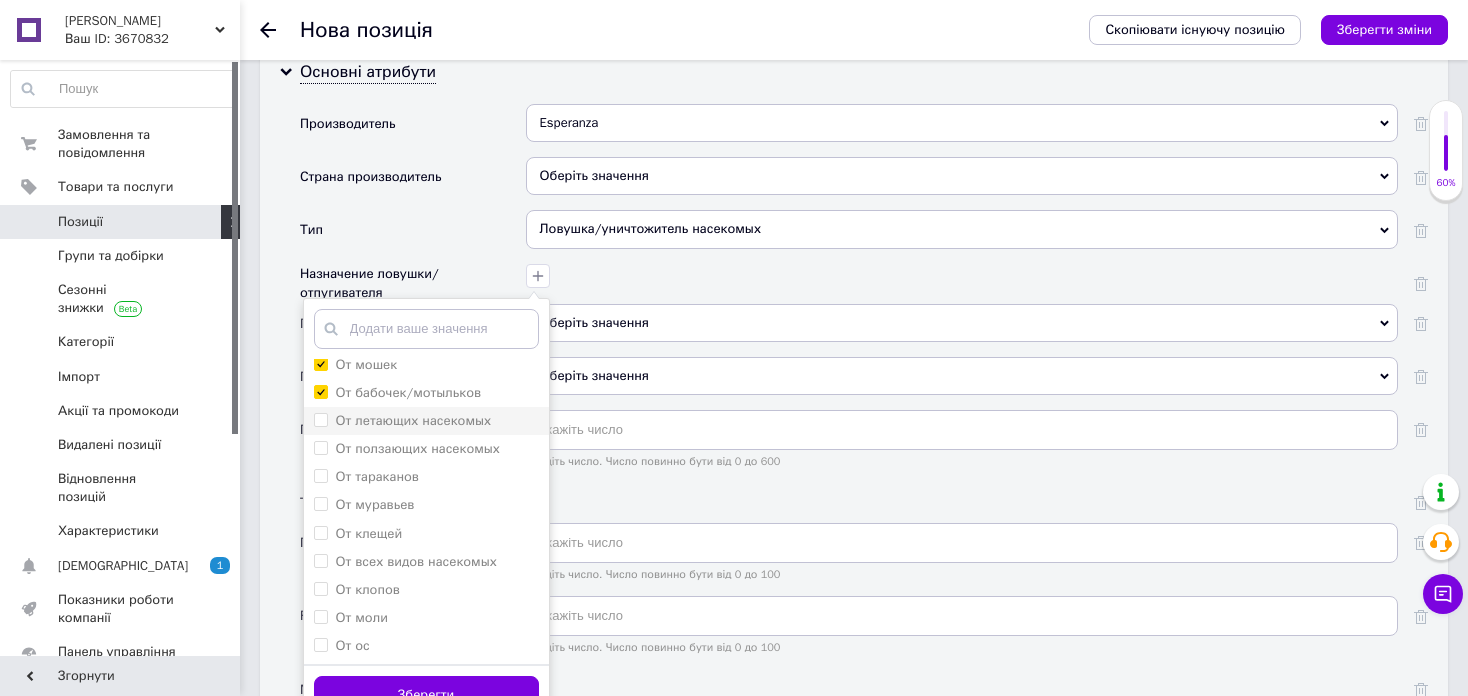 scroll, scrollTop: 100, scrollLeft: 0, axis: vertical 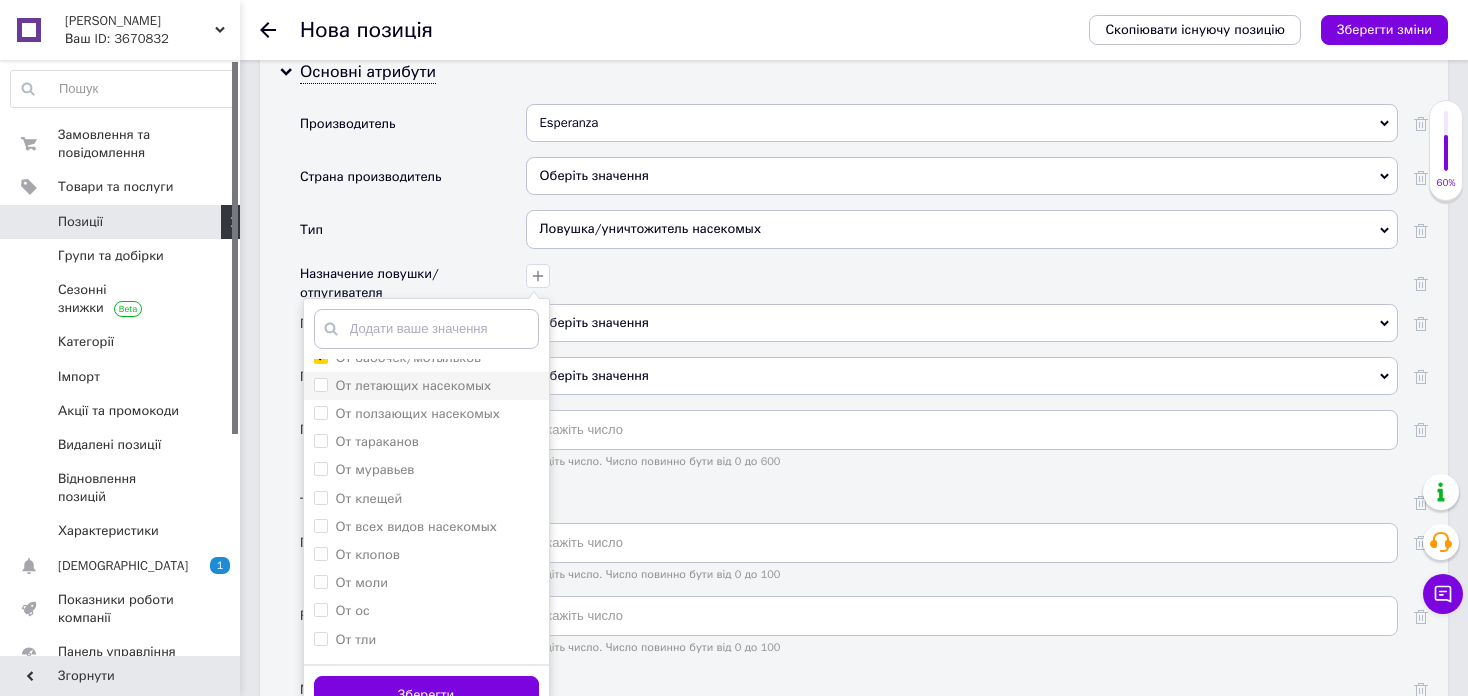 click on "От летающих насекомых" at bounding box center (413, 385) 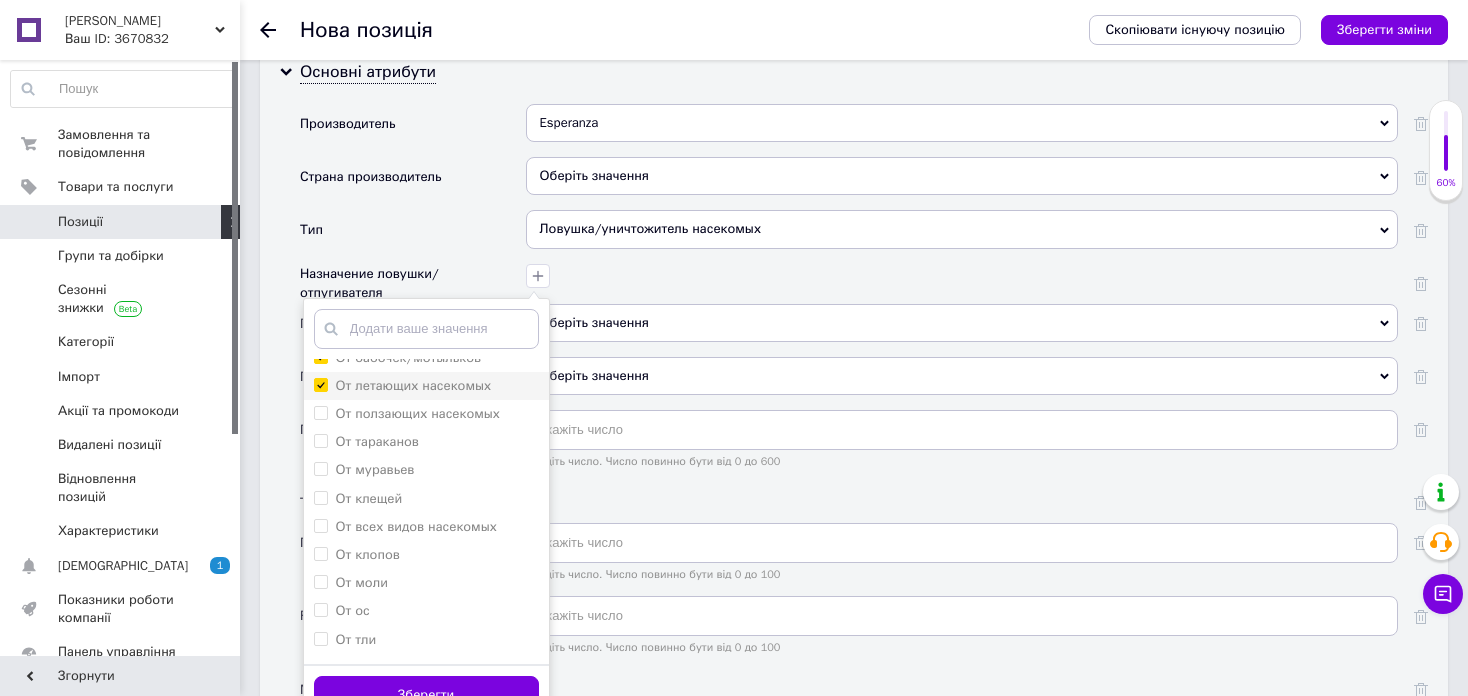 checkbox on "true" 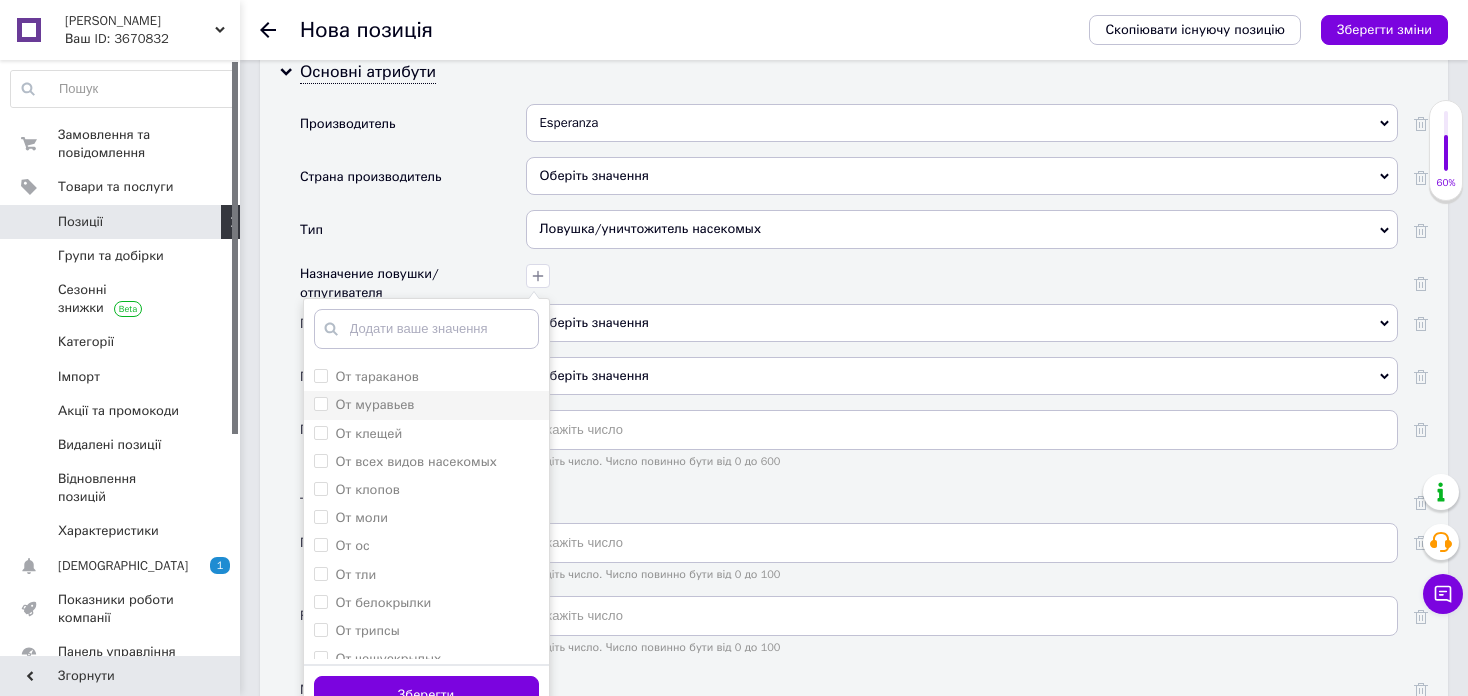scroll, scrollTop: 200, scrollLeft: 0, axis: vertical 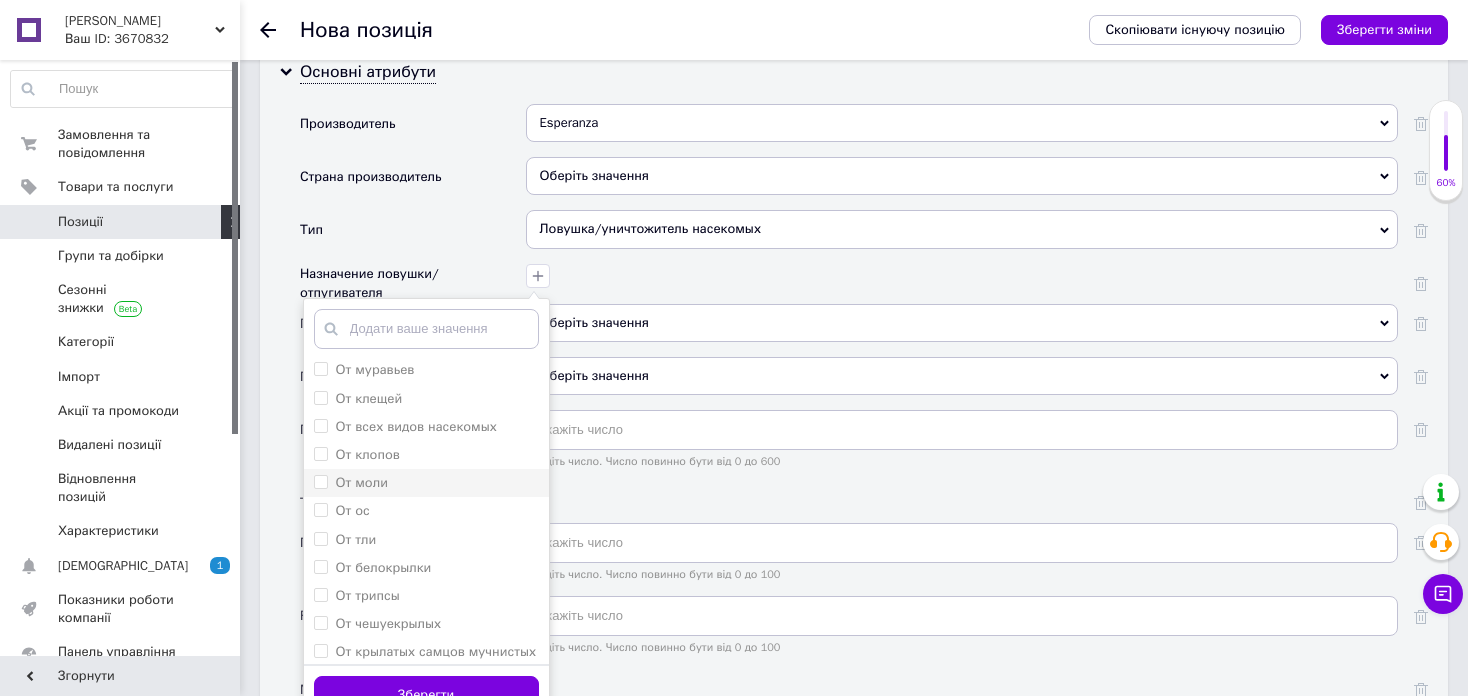 click on "От моли" at bounding box center (426, 483) 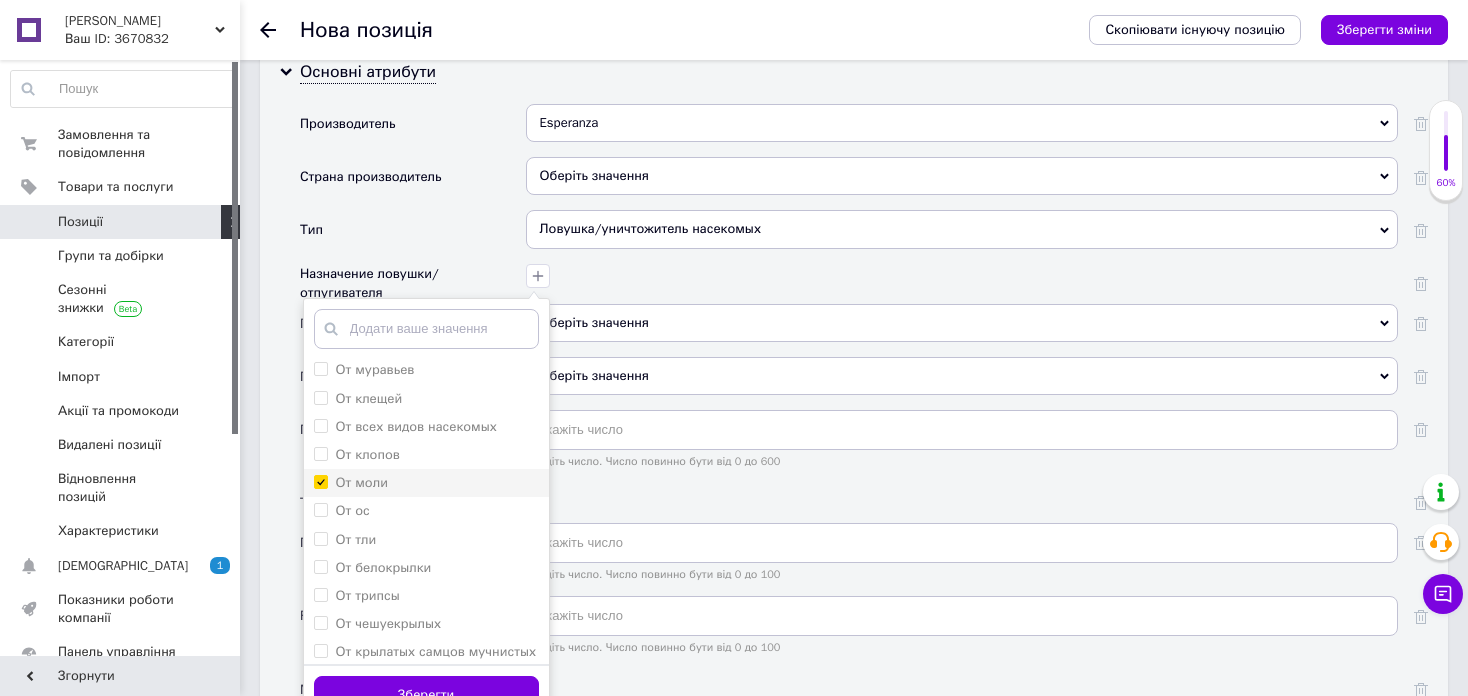 checkbox on "true" 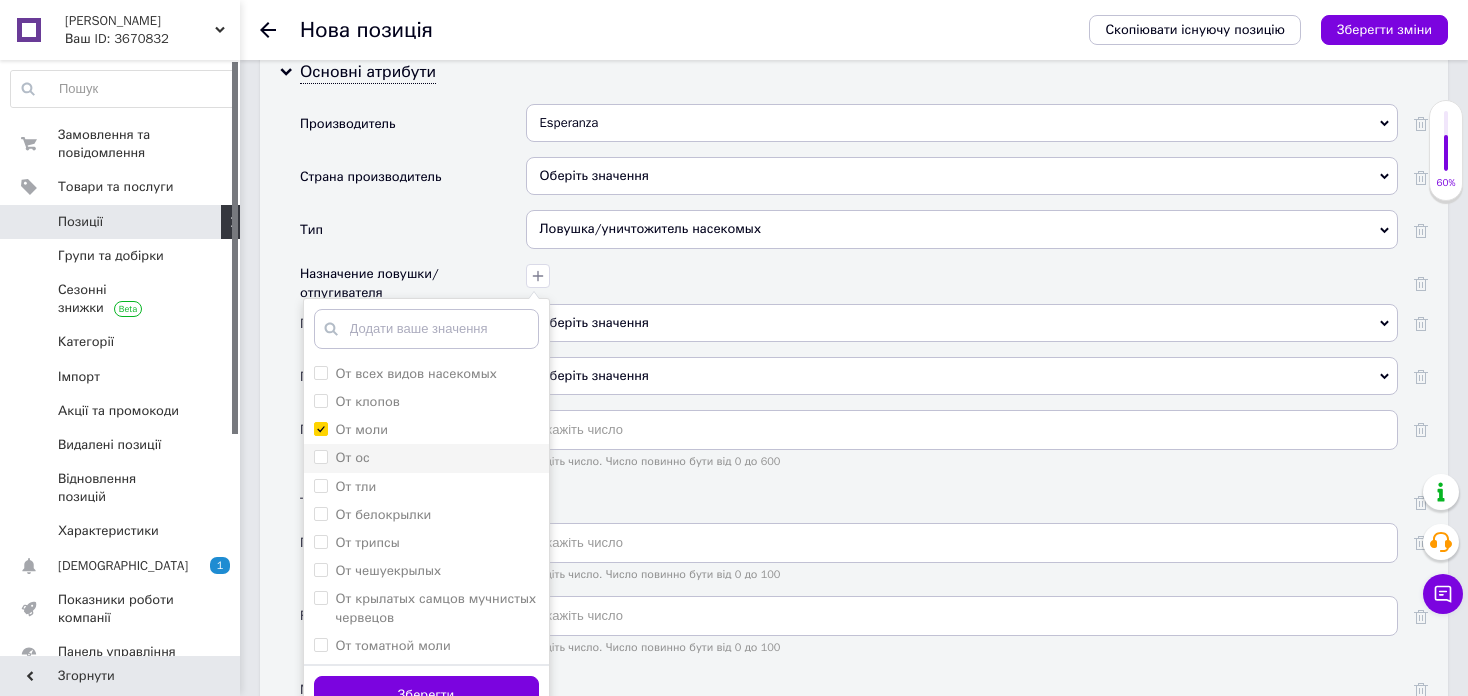 scroll, scrollTop: 282, scrollLeft: 0, axis: vertical 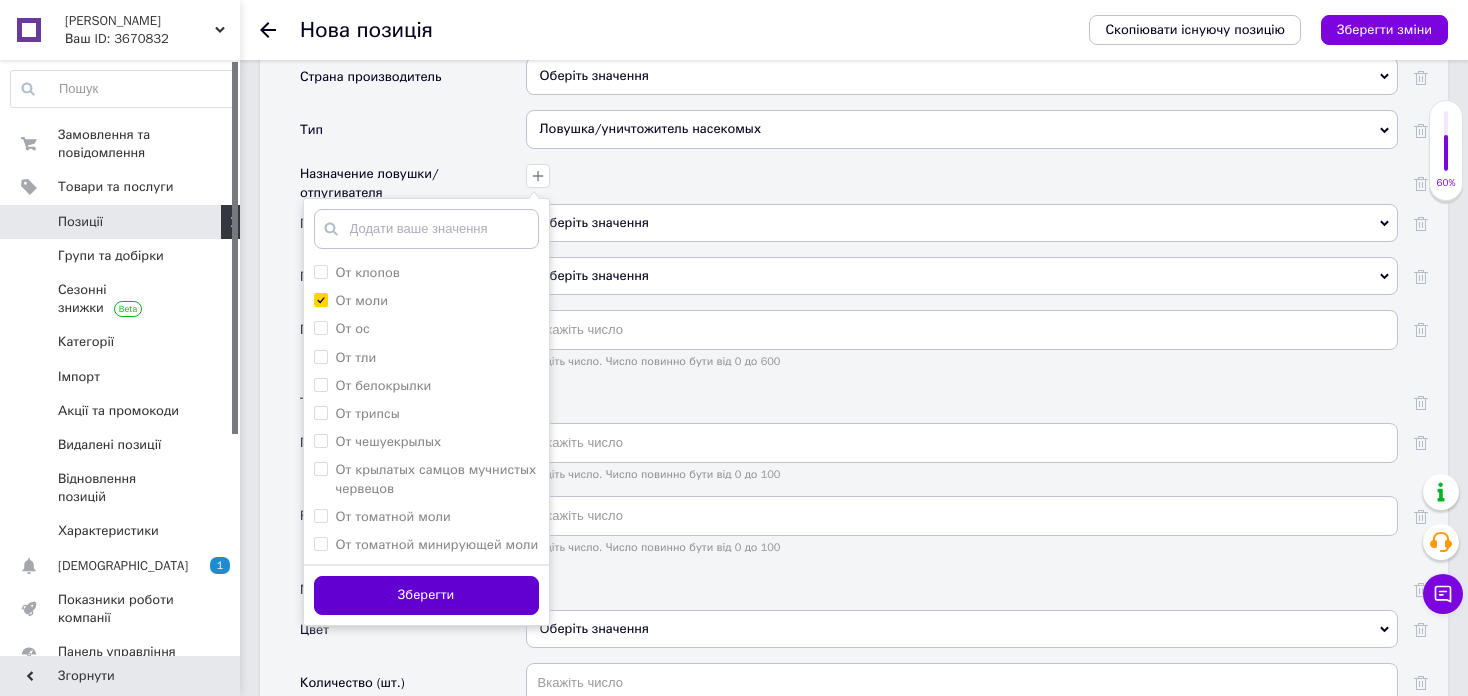 click on "Зберегти" at bounding box center [426, 595] 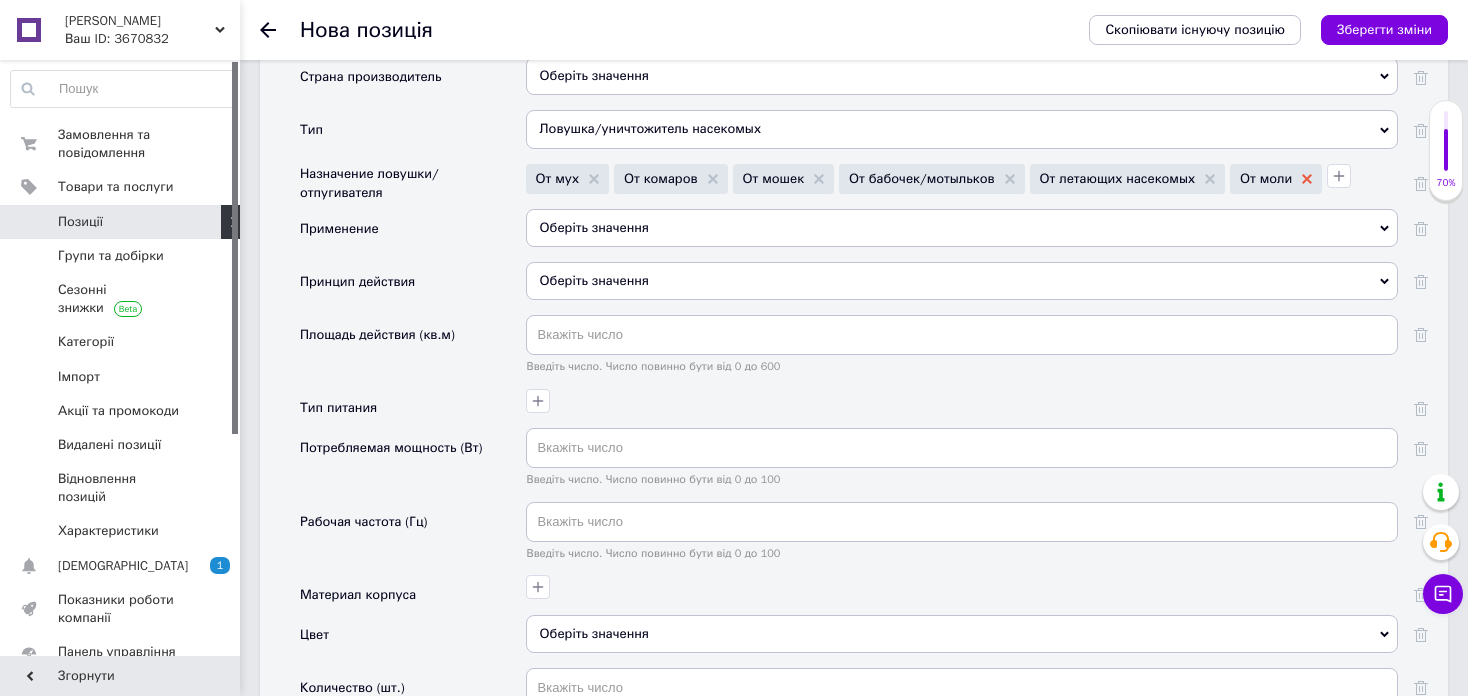 click 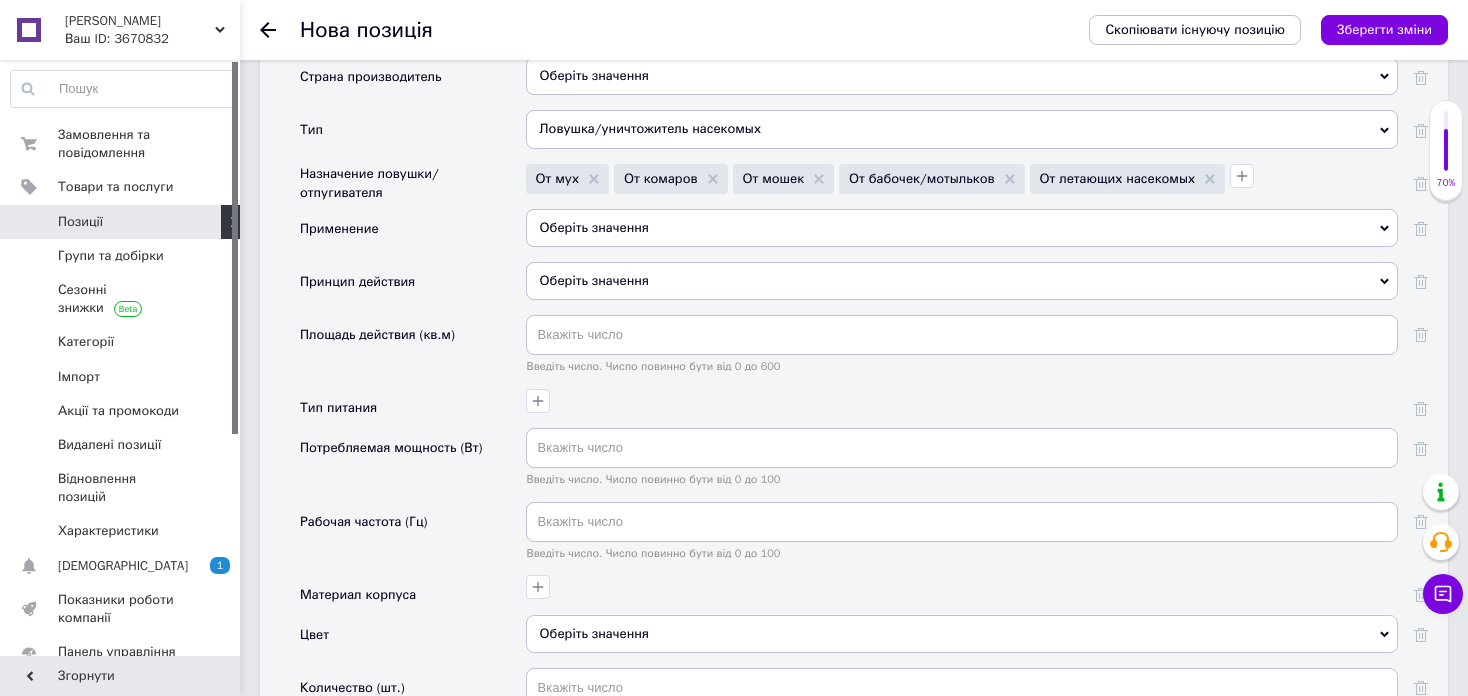 click on "Оберіть значення" at bounding box center (962, 228) 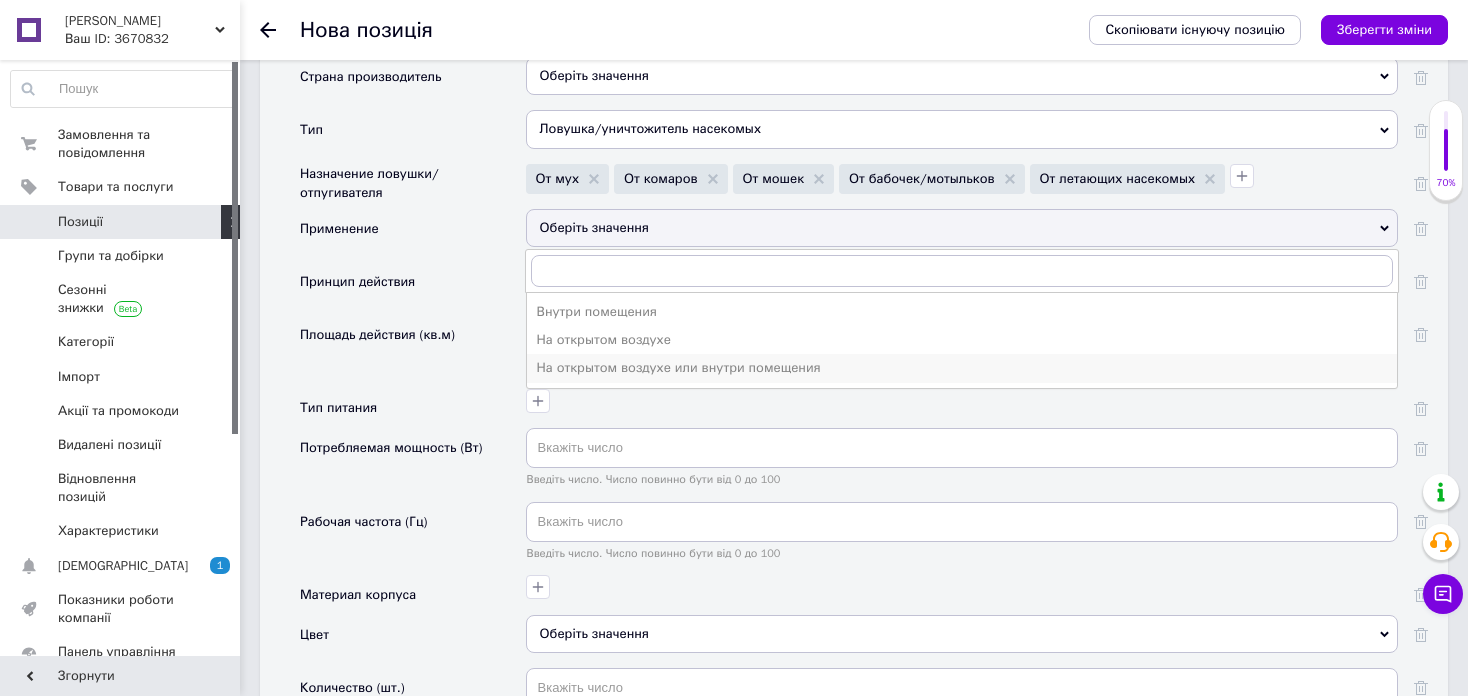 click on "На открытом воздухе или внутри помещения" at bounding box center (962, 368) 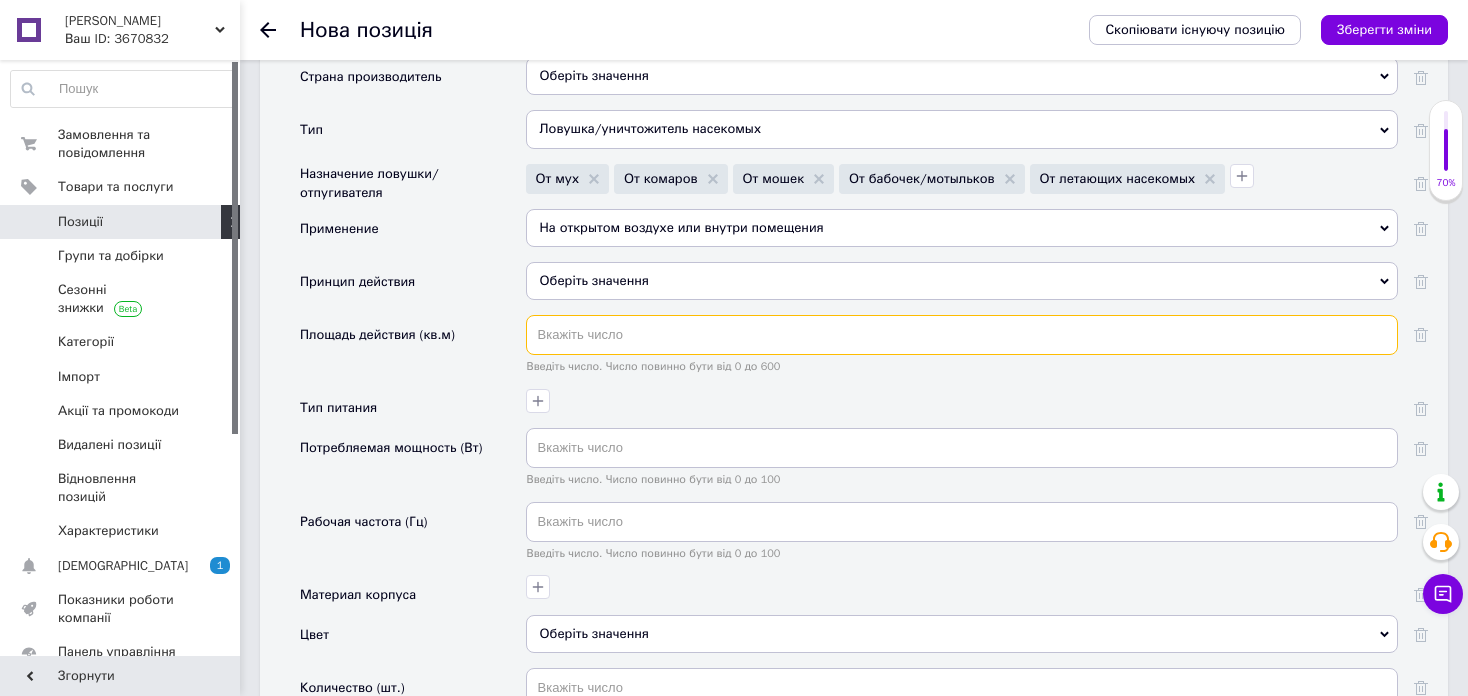 click at bounding box center [962, 335] 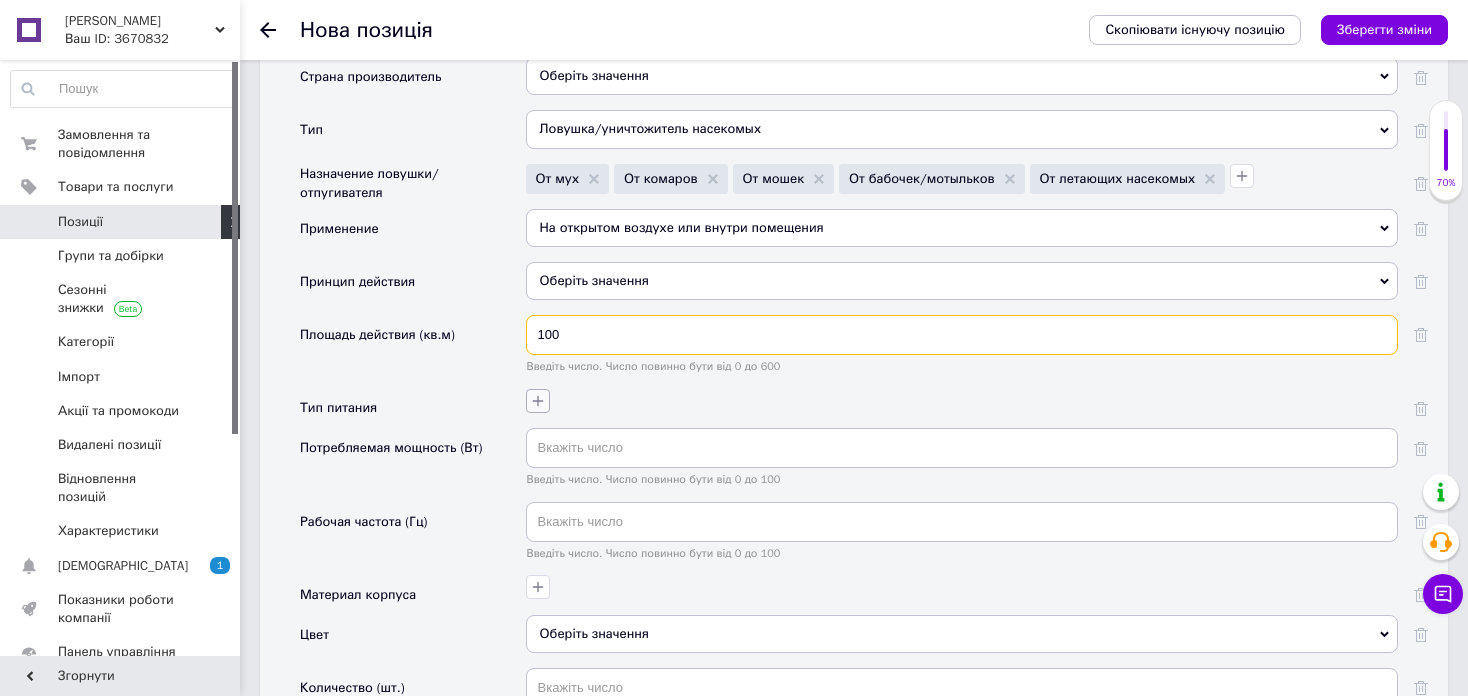 type on "100" 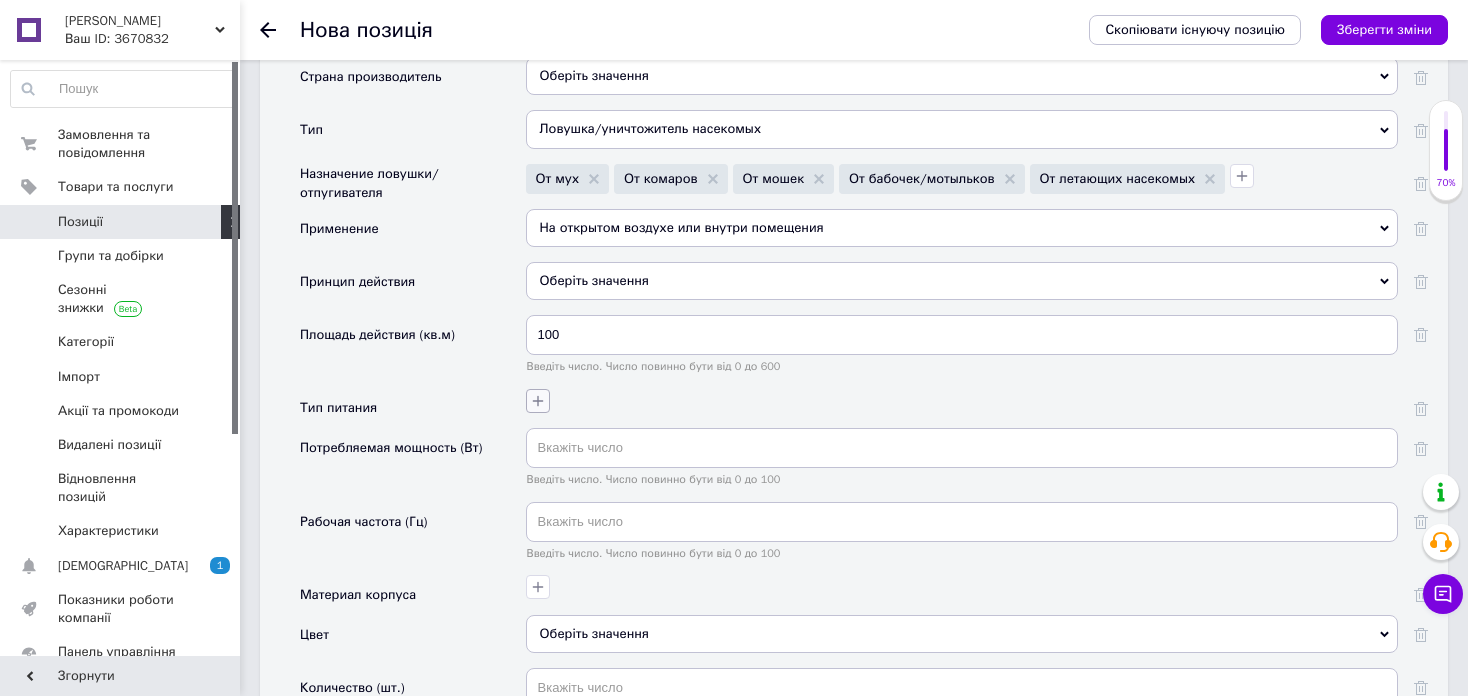 click at bounding box center (538, 401) 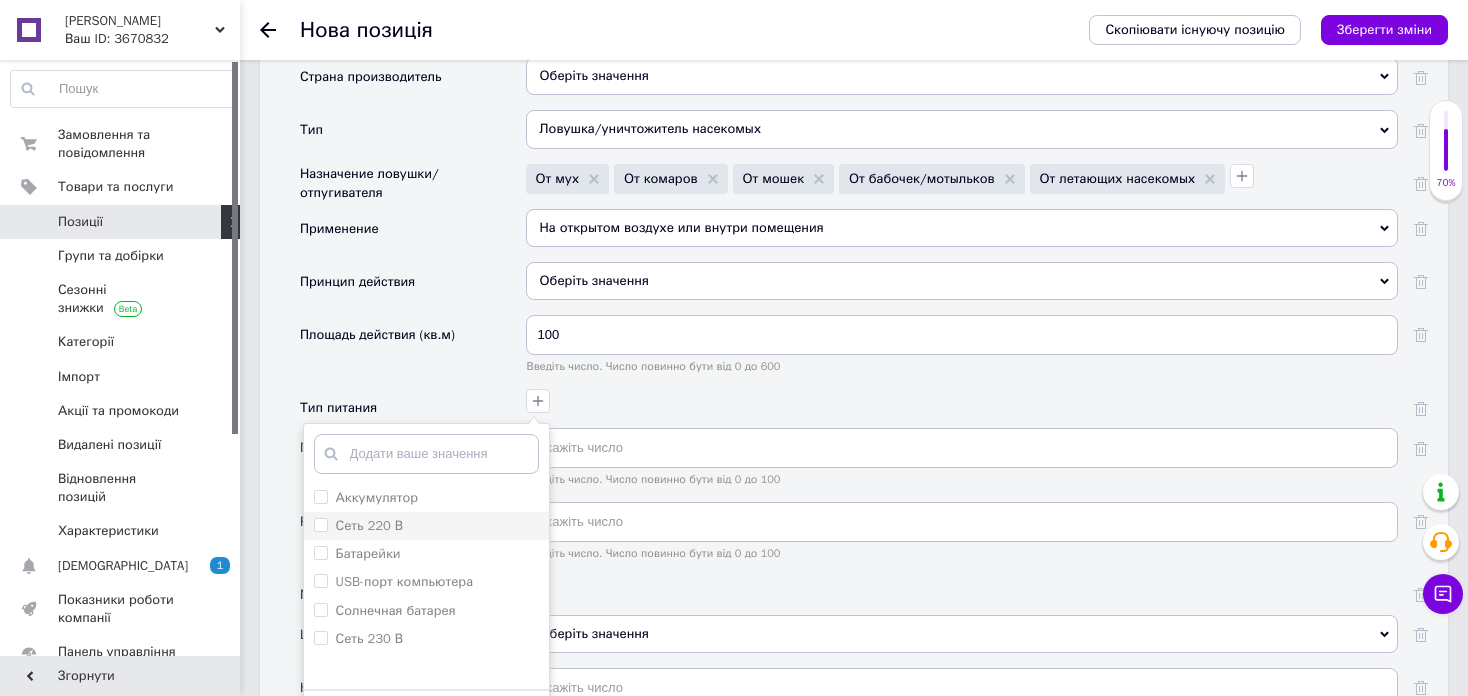 click on "Сеть 220 В" at bounding box center [426, 526] 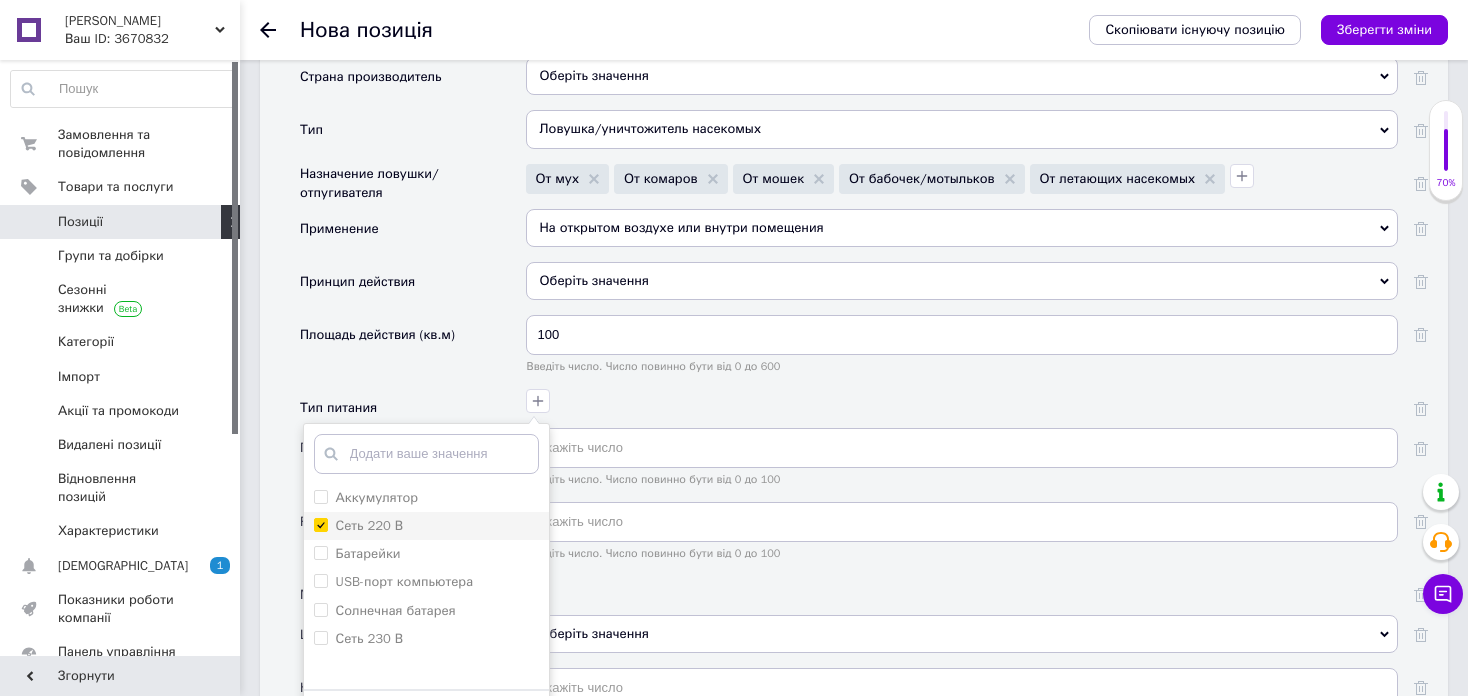 checkbox on "true" 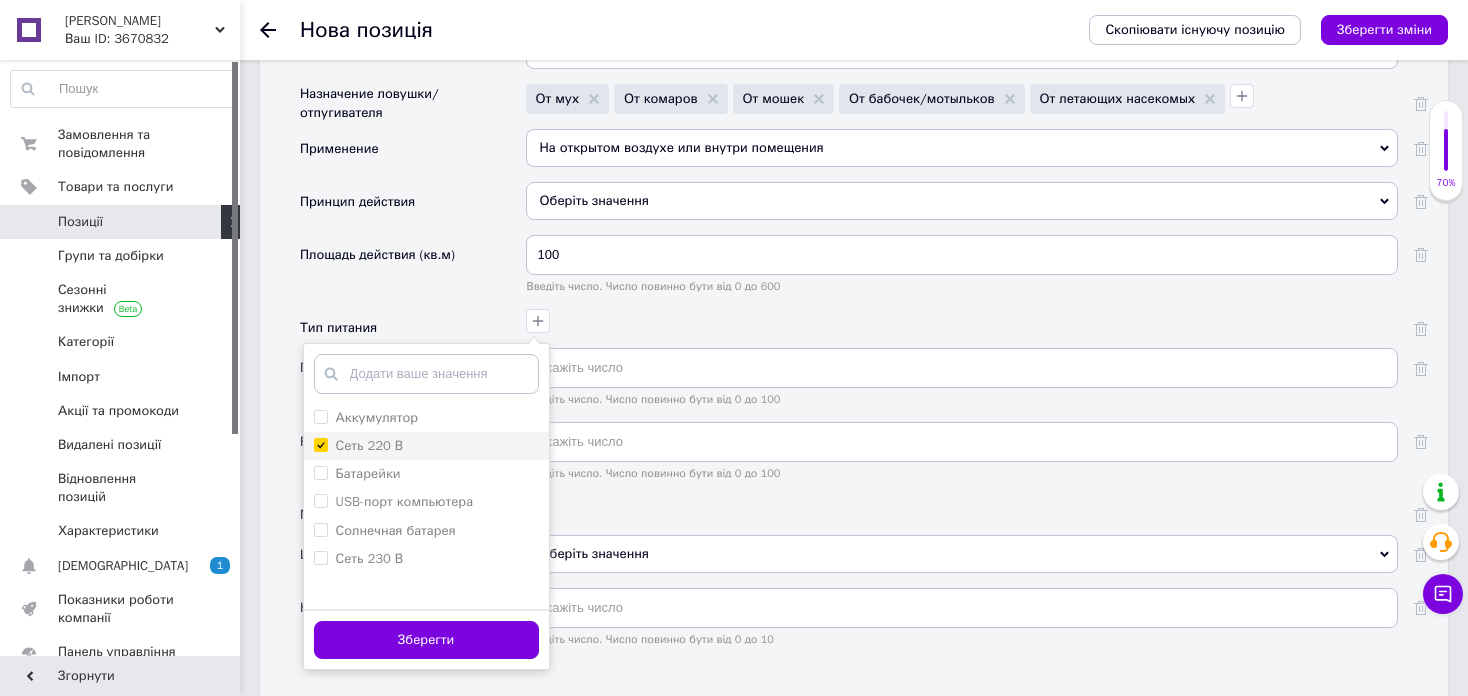 scroll, scrollTop: 2000, scrollLeft: 0, axis: vertical 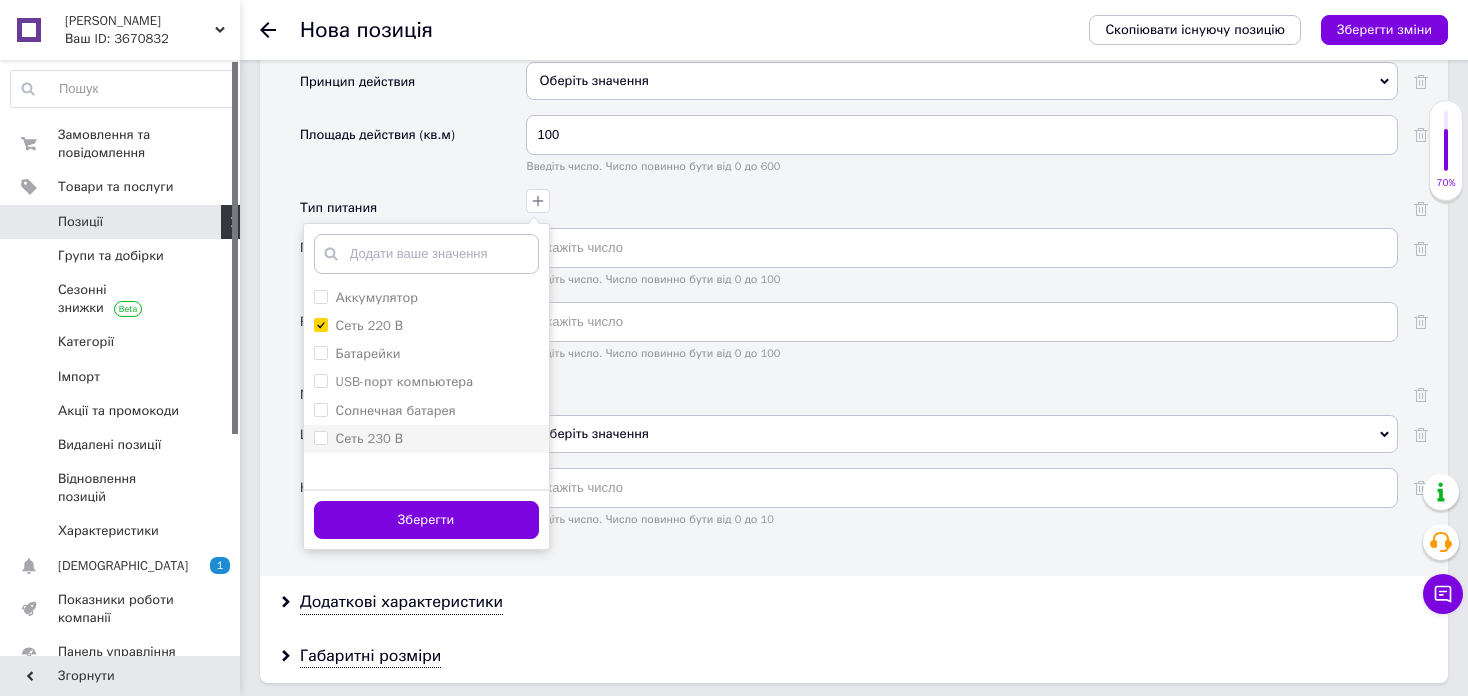click on "Сеть 230 В" at bounding box center [320, 437] 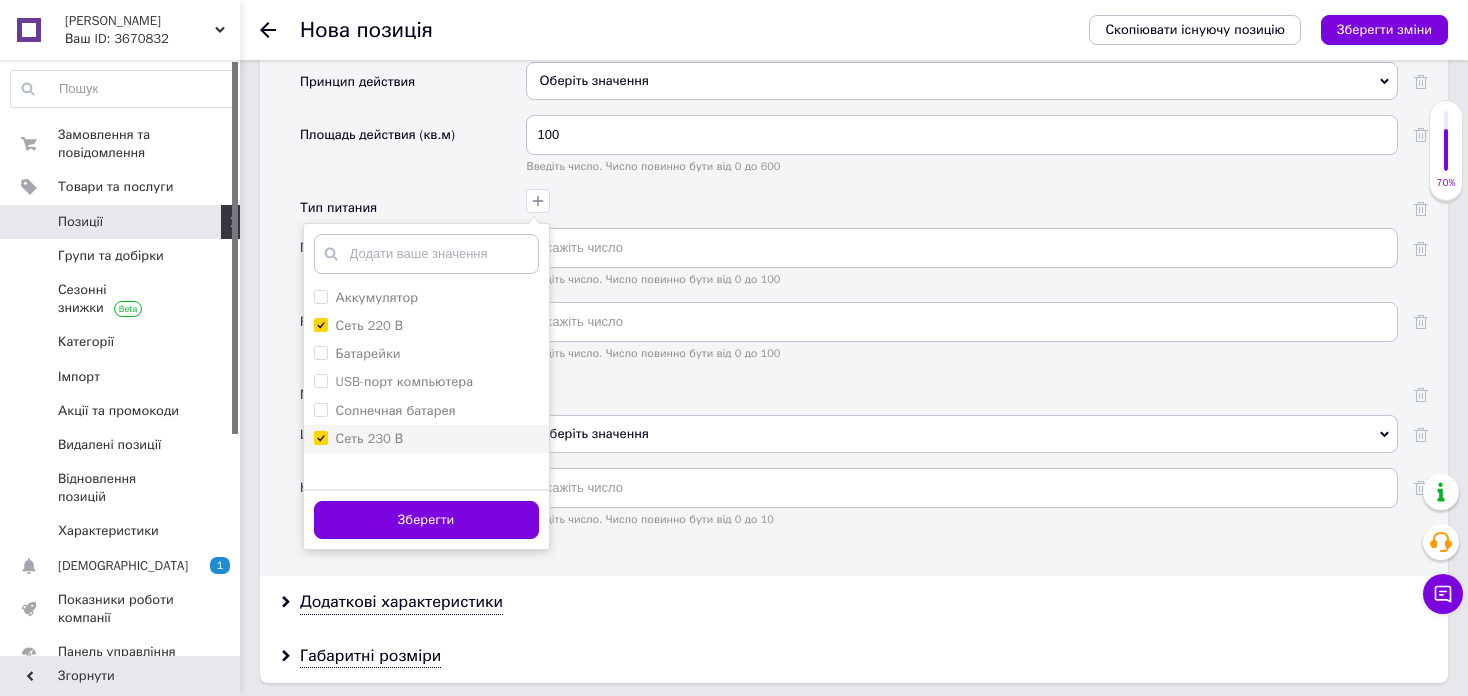 checkbox on "true" 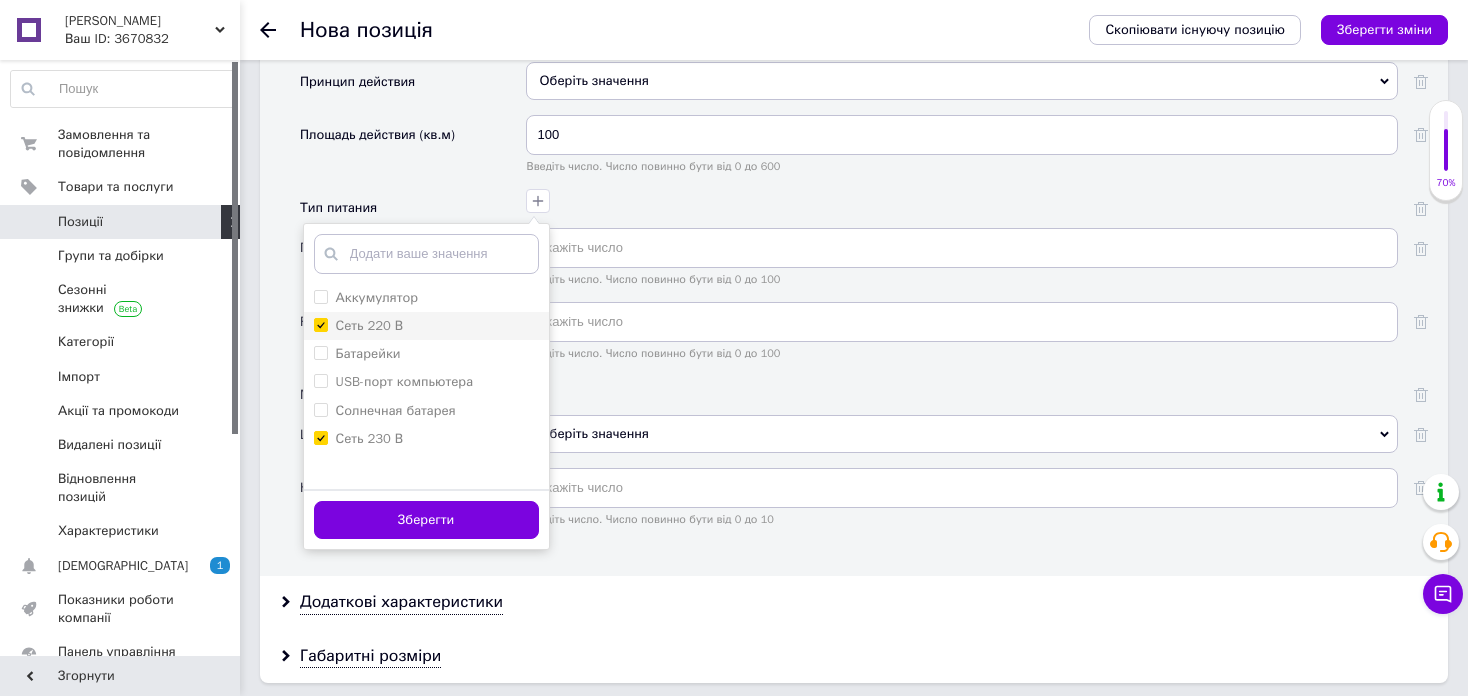 click on "Сеть 220 В" at bounding box center [358, 326] 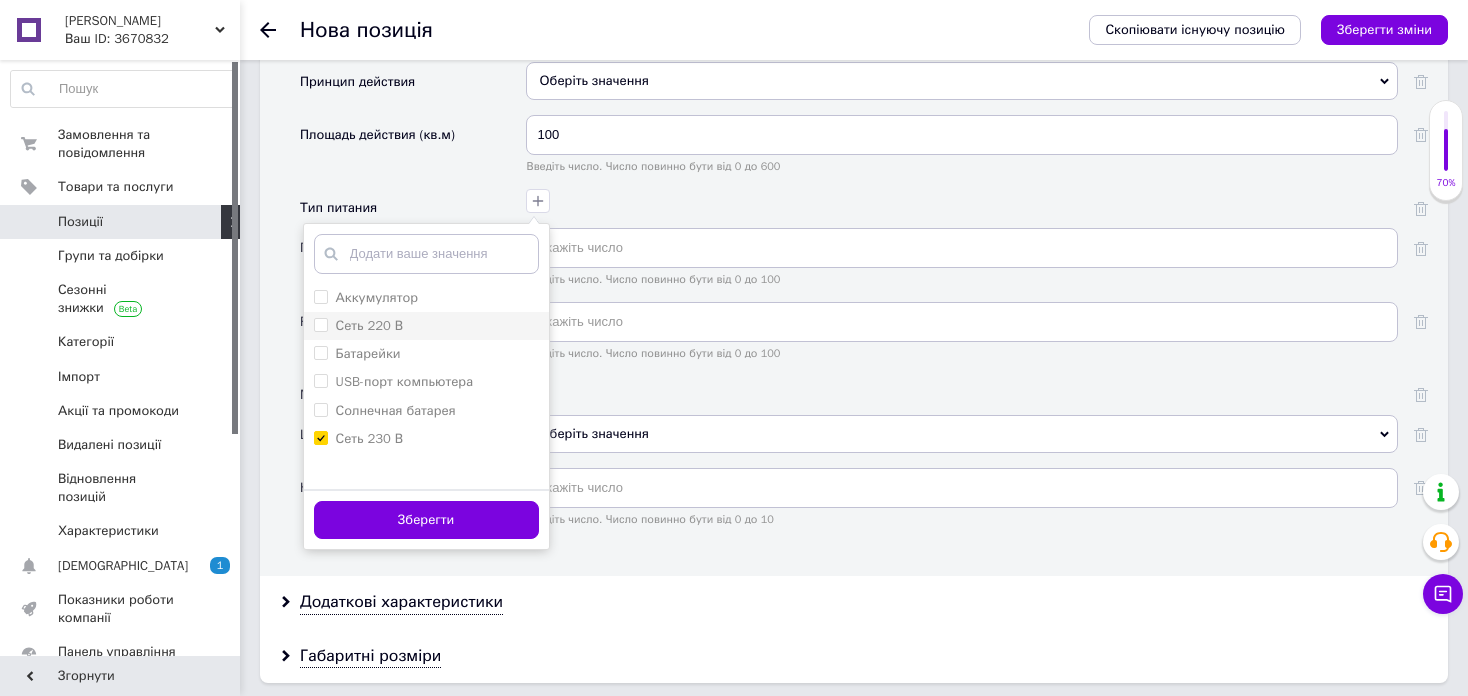 click on "Сеть 220 В" at bounding box center (320, 324) 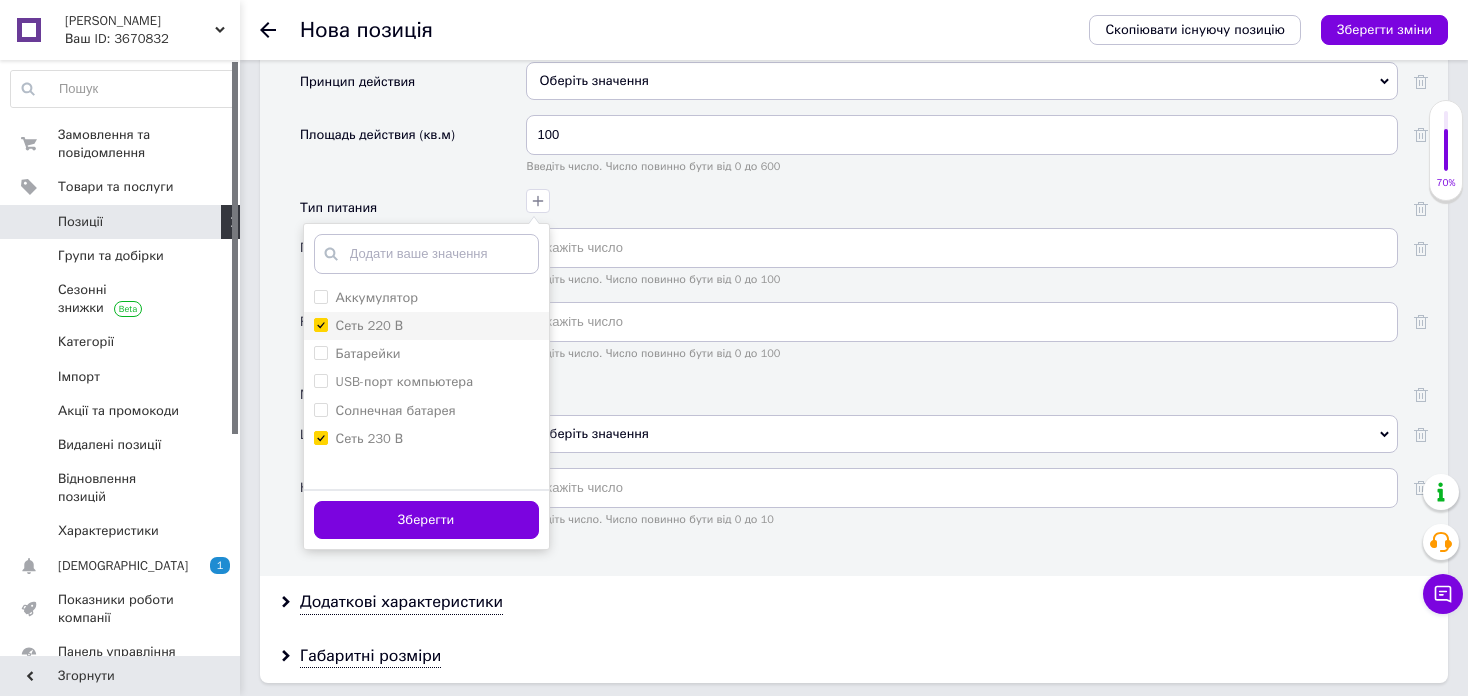click on "Сеть 220 В" at bounding box center (320, 324) 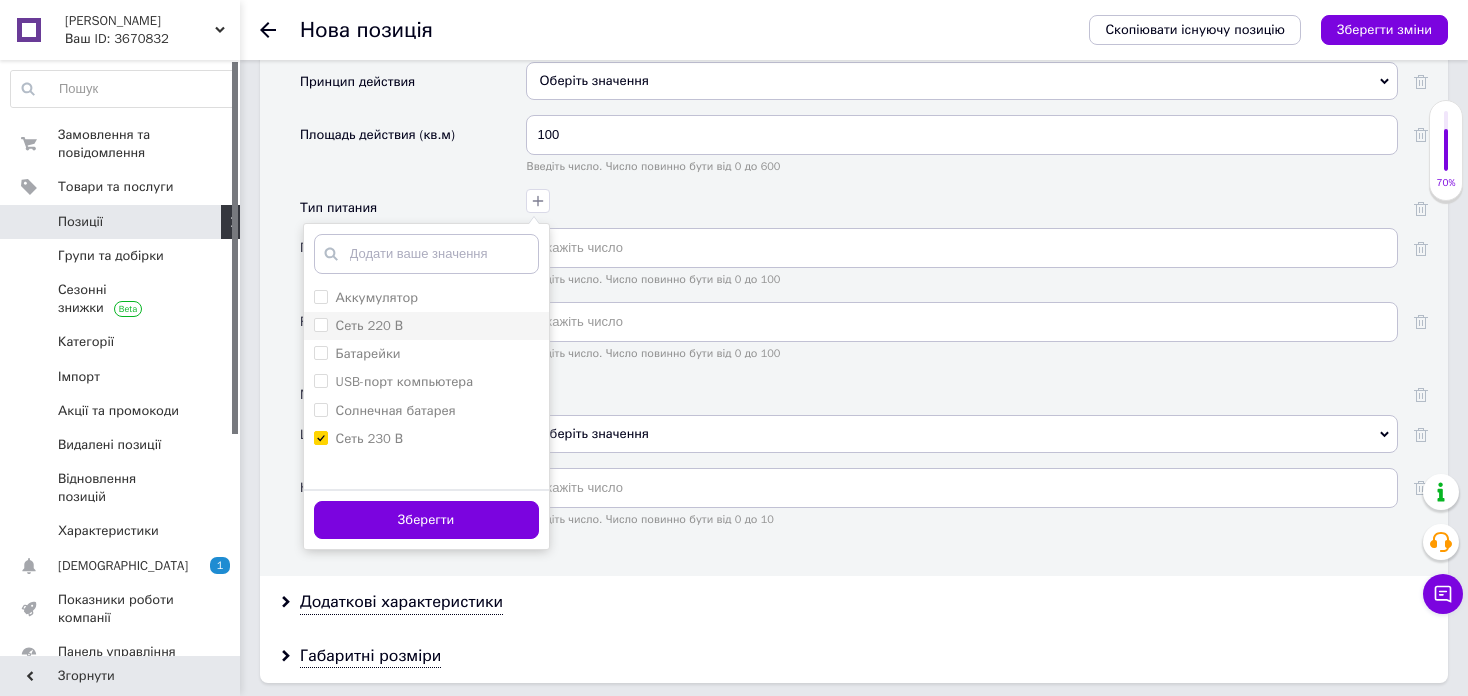 click on "Сеть 220 В" at bounding box center [320, 324] 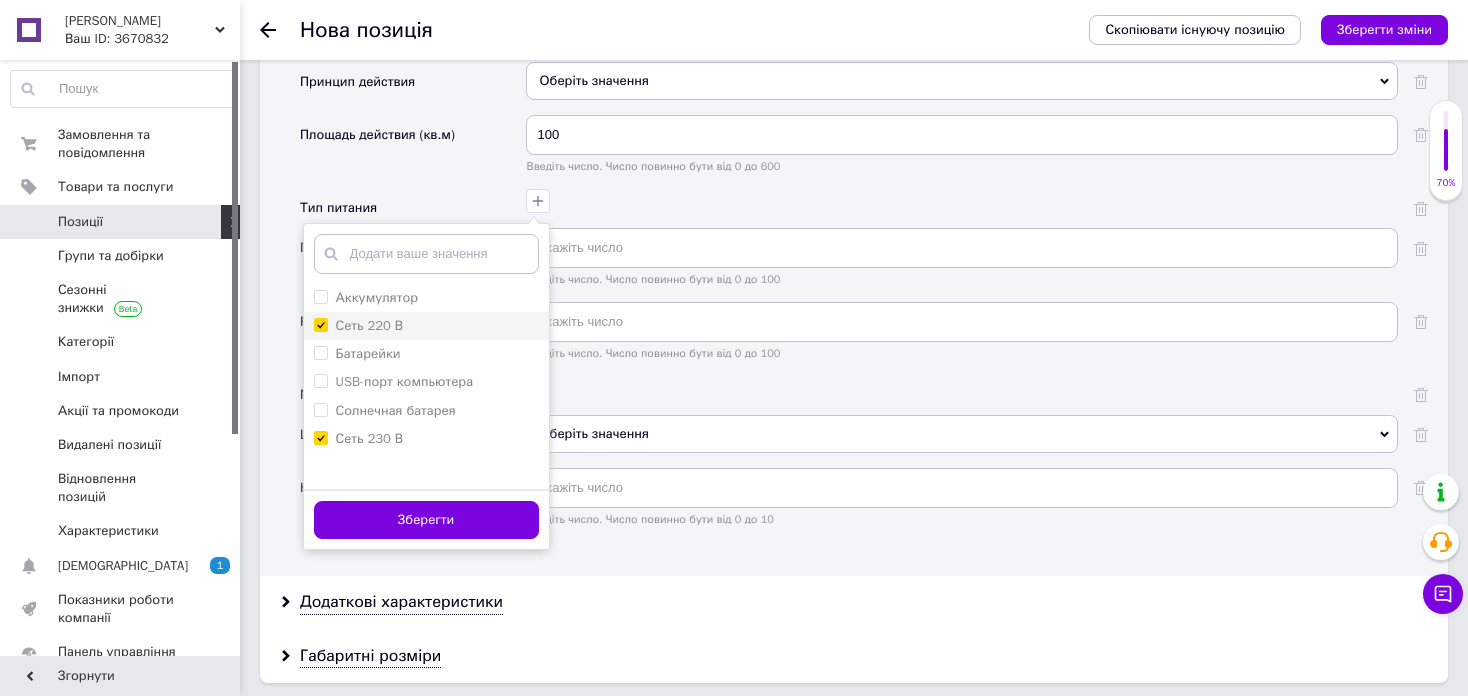 checkbox on "true" 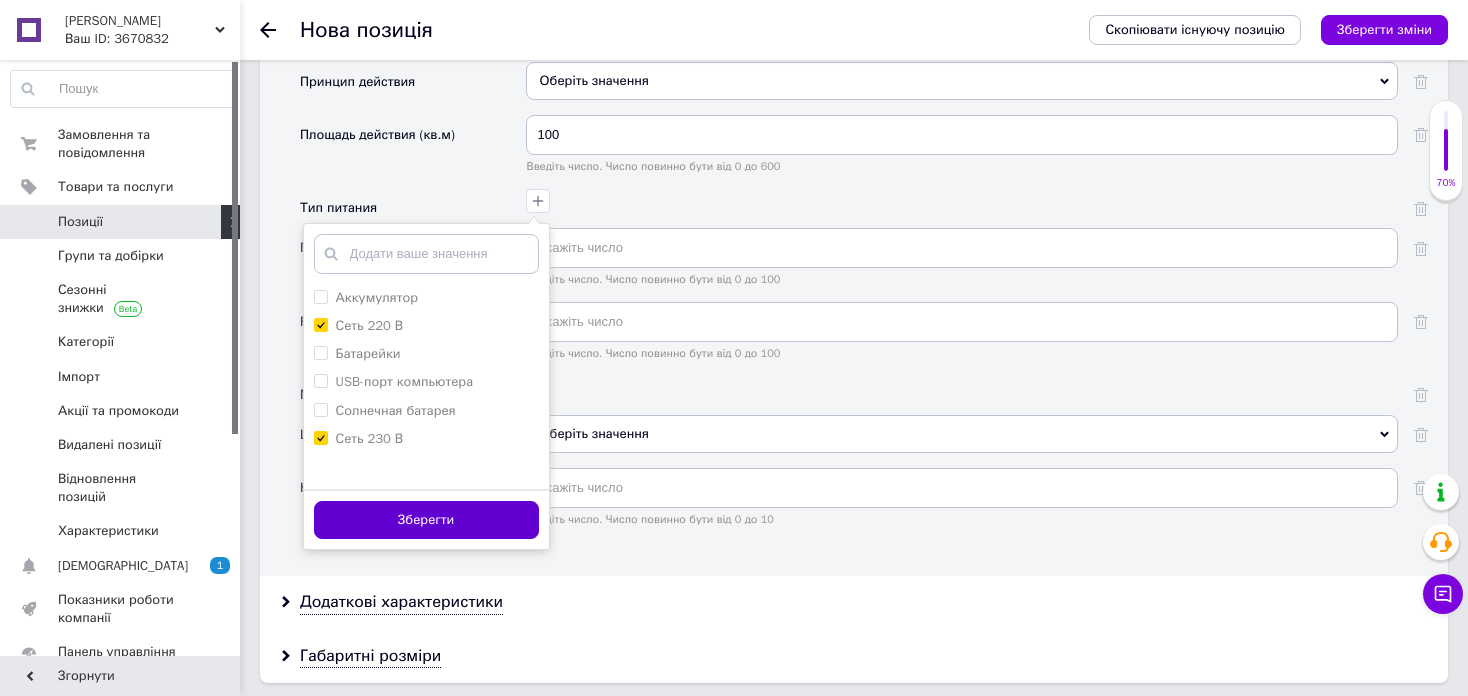 click on "Зберегти" at bounding box center (426, 520) 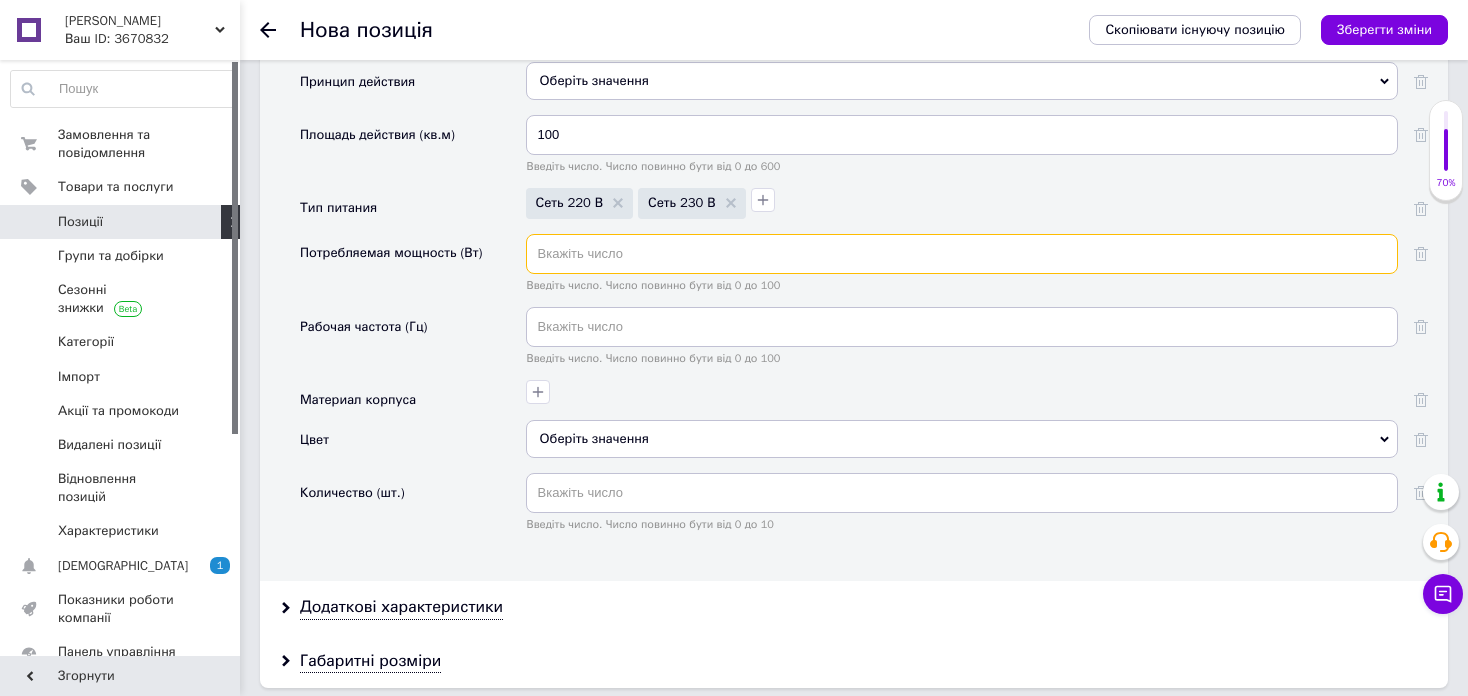 click at bounding box center (962, 254) 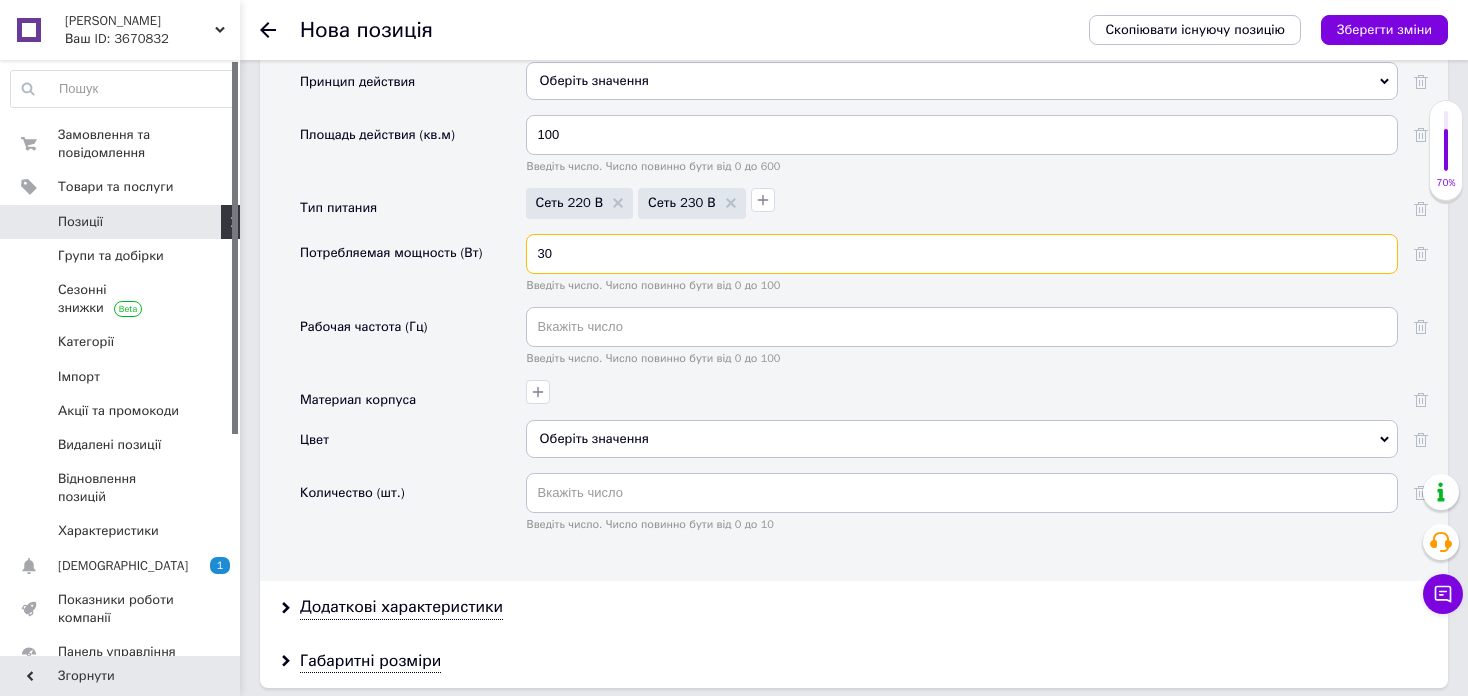 type on "30" 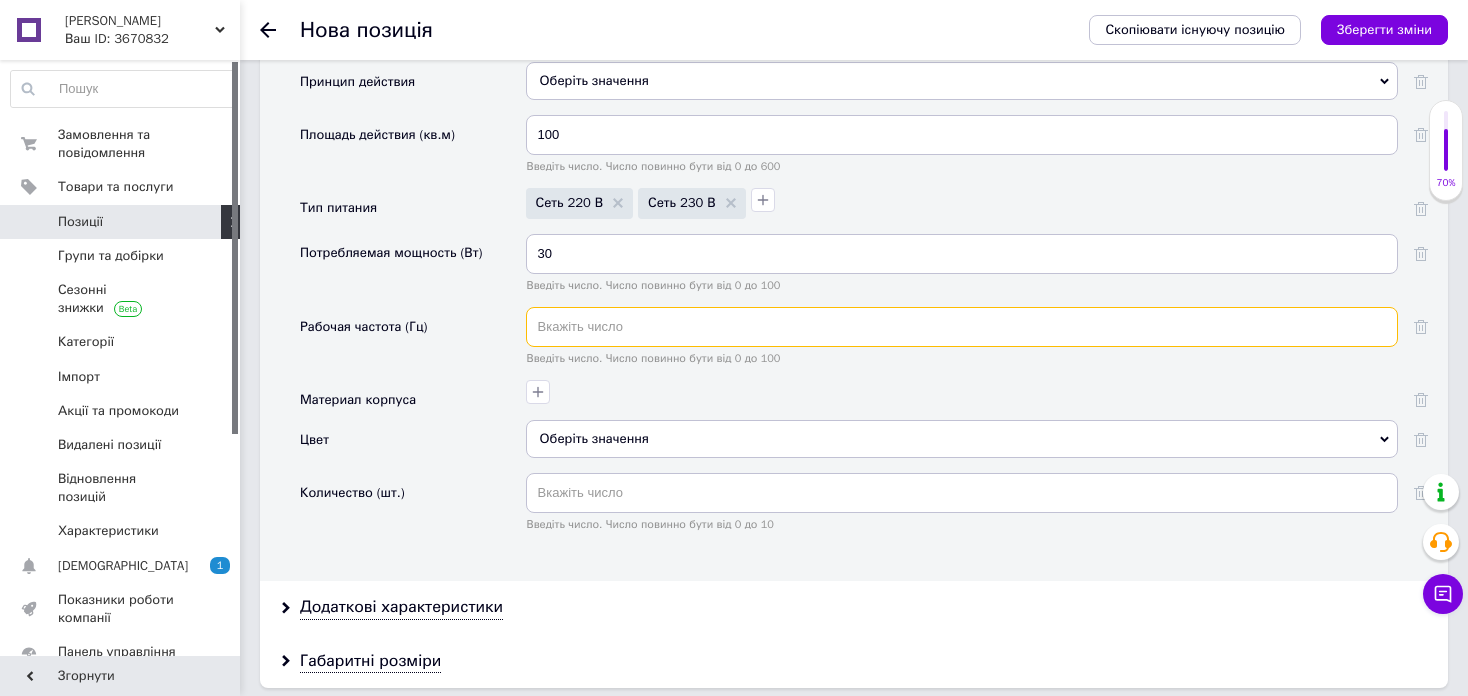 click at bounding box center (962, 327) 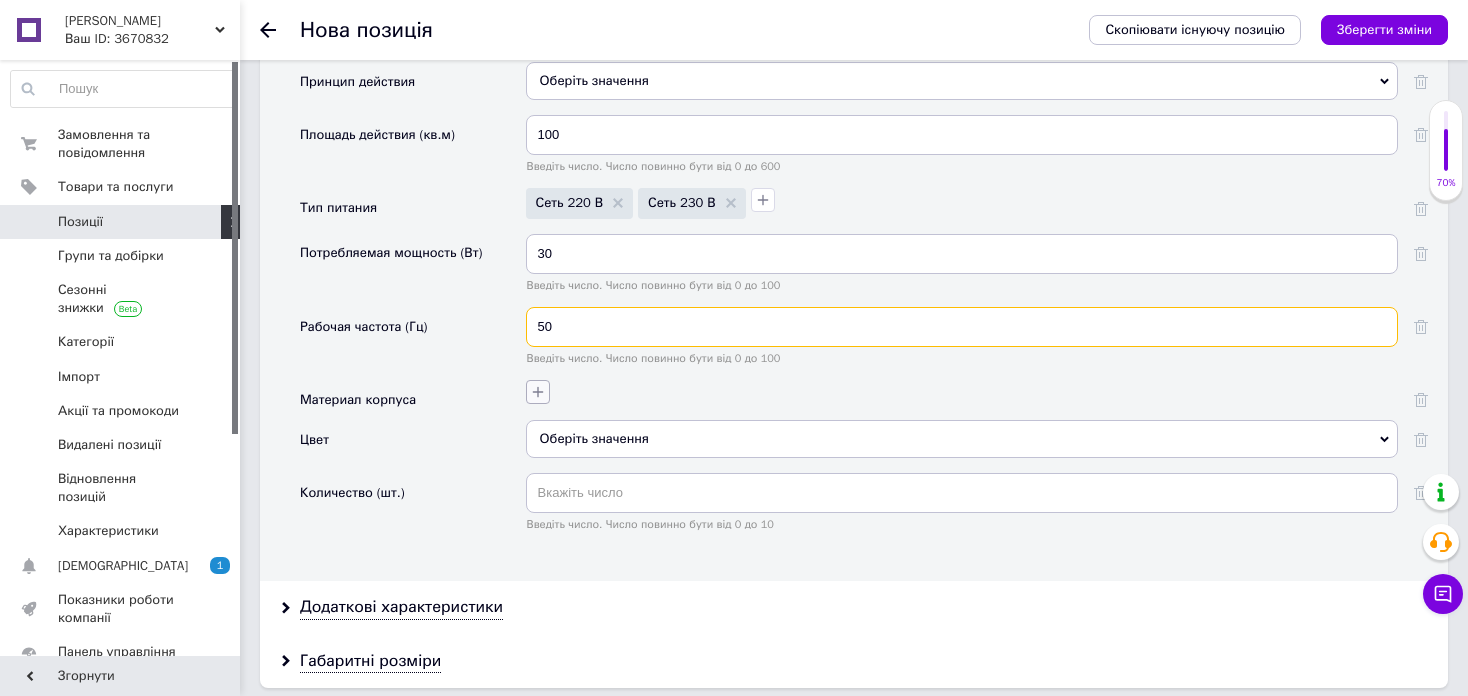 type on "50" 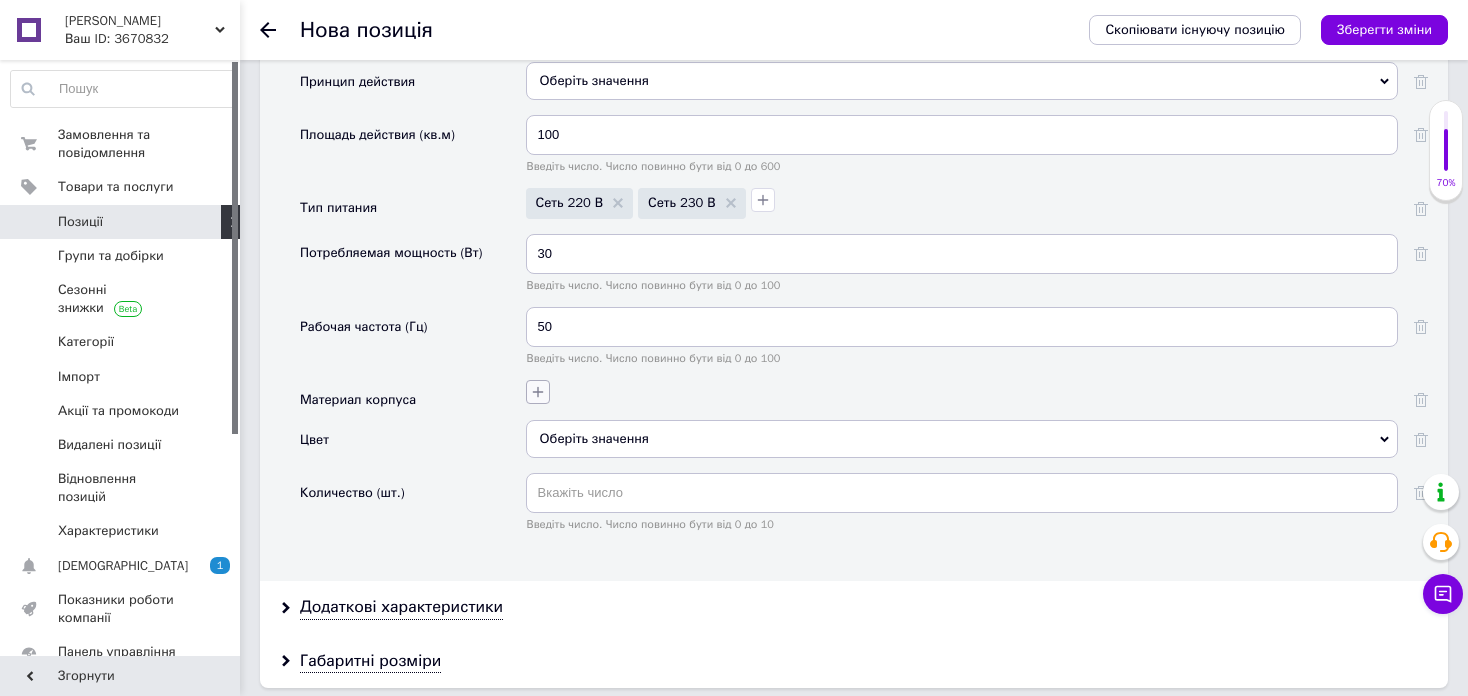 click at bounding box center (538, 392) 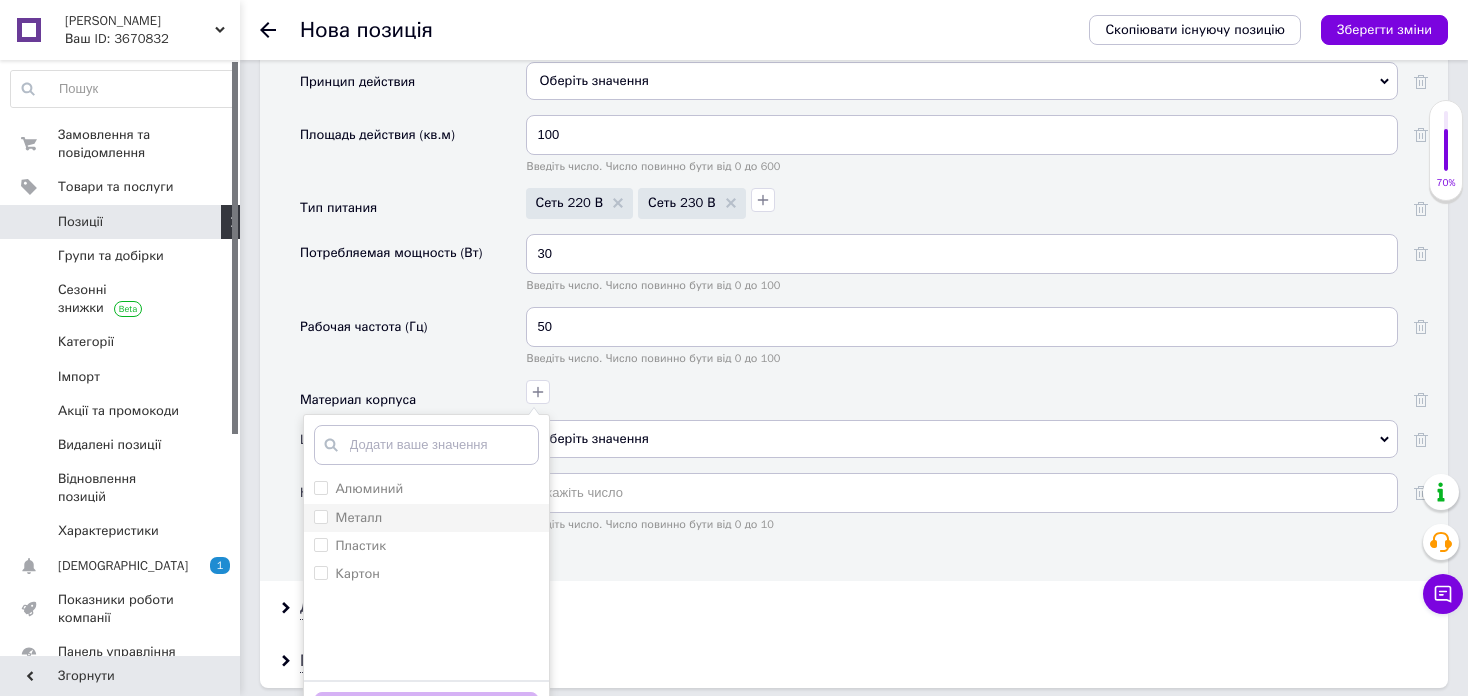 click on "Металл" at bounding box center [359, 517] 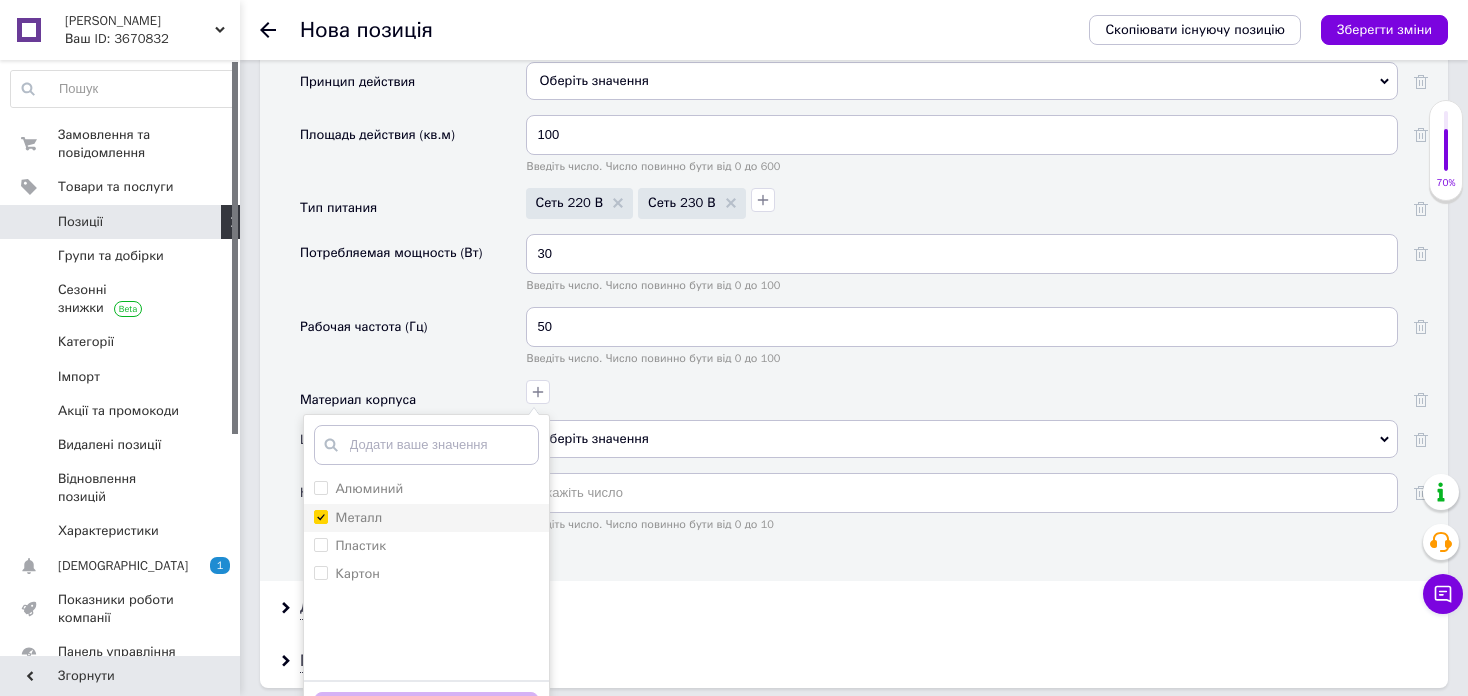 checkbox on "true" 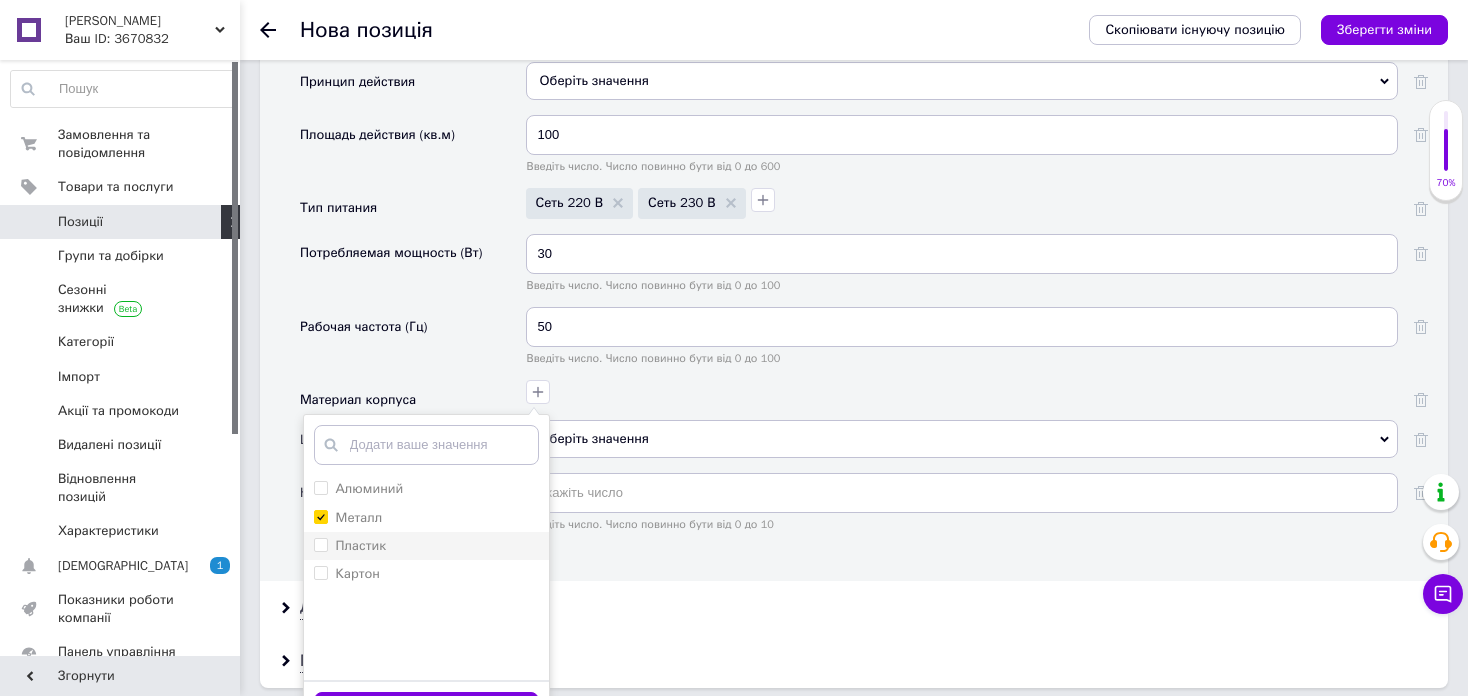 click on "Пластик" at bounding box center (361, 545) 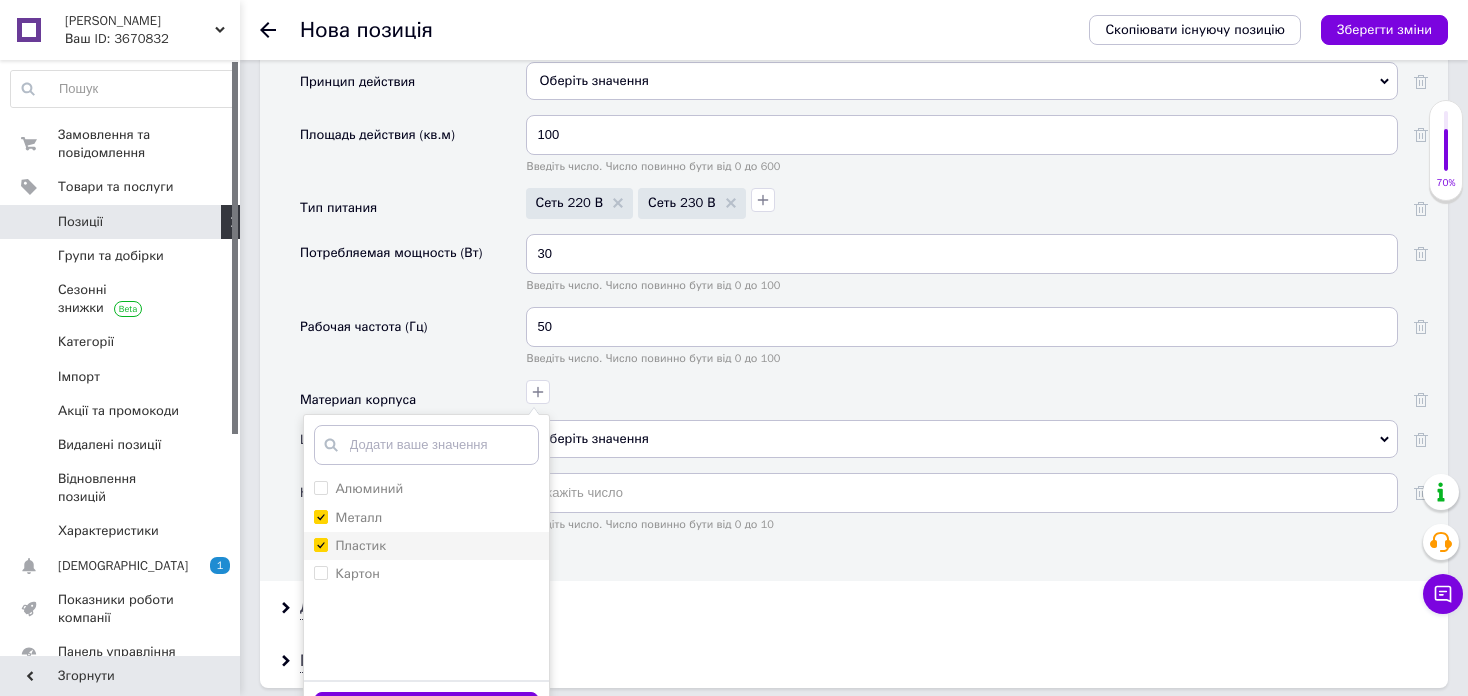 checkbox on "true" 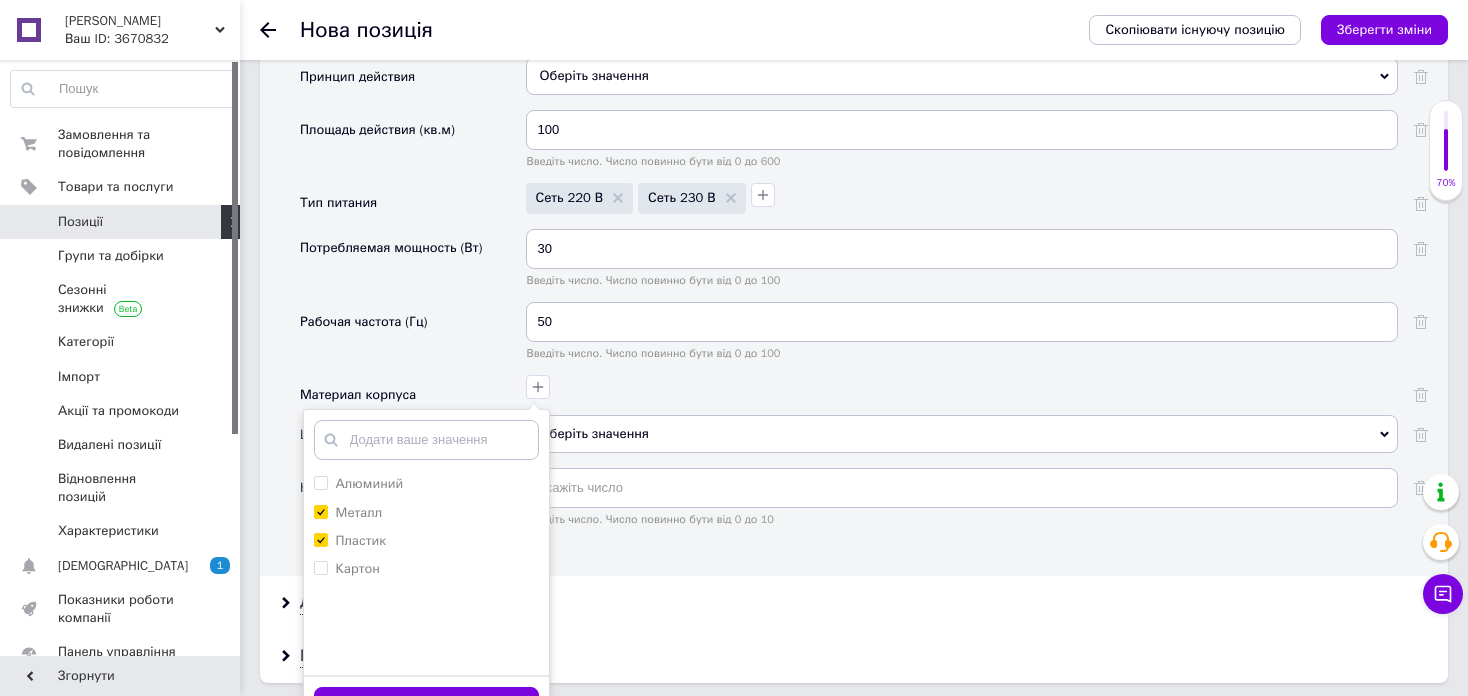 scroll, scrollTop: 2200, scrollLeft: 0, axis: vertical 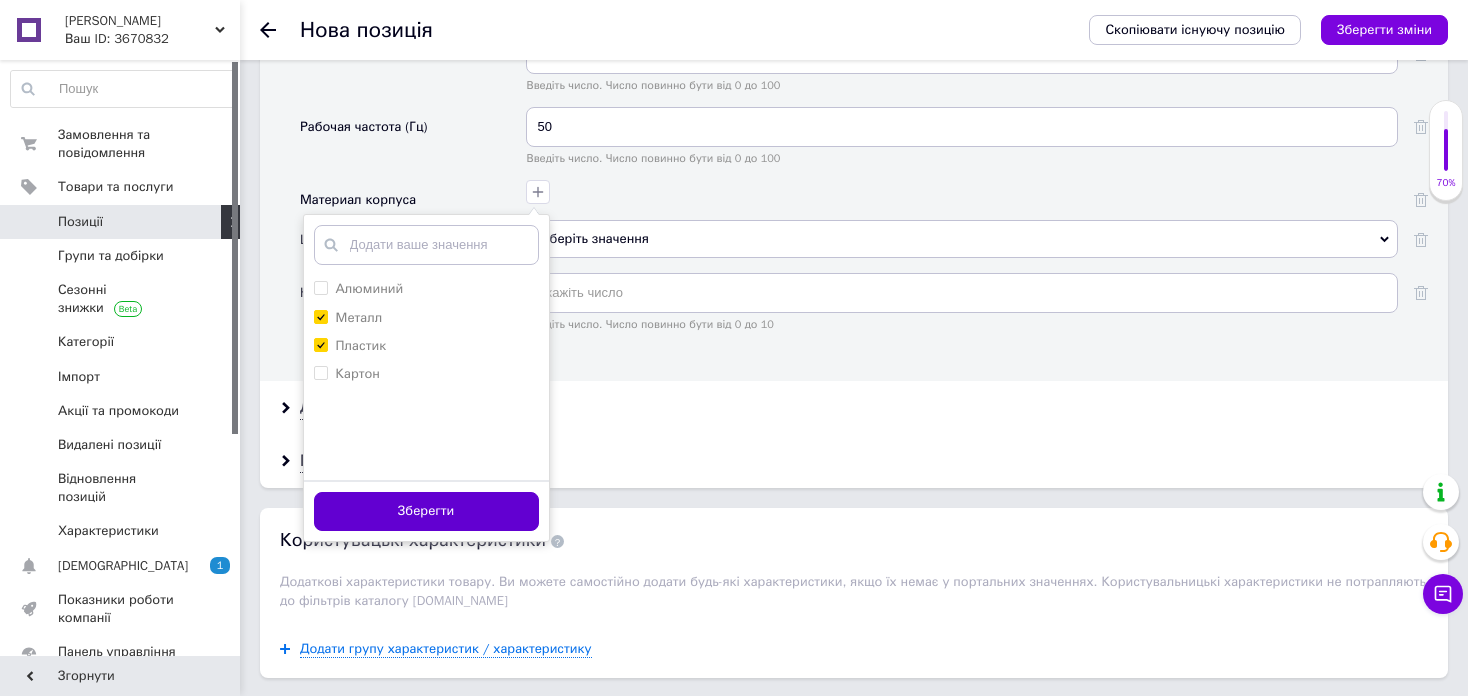 click on "Зберегти" at bounding box center [426, 511] 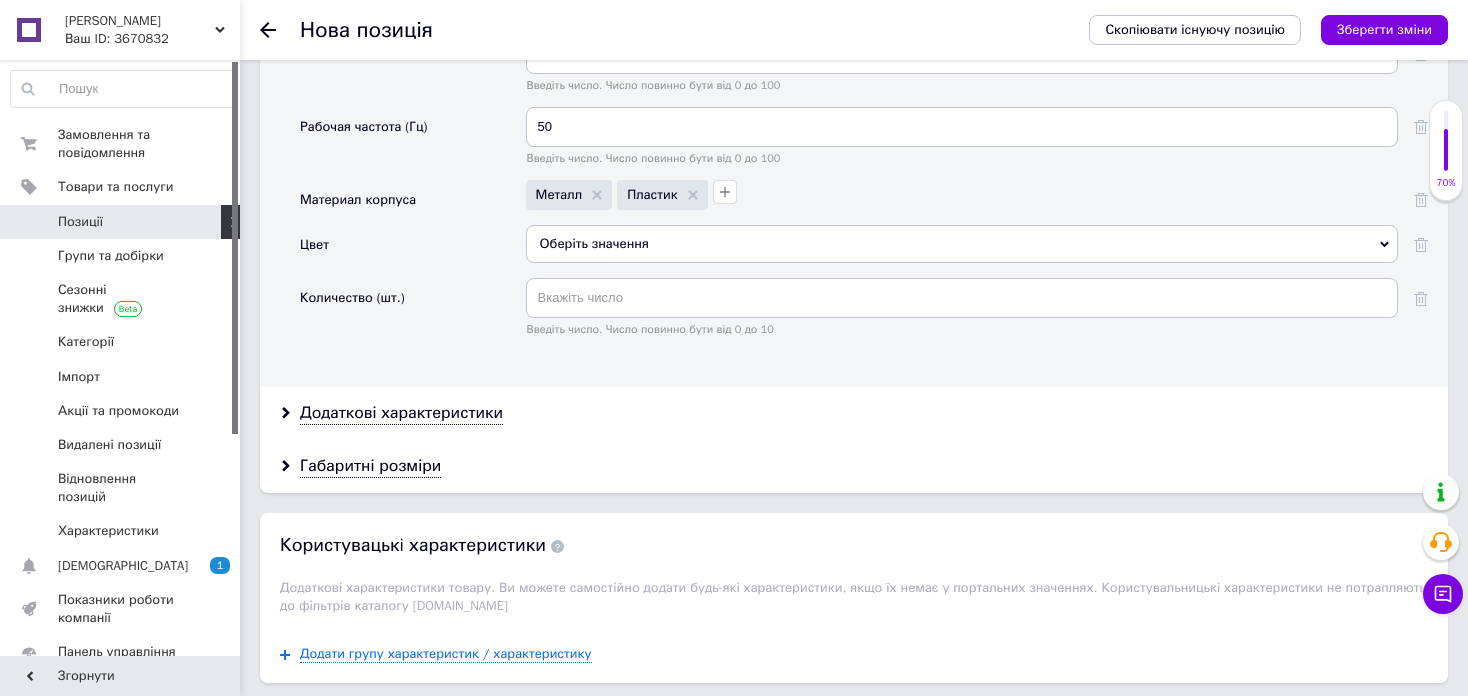 click on "Оберіть значення" at bounding box center [962, 244] 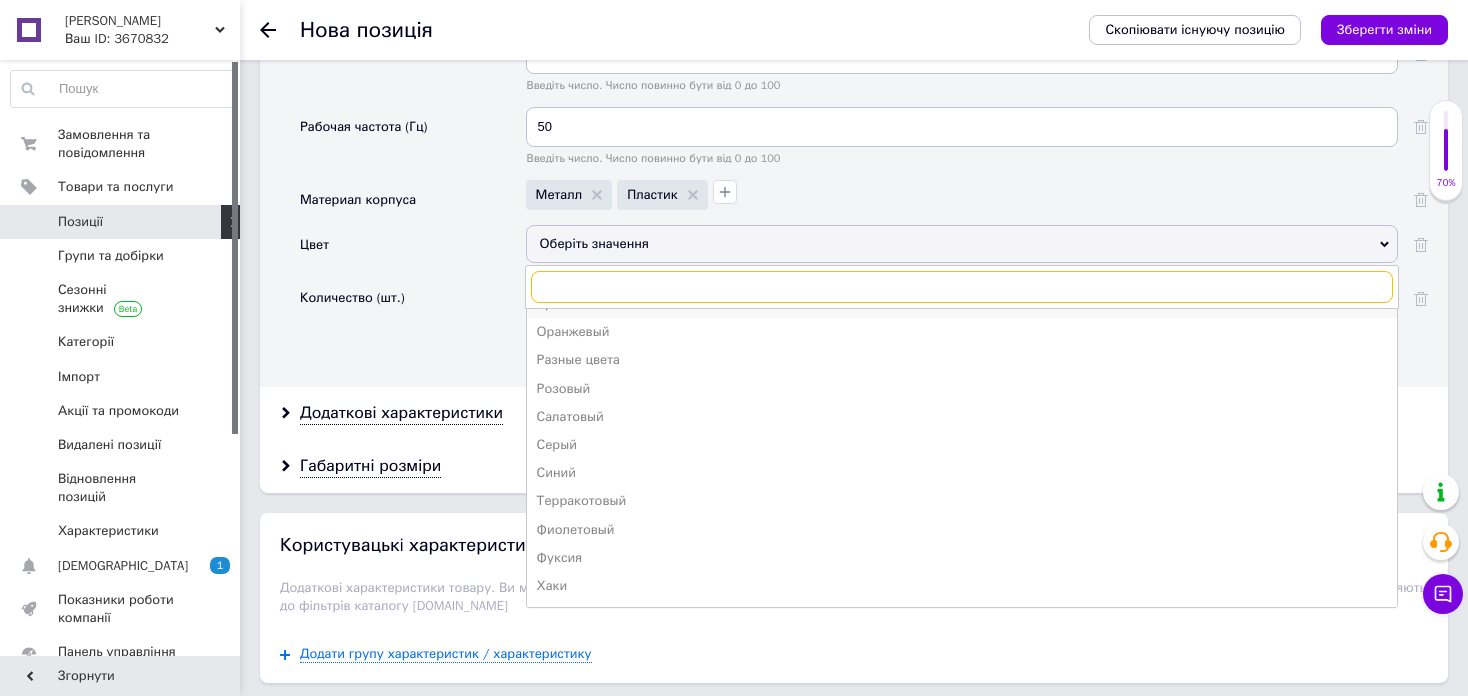 scroll, scrollTop: 304, scrollLeft: 0, axis: vertical 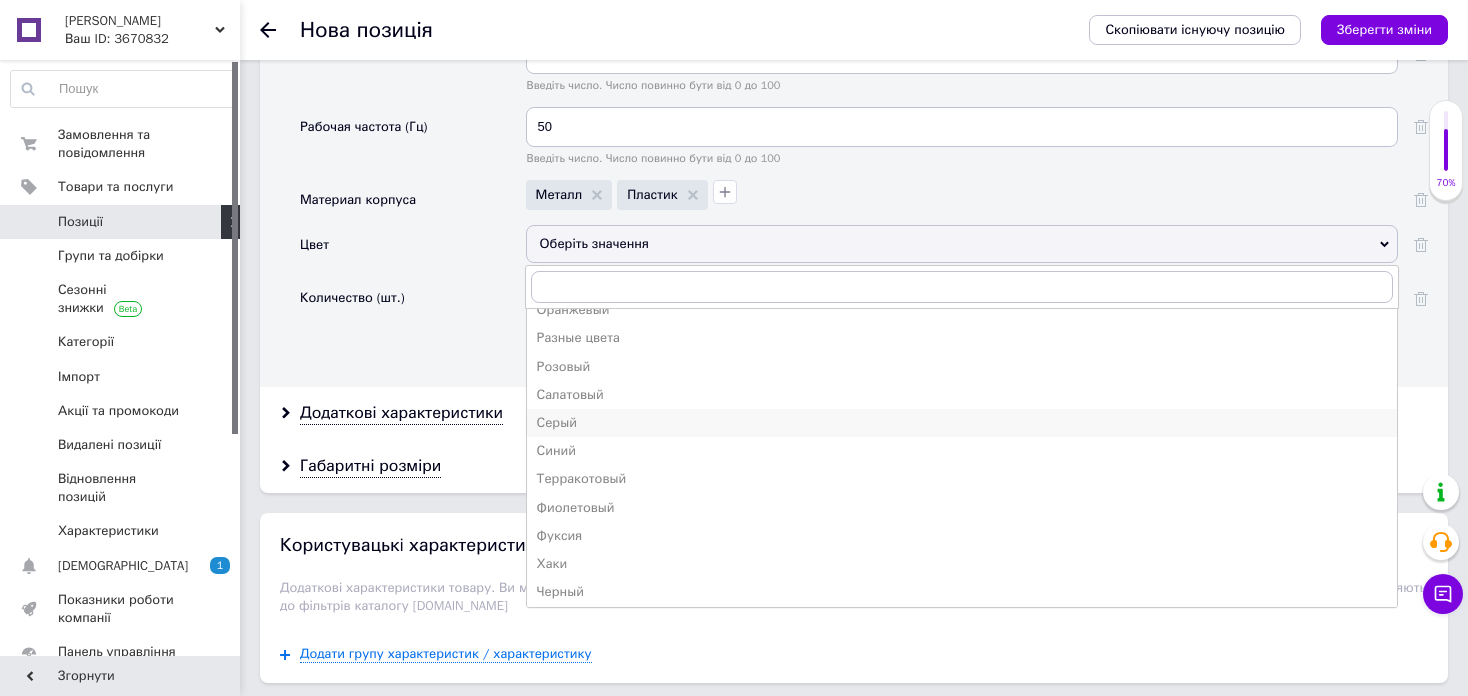 click on "Серый" at bounding box center [962, 423] 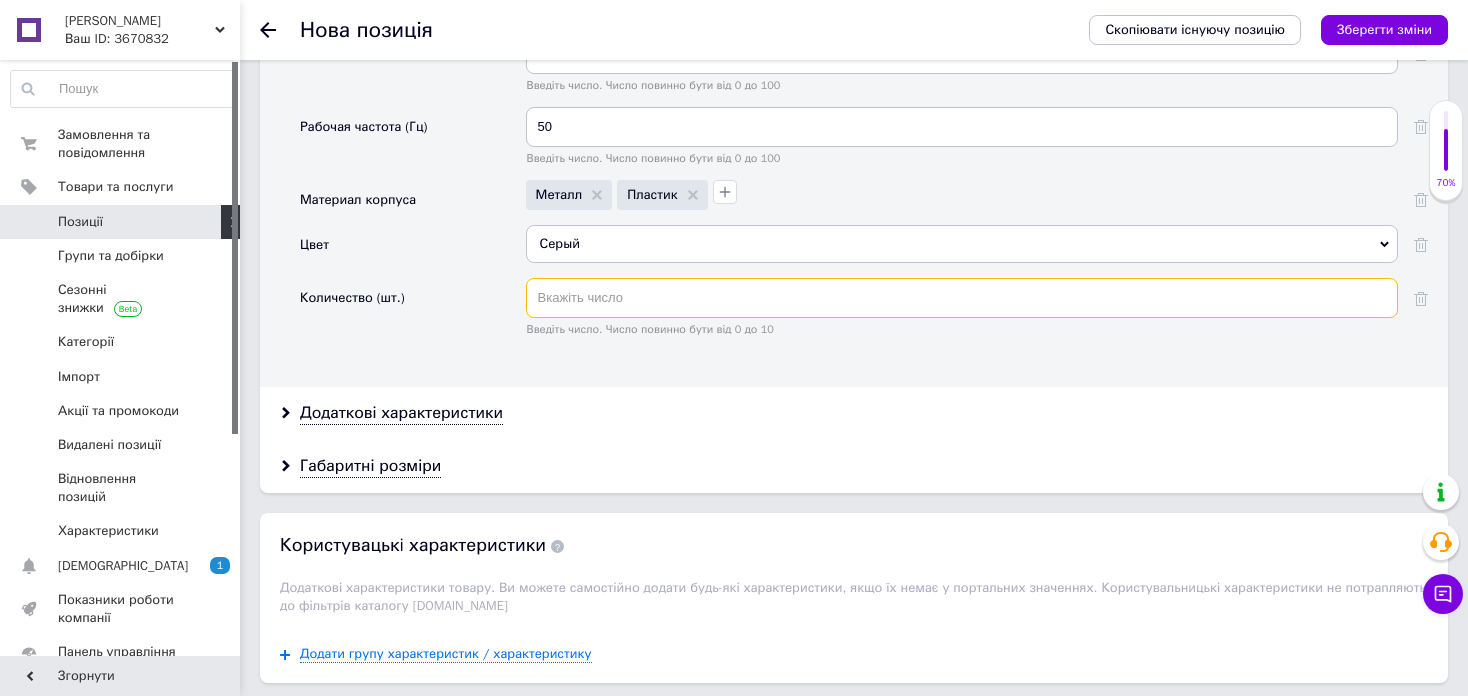 click at bounding box center [962, 298] 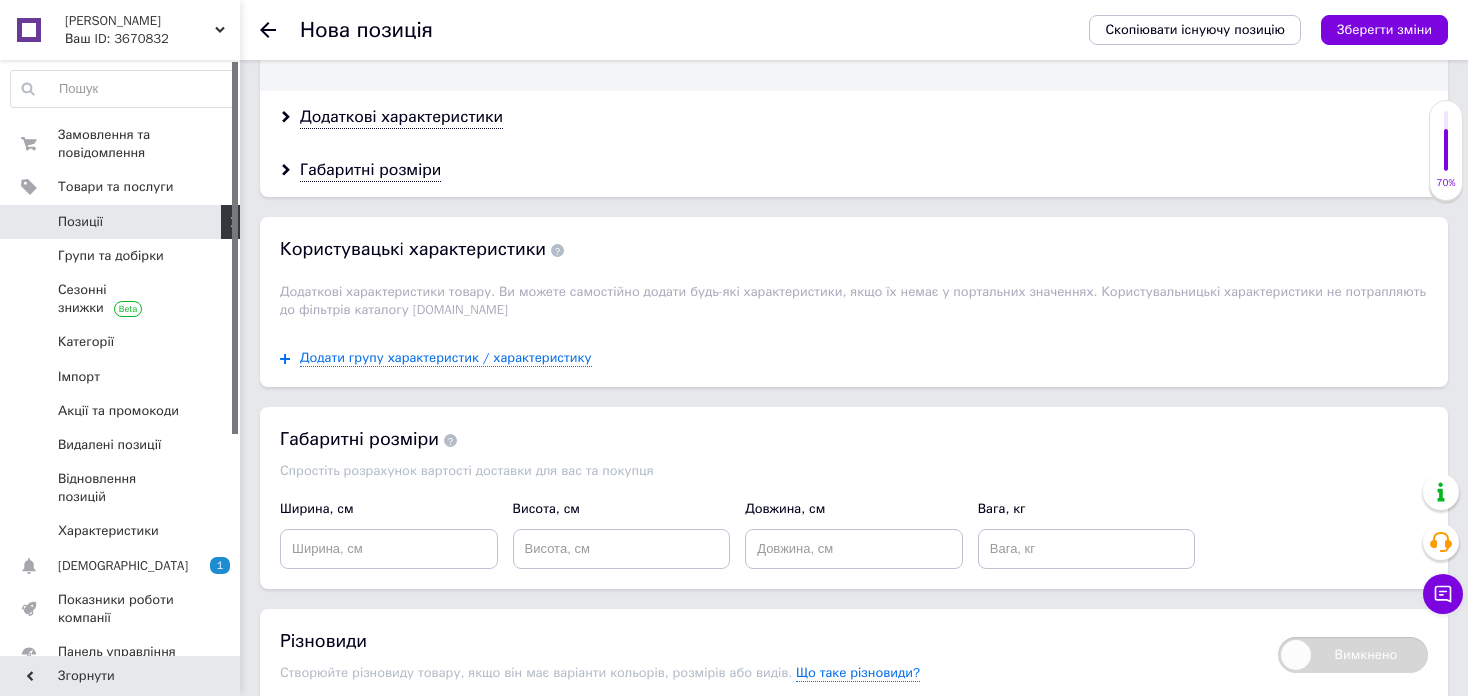 scroll, scrollTop: 2500, scrollLeft: 0, axis: vertical 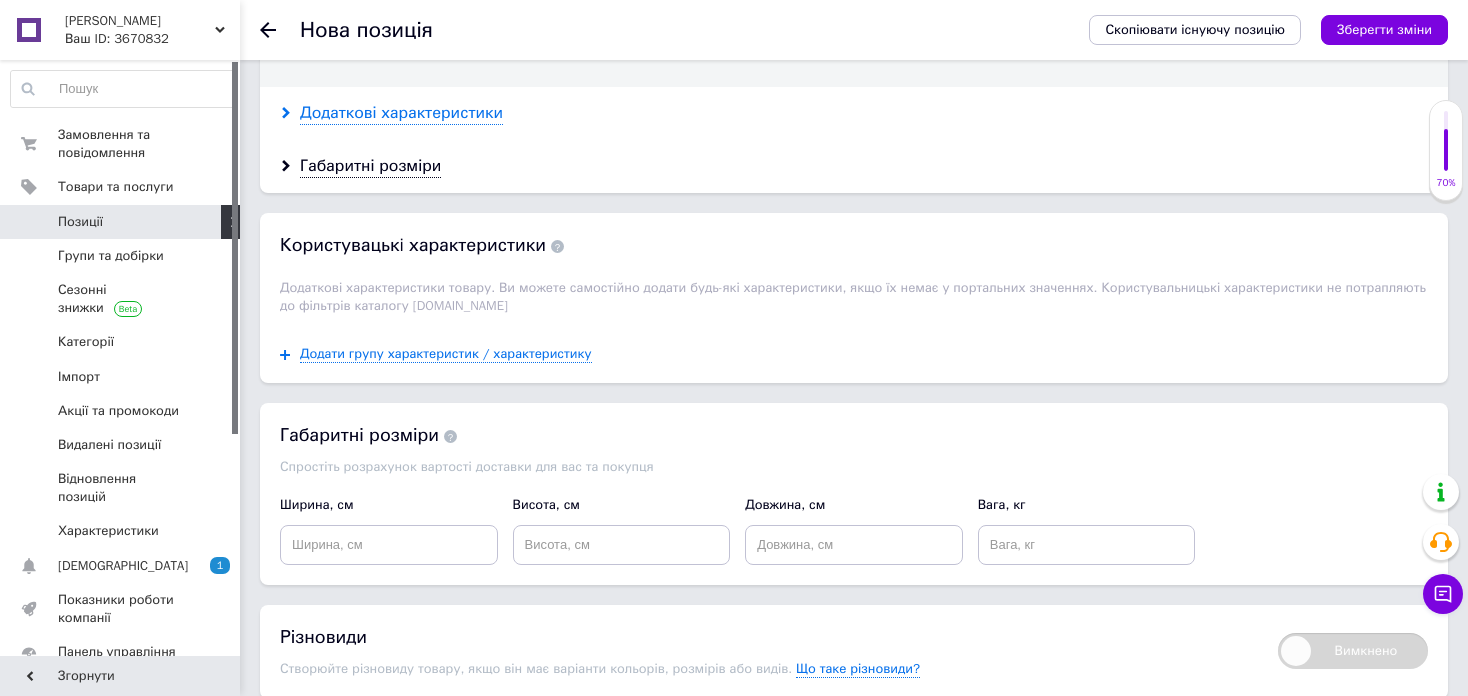 type on "1" 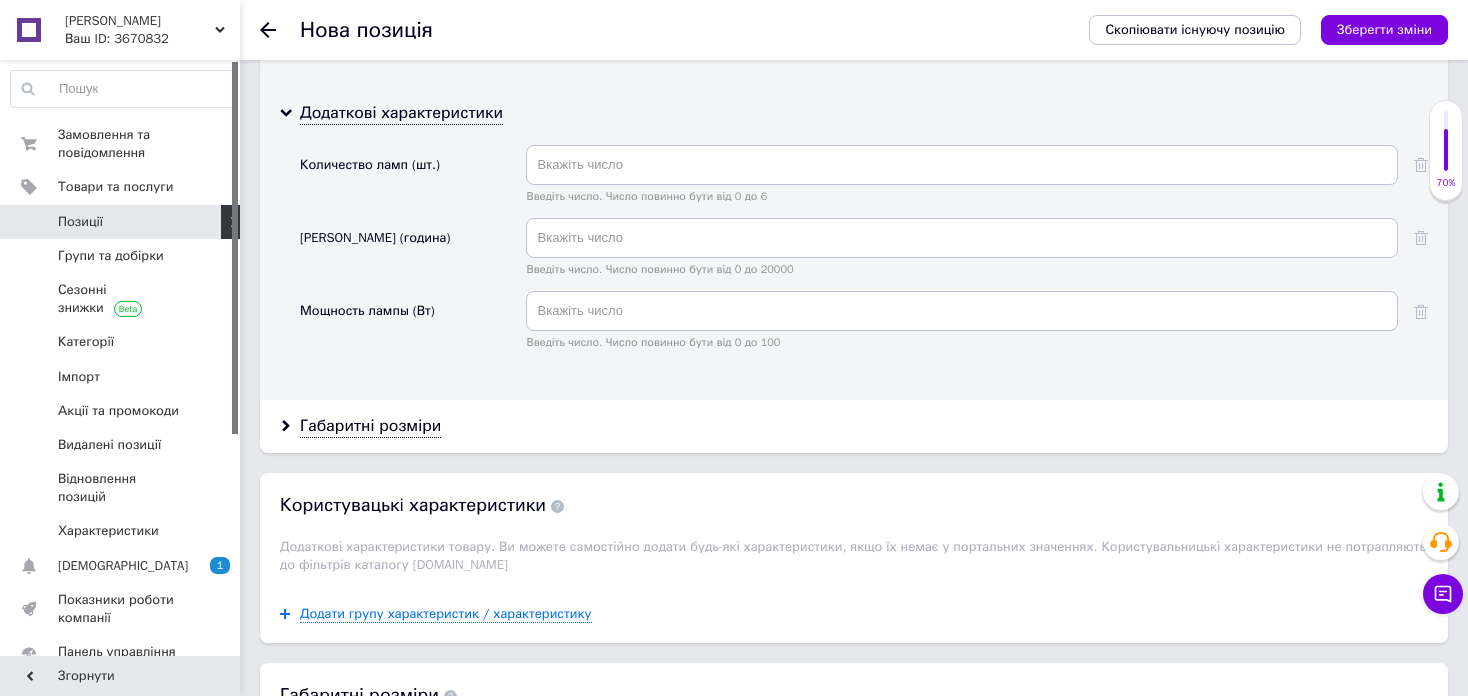 scroll, scrollTop: 2400, scrollLeft: 0, axis: vertical 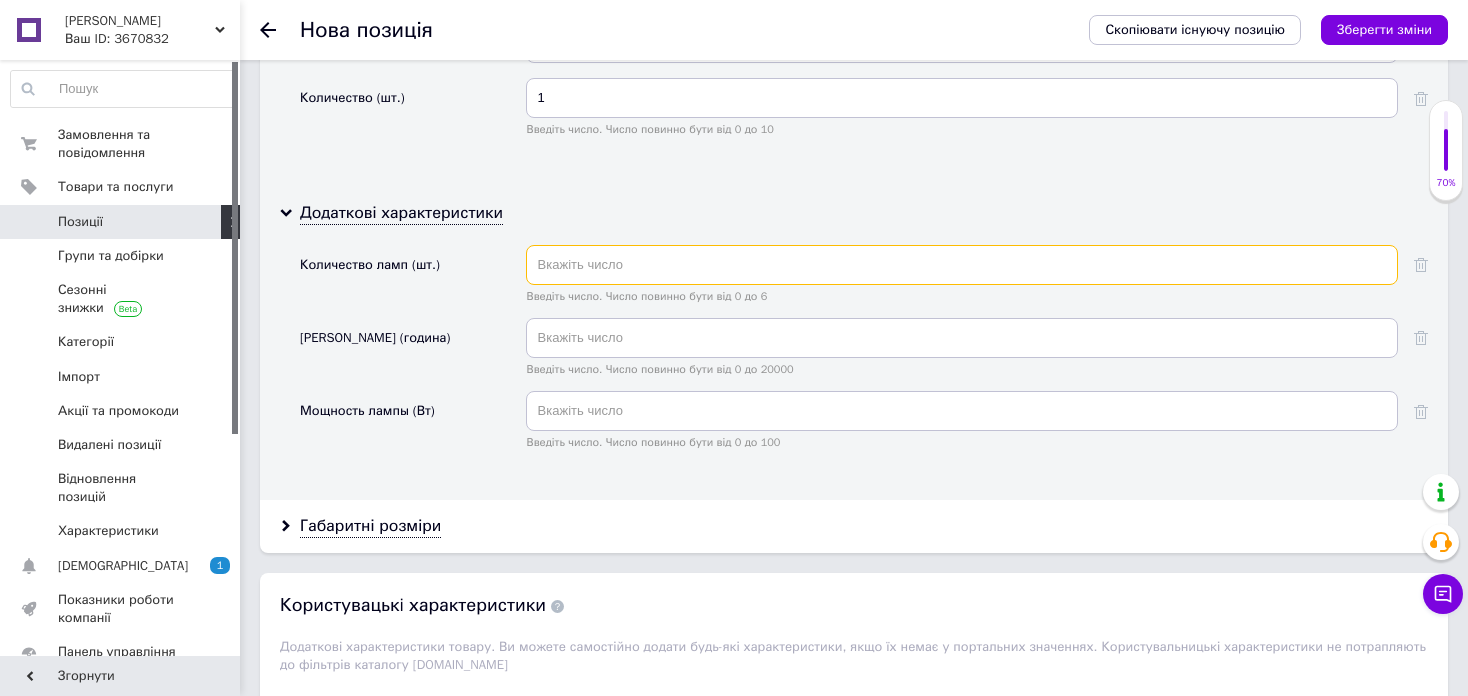 click at bounding box center [962, 265] 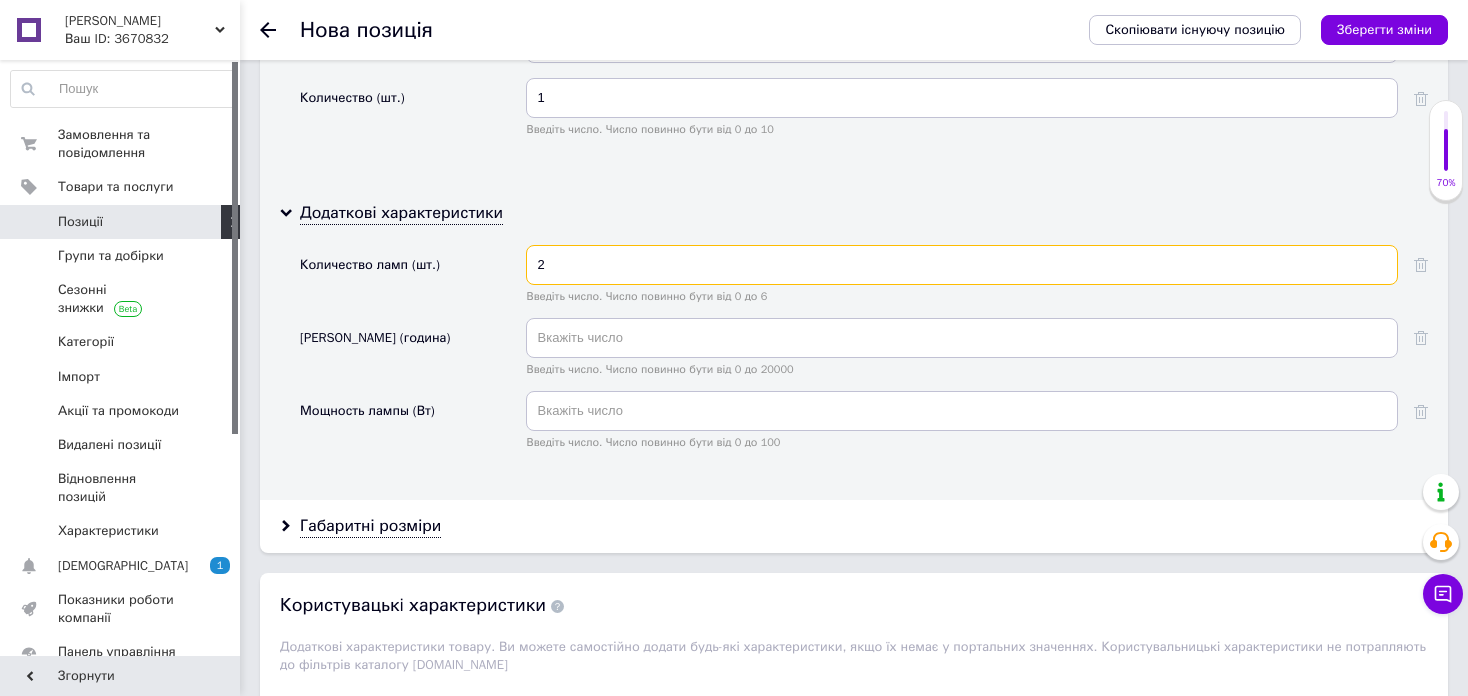 type on "2" 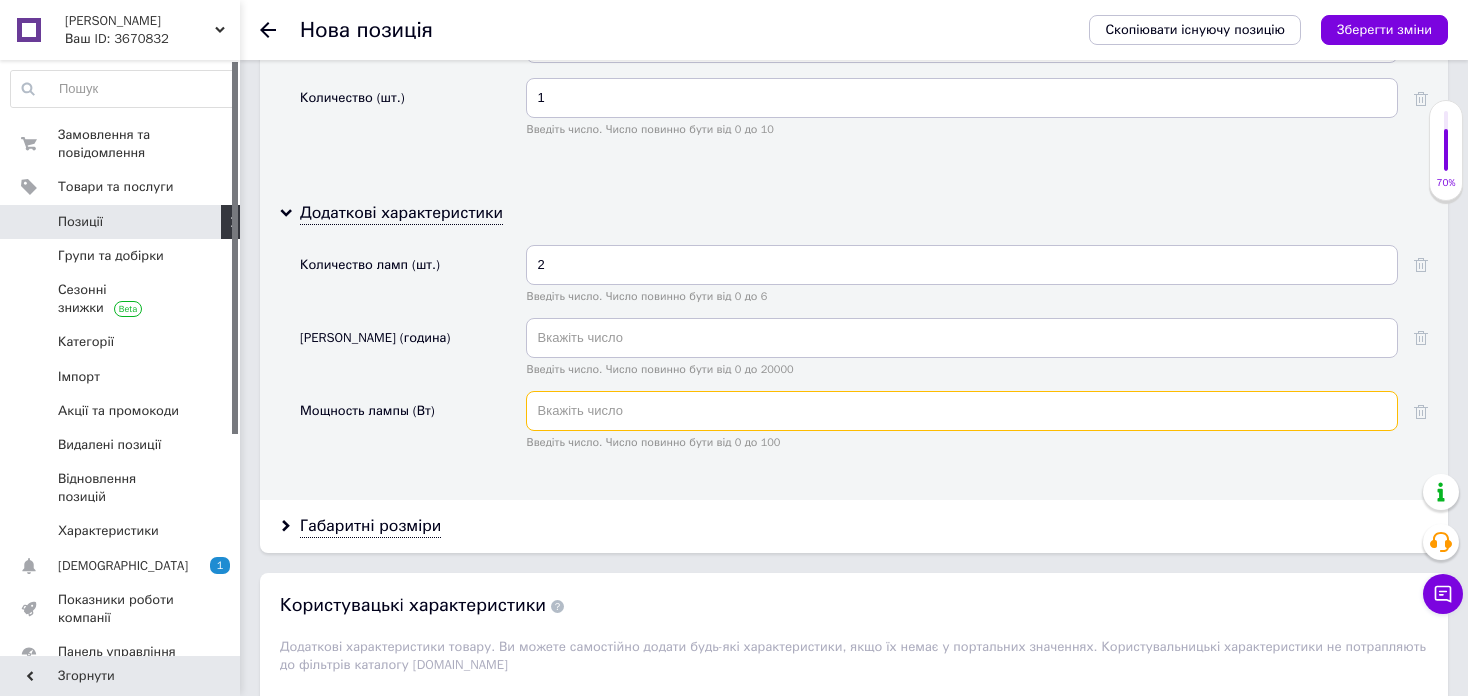 click at bounding box center [962, 411] 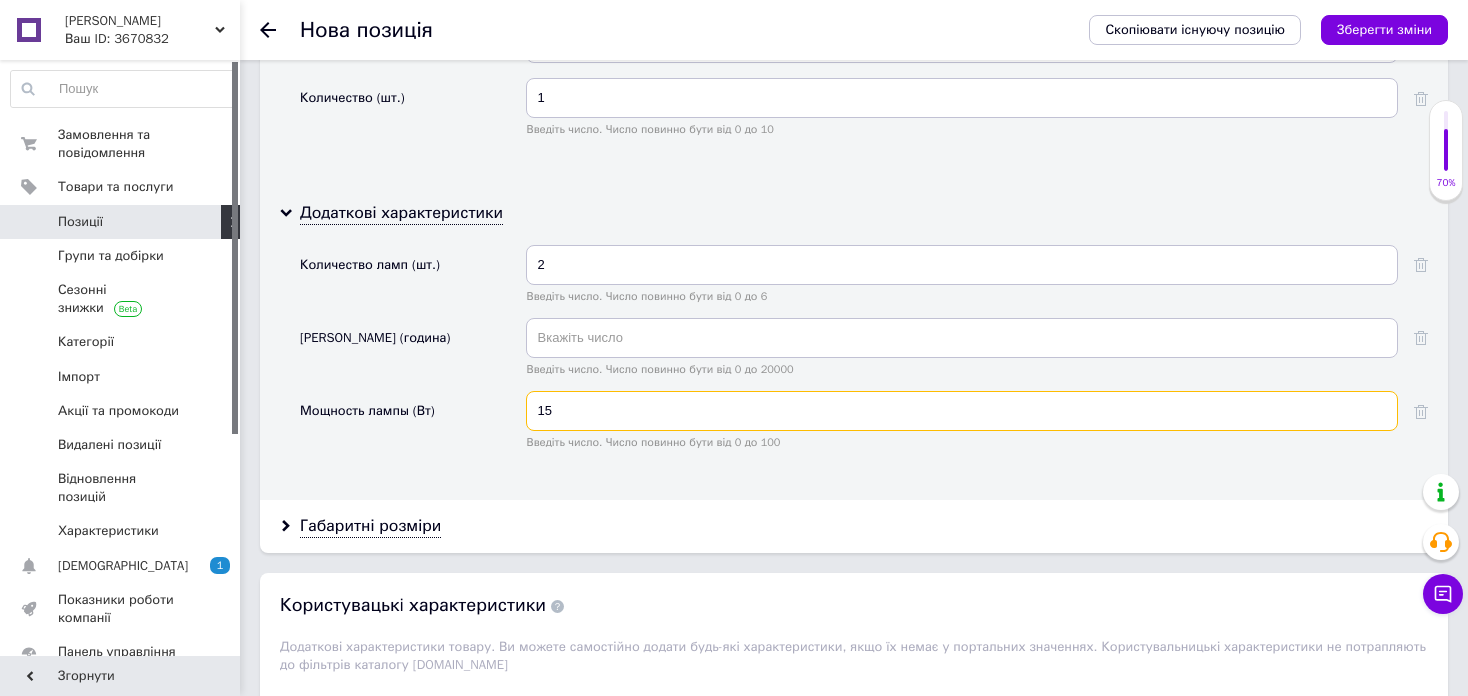 type on "15" 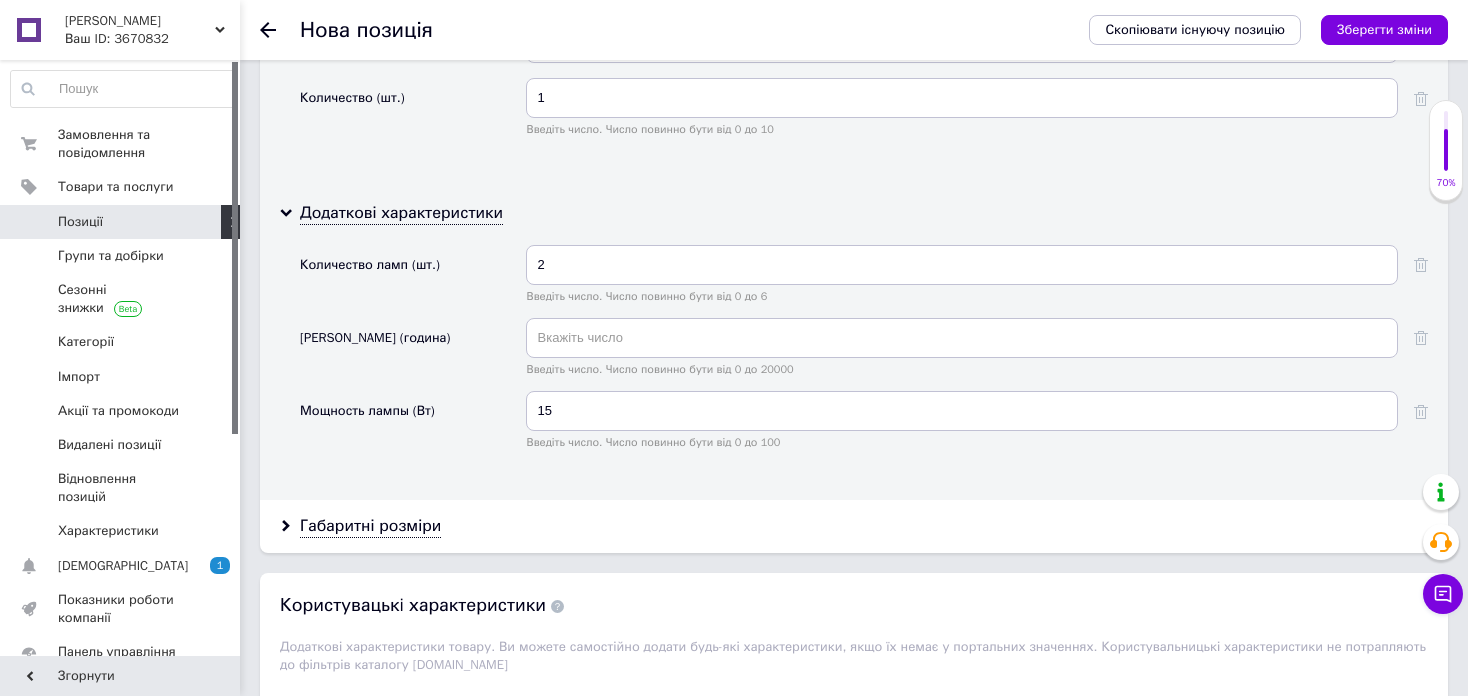 click on "Габаритні розміри" at bounding box center (854, 526) 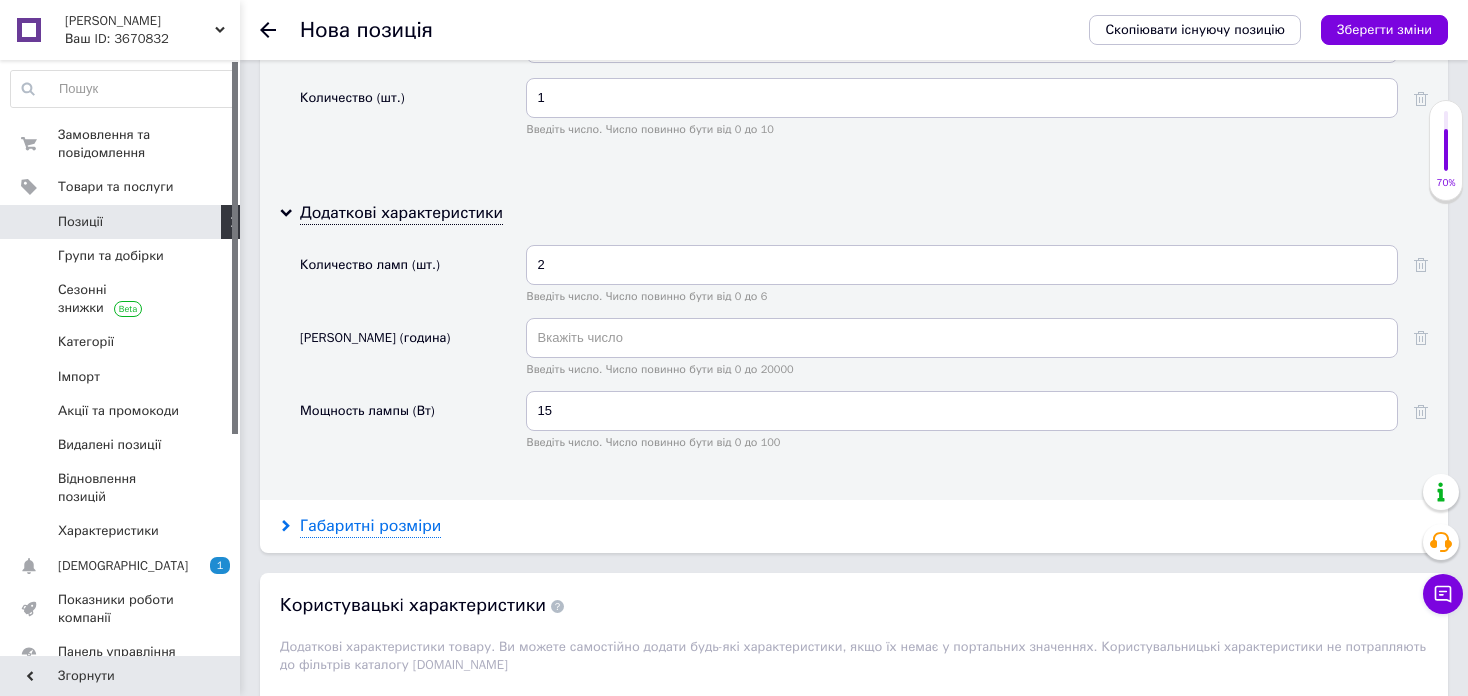 click on "Габаритні розміри" at bounding box center (370, 526) 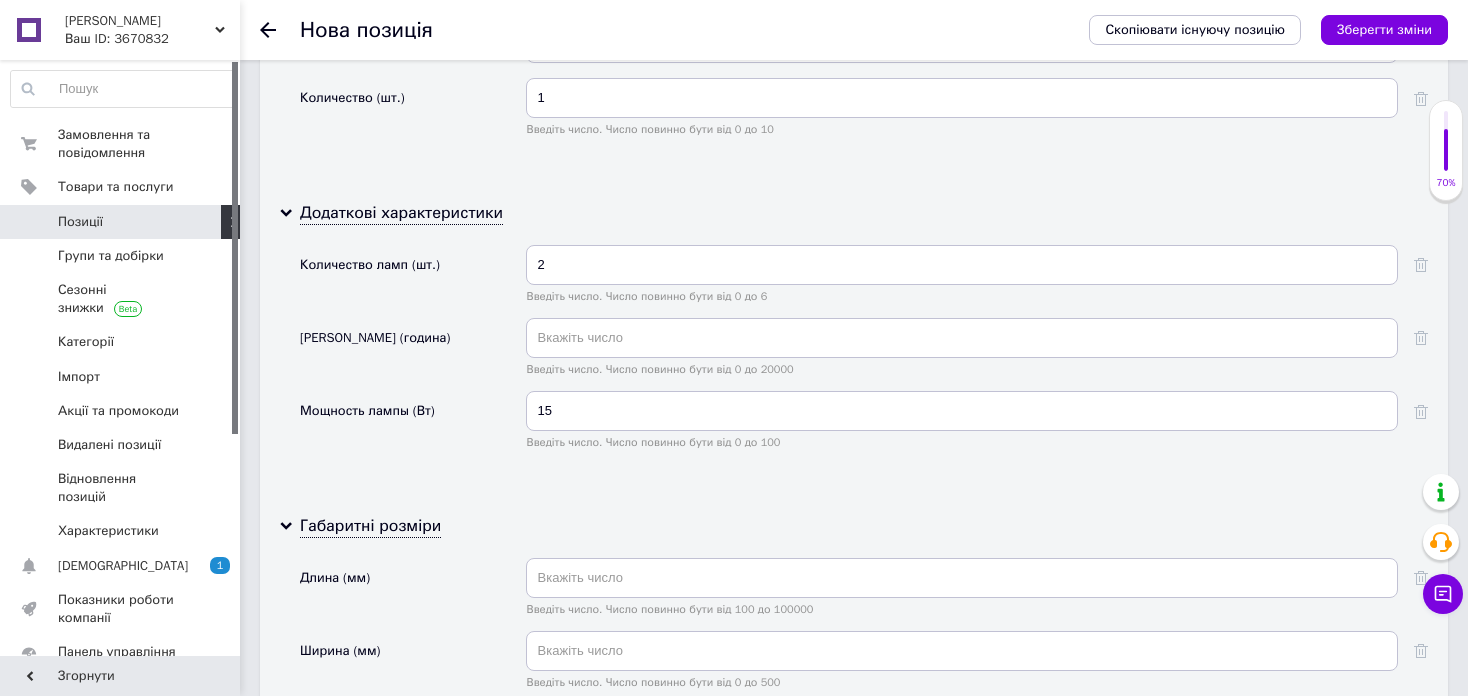 scroll, scrollTop: 2600, scrollLeft: 0, axis: vertical 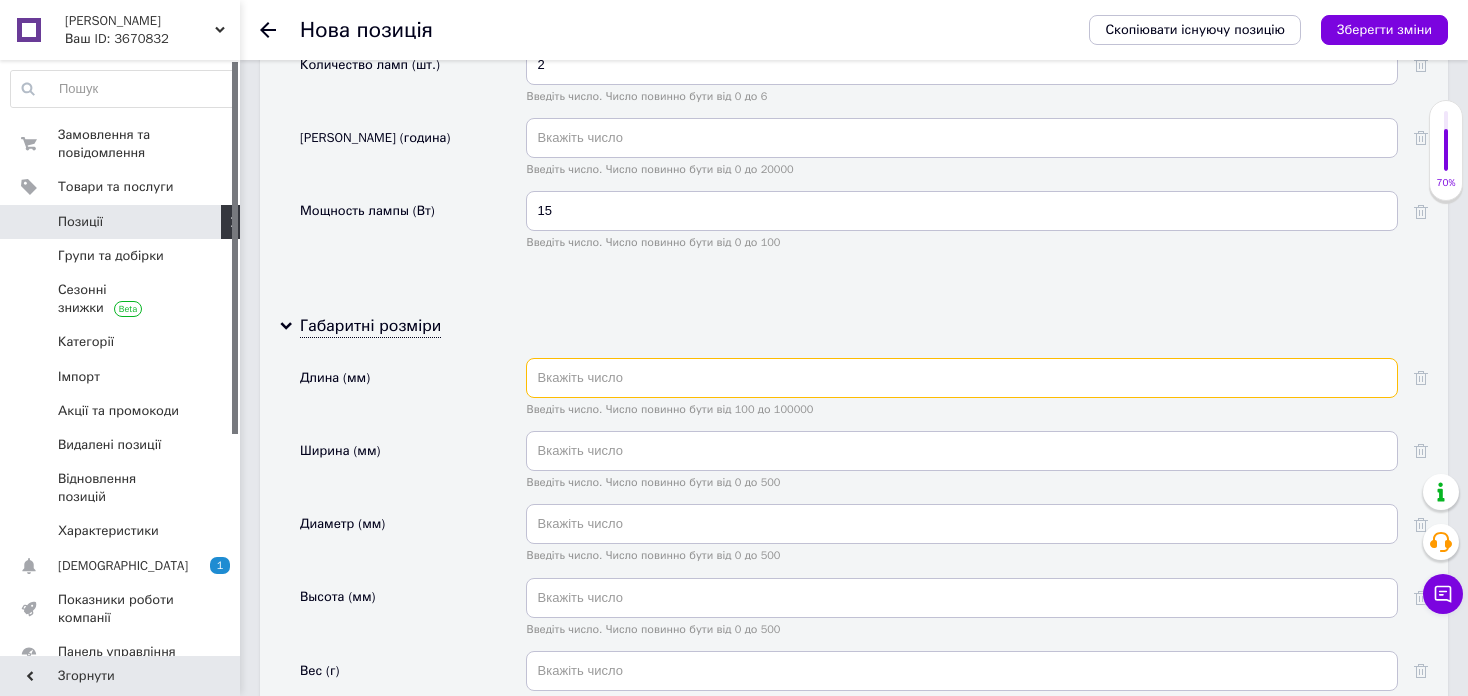 click at bounding box center [962, 378] 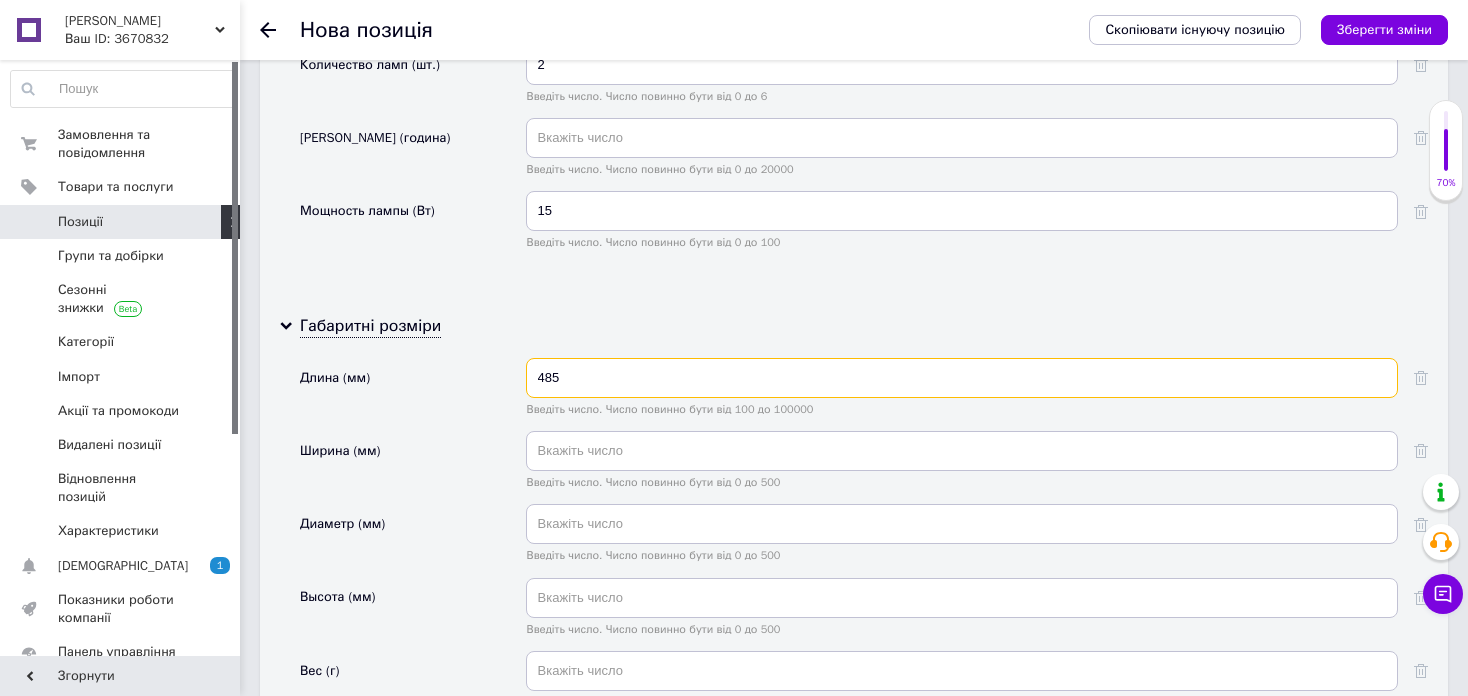 type on "485" 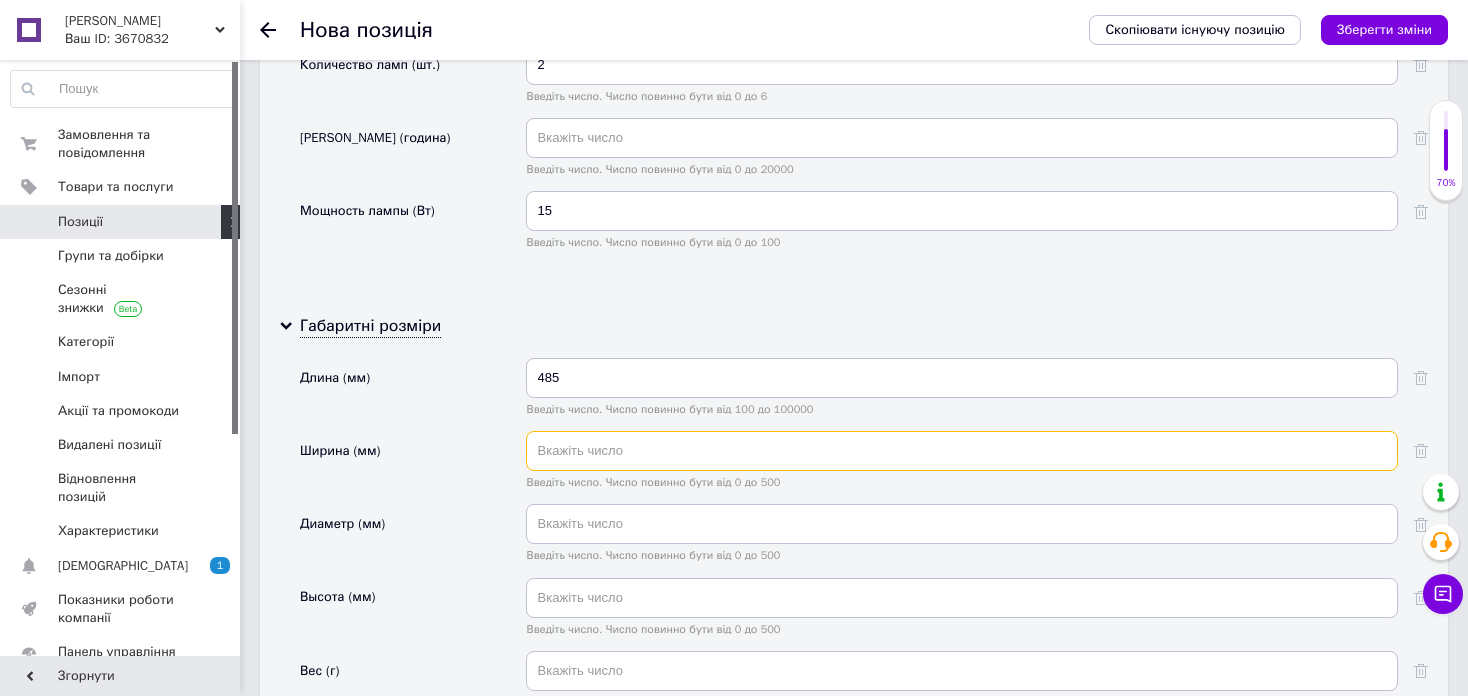 click at bounding box center (962, 451) 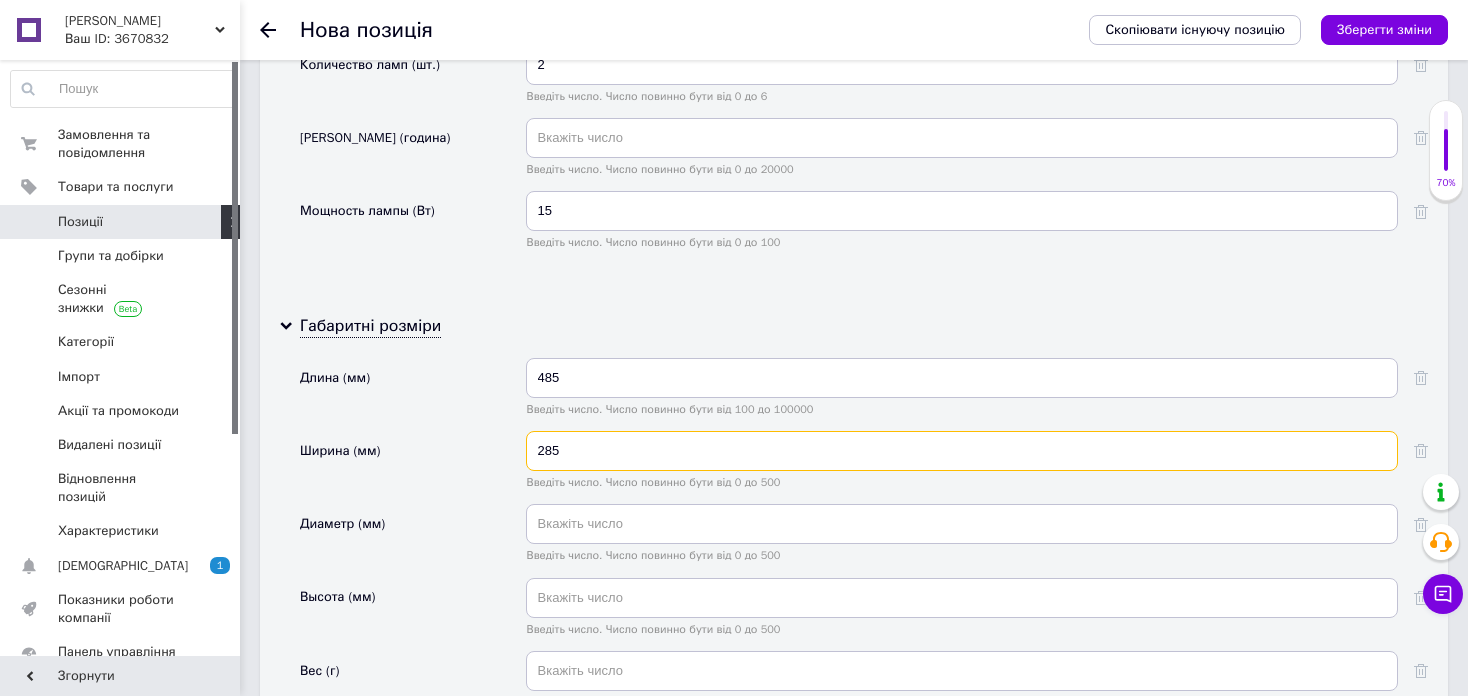 type on "285" 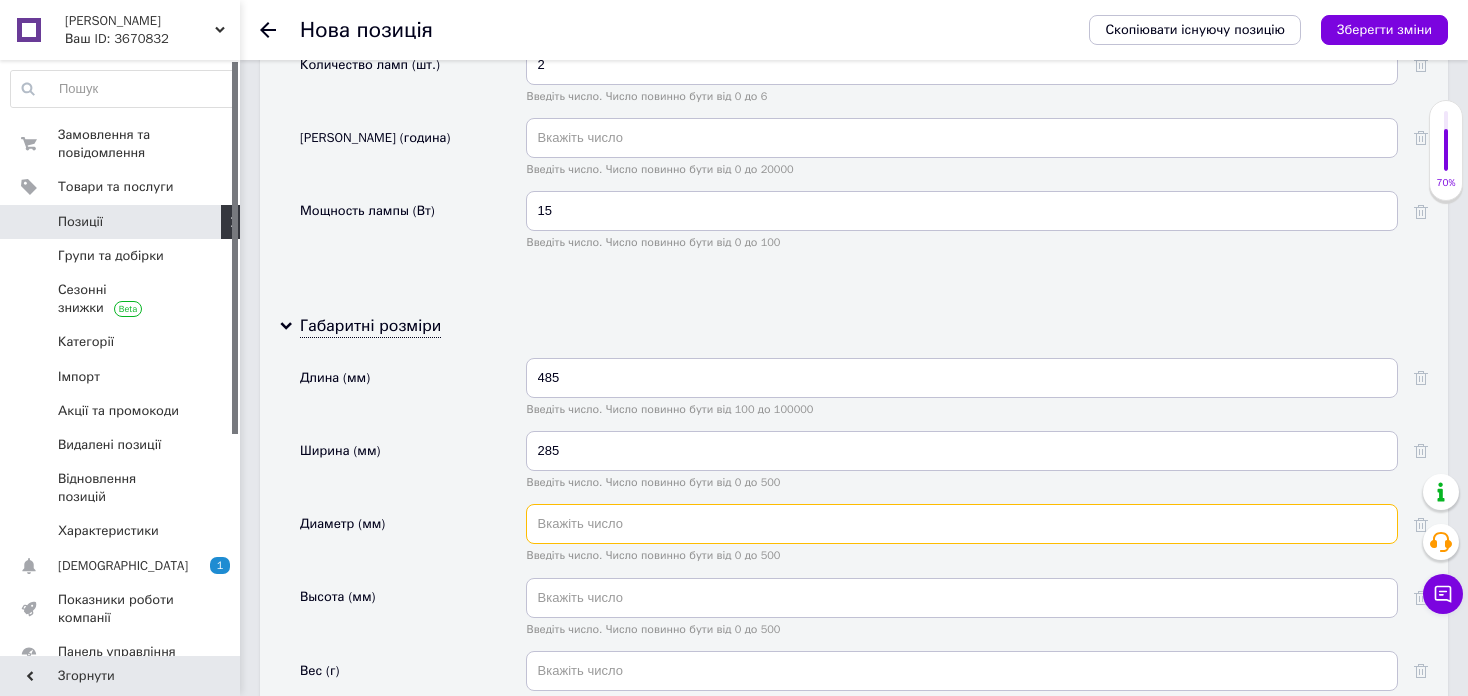click at bounding box center [962, 524] 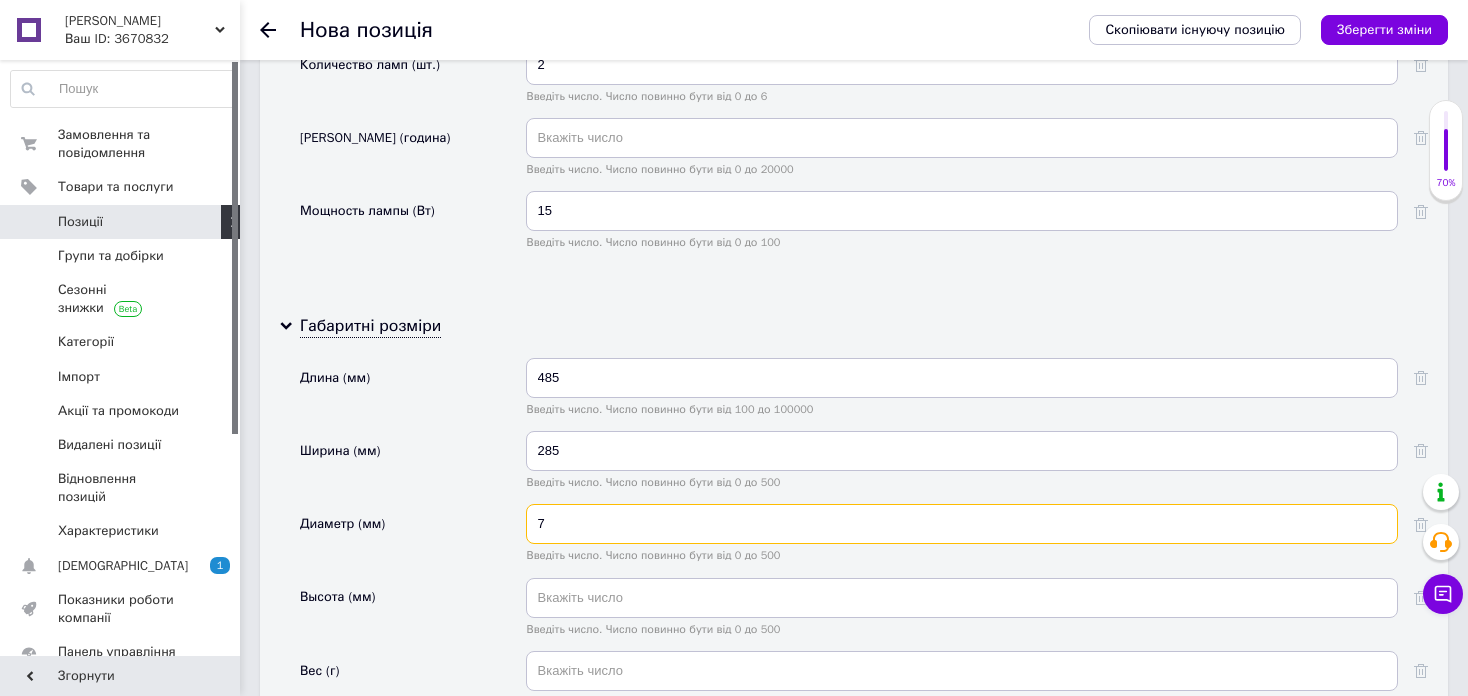 type on "75" 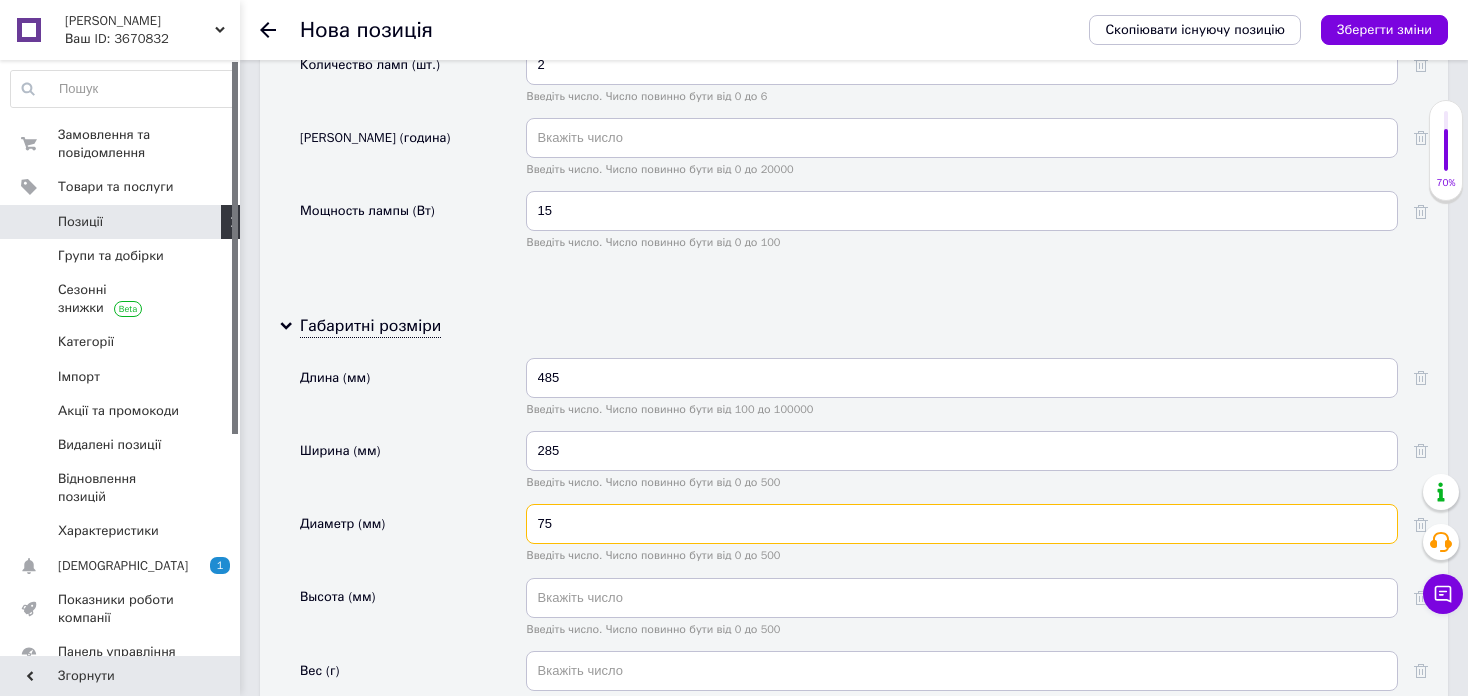 click on "75" at bounding box center [962, 524] 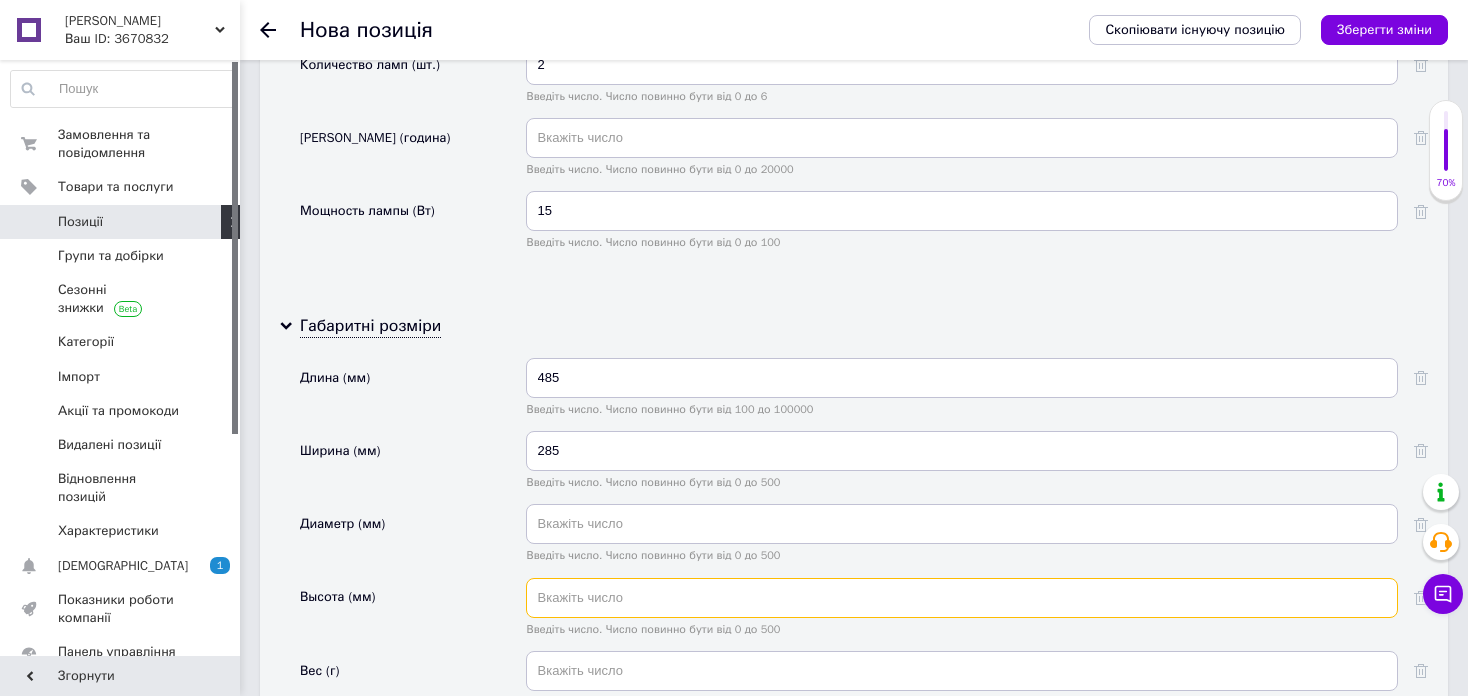 click at bounding box center (962, 598) 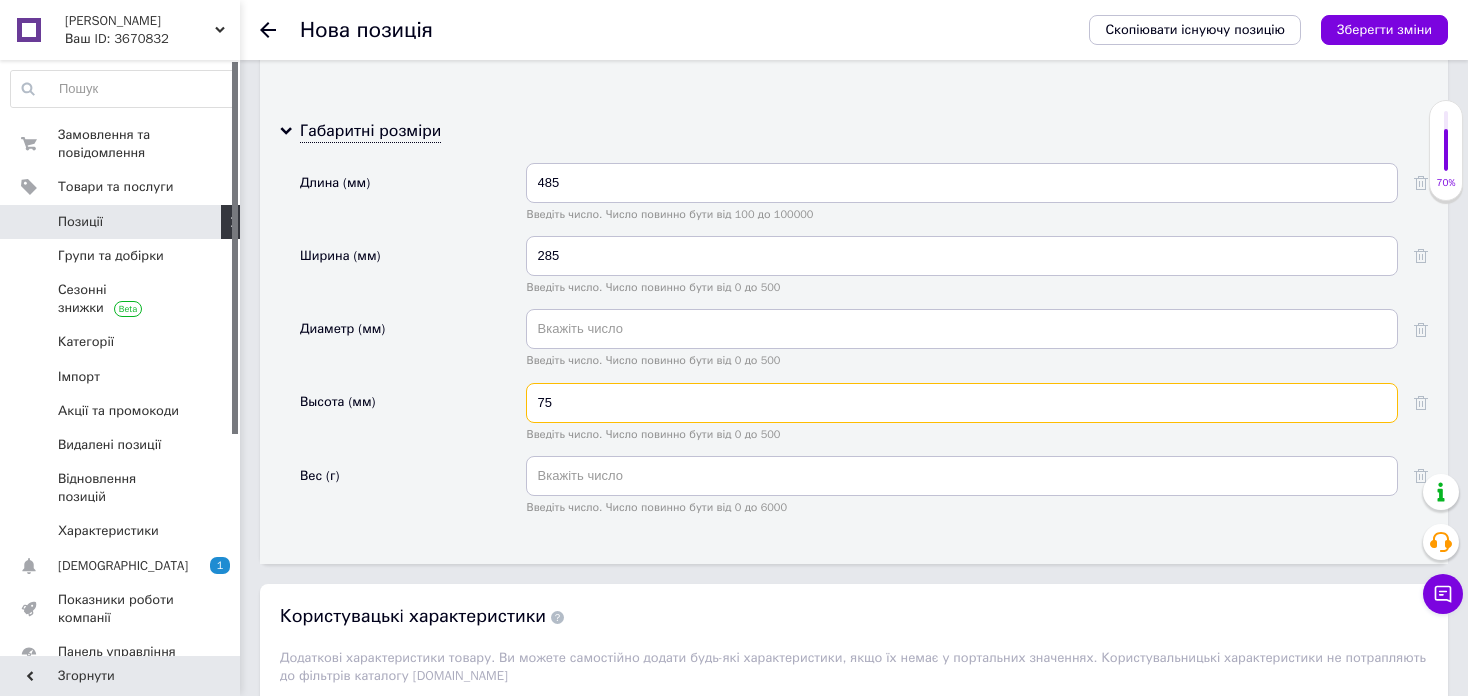 scroll, scrollTop: 2800, scrollLeft: 0, axis: vertical 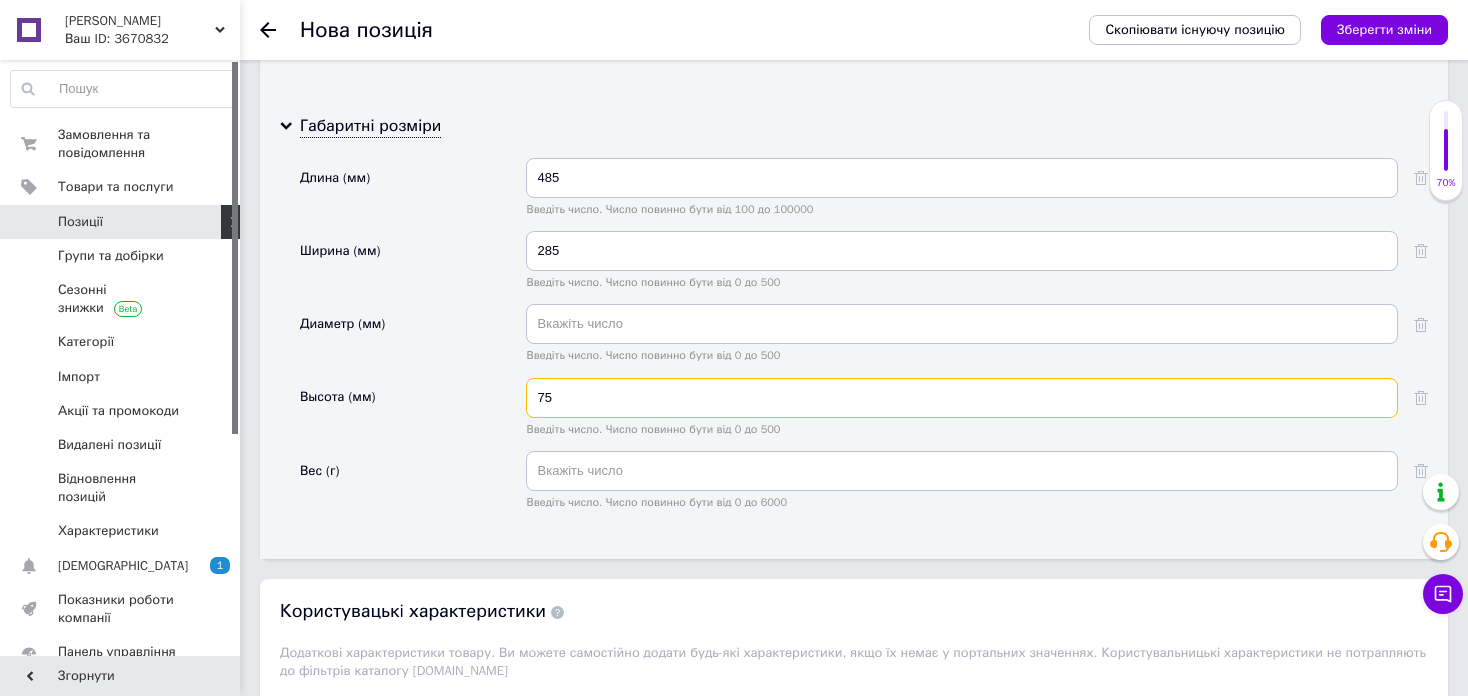 type on "75" 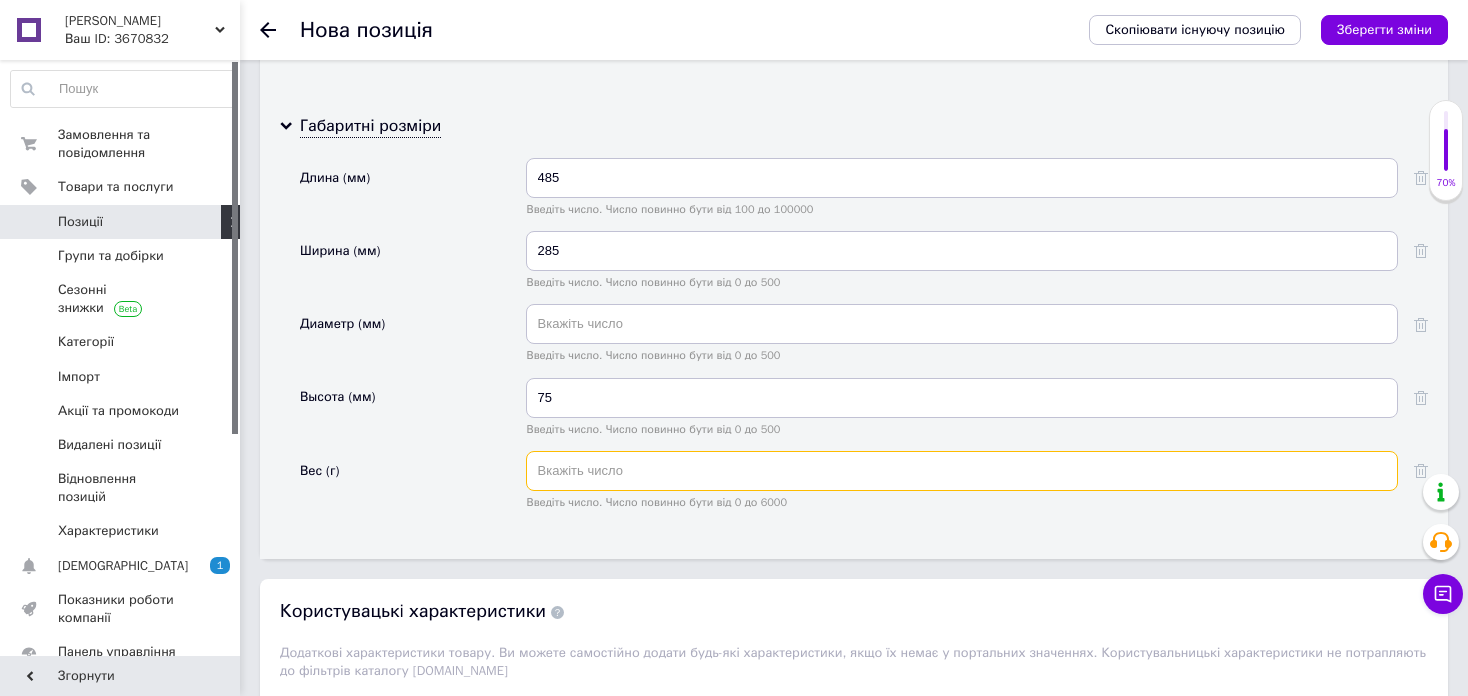 click at bounding box center [962, 471] 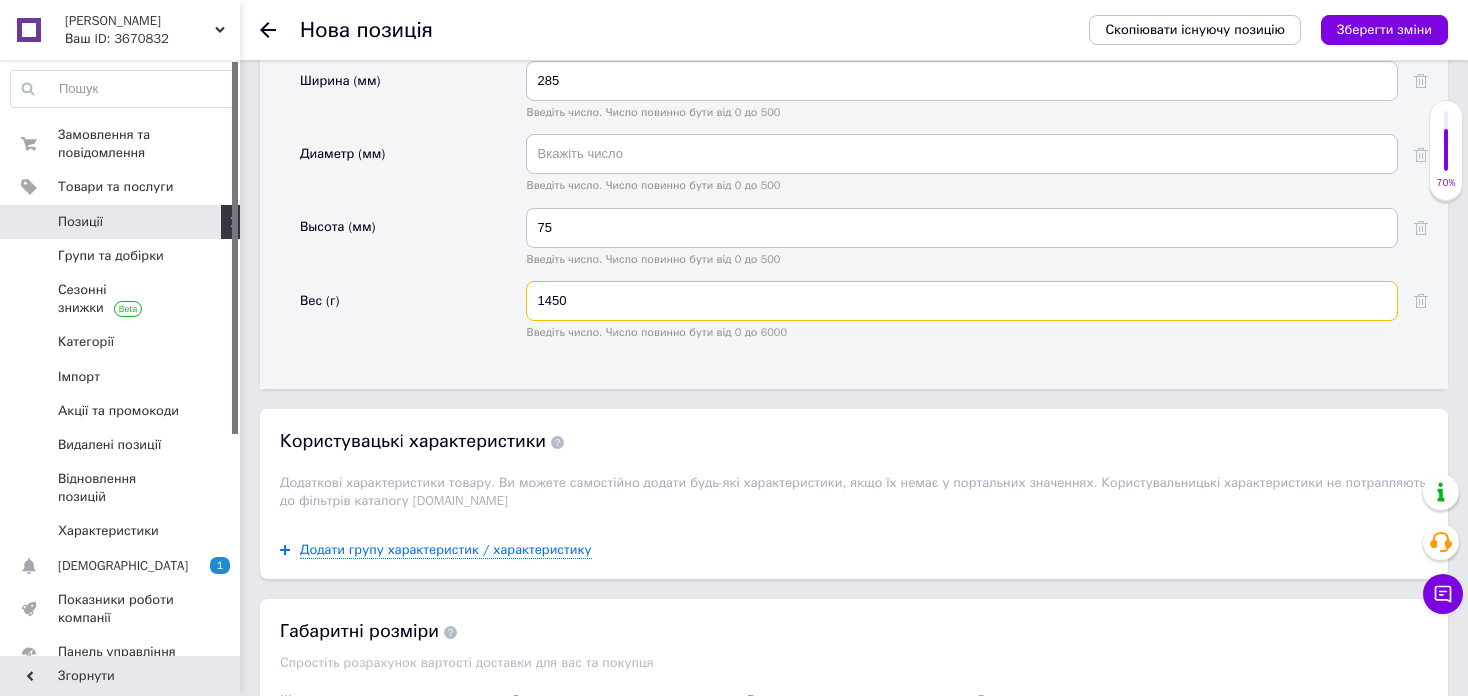scroll, scrollTop: 3200, scrollLeft: 0, axis: vertical 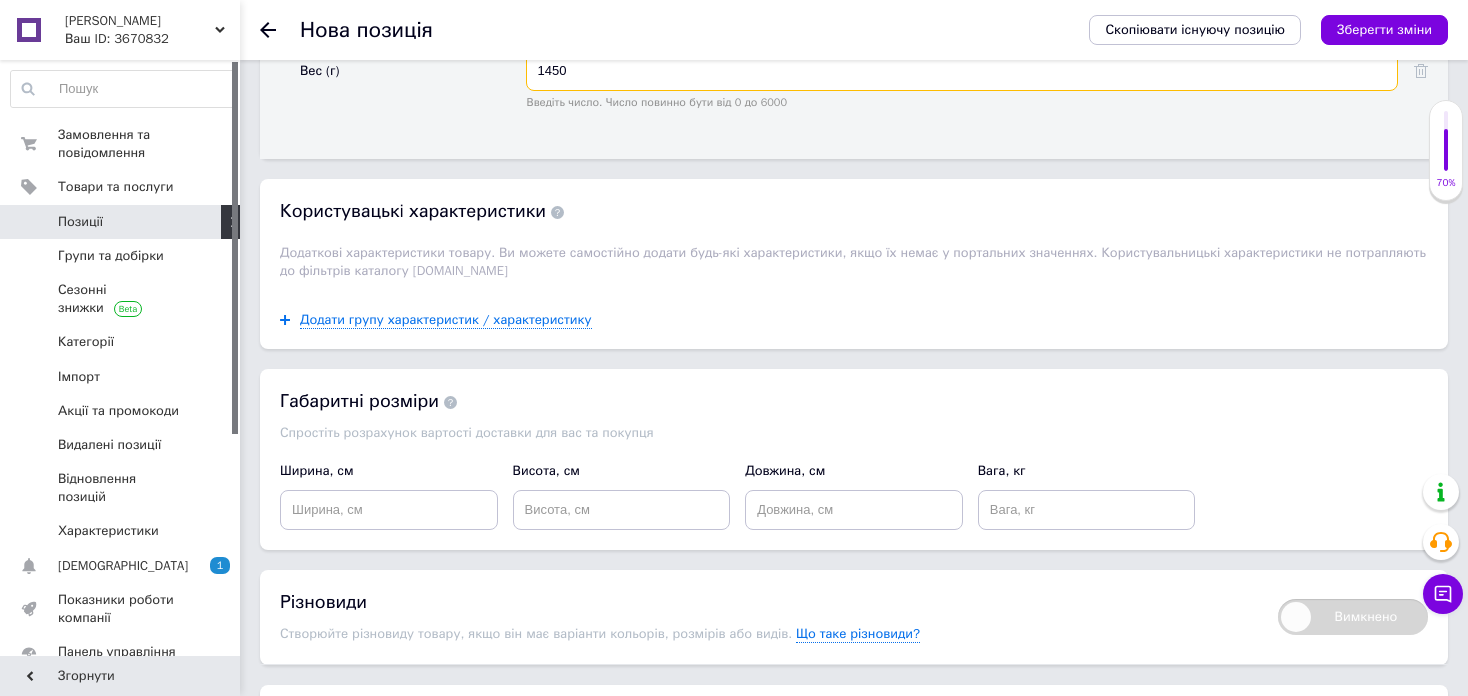 type on "1450" 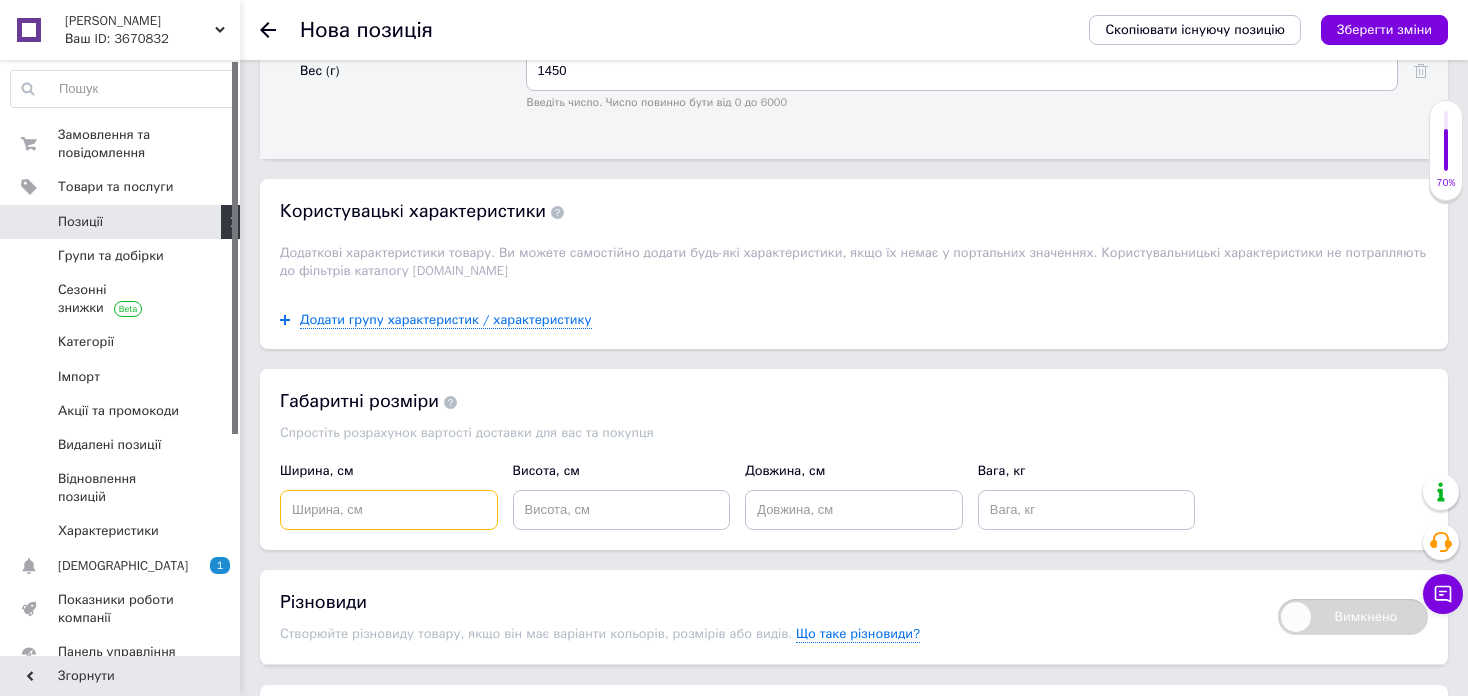 click at bounding box center (389, 510) 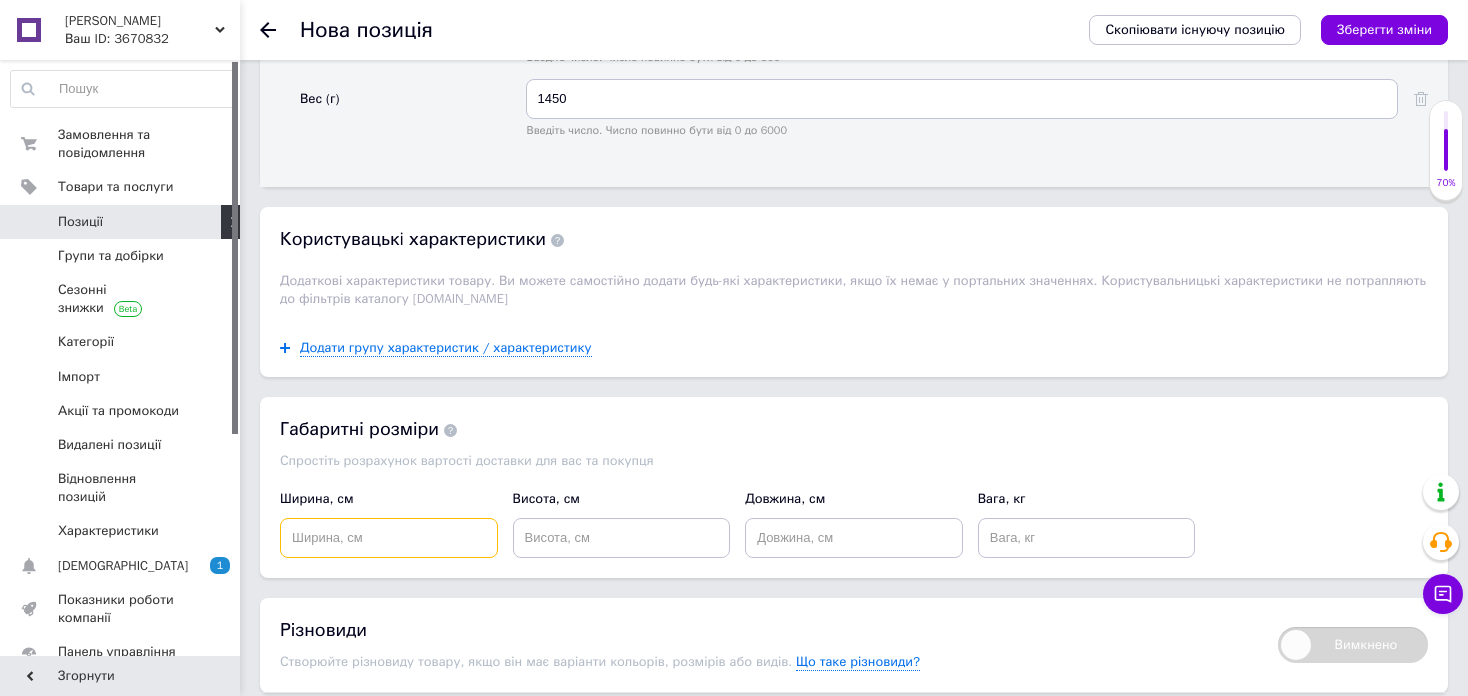 scroll, scrollTop: 3200, scrollLeft: 0, axis: vertical 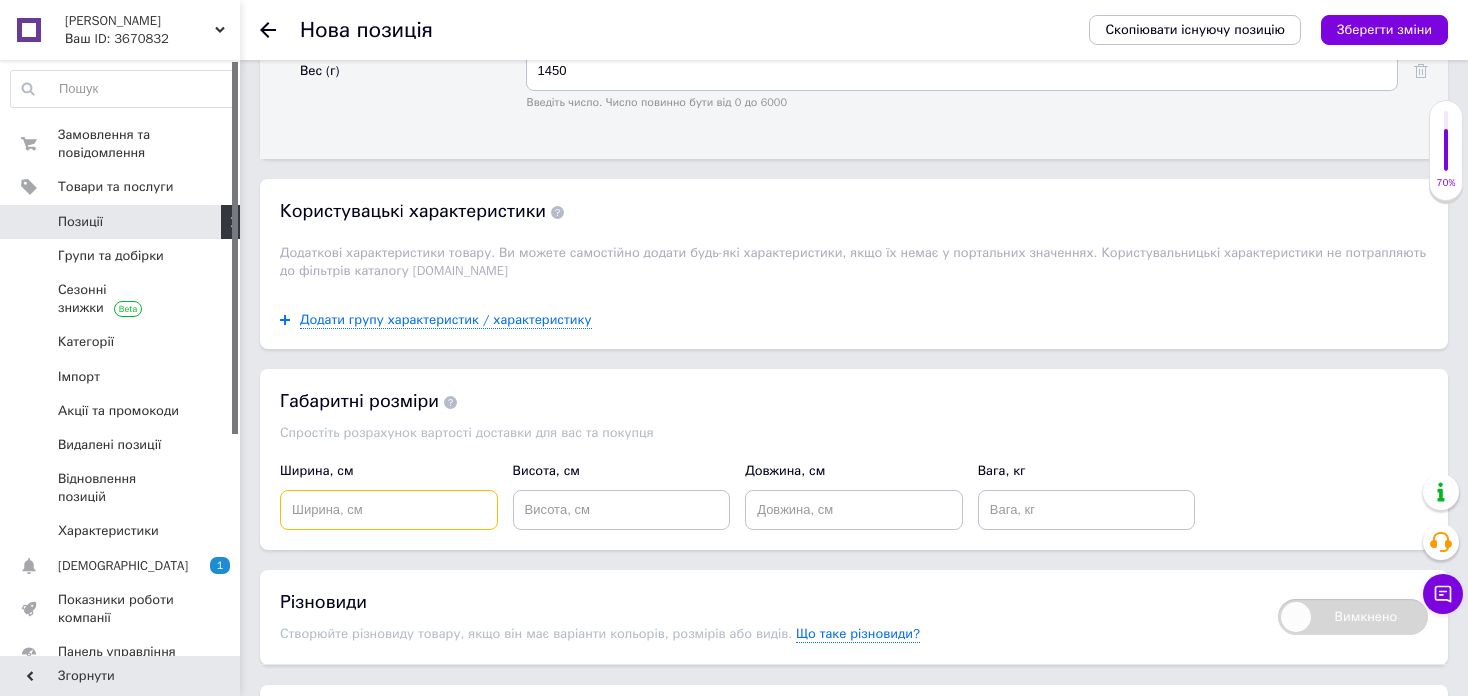 click at bounding box center (389, 510) 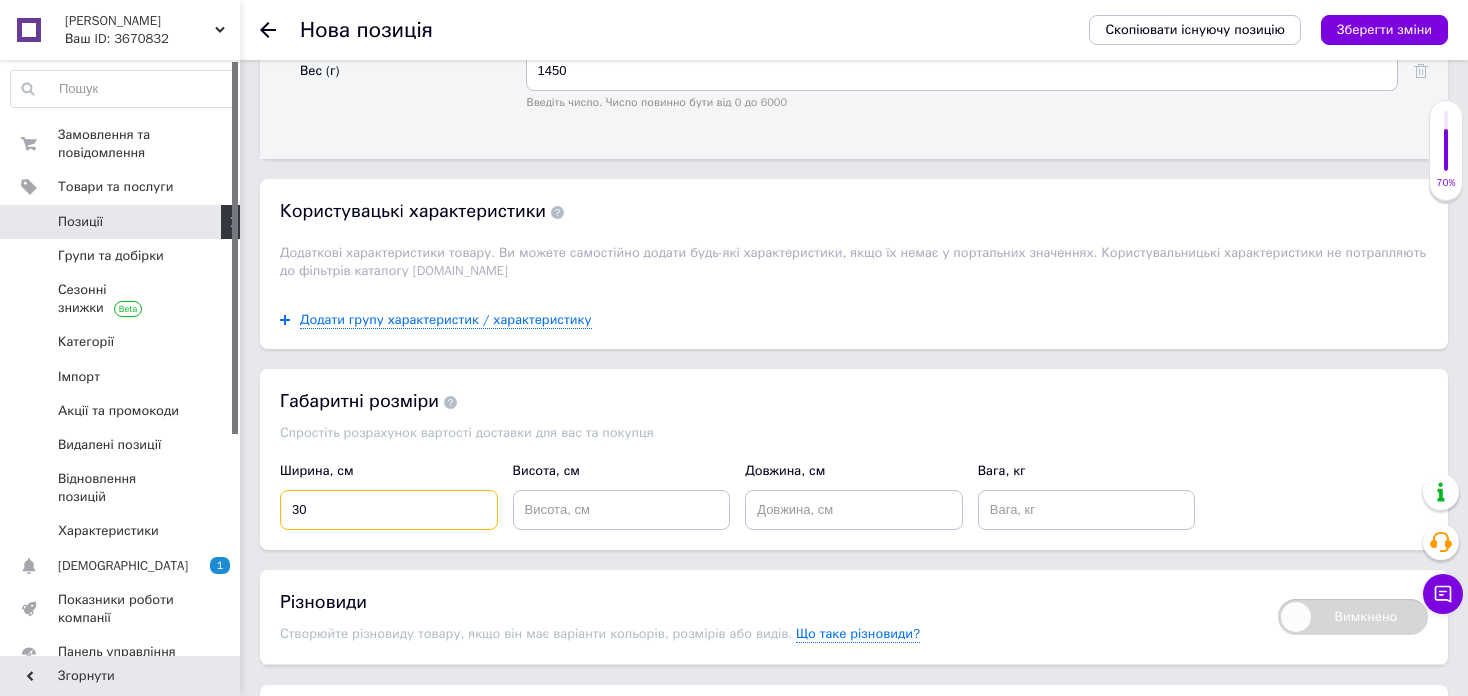 type on "30" 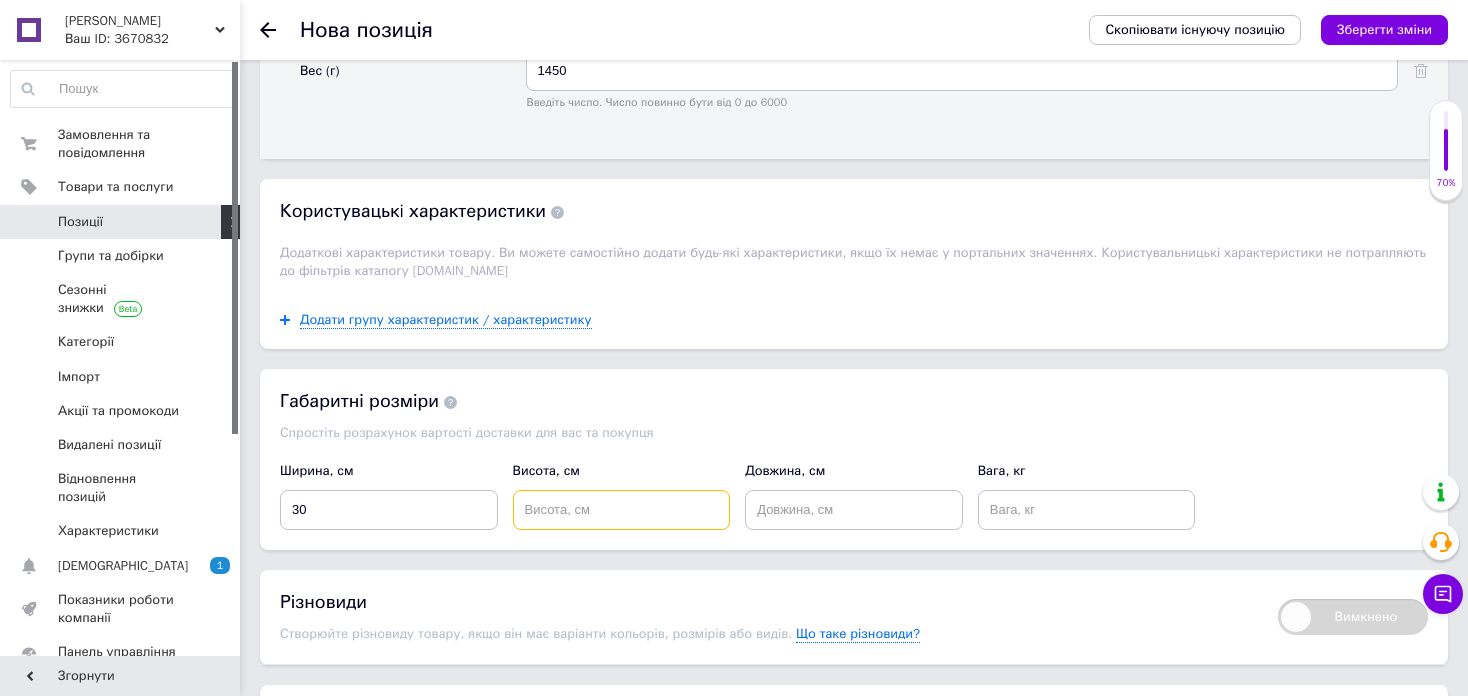 click at bounding box center (622, 510) 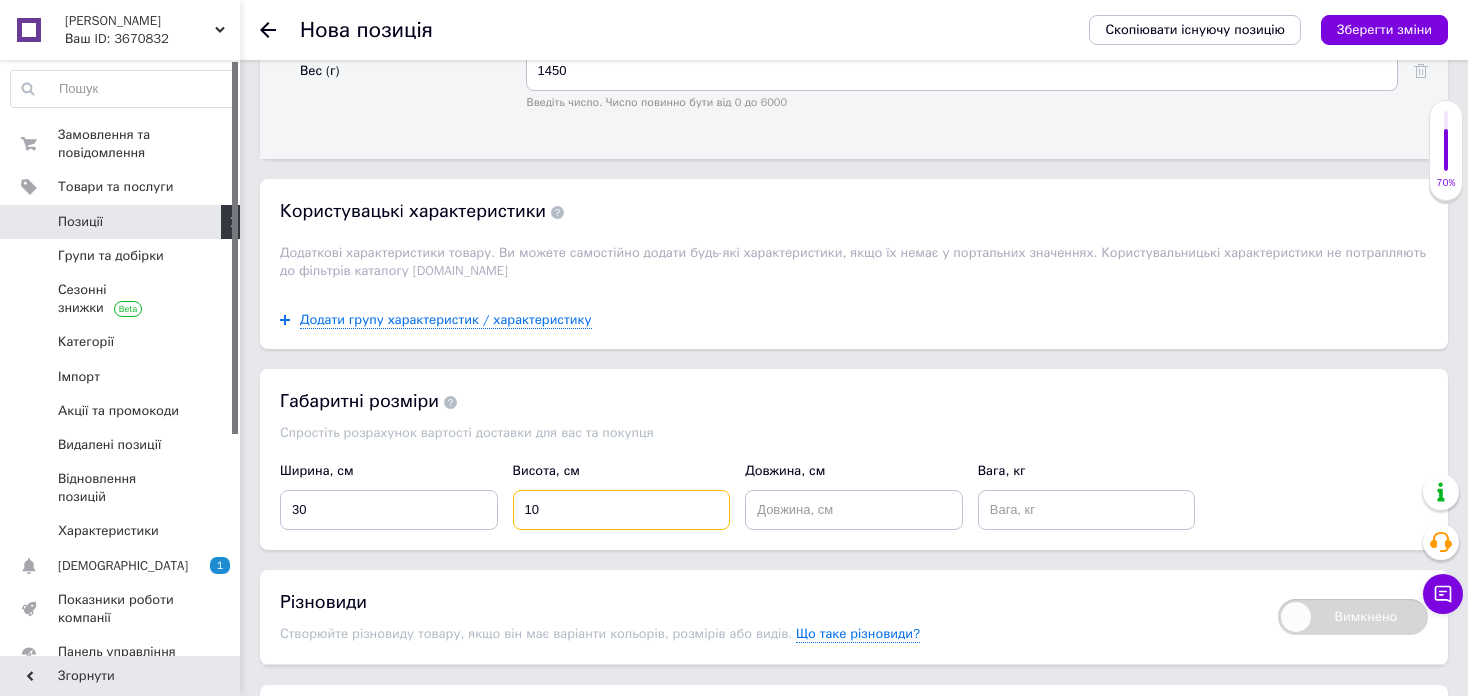 type on "10" 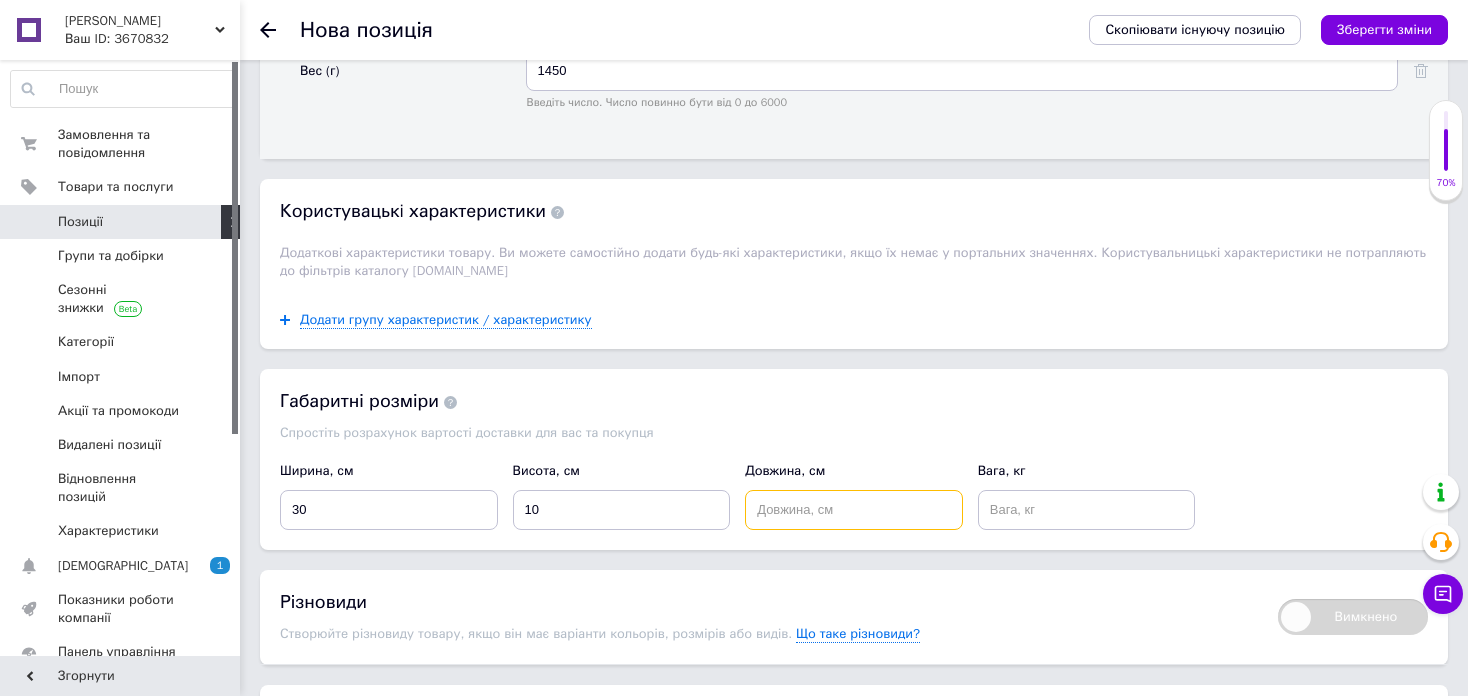 click at bounding box center (854, 510) 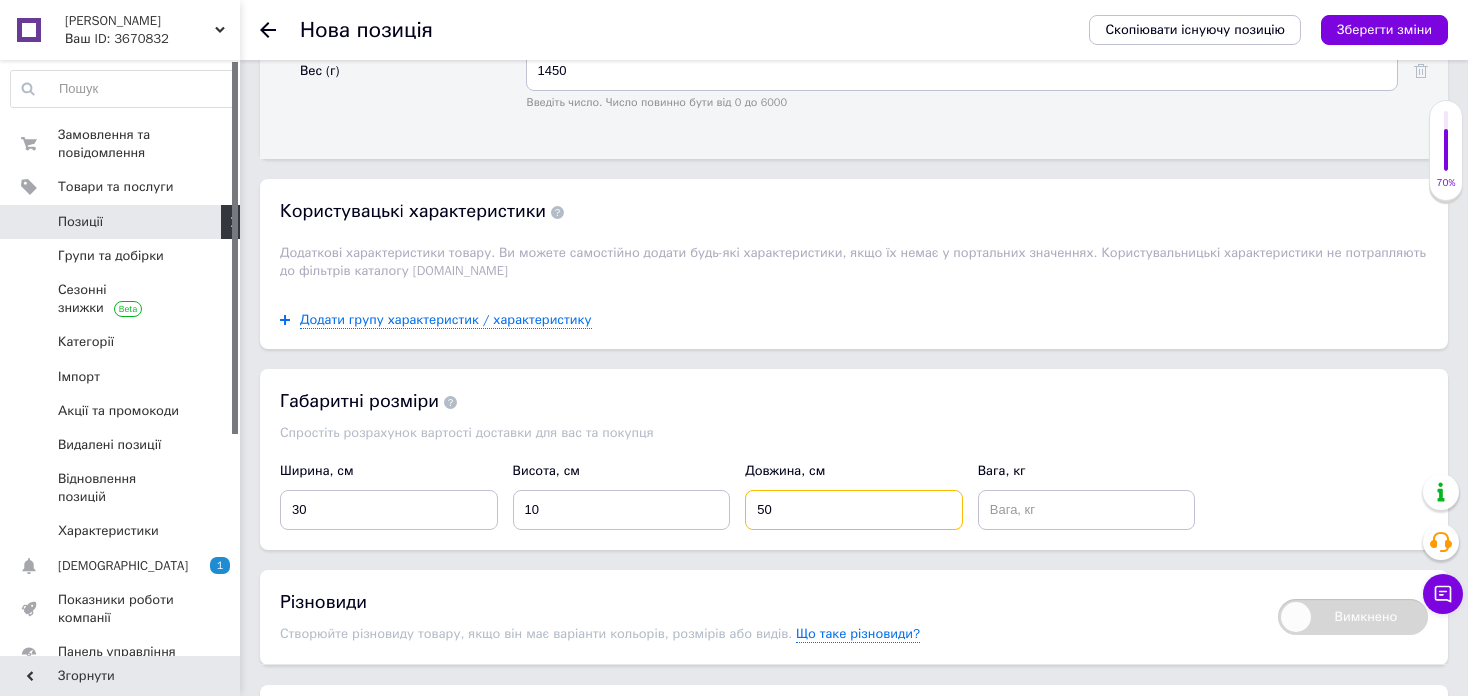 type on "50" 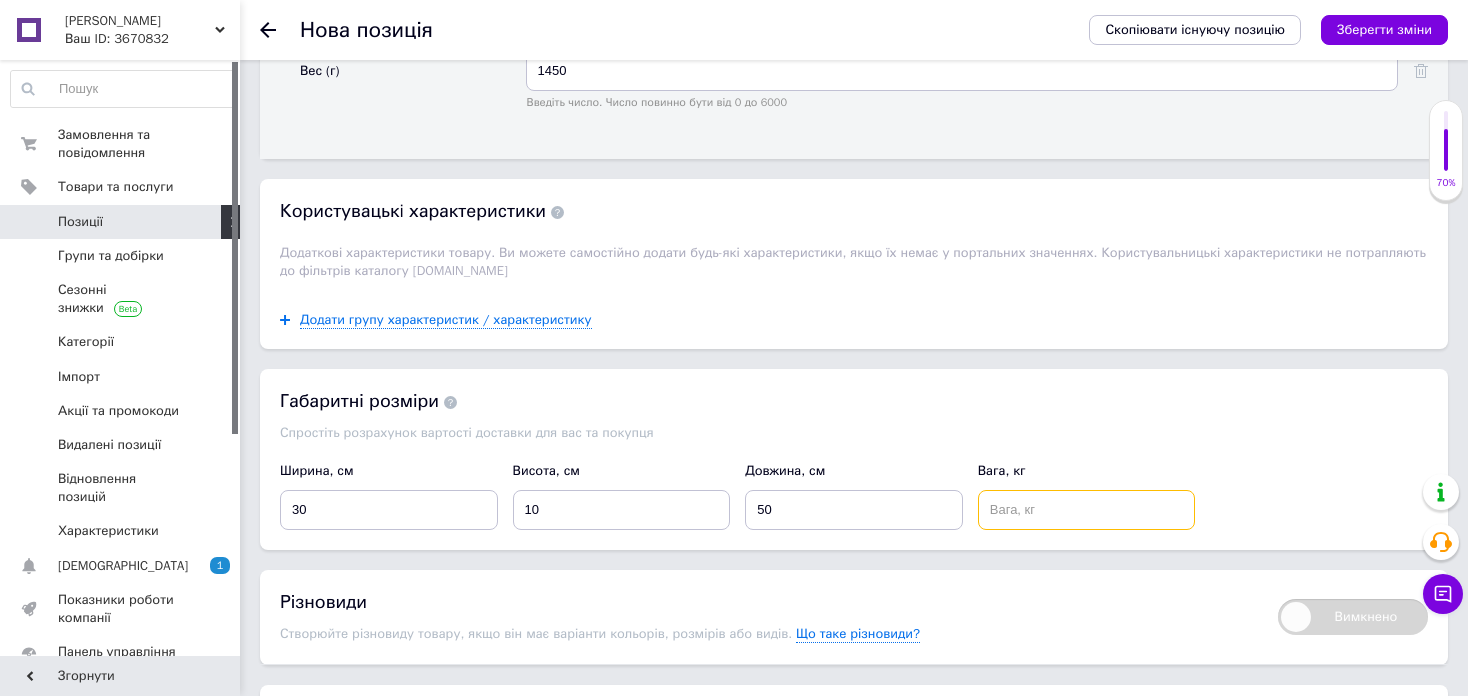 click at bounding box center [1087, 510] 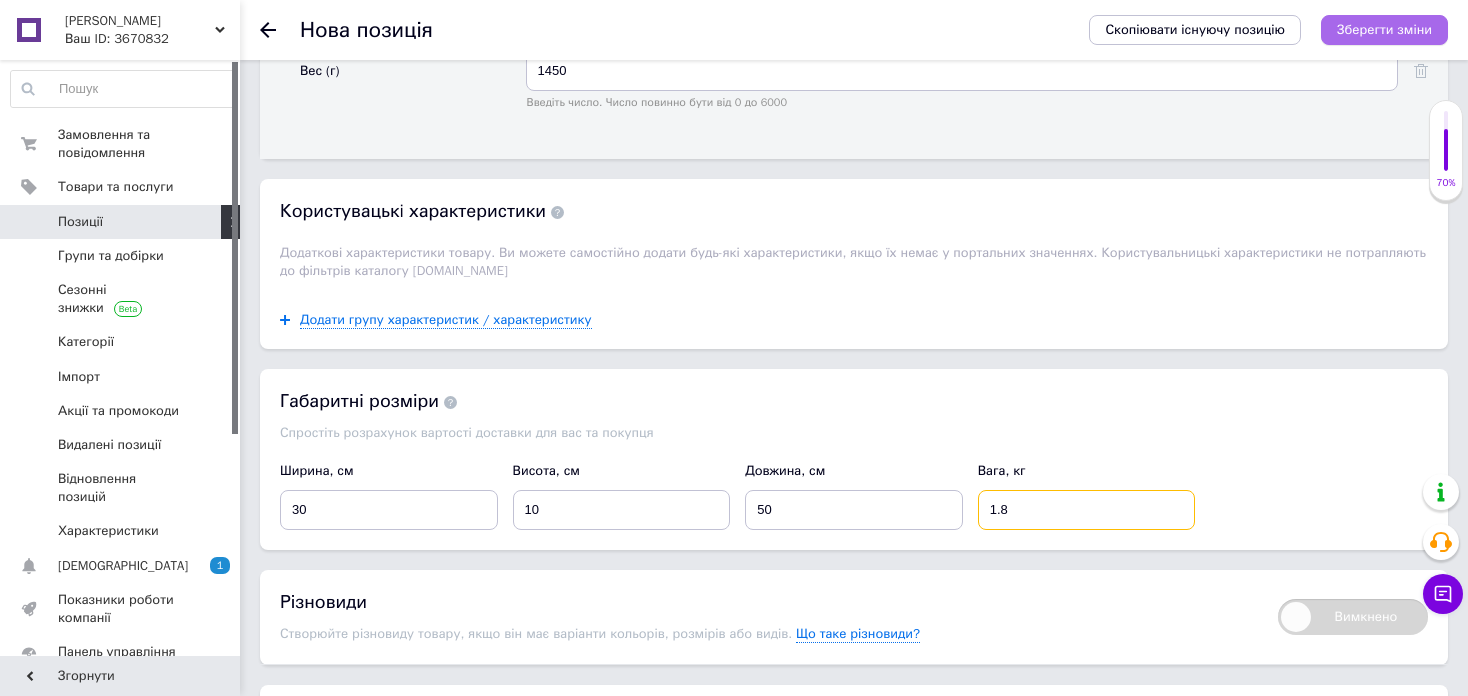 type on "1.8" 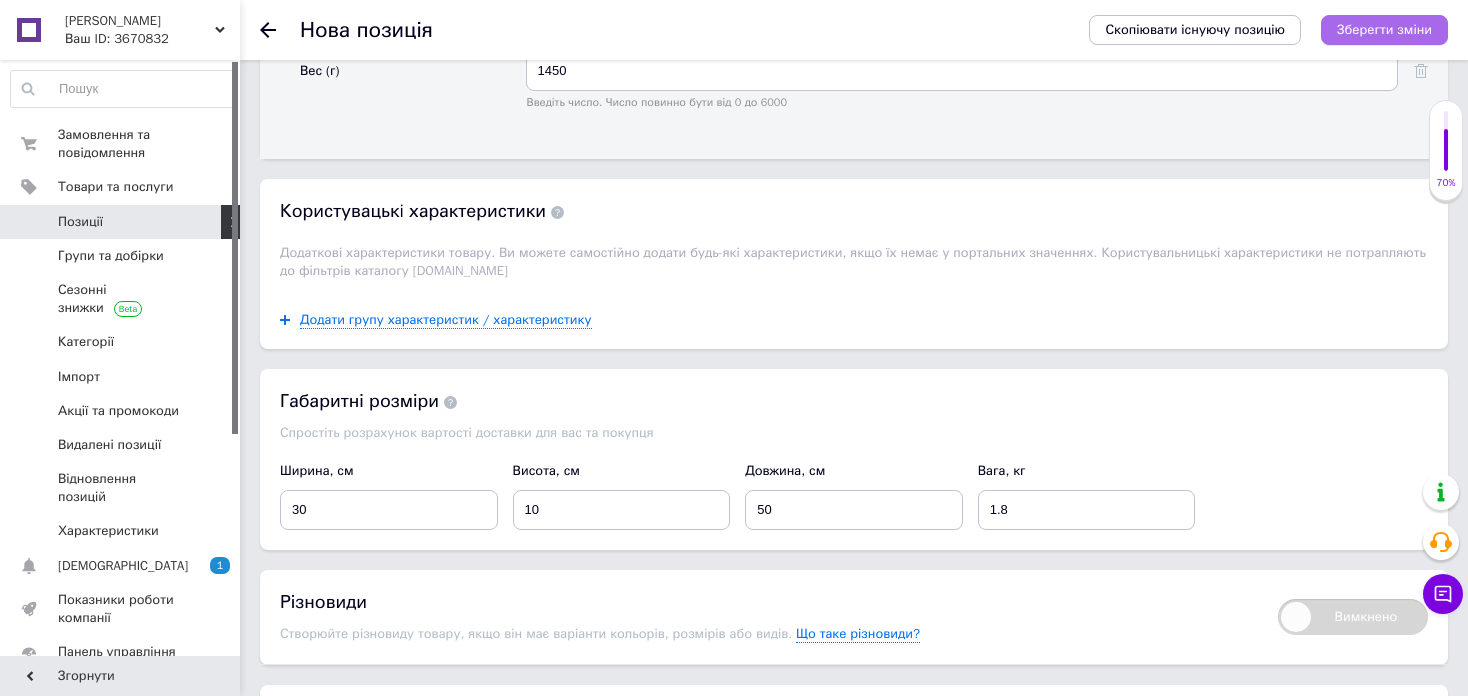 click on "Зберегти зміни" at bounding box center [1384, 29] 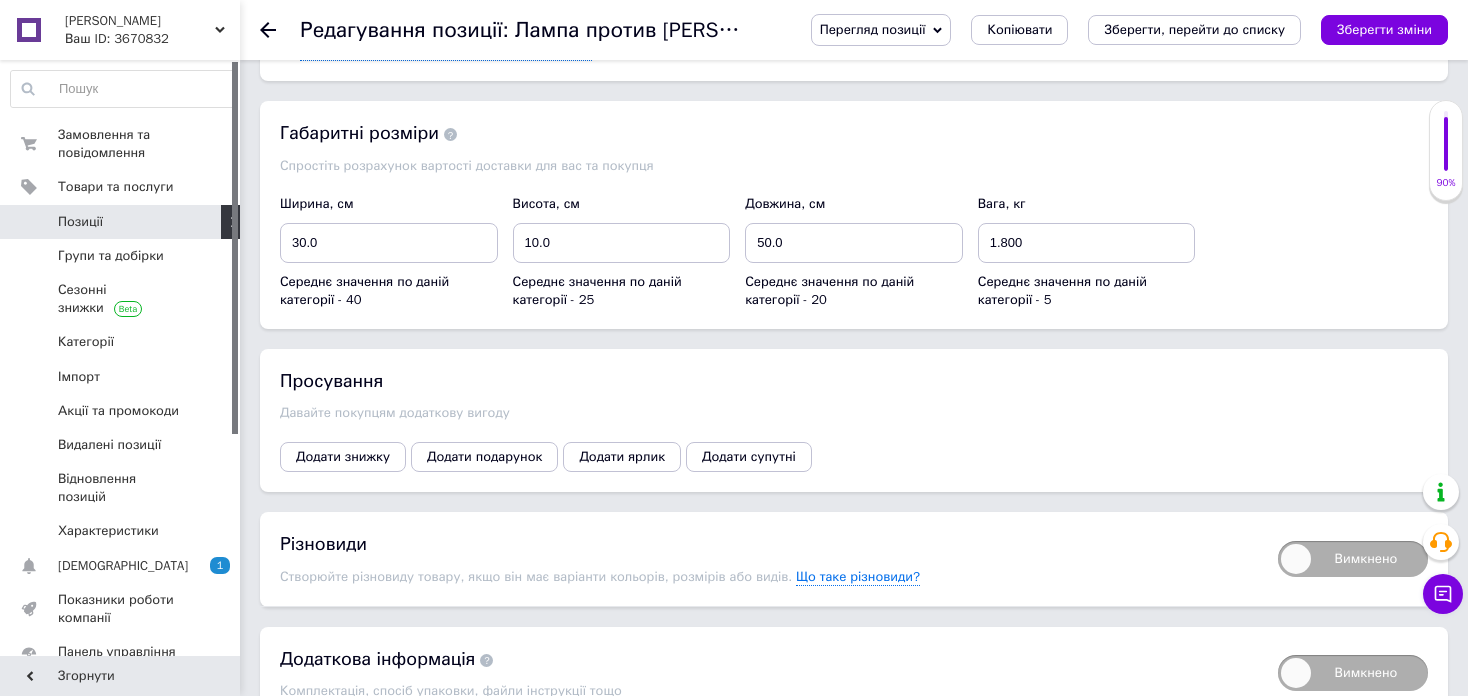 scroll, scrollTop: 2200, scrollLeft: 0, axis: vertical 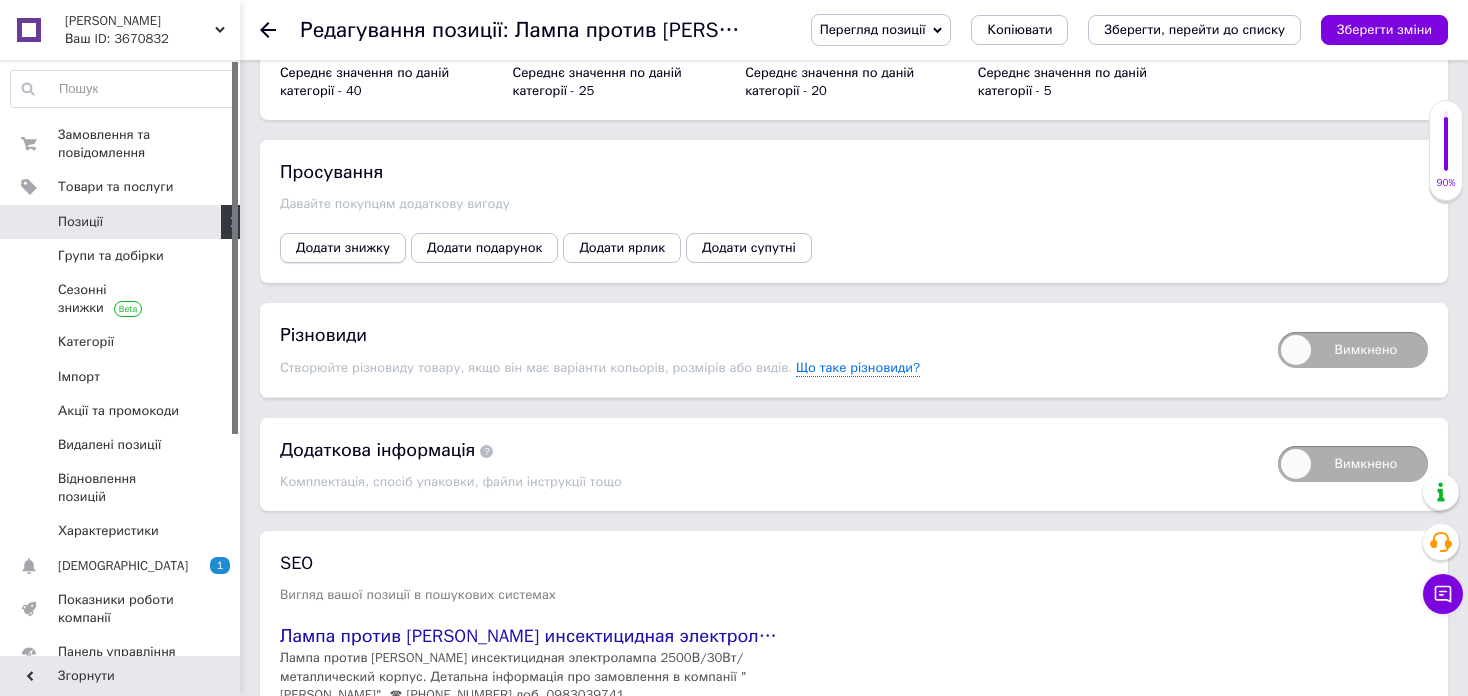click on "Додати знижку" at bounding box center (343, 248) 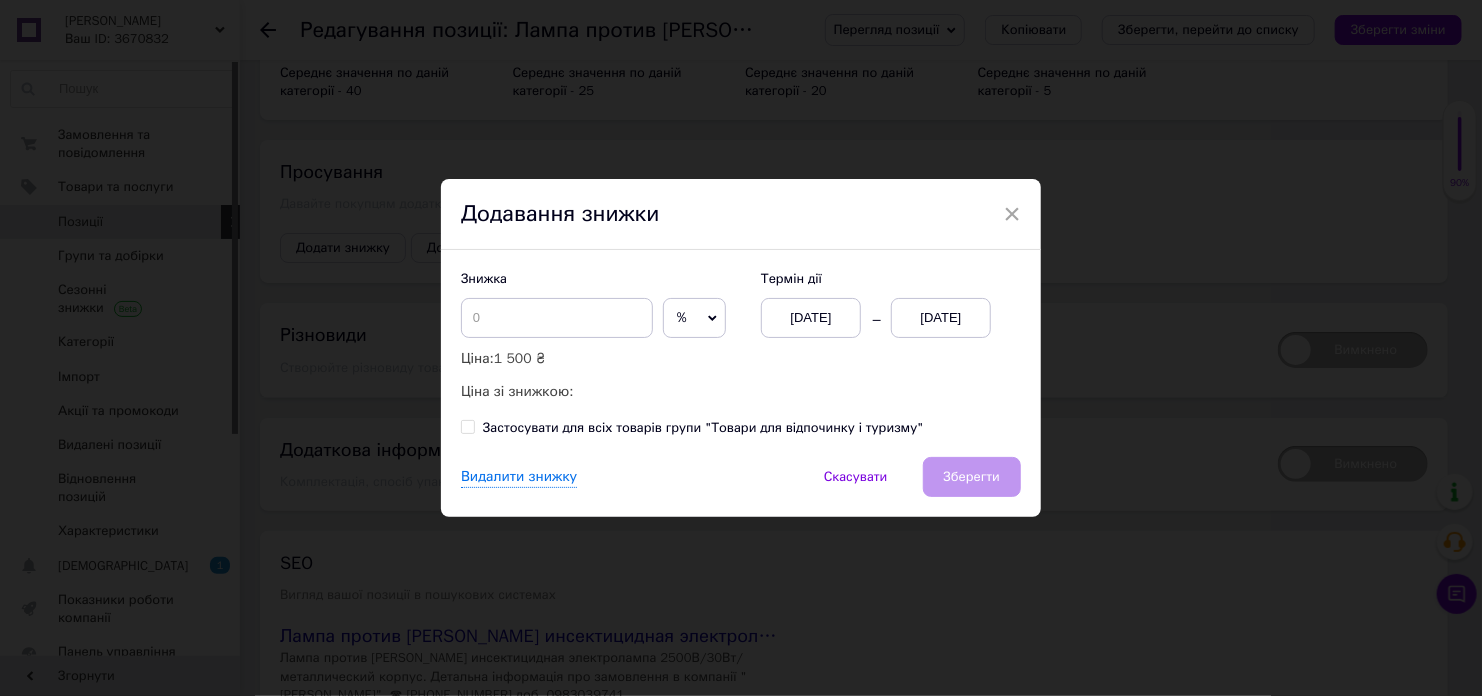 click on "%" at bounding box center (682, 317) 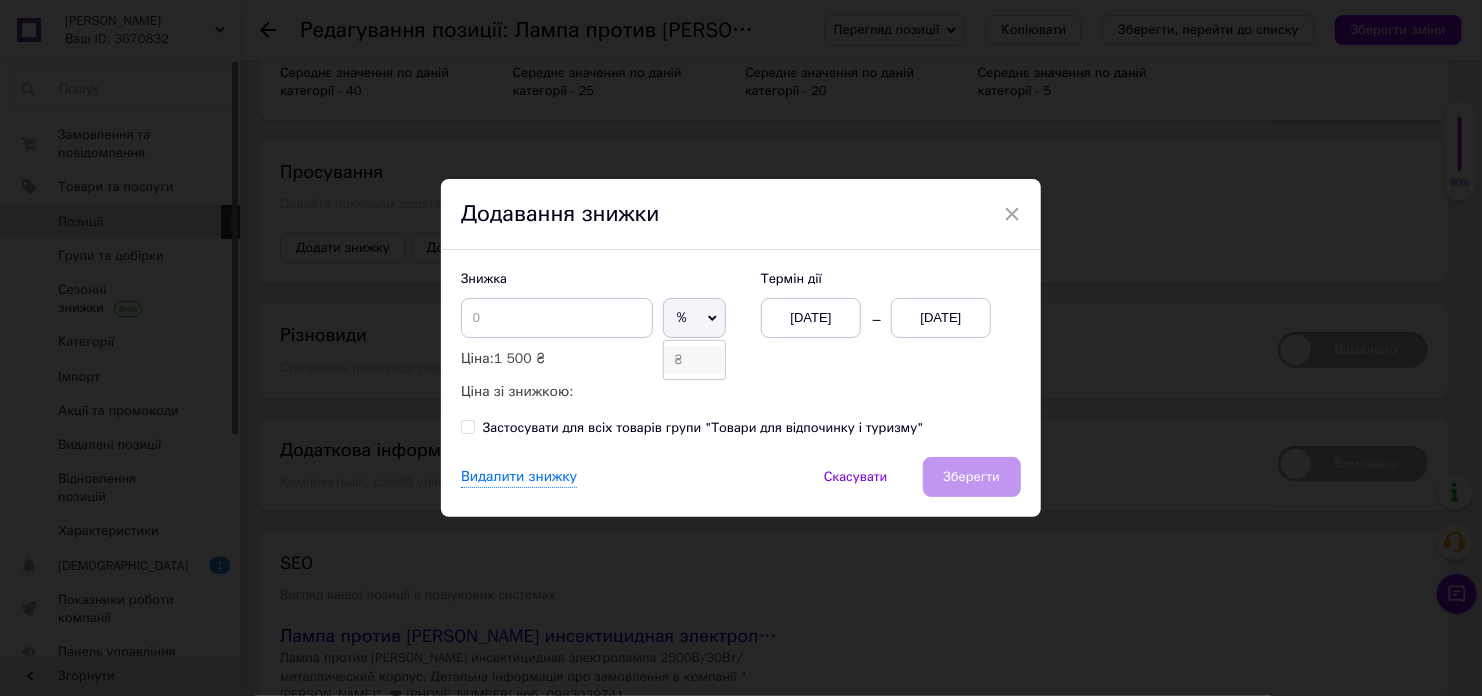 click on "₴" at bounding box center [694, 360] 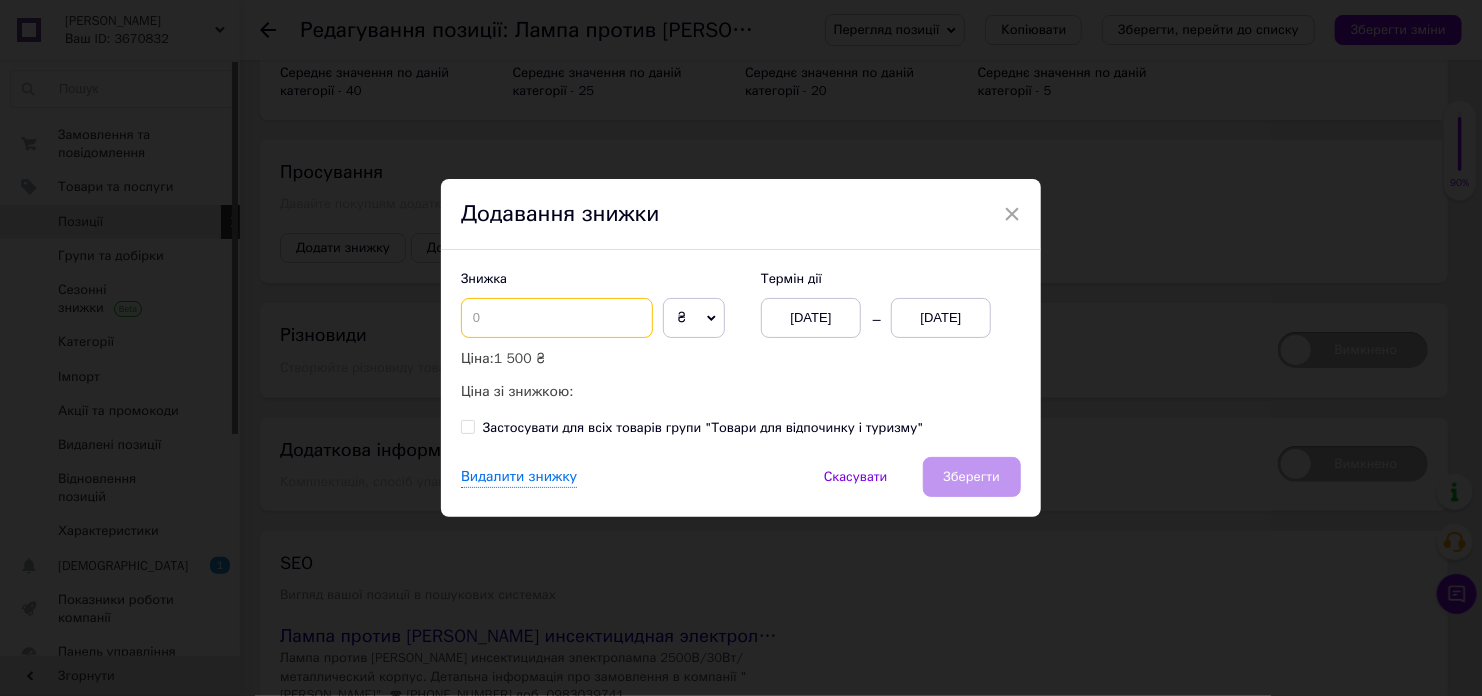 click at bounding box center (557, 318) 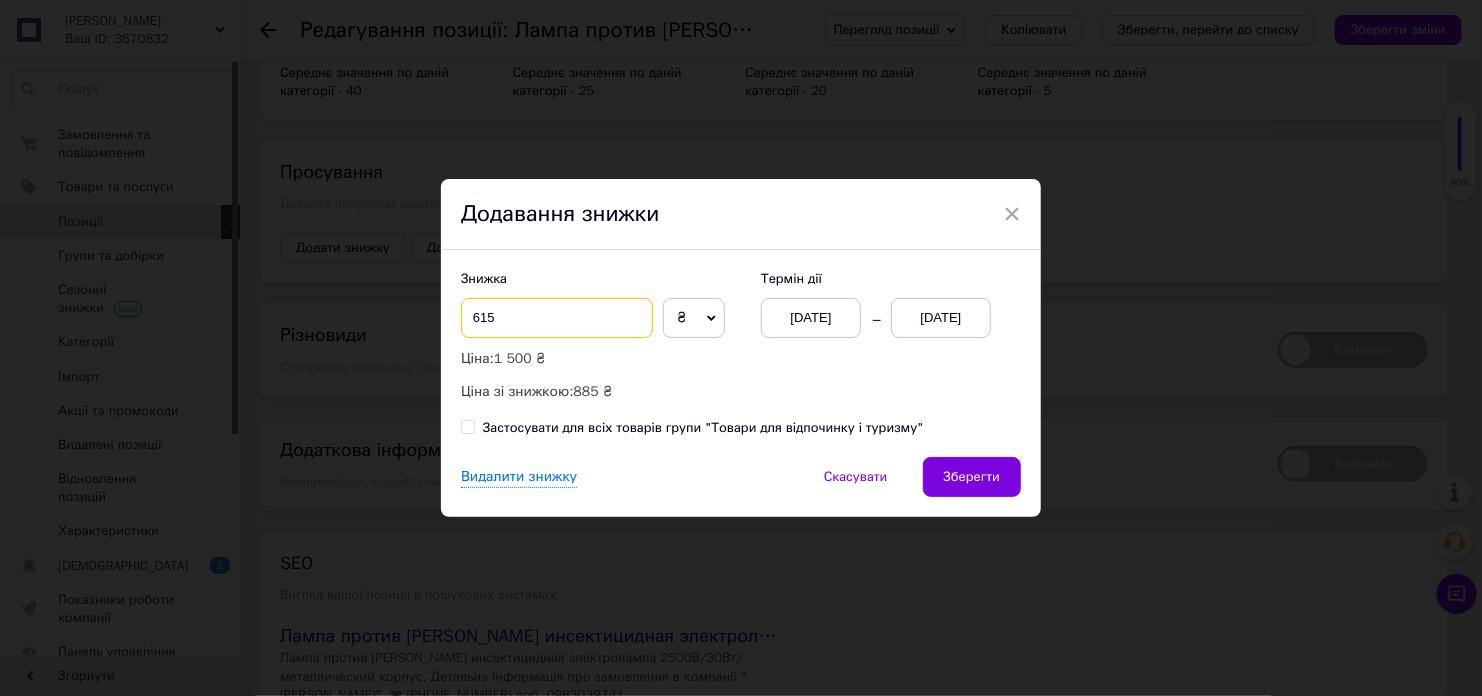 type on "615" 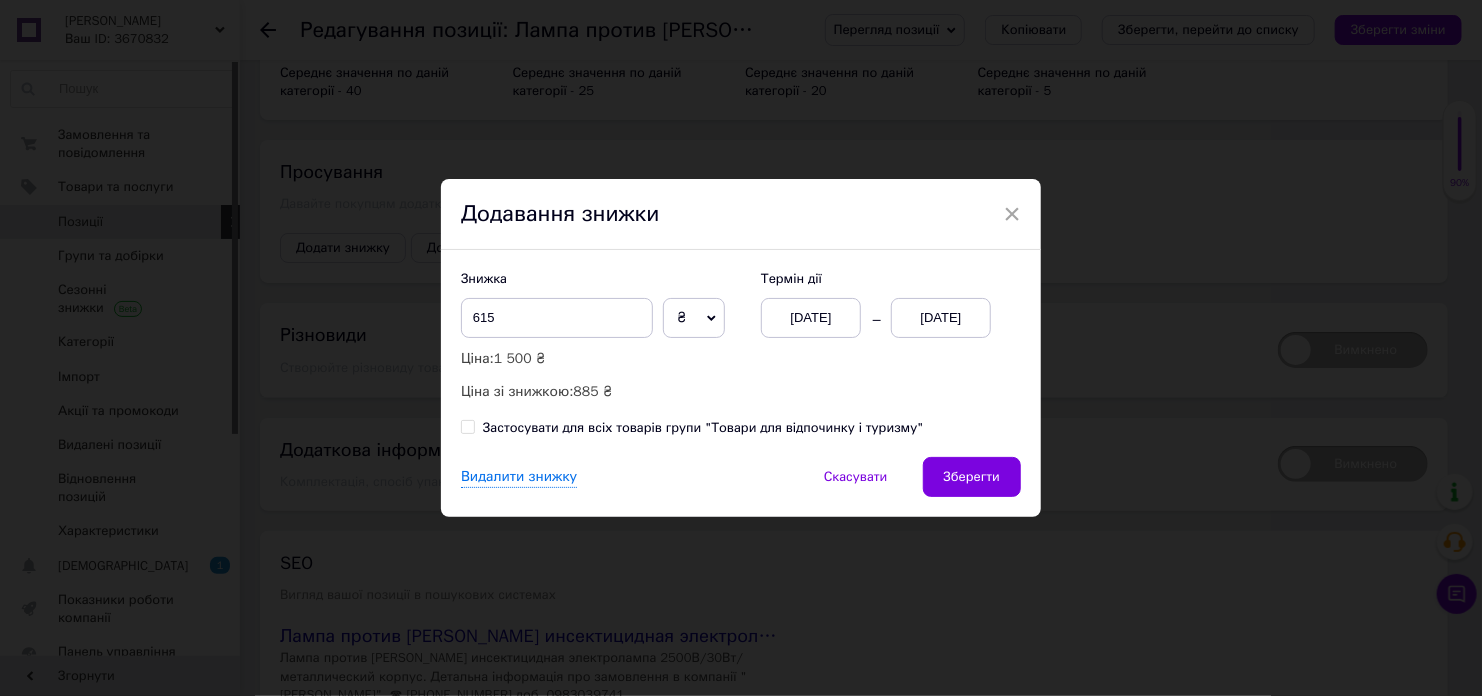 click on "[DATE]" at bounding box center (941, 318) 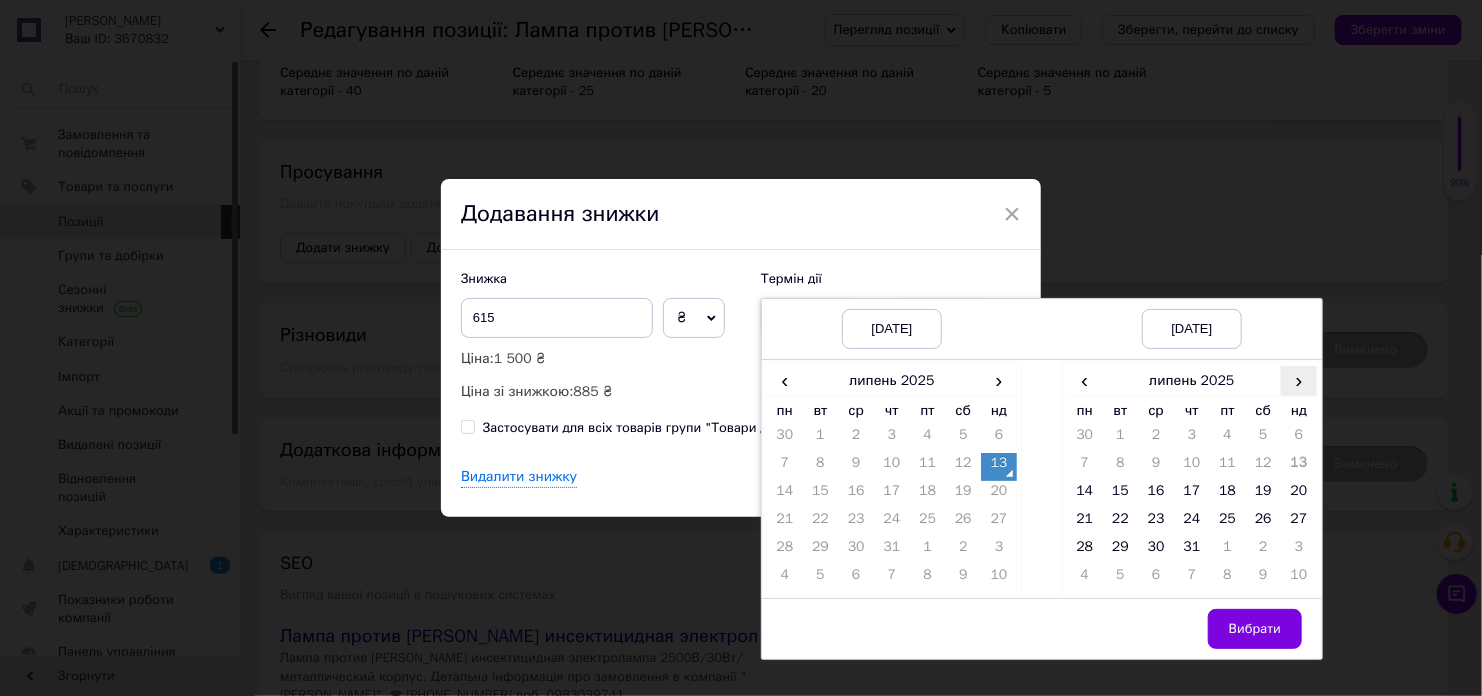 click on "›" at bounding box center [1299, 380] 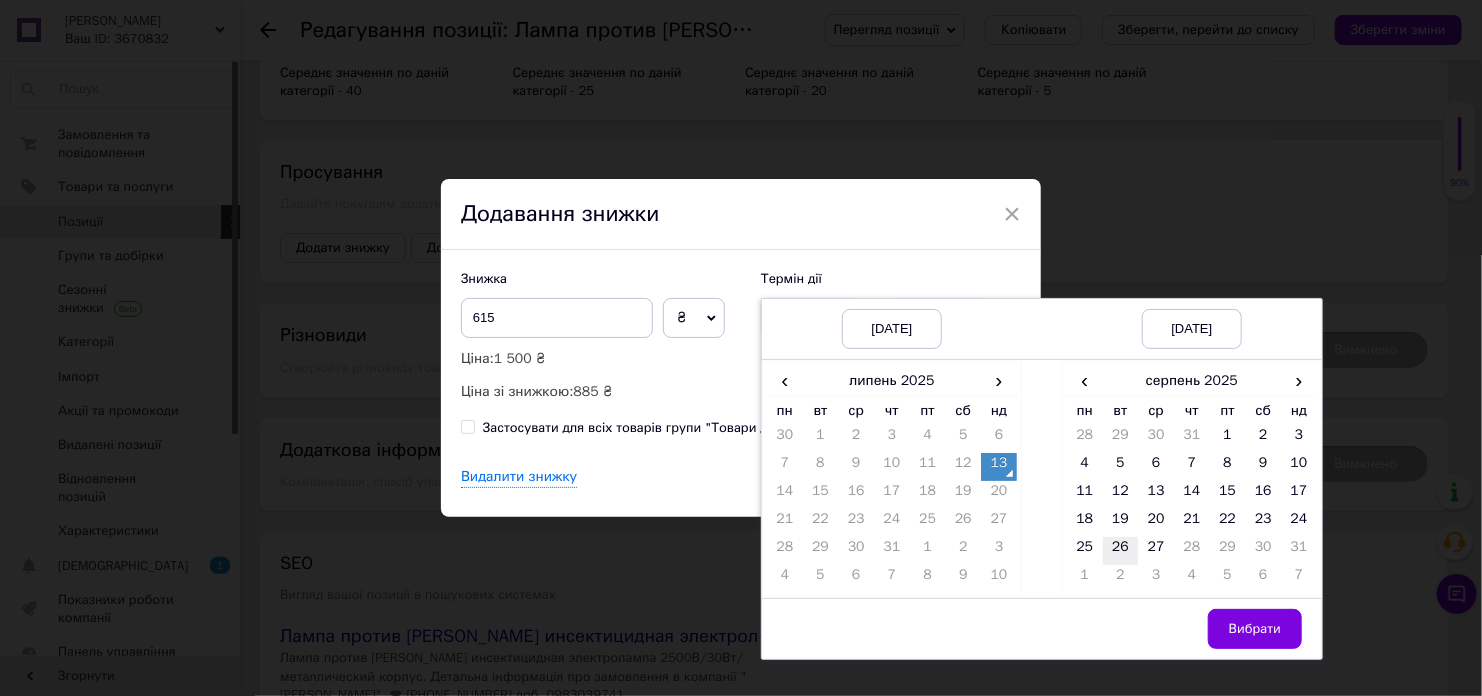 click on "26" at bounding box center [1121, 551] 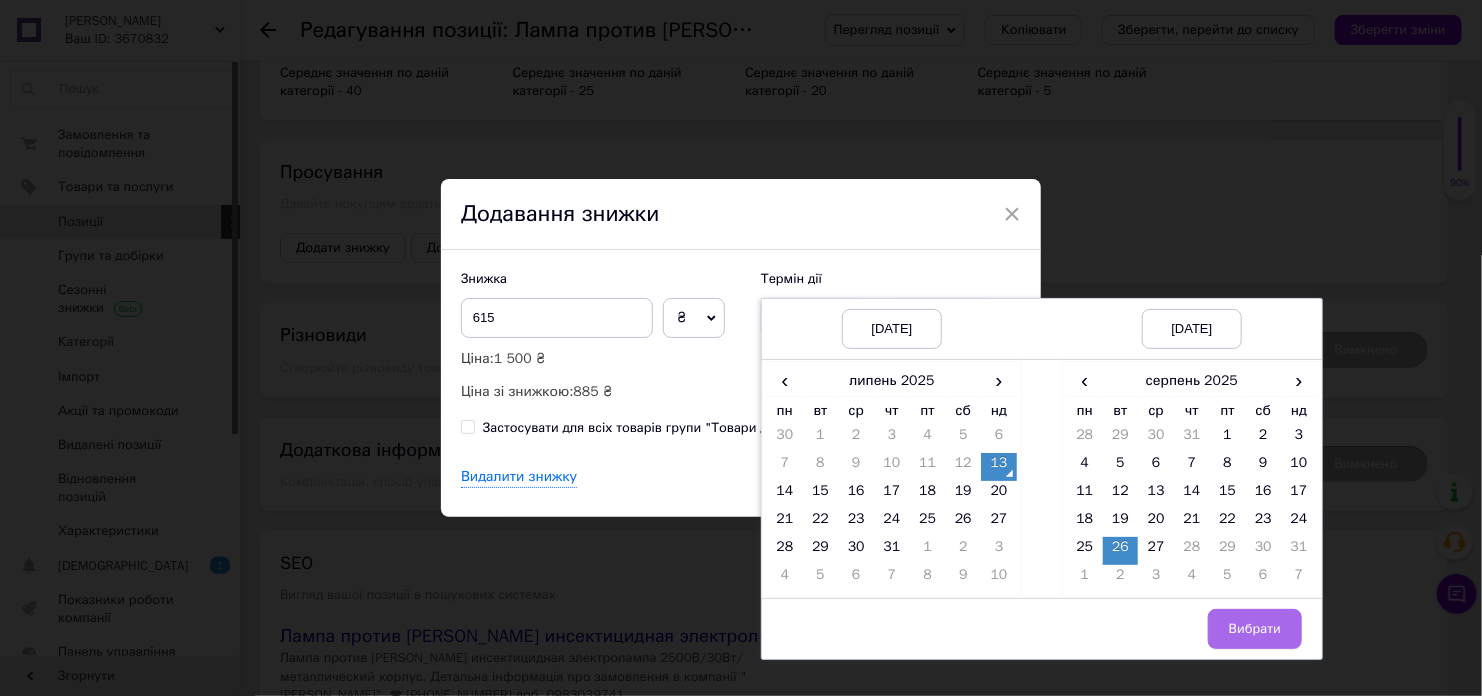 click on "Вибрати" at bounding box center [1255, 629] 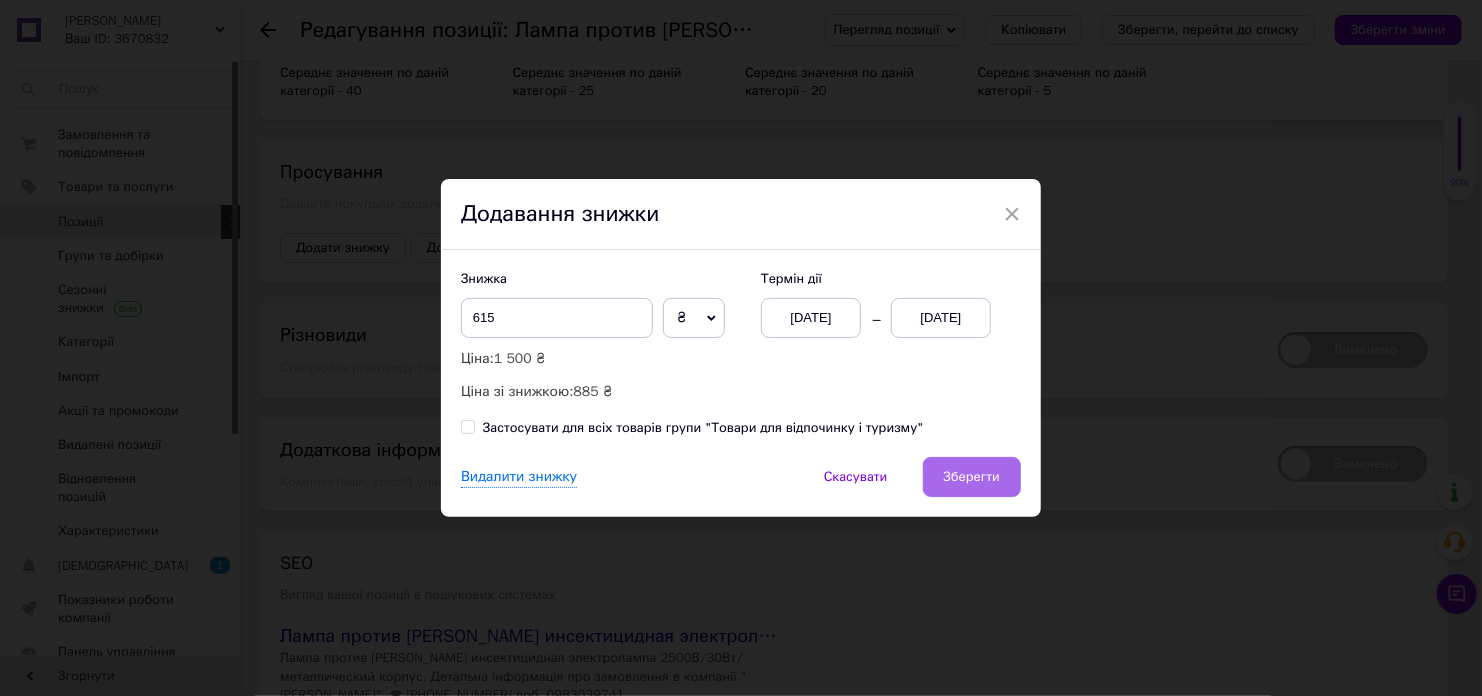 click on "Зберегти" at bounding box center [972, 477] 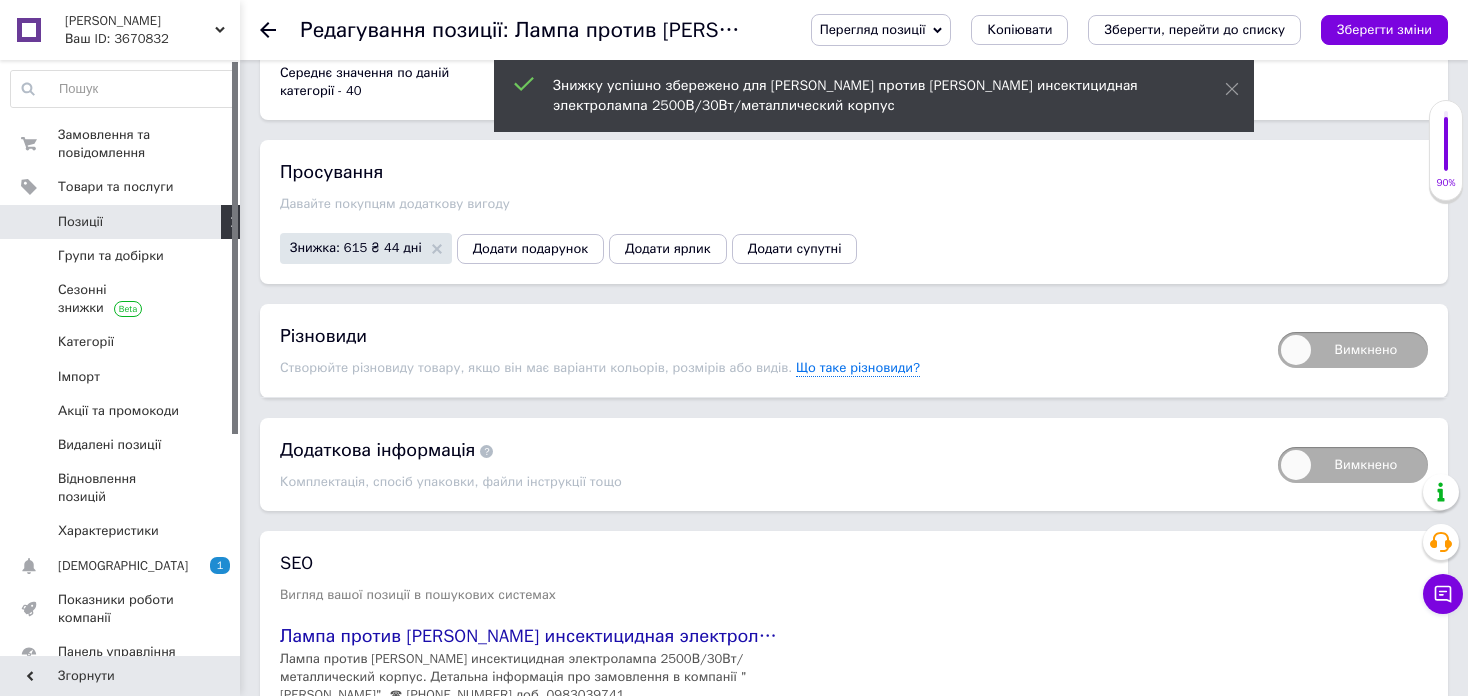 click on "Перегляд позиції Зберегти та переглянути на сайті Зберегти та переглянути на маркетплейсі Копіювати Зберегти, перейти до списку Зберегти зміни" at bounding box center (1109, 30) 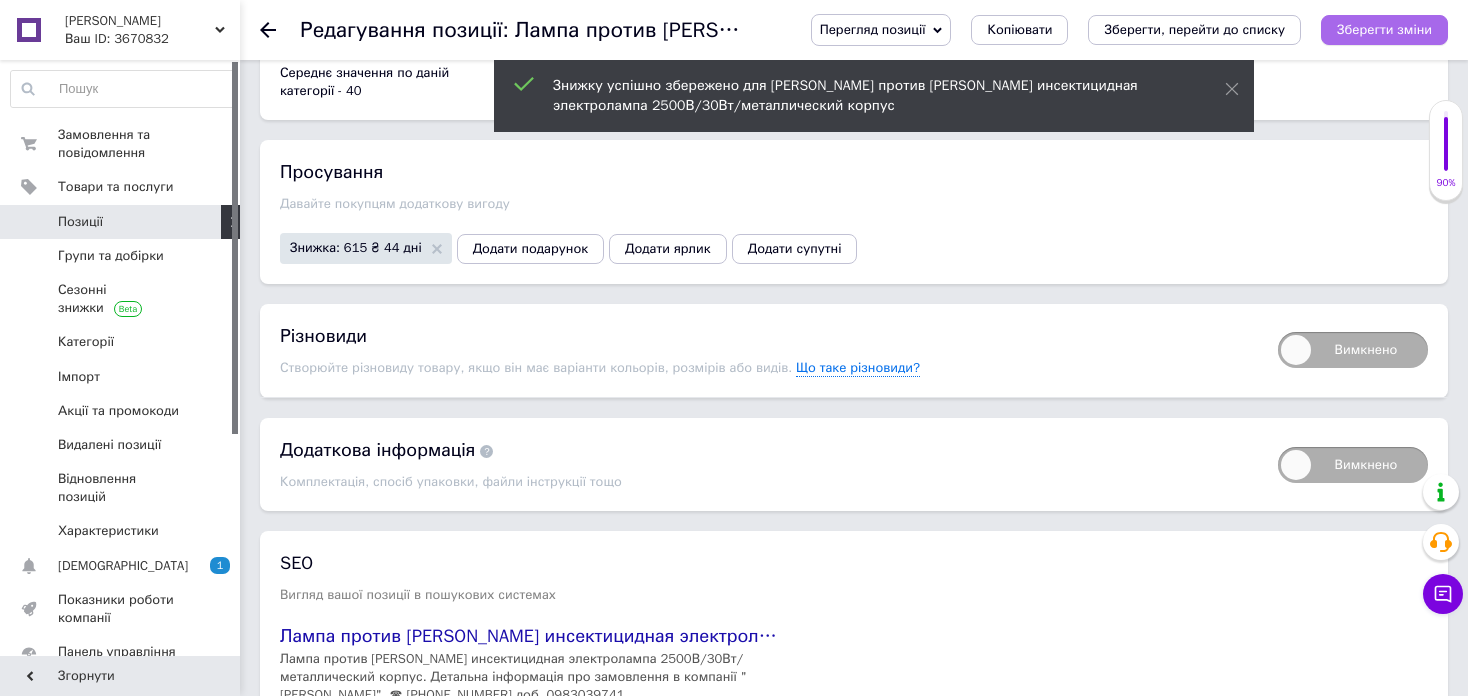 click on "Зберегти зміни" at bounding box center [1384, 29] 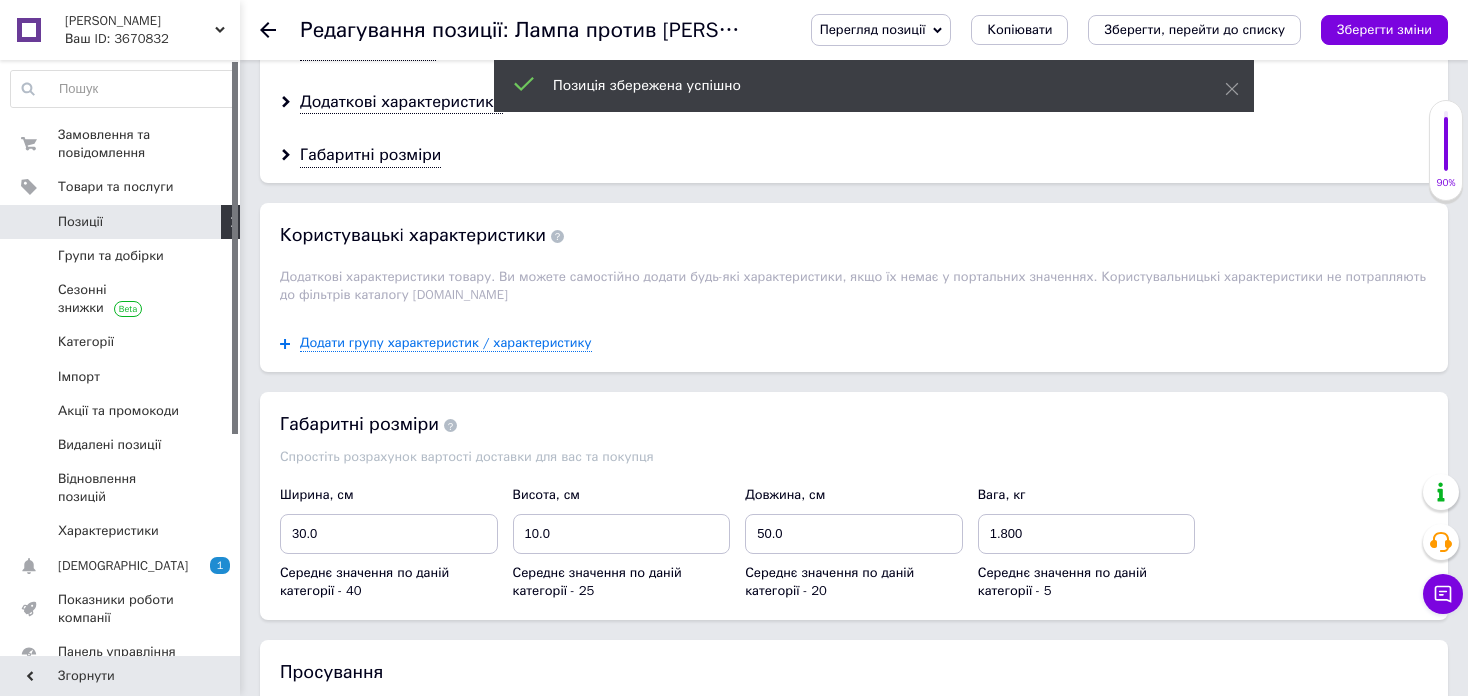 scroll, scrollTop: 1200, scrollLeft: 0, axis: vertical 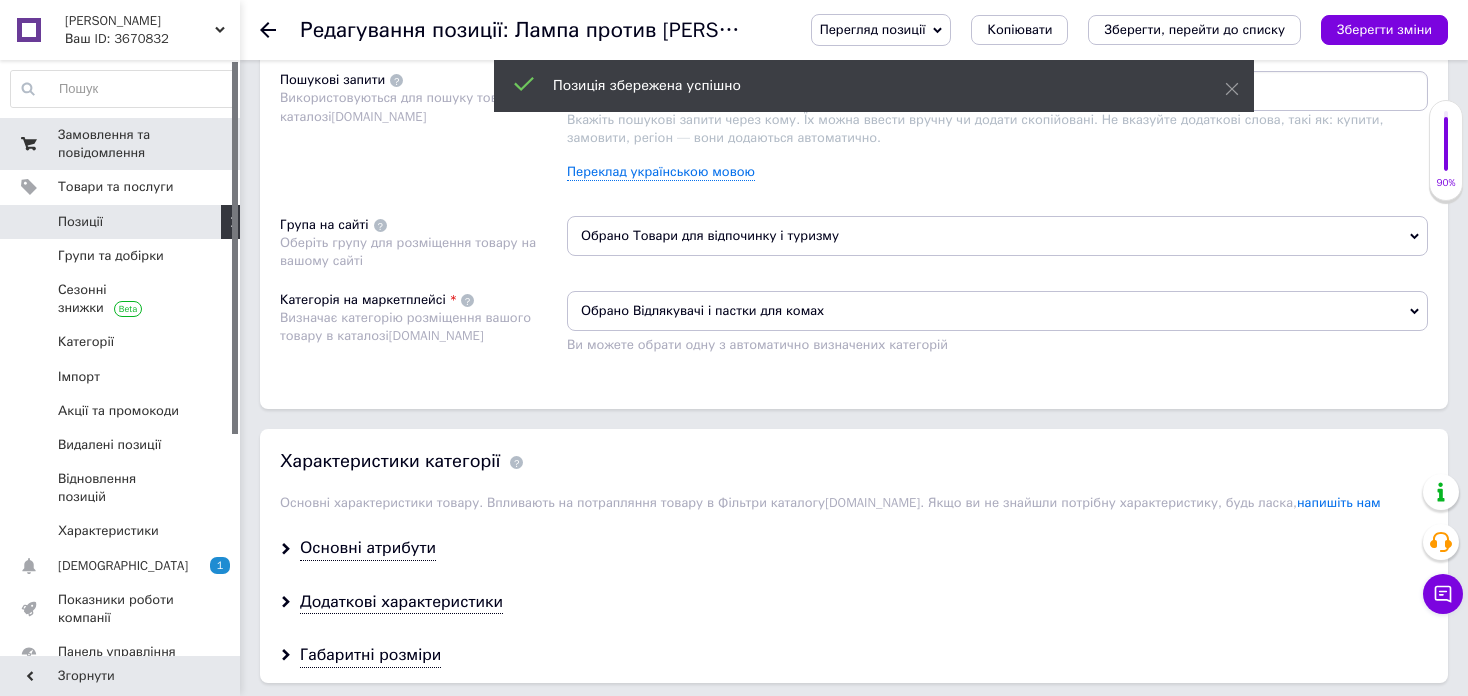 click on "Замовлення та повідомлення 0 0" at bounding box center (123, 144) 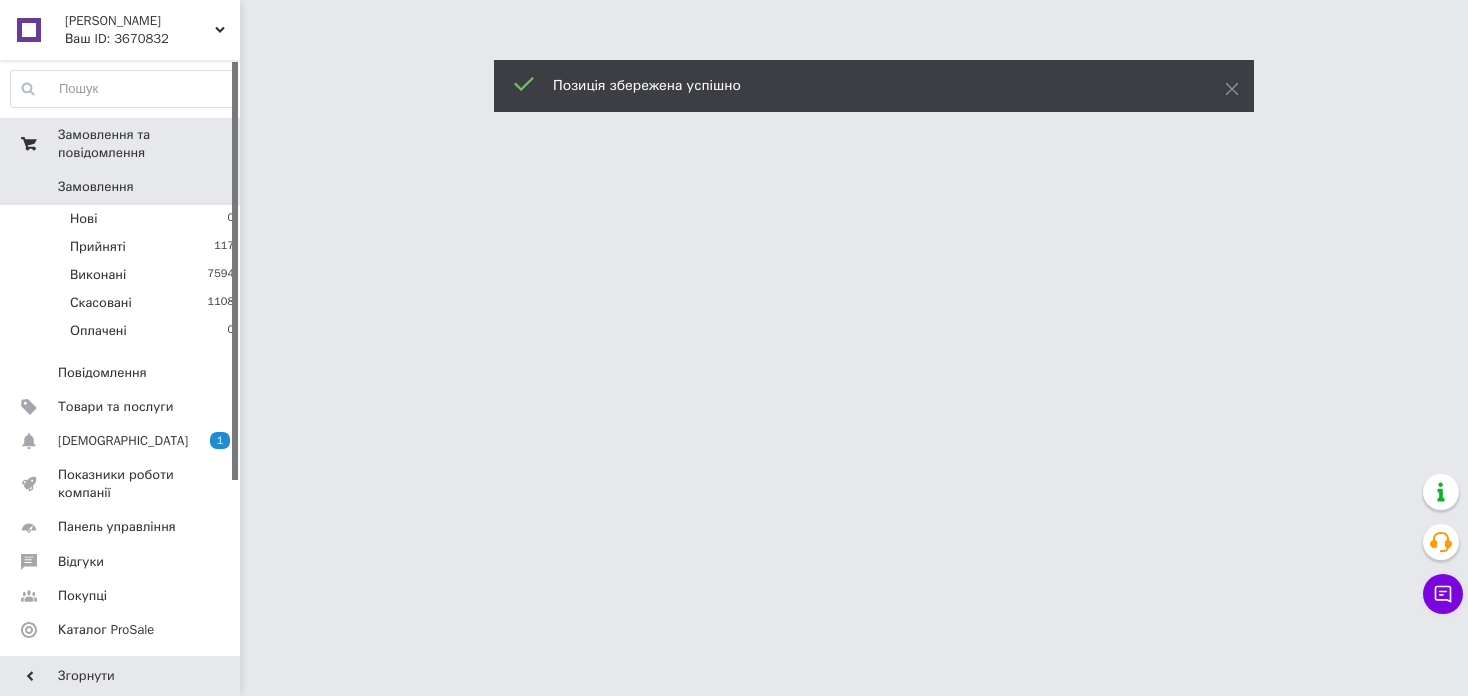 scroll, scrollTop: 0, scrollLeft: 0, axis: both 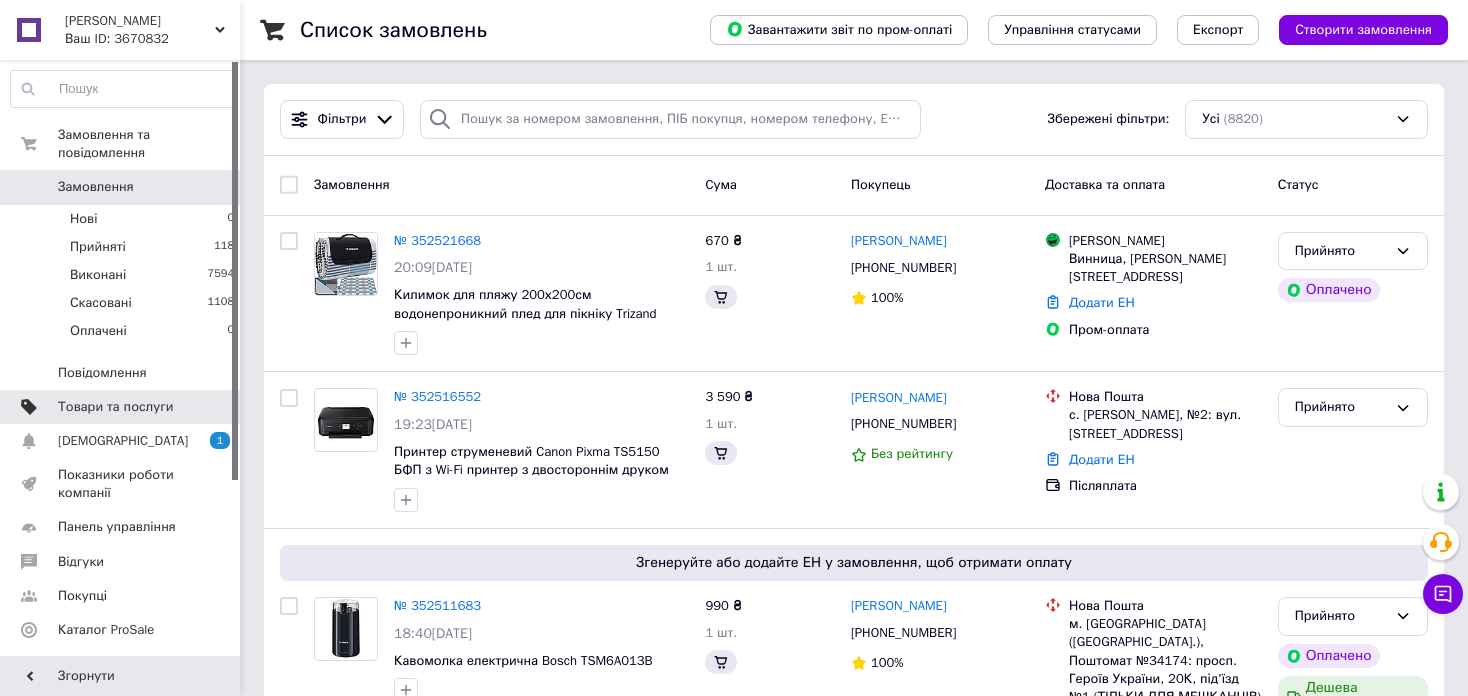 click on "Товари та послуги" at bounding box center [115, 407] 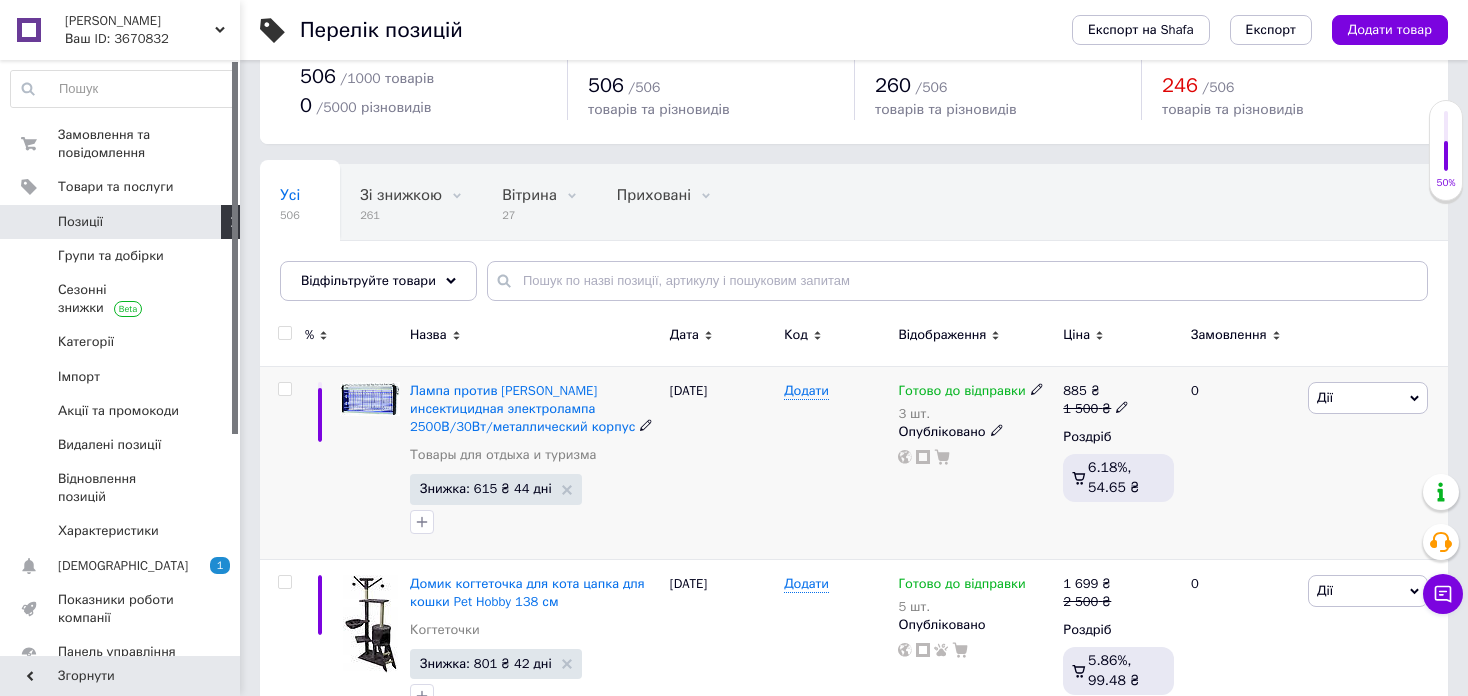 scroll, scrollTop: 100, scrollLeft: 0, axis: vertical 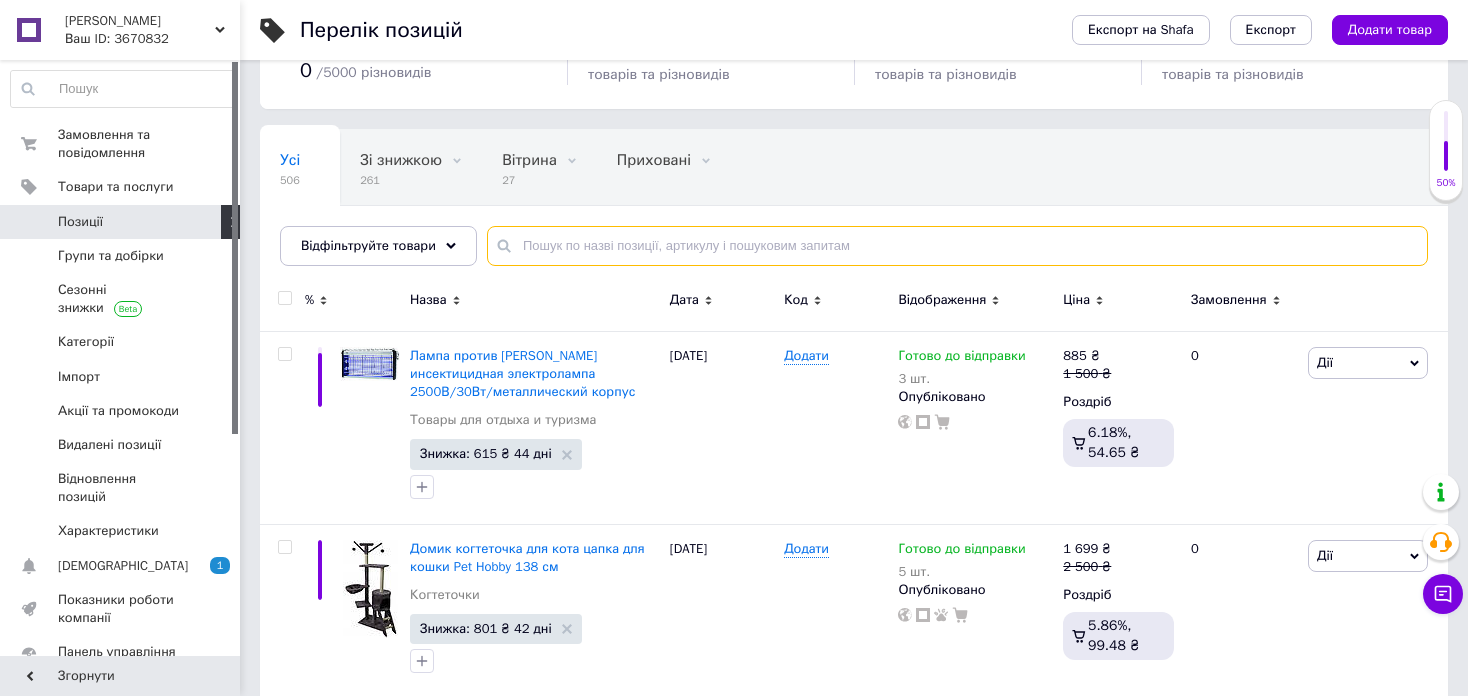 click at bounding box center [957, 246] 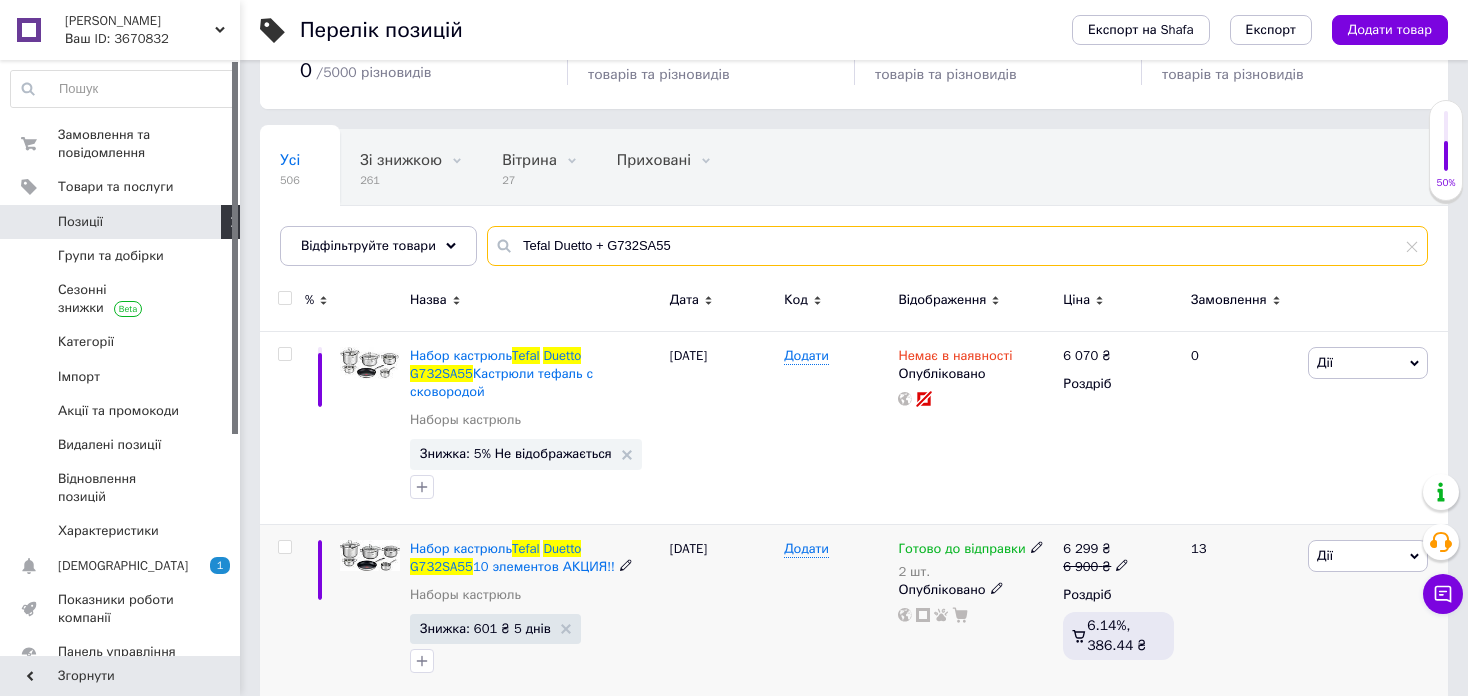 type on "Tefal Duetto + G732SA55" 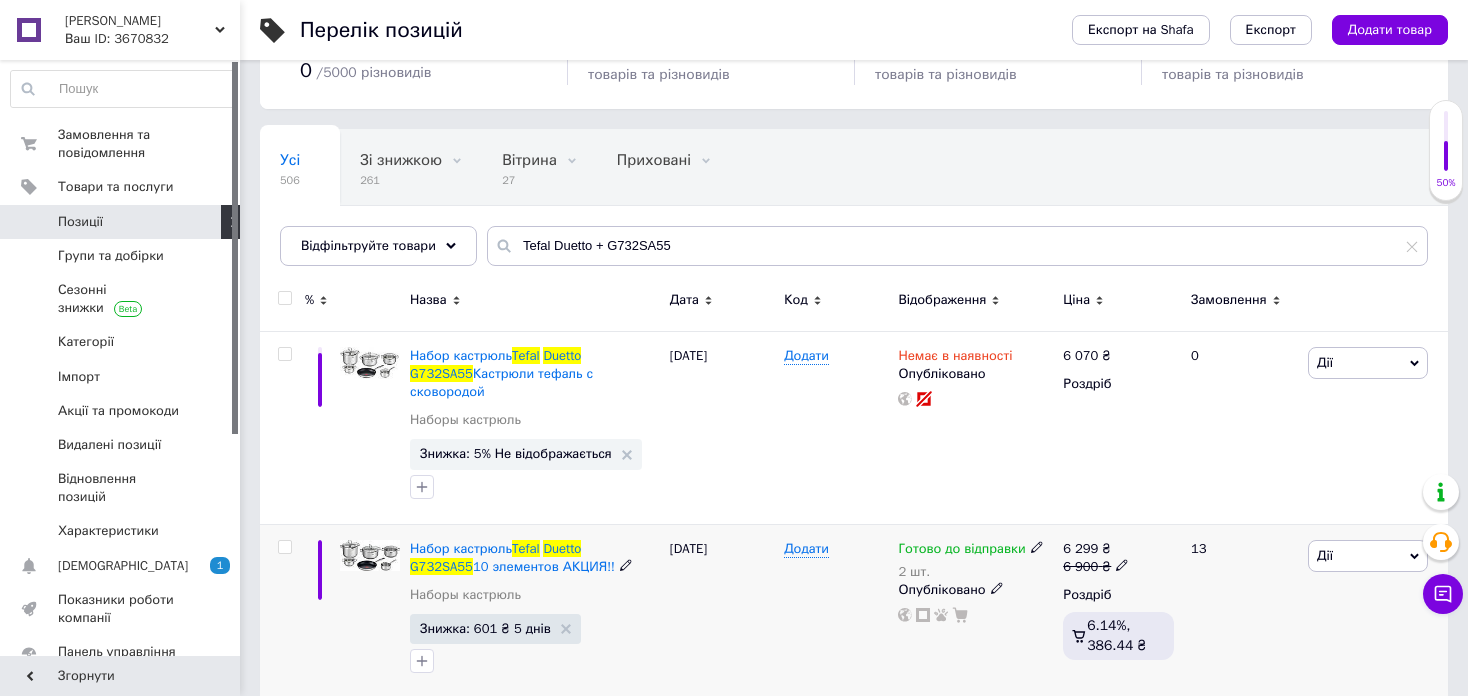 click 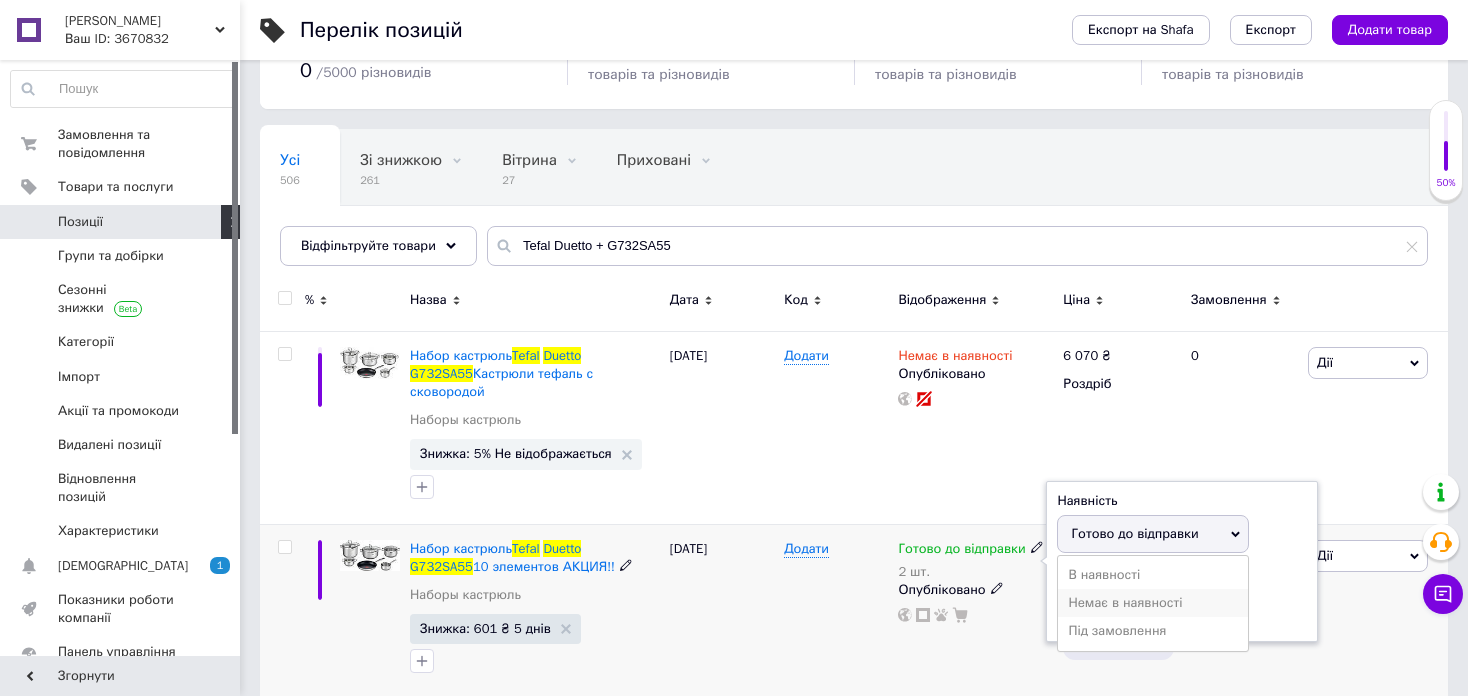 click on "Немає в наявності" at bounding box center (1153, 603) 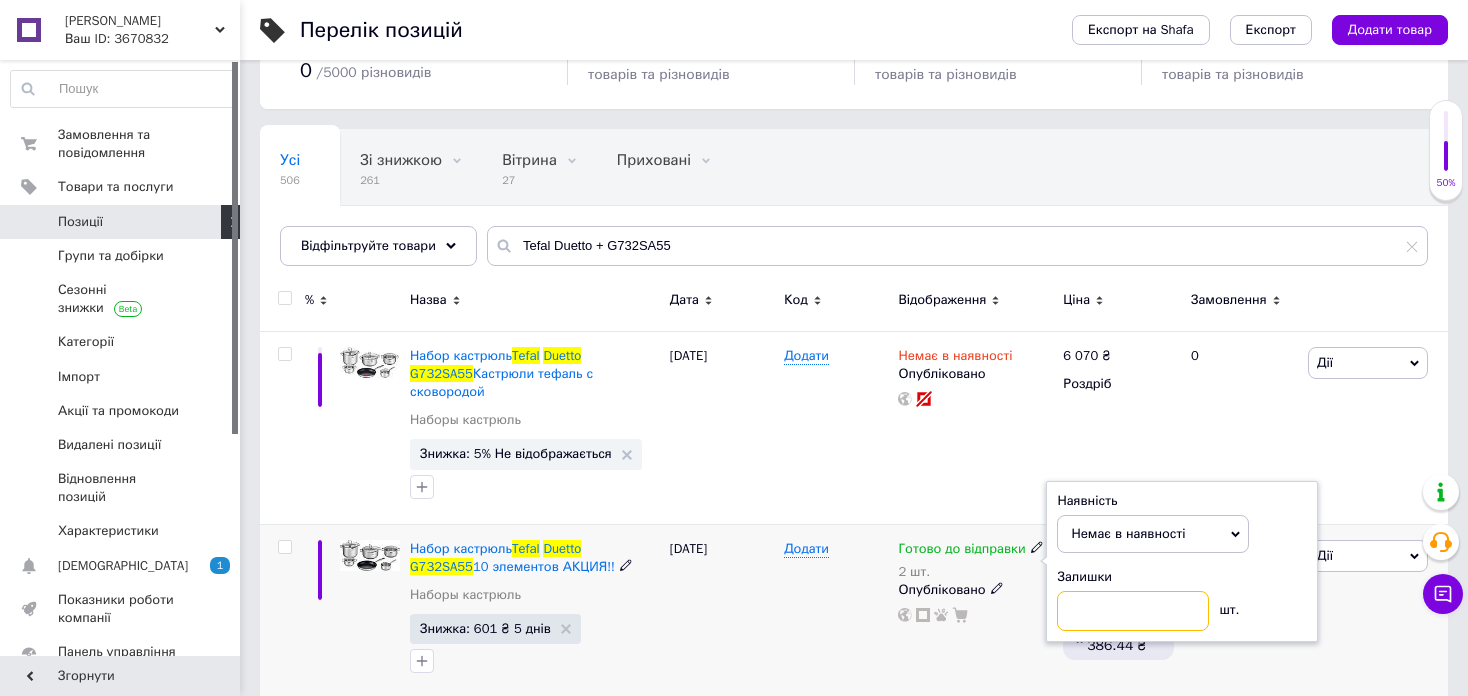 type 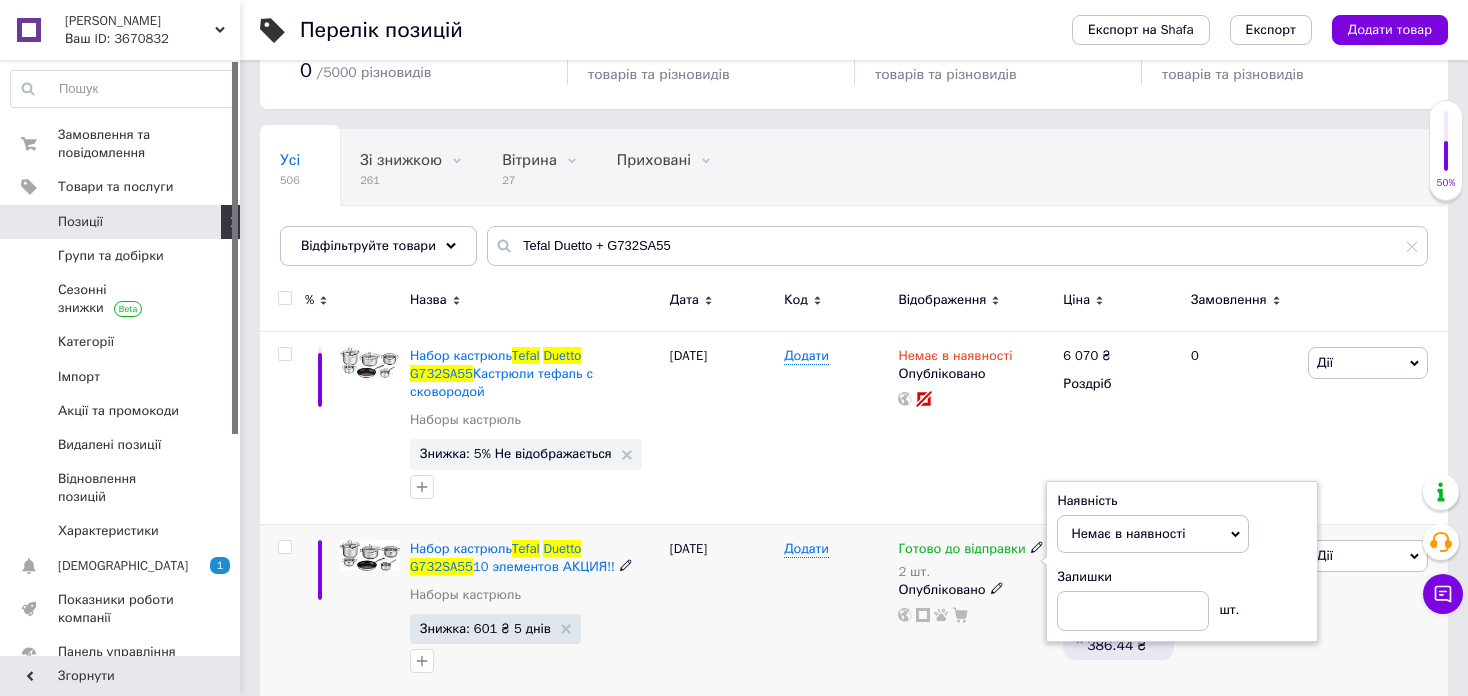click on "Готово до відправки 2 шт. Наявність Немає в наявності В наявності Під замовлення Готово до відправки Залишки шт. Опубліковано" at bounding box center [975, 611] 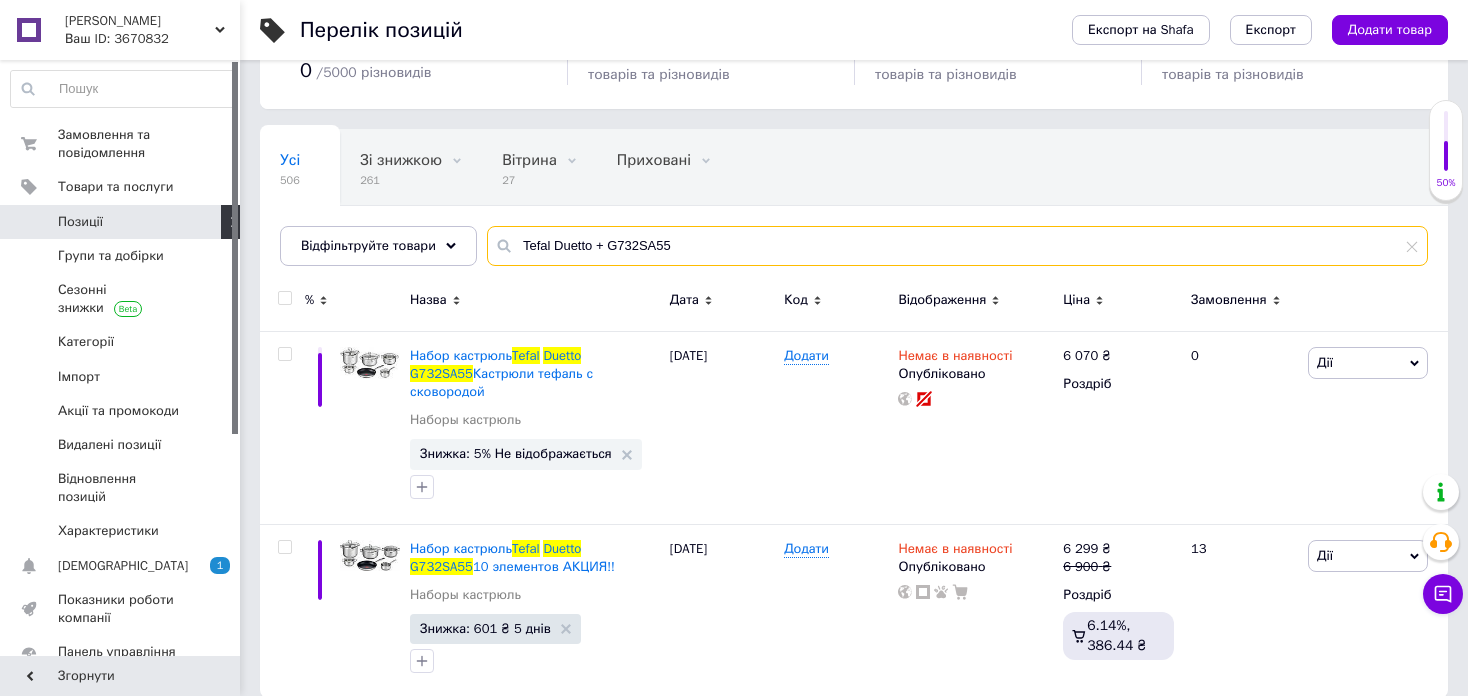 click on "Tefal Duetto + G732SA55" at bounding box center (957, 246) 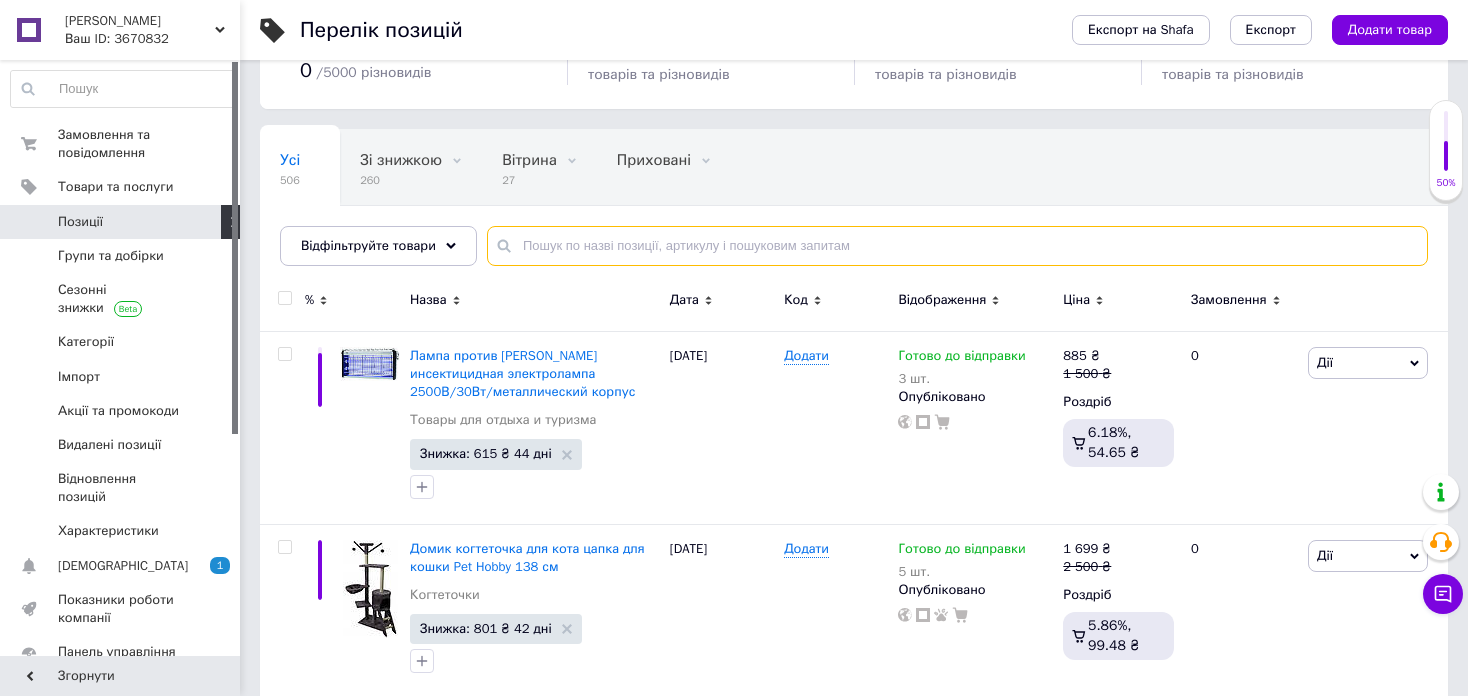 type 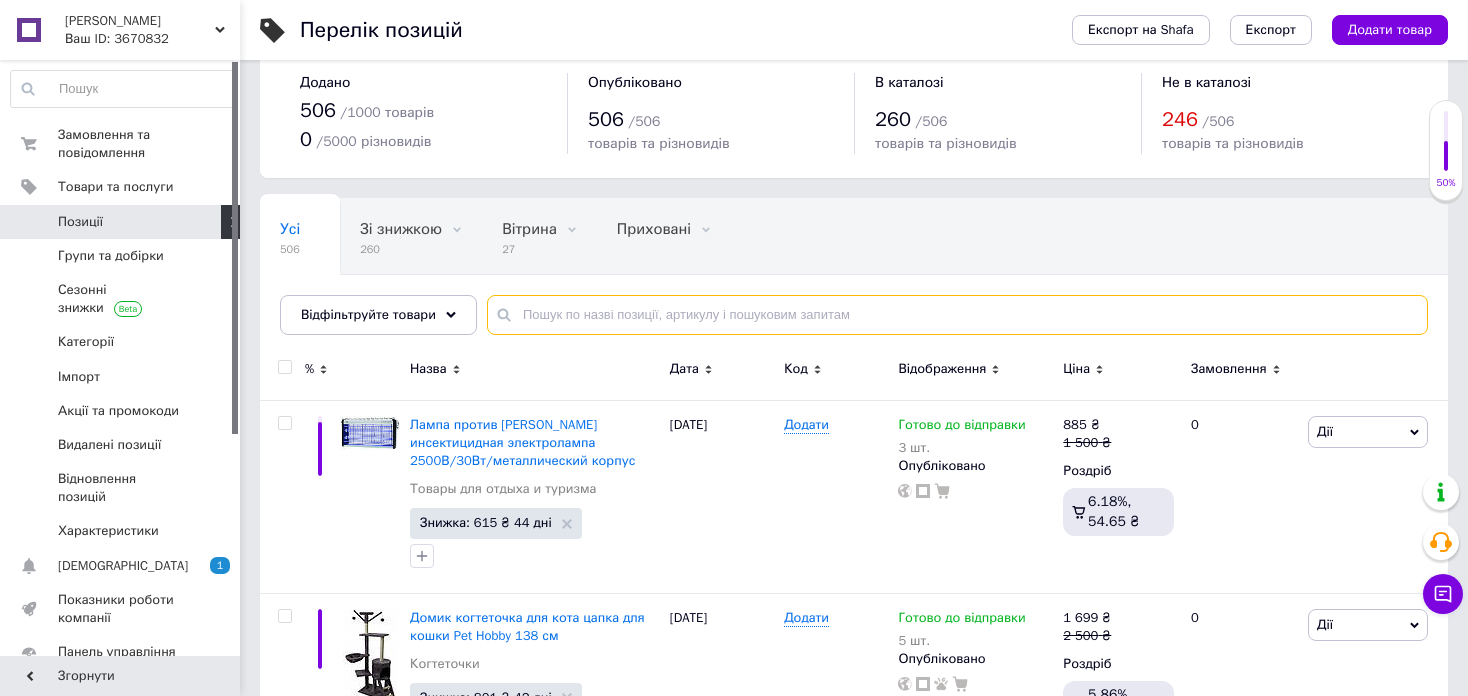 scroll, scrollTop: 0, scrollLeft: 0, axis: both 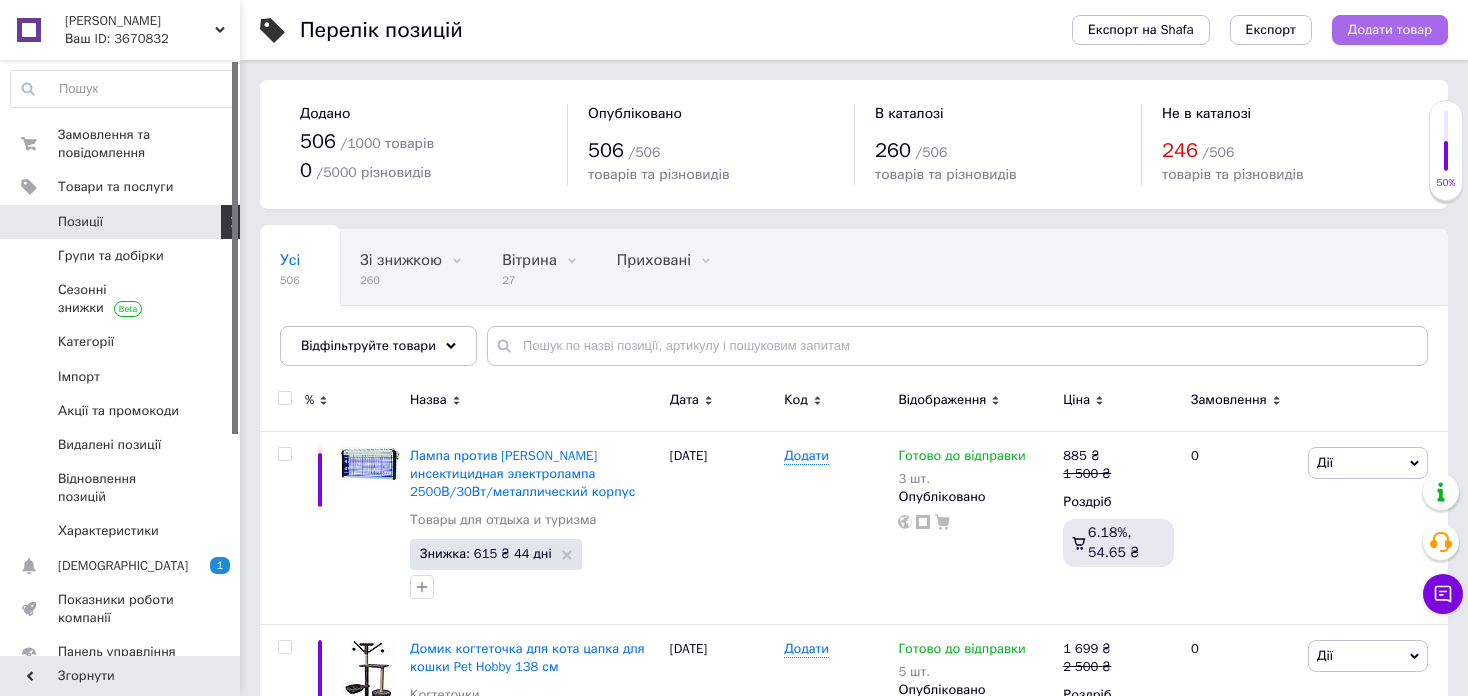 click on "Додати товар" at bounding box center [1390, 30] 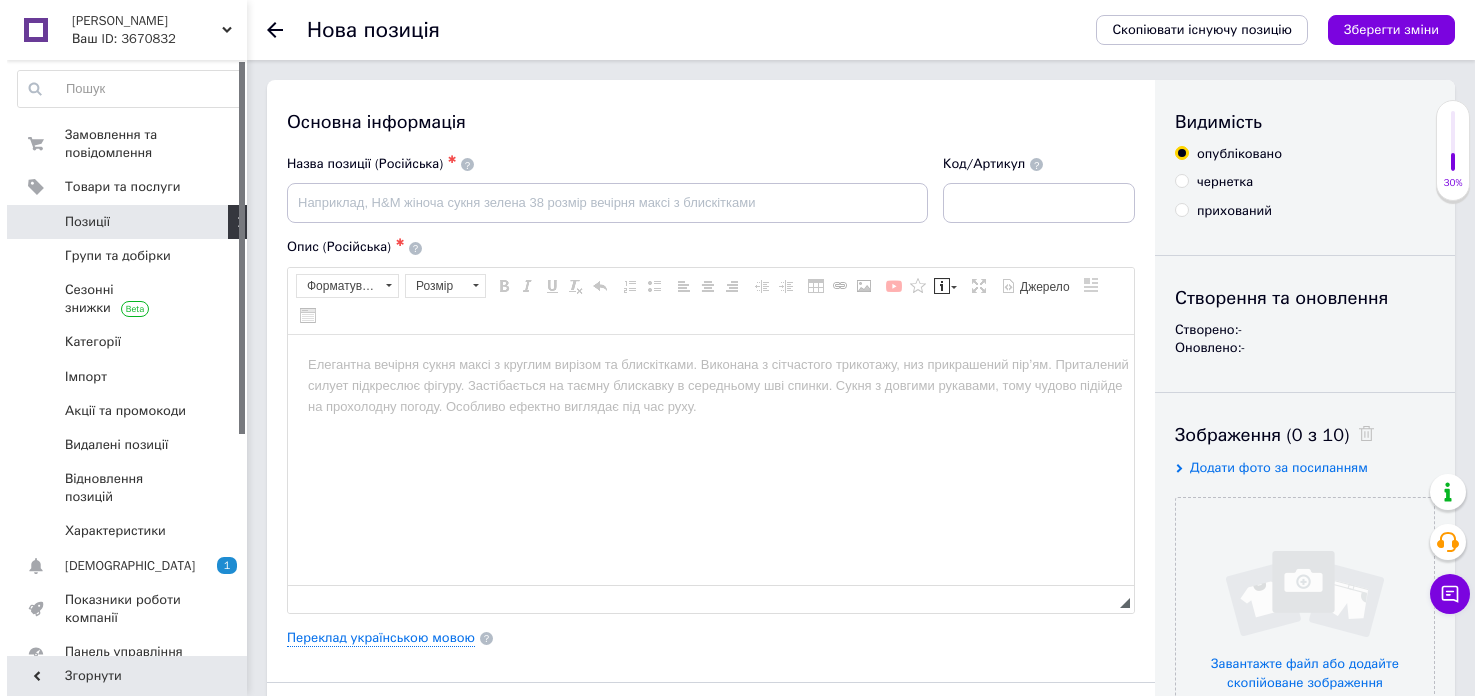 scroll, scrollTop: 0, scrollLeft: 0, axis: both 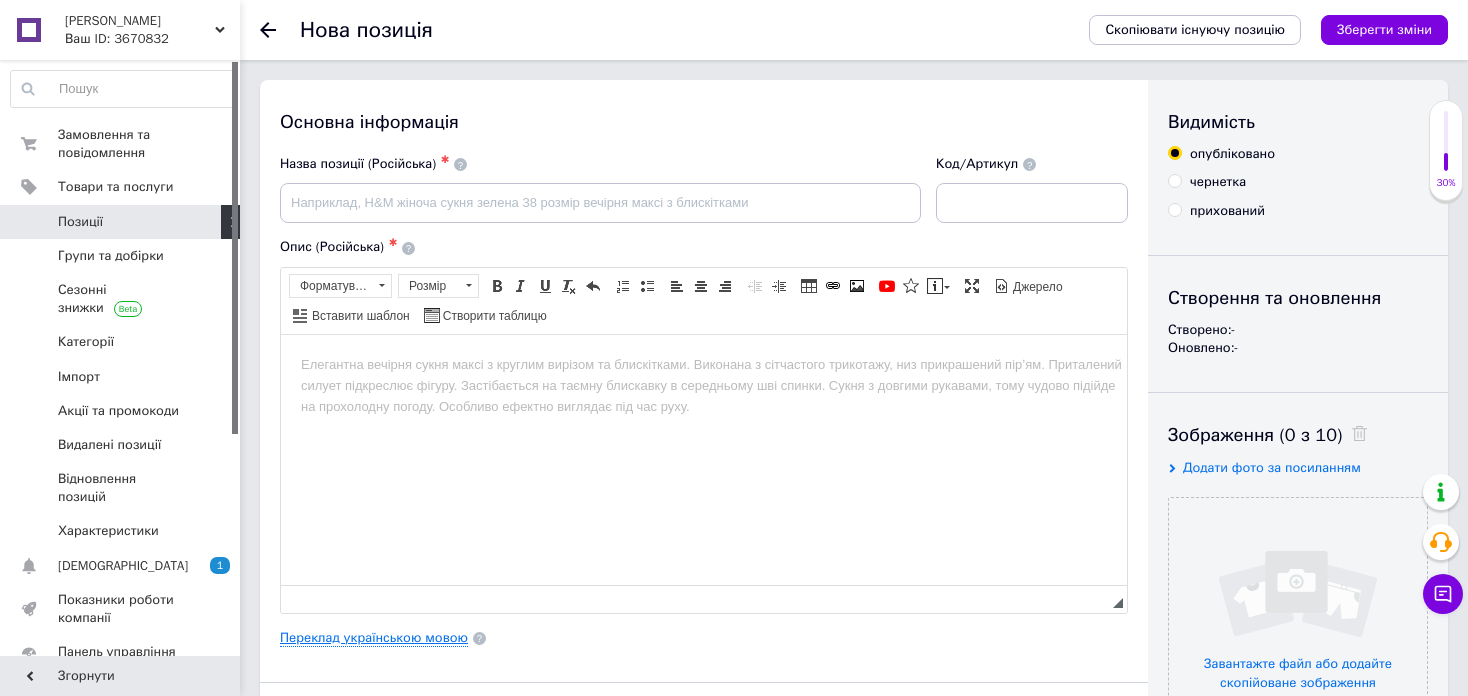 click on "Переклад українською мовою" at bounding box center (374, 638) 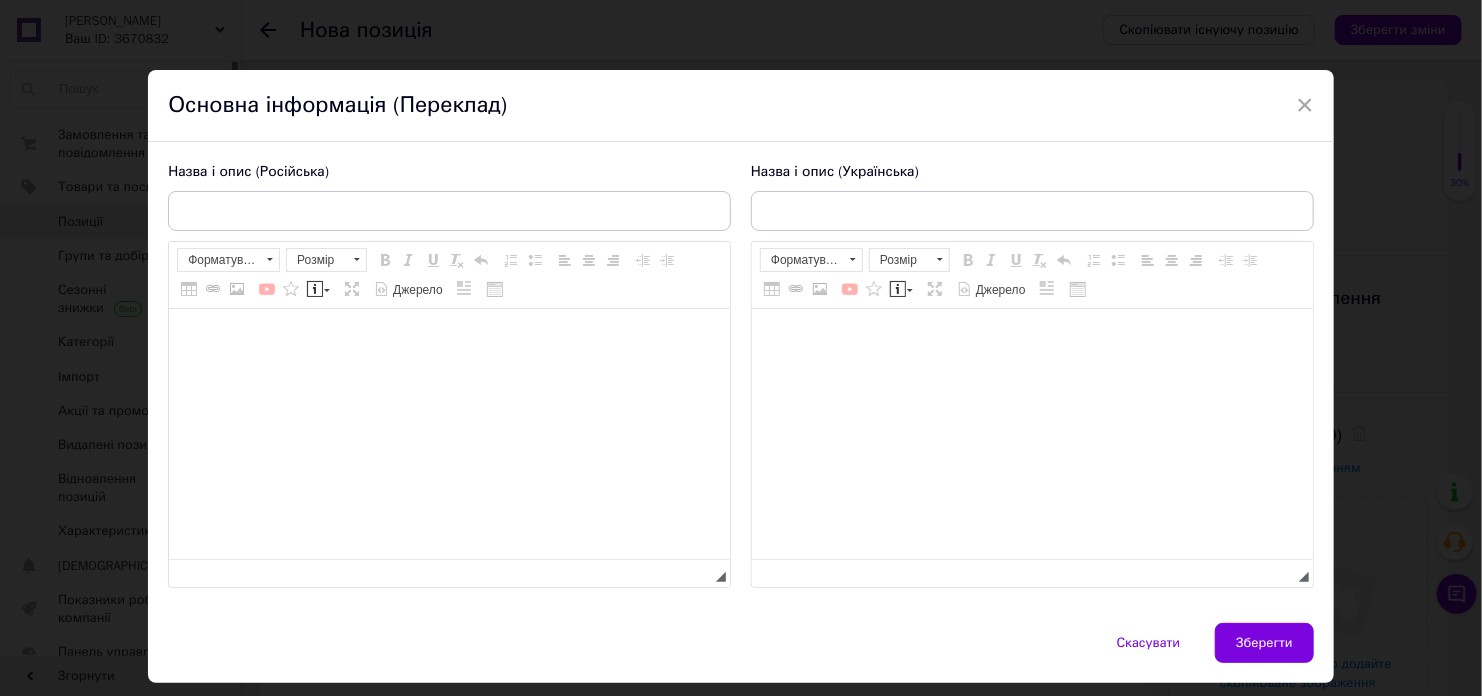 scroll, scrollTop: 0, scrollLeft: 0, axis: both 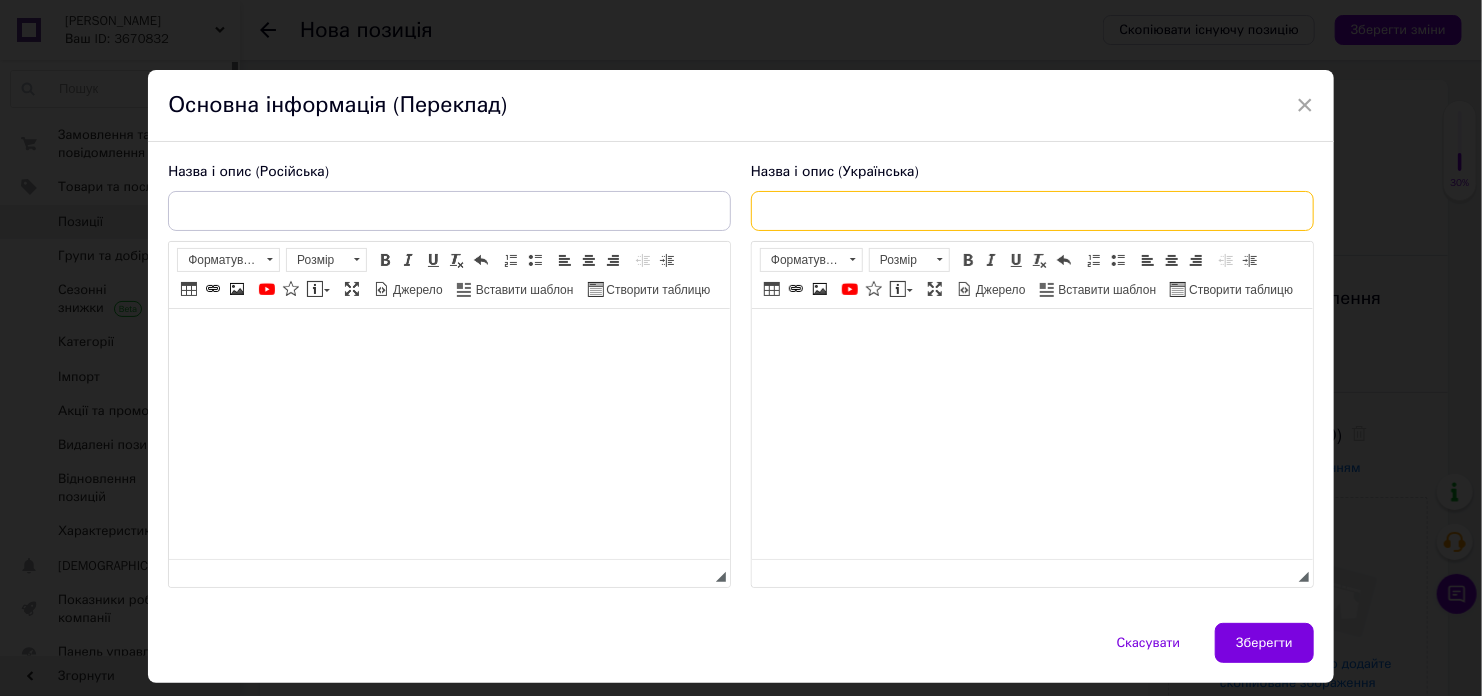 click at bounding box center (1032, 211) 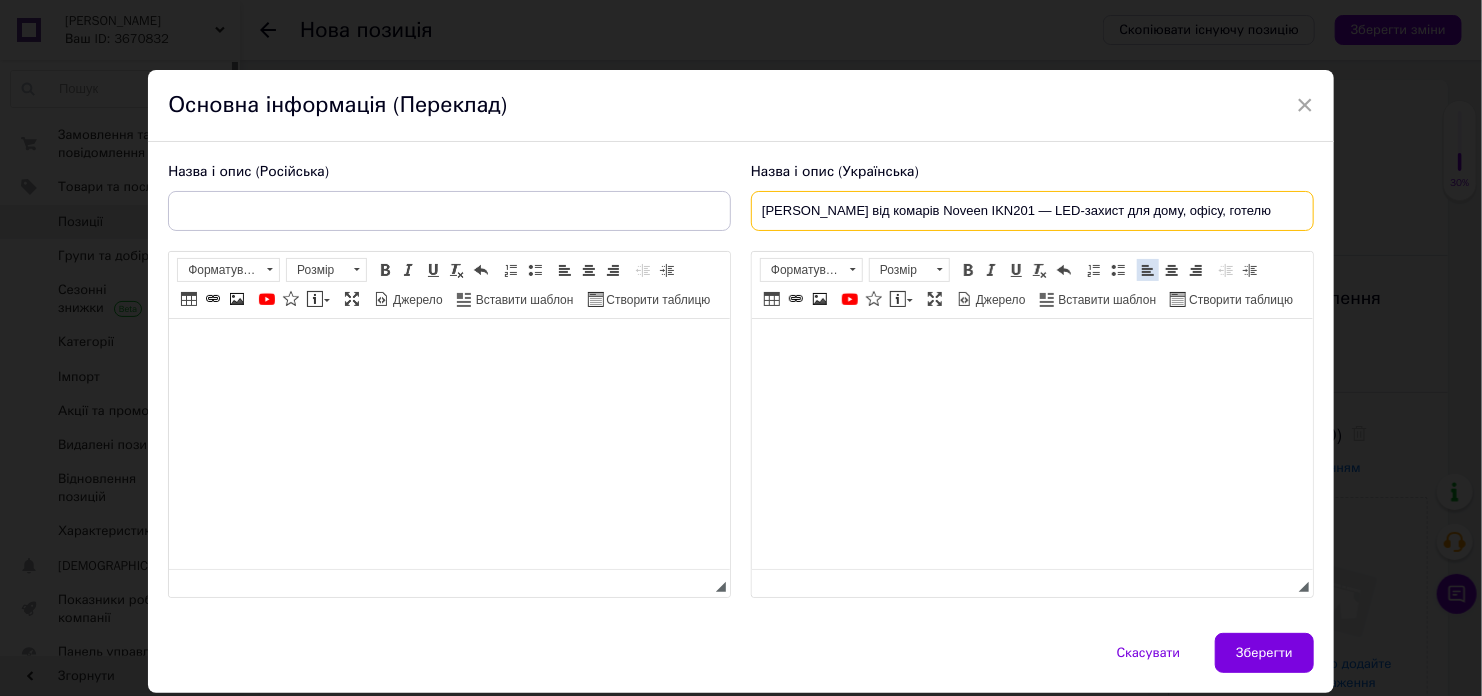 paste on "Інсектицидна LED-лампа" 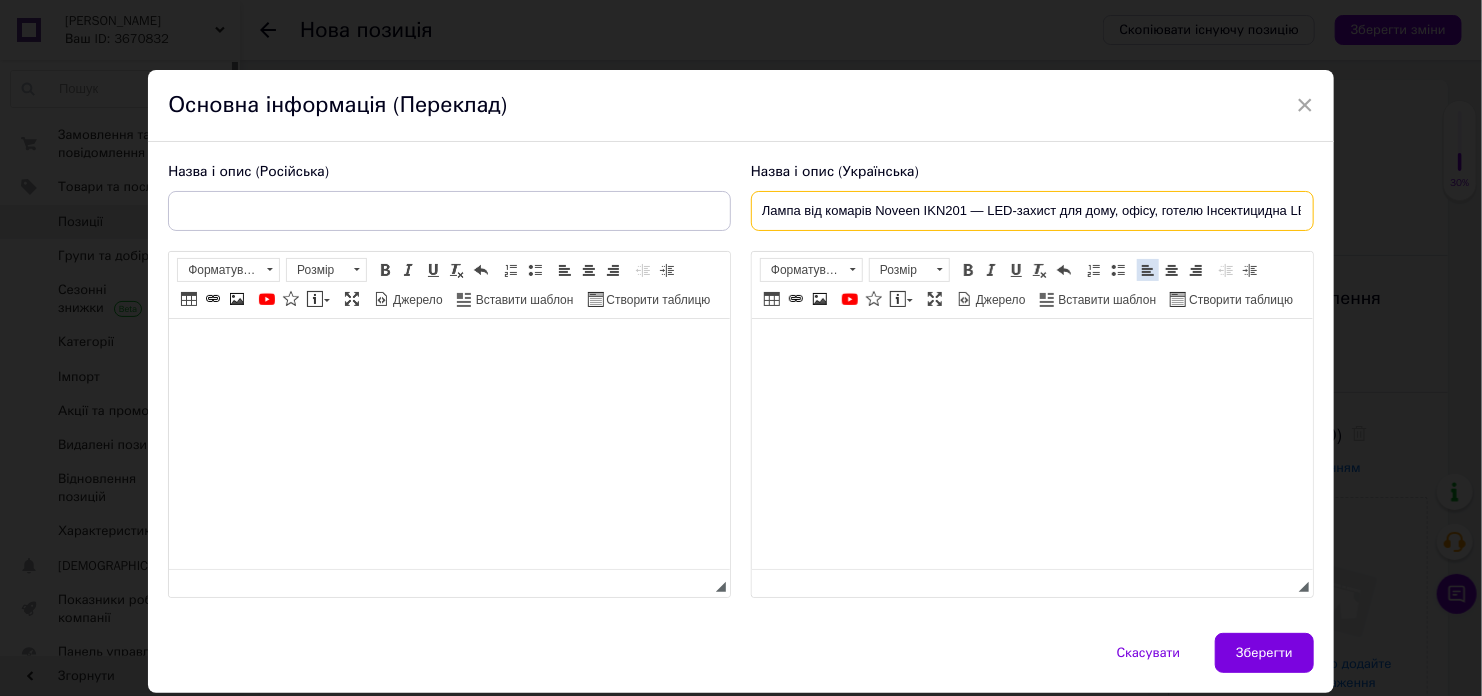 scroll, scrollTop: 0, scrollLeft: 60, axis: horizontal 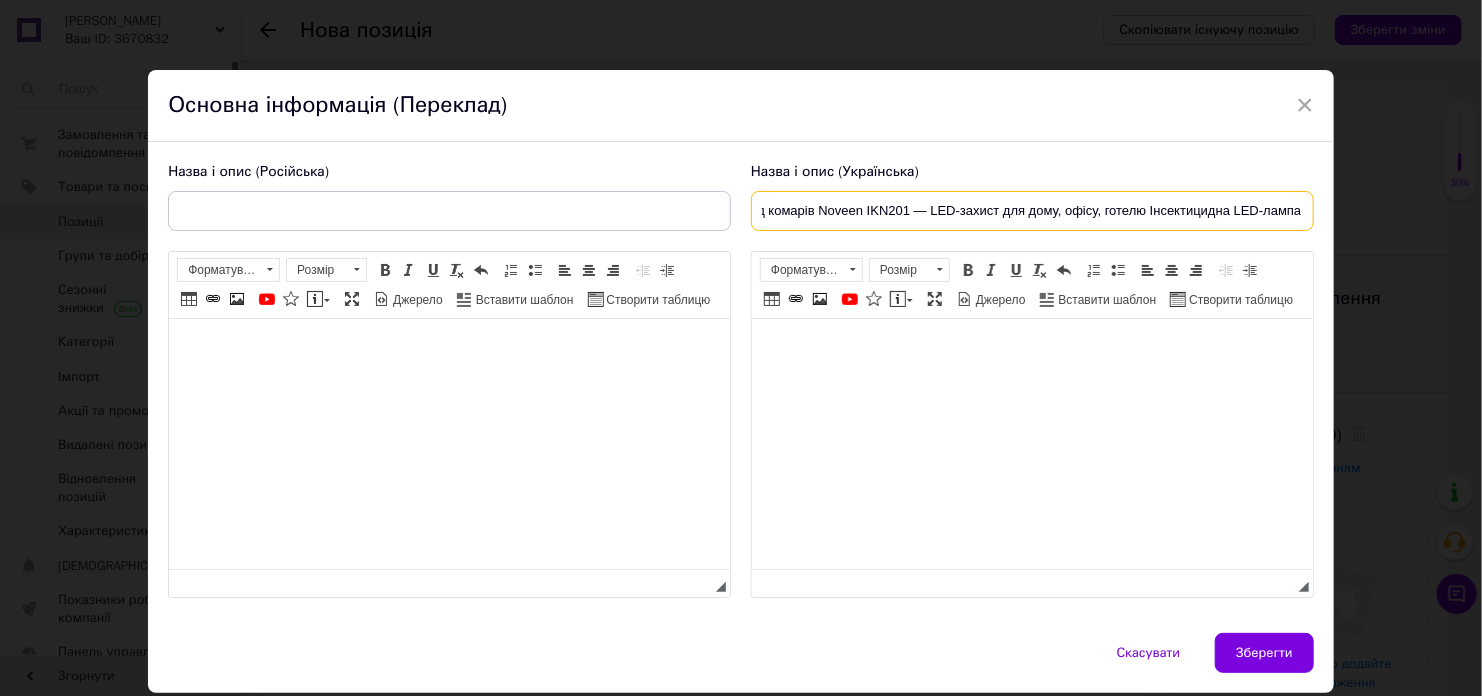 click on "Лампа від комарів Noveen IKN201 — LED-захист для дому, офісу, готелю Інсектицидна LED-лампа" at bounding box center [1032, 211] 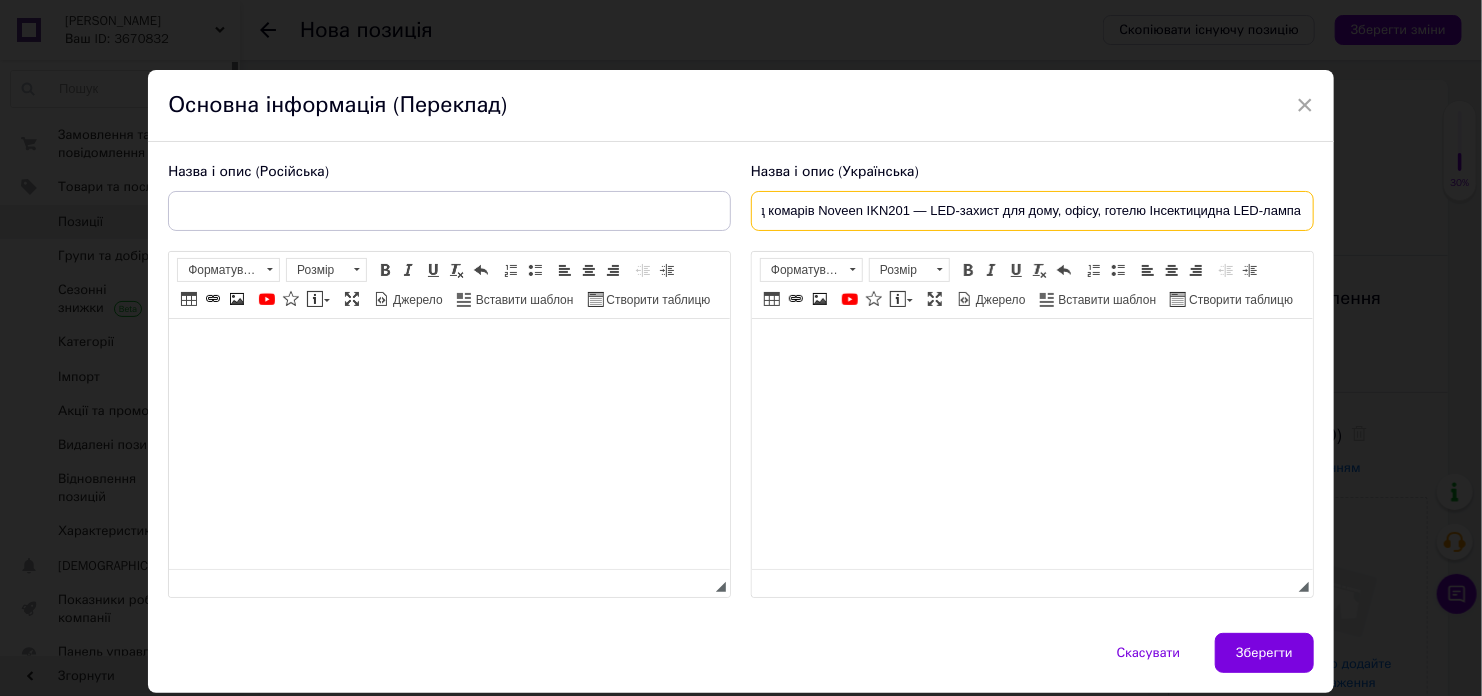 scroll, scrollTop: 0, scrollLeft: 0, axis: both 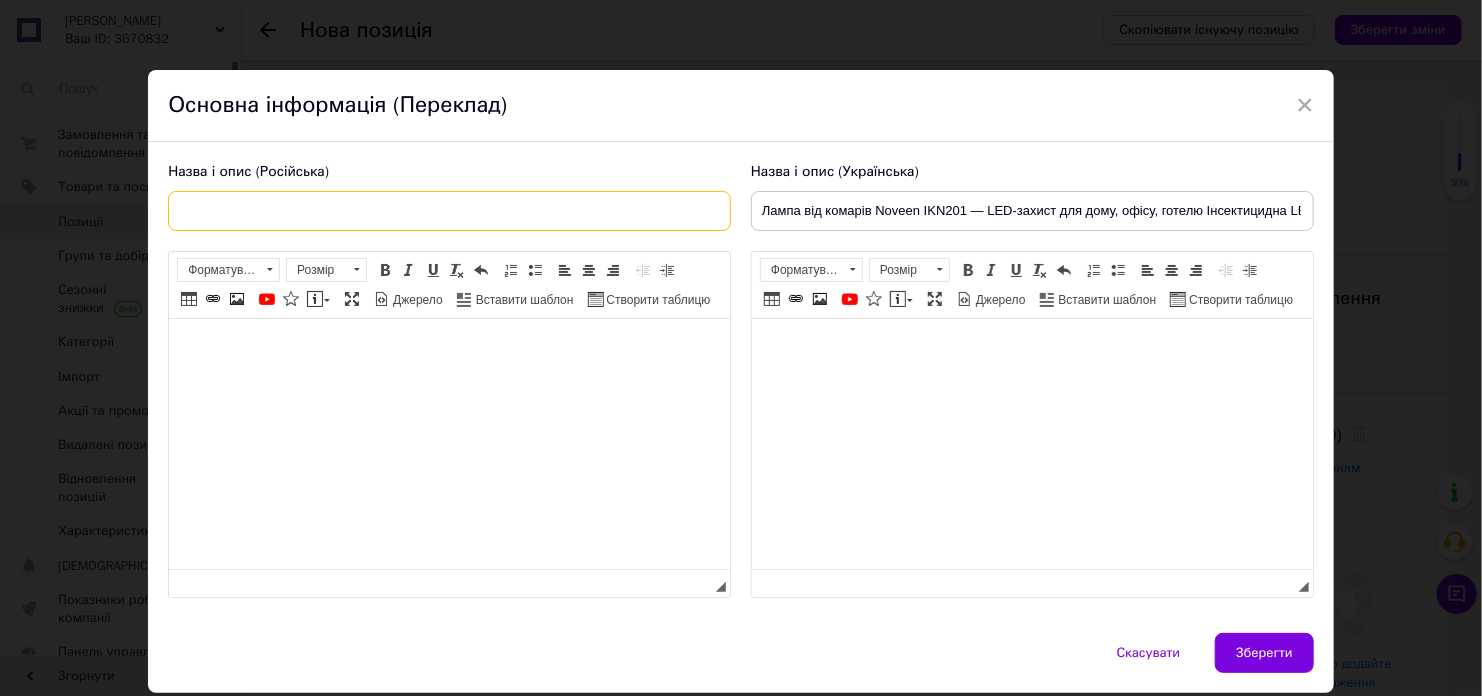 click at bounding box center [449, 211] 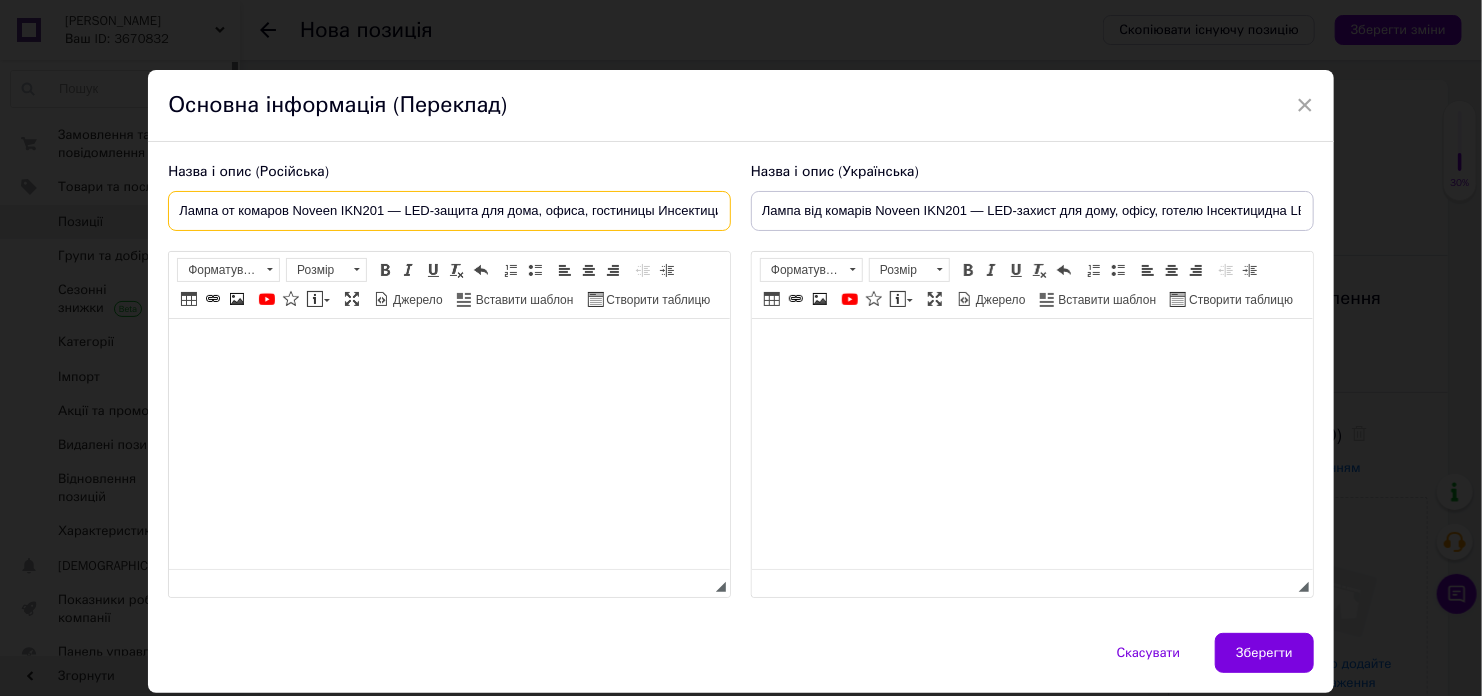 scroll, scrollTop: 0, scrollLeft: 106, axis: horizontal 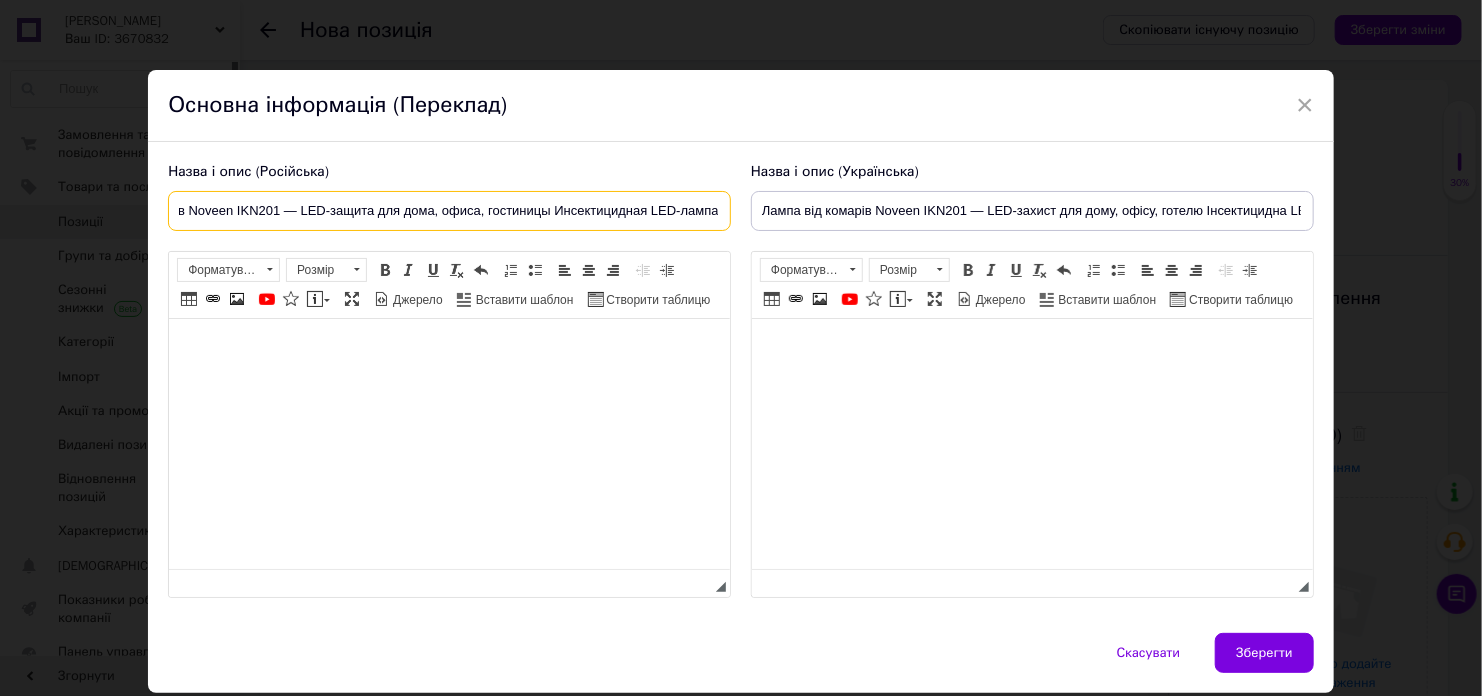 type on "Лампа от комаров Noveen IKN201 — LED-защита для дома, офиса, гостиницы Инсектицидная LED-лампа" 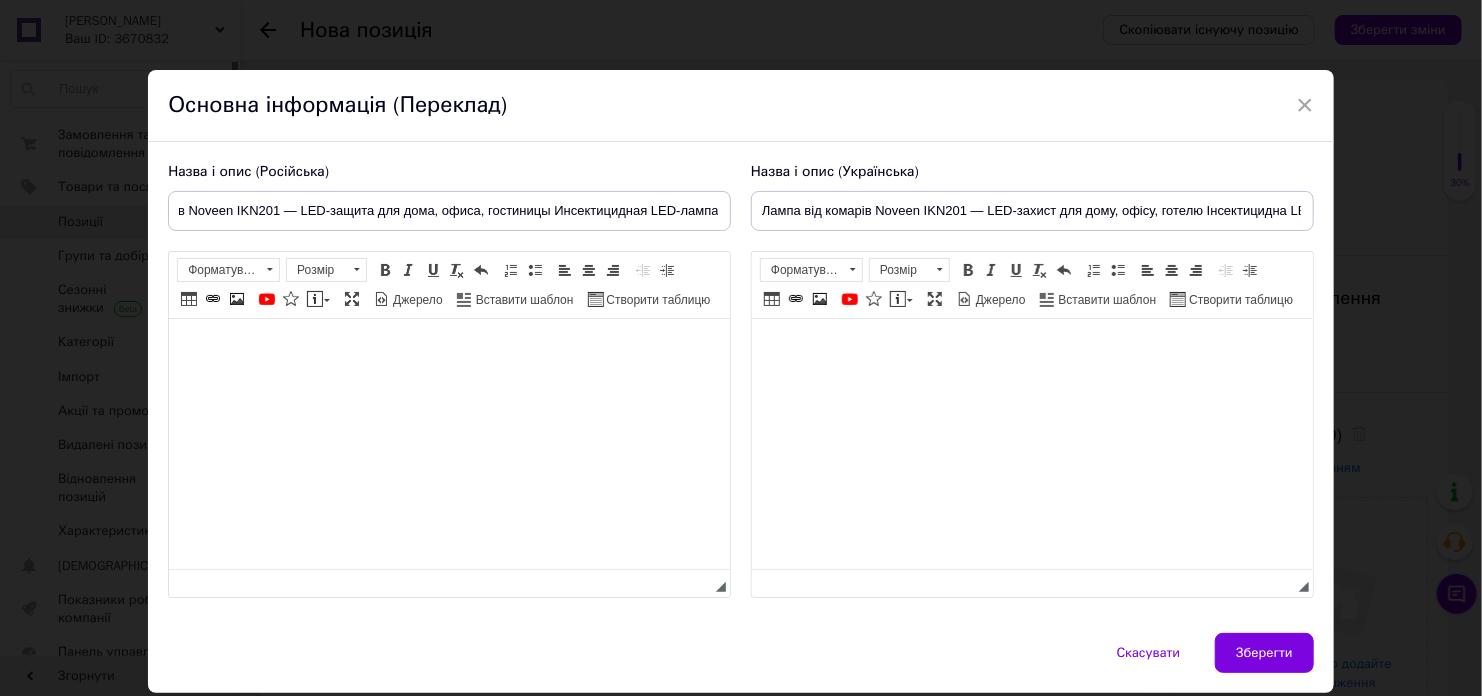 scroll, scrollTop: 0, scrollLeft: 0, axis: both 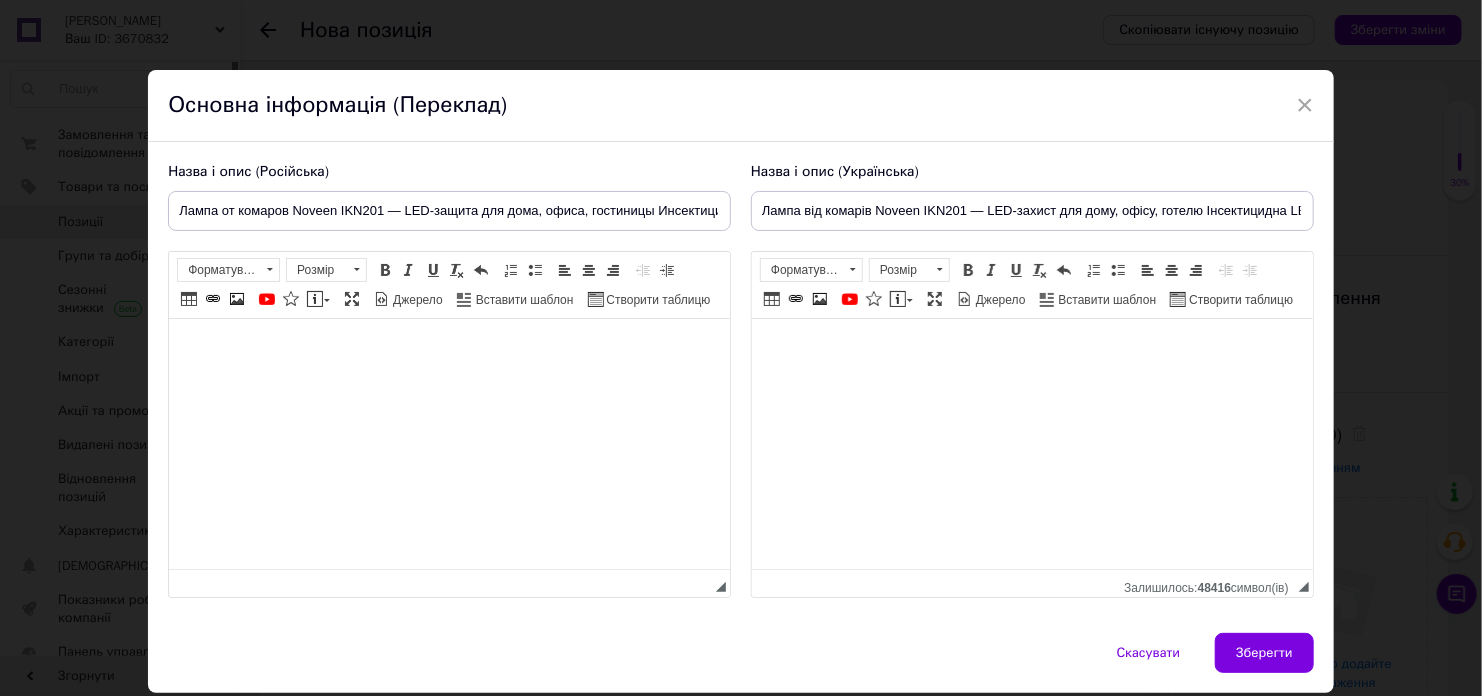 click at bounding box center (449, 349) 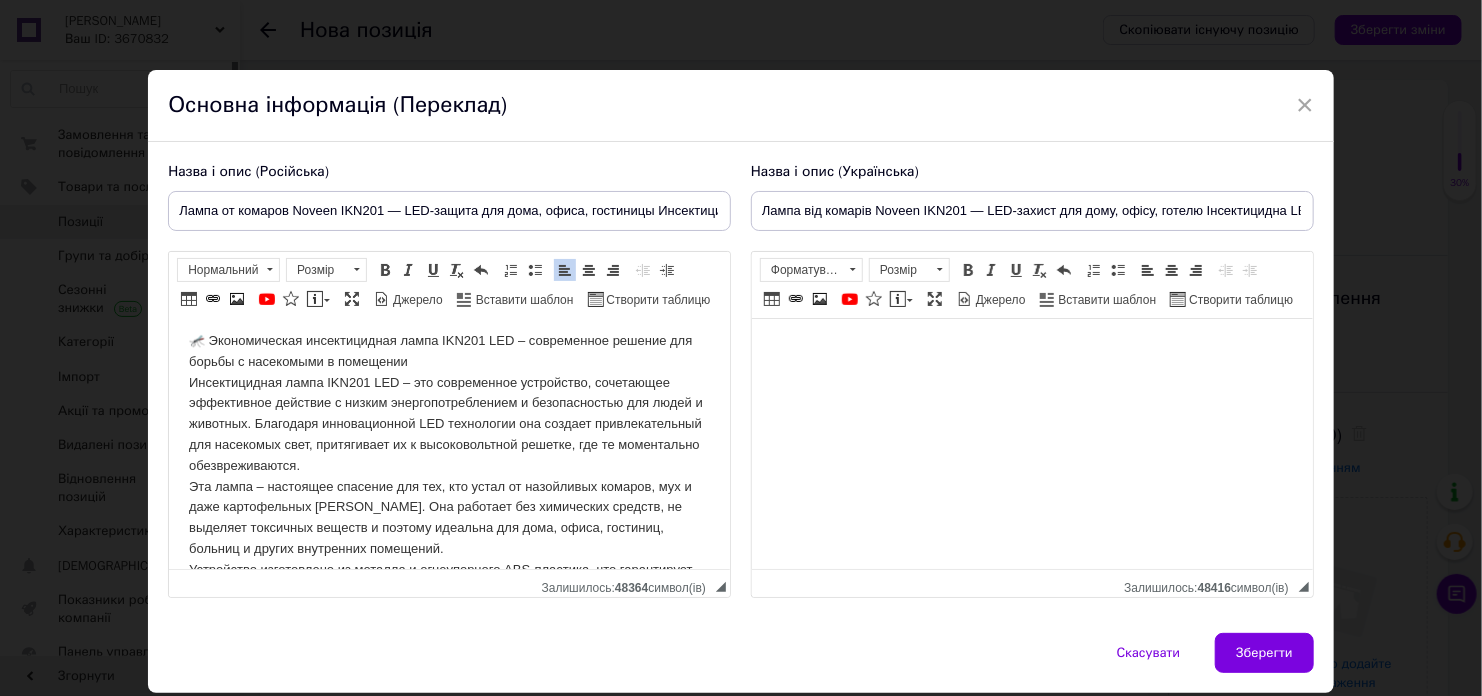scroll, scrollTop: 0, scrollLeft: 0, axis: both 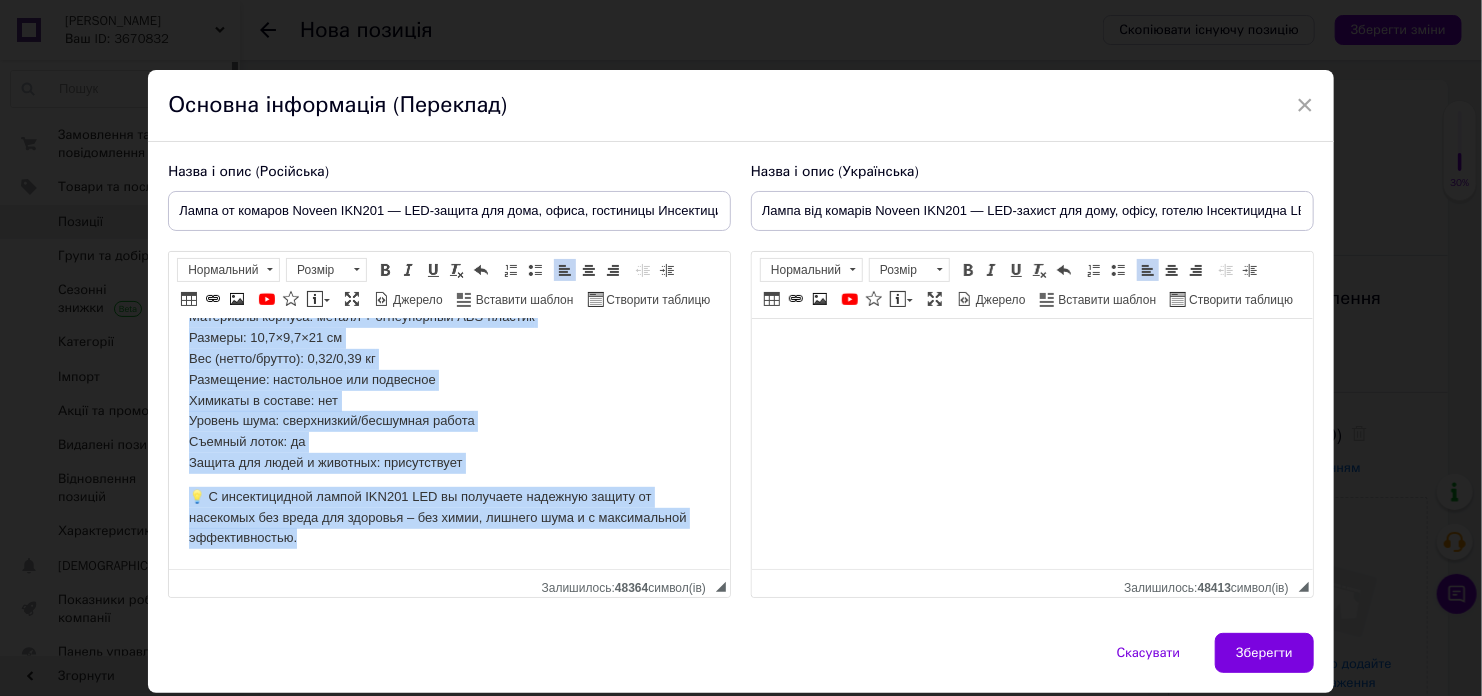drag, startPoint x: 196, startPoint y: 345, endPoint x: 443, endPoint y: 559, distance: 326.81033 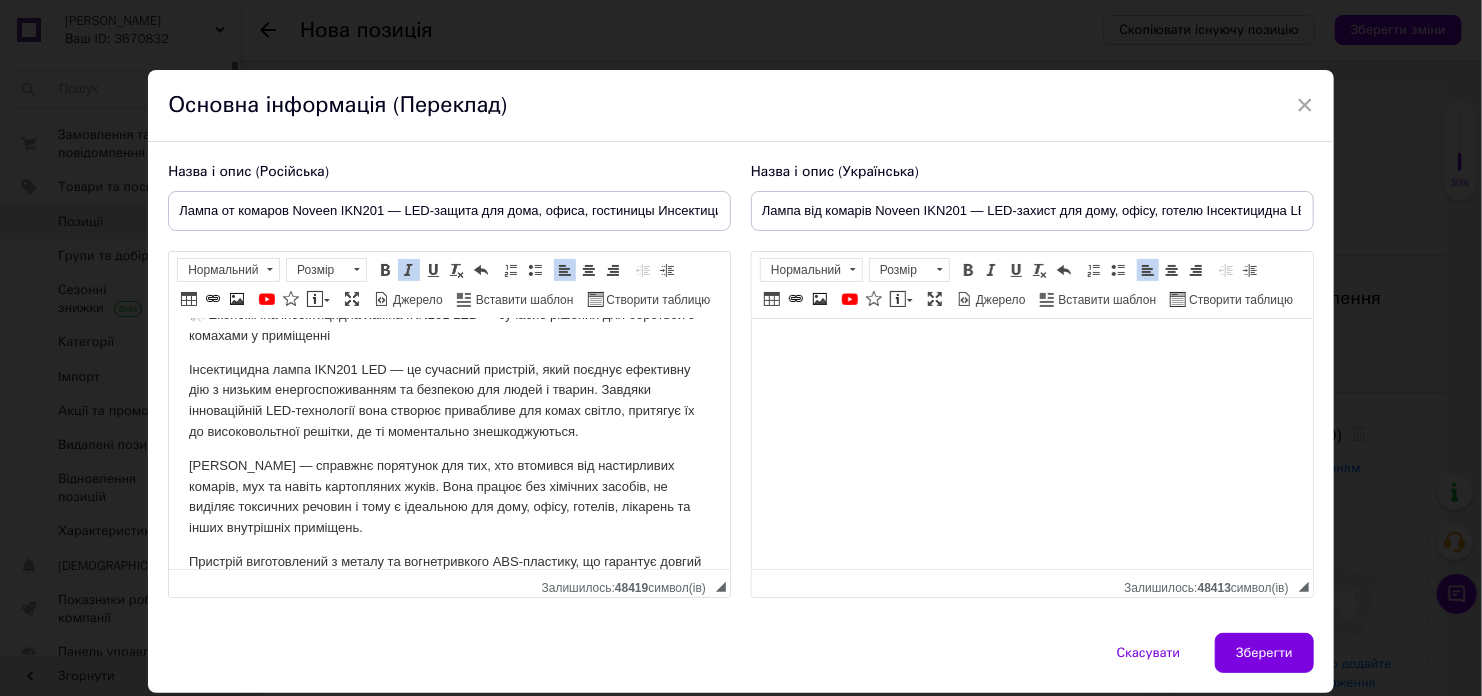 scroll, scrollTop: 0, scrollLeft: 0, axis: both 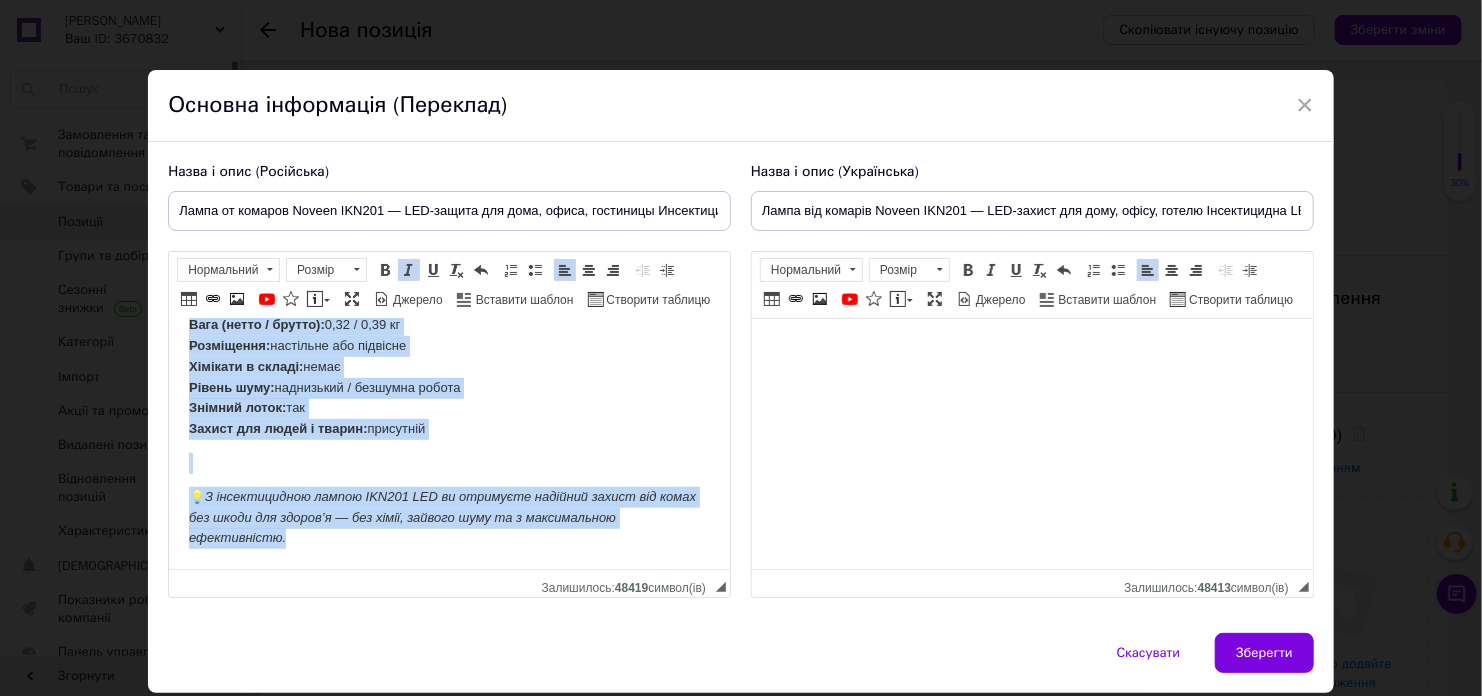 drag, startPoint x: 189, startPoint y: 349, endPoint x: 403, endPoint y: 596, distance: 326.81033 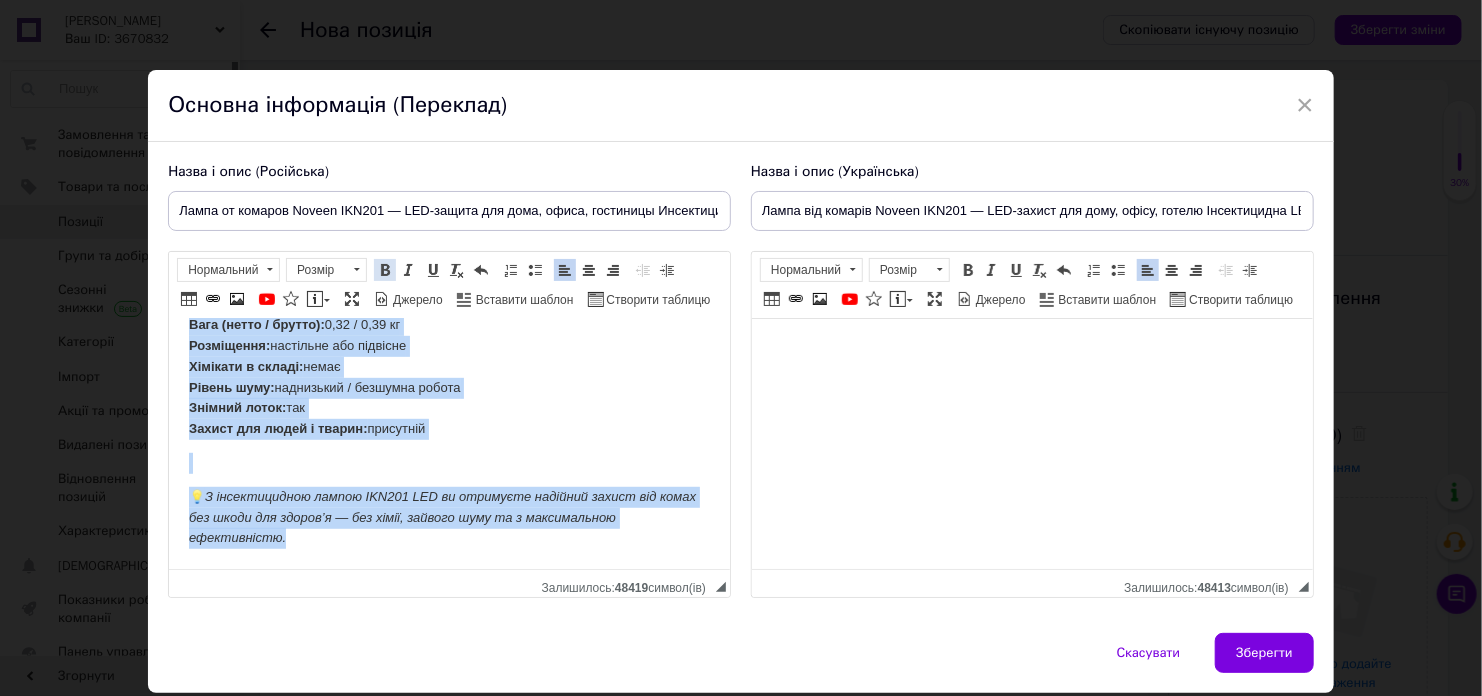 click at bounding box center (385, 270) 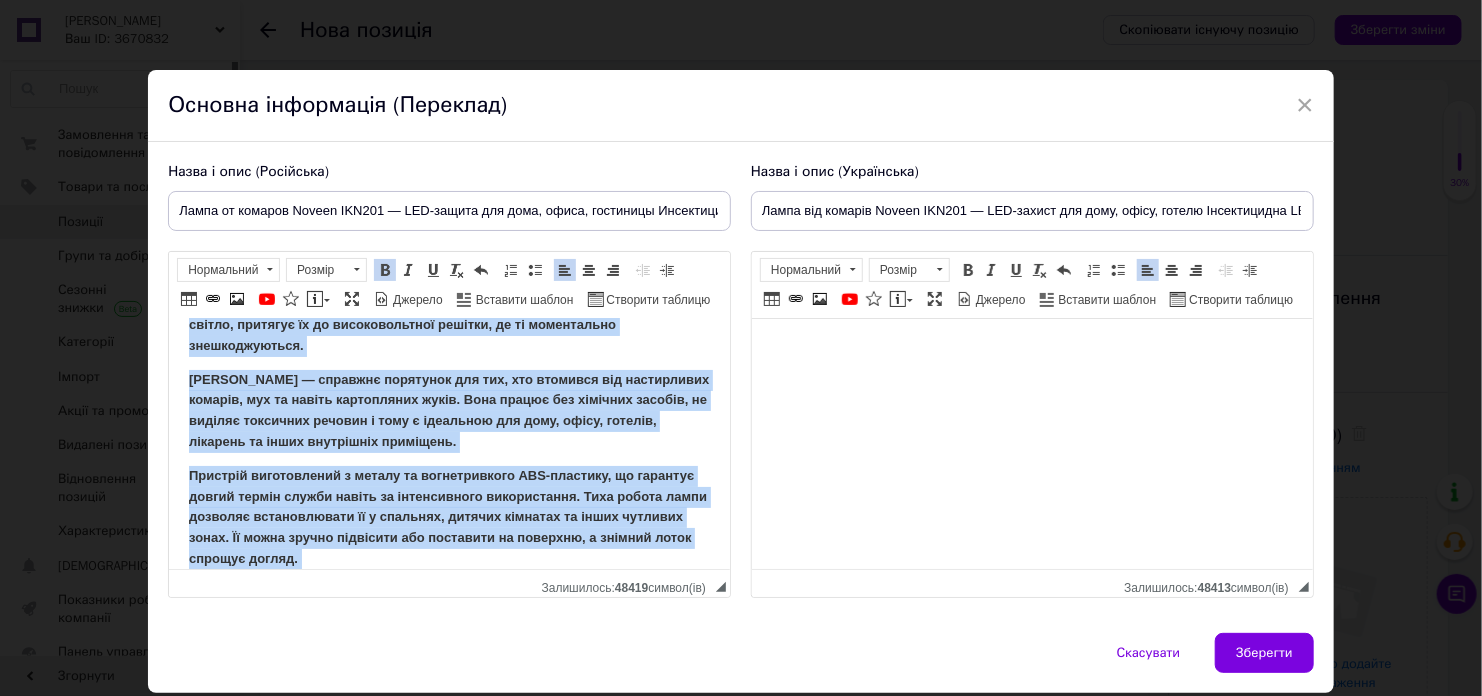 scroll, scrollTop: 121, scrollLeft: 0, axis: vertical 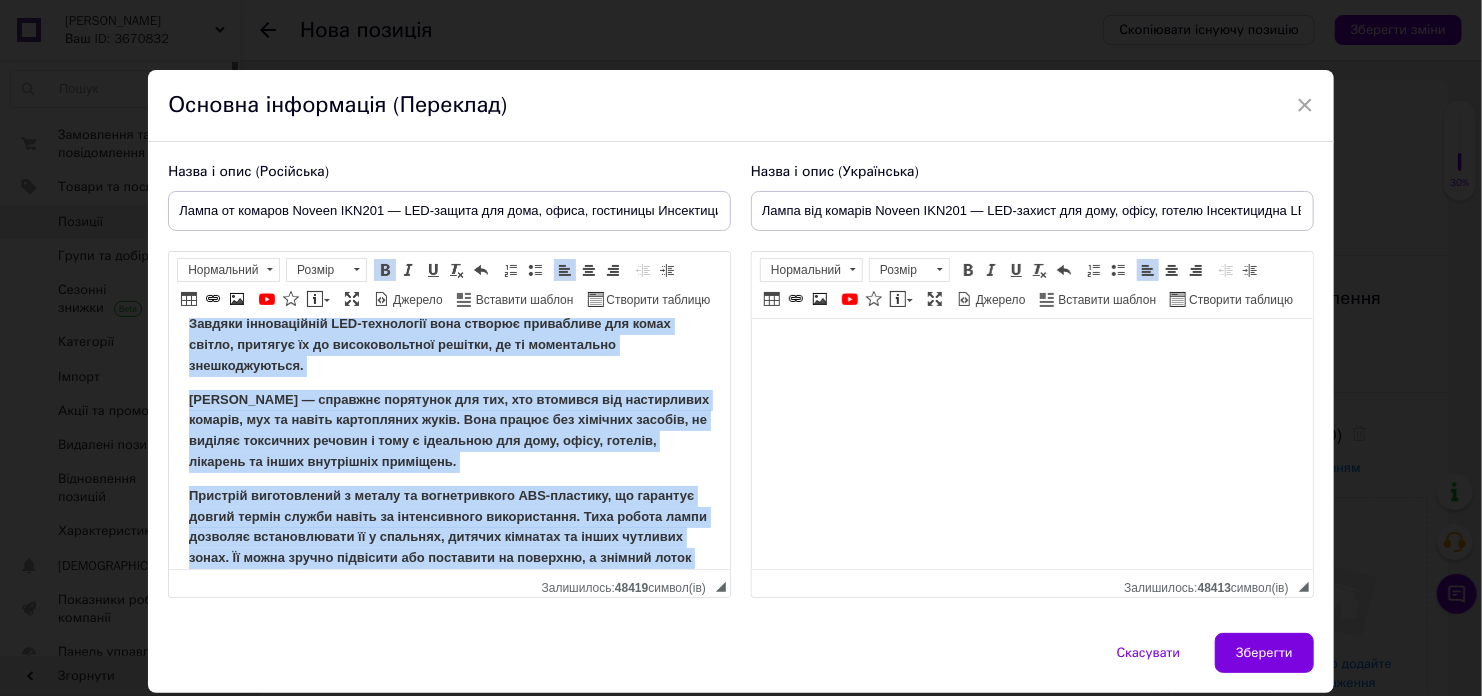 click on "Пристрій виготовлений з металу та вогнетривкого ABS-пластику, що гарантує довгий термін служби навіть за інтенсивного використання. Тиха робота лампи дозволяє встановлювати її у спальнях, дитячих кімнатах та інших чутливих зонах. Її можна зручно підвісити або поставити на поверхню, а знімний лоток спрощує догляд." at bounding box center (449, 538) 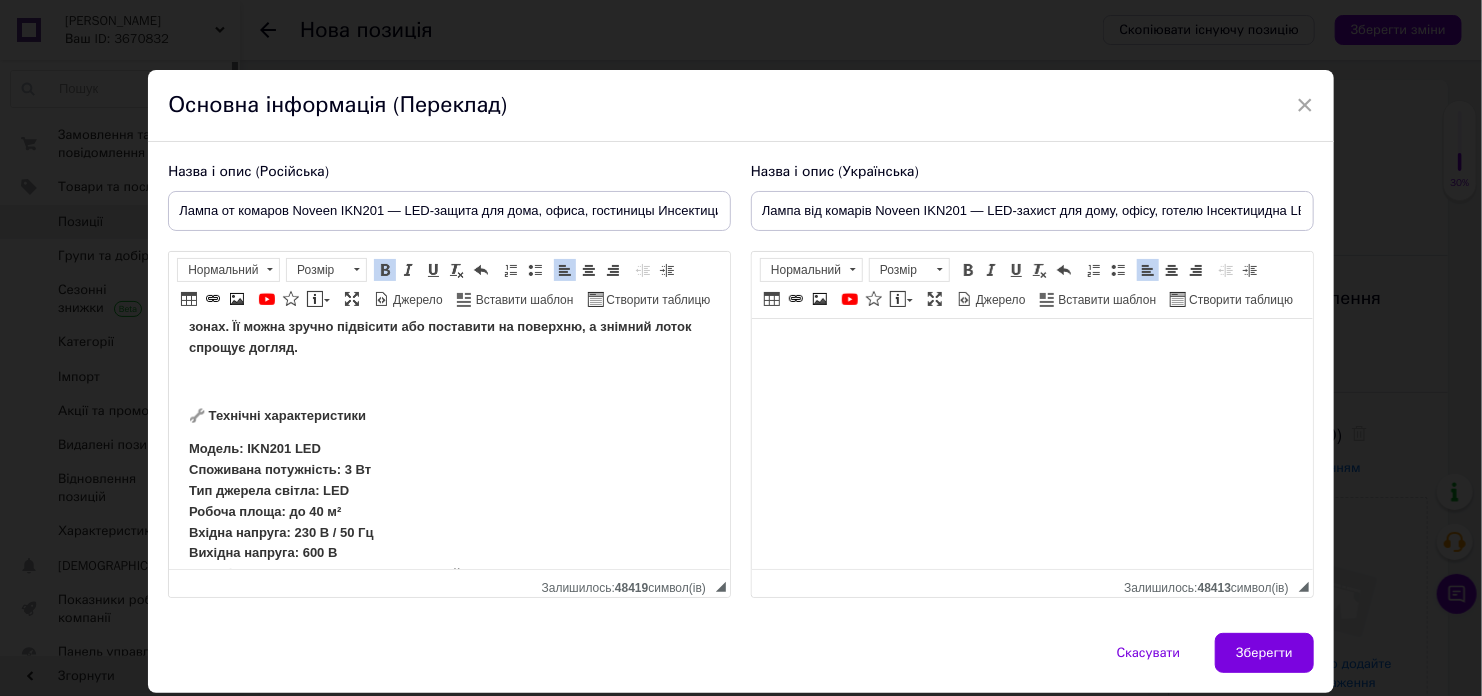scroll, scrollTop: 642, scrollLeft: 0, axis: vertical 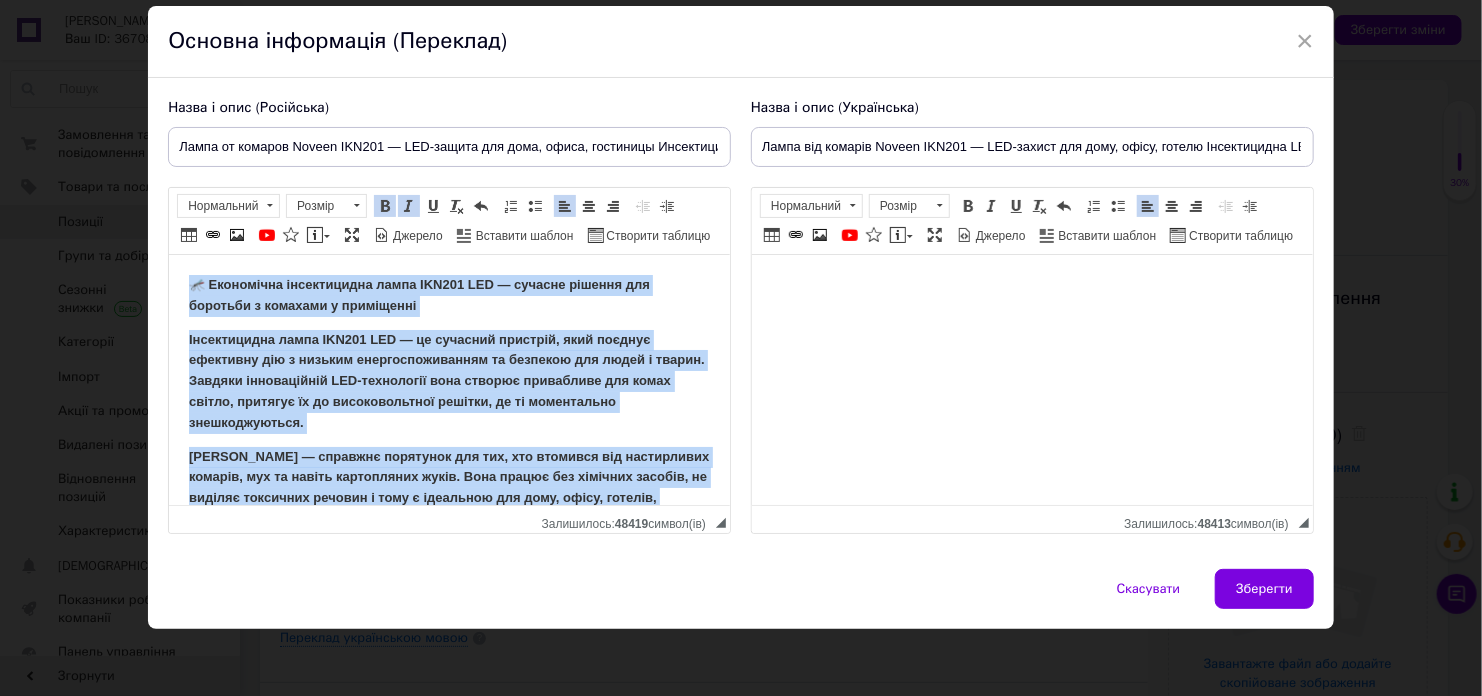 drag, startPoint x: 449, startPoint y: 488, endPoint x: 189, endPoint y: 166, distance: 413.86472 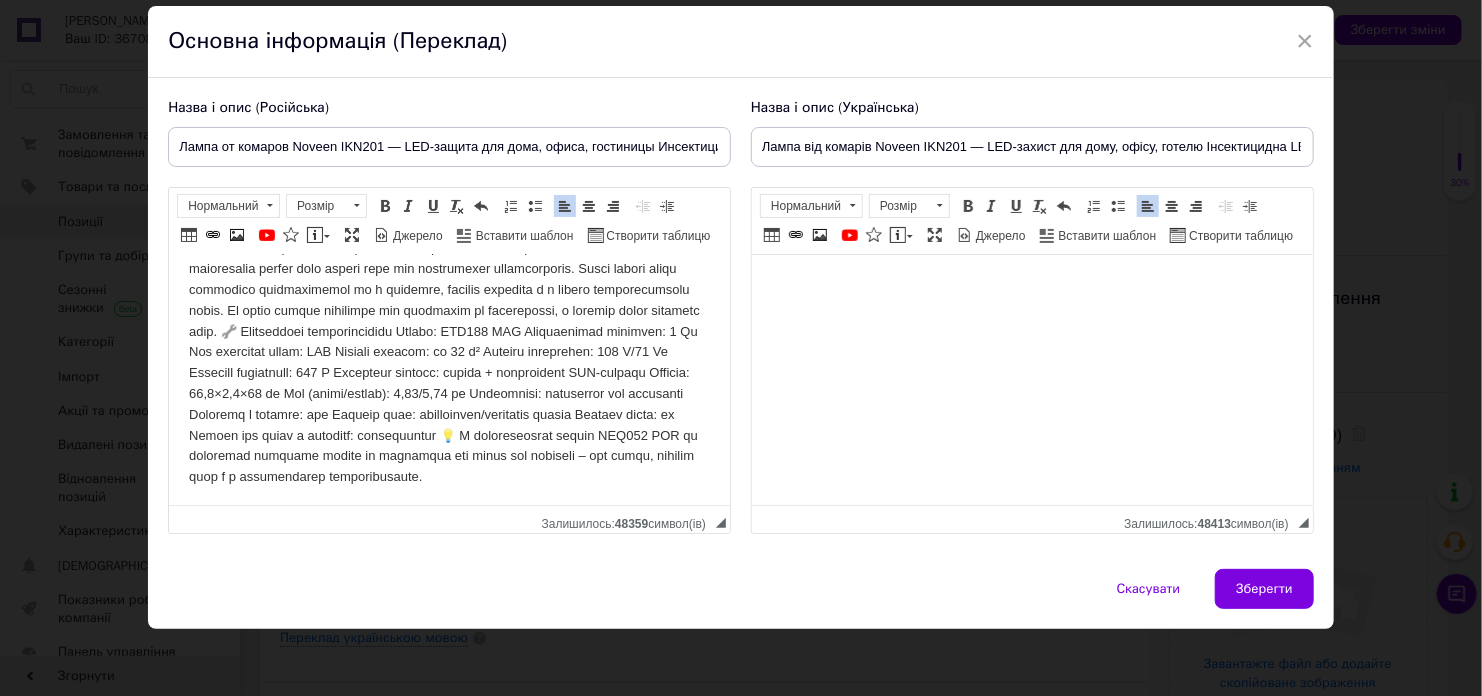 scroll, scrollTop: 268, scrollLeft: 0, axis: vertical 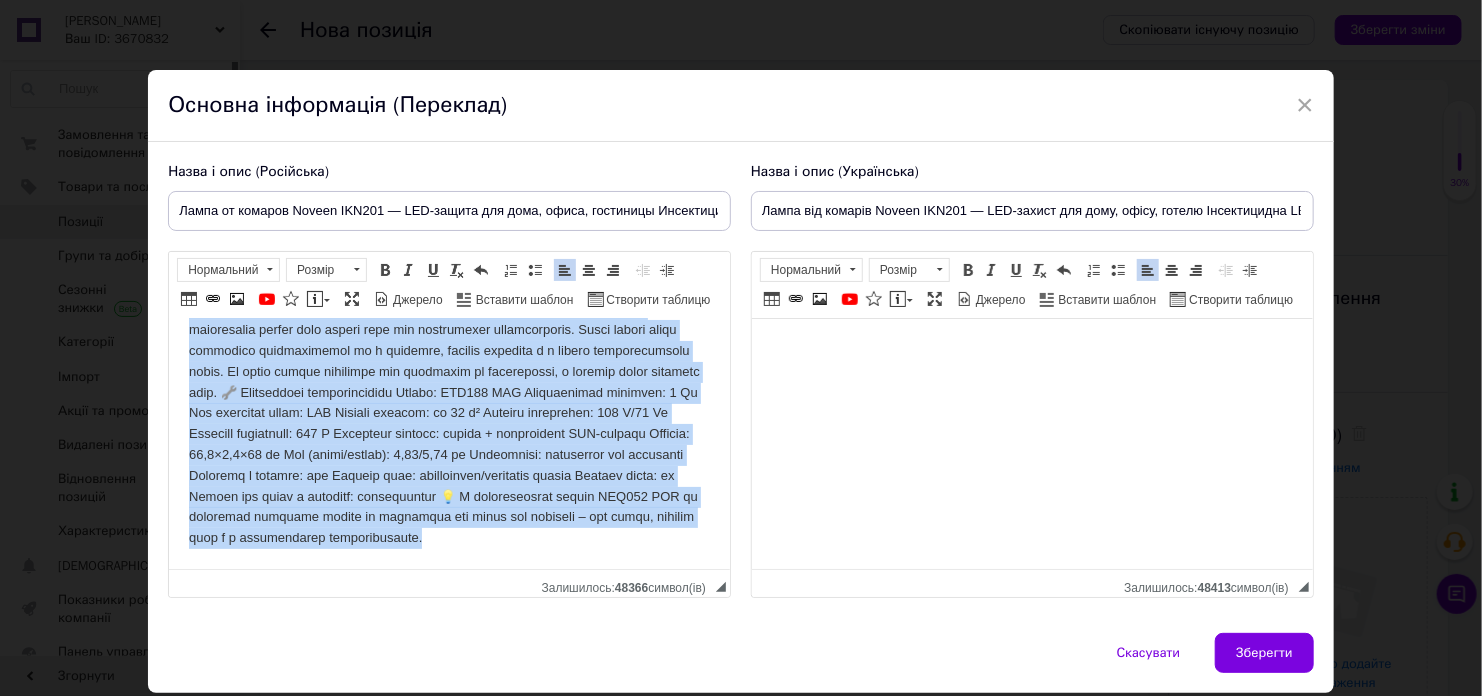 drag, startPoint x: 192, startPoint y: 356, endPoint x: 581, endPoint y: 572, distance: 444.94608 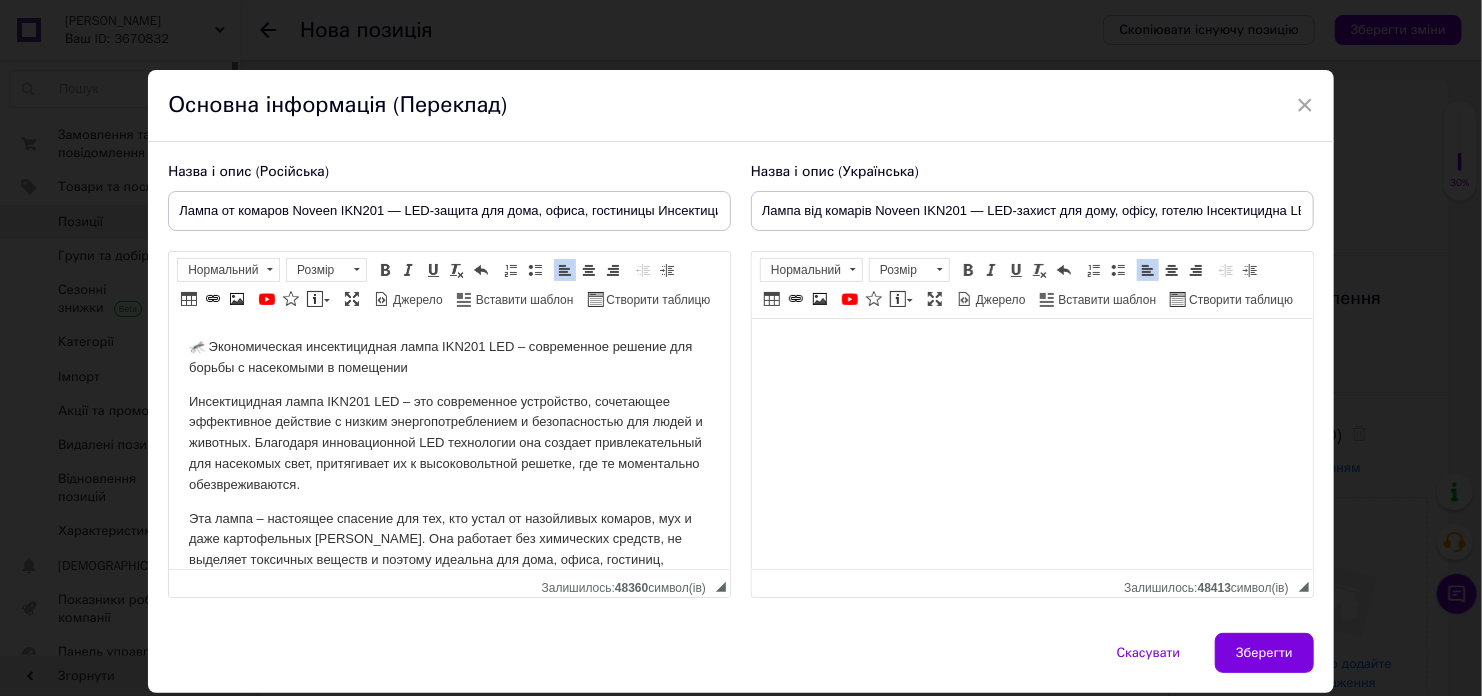 scroll, scrollTop: 0, scrollLeft: 0, axis: both 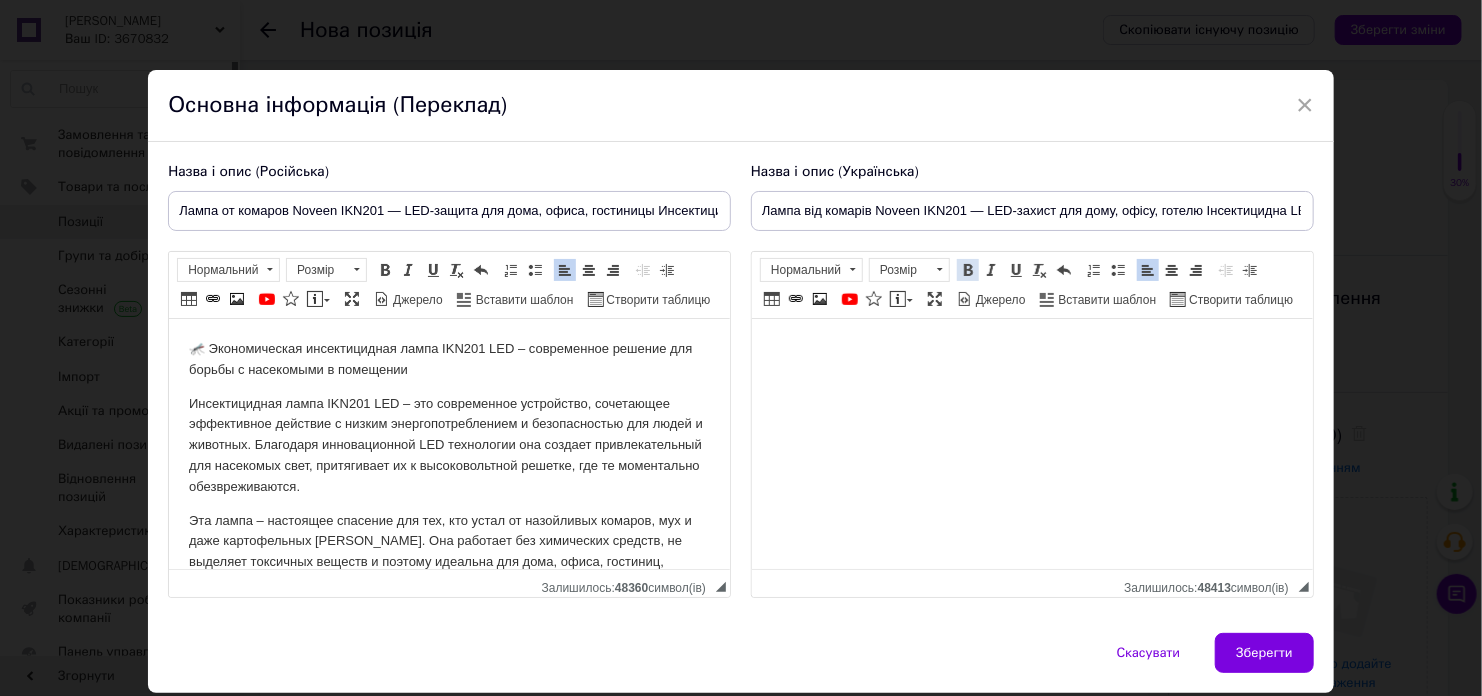 click at bounding box center [968, 270] 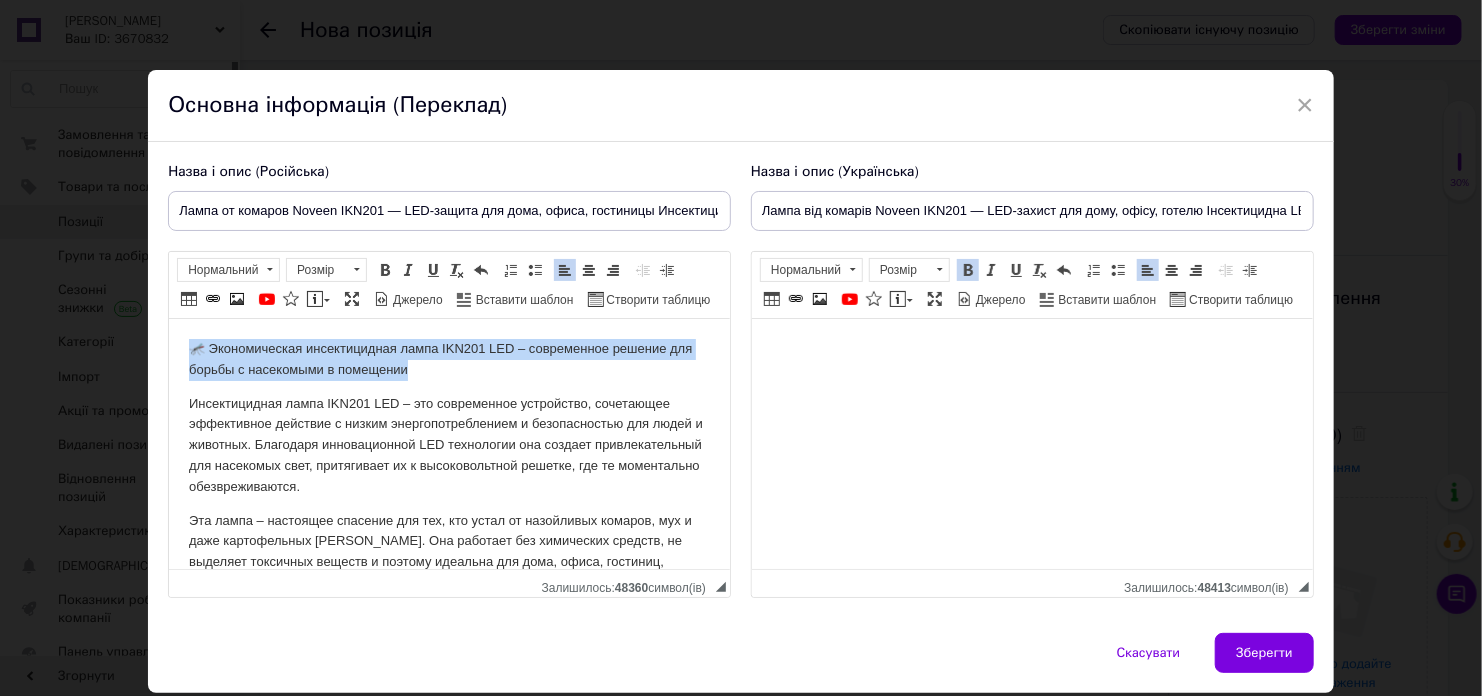 drag, startPoint x: 181, startPoint y: 345, endPoint x: 484, endPoint y: 378, distance: 304.79172 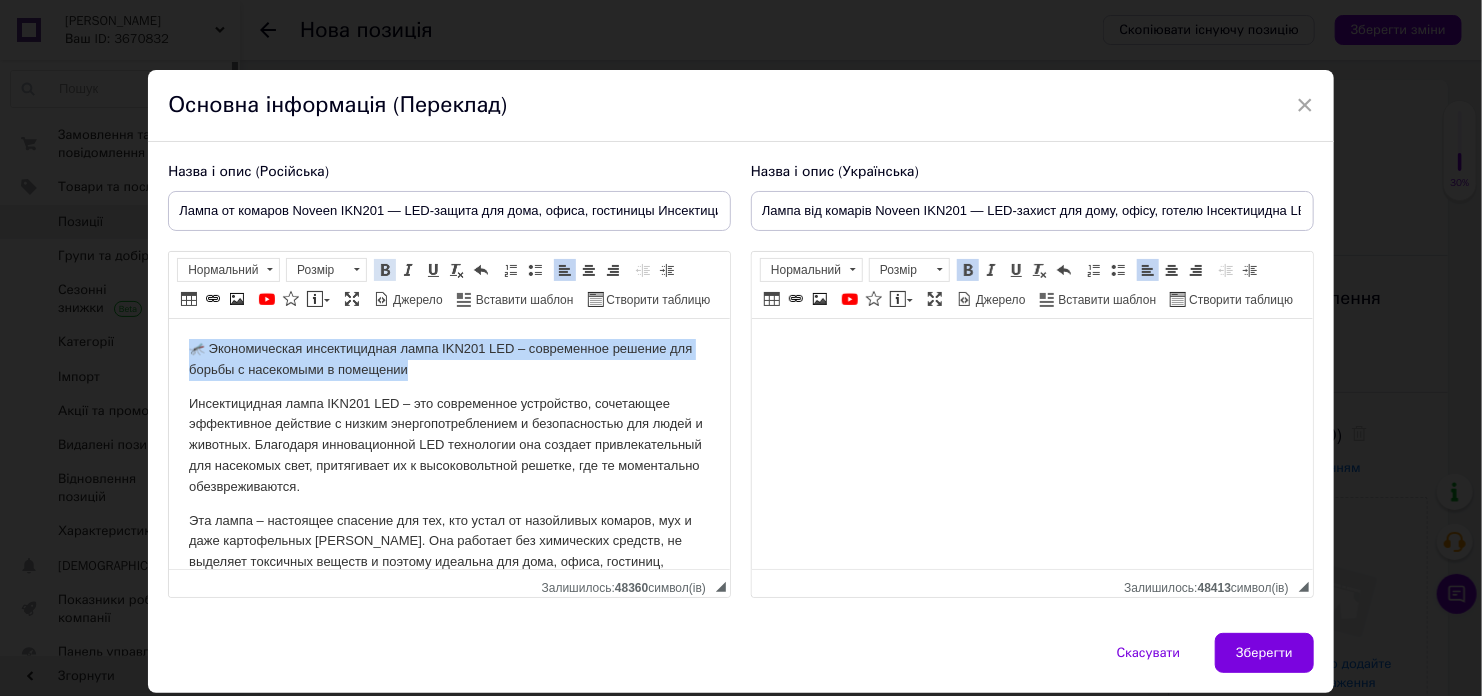 click at bounding box center [385, 270] 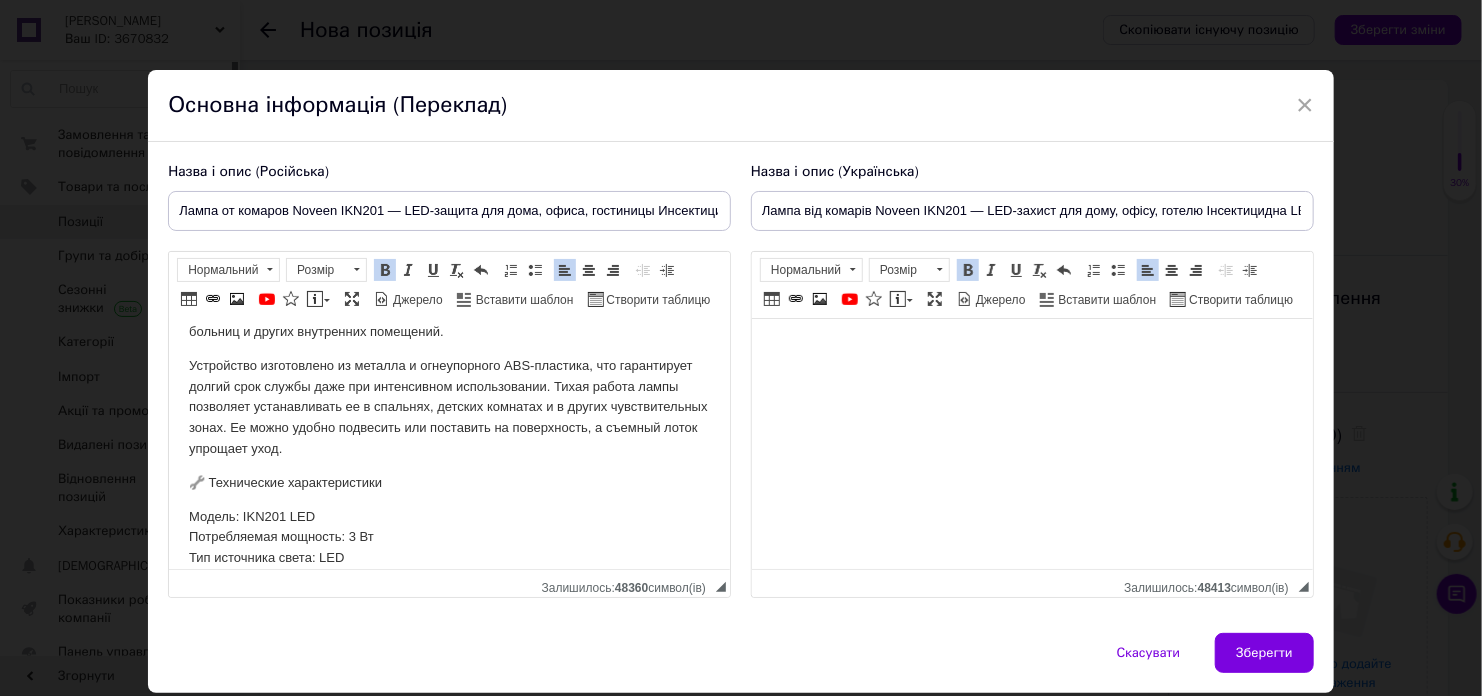 scroll, scrollTop: 300, scrollLeft: 0, axis: vertical 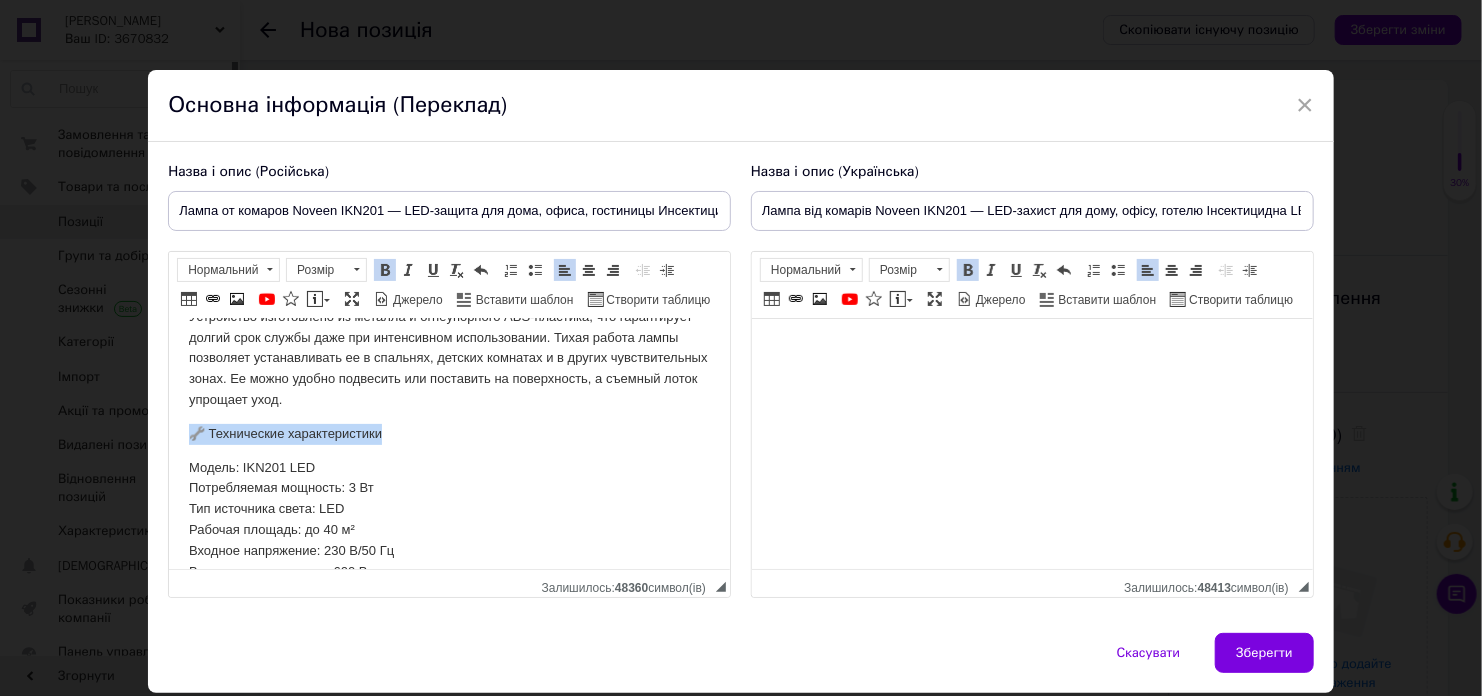 drag, startPoint x: 393, startPoint y: 435, endPoint x: 197, endPoint y: 431, distance: 196.04082 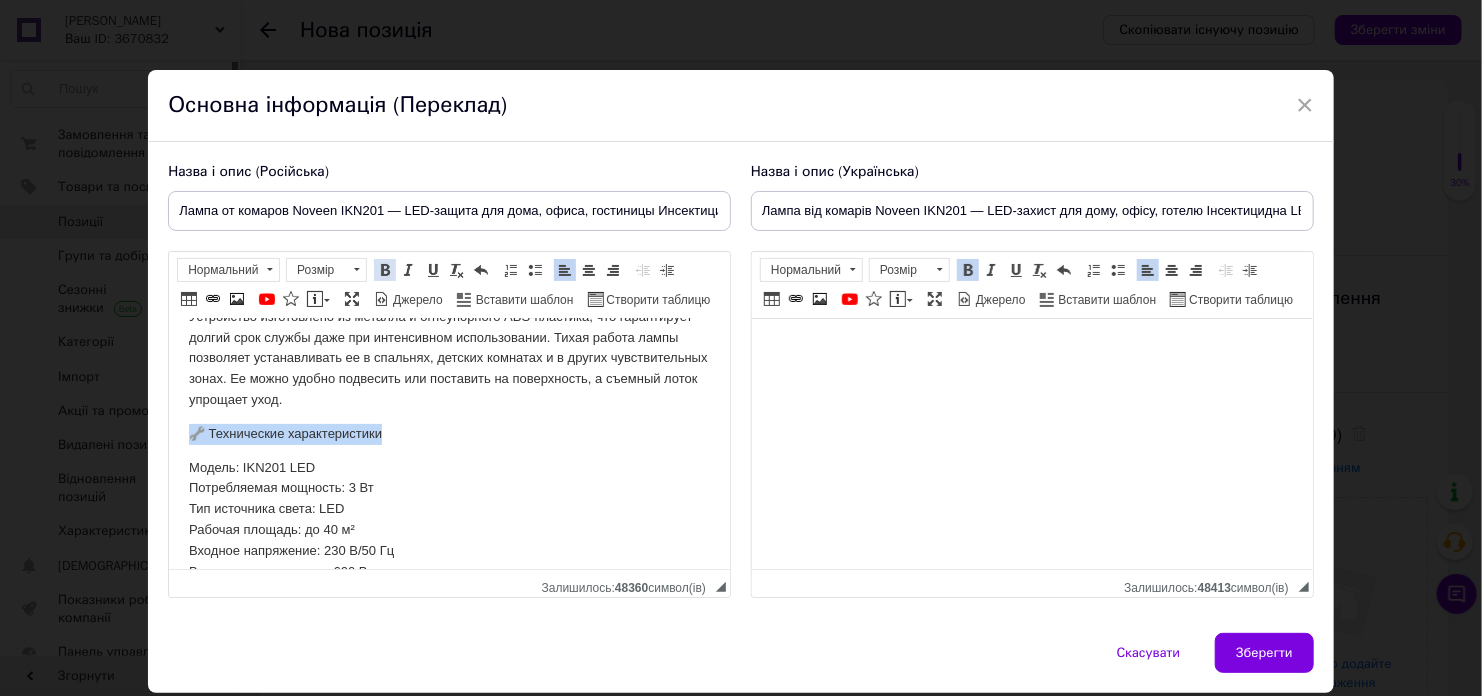click at bounding box center [385, 270] 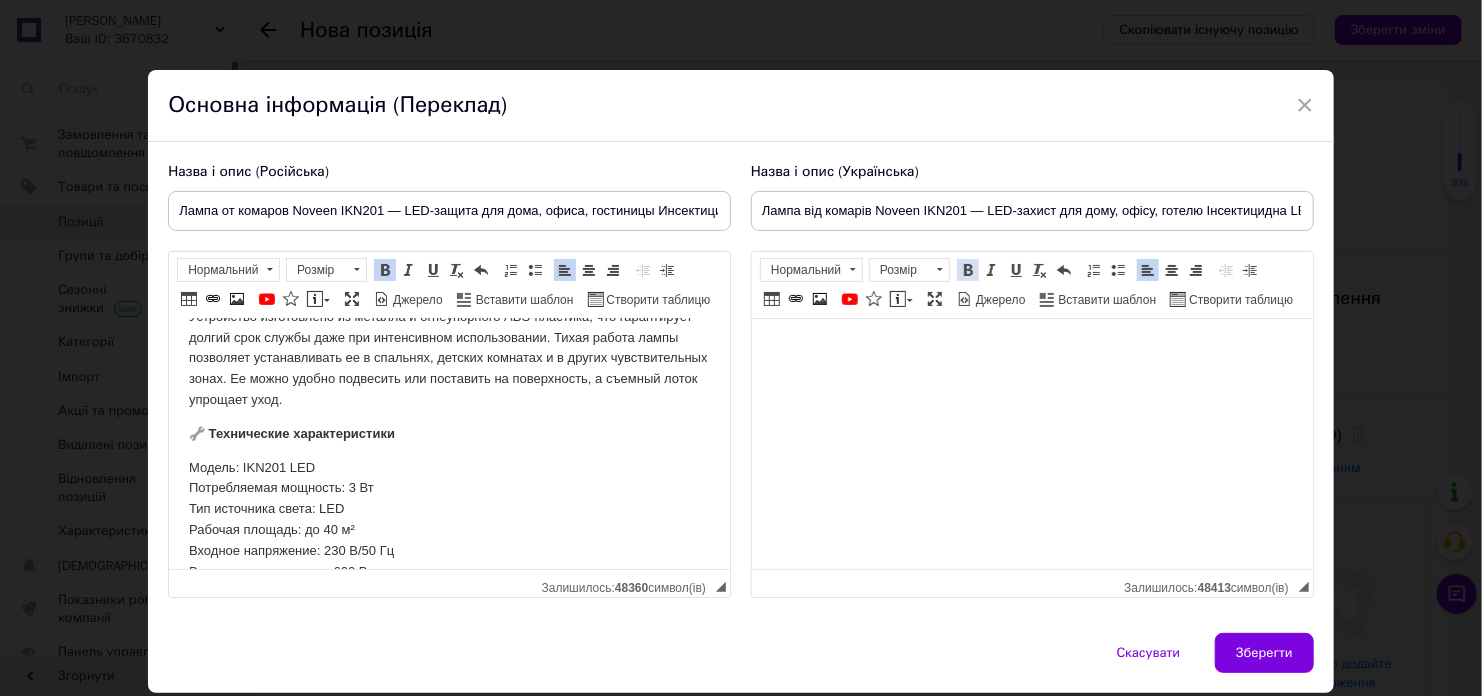 click at bounding box center [968, 270] 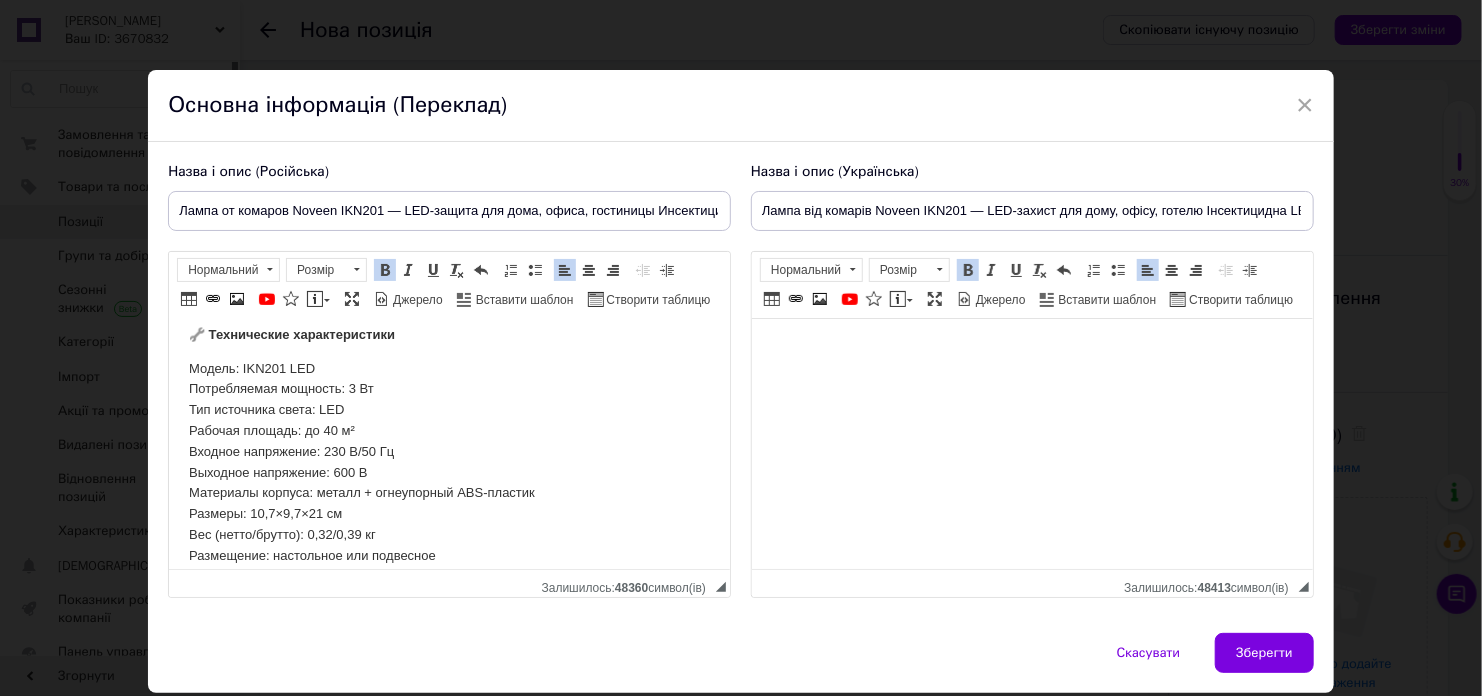 scroll, scrollTop: 400, scrollLeft: 0, axis: vertical 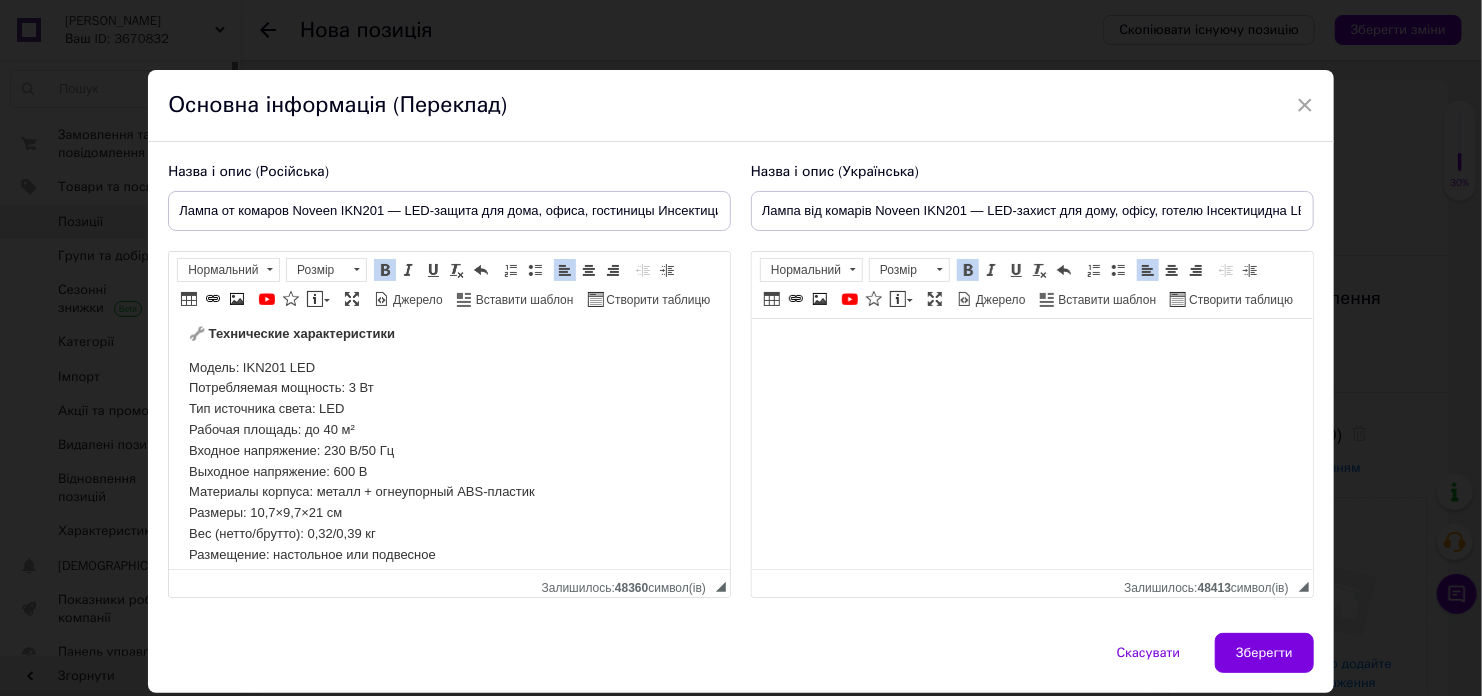 click on "Модель: IKN201 LED Потребляемая мощность: 3 Вт Тип источника света: LED Рабочая площадь: до 40 м² Входное напряжение: 230 В/50 Гц Выходное напряжение: 600 В Материалы корпуса: металл + огнеупорный ABS-пластик Размеры: 10,7×9,7×21 см Вес (нетто/брутто): 0,32/0,39 кг Размещение: настольное или подвесное Химикаты в составе: нет Уровень шума: сверхнизкий/бесшумная работа Съемный лоток: да Защита для людей и животных: присутствует" at bounding box center [449, 503] 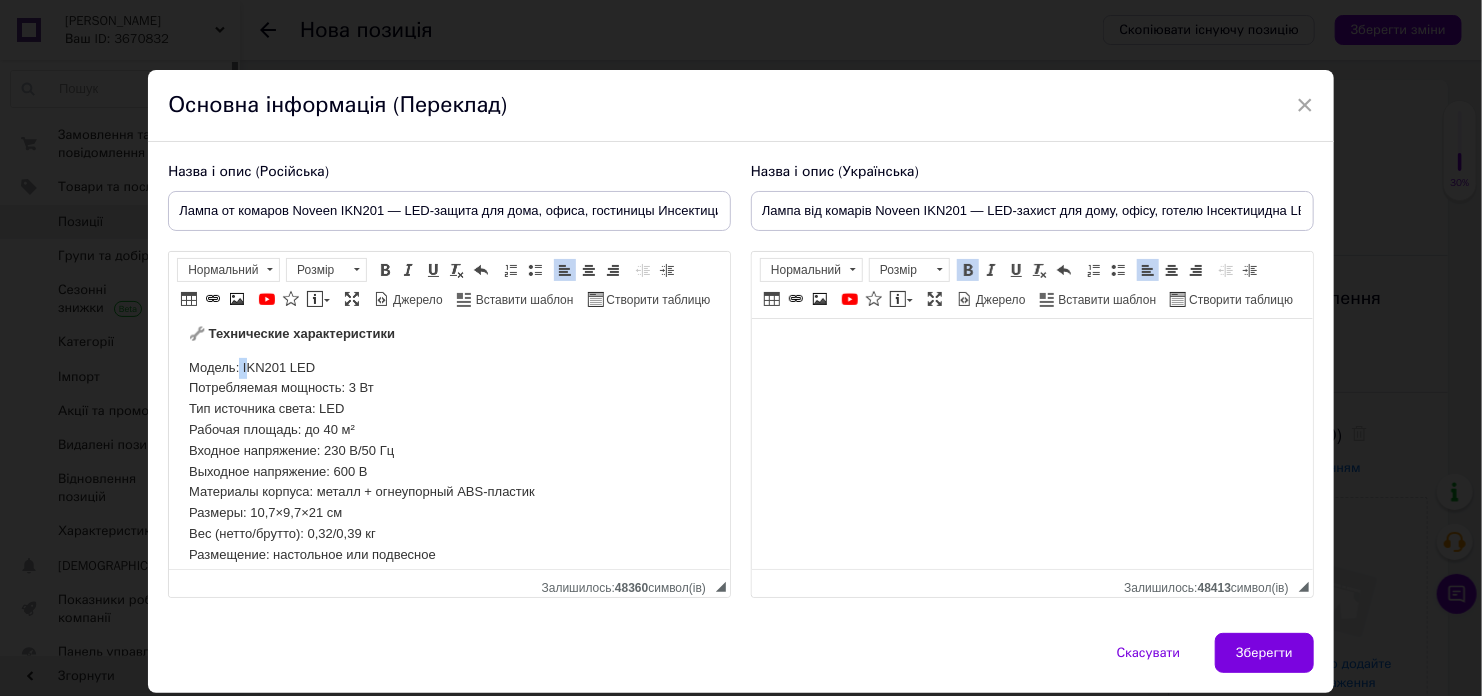 click on "Модель: IKN201 LED Потребляемая мощность: 3 Вт Тип источника света: LED Рабочая площадь: до 40 м² Входное напряжение: 230 В/50 Гц Выходное напряжение: 600 В Материалы корпуса: металл + огнеупорный ABS-пластик Размеры: 10,7×9,7×21 см Вес (нетто/брутто): 0,32/0,39 кг Размещение: настольное или подвесное Химикаты в составе: нет Уровень шума: сверхнизкий/бесшумная работа Съемный лоток: да Защита для людей и животных: присутствует" at bounding box center [449, 503] 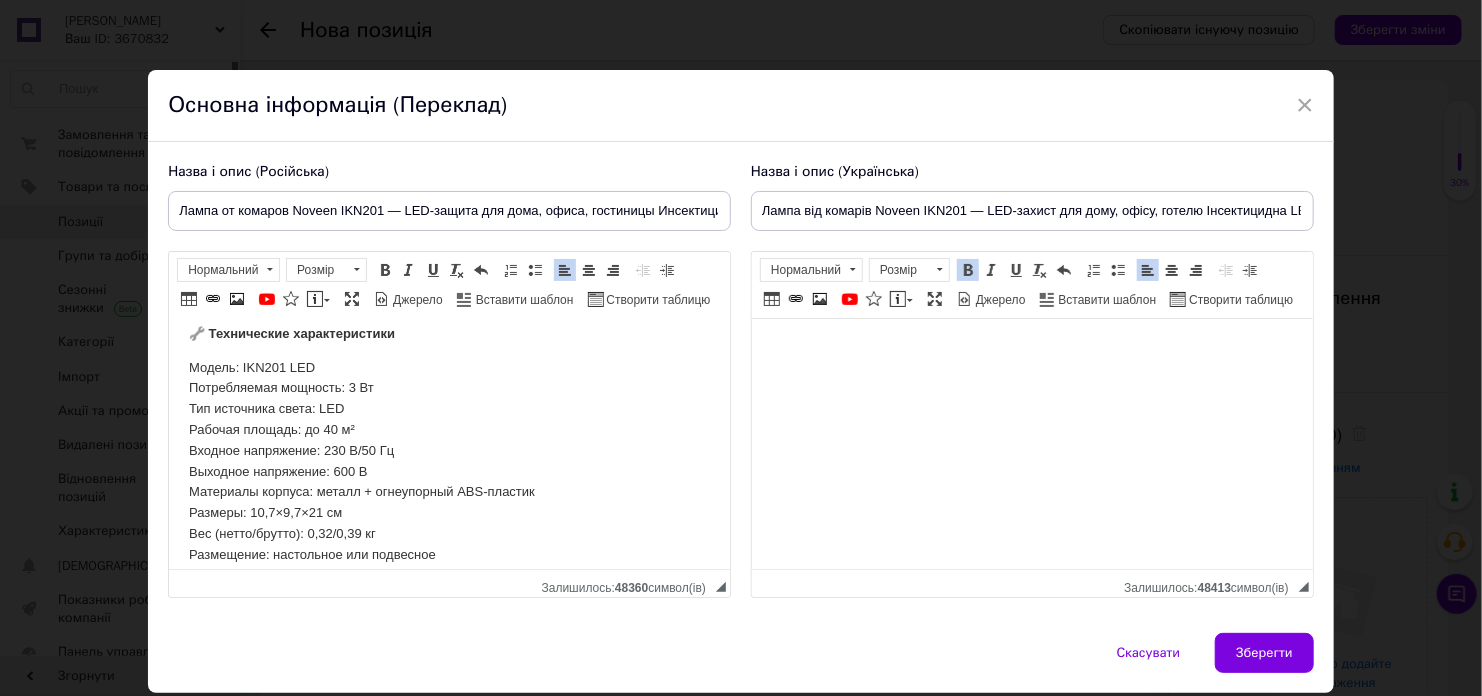 click on "Модель: IKN201 LED Потребляемая мощность: 3 Вт Тип источника света: LED Рабочая площадь: до 40 м² Входное напряжение: 230 В/50 Гц Выходное напряжение: 600 В Материалы корпуса: металл + огнеупорный ABS-пластик Размеры: 10,7×9,7×21 см Вес (нетто/брутто): 0,32/0,39 кг Размещение: настольное или подвесное Химикаты в составе: нет Уровень шума: сверхнизкий/бесшумная работа Съемный лоток: да Защита для людей и животных: присутствует" at bounding box center (449, 503) 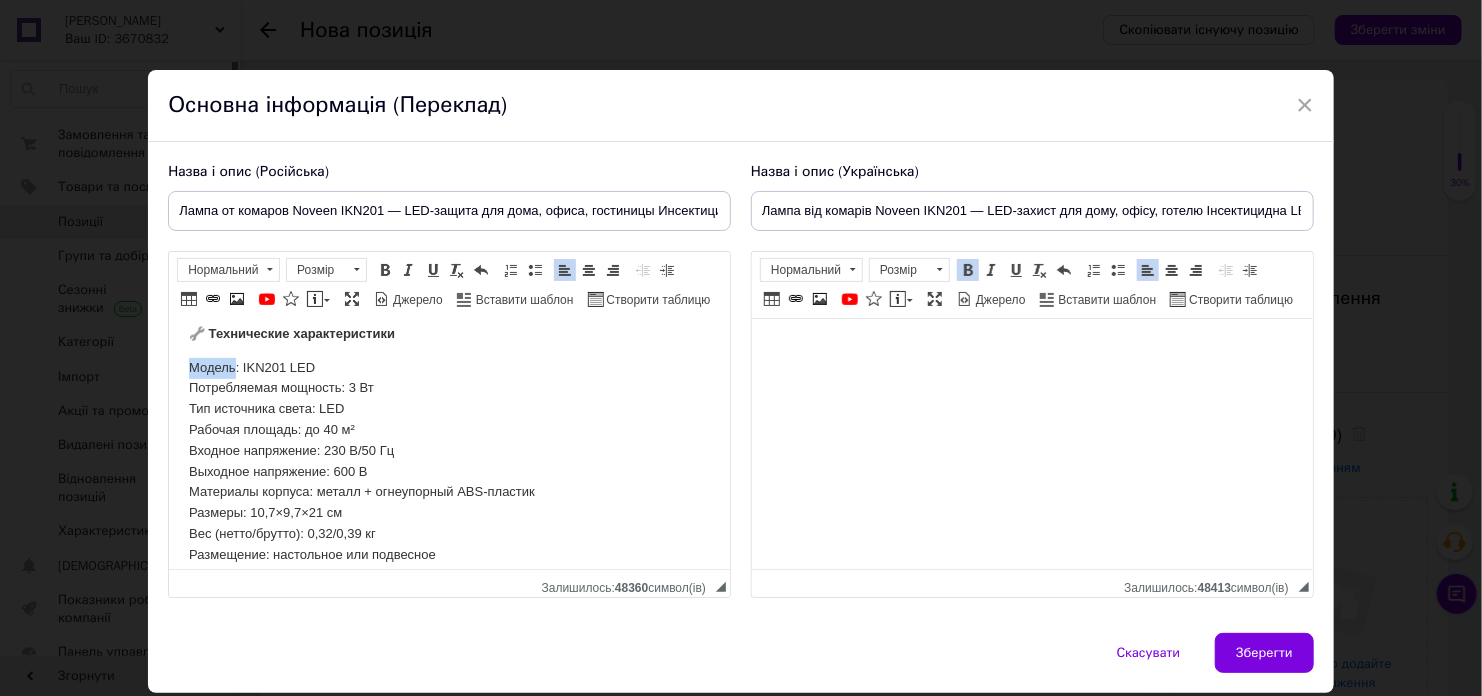 drag, startPoint x: 237, startPoint y: 368, endPoint x: 165, endPoint y: 365, distance: 72.06247 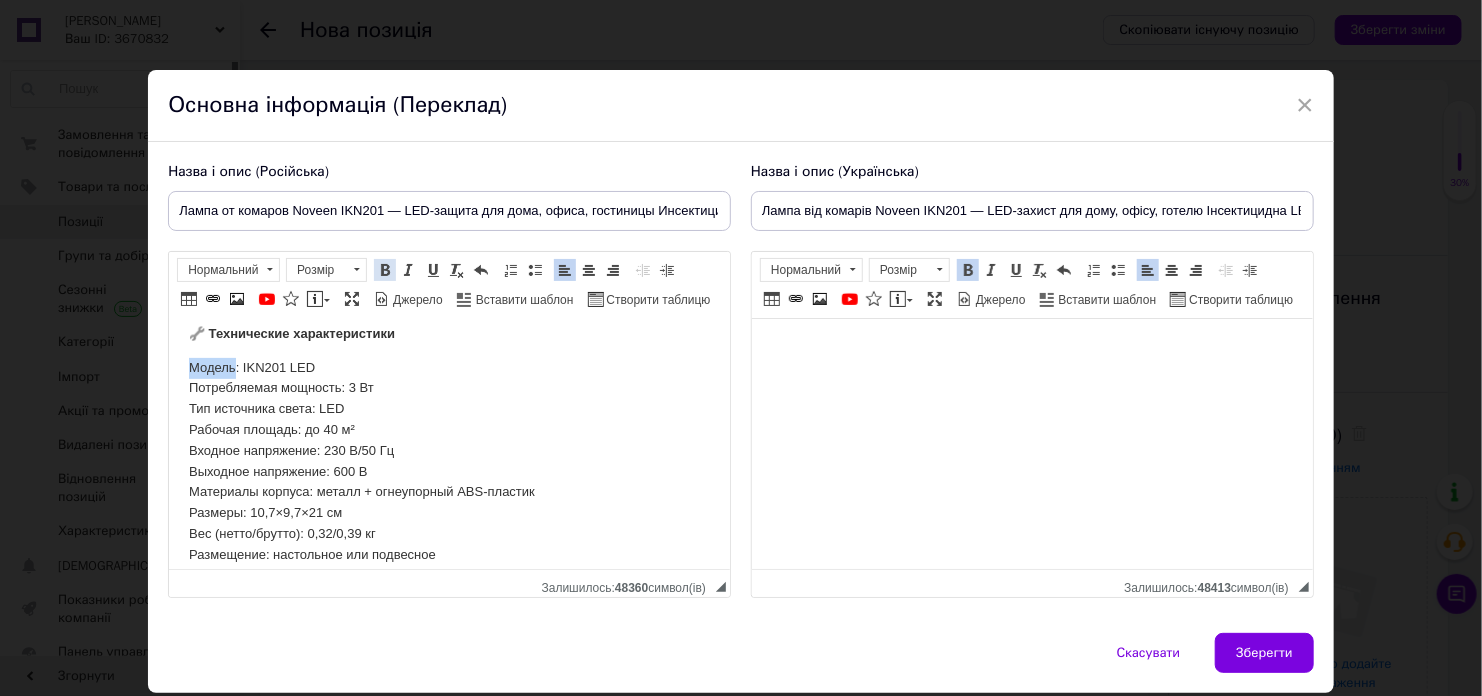 click at bounding box center [385, 270] 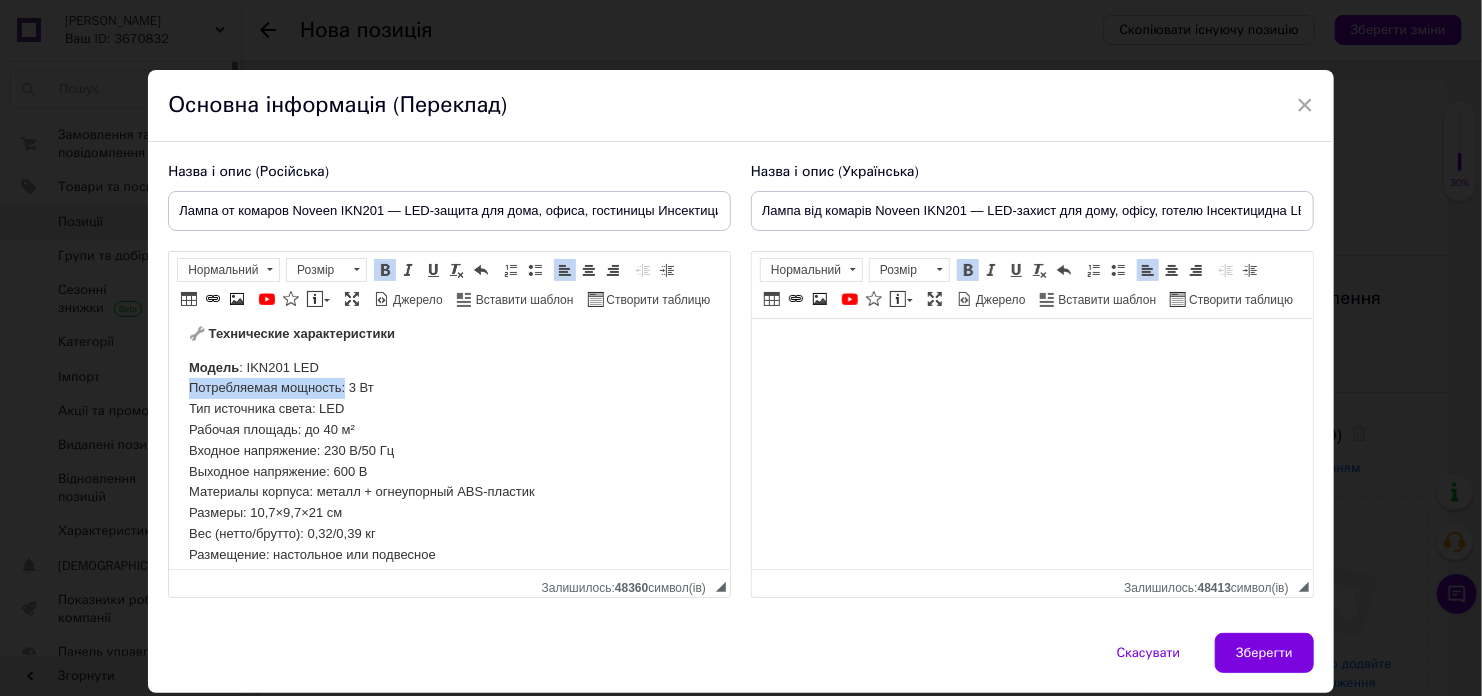 drag, startPoint x: 192, startPoint y: 391, endPoint x: 345, endPoint y: 388, distance: 153.0294 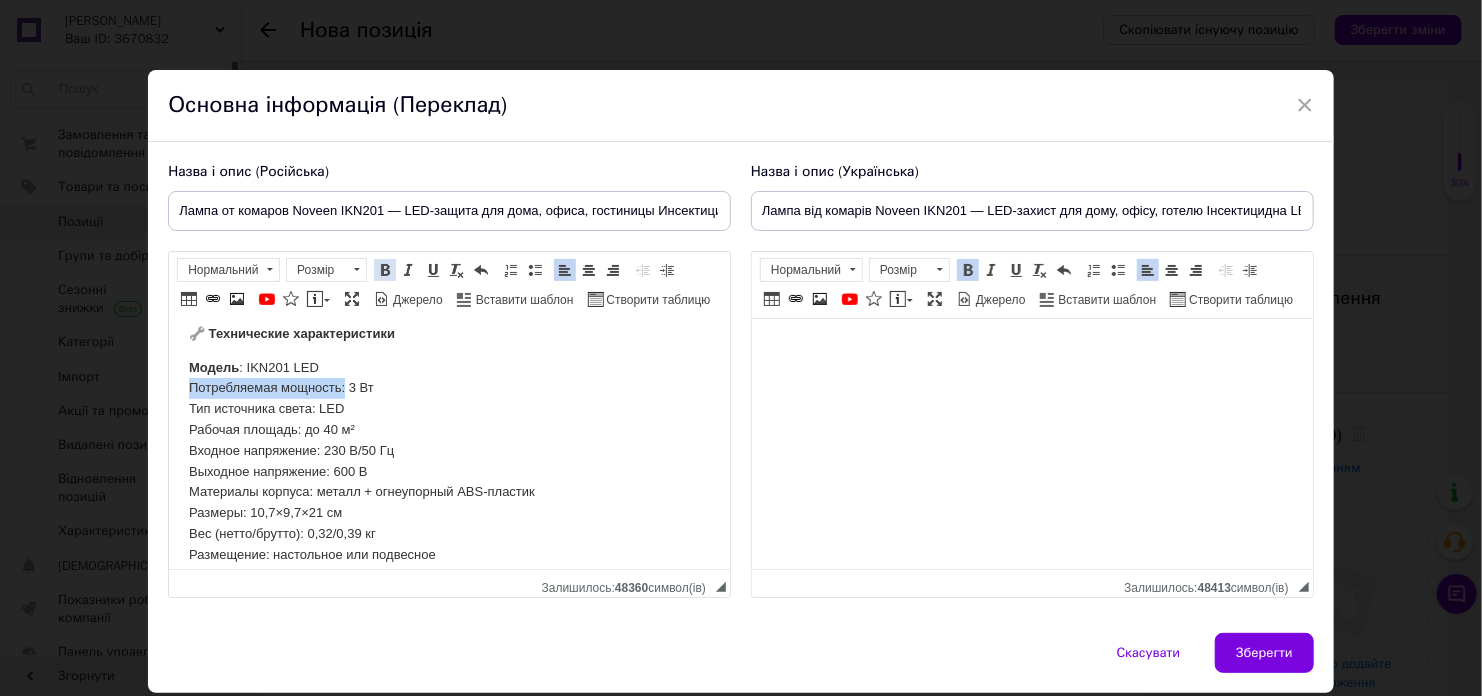 click at bounding box center [385, 270] 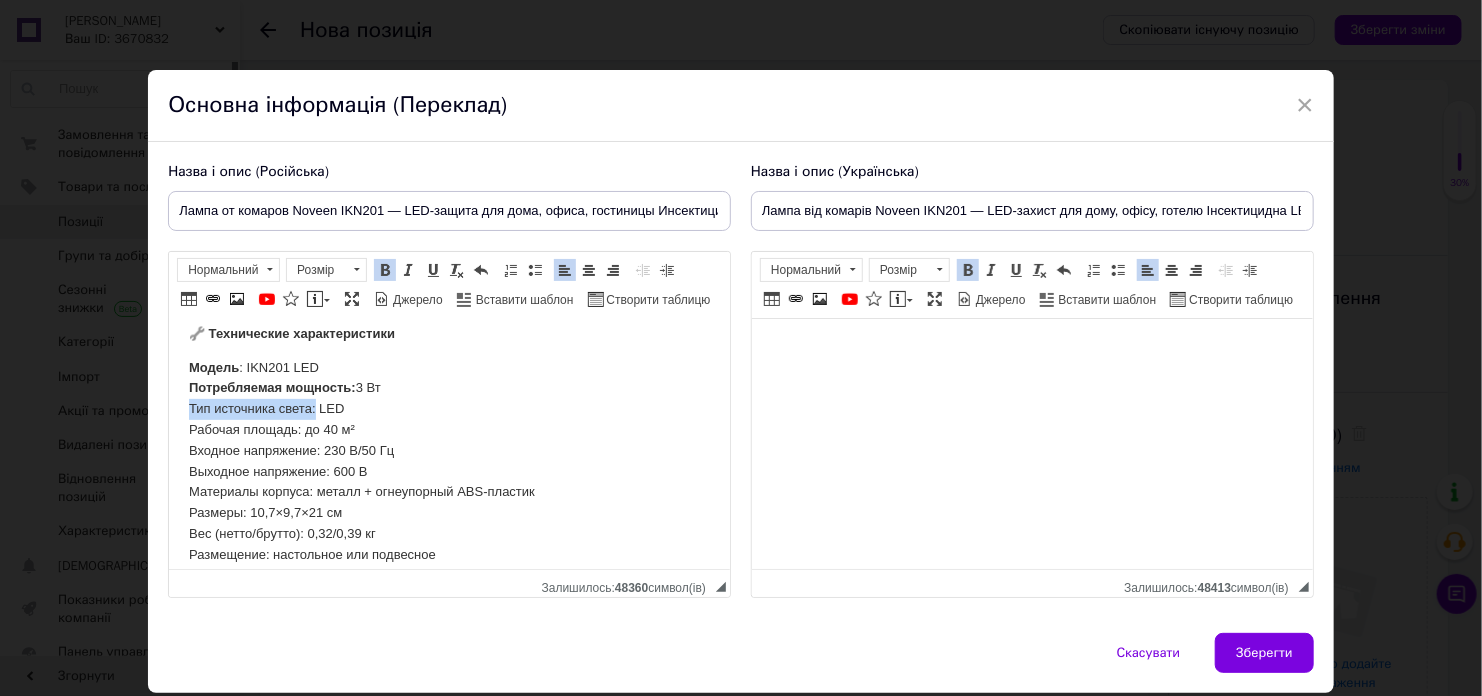 drag, startPoint x: 192, startPoint y: 412, endPoint x: 316, endPoint y: 411, distance: 124.004036 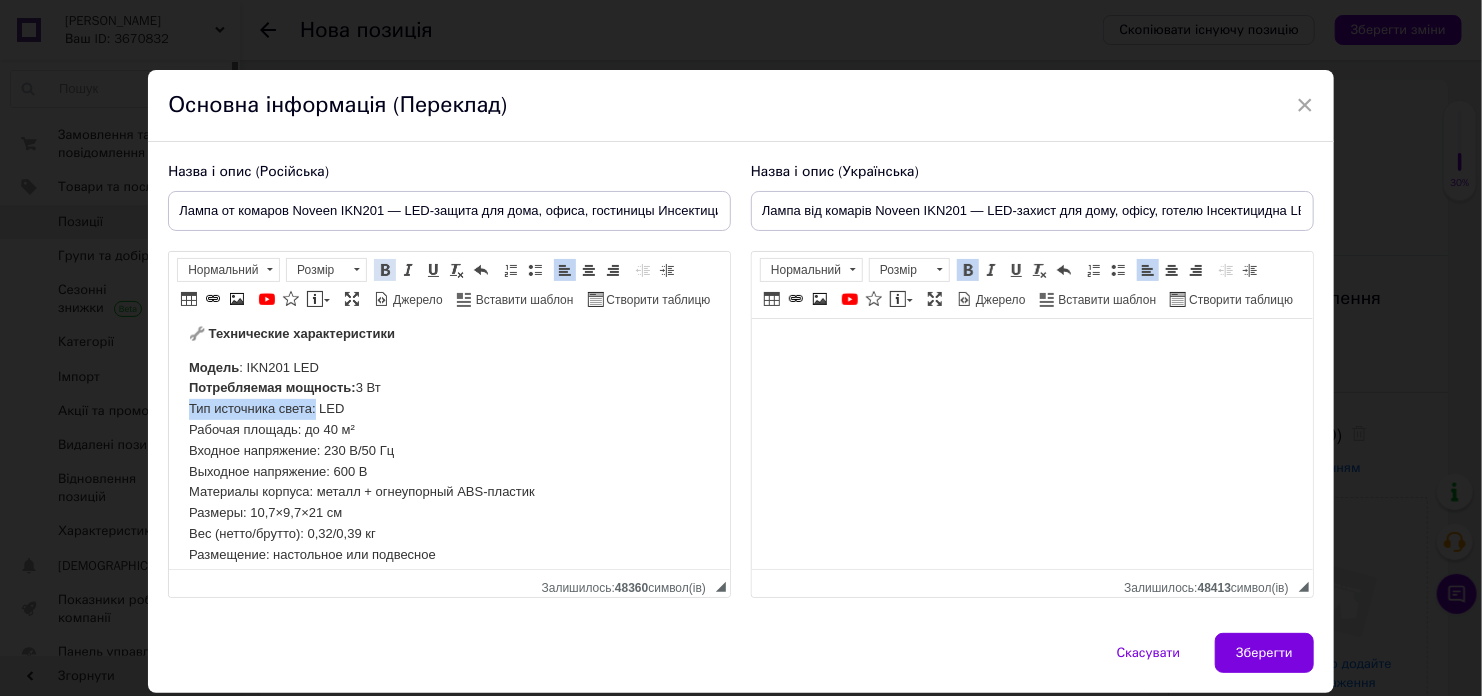 click at bounding box center (385, 270) 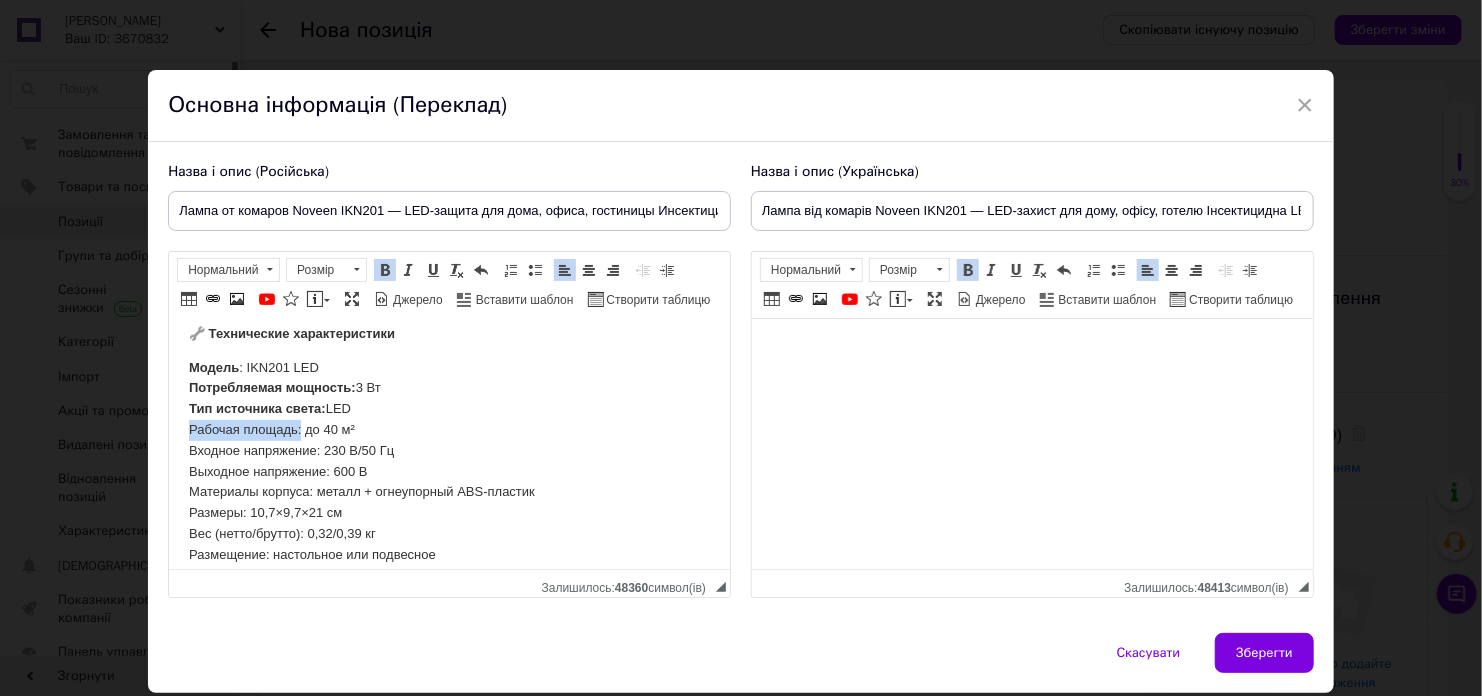 drag, startPoint x: 193, startPoint y: 426, endPoint x: 302, endPoint y: 434, distance: 109.29318 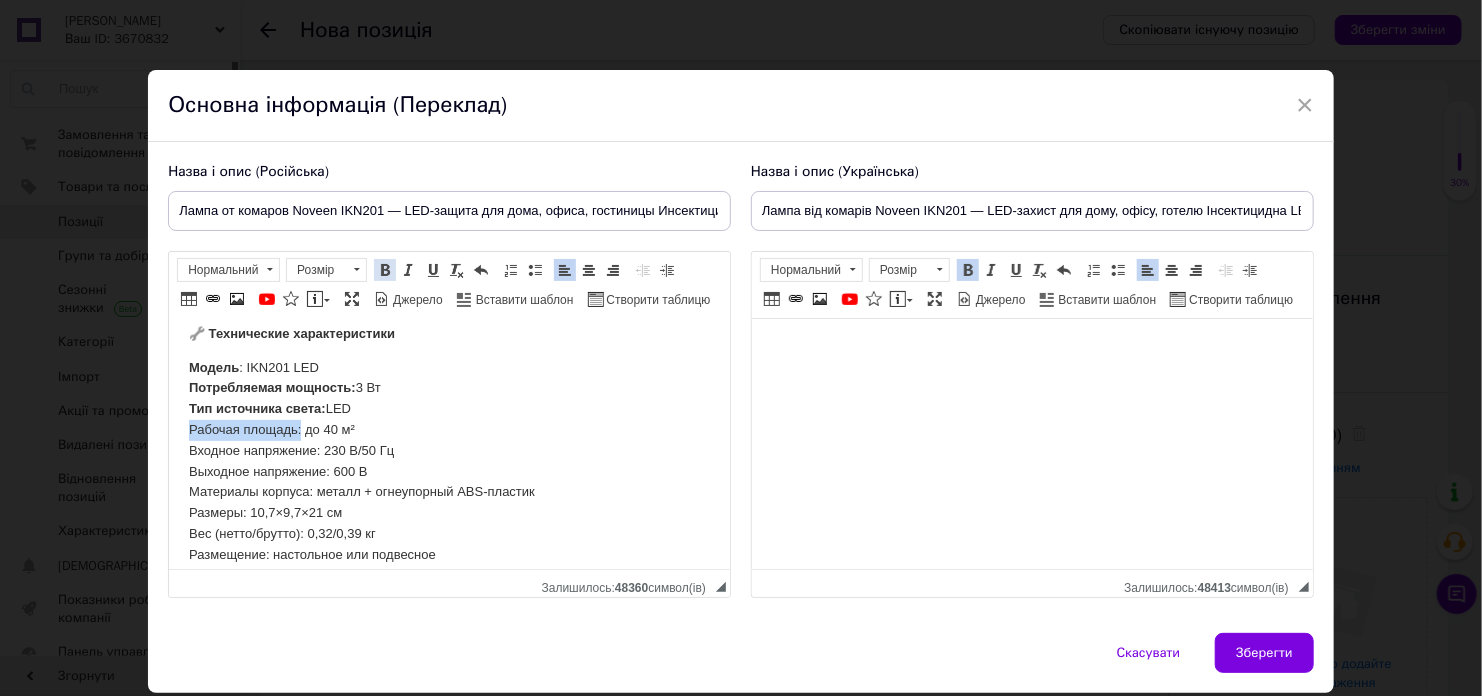 click at bounding box center (385, 270) 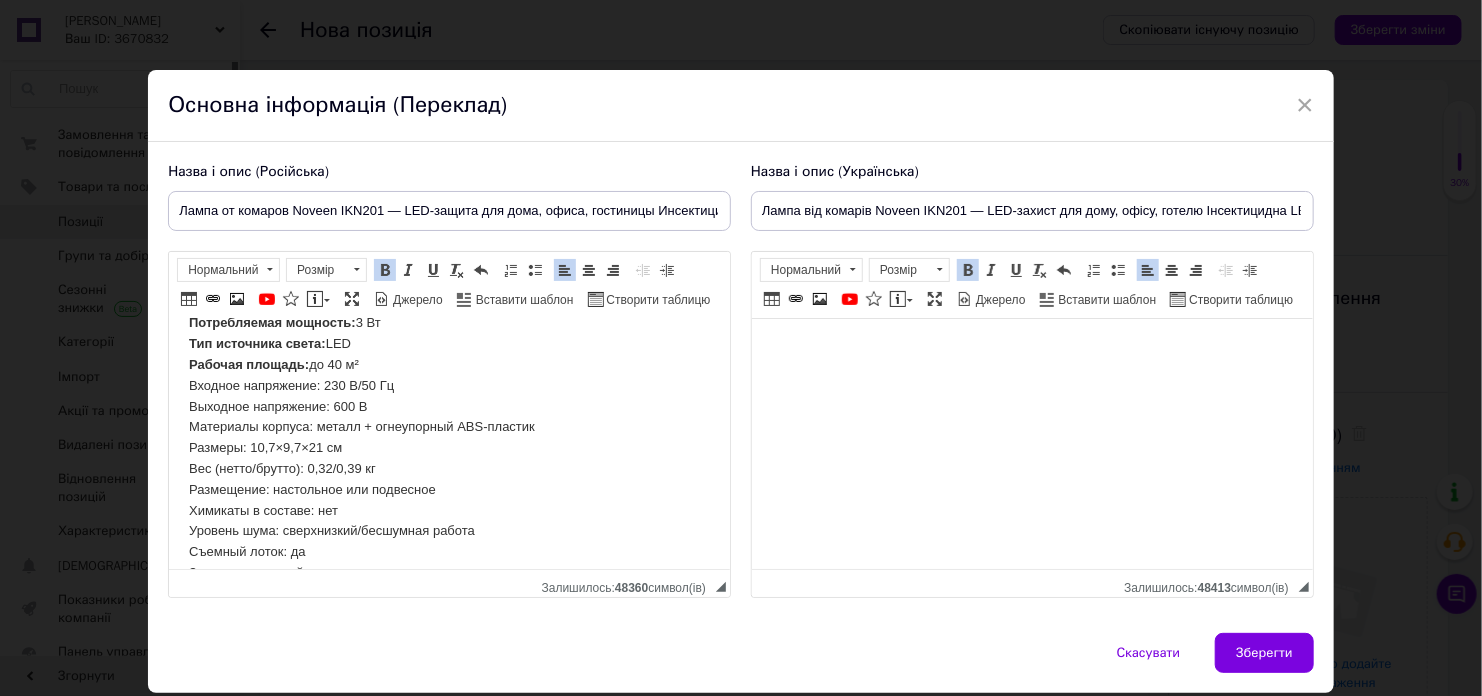 scroll, scrollTop: 500, scrollLeft: 0, axis: vertical 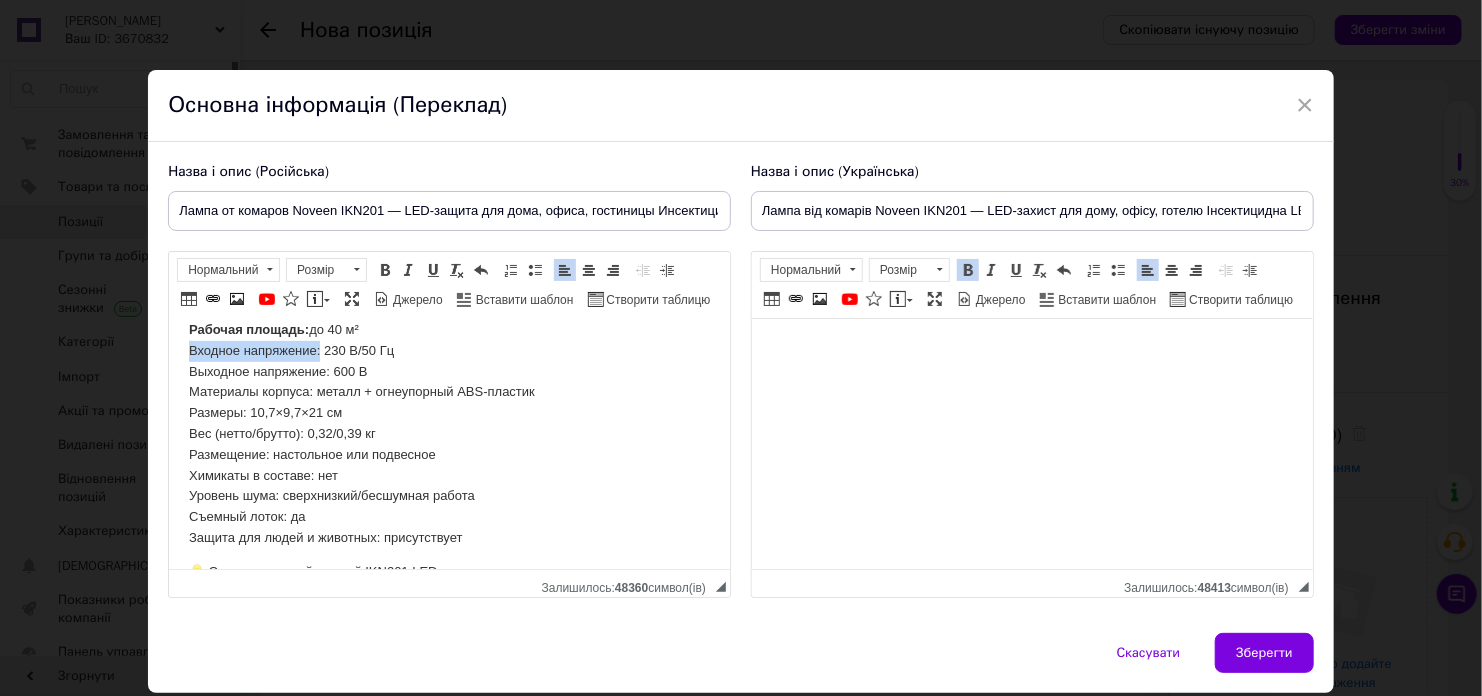 drag, startPoint x: 188, startPoint y: 352, endPoint x: 321, endPoint y: 352, distance: 133 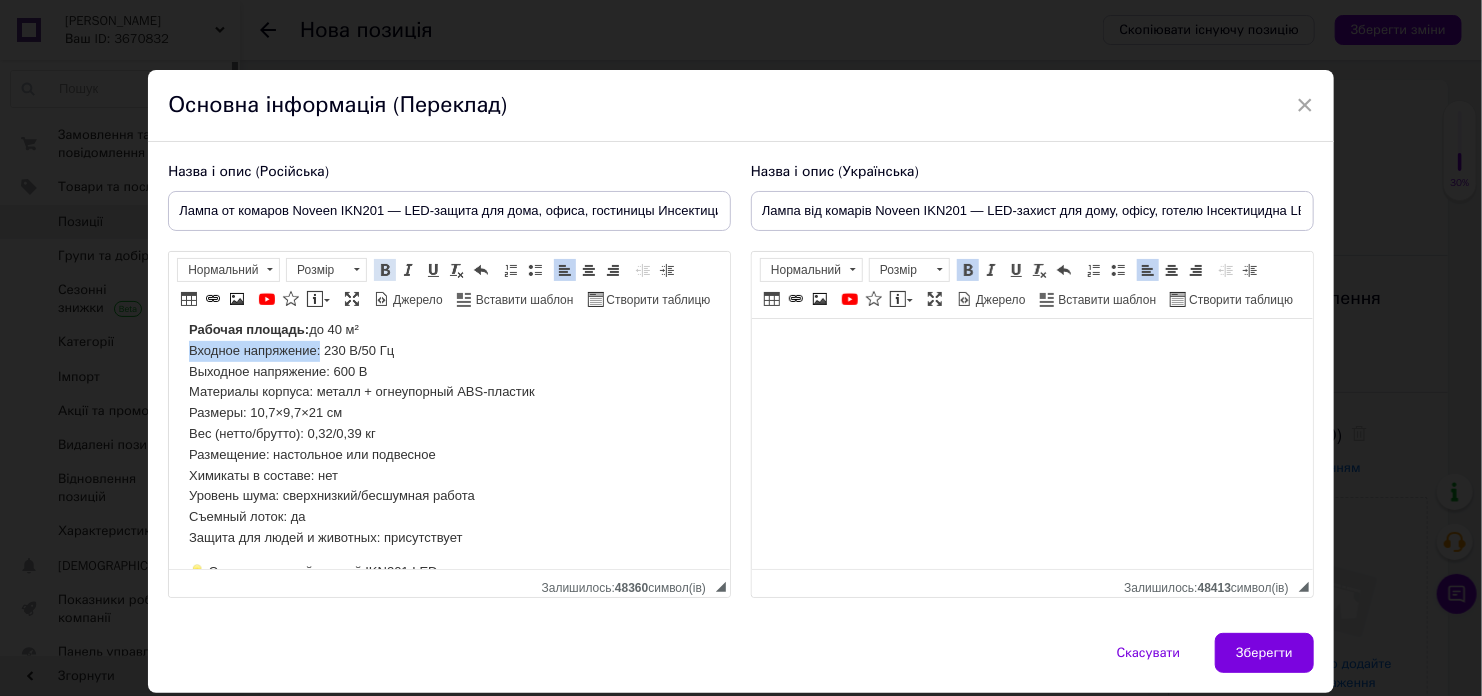 click at bounding box center (385, 270) 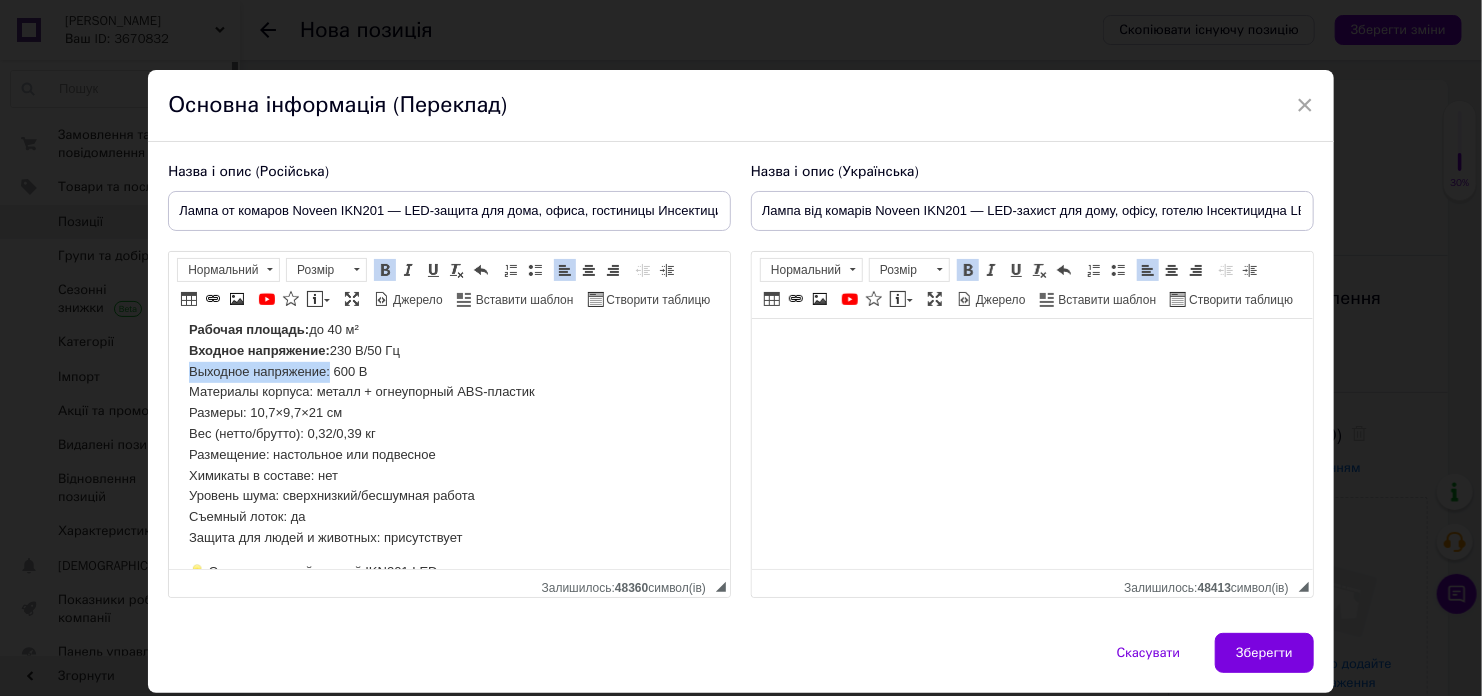 drag, startPoint x: 192, startPoint y: 368, endPoint x: 329, endPoint y: 365, distance: 137.03284 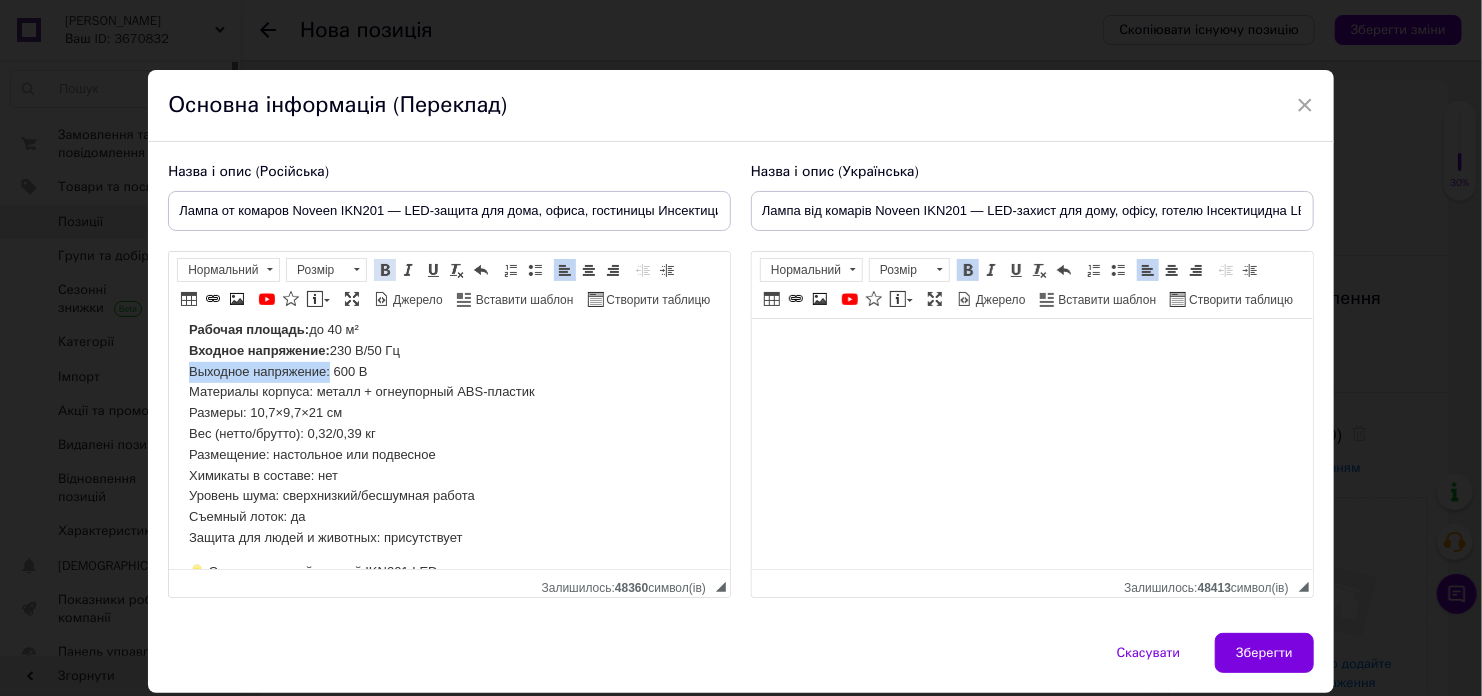 drag, startPoint x: 377, startPoint y: 274, endPoint x: 160, endPoint y: 22, distance: 332.55527 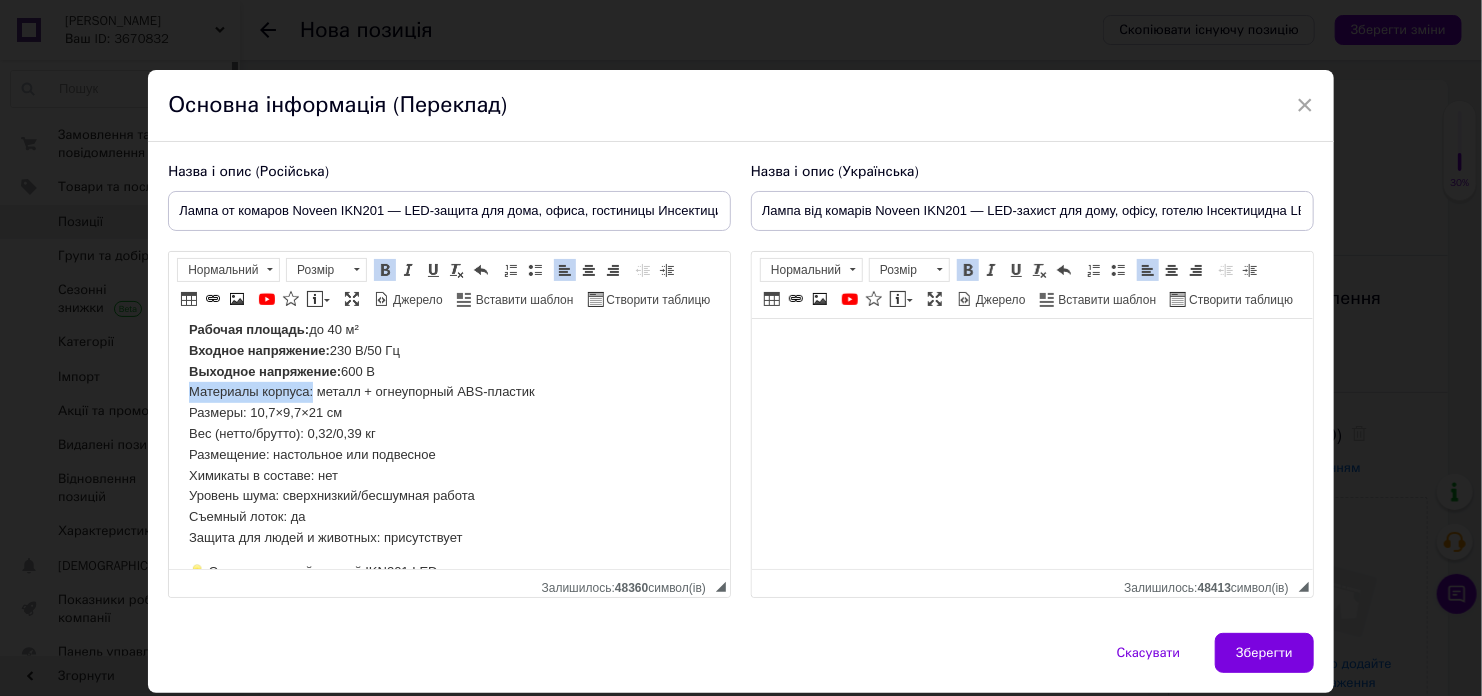 drag, startPoint x: 193, startPoint y: 392, endPoint x: 313, endPoint y: 399, distance: 120.203995 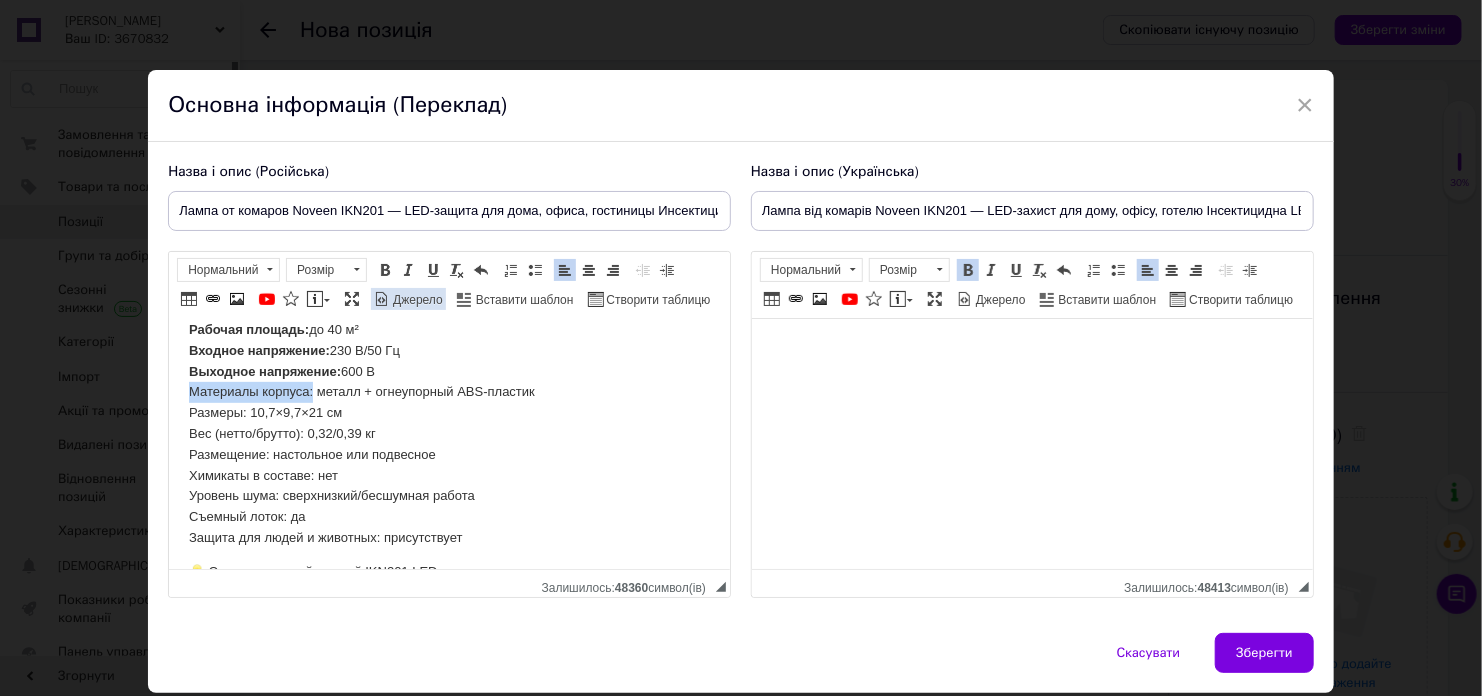drag, startPoint x: 388, startPoint y: 276, endPoint x: 383, endPoint y: 291, distance: 15.811388 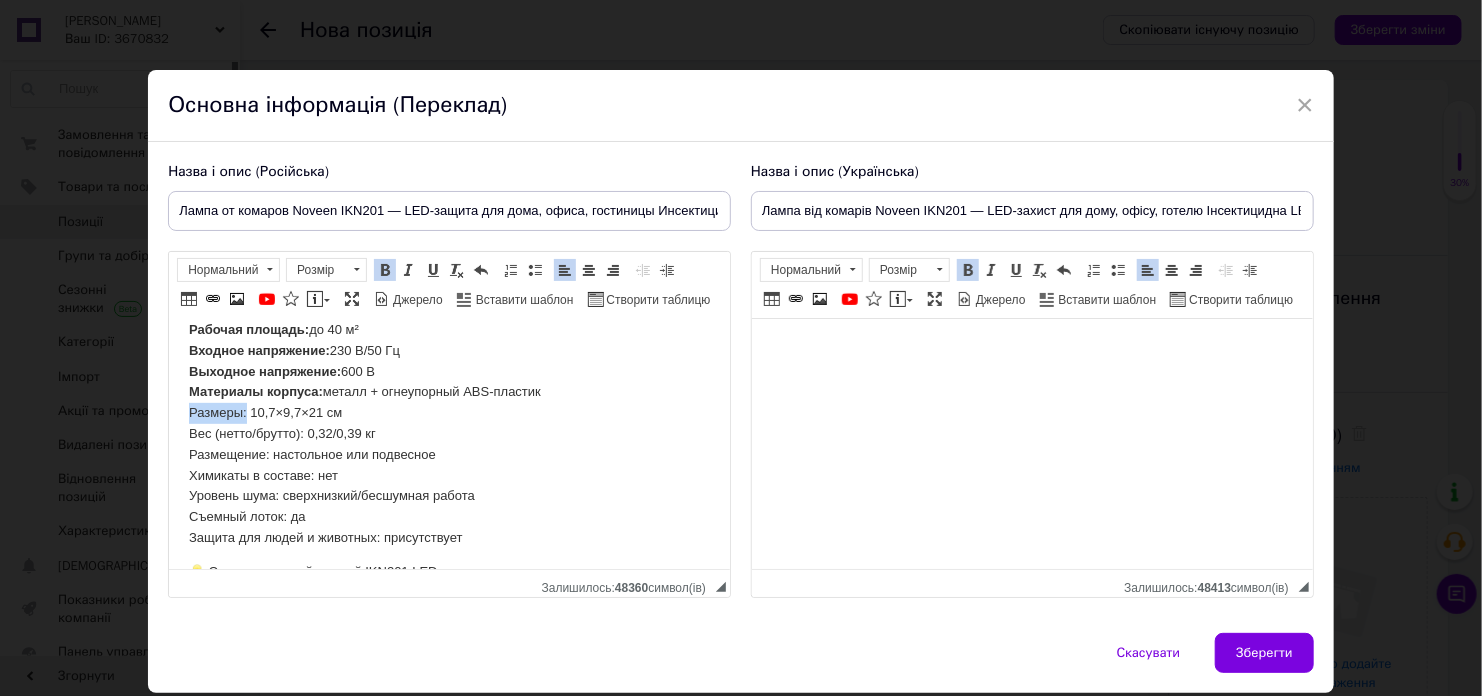 drag, startPoint x: 192, startPoint y: 408, endPoint x: 245, endPoint y: 413, distance: 53.235325 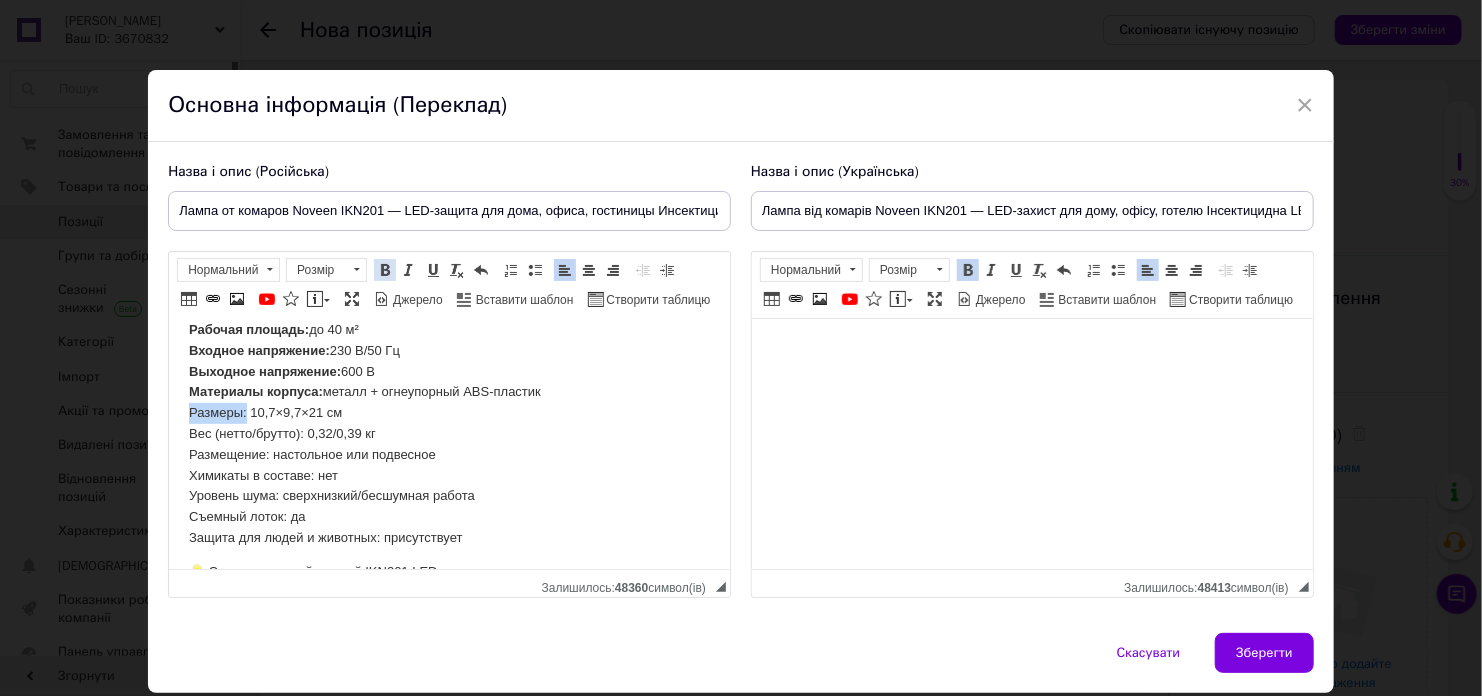 click at bounding box center (385, 270) 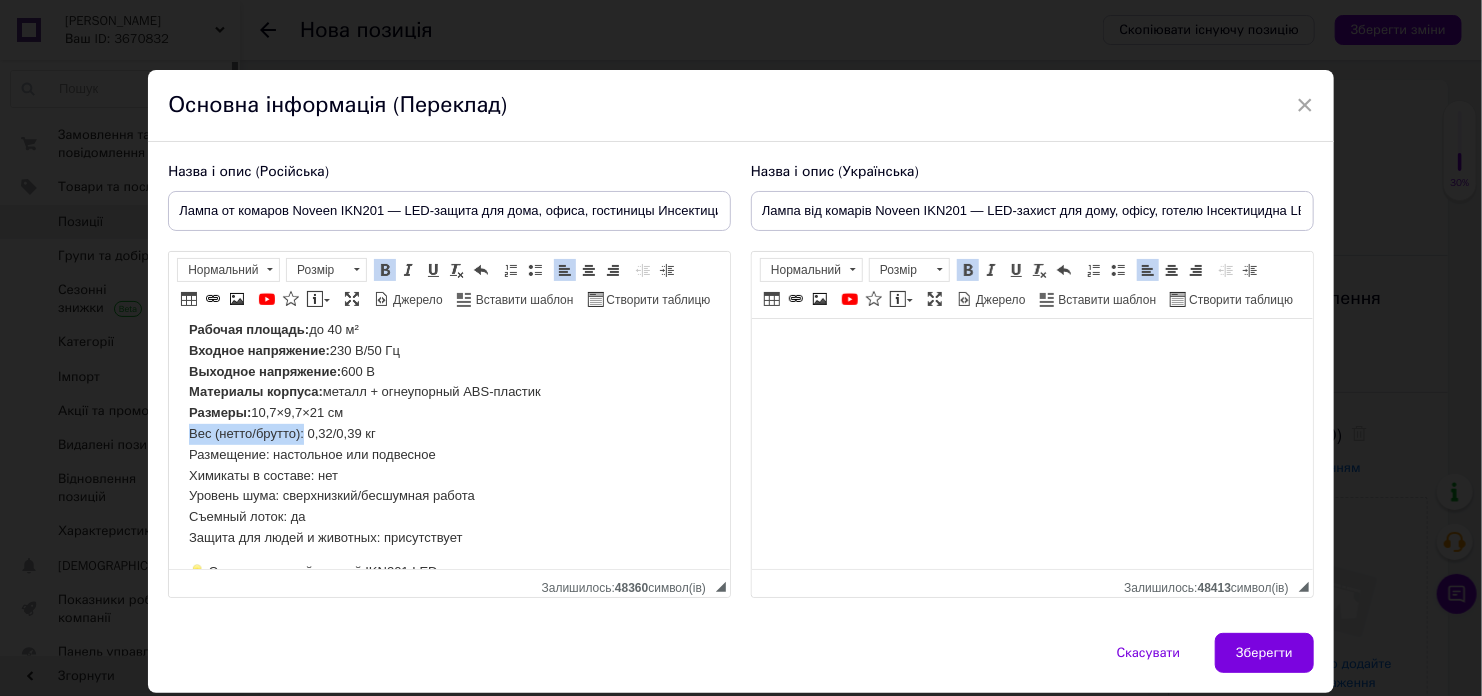 drag, startPoint x: 188, startPoint y: 434, endPoint x: 304, endPoint y: 436, distance: 116.01724 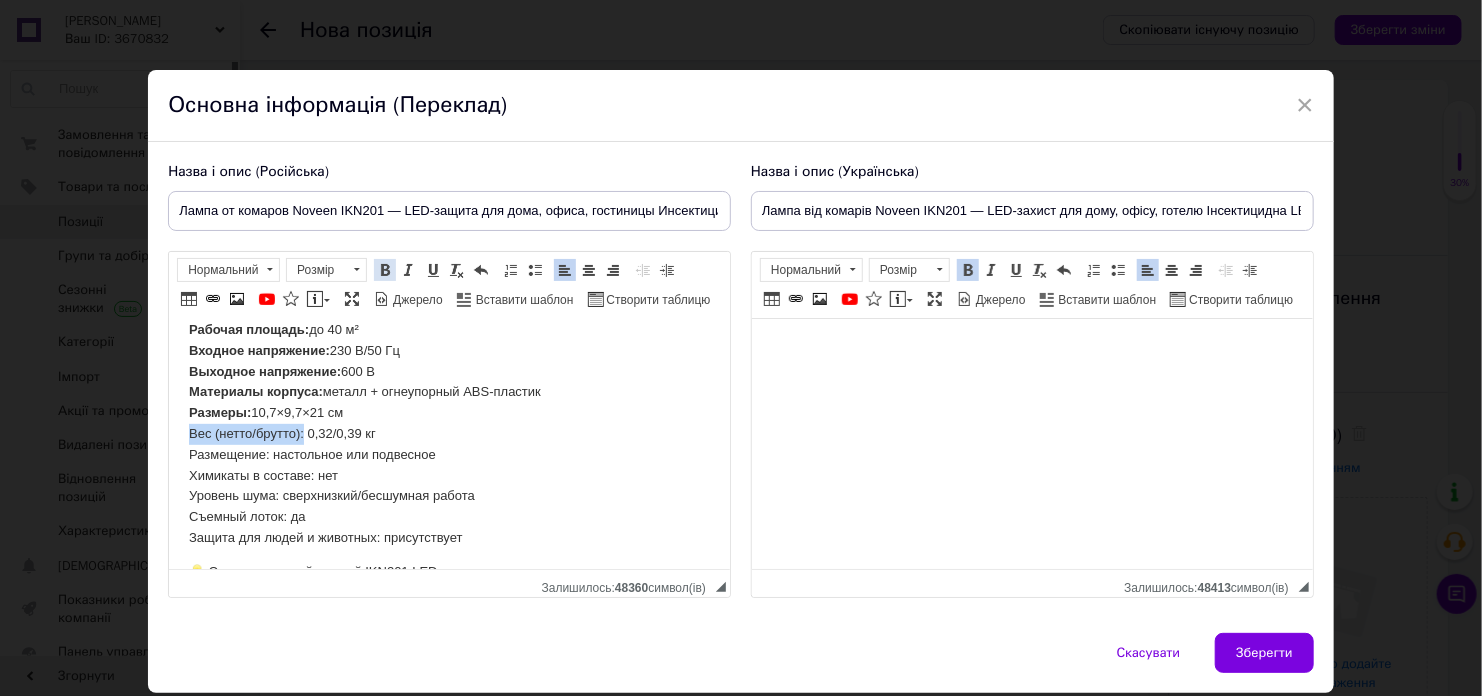 click at bounding box center (385, 270) 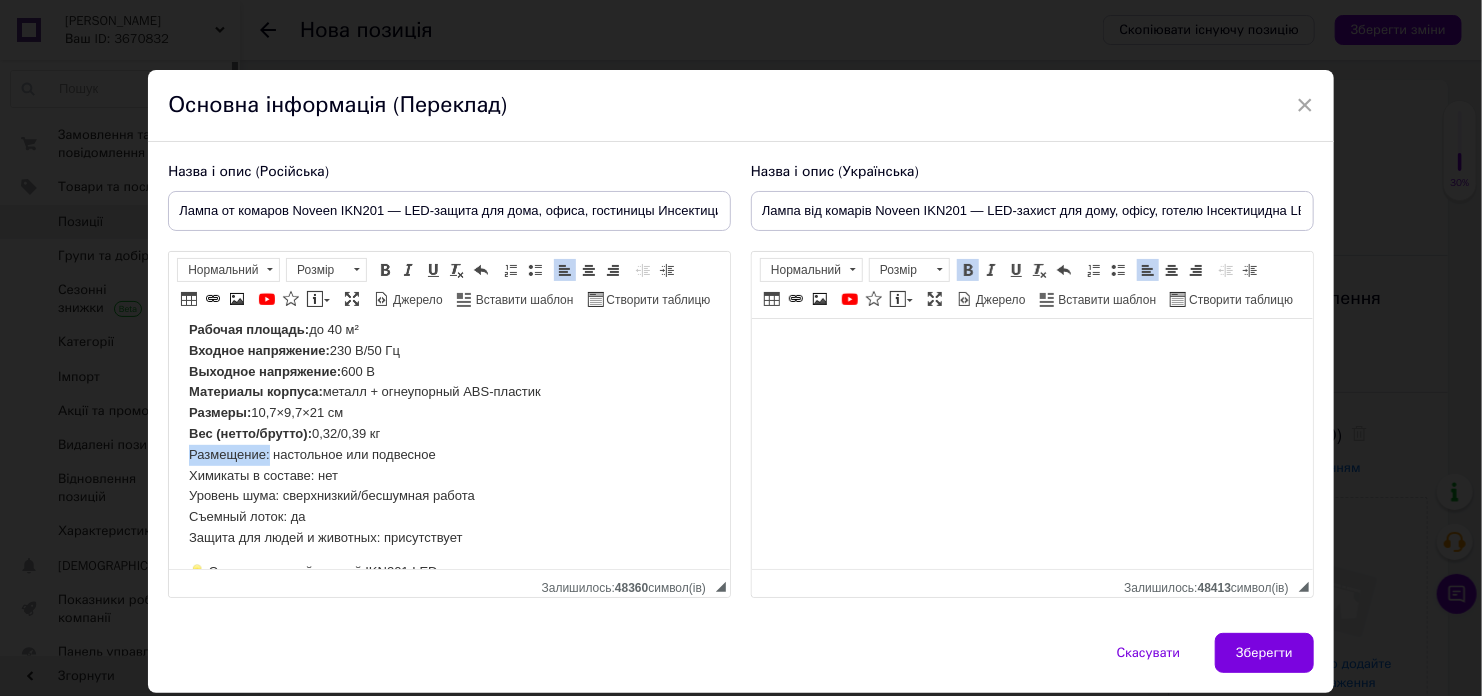 drag, startPoint x: 186, startPoint y: 459, endPoint x: 268, endPoint y: 451, distance: 82.38932 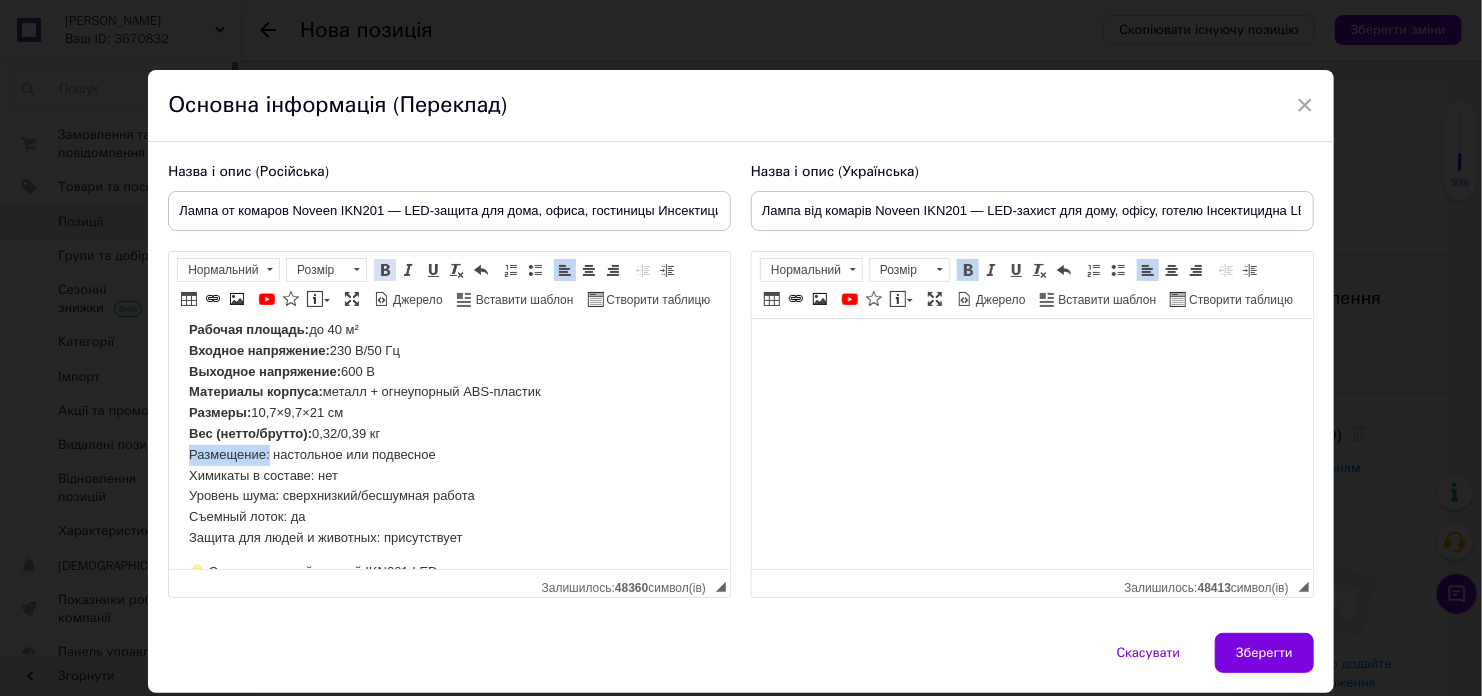 click at bounding box center (385, 270) 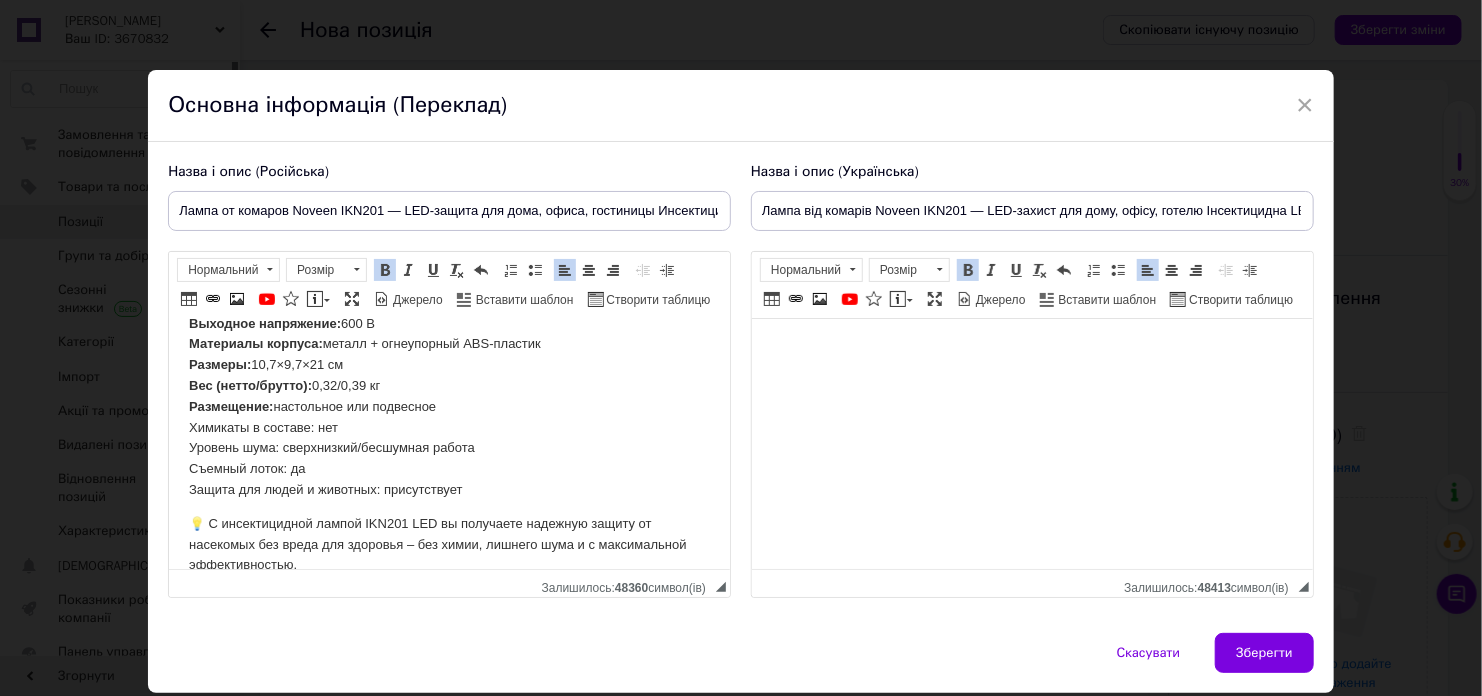 scroll, scrollTop: 575, scrollLeft: 0, axis: vertical 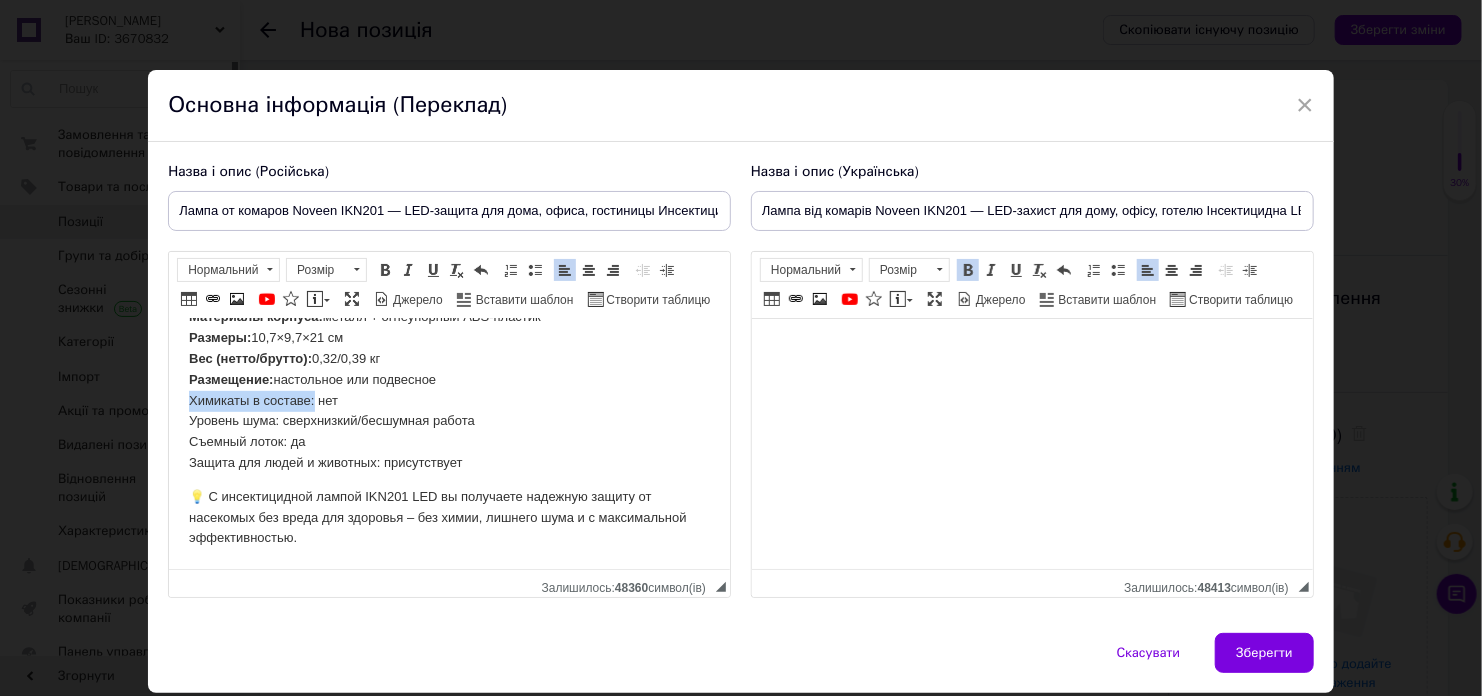 drag, startPoint x: 184, startPoint y: 395, endPoint x: 313, endPoint y: 396, distance: 129.00388 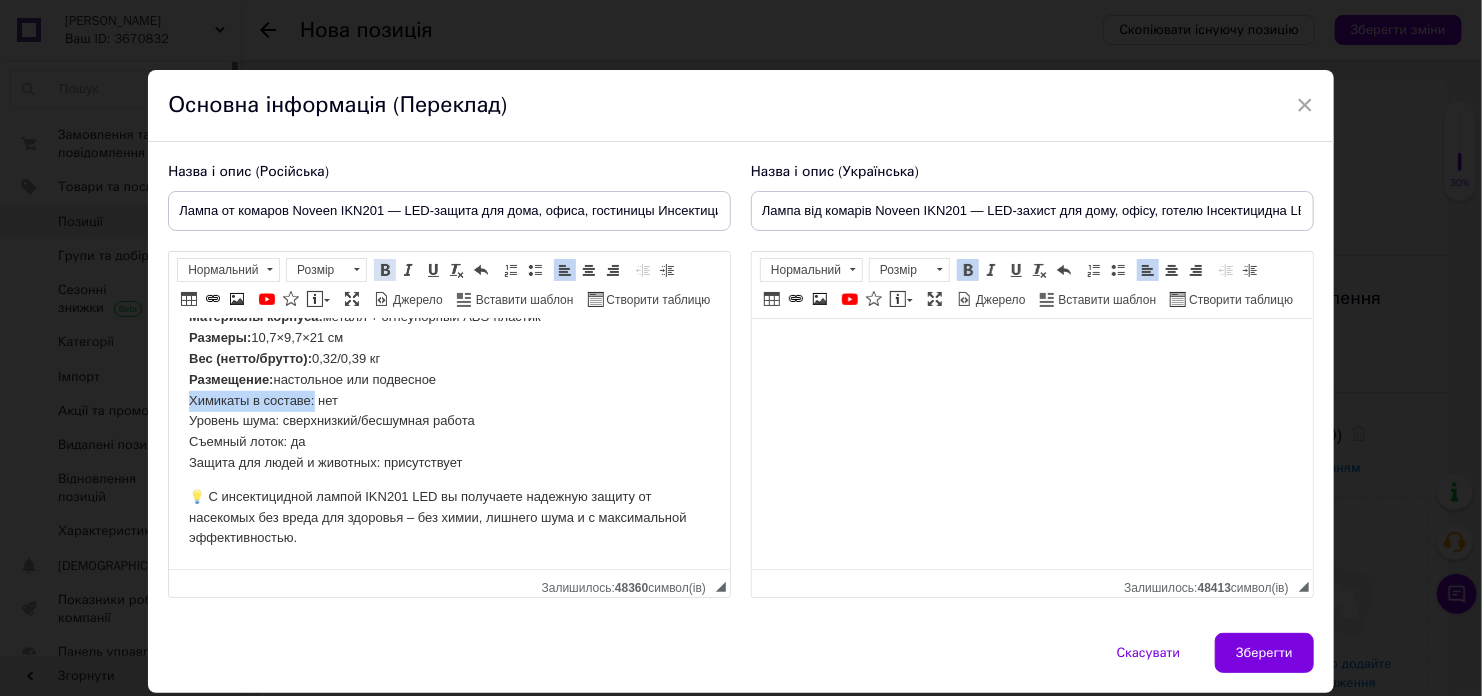 click at bounding box center (385, 270) 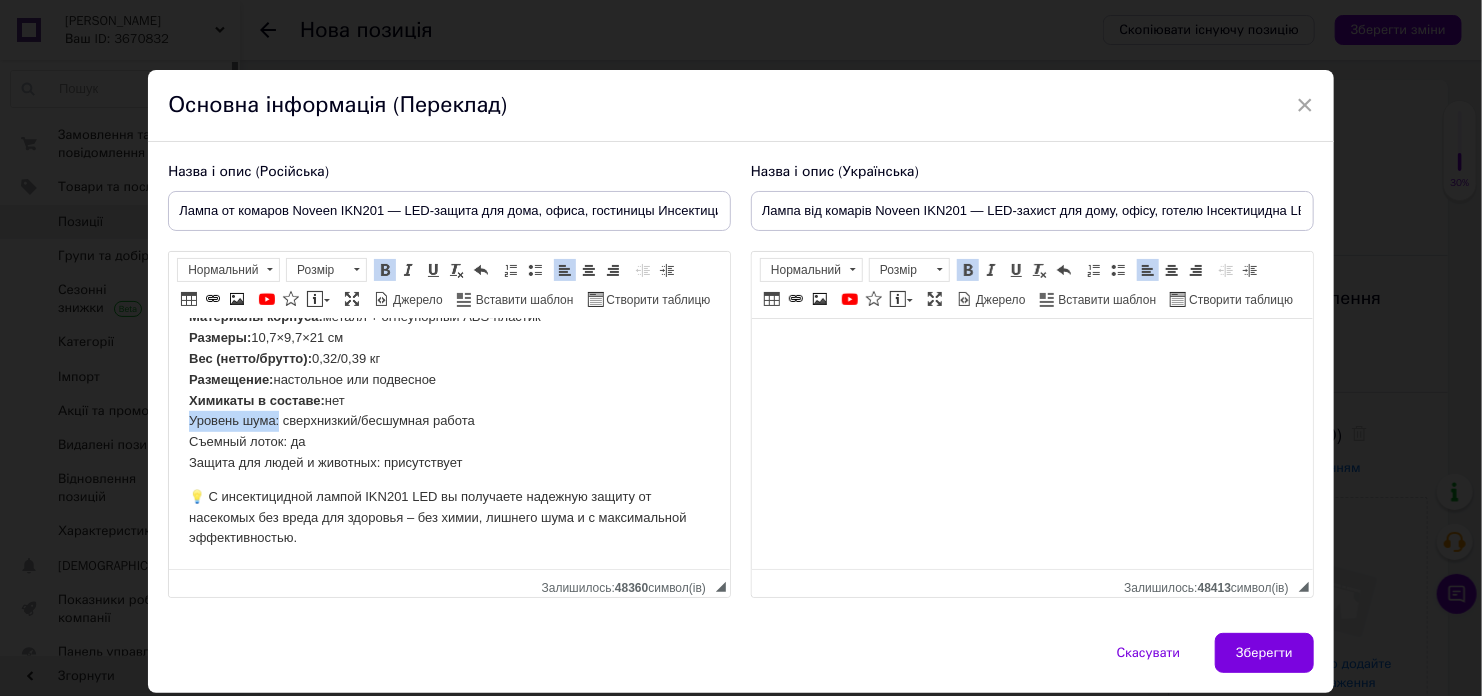 drag, startPoint x: 278, startPoint y: 422, endPoint x: 188, endPoint y: 423, distance: 90.005554 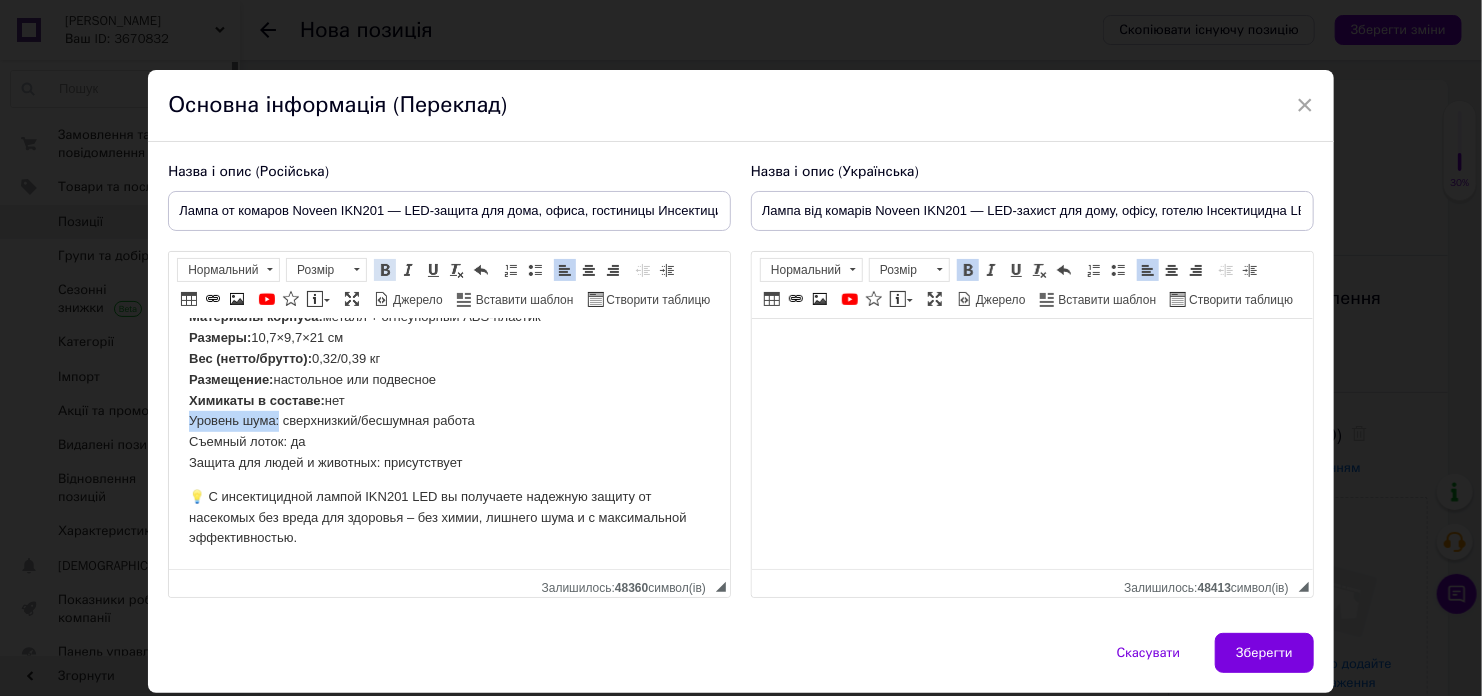 click at bounding box center [385, 270] 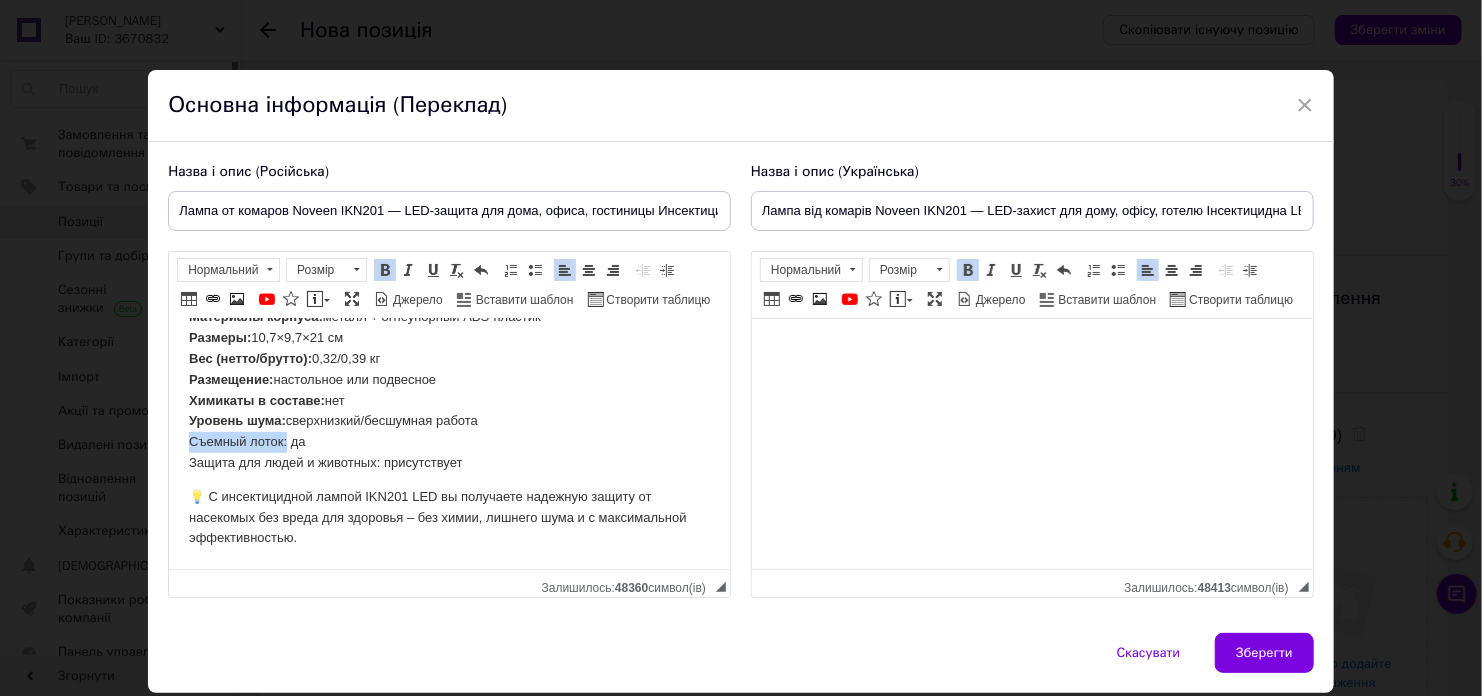 drag, startPoint x: 286, startPoint y: 441, endPoint x: 193, endPoint y: 440, distance: 93.00538 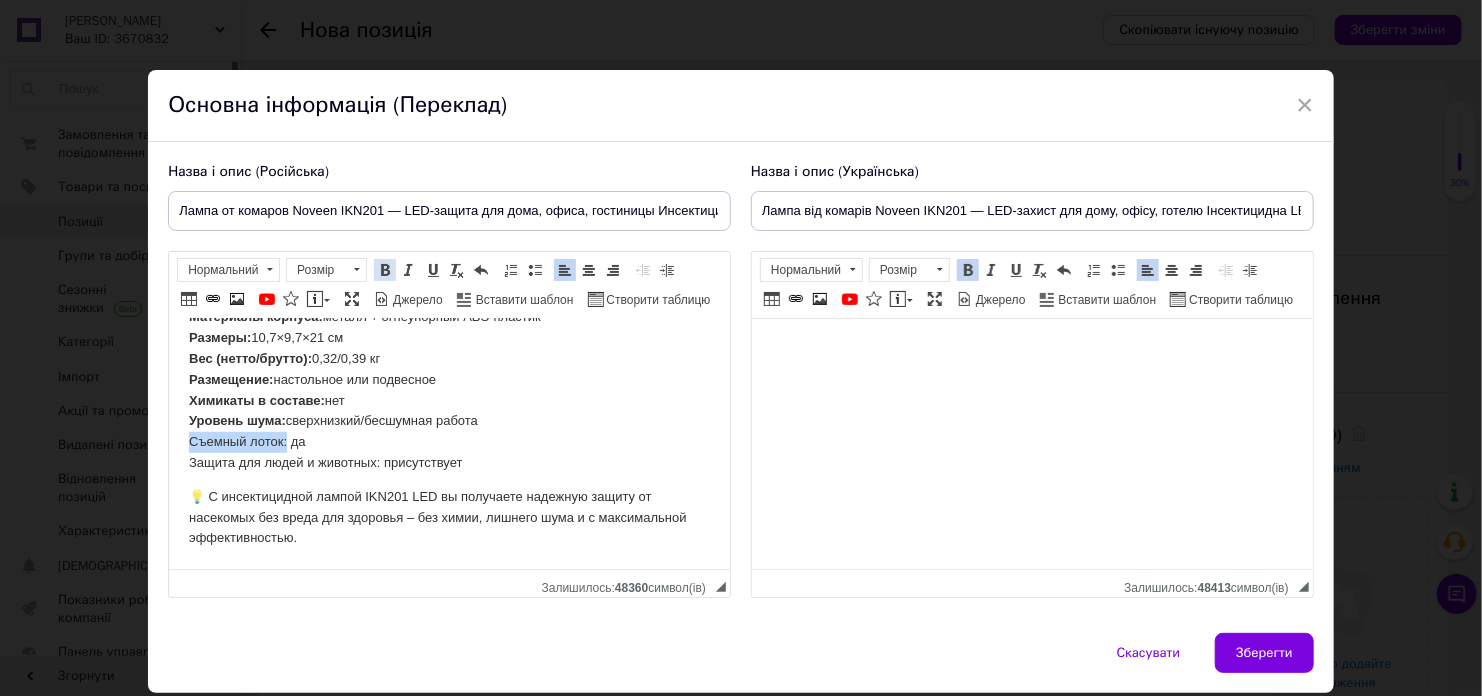 click at bounding box center [385, 270] 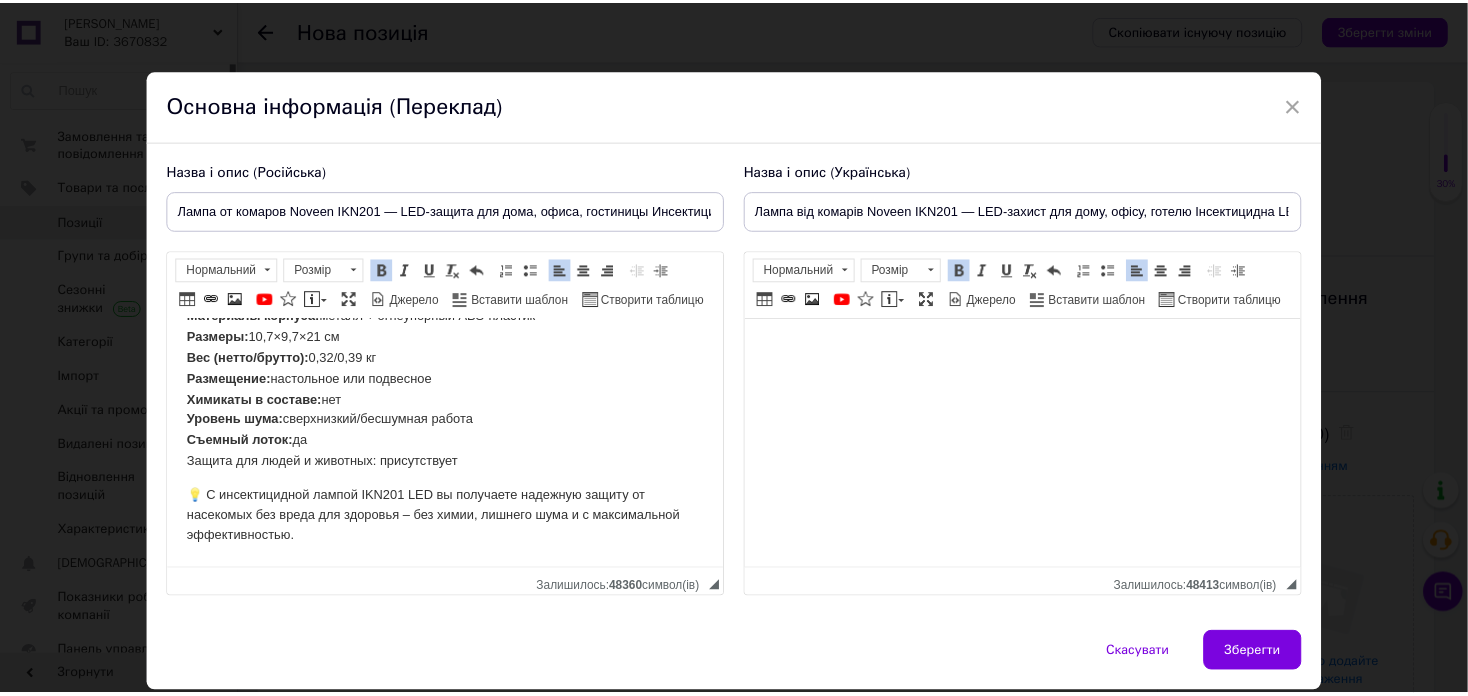 scroll, scrollTop: 64, scrollLeft: 0, axis: vertical 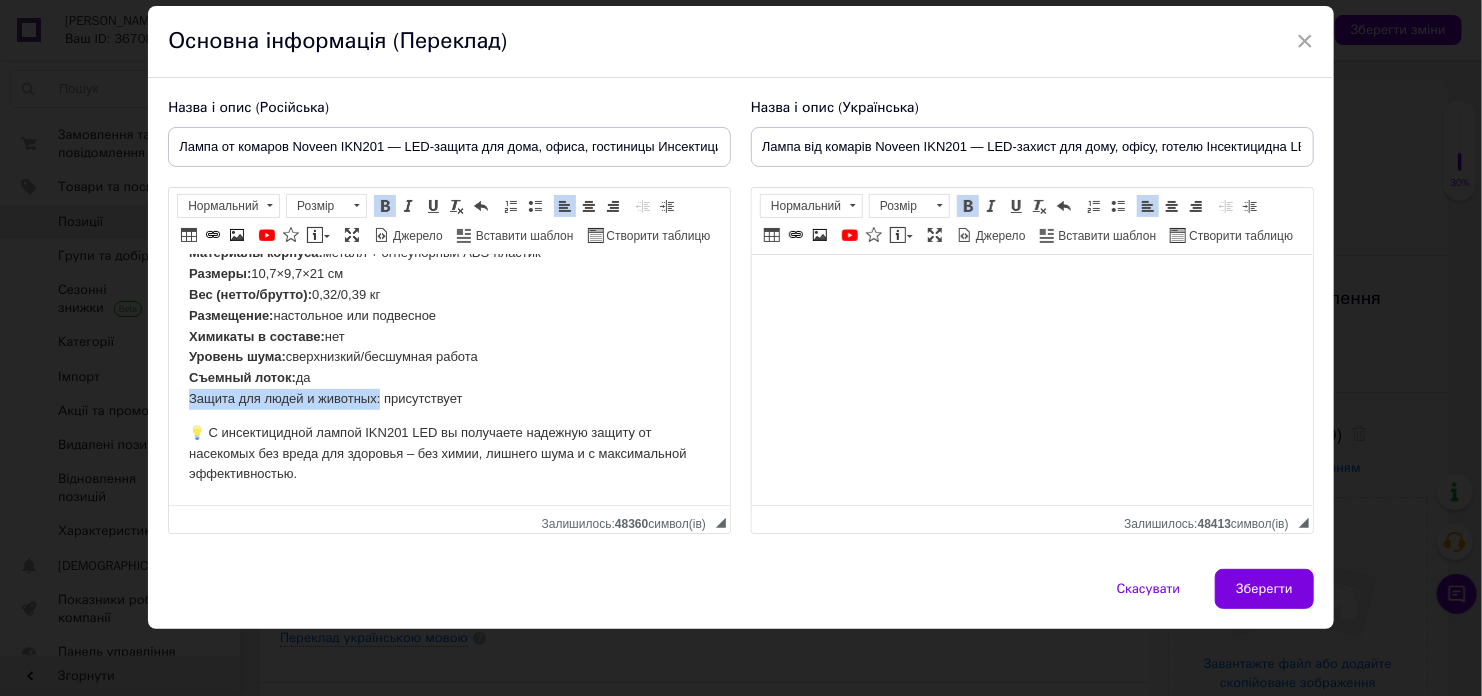 drag, startPoint x: 380, startPoint y: 408, endPoint x: 188, endPoint y: 400, distance: 192.1666 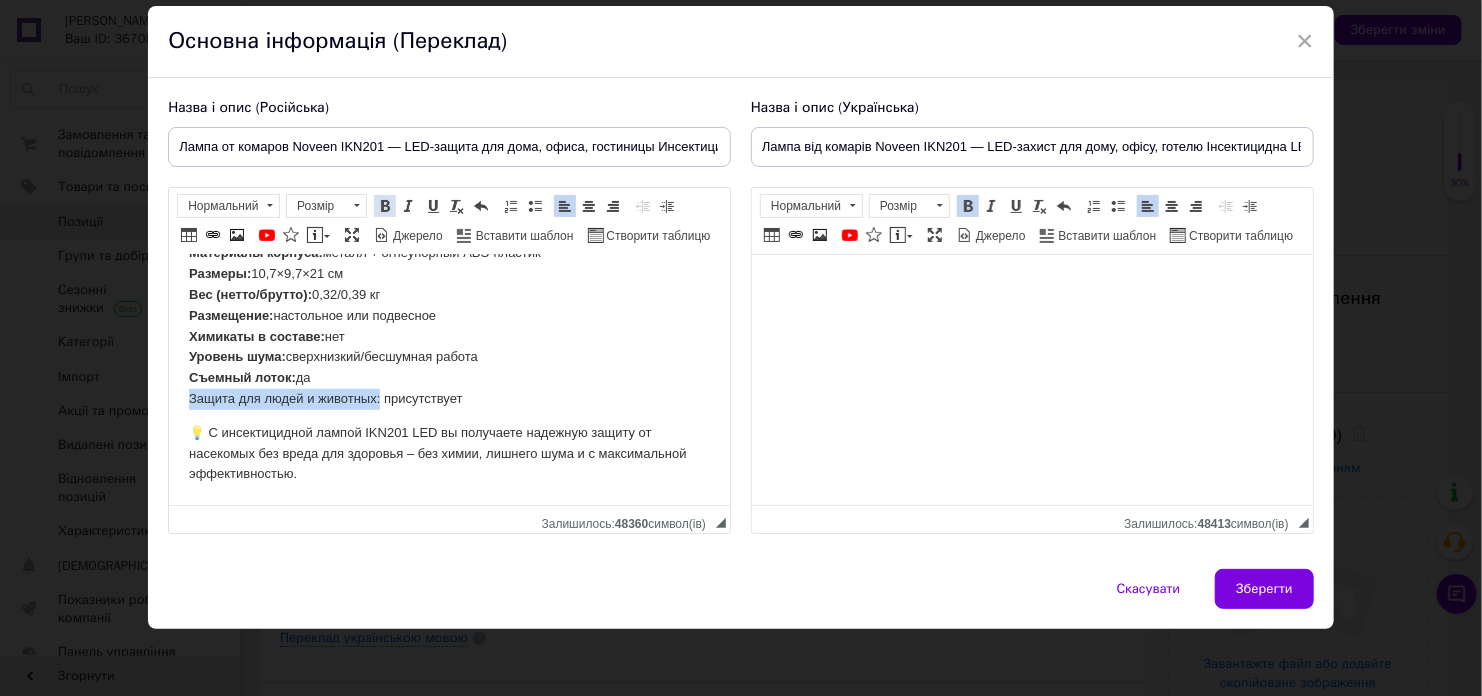 click at bounding box center [385, 206] 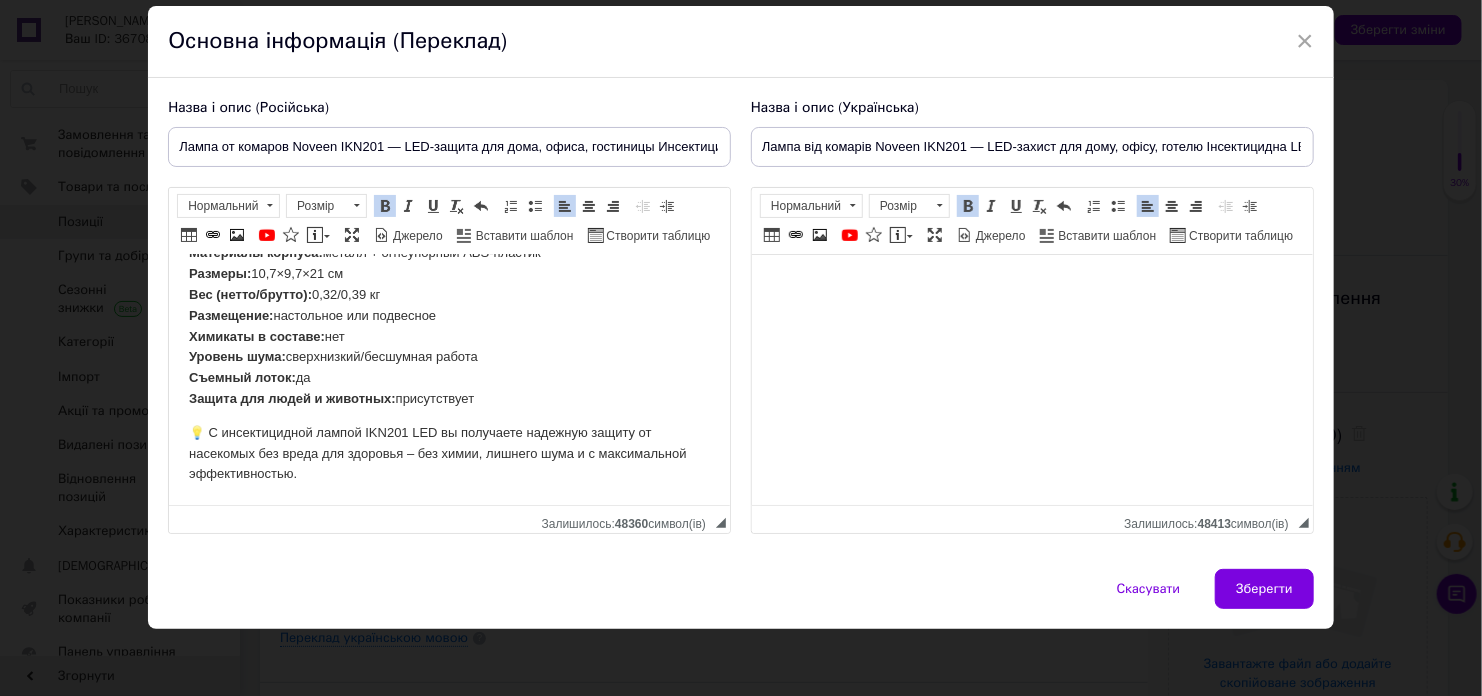 click on "Модель : IKN201 LED Потребляемая мощность:  3 Вт Тип источника света:  LED Рабочая площадь:  до 40 м² Входное напряжение:  230 В/50 Гц Выходное напряжение:  600 В Материалы корпуса:  металл + огнеупорный ABS-пластик Размеры:  10,7×9,7×21 см Вес (нетто/брутто):  0,32/0,39 кг Размещение:  настольное или подвесное Химикаты в составе:  нет Уровень шума:  сверхнизкий/бесшумная работа Съемный лоток:  да Защита для людей и животных:  присутствует" at bounding box center [449, 264] 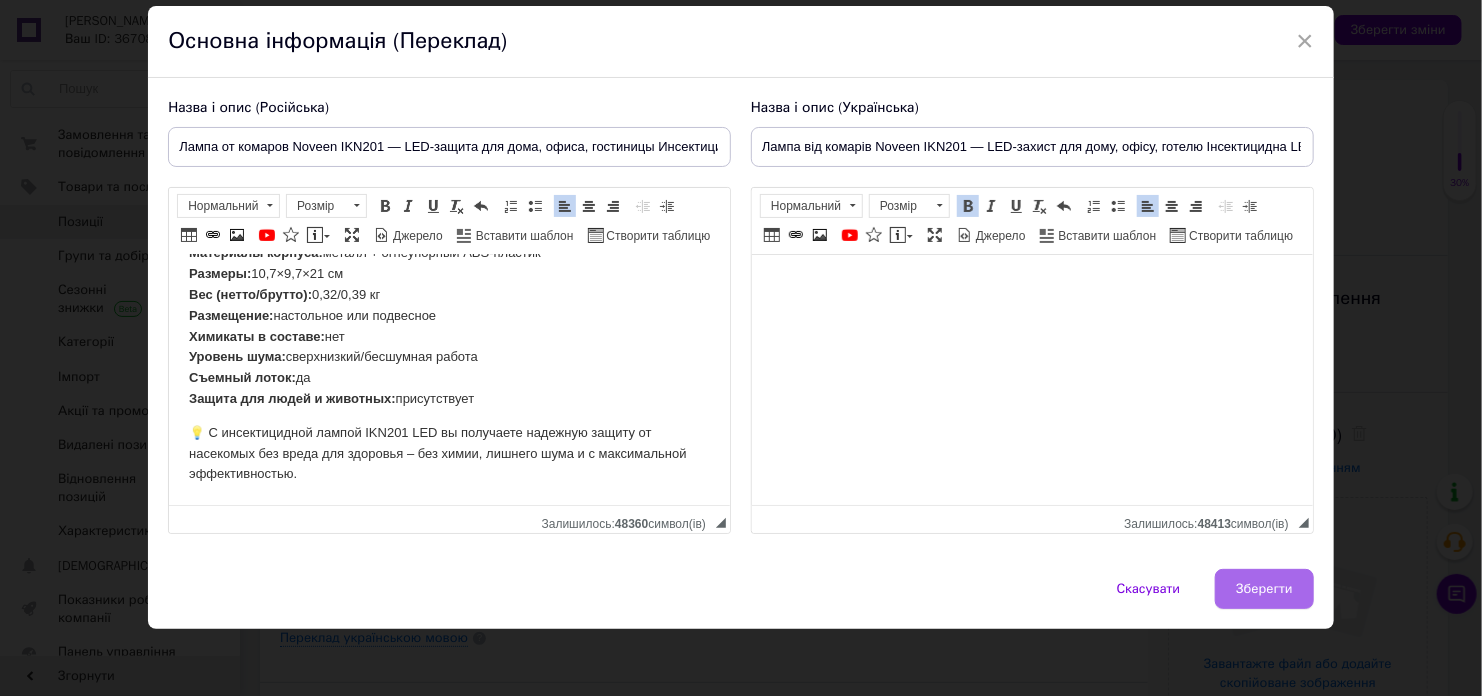 click on "Зберегти" at bounding box center [1264, 589] 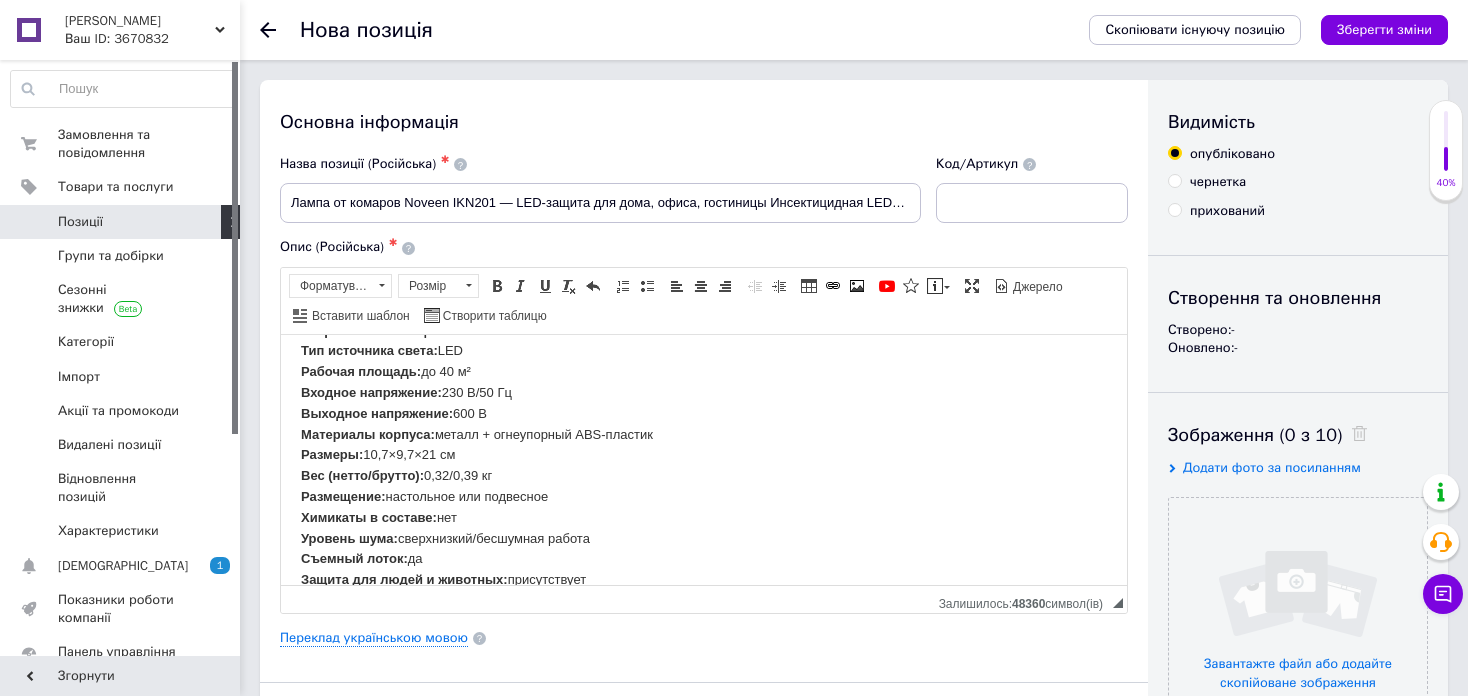 scroll, scrollTop: 400, scrollLeft: 0, axis: vertical 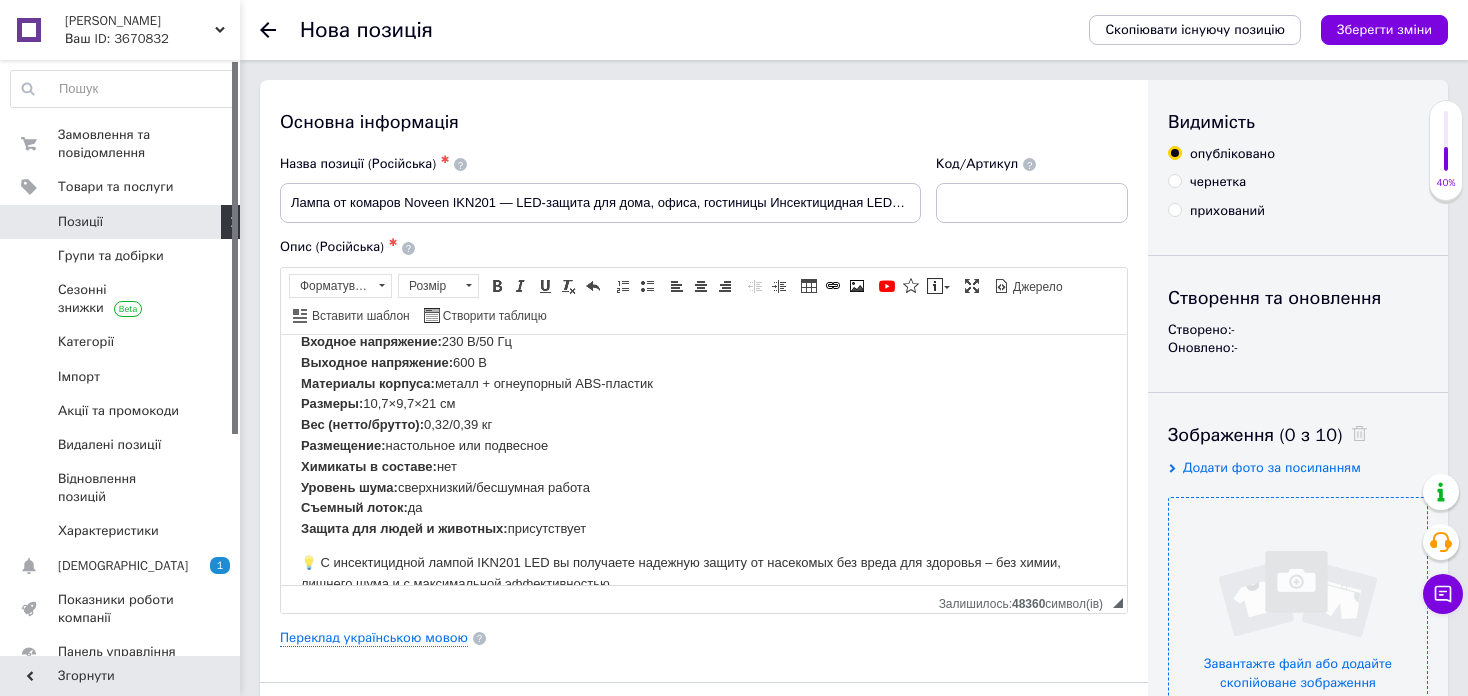 click at bounding box center [1298, 627] 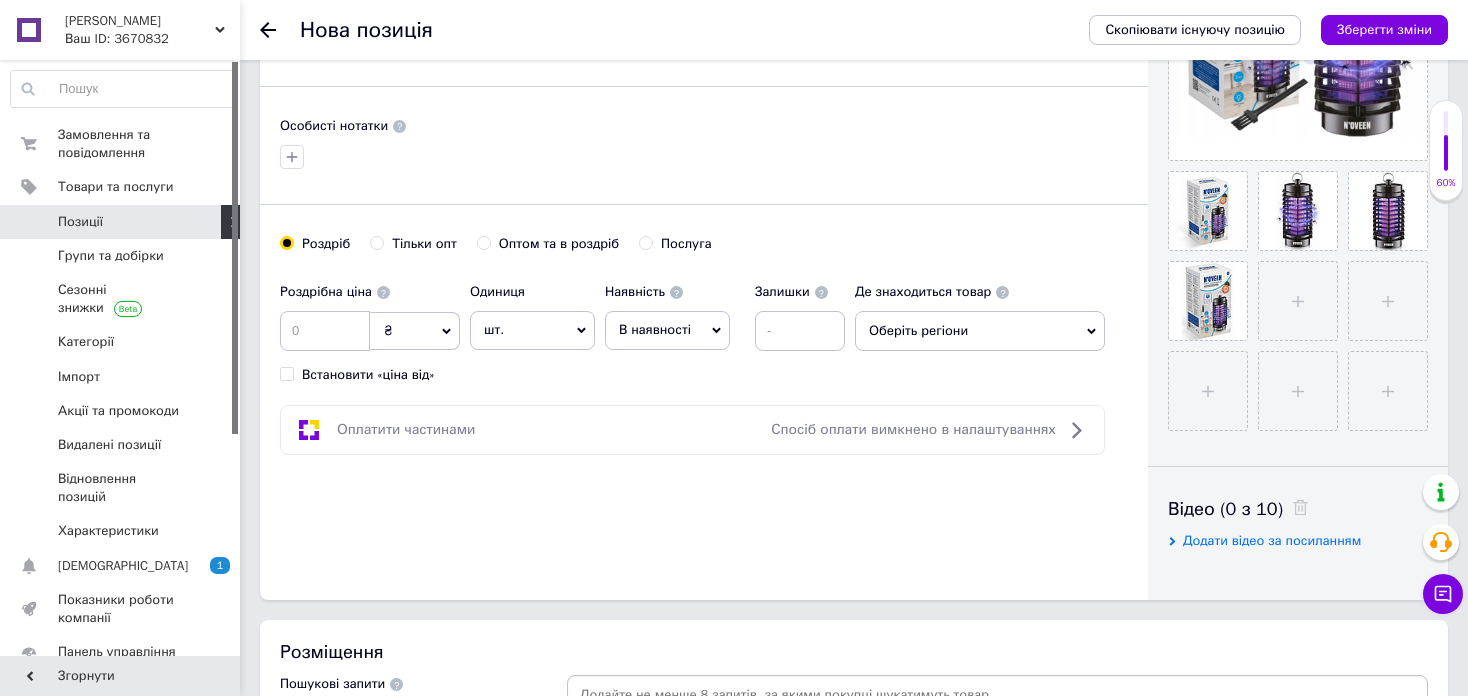 scroll, scrollTop: 600, scrollLeft: 0, axis: vertical 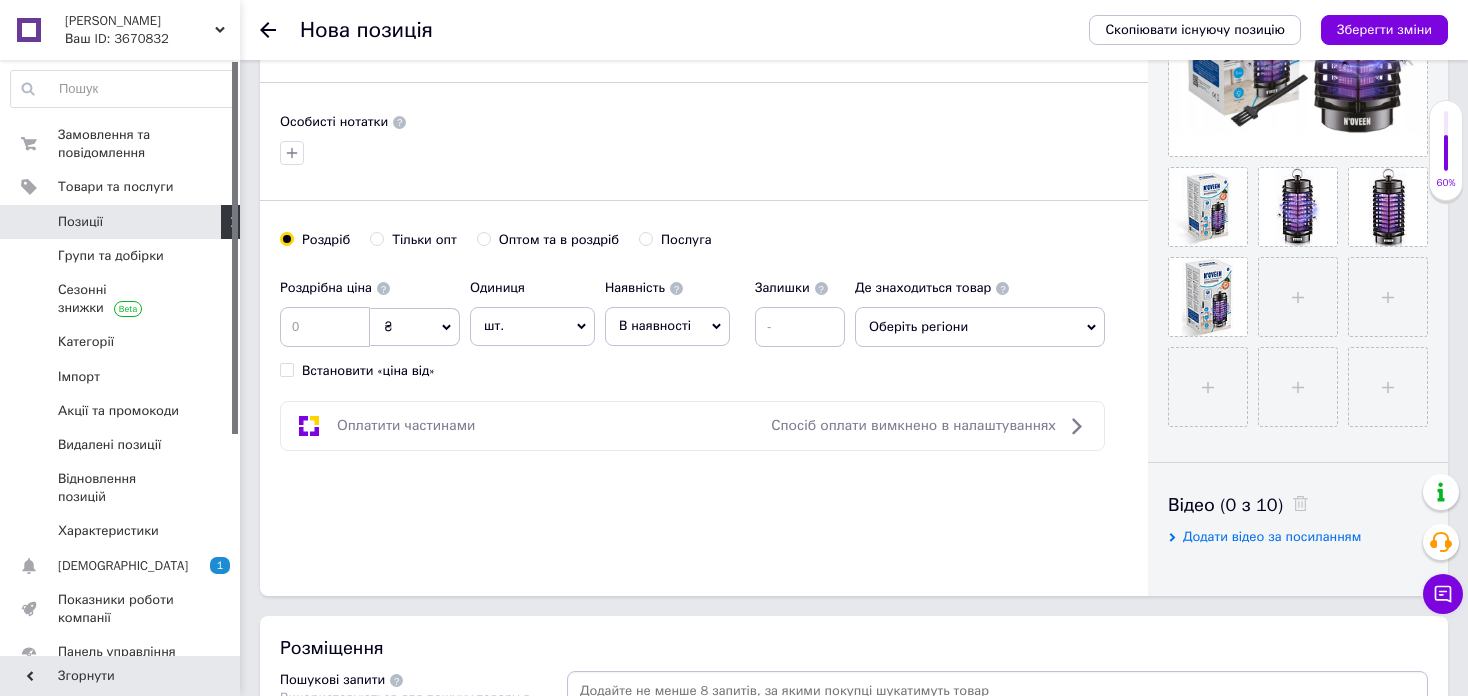 click 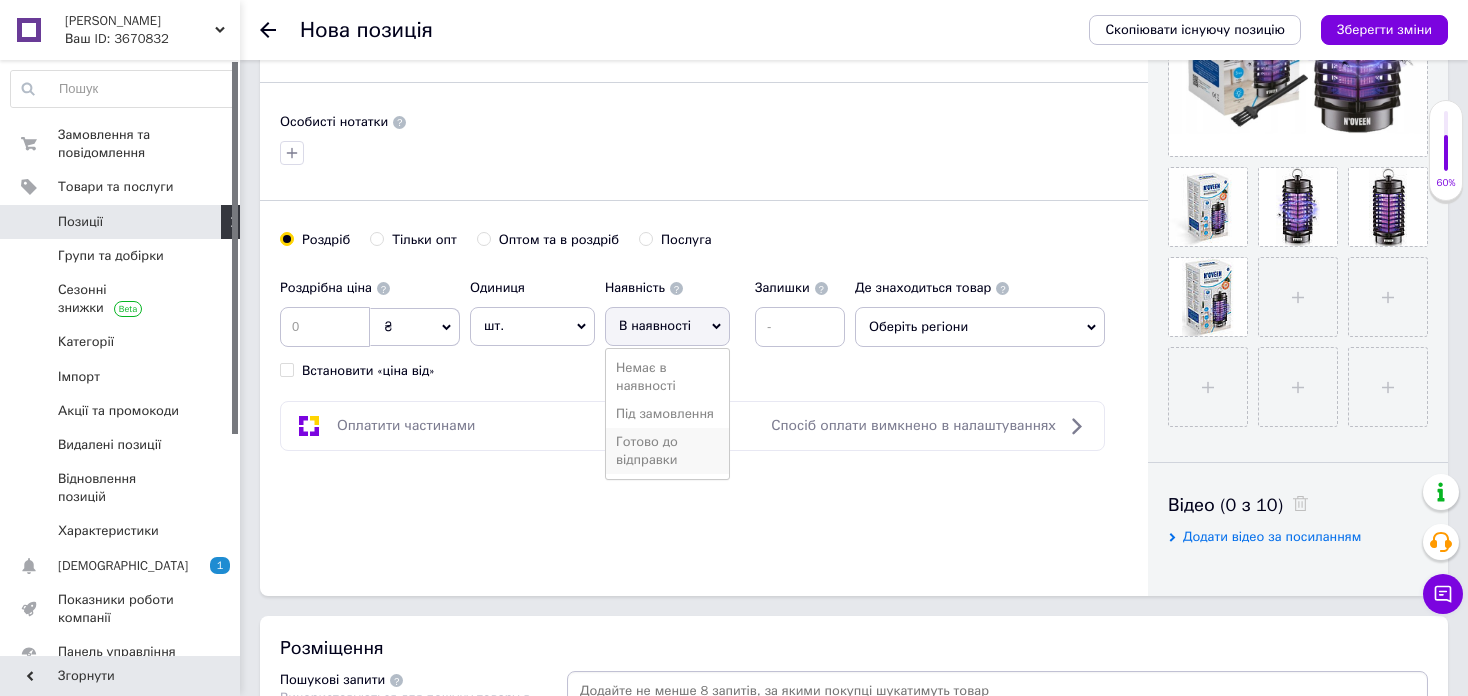 click on "Готово до відправки" at bounding box center [667, 451] 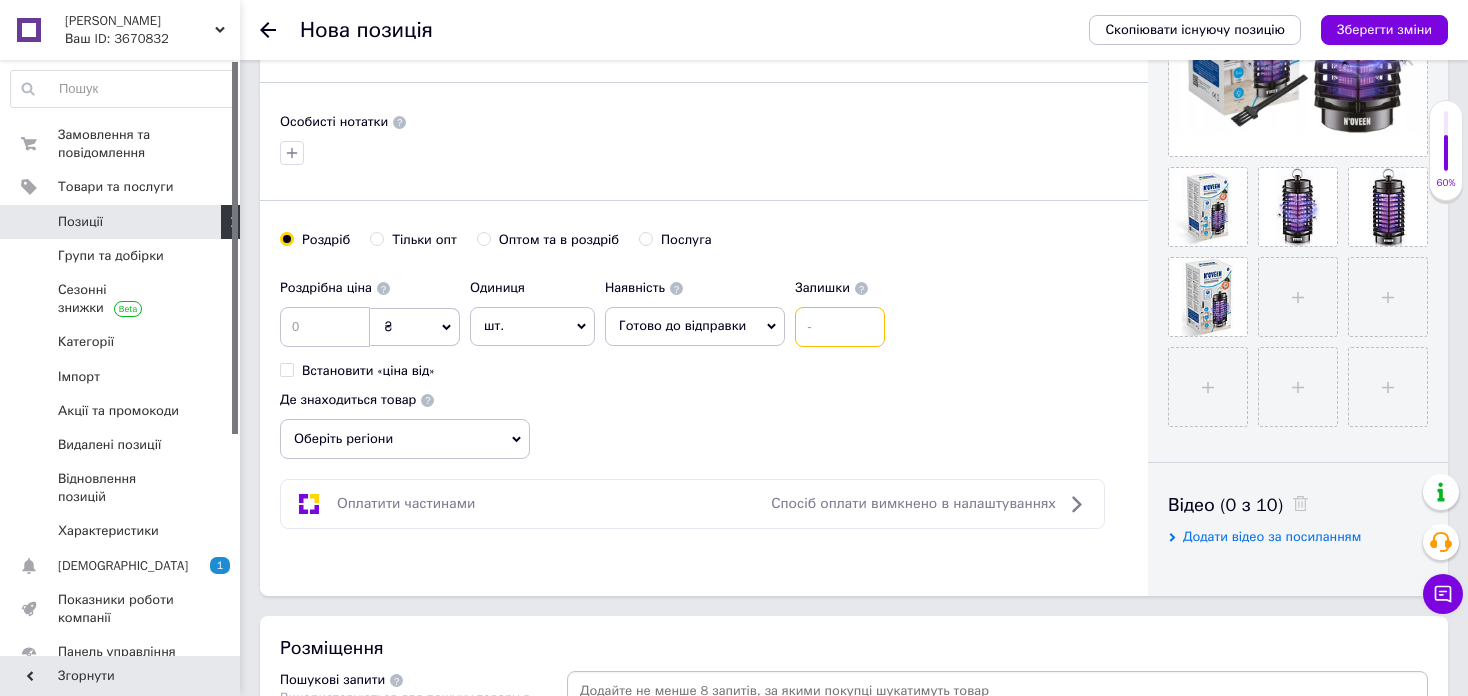 click at bounding box center [840, 327] 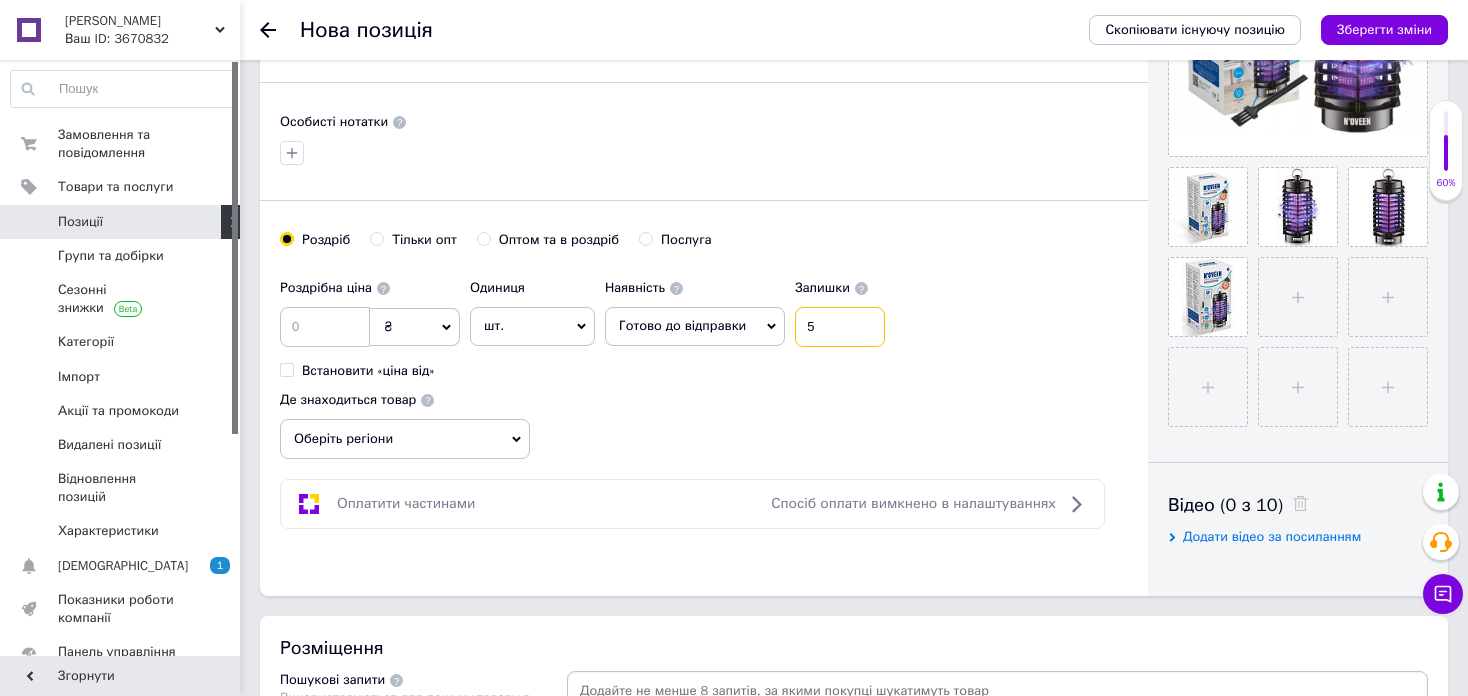 type on "5" 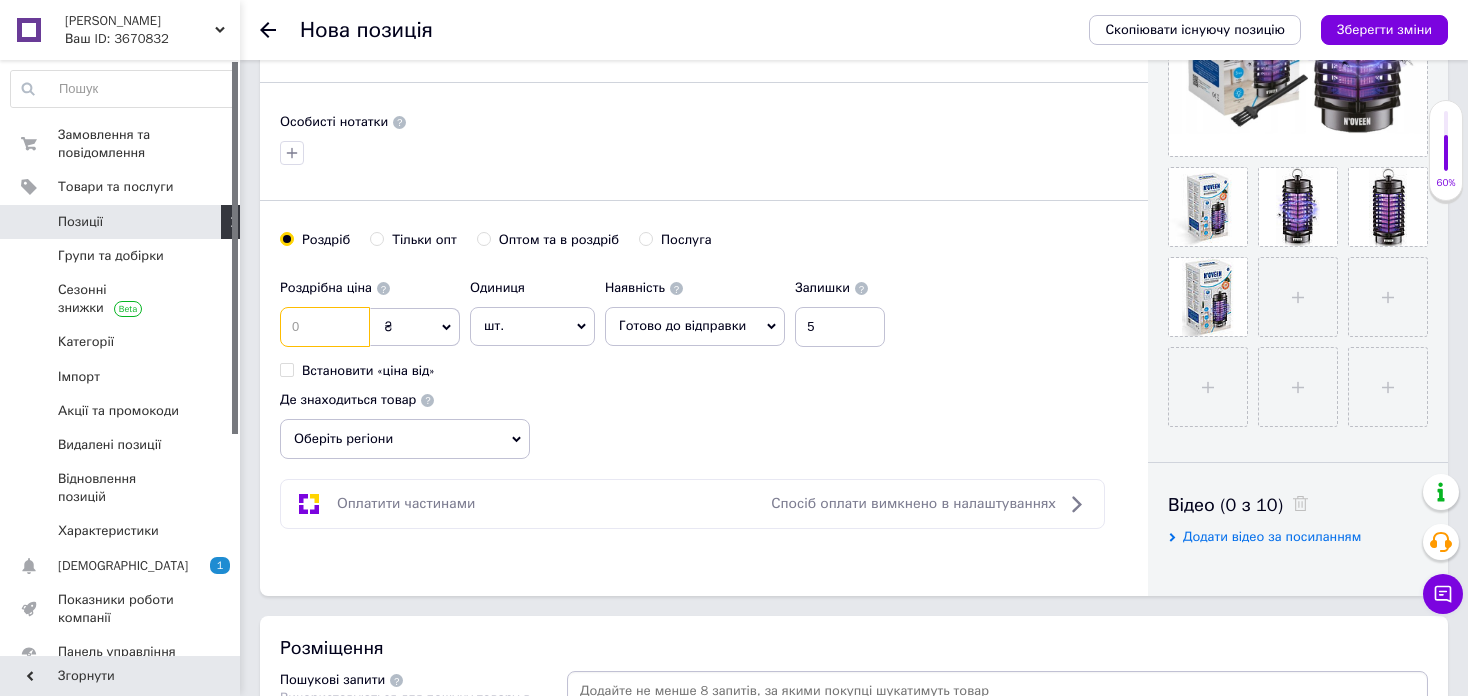 click at bounding box center (325, 327) 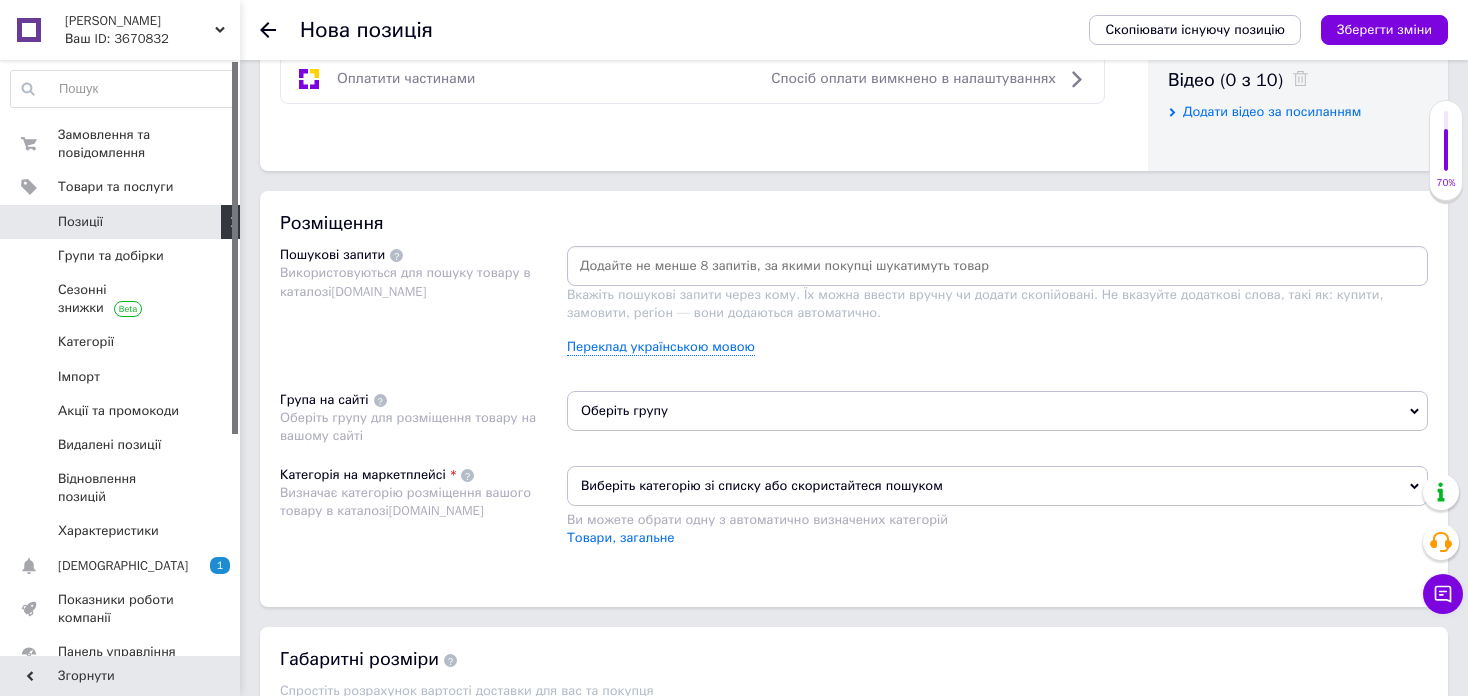 scroll, scrollTop: 1100, scrollLeft: 0, axis: vertical 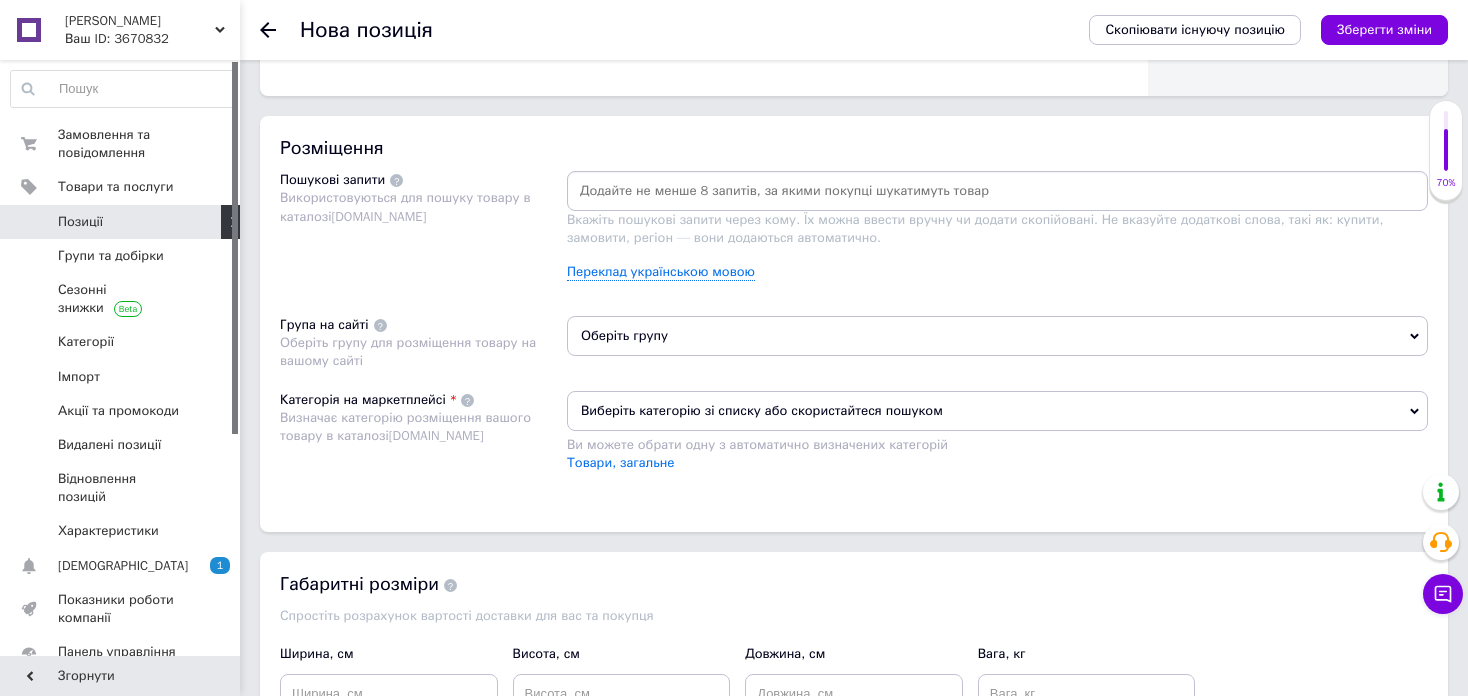 type on "1200" 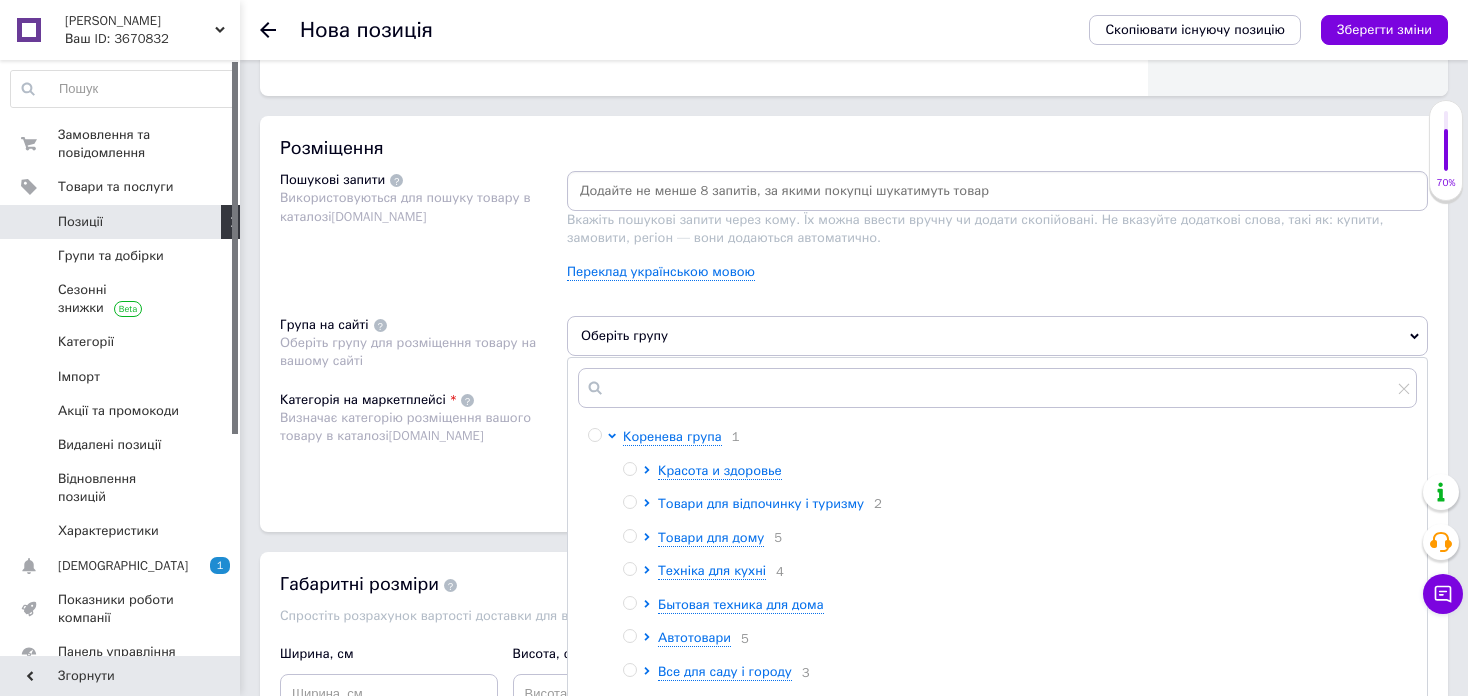 click on "Товари для  відпочинку і туризму" at bounding box center [761, 503] 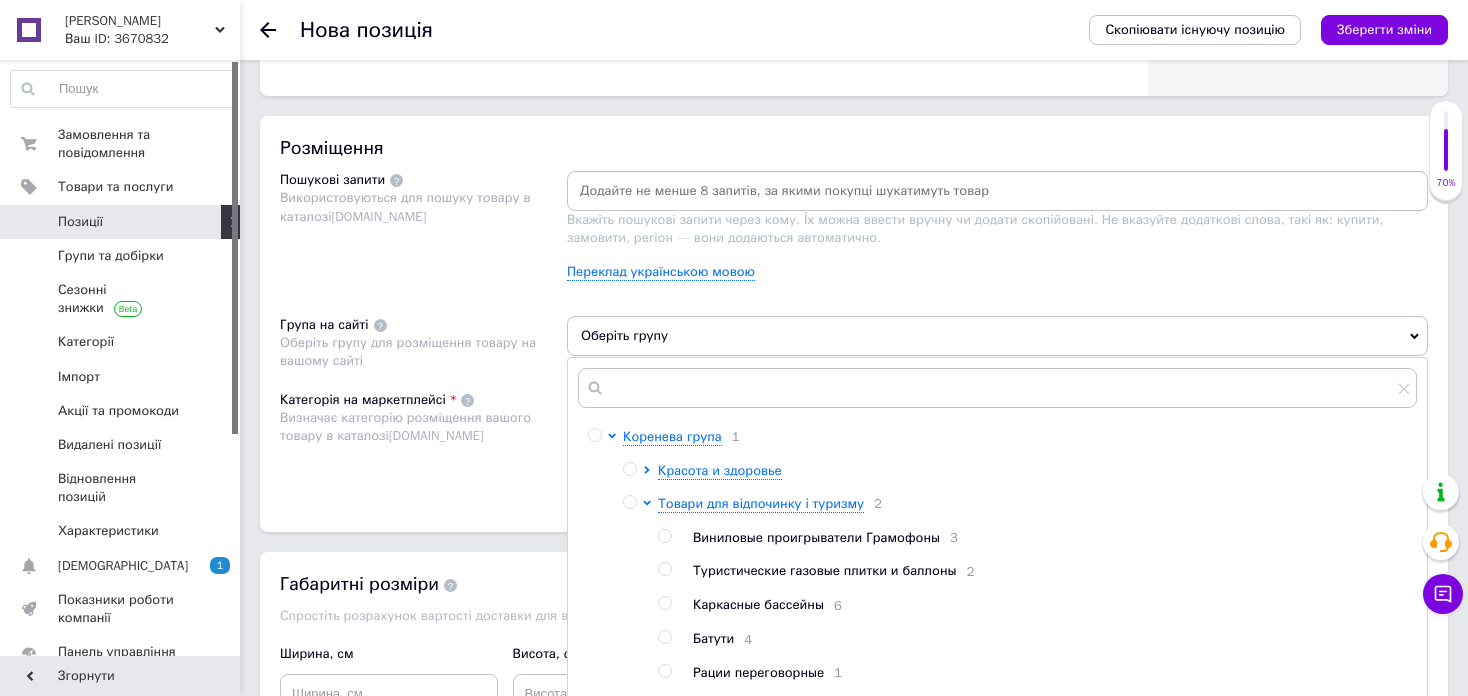 click at bounding box center (629, 502) 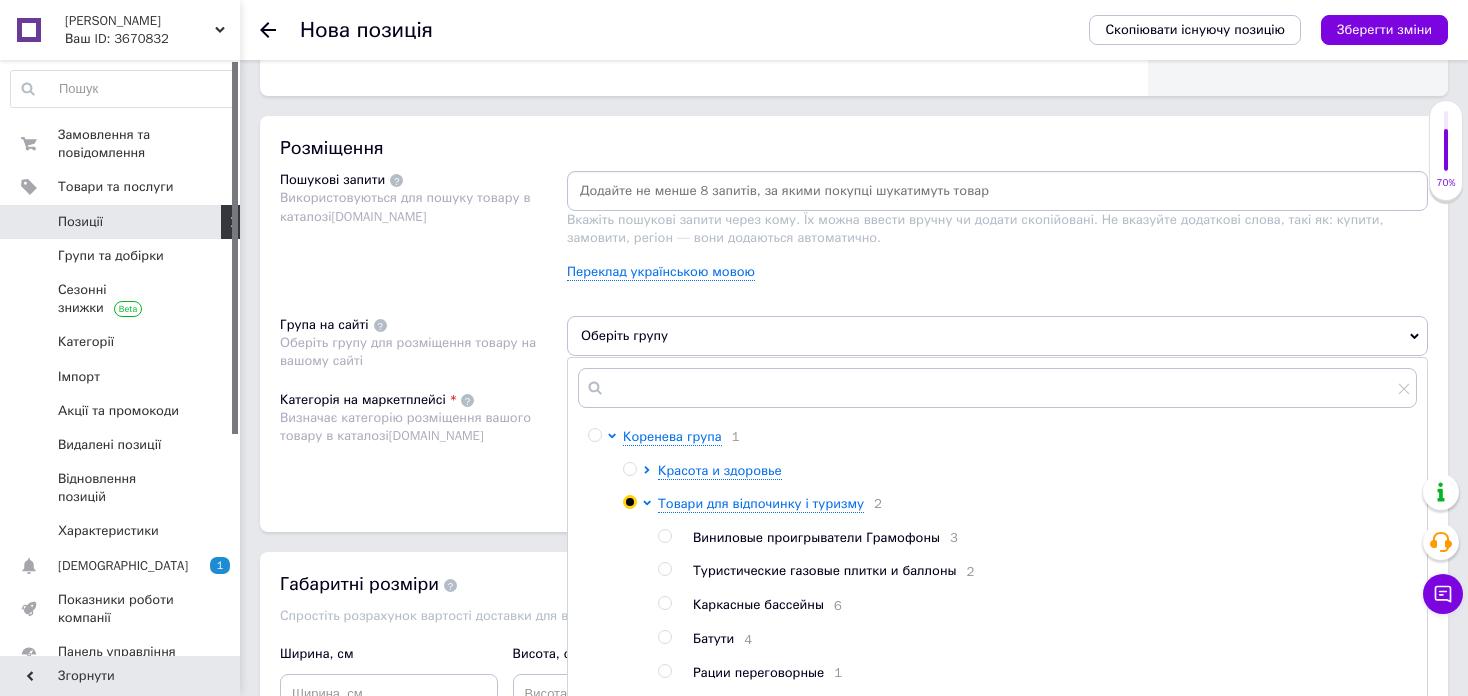 radio on "true" 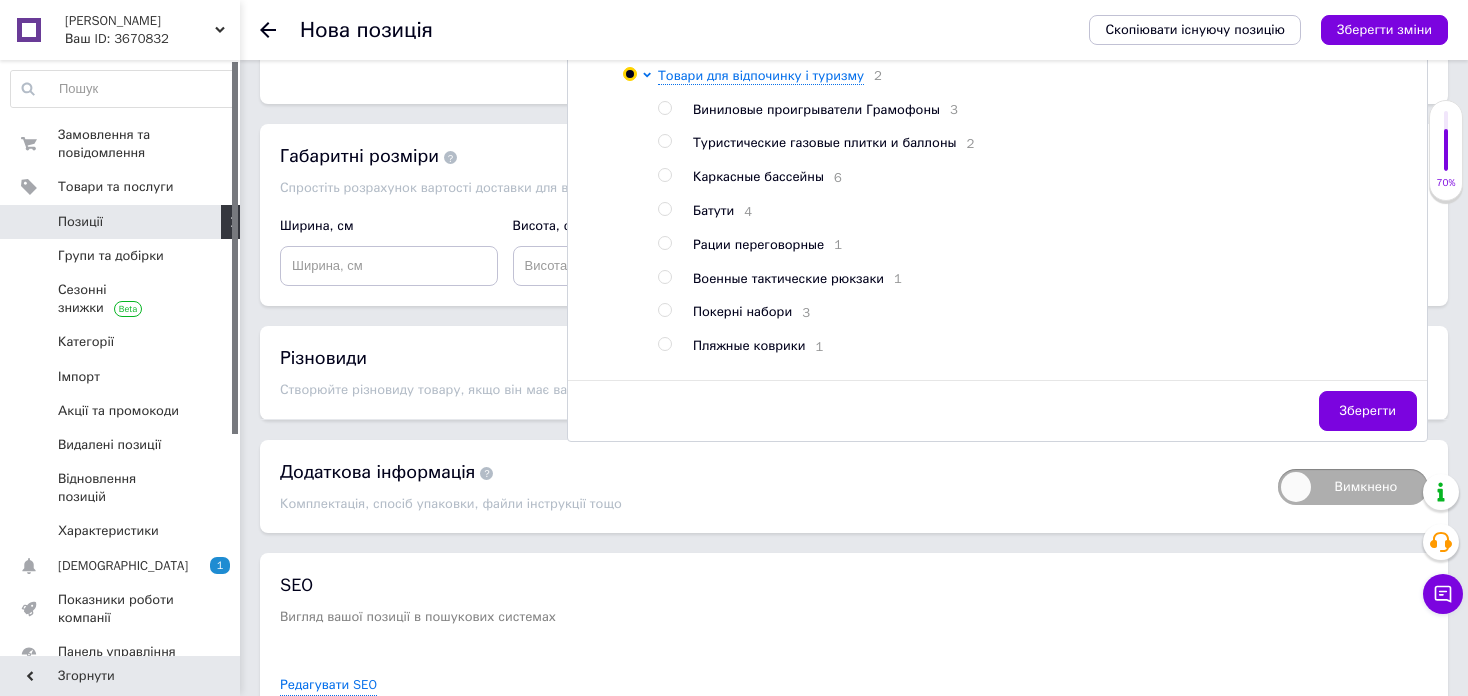 scroll, scrollTop: 1800, scrollLeft: 0, axis: vertical 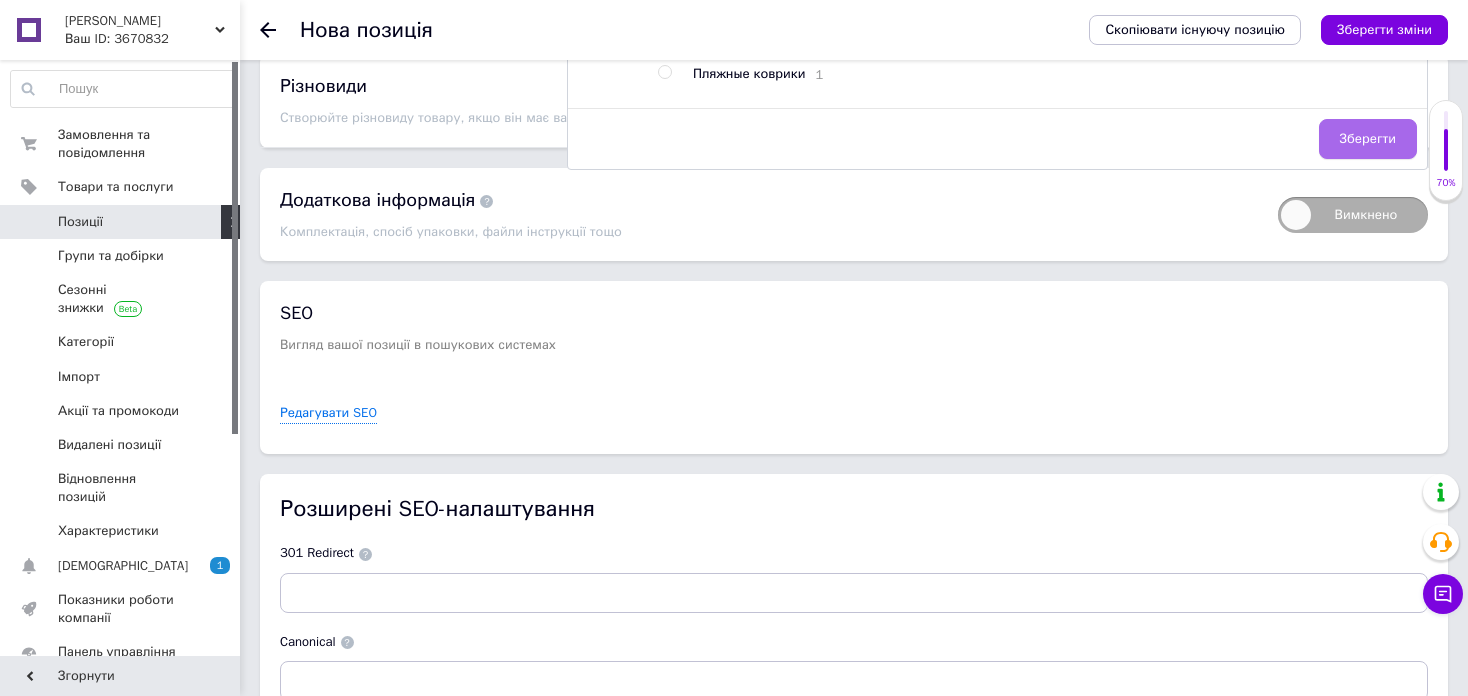 click on "Зберегти" at bounding box center [1368, 139] 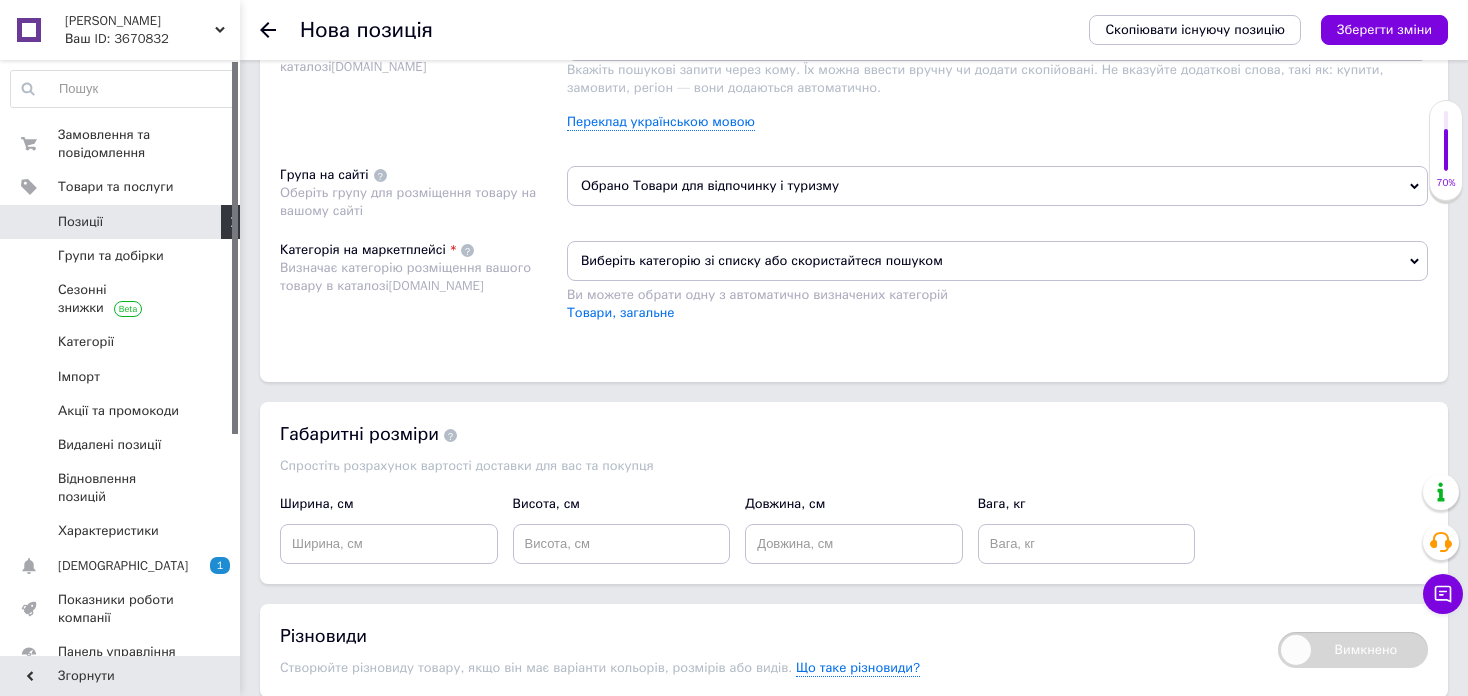 scroll, scrollTop: 1200, scrollLeft: 0, axis: vertical 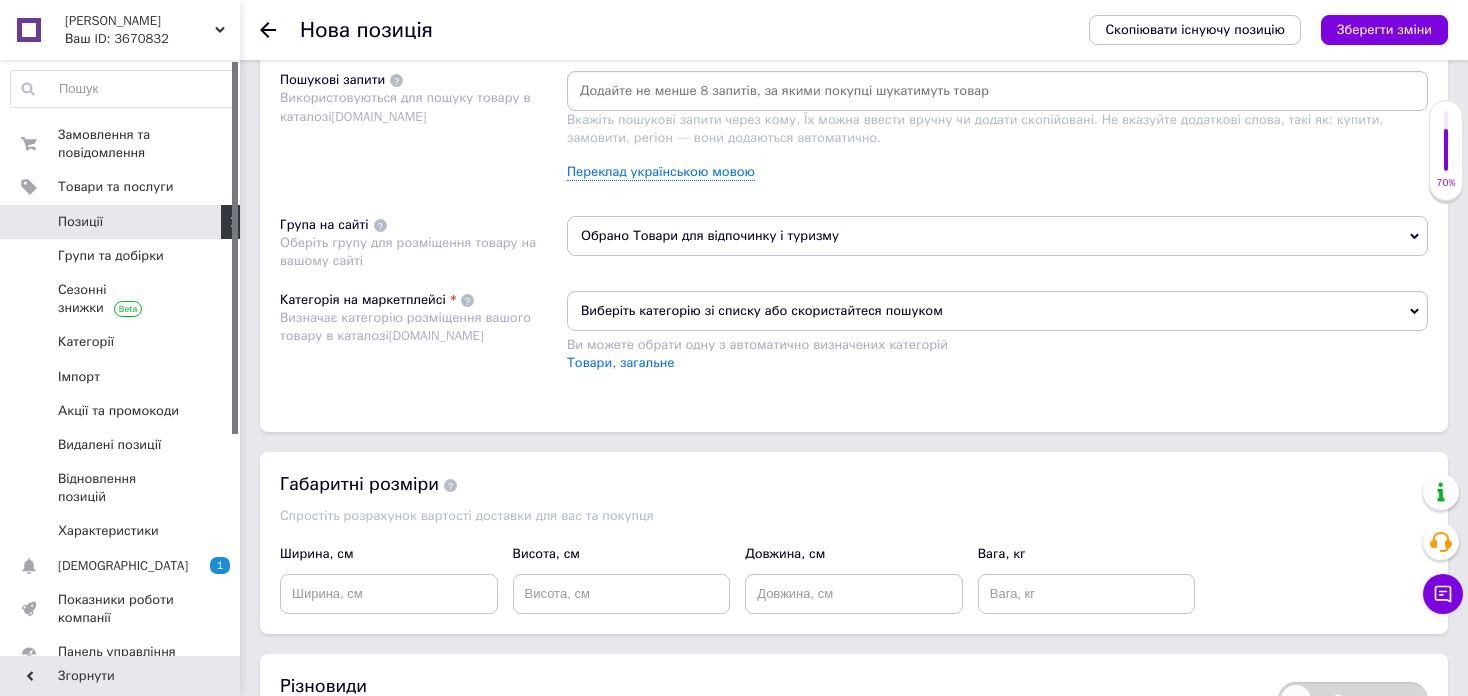 click on "Виберіть категорію зі списку або скористайтеся пошуком" at bounding box center (997, 311) 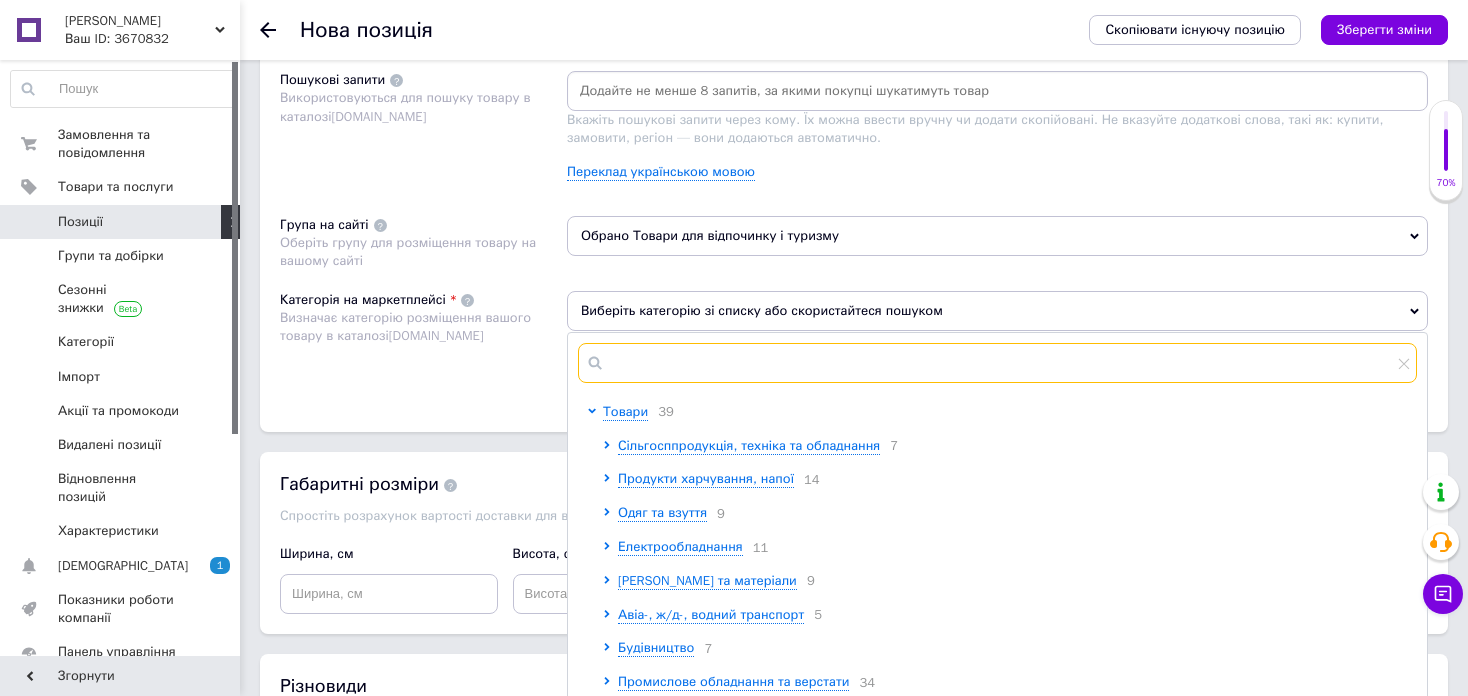 click at bounding box center (997, 363) 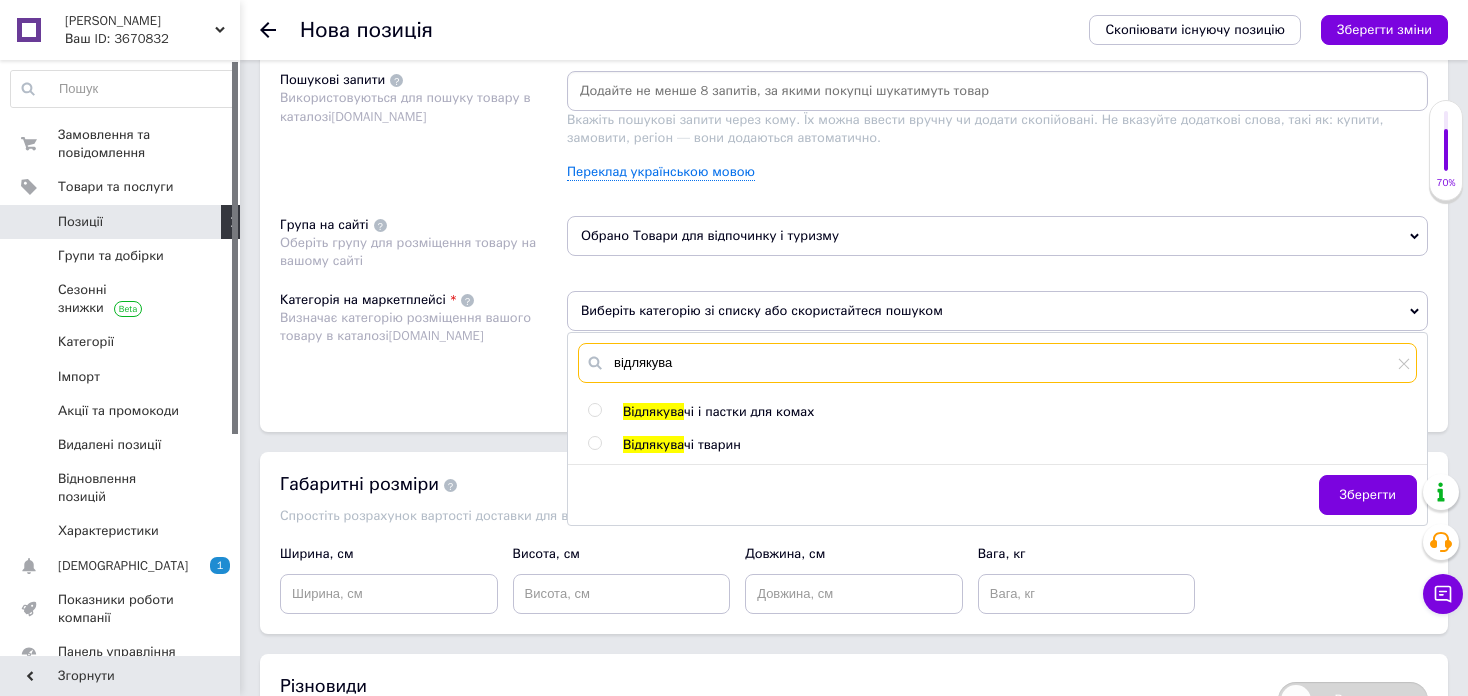 type on "відлякува" 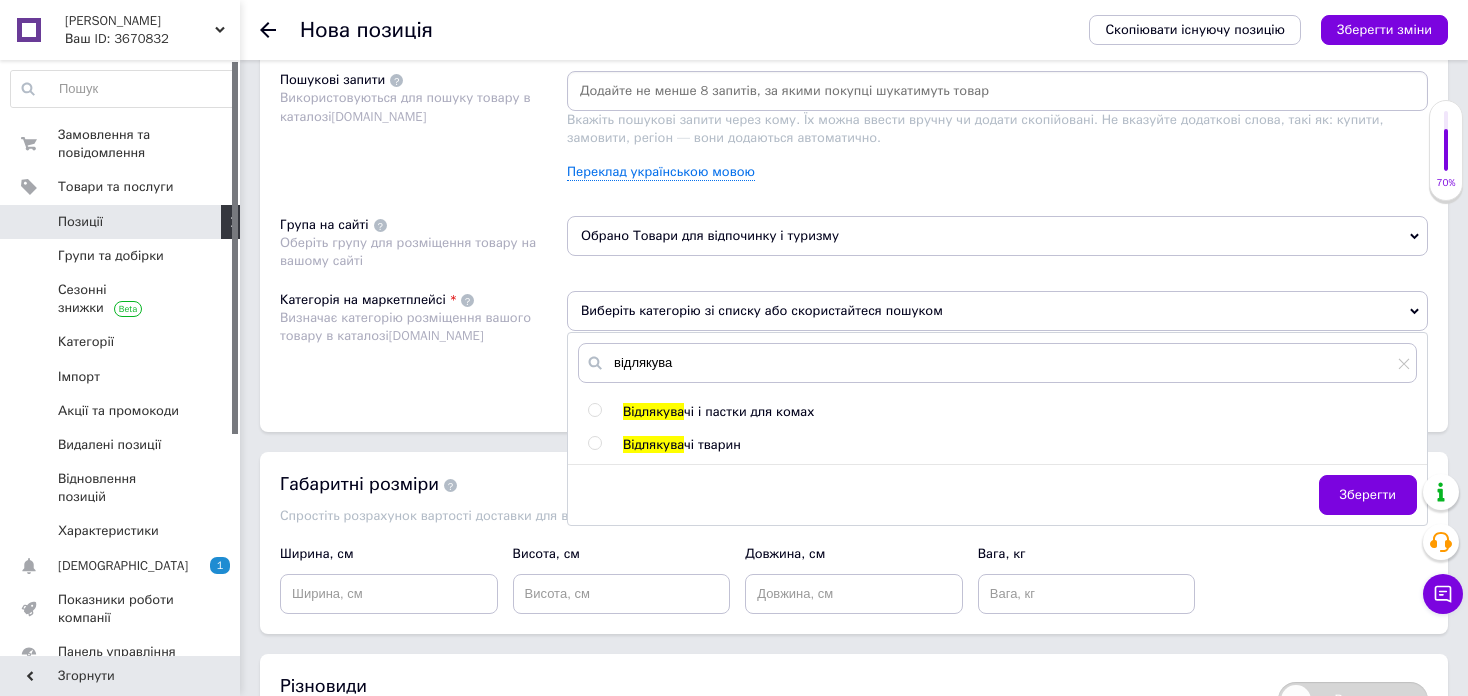 click at bounding box center [594, 410] 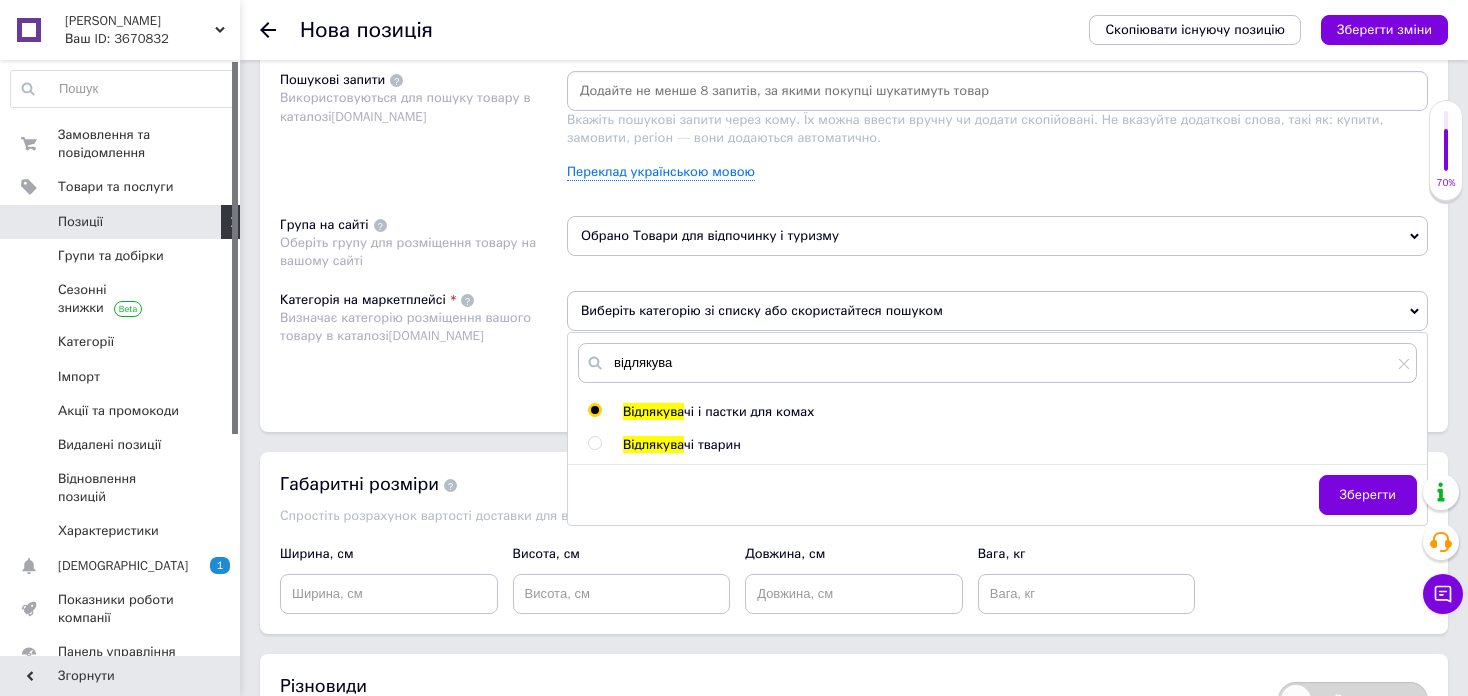 radio on "true" 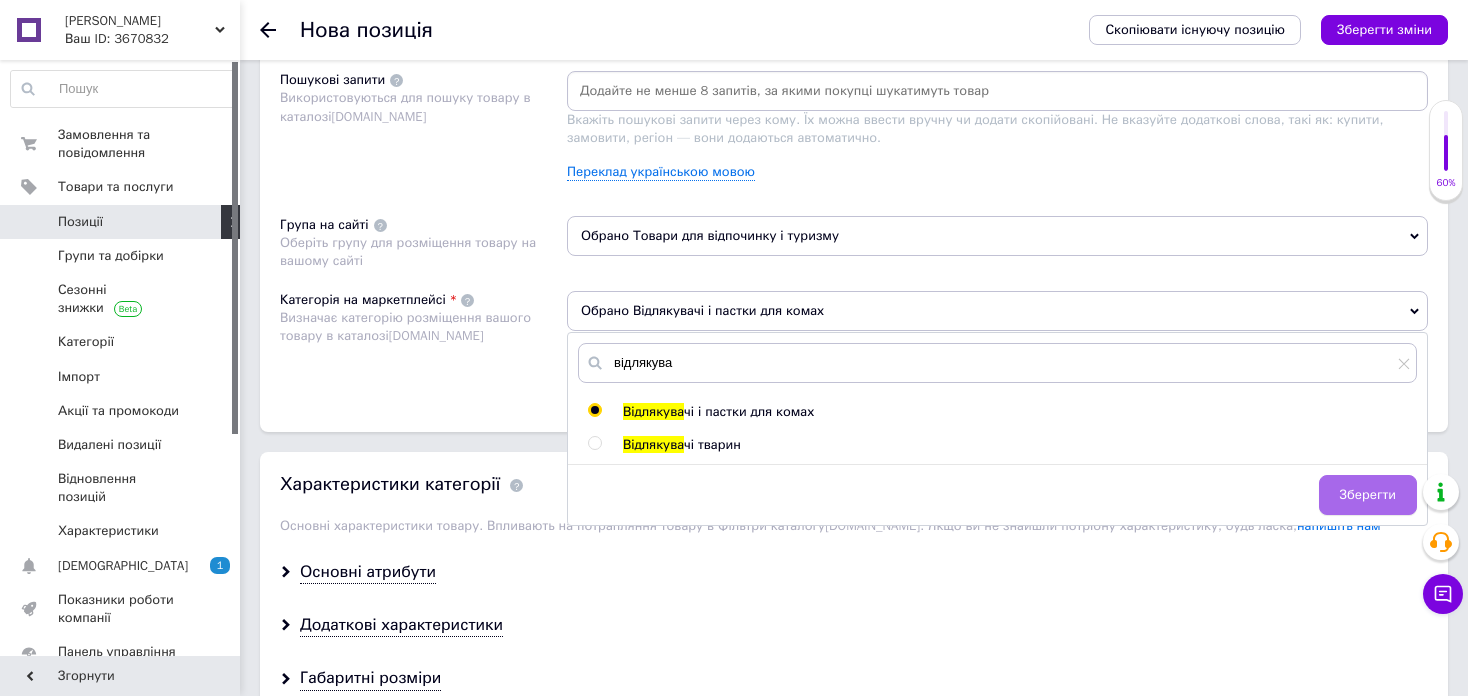 click on "Зберегти" at bounding box center [1368, 495] 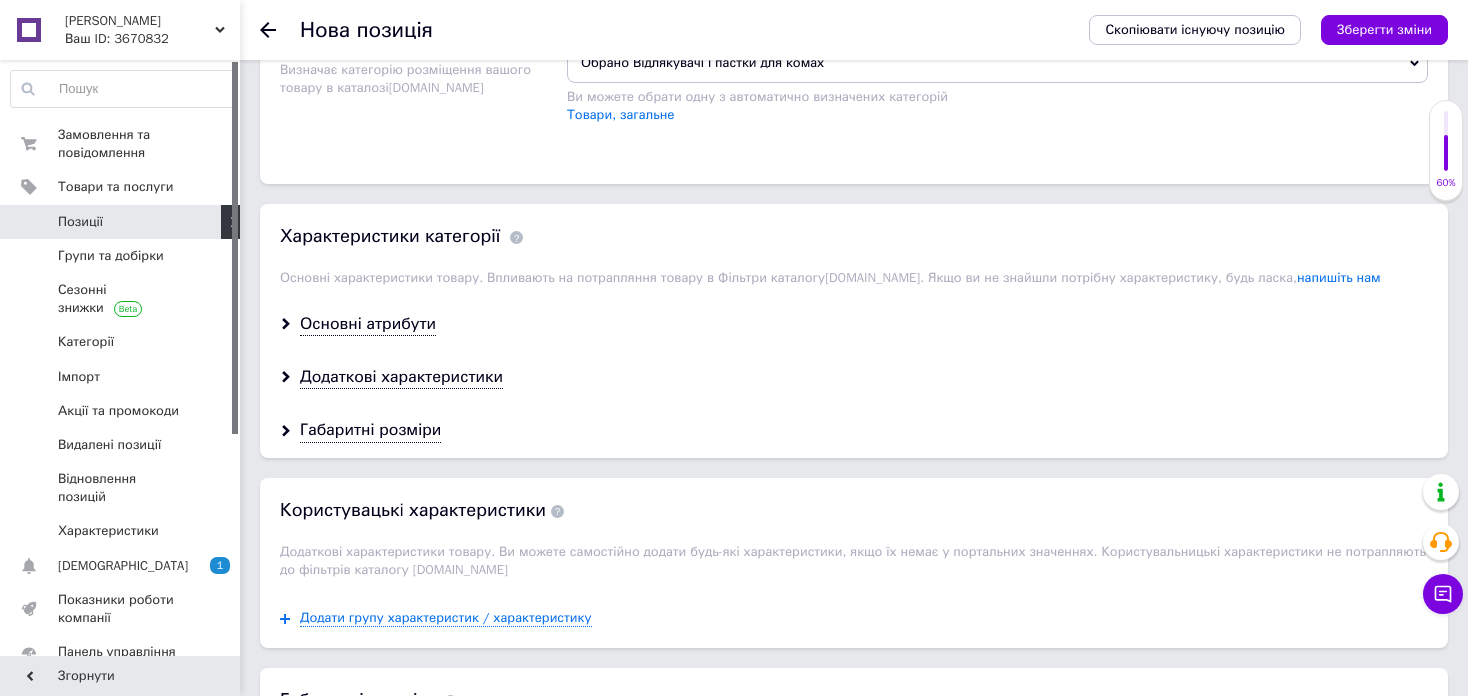 scroll, scrollTop: 1500, scrollLeft: 0, axis: vertical 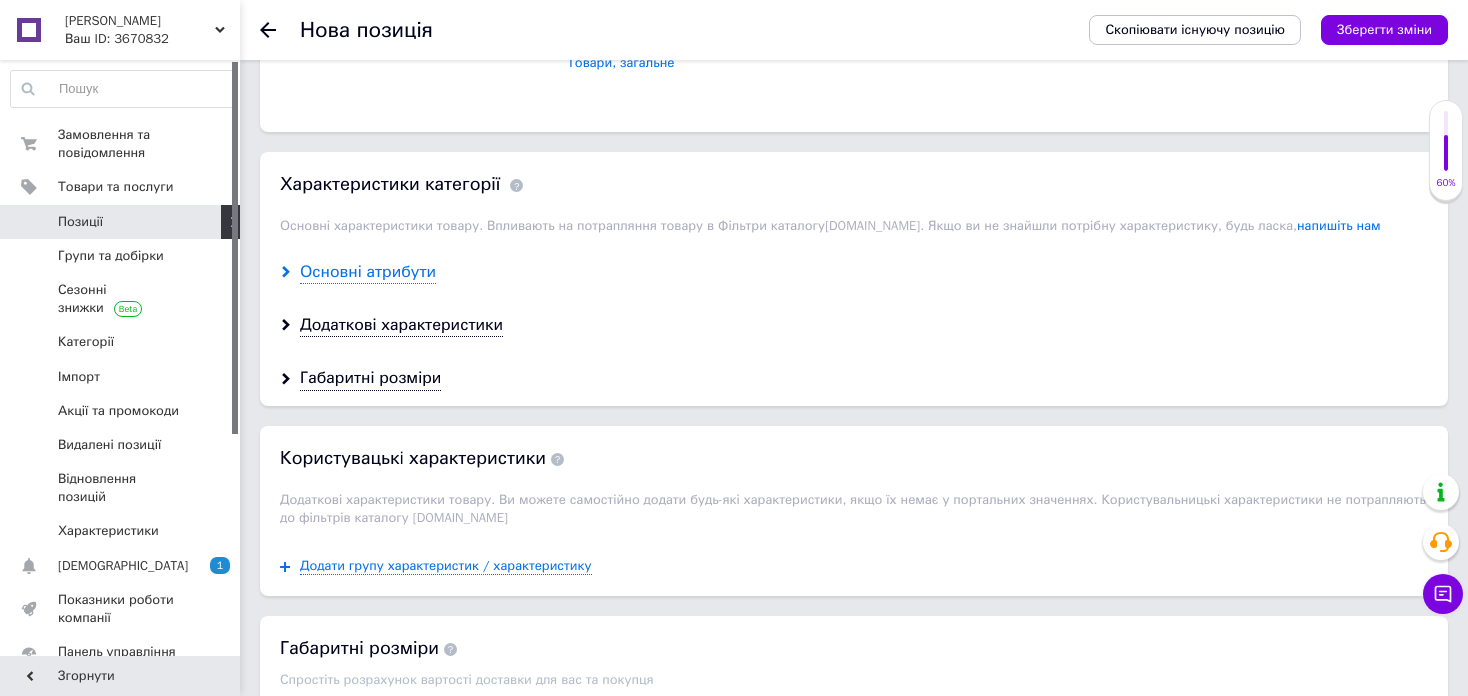 click on "Основні атрибути" at bounding box center (368, 272) 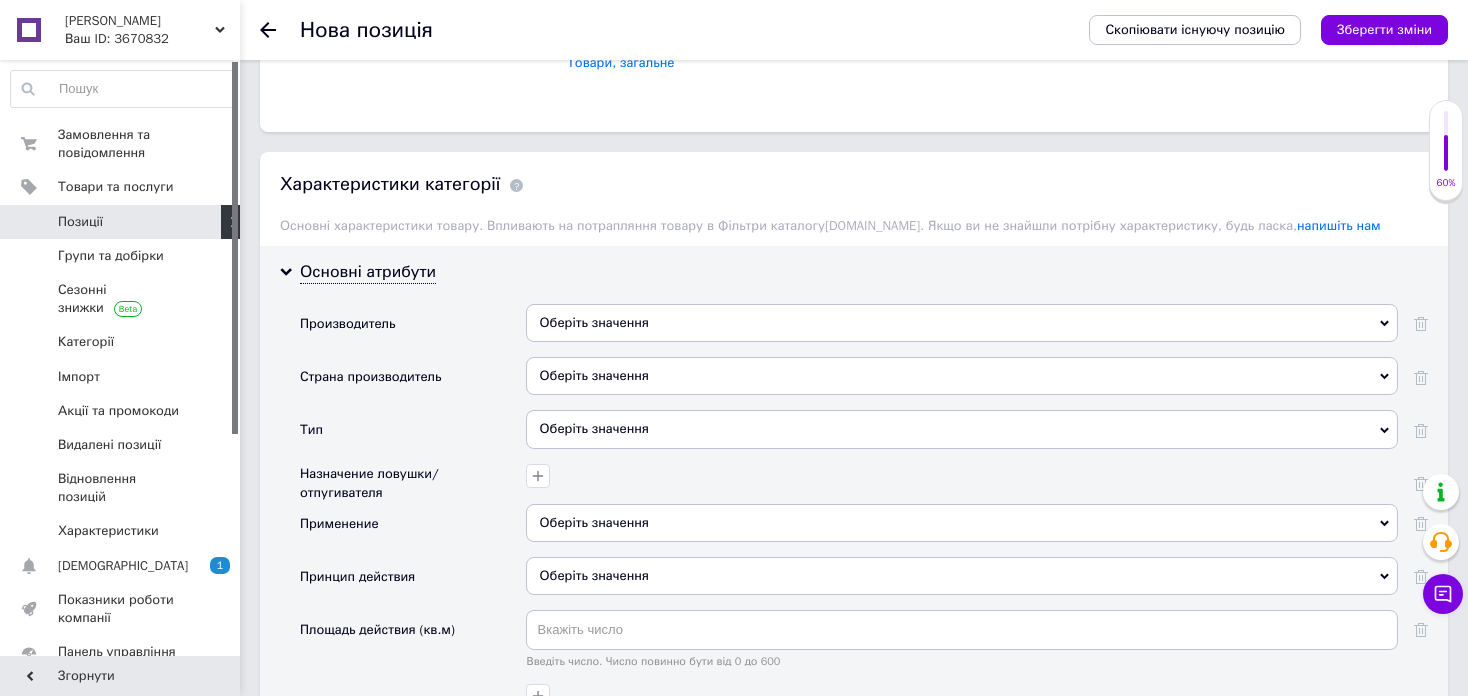 click on "Оберіть значення" at bounding box center [962, 323] 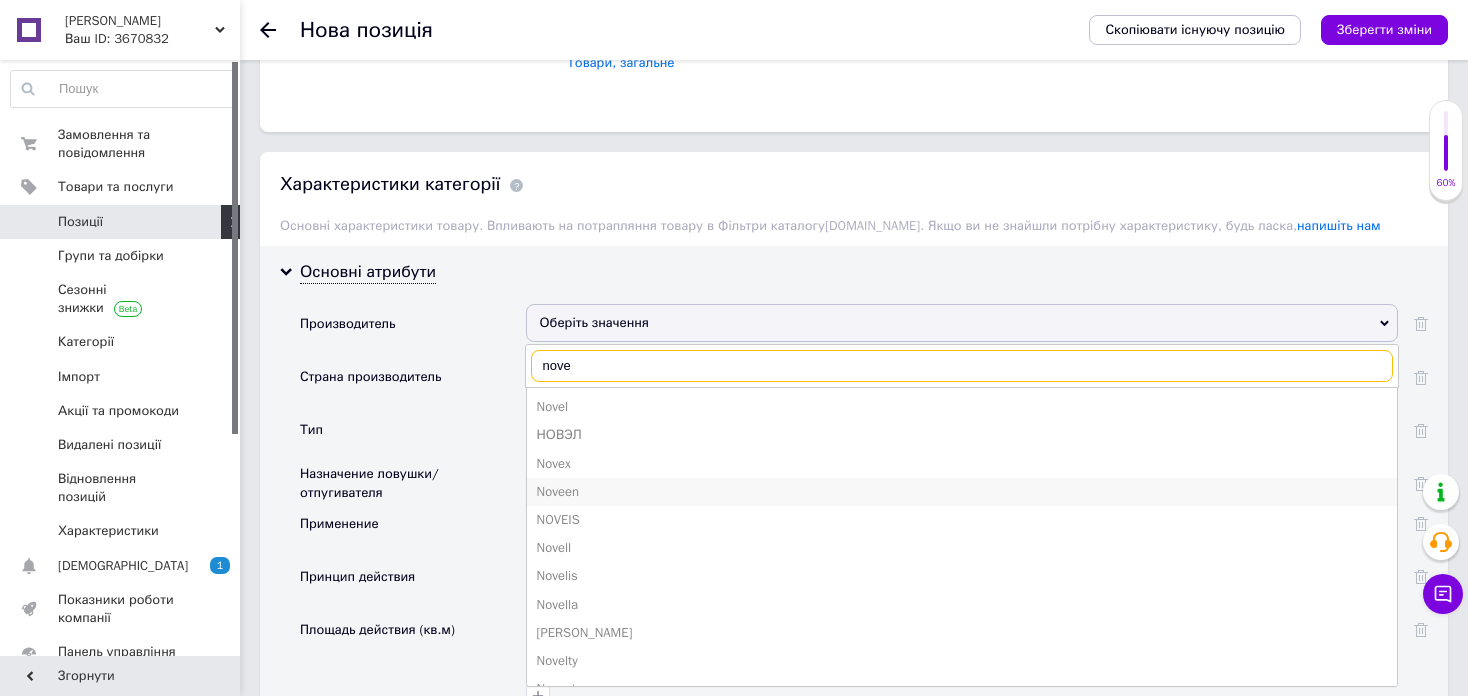 type on "nove" 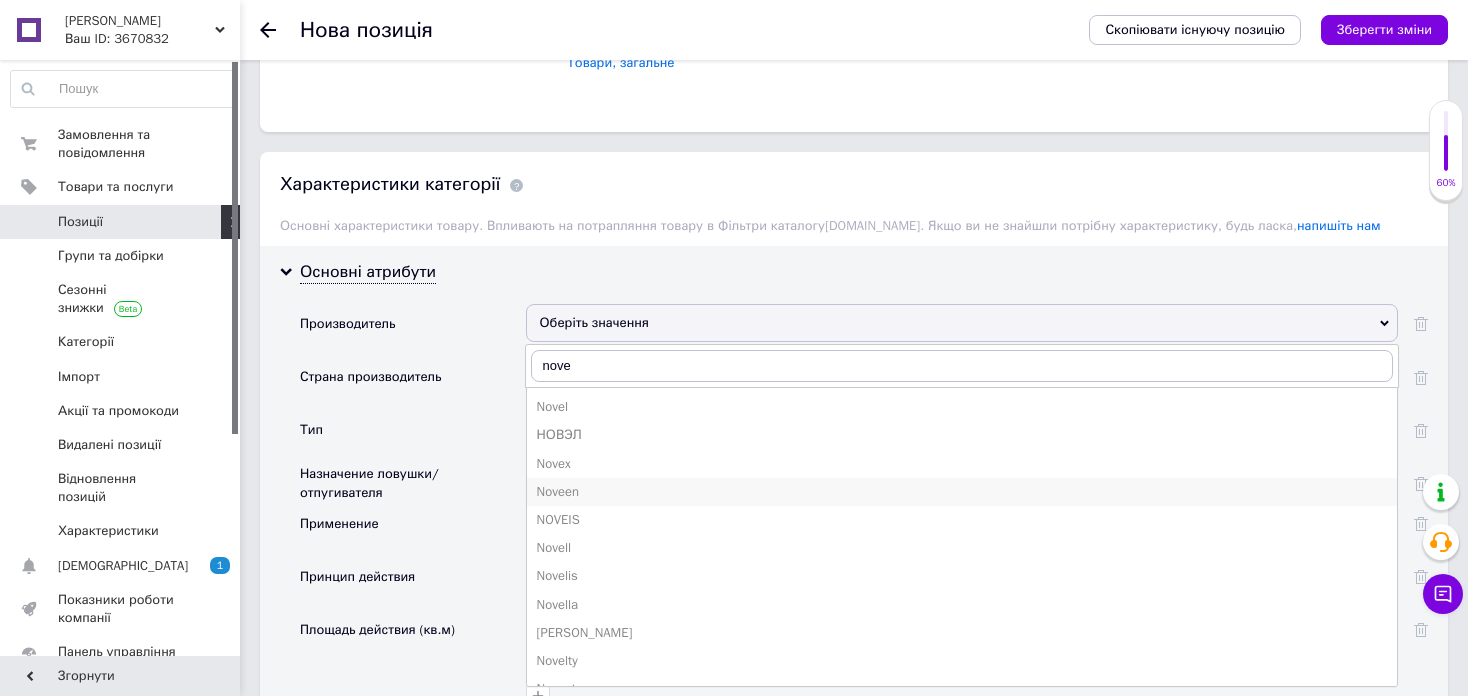 click on "Noveen" at bounding box center [962, 492] 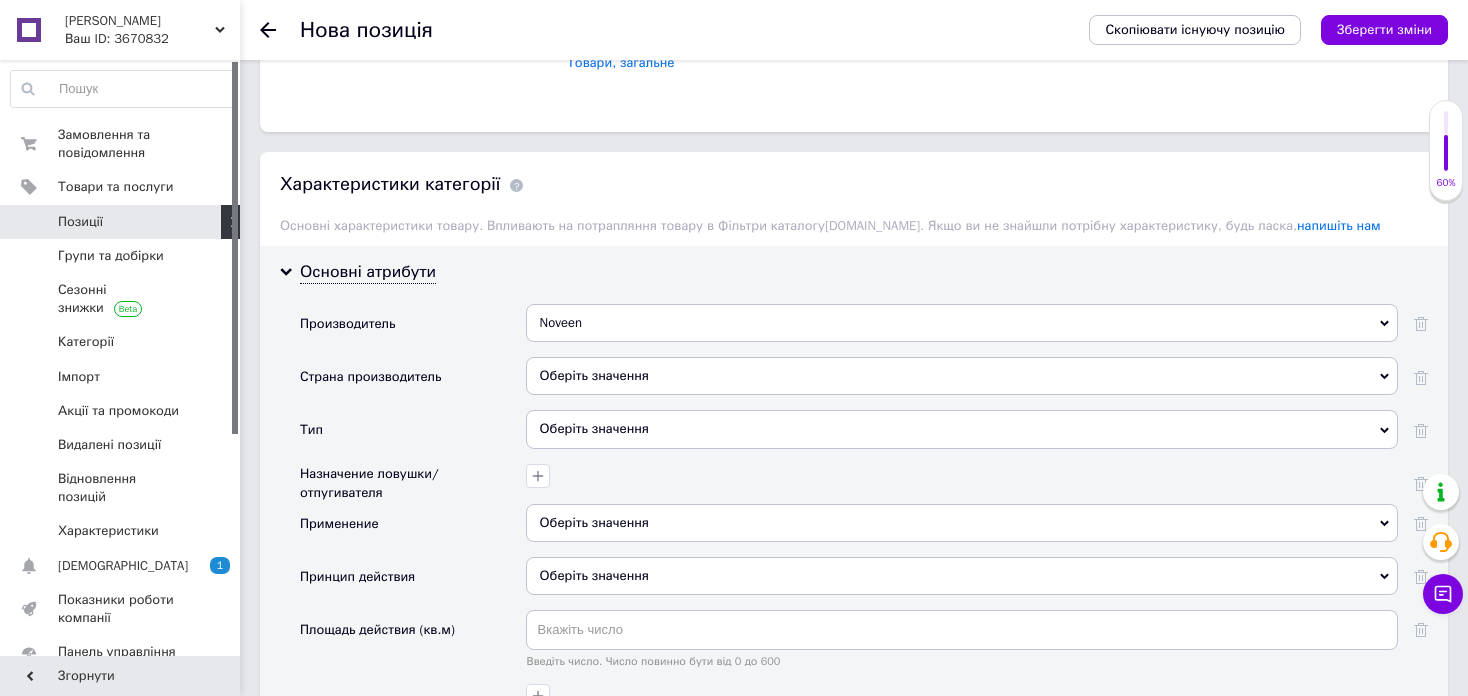 click on "Оберіть значення" at bounding box center (962, 429) 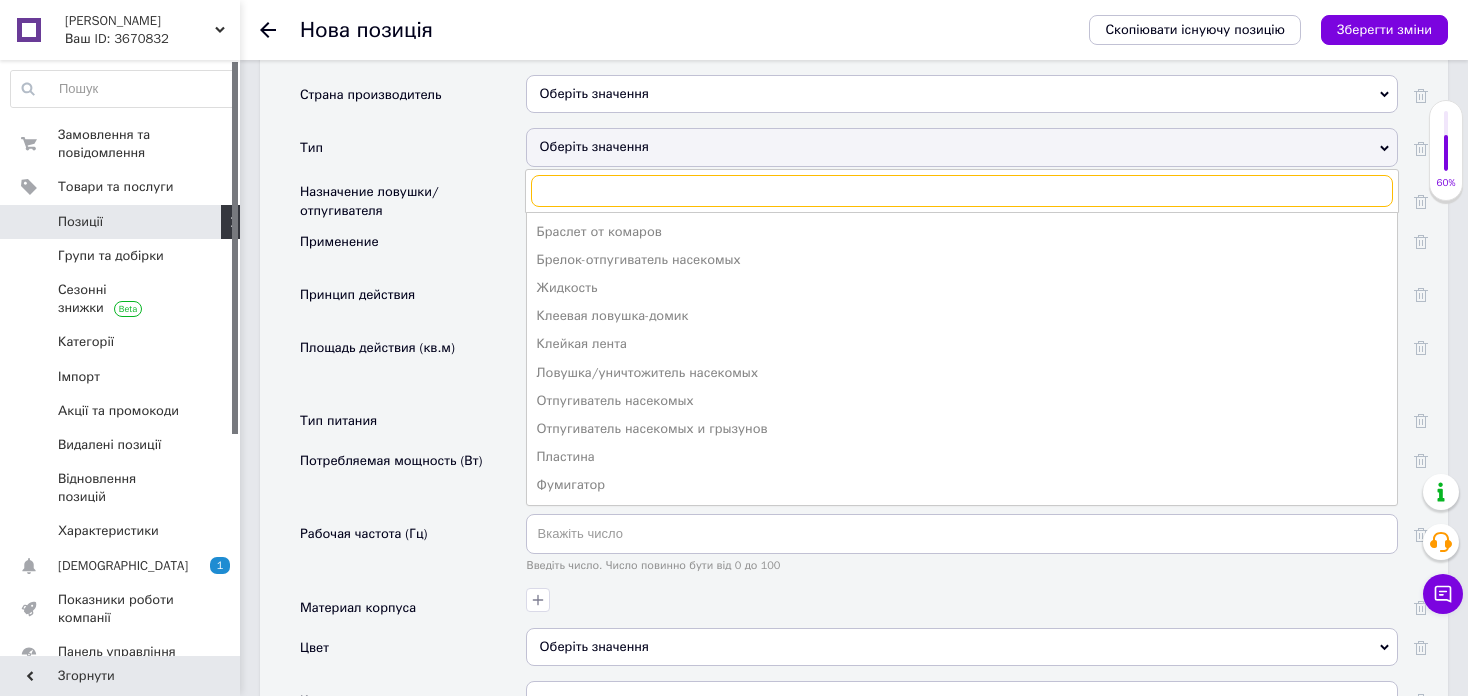 scroll, scrollTop: 1800, scrollLeft: 0, axis: vertical 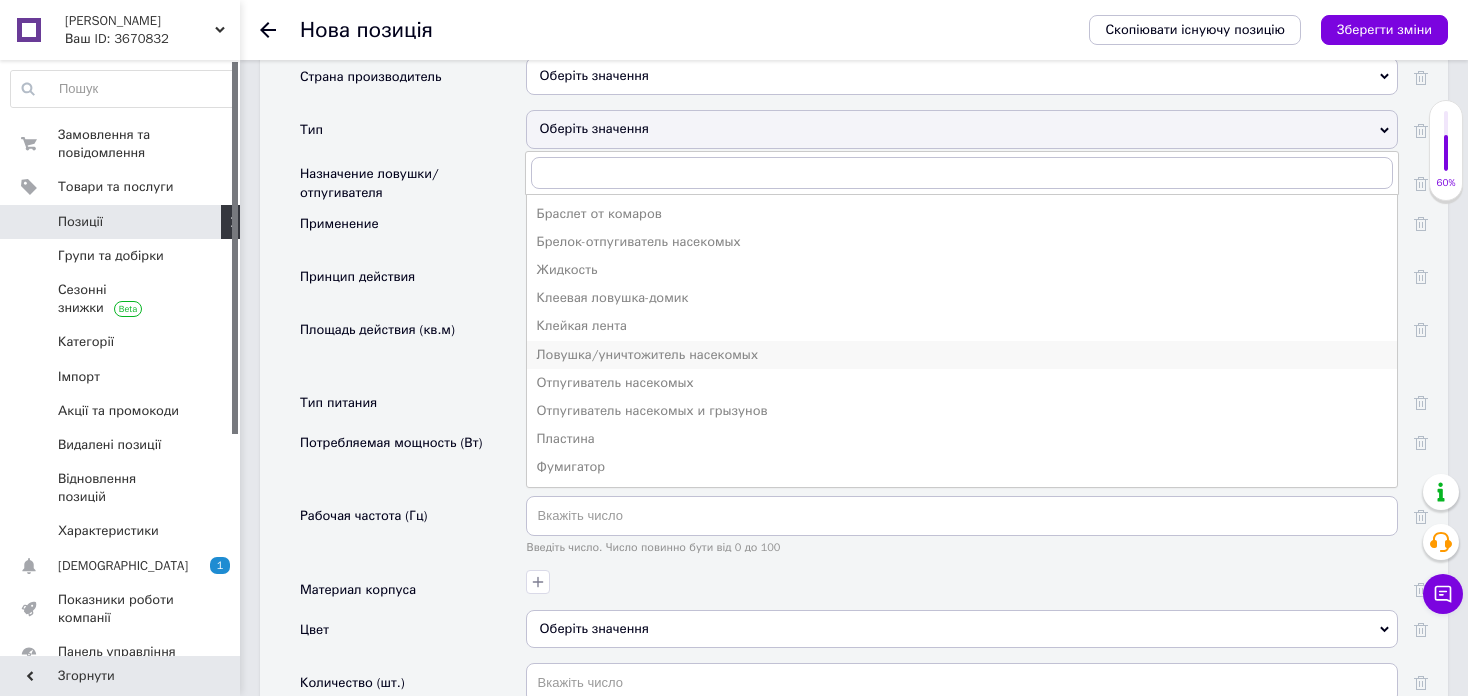 click on "Ловушка/уничтожитель насекомых" at bounding box center [962, 355] 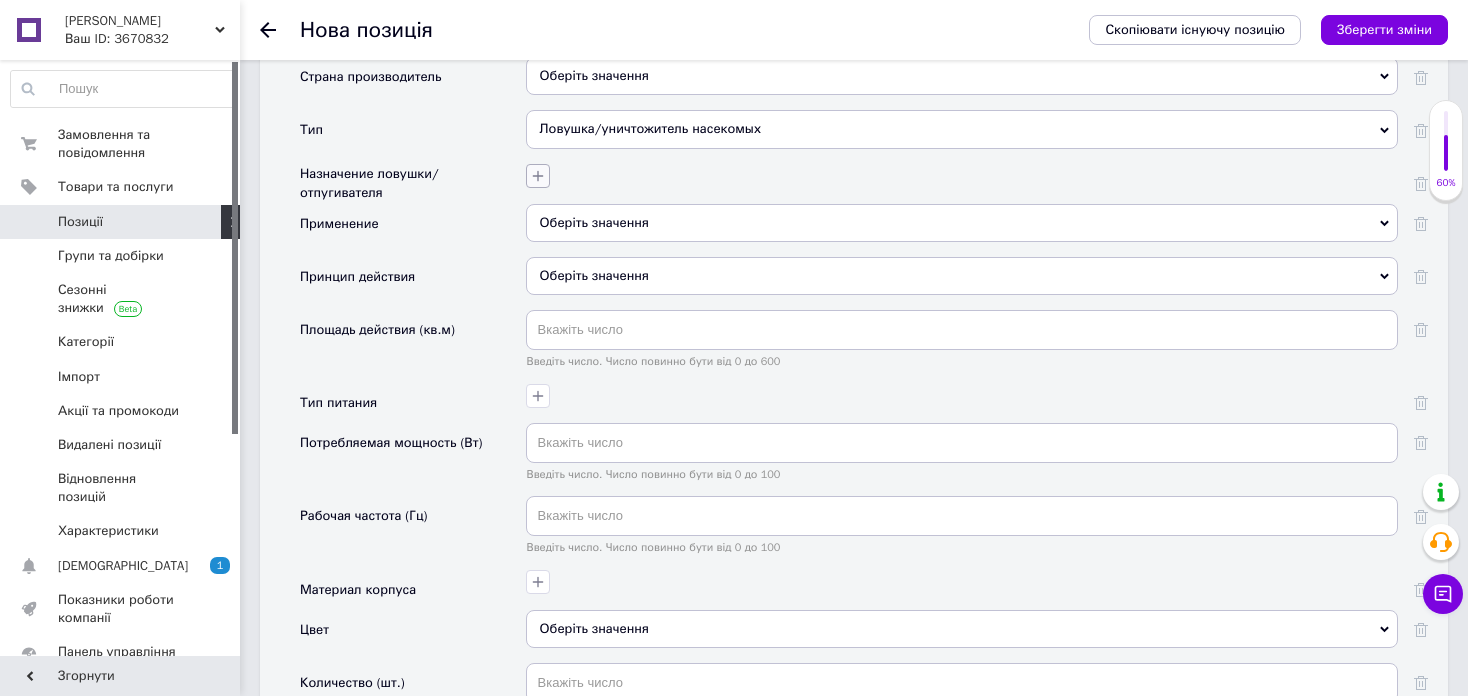 click 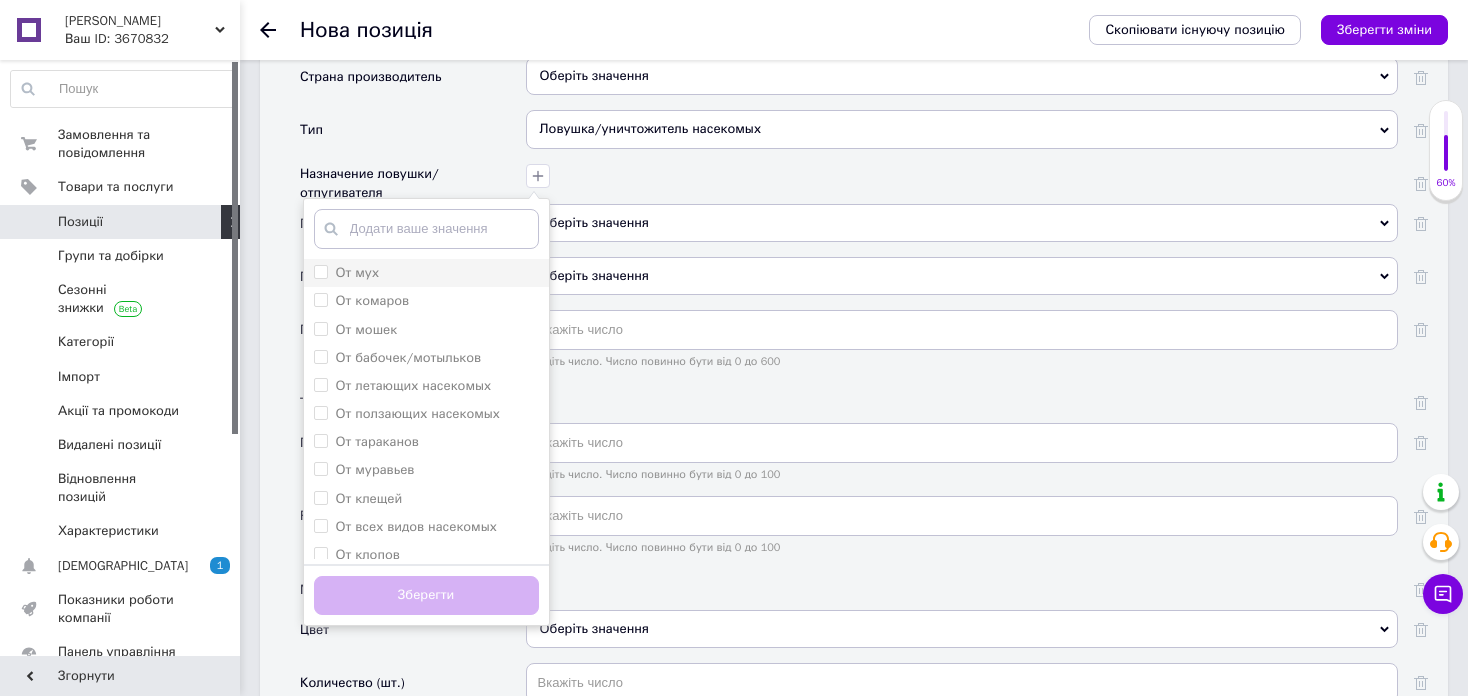click on "От мух" at bounding box center [426, 273] 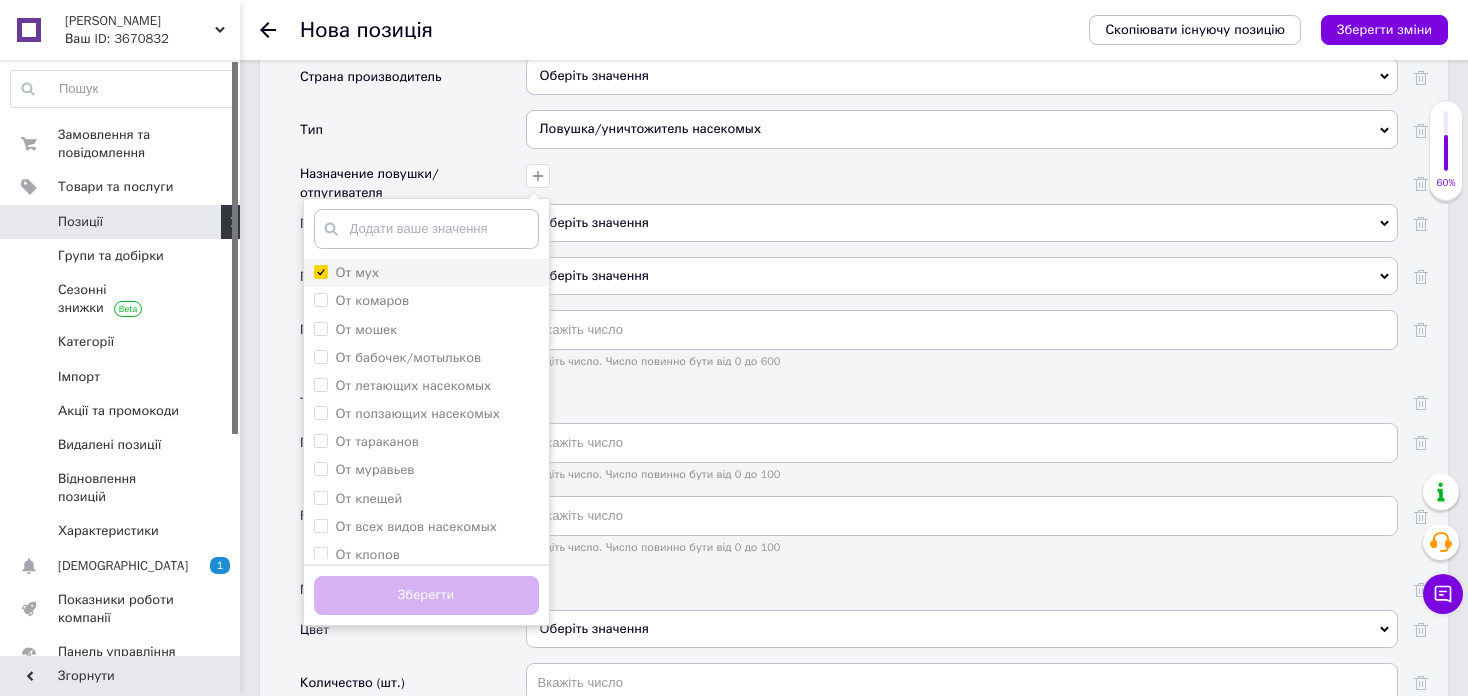 checkbox on "true" 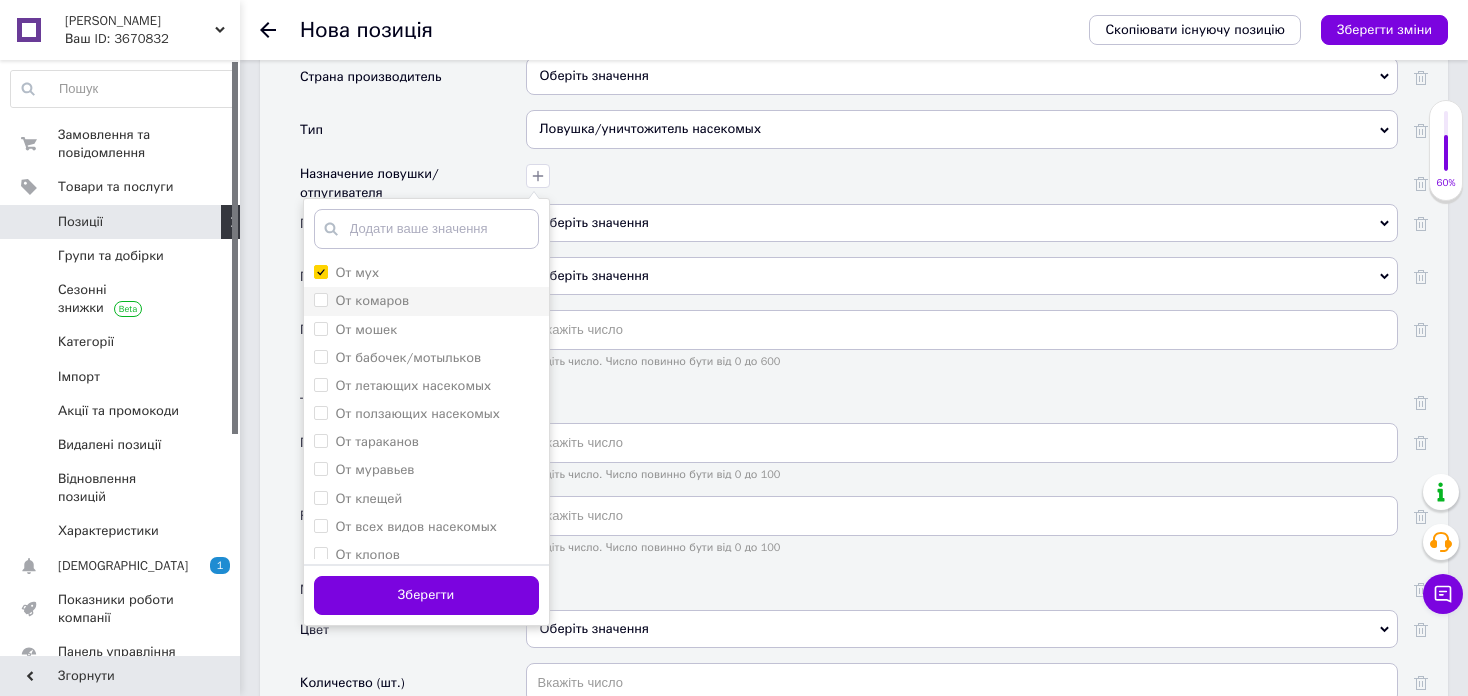 click on "От комаров" at bounding box center (373, 300) 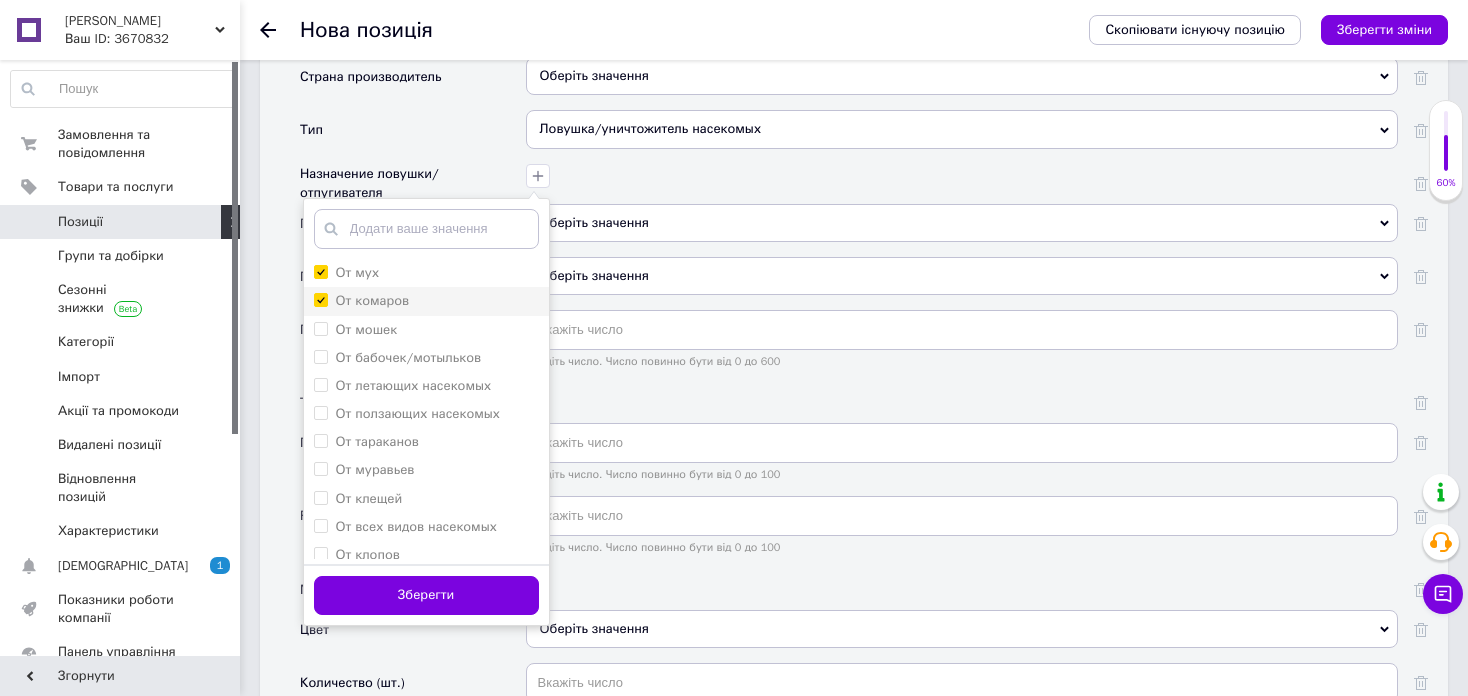 checkbox on "true" 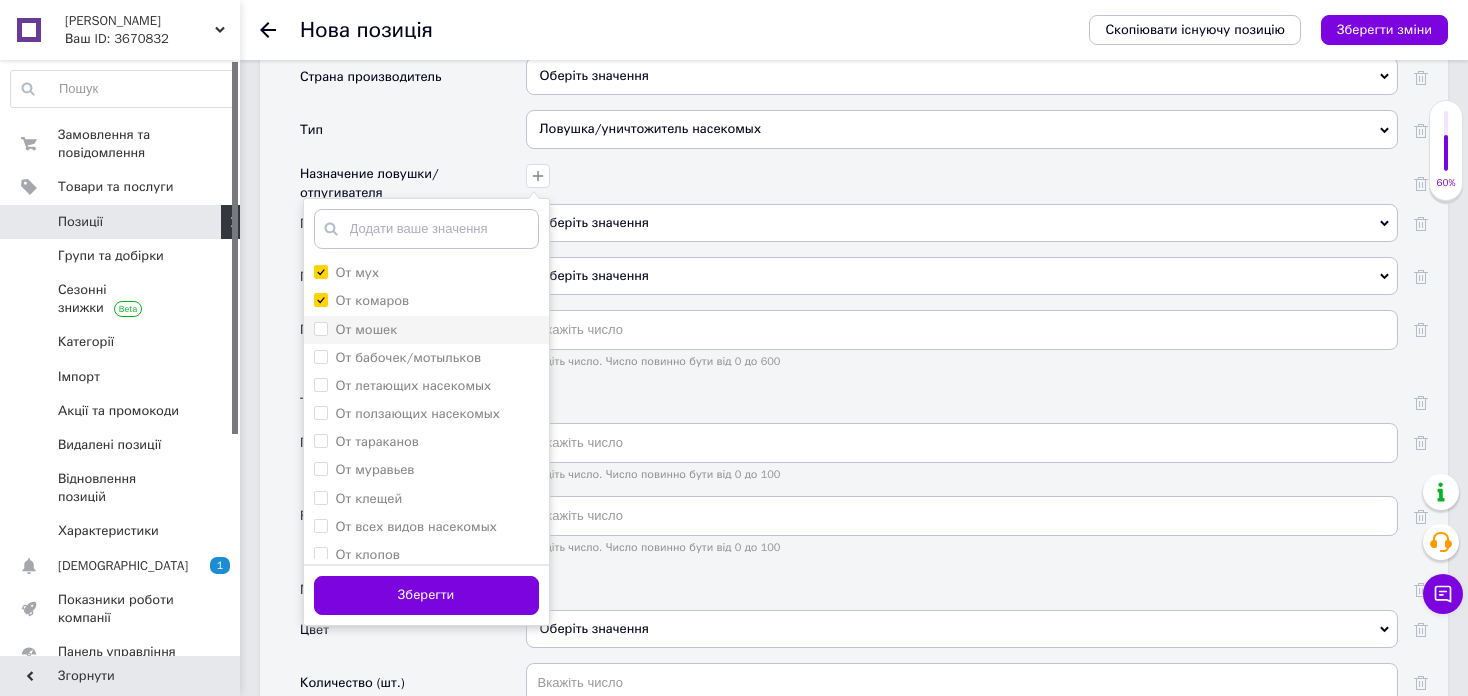 click on "От мошек" at bounding box center [426, 330] 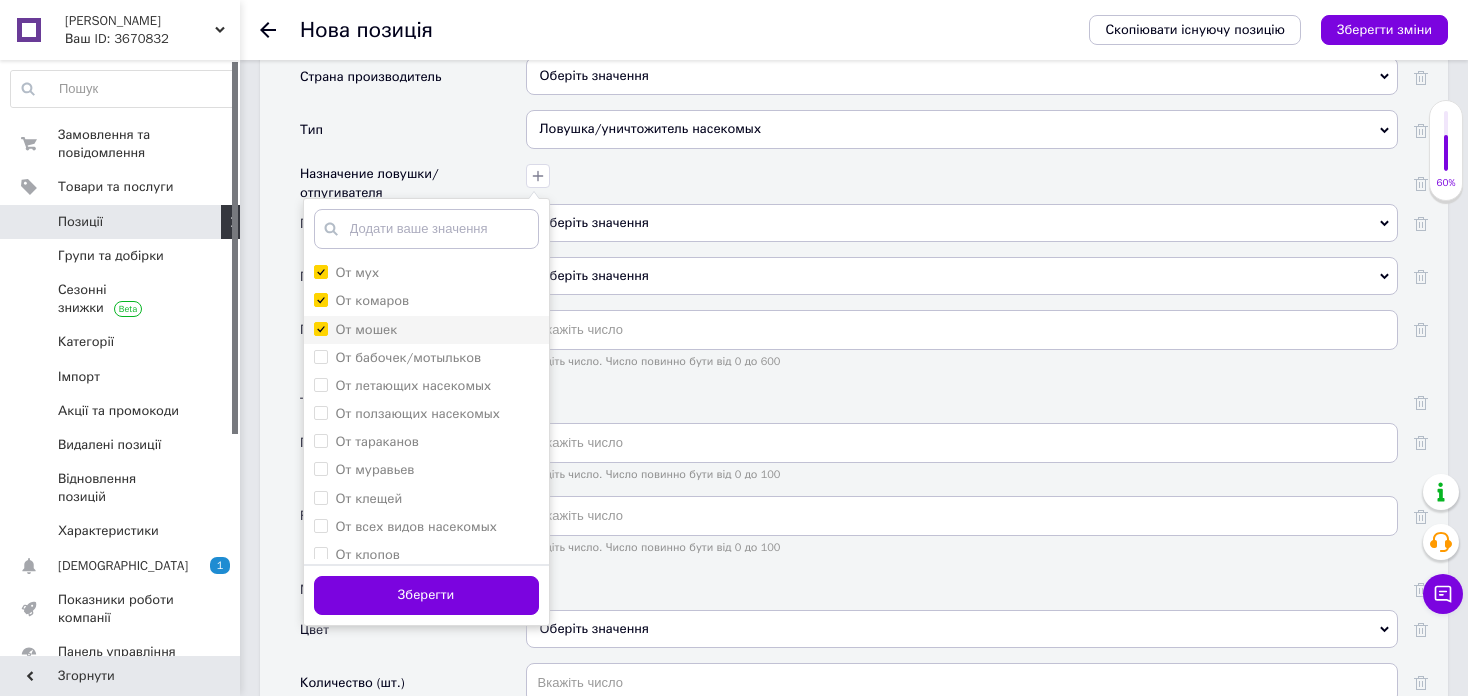 checkbox on "true" 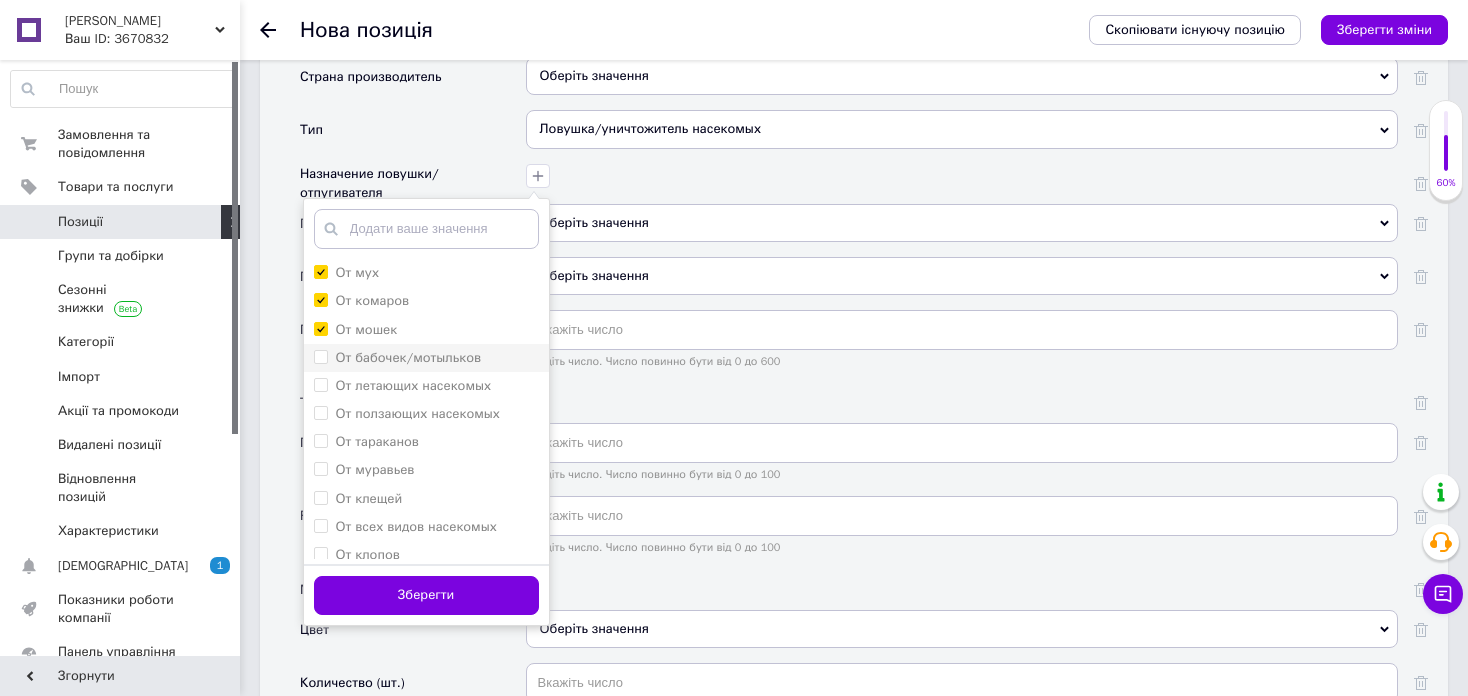 click on "От бабочек/мотыльков" at bounding box center (408, 357) 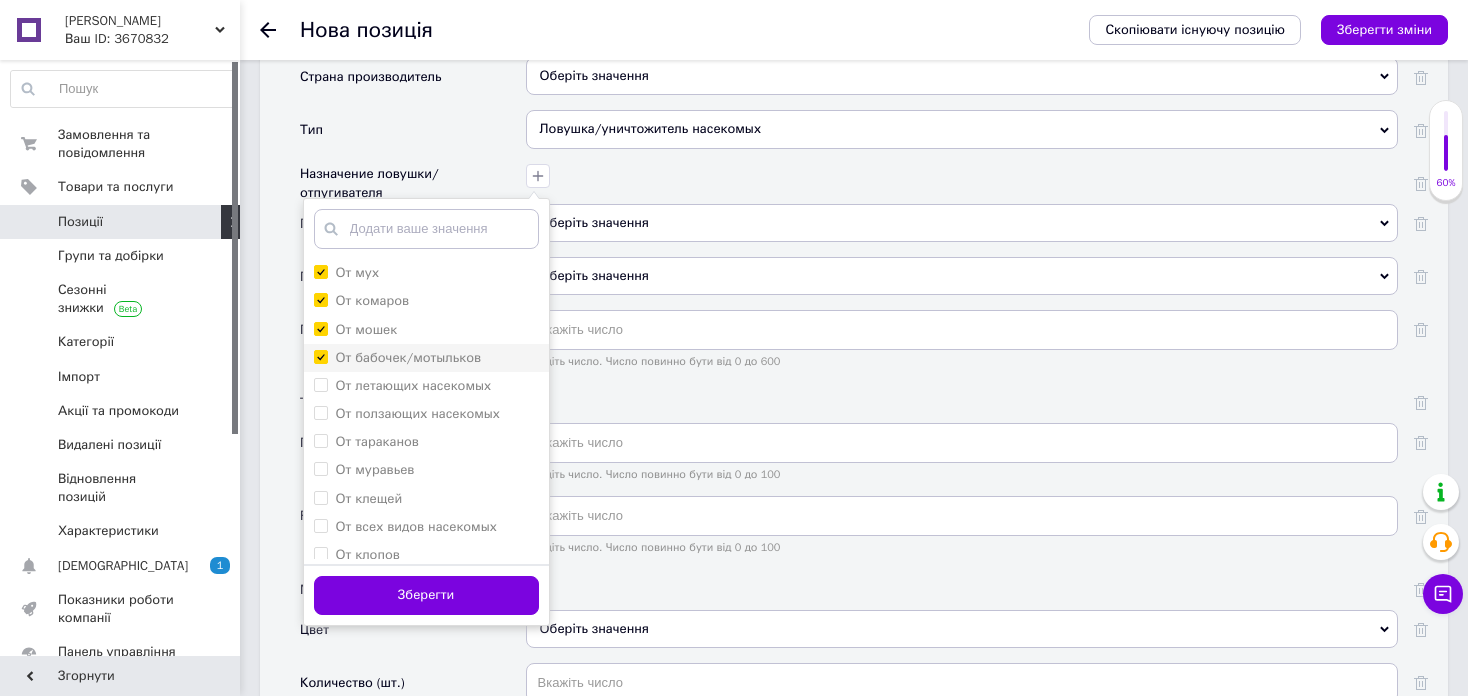 checkbox on "true" 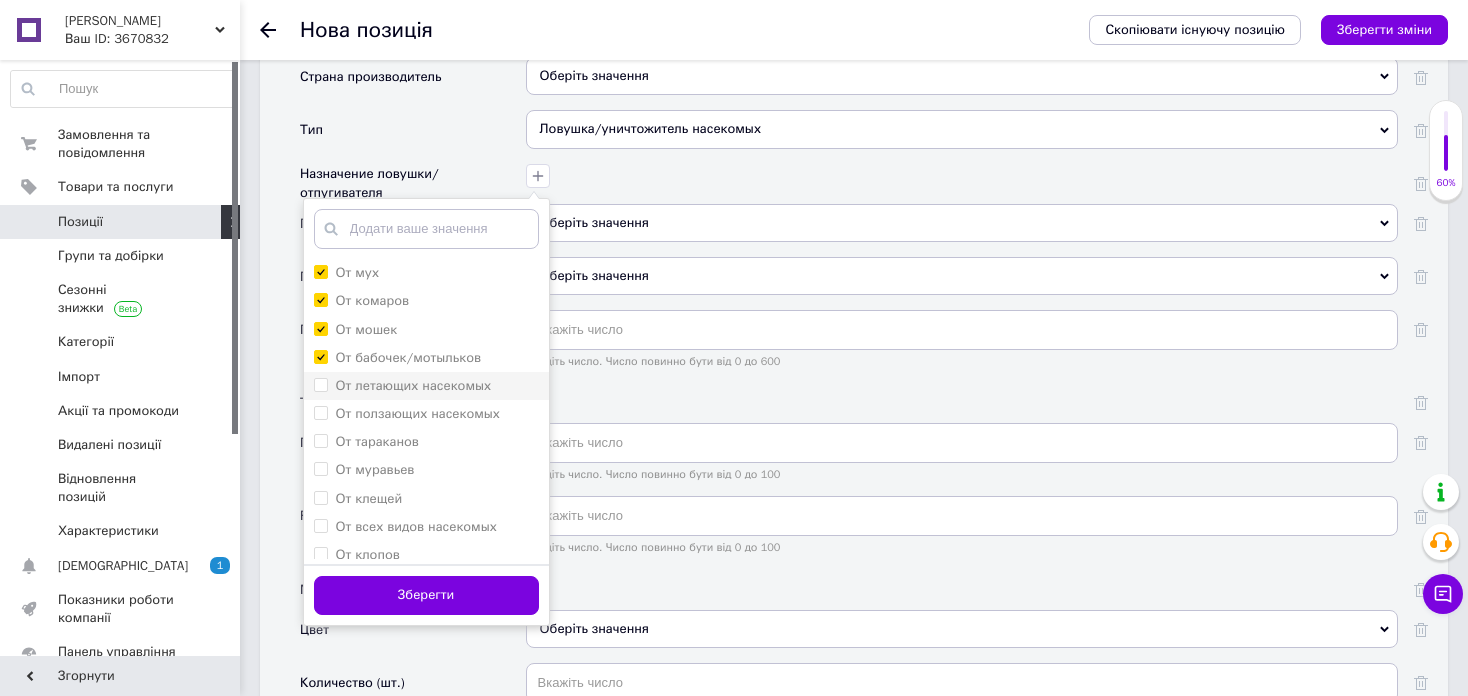 click on "От летающих насекомых" at bounding box center (413, 385) 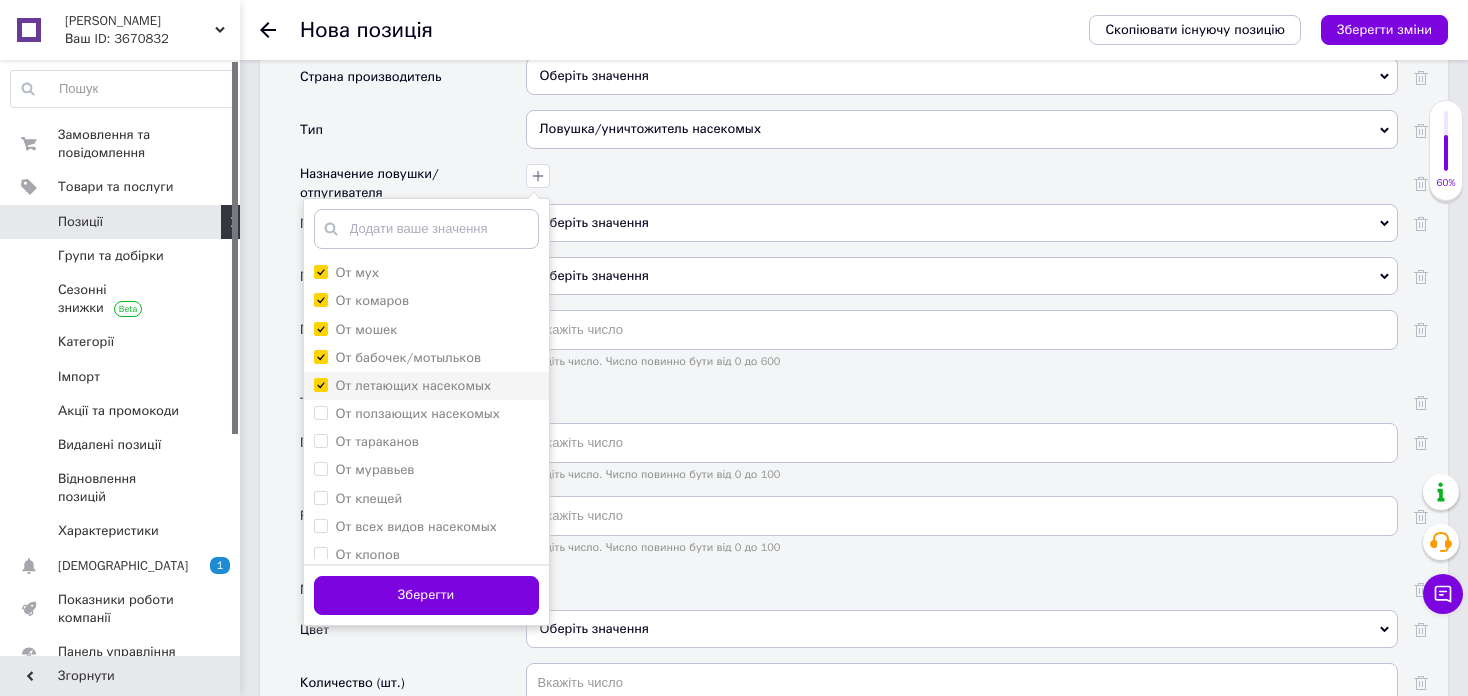 checkbox on "true" 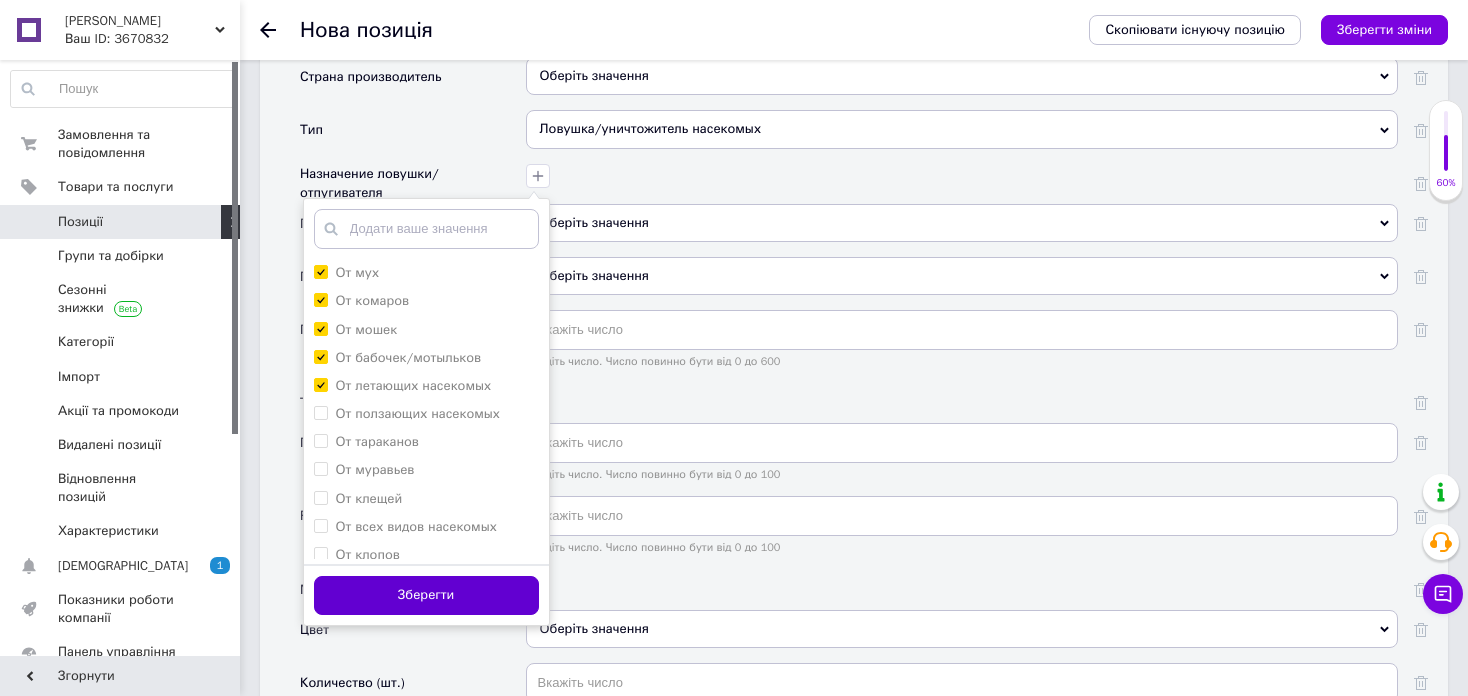 click on "Зберегти" at bounding box center [426, 595] 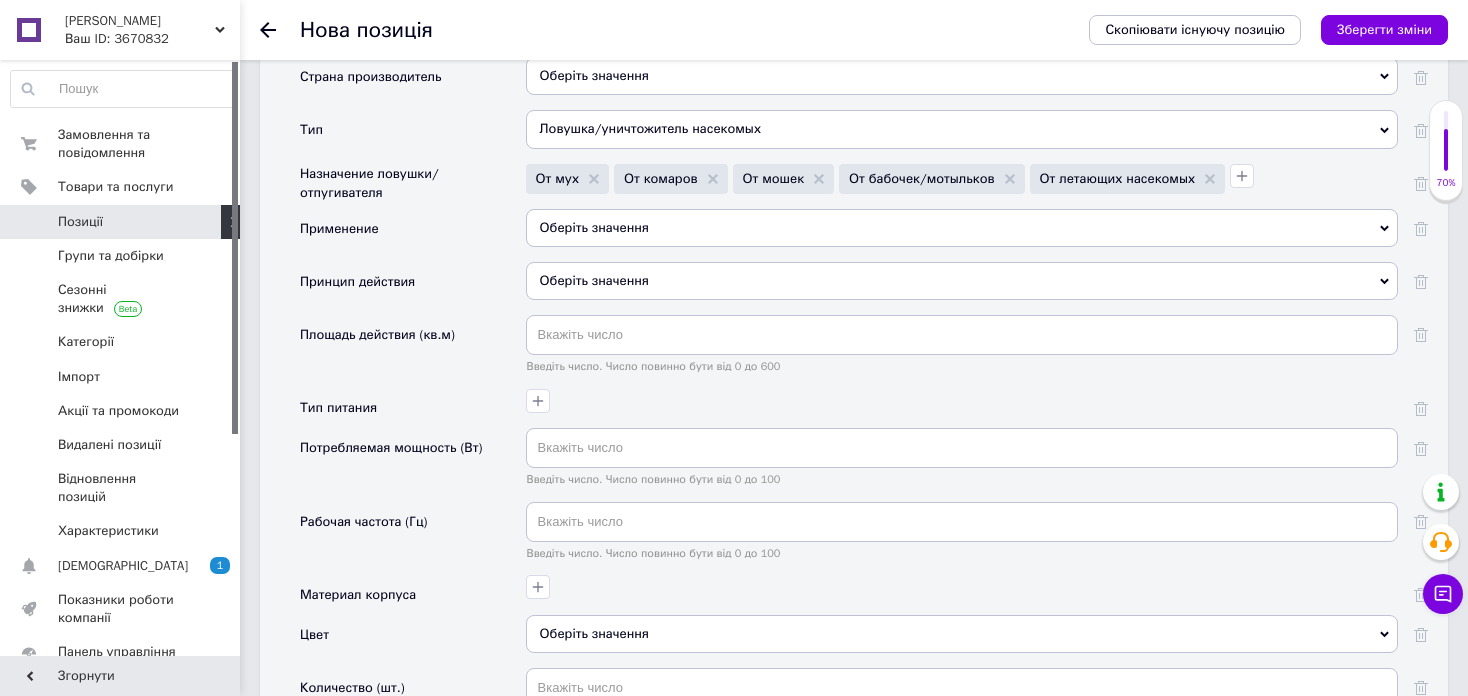 click on "Оберіть значення" at bounding box center [962, 228] 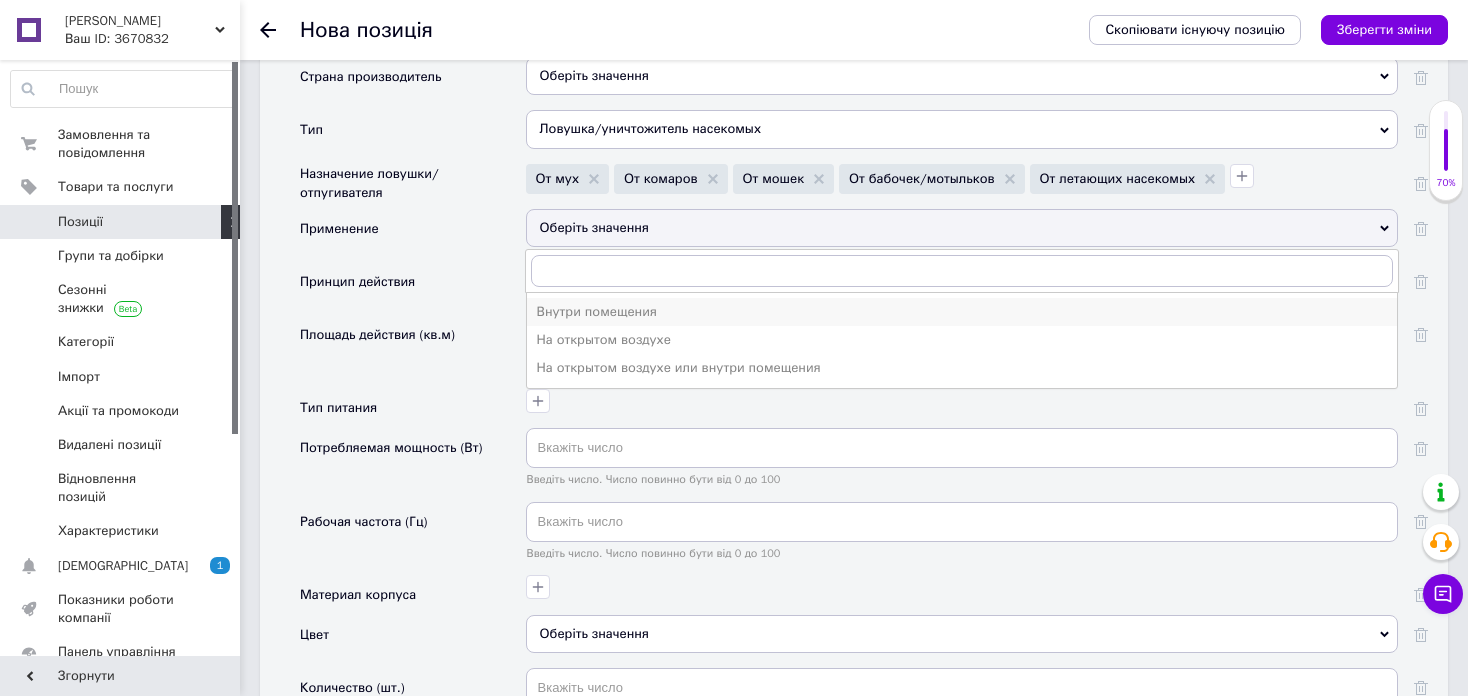 click on "Внутри помещения" at bounding box center (962, 312) 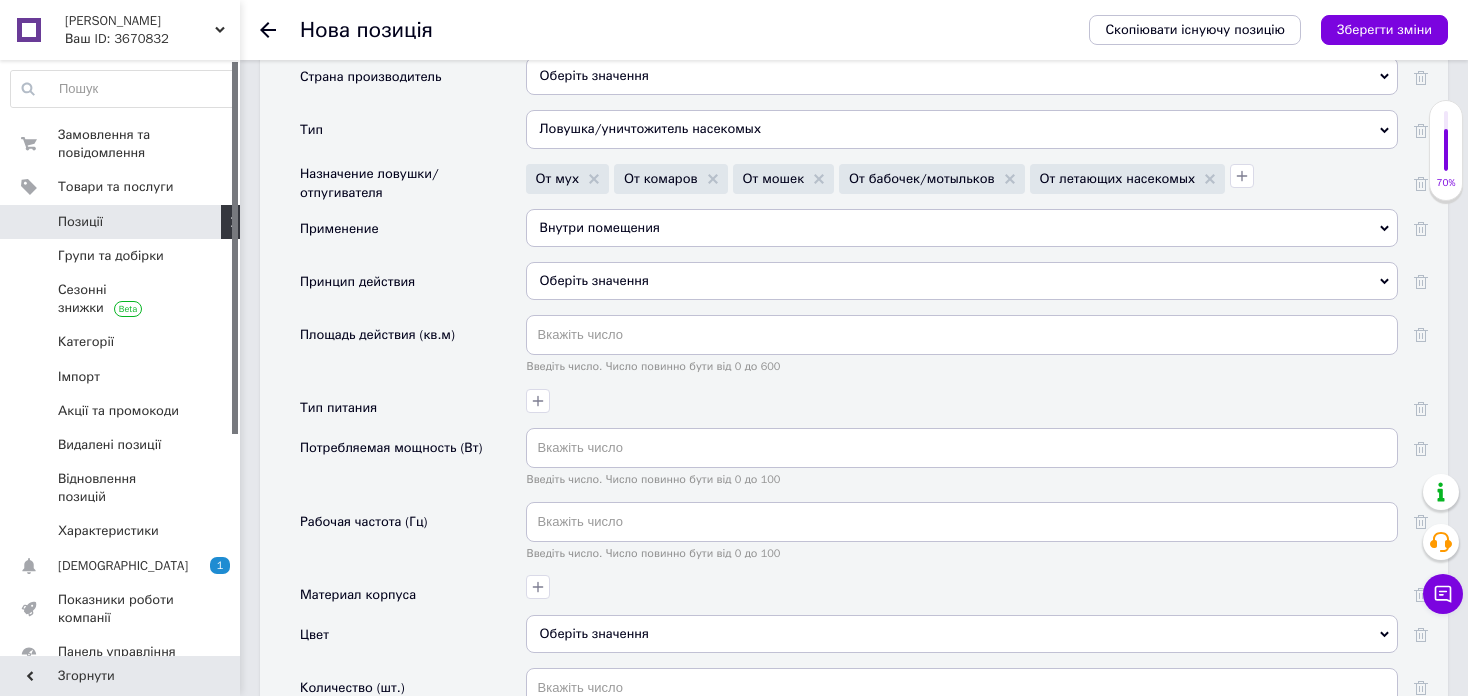 click on "Внутри помещения" at bounding box center [962, 228] 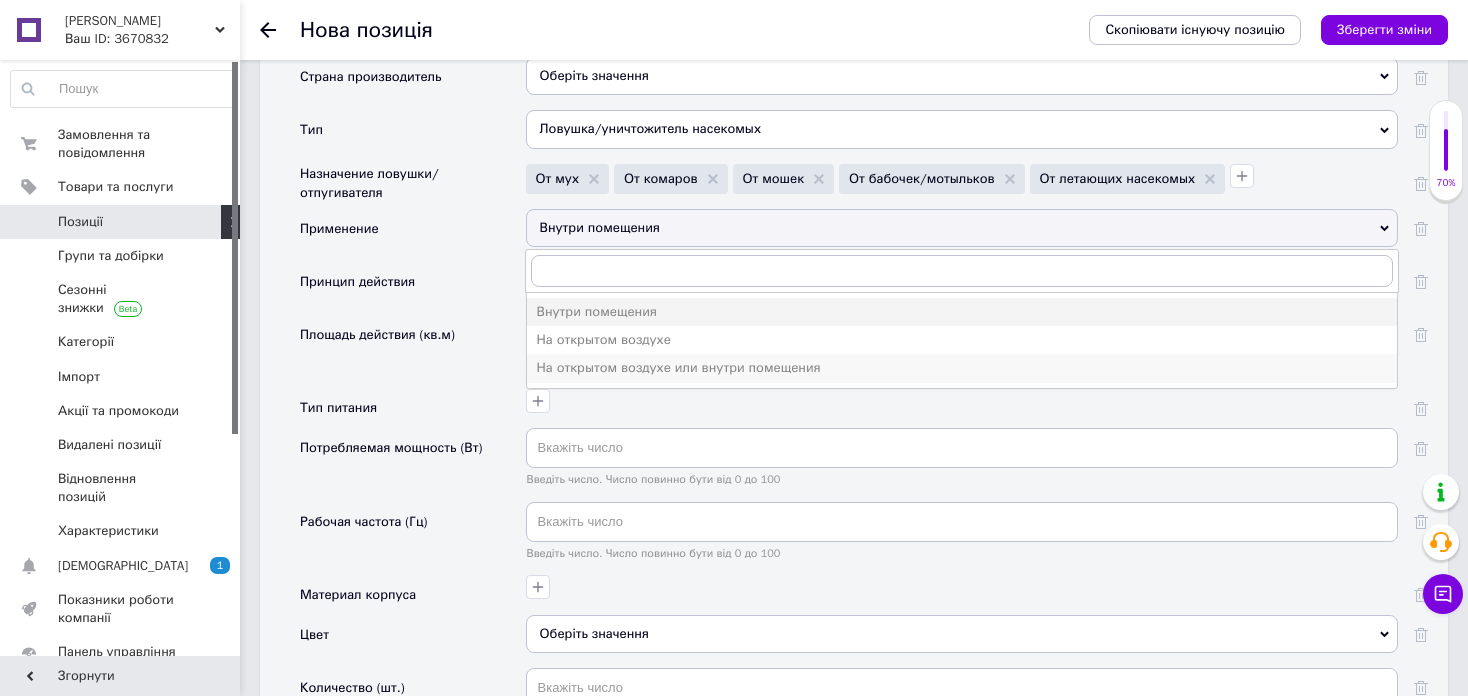 click on "На открытом воздухе или внутри помещения" at bounding box center [962, 368] 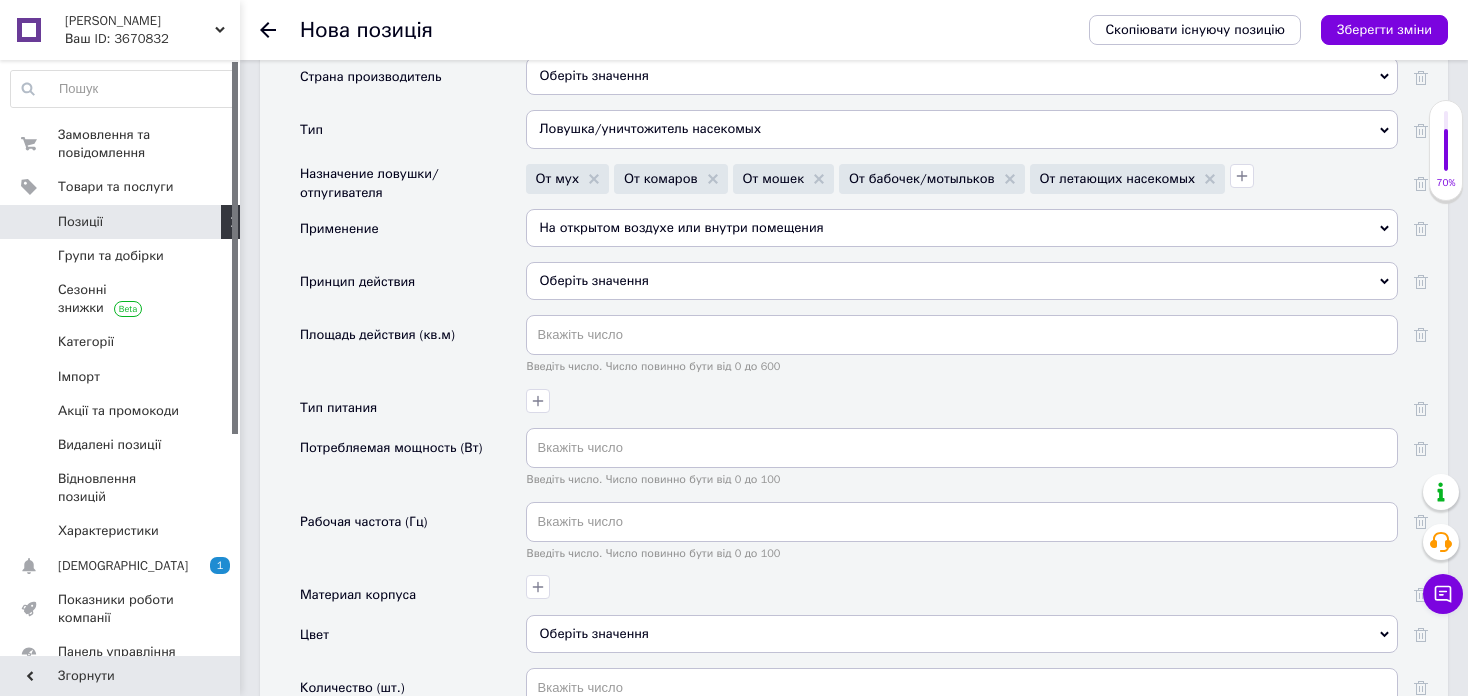 click on "Оберіть значення" at bounding box center [962, 281] 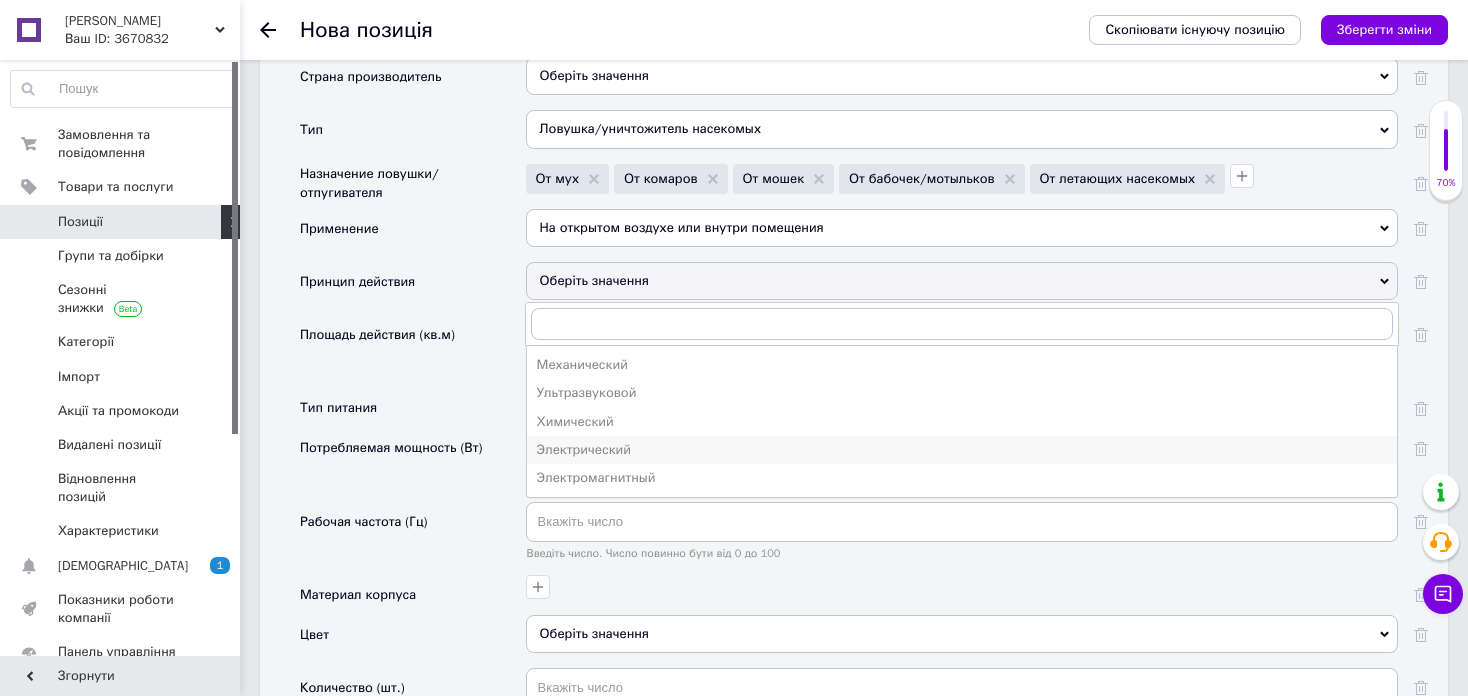 click on "Электрический" at bounding box center [962, 450] 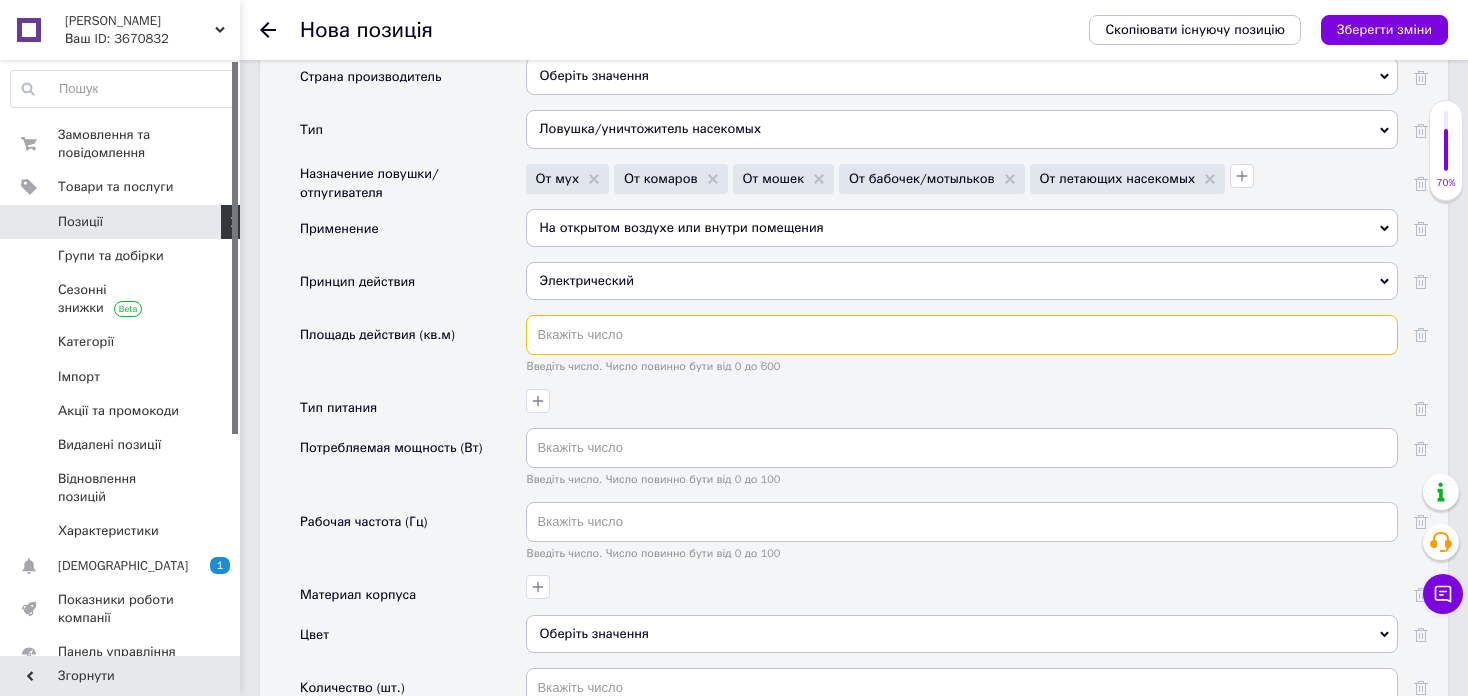 click at bounding box center [962, 335] 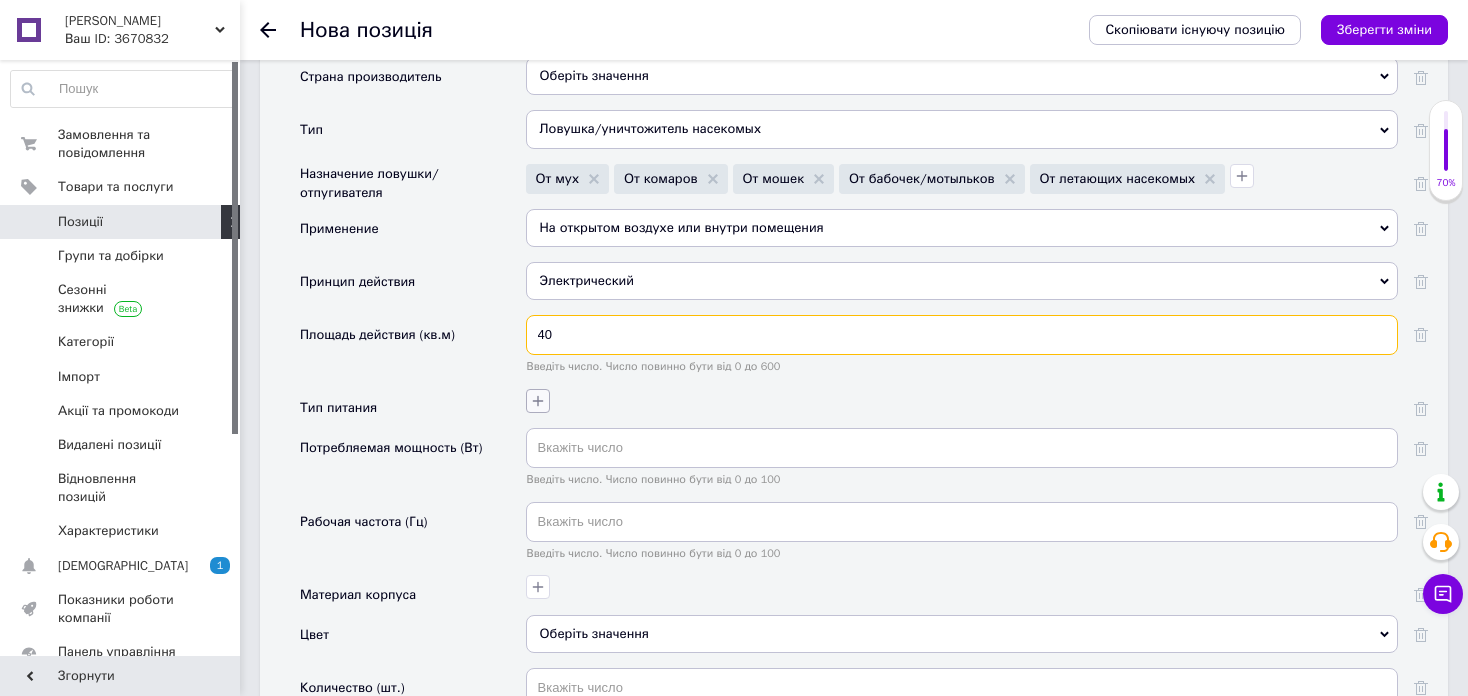type on "40" 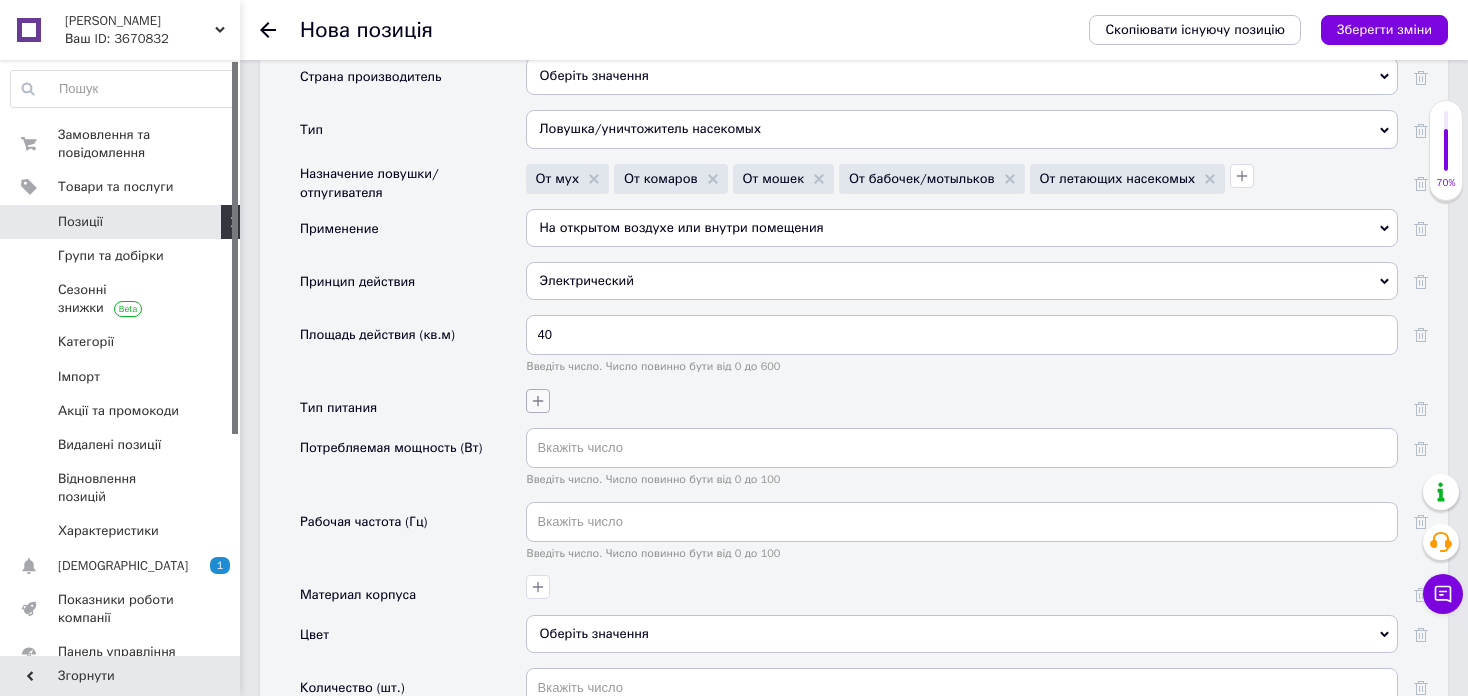click 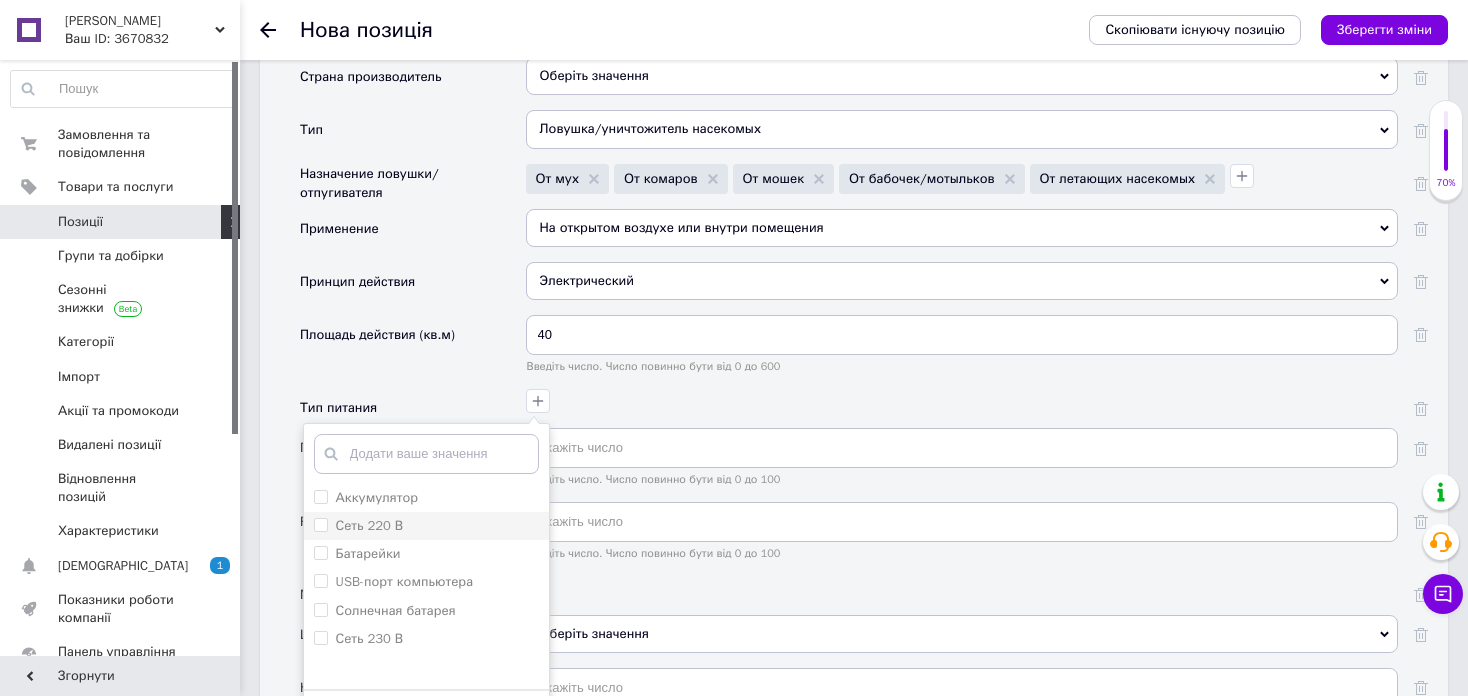 click on "Сеть 220 В" at bounding box center (426, 526) 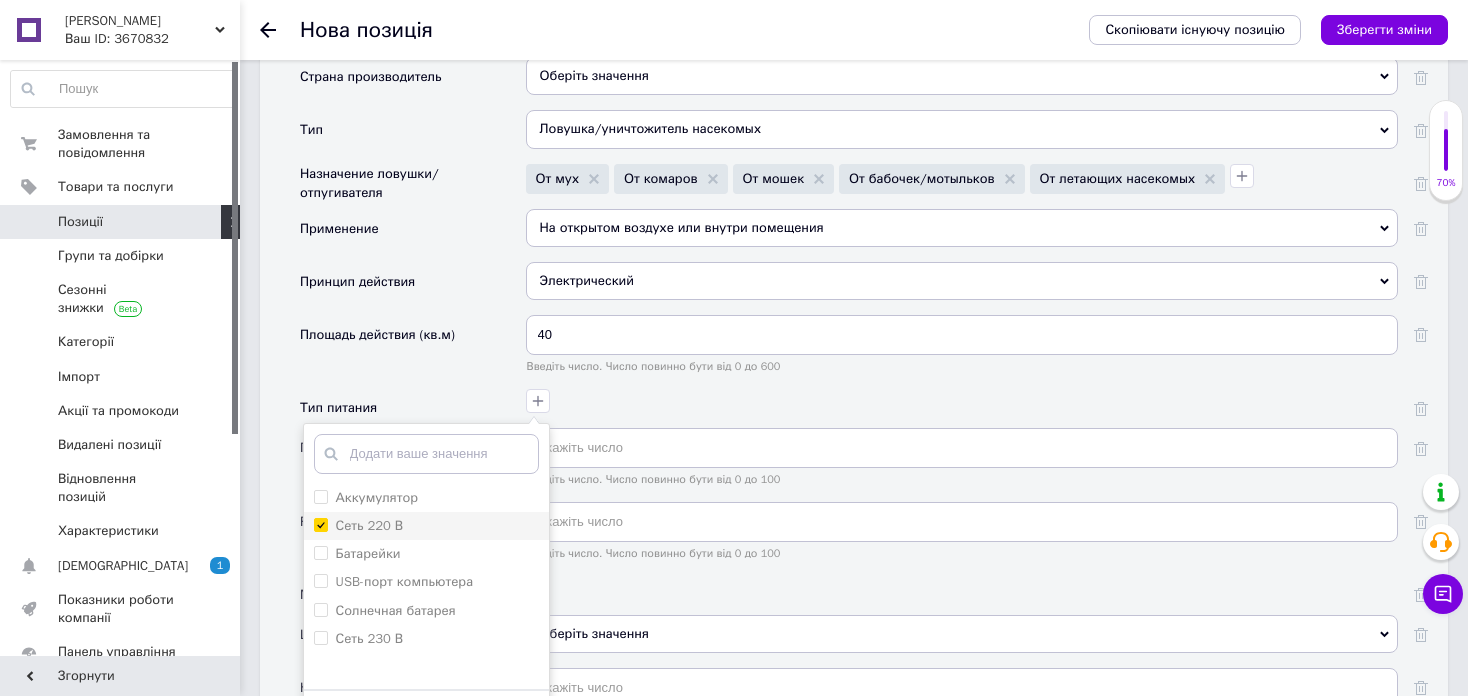 checkbox on "true" 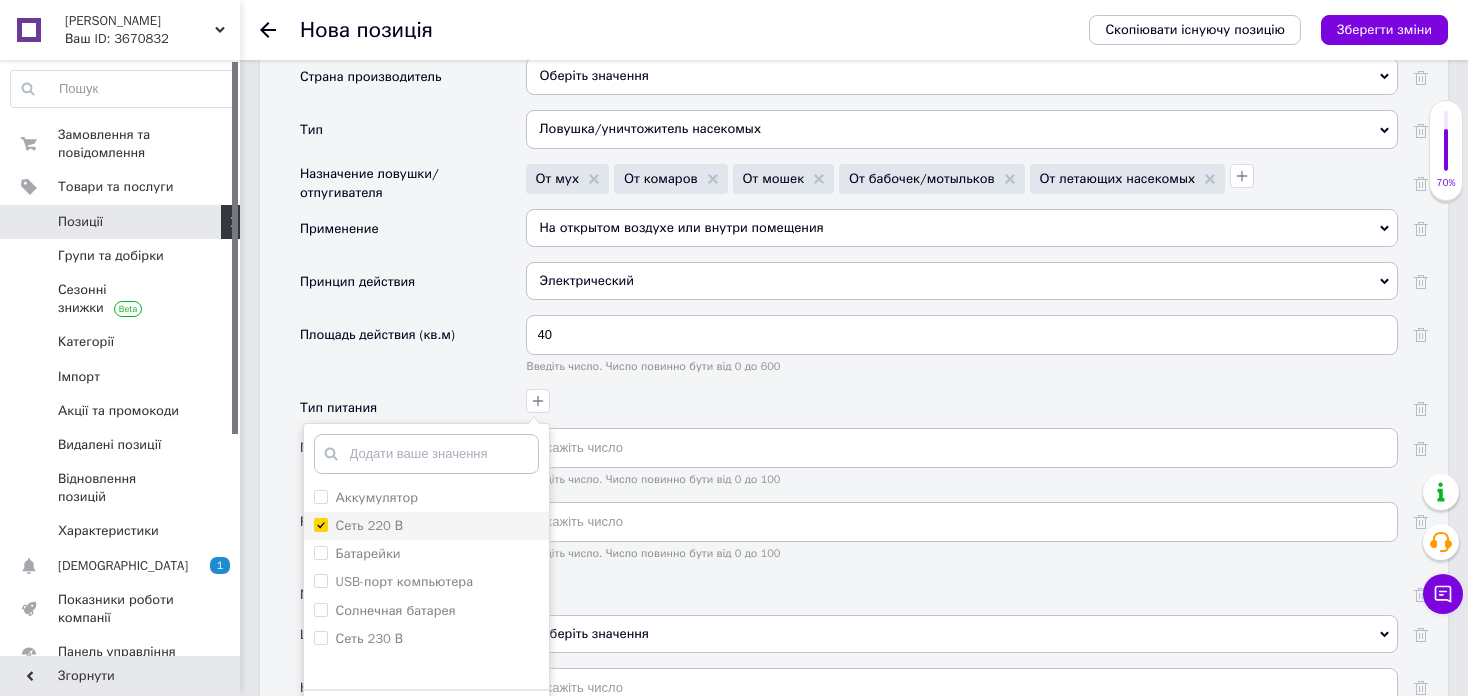 scroll, scrollTop: 2000, scrollLeft: 0, axis: vertical 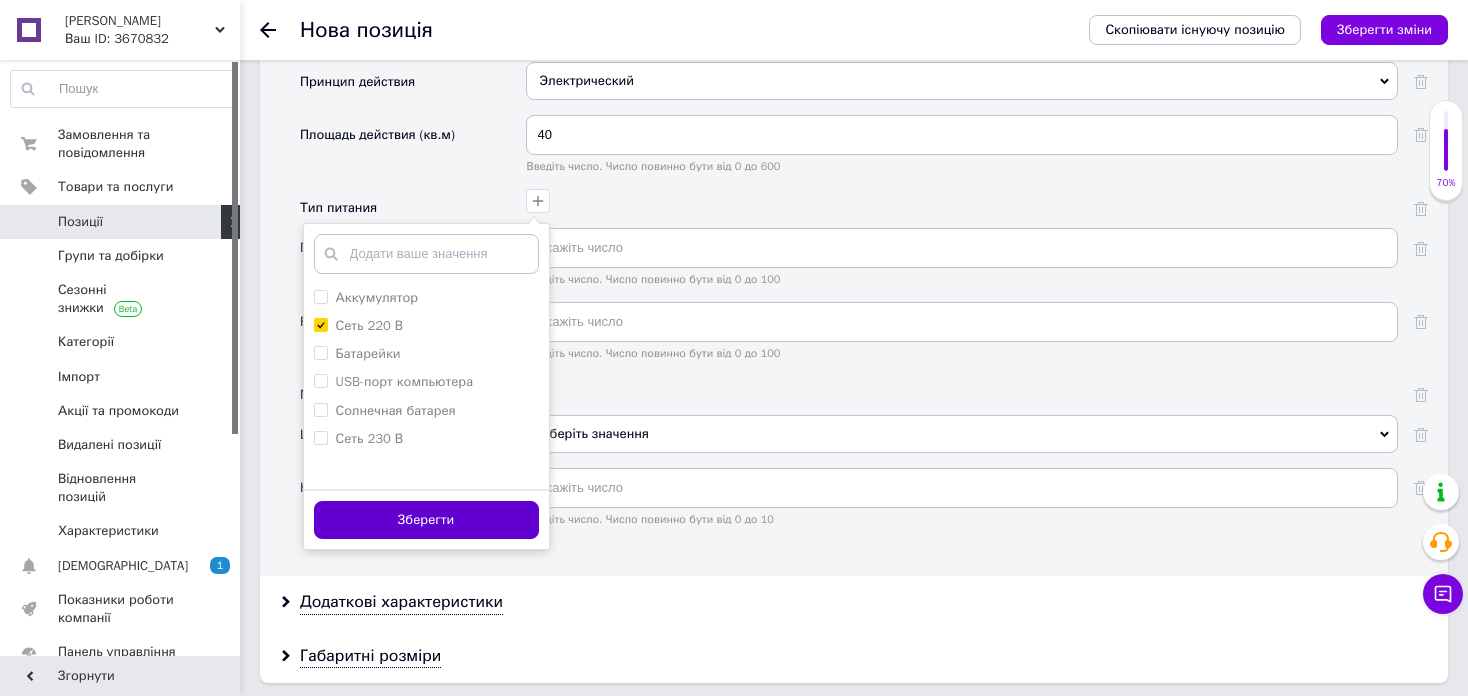 click on "Зберегти" at bounding box center [426, 520] 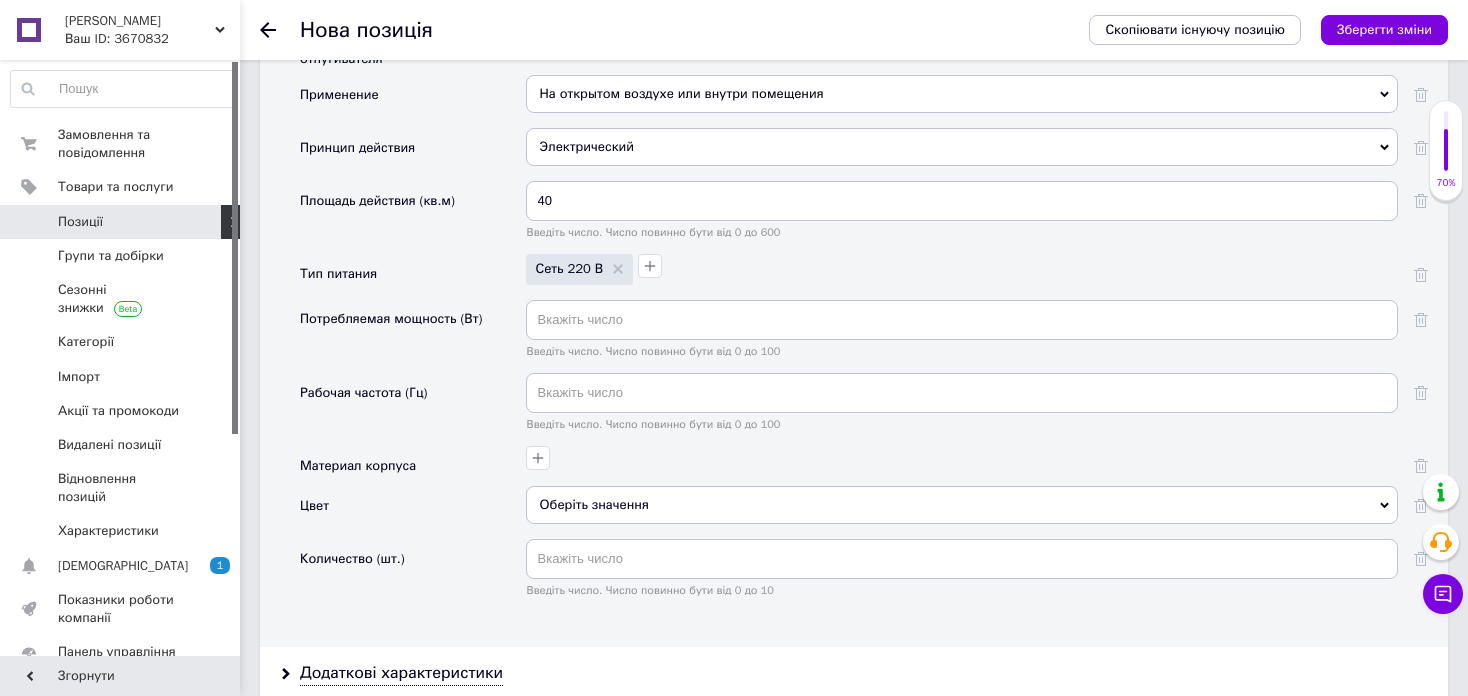 scroll, scrollTop: 1900, scrollLeft: 0, axis: vertical 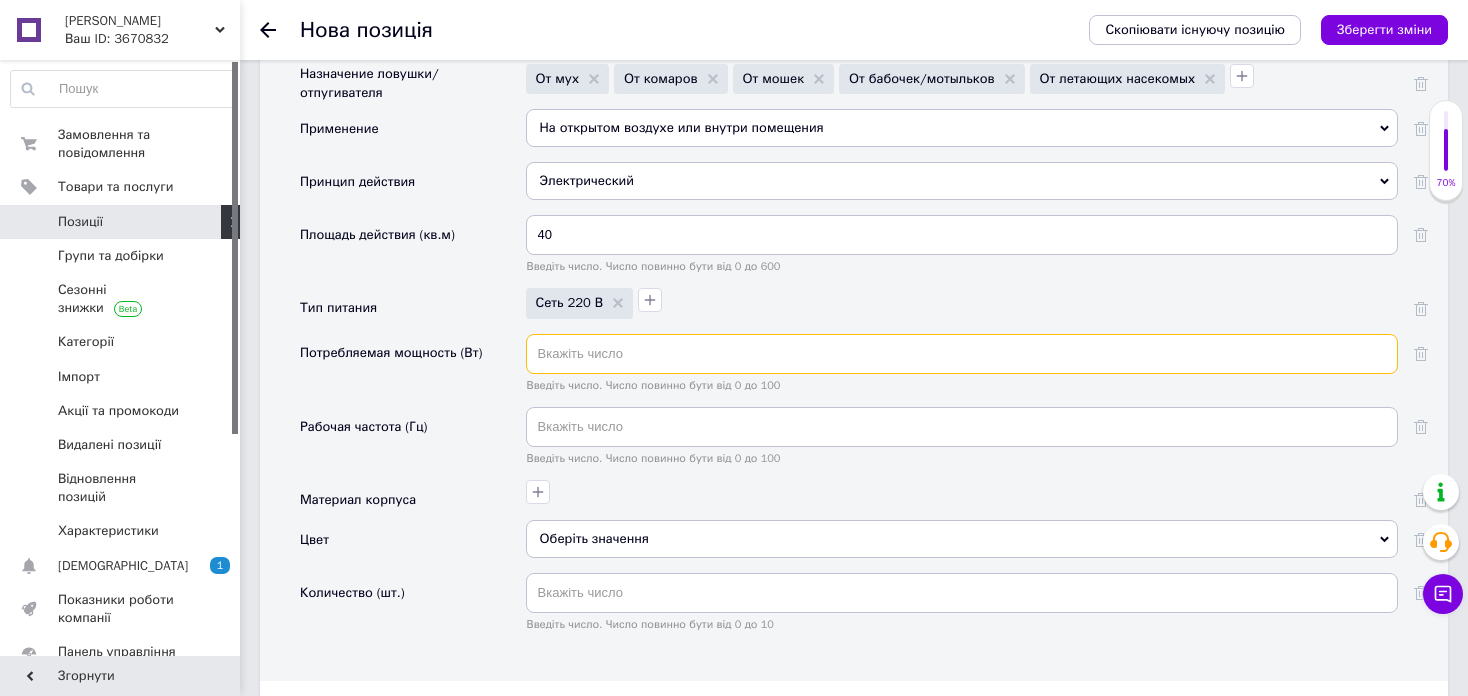 click at bounding box center (962, 354) 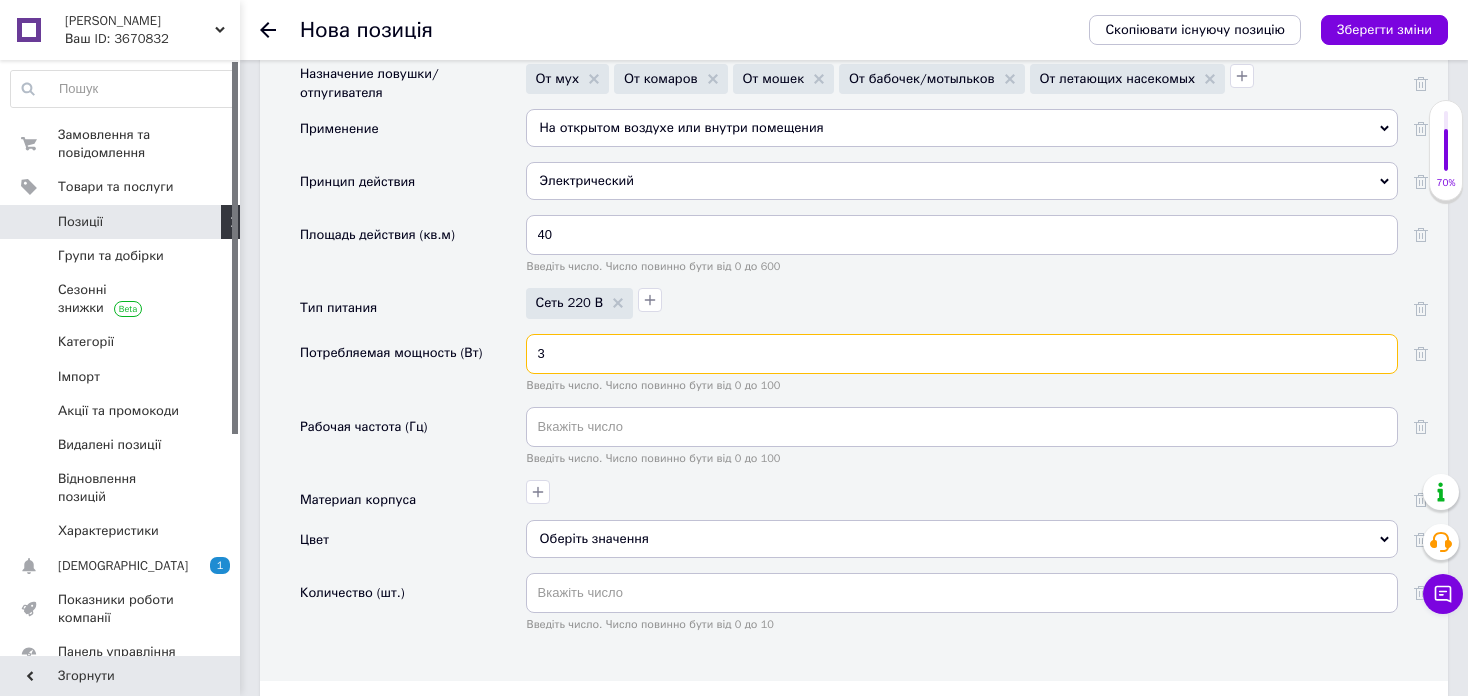 type on "3" 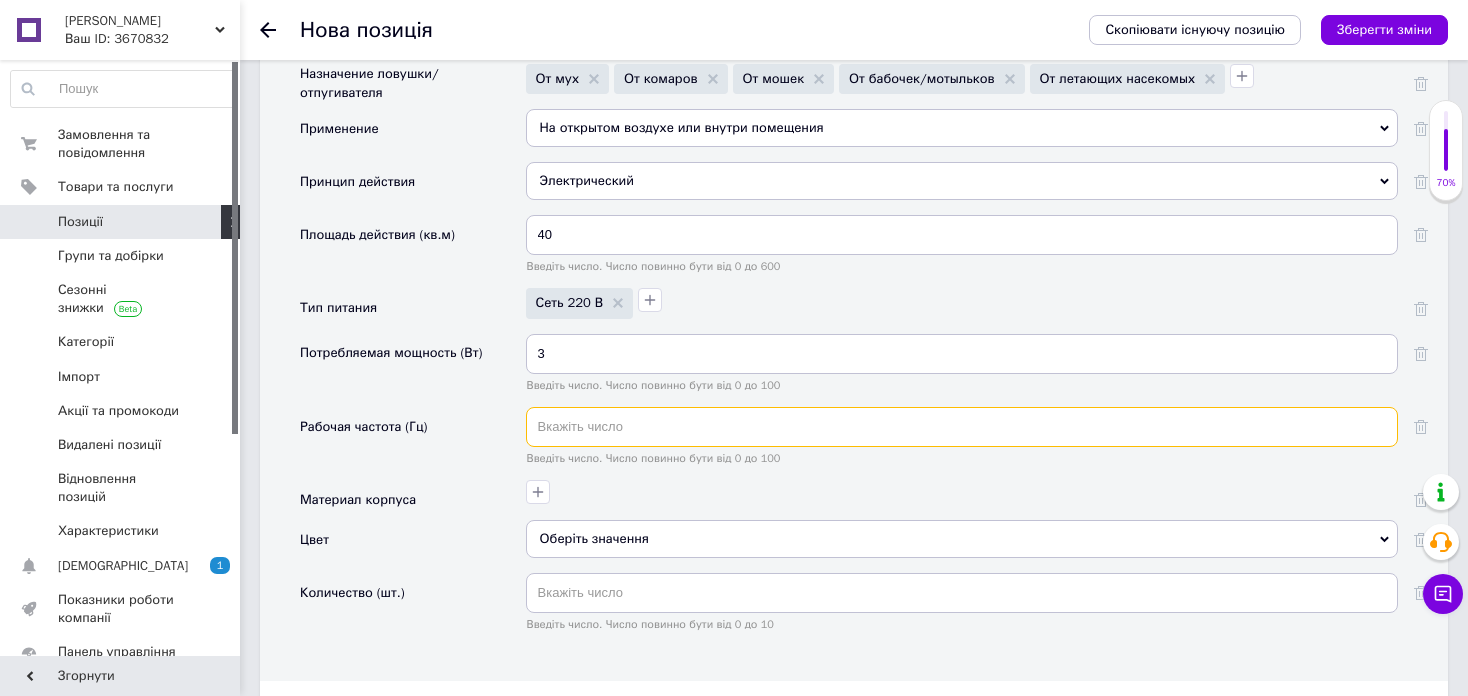click at bounding box center (962, 427) 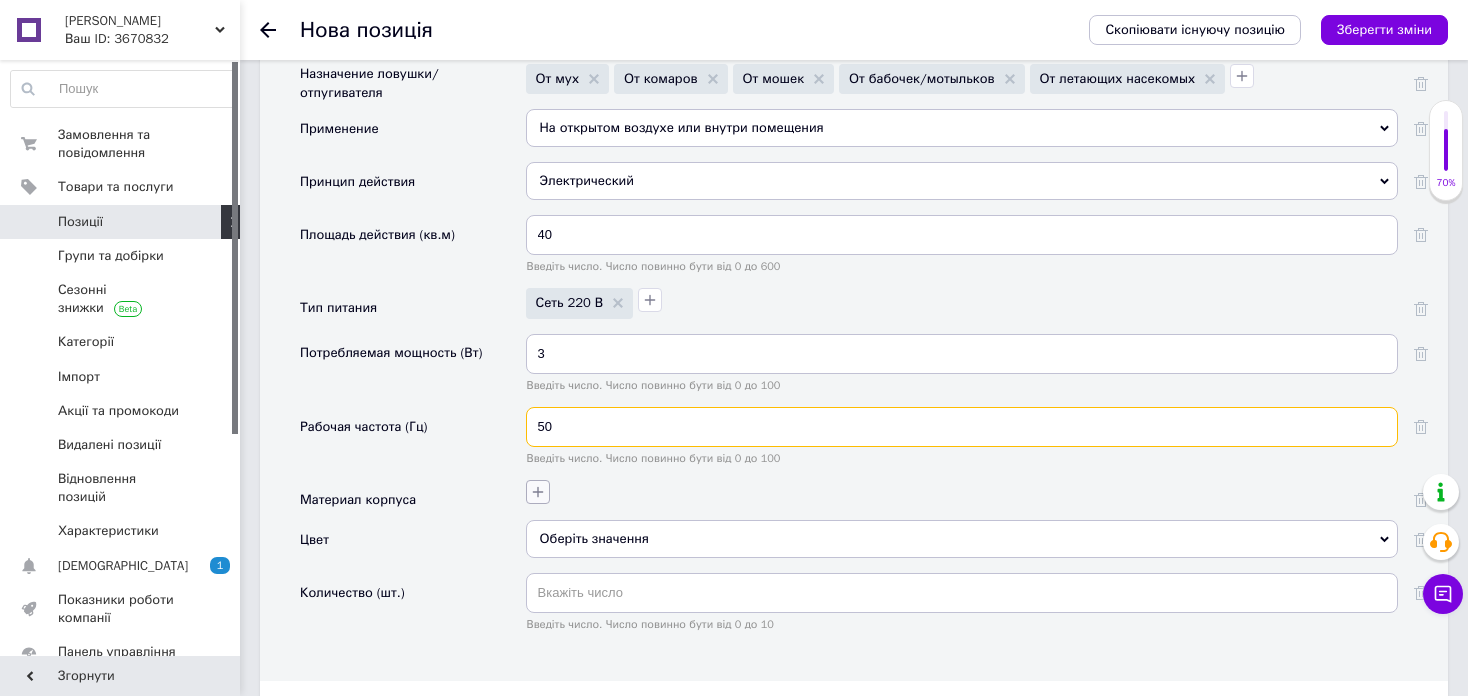 type on "50" 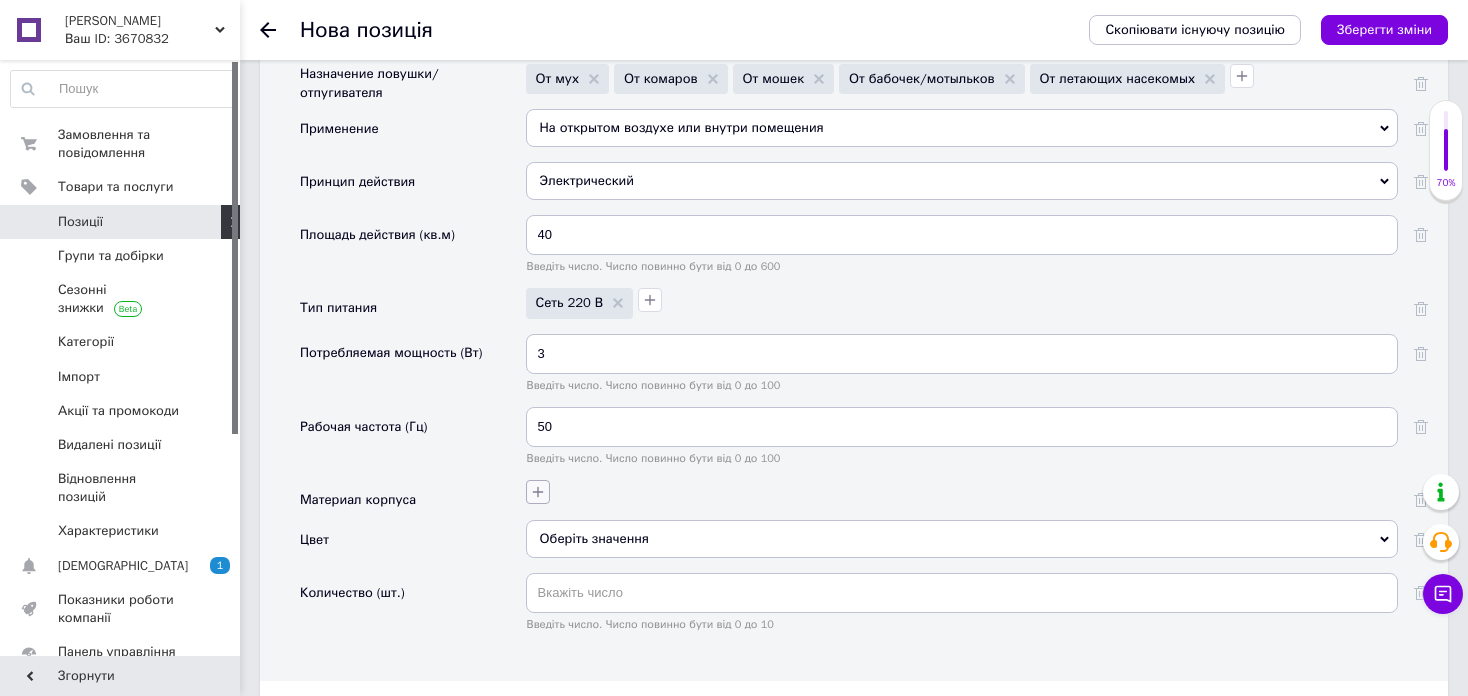 click 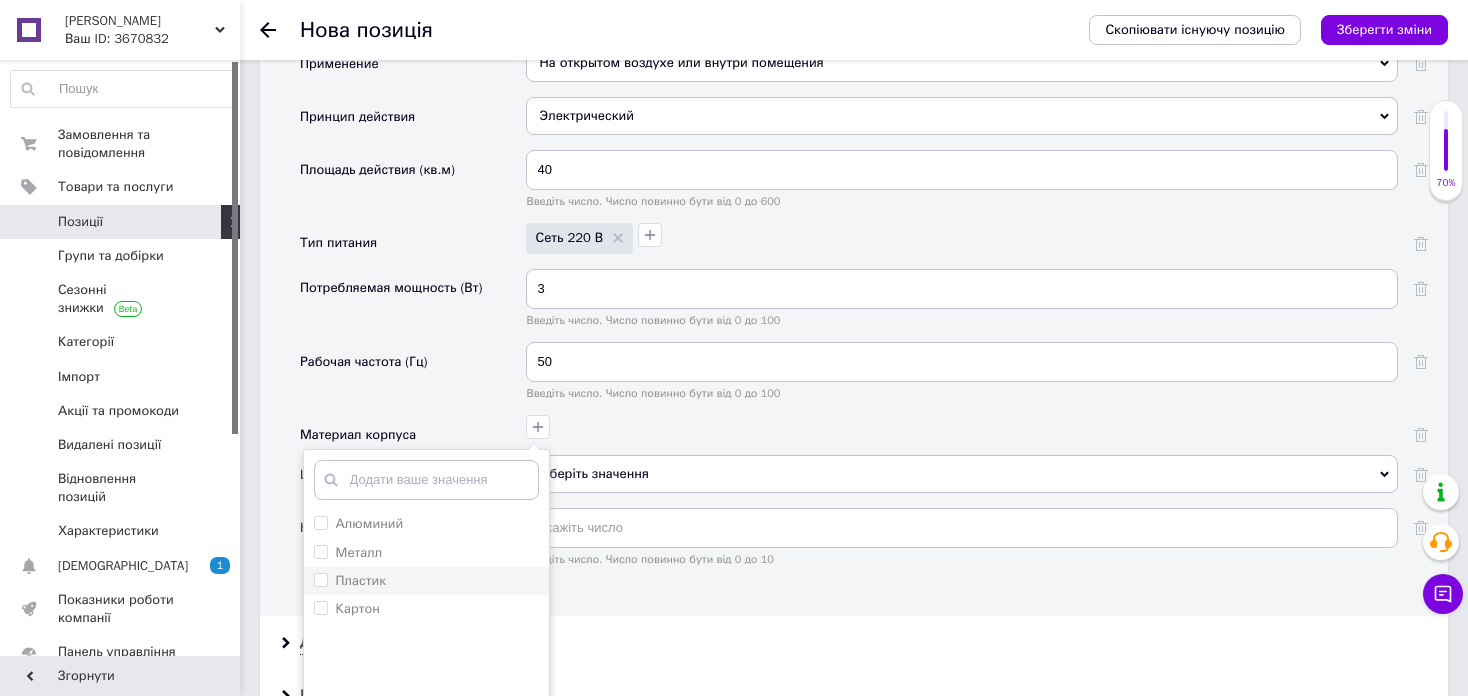 scroll, scrollTop: 2000, scrollLeft: 0, axis: vertical 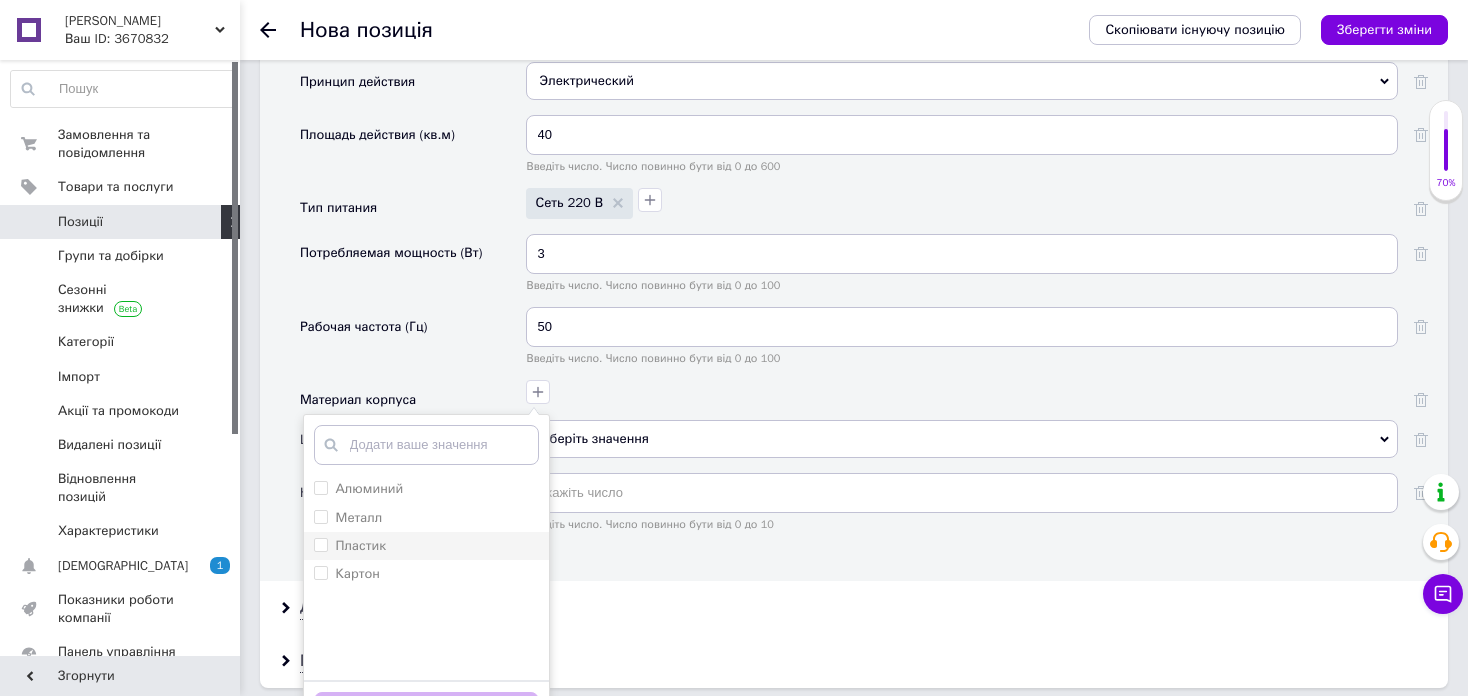 click on "Пластик" at bounding box center [426, 546] 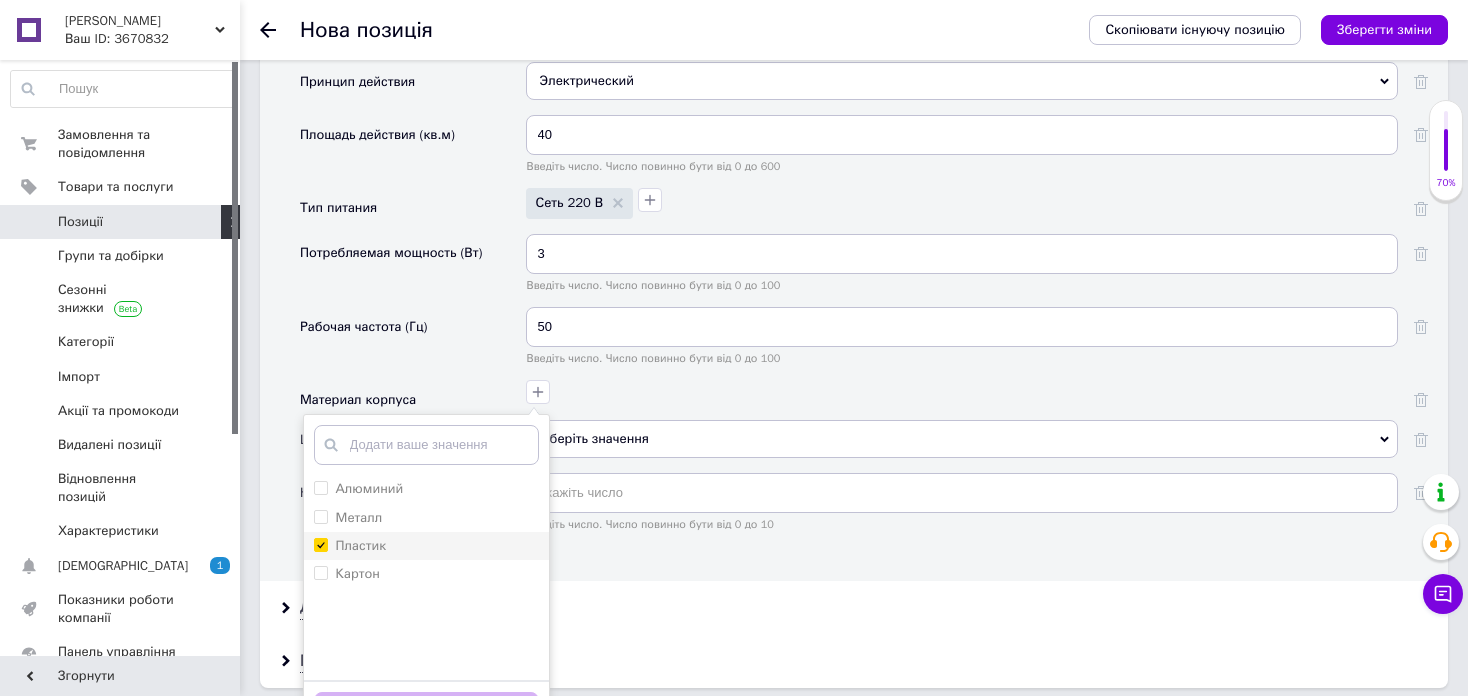 checkbox on "true" 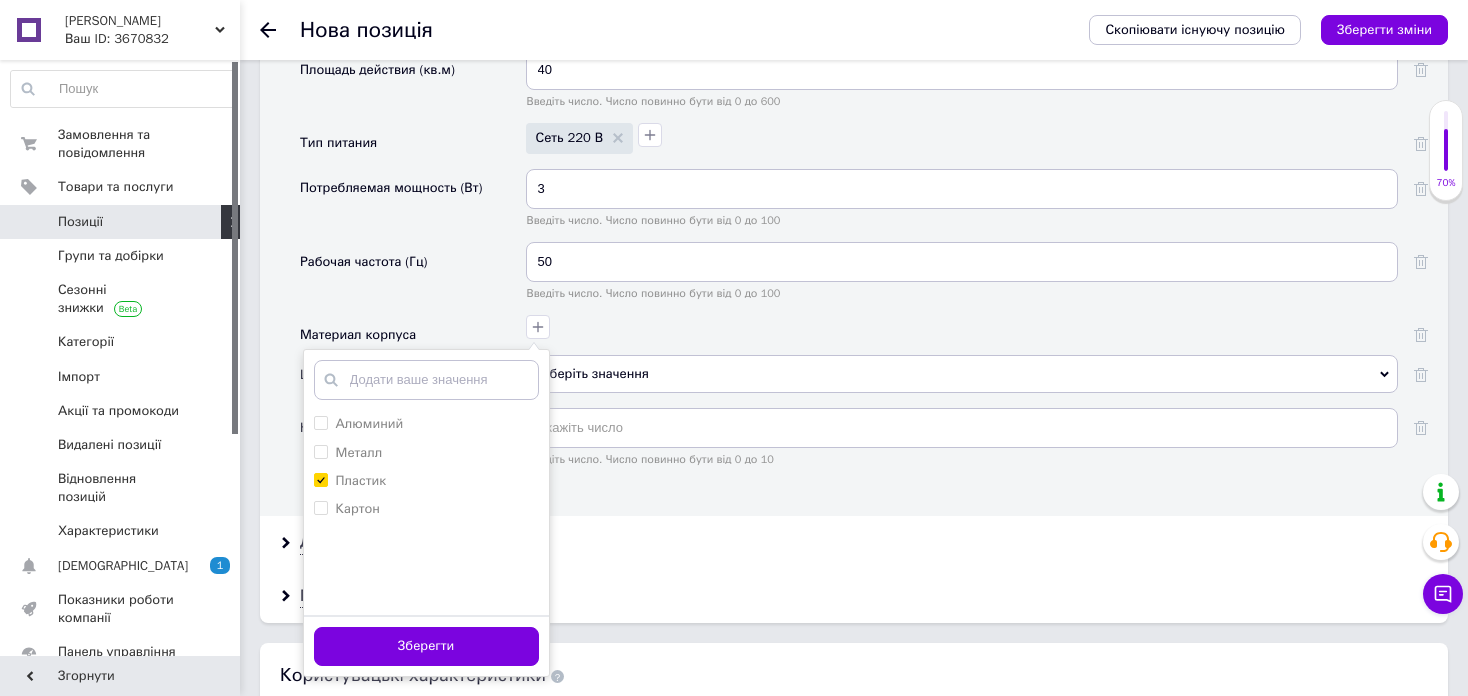 scroll, scrollTop: 2100, scrollLeft: 0, axis: vertical 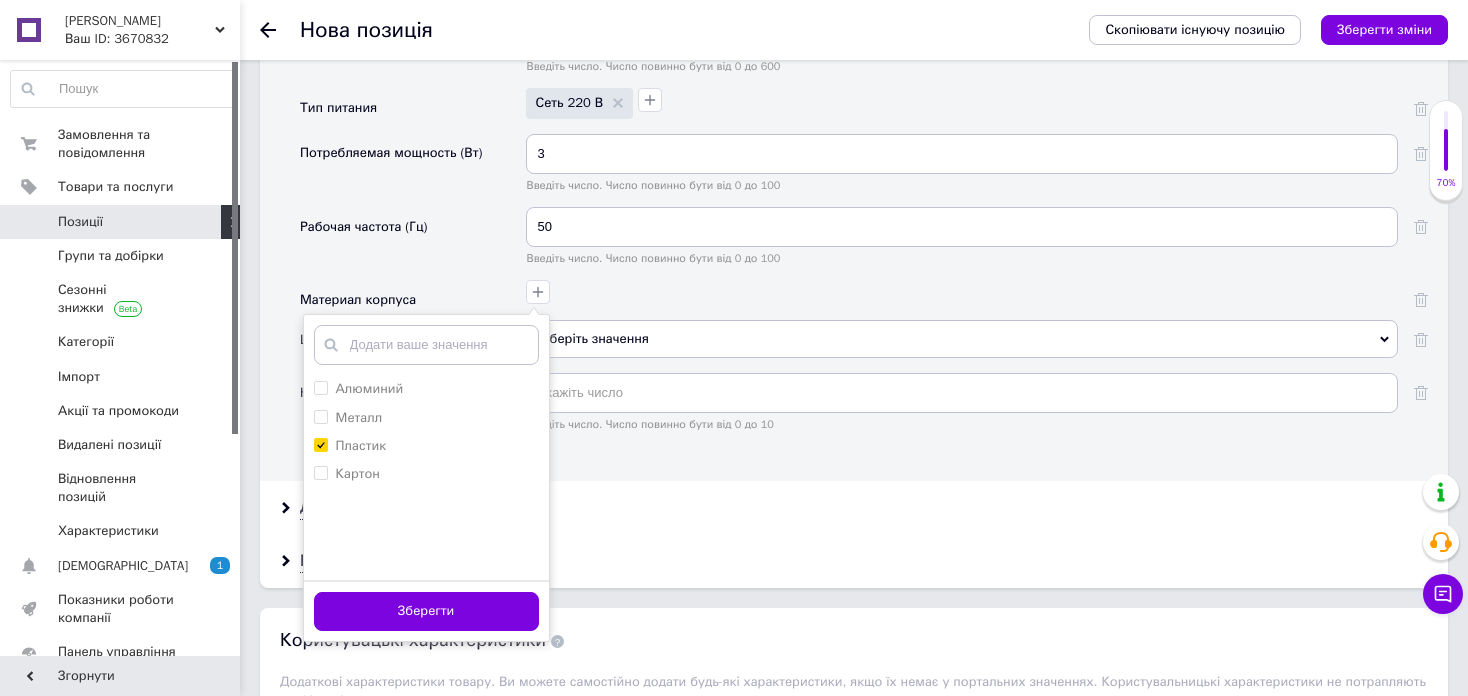 click on "Зберегти" at bounding box center (426, 611) 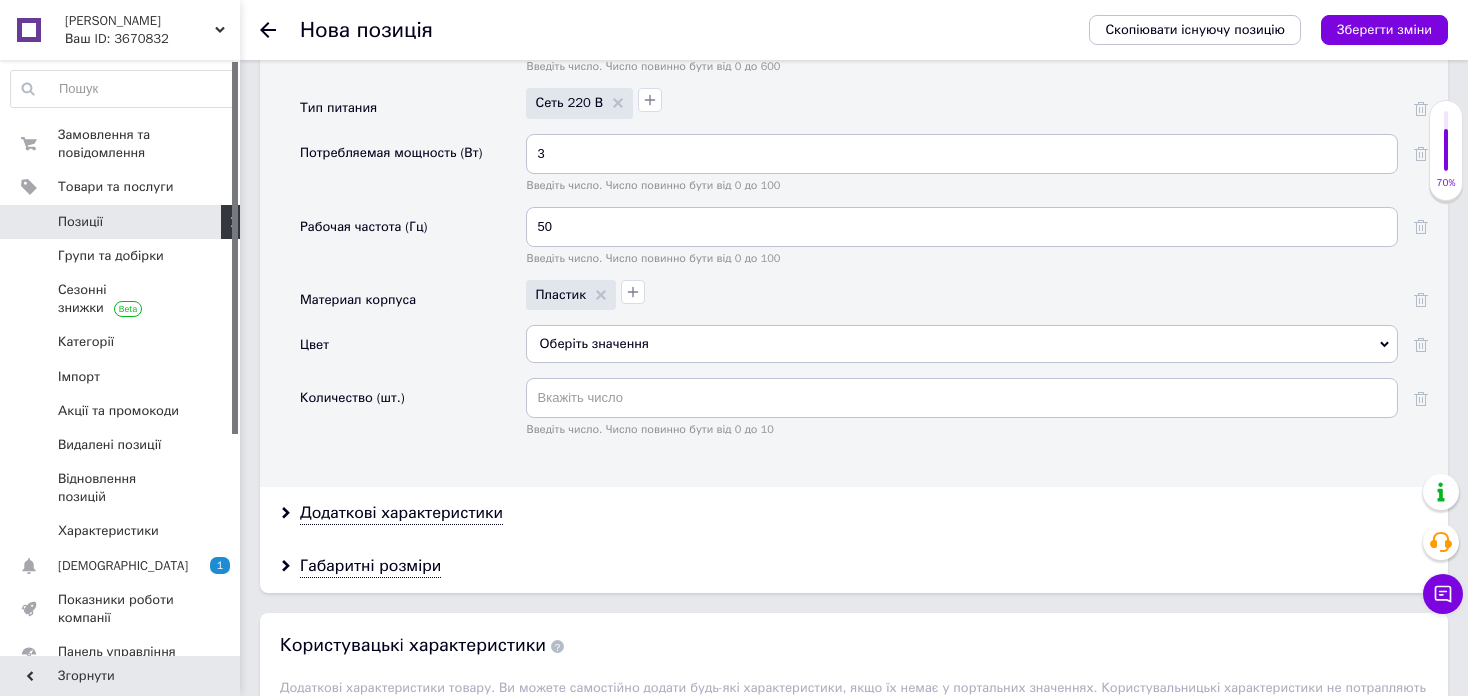 click on "Оберіть значення" at bounding box center (962, 344) 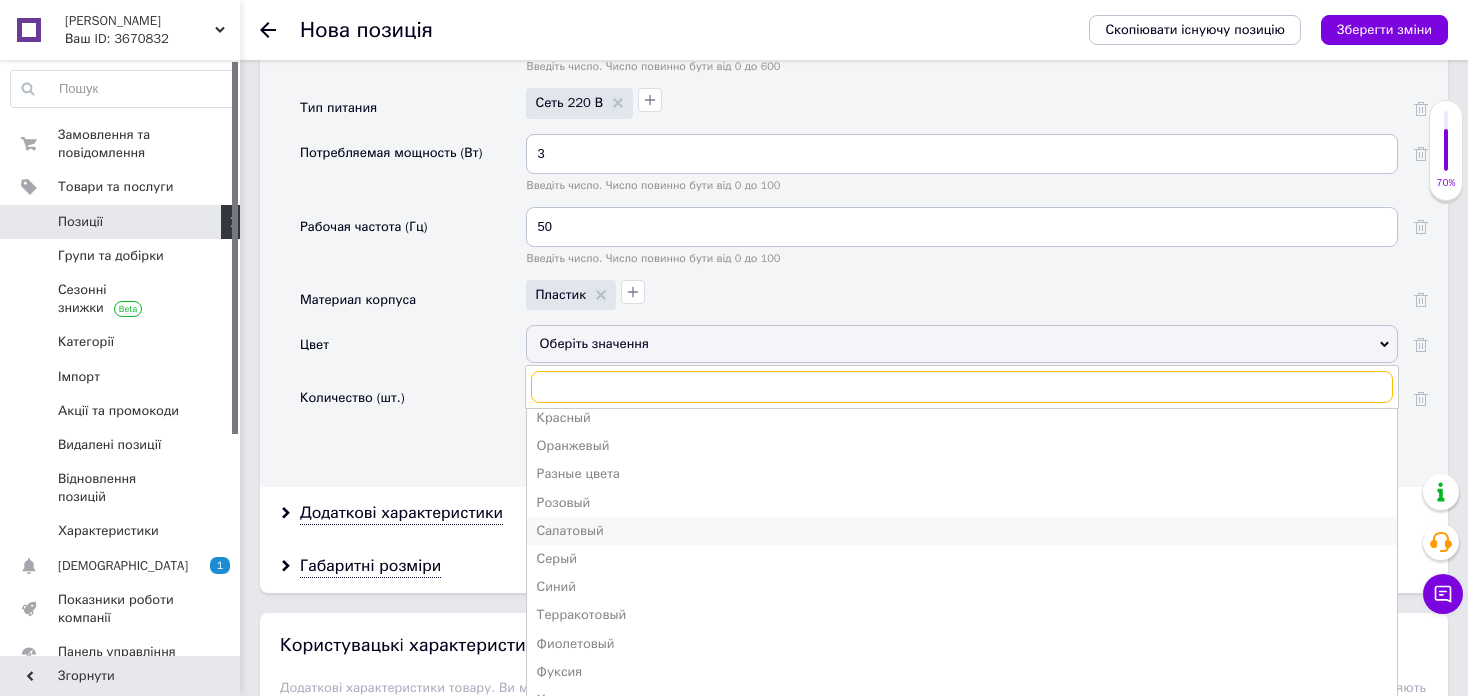 scroll, scrollTop: 304, scrollLeft: 0, axis: vertical 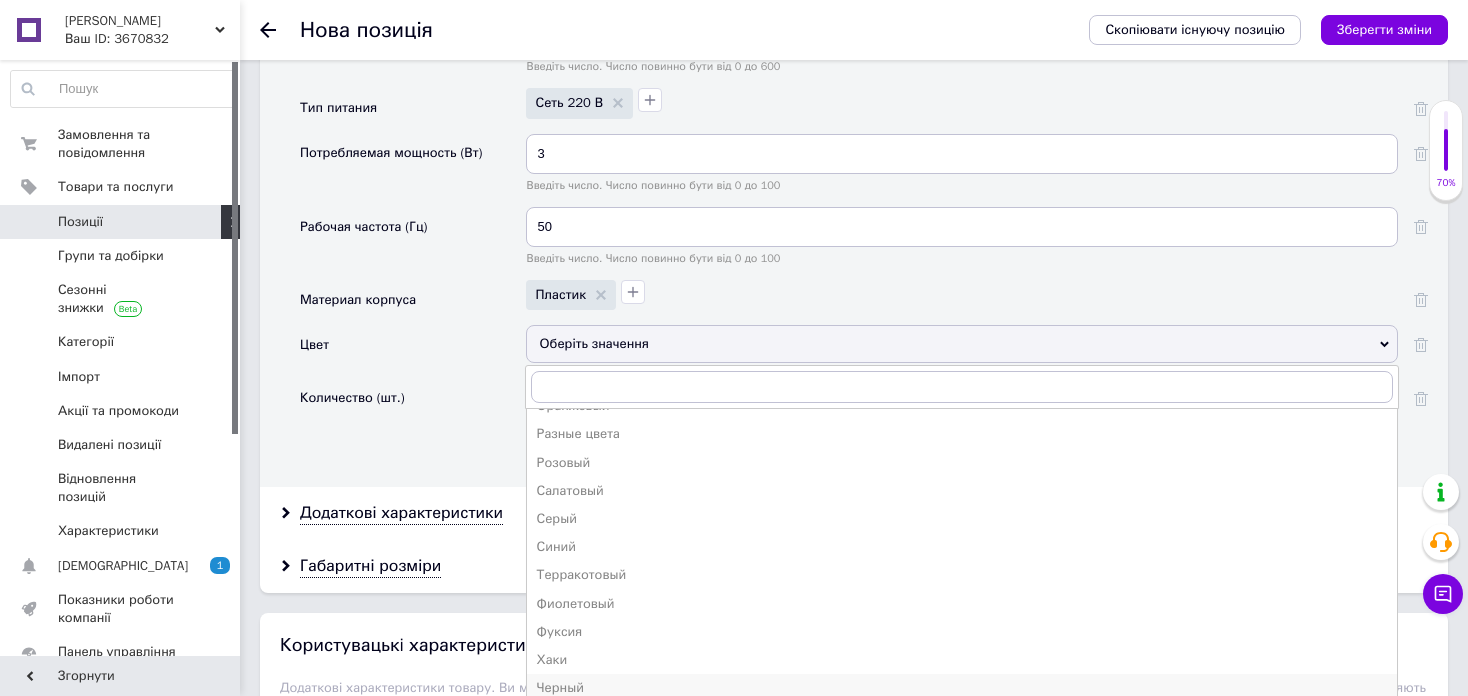 click on "Черный" at bounding box center [962, 688] 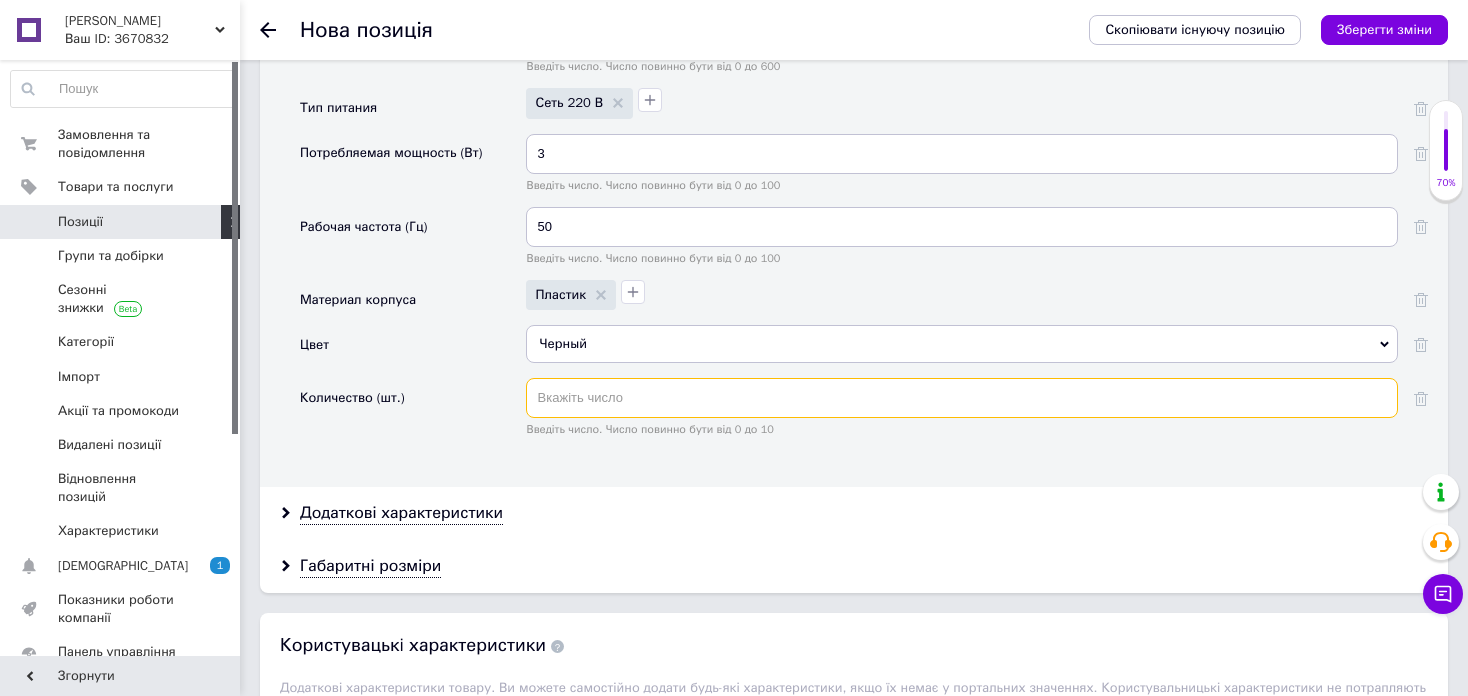 click at bounding box center [962, 398] 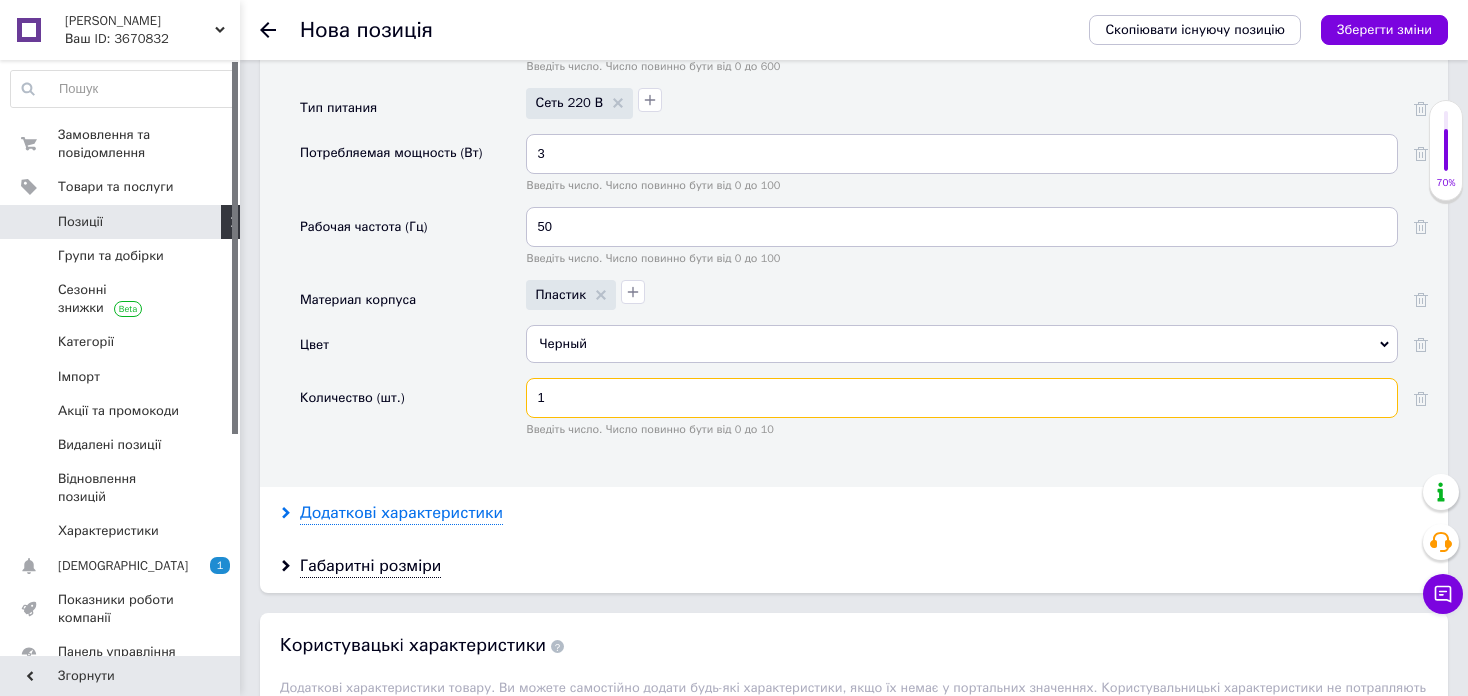 type on "1" 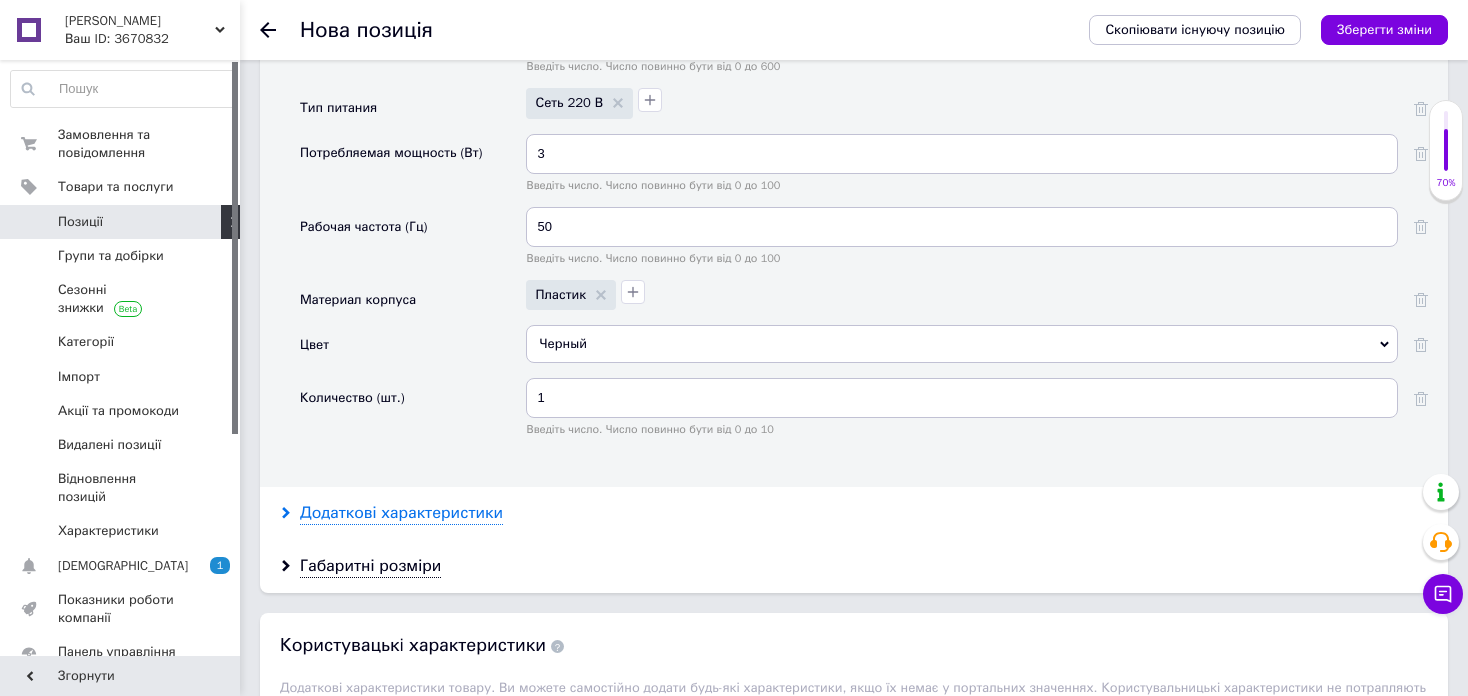 click on "Додаткові характеристики" at bounding box center [401, 513] 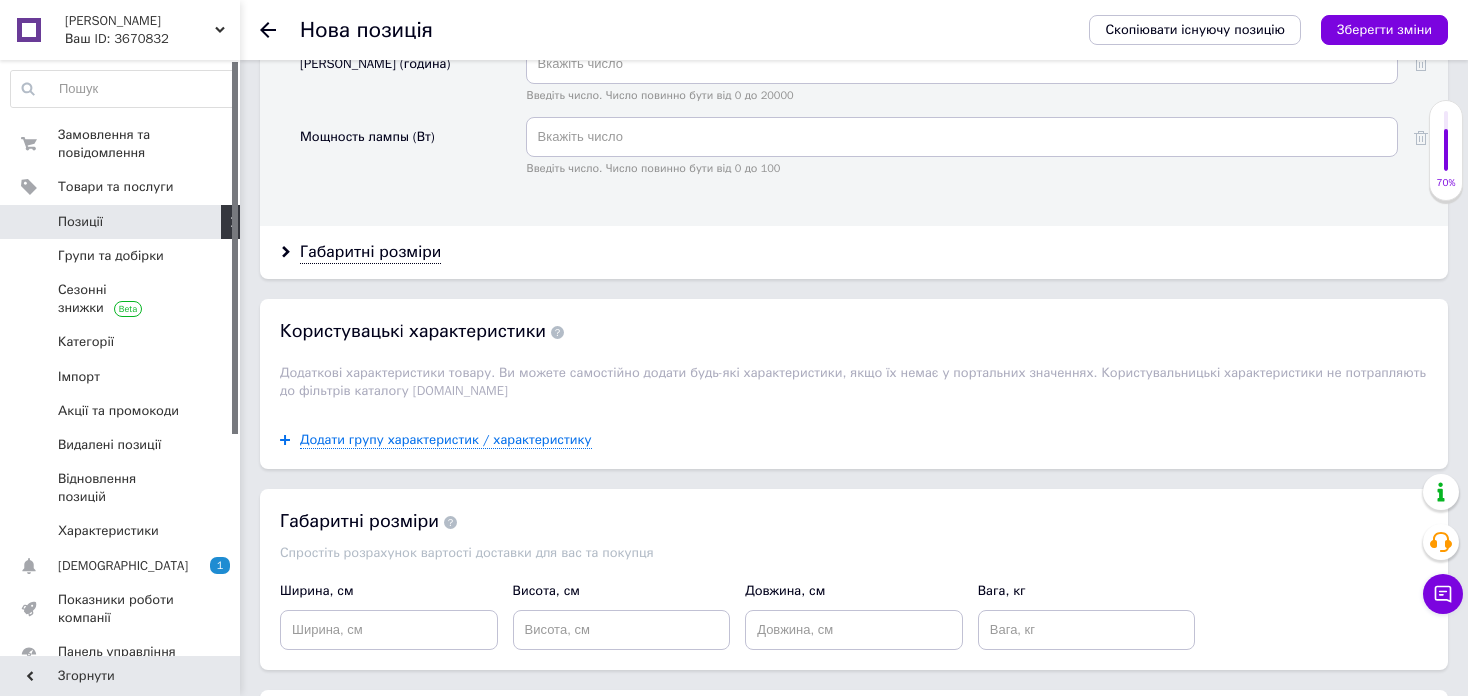 scroll, scrollTop: 2700, scrollLeft: 0, axis: vertical 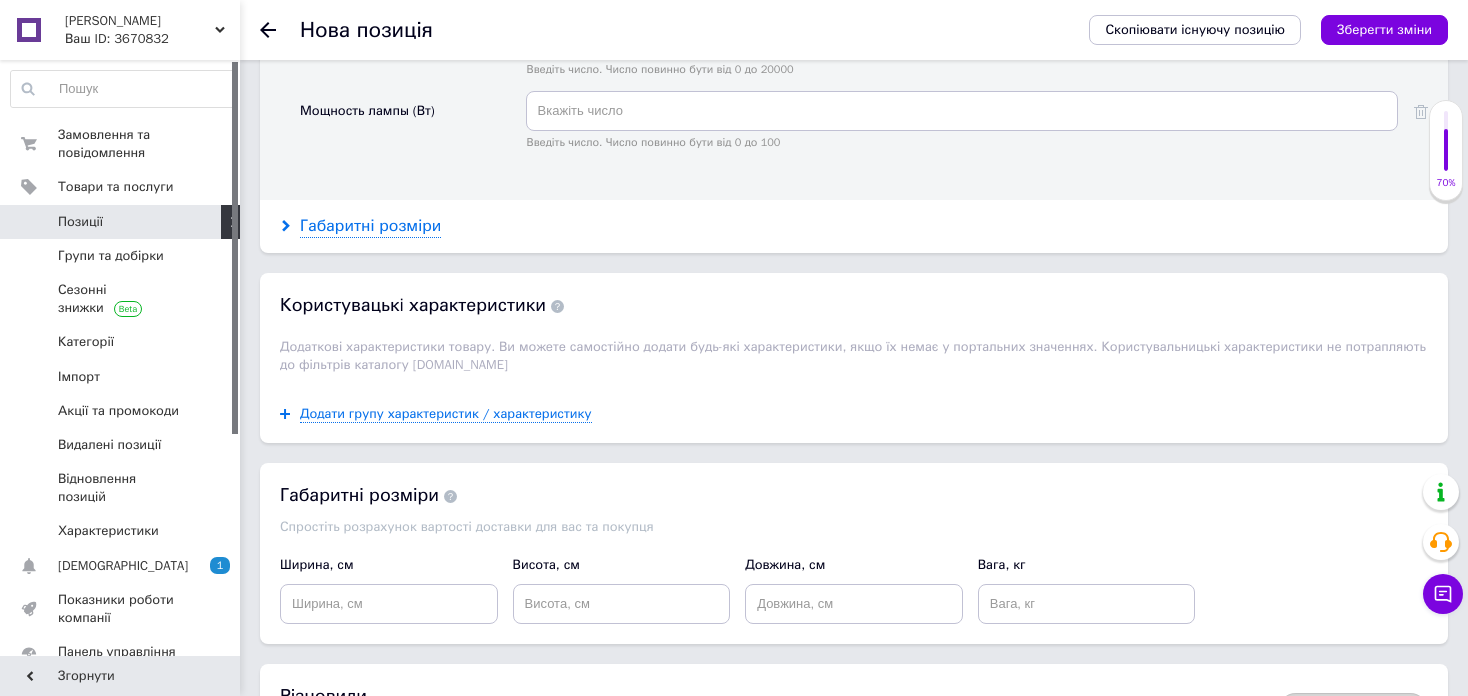 click on "Габаритні розміри" at bounding box center (370, 226) 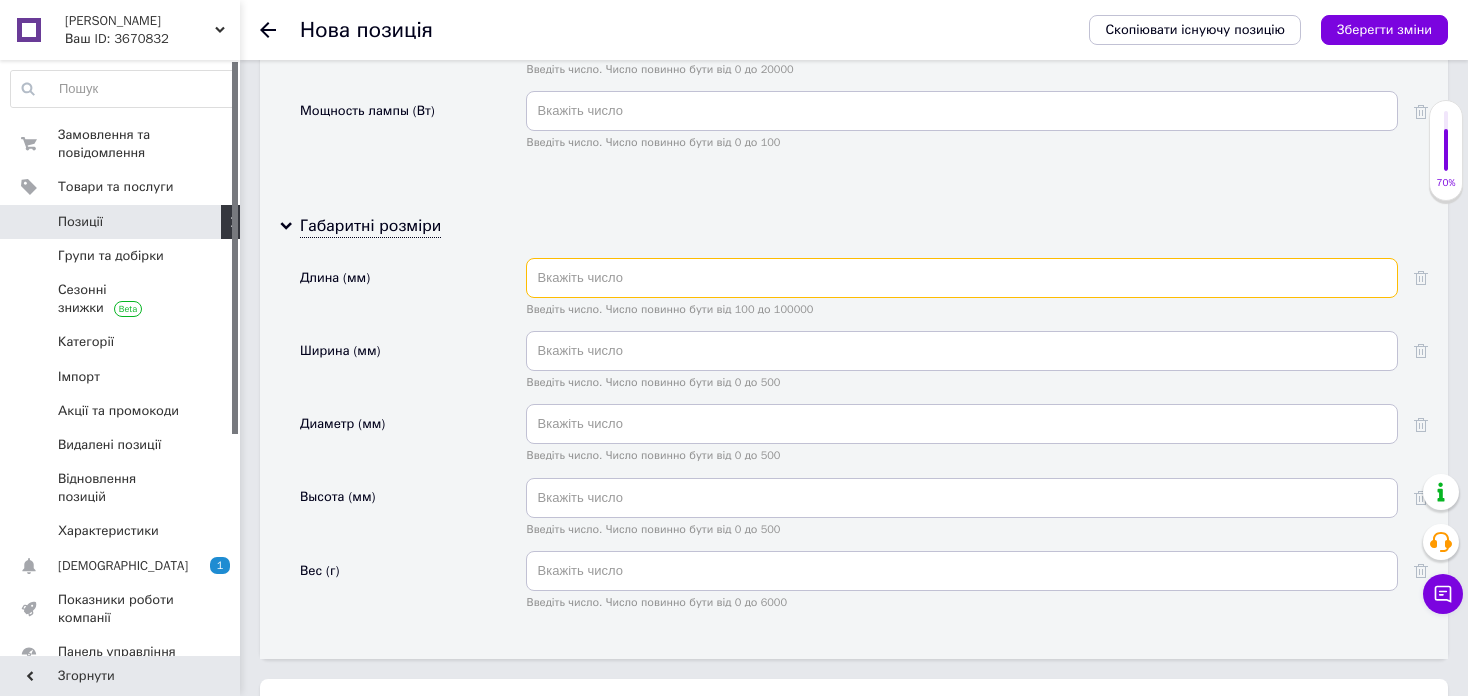 click at bounding box center (962, 278) 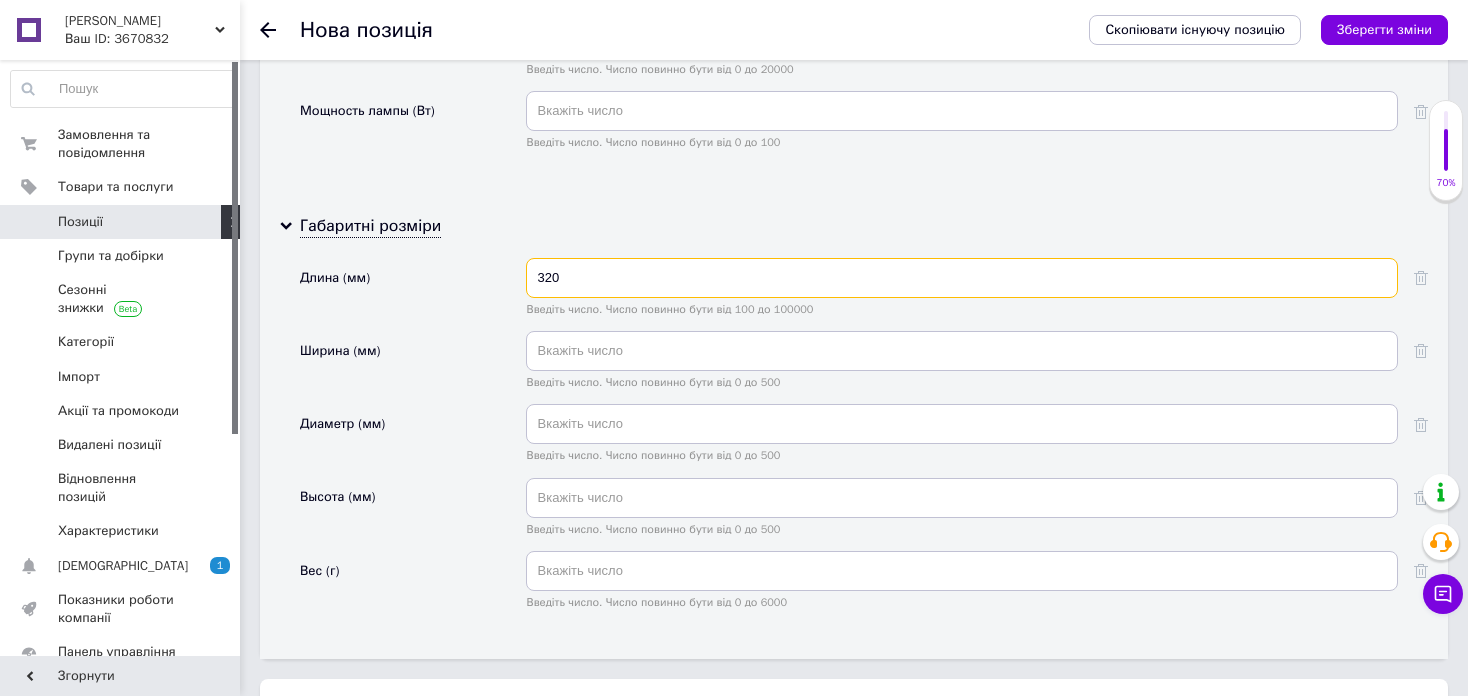 type on "320" 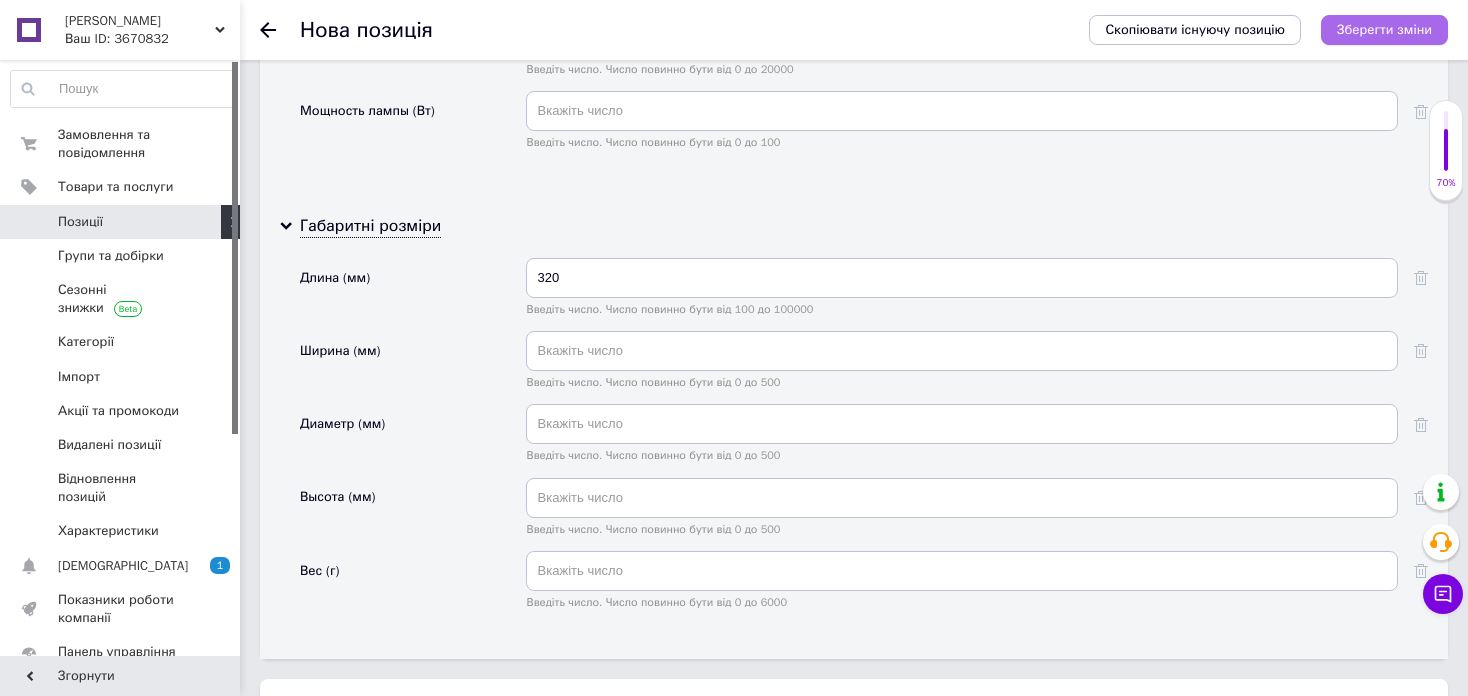 click on "Зберегти зміни" at bounding box center (1384, 29) 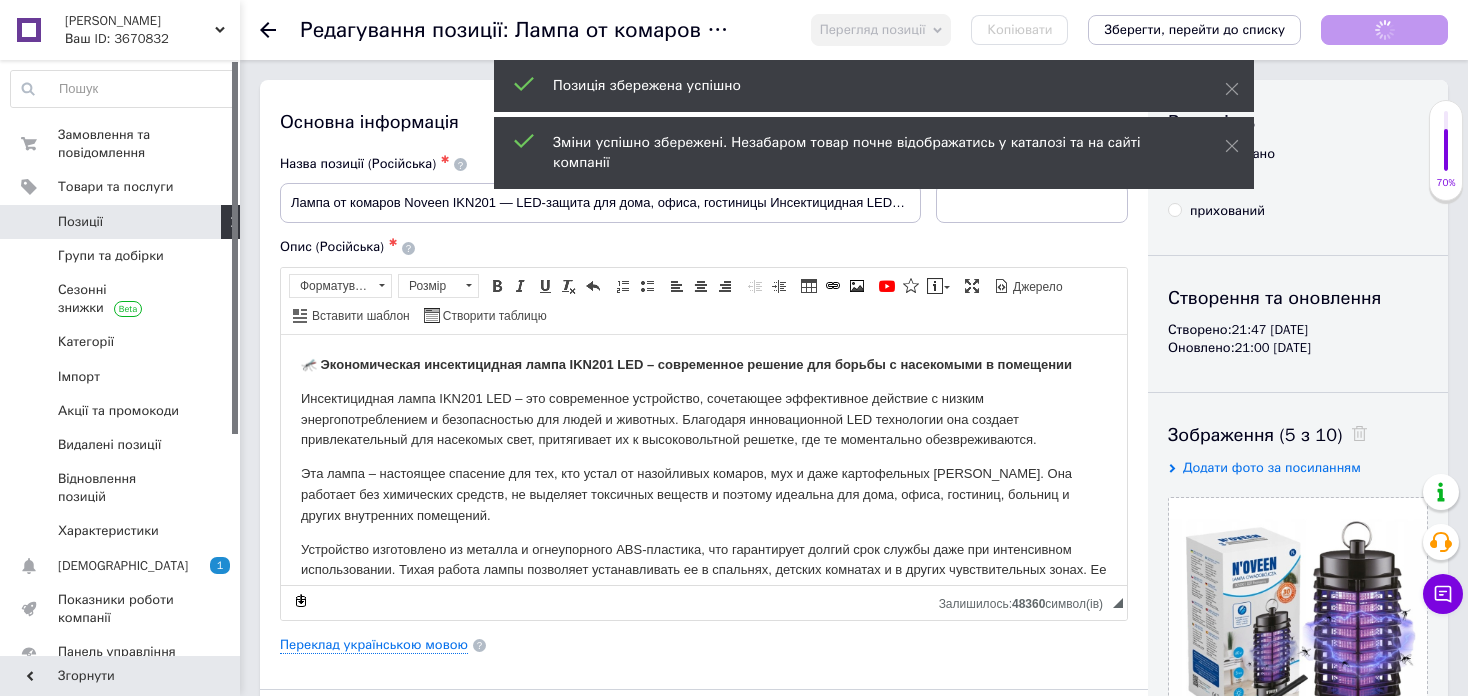 scroll, scrollTop: 0, scrollLeft: 0, axis: both 